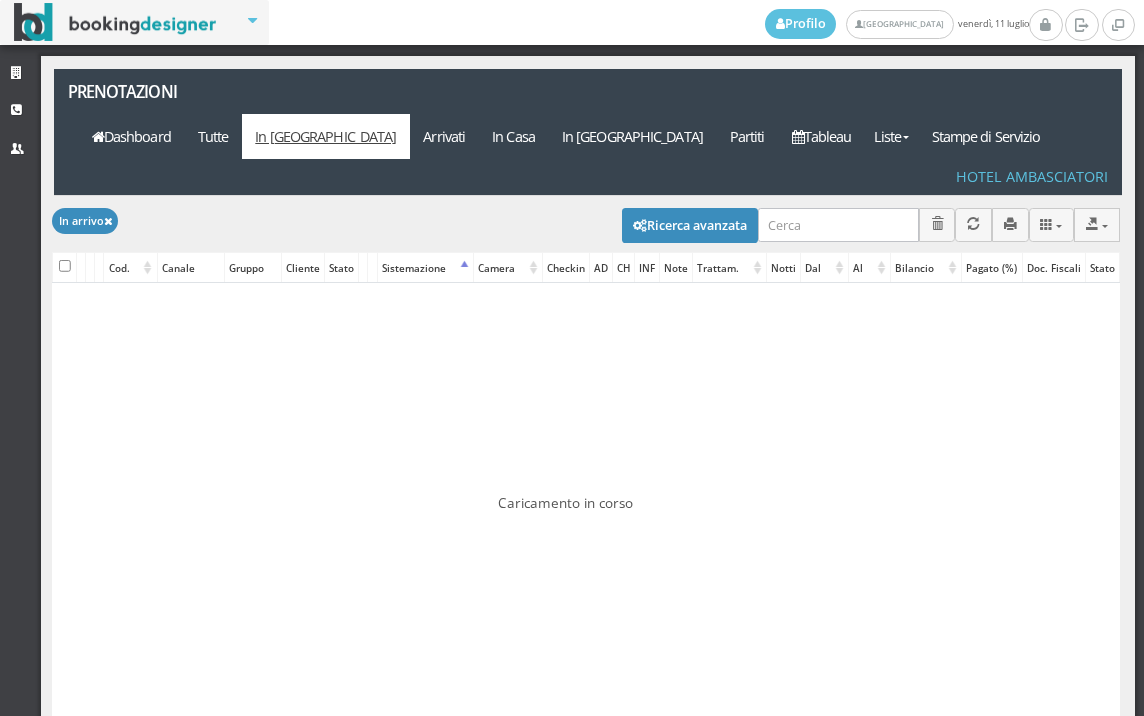 scroll, scrollTop: 0, scrollLeft: 0, axis: both 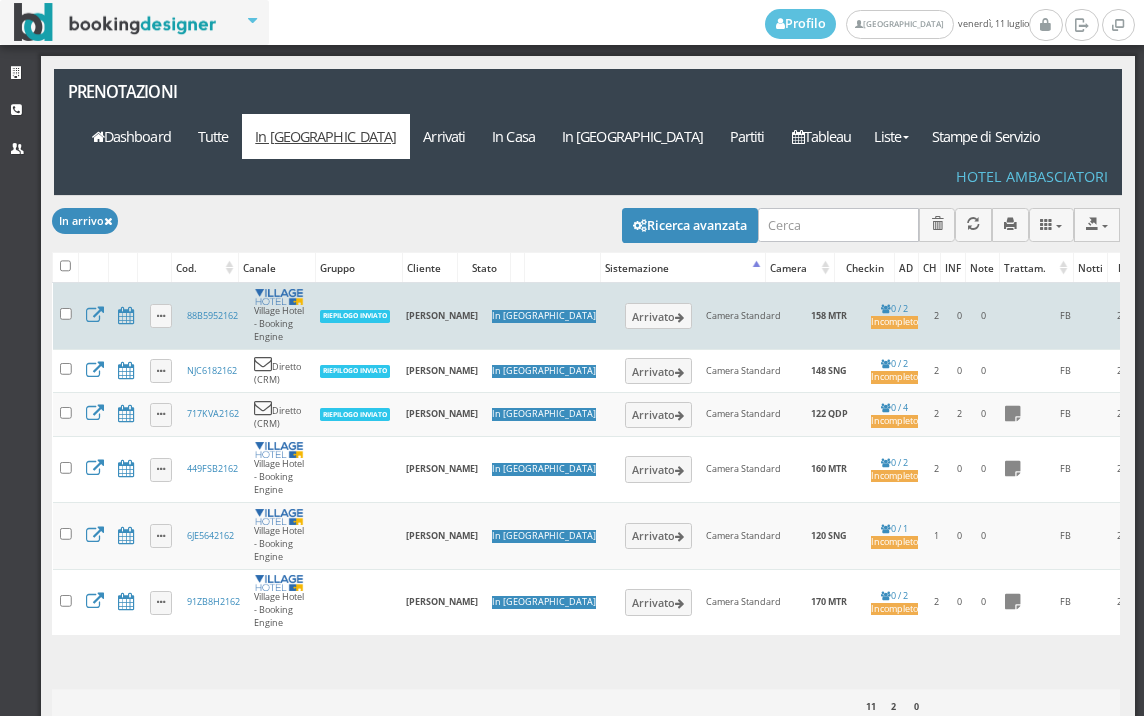 click on "Camera Standard" at bounding box center [747, 316] 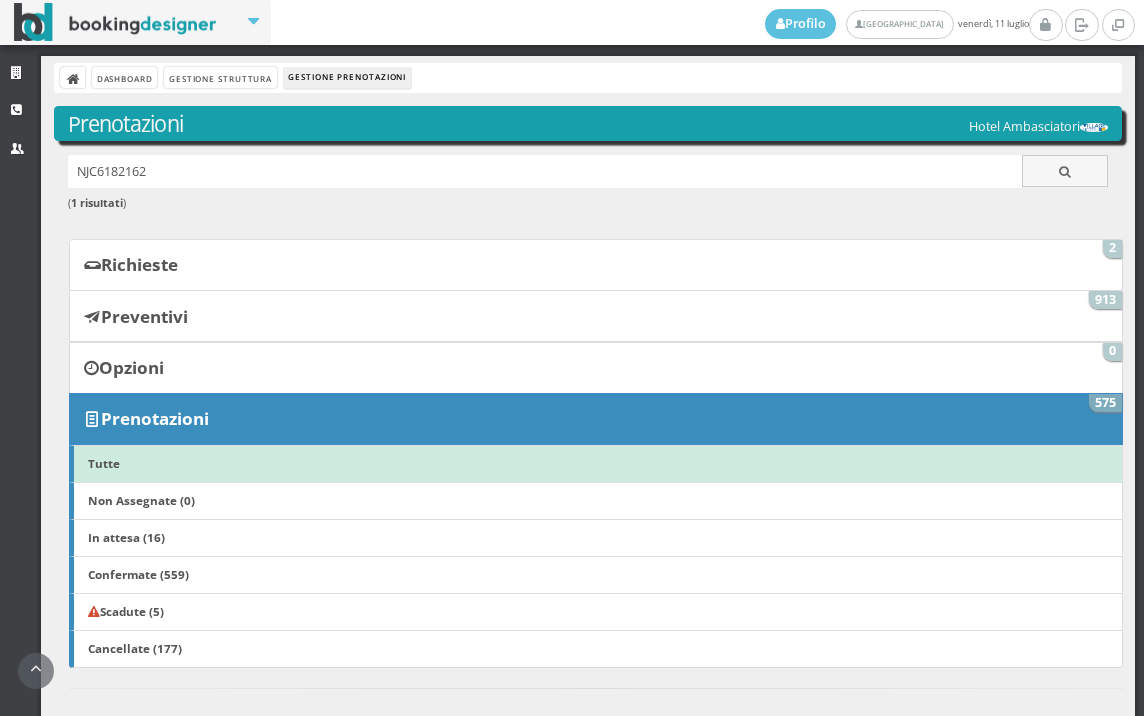 scroll, scrollTop: 0, scrollLeft: 0, axis: both 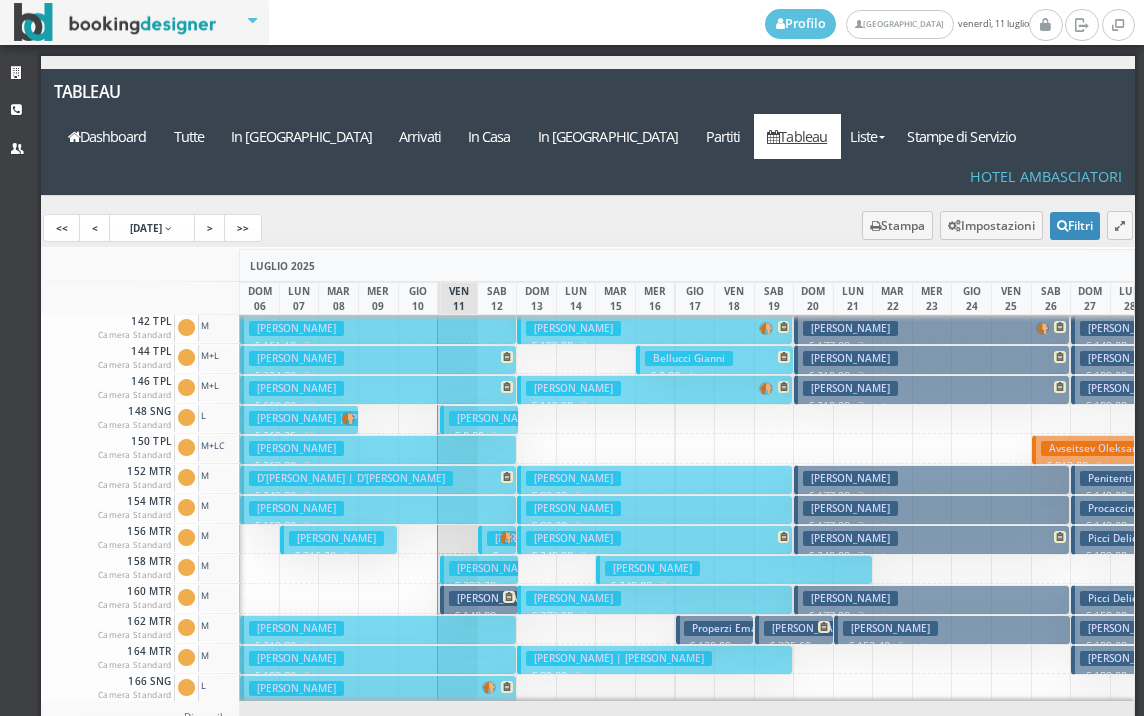 click on "[PERSON_NAME]" at bounding box center [336, 538] 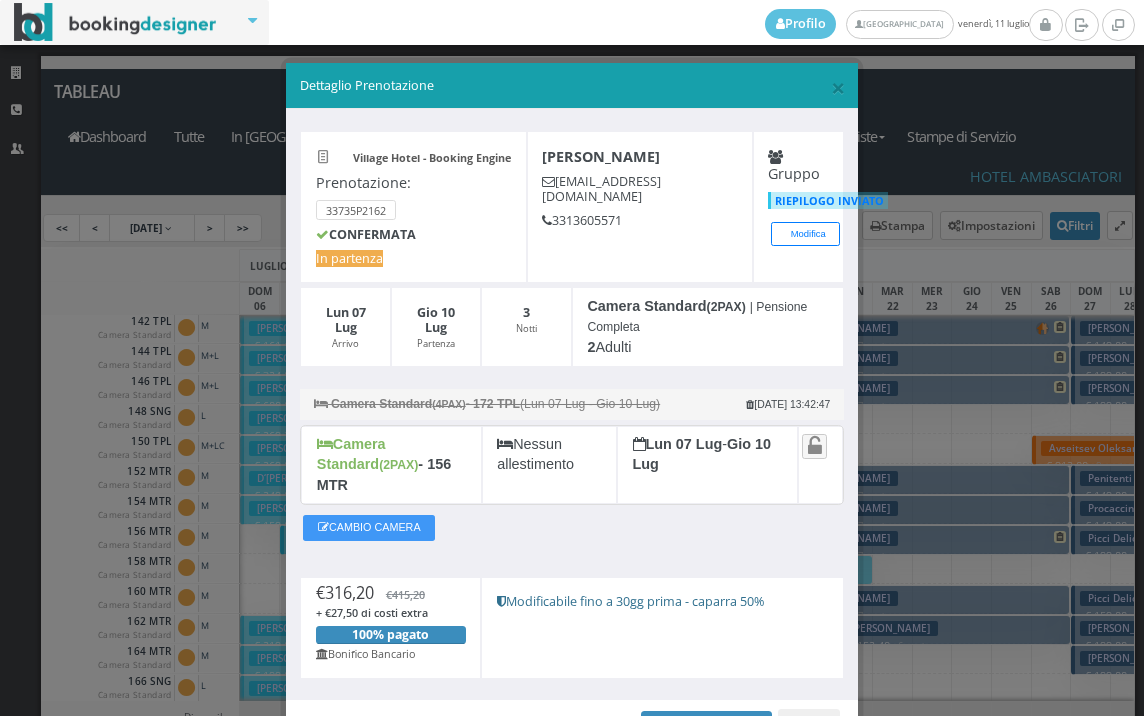 scroll, scrollTop: 97, scrollLeft: 0, axis: vertical 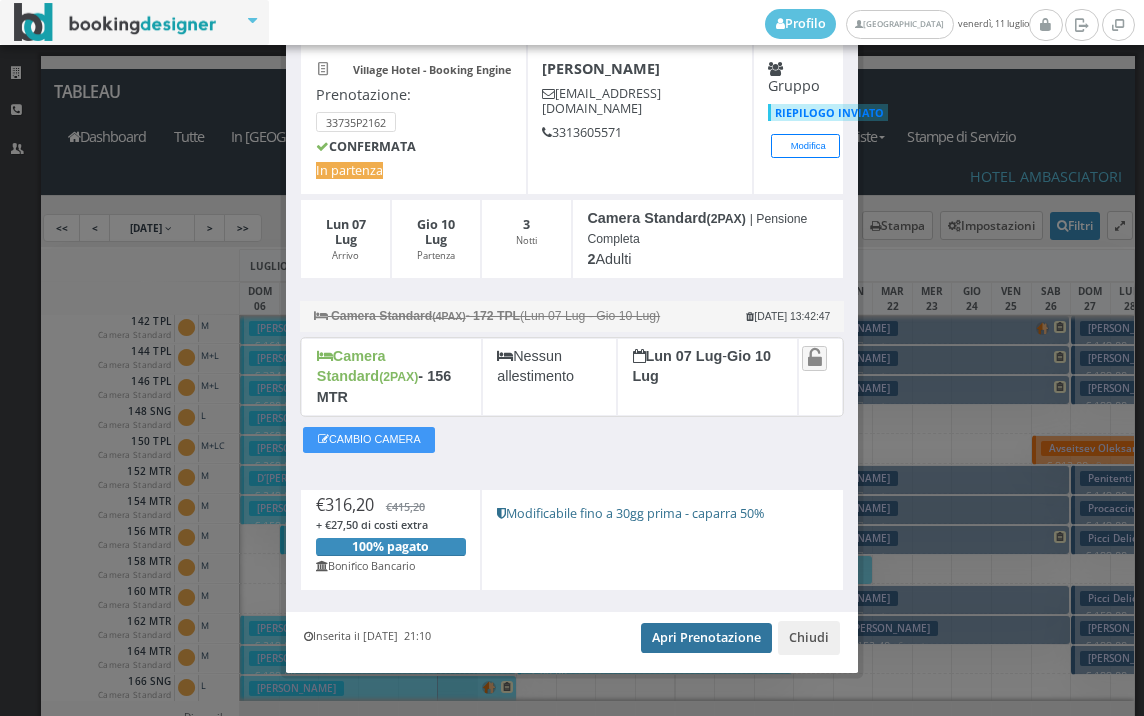click on "Apri Prenotazione" at bounding box center [706, 638] 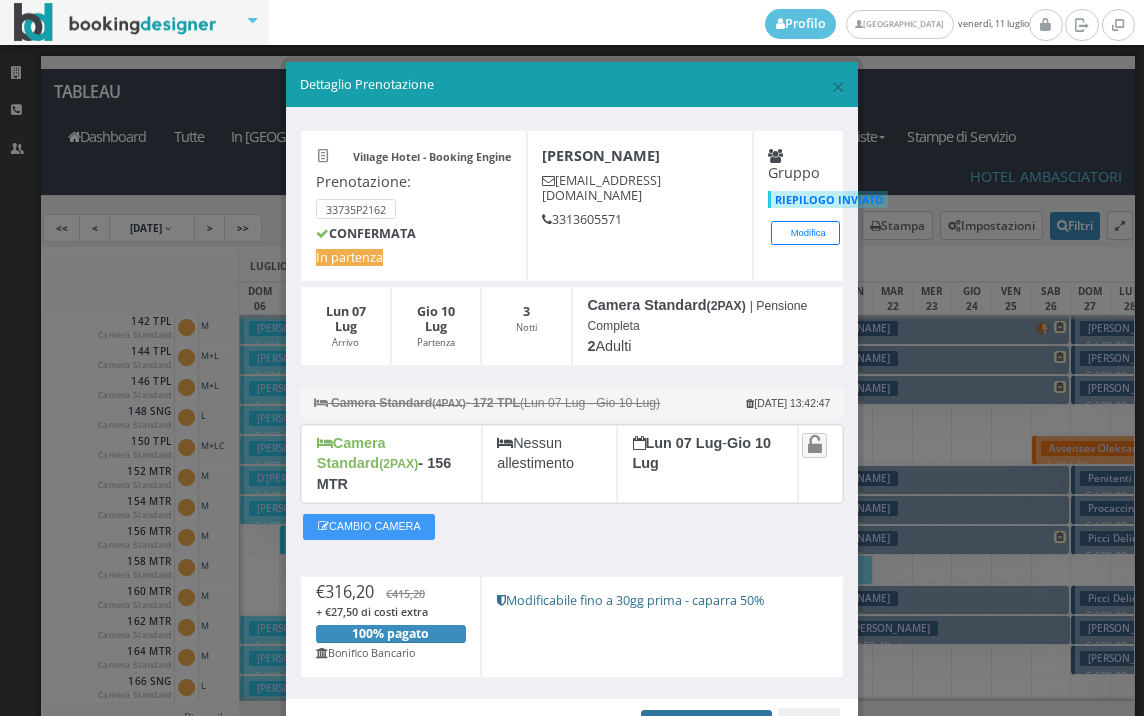scroll, scrollTop: 0, scrollLeft: 0, axis: both 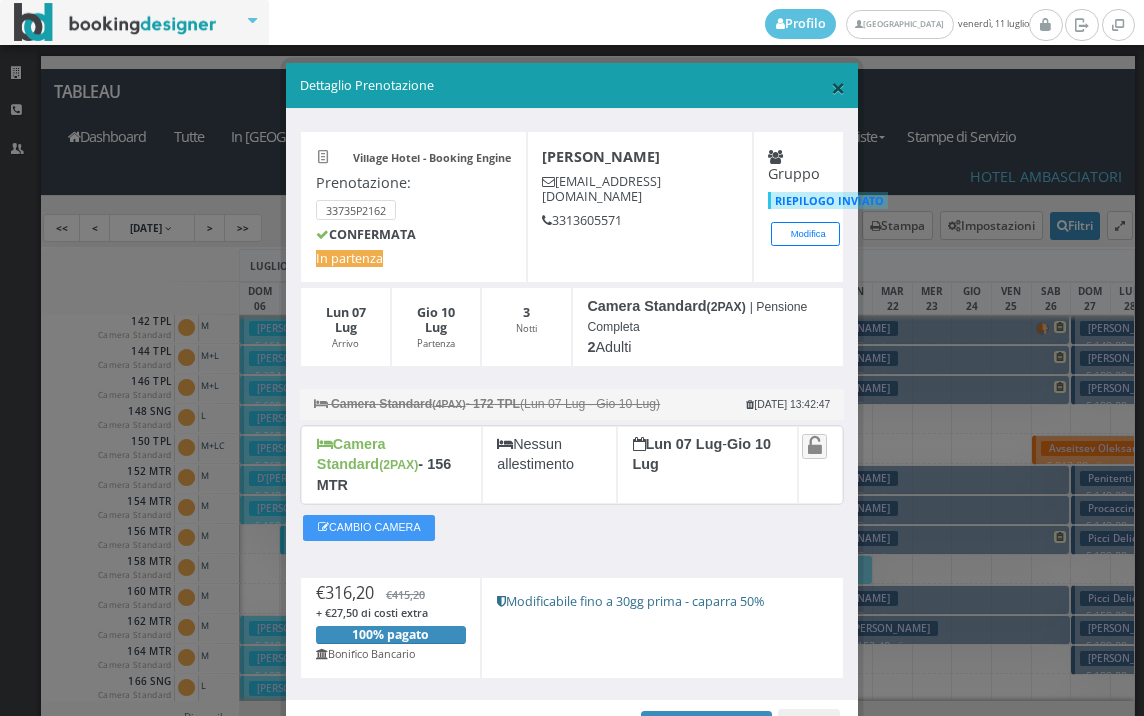 click on "×" at bounding box center [838, 87] 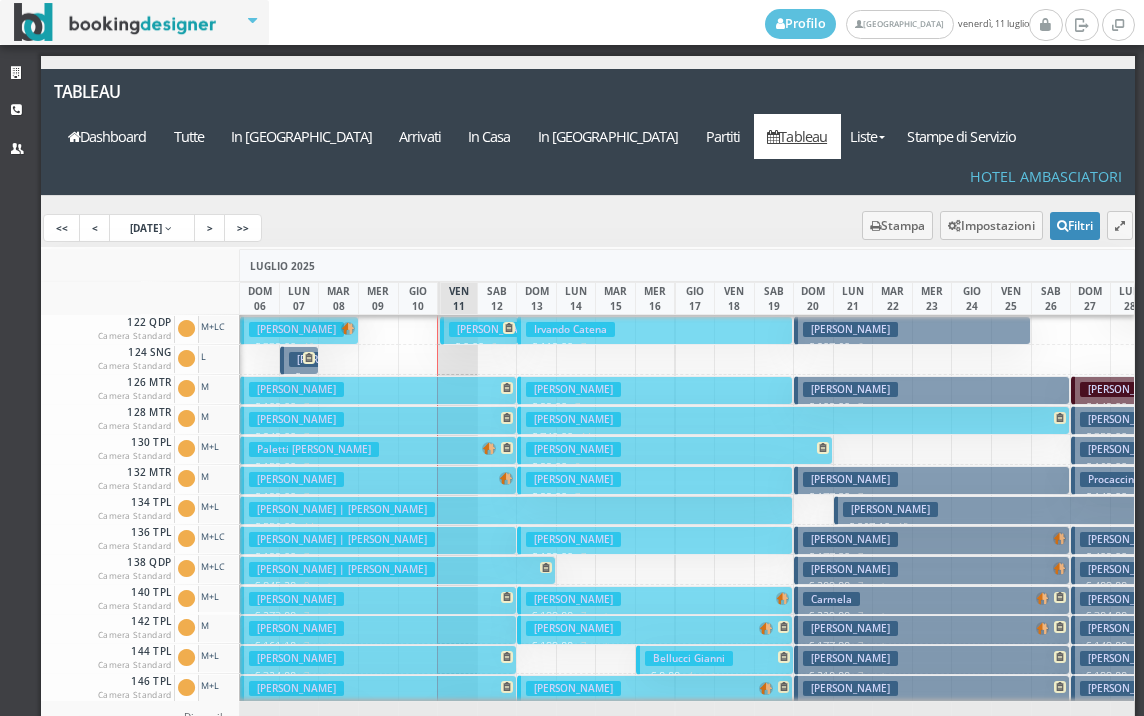 scroll, scrollTop: 0, scrollLeft: 0, axis: both 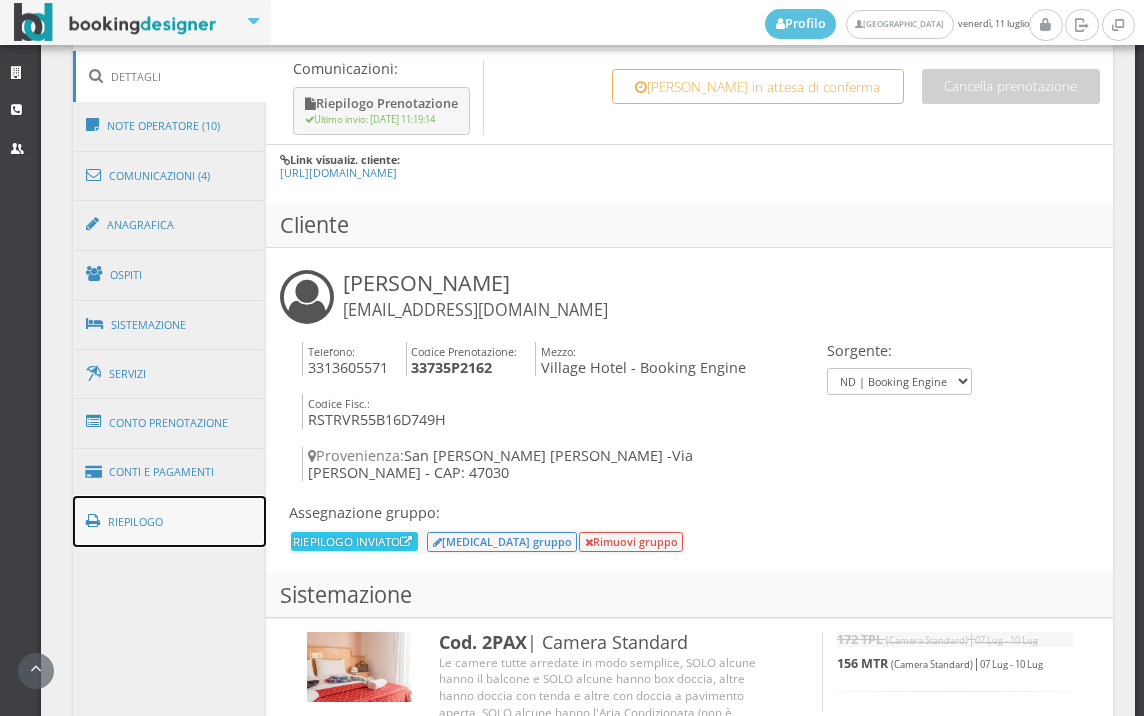 click on "Riepilogo" at bounding box center (170, 522) 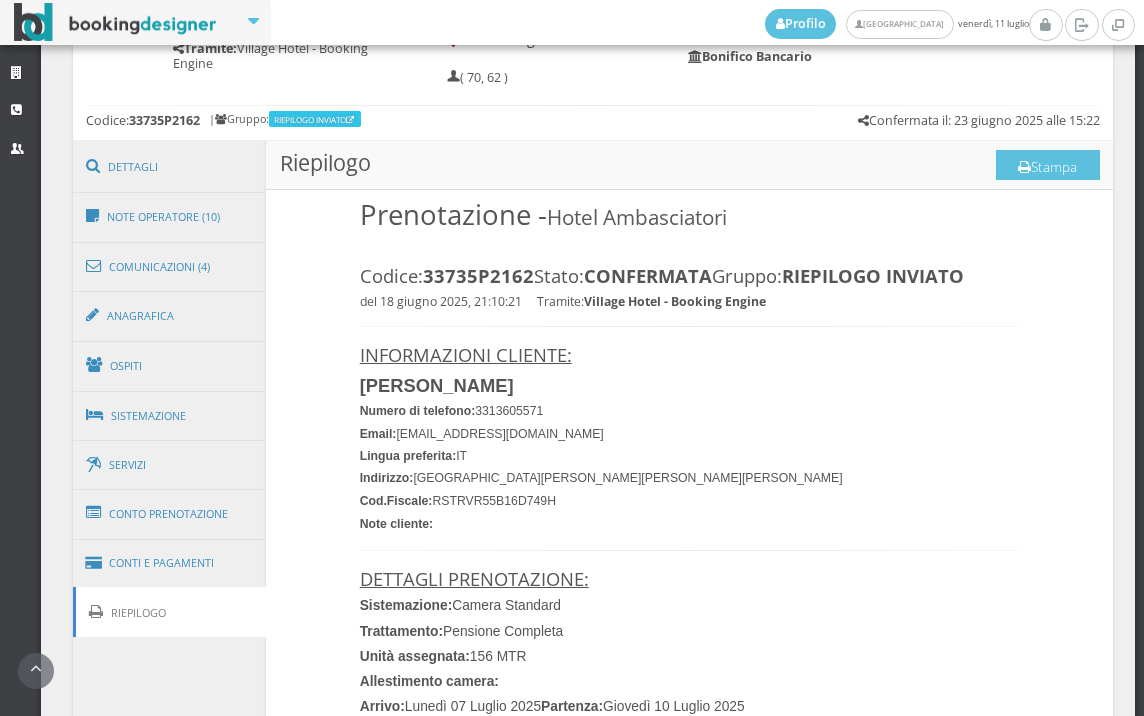 scroll, scrollTop: 888, scrollLeft: 0, axis: vertical 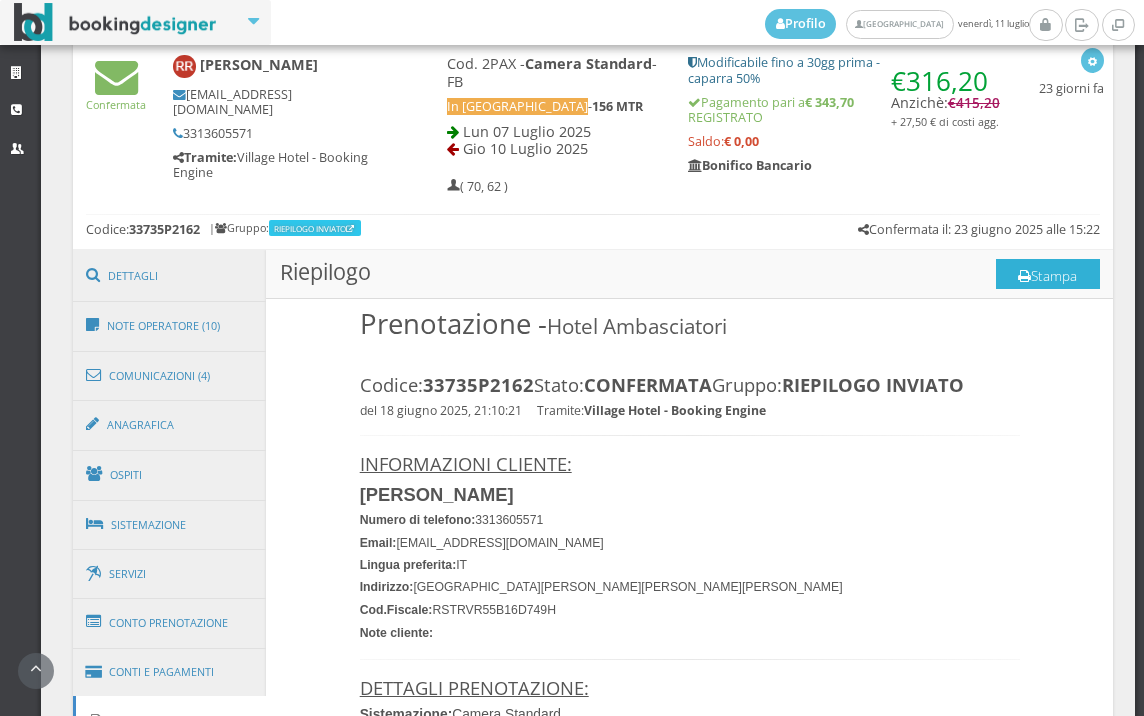 click on "Stampa" at bounding box center [1048, 274] 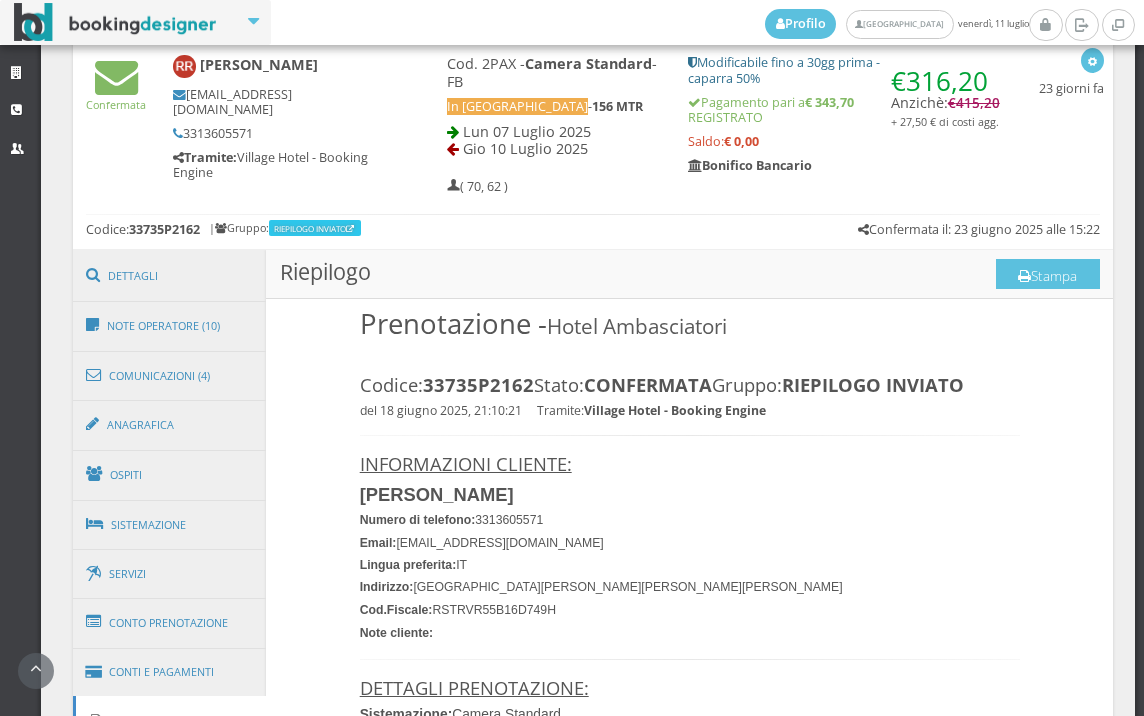 scroll, scrollTop: 0, scrollLeft: 0, axis: both 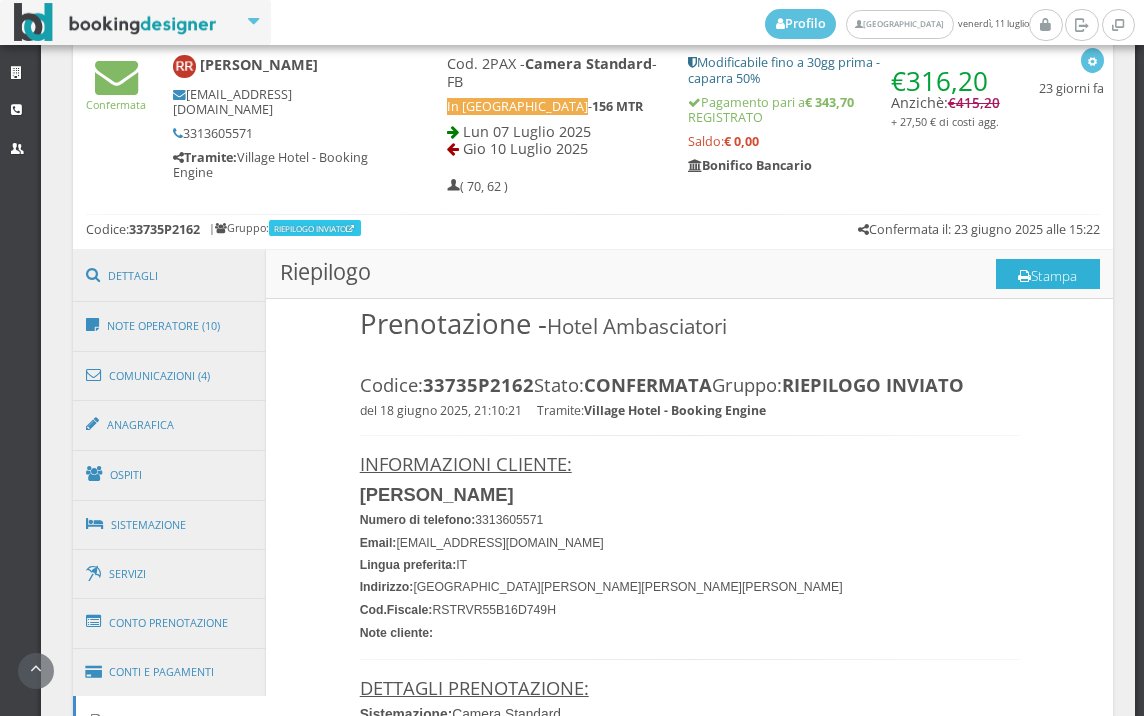 click on "Stampa" at bounding box center (1048, 274) 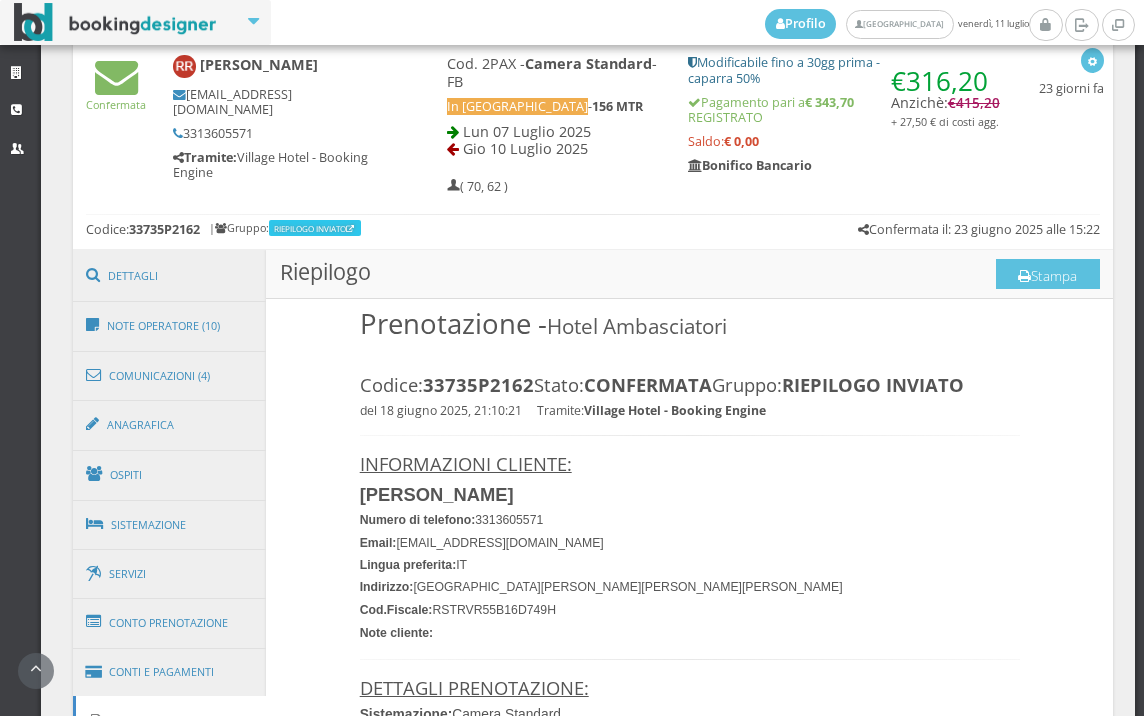 scroll, scrollTop: 0, scrollLeft: 0, axis: both 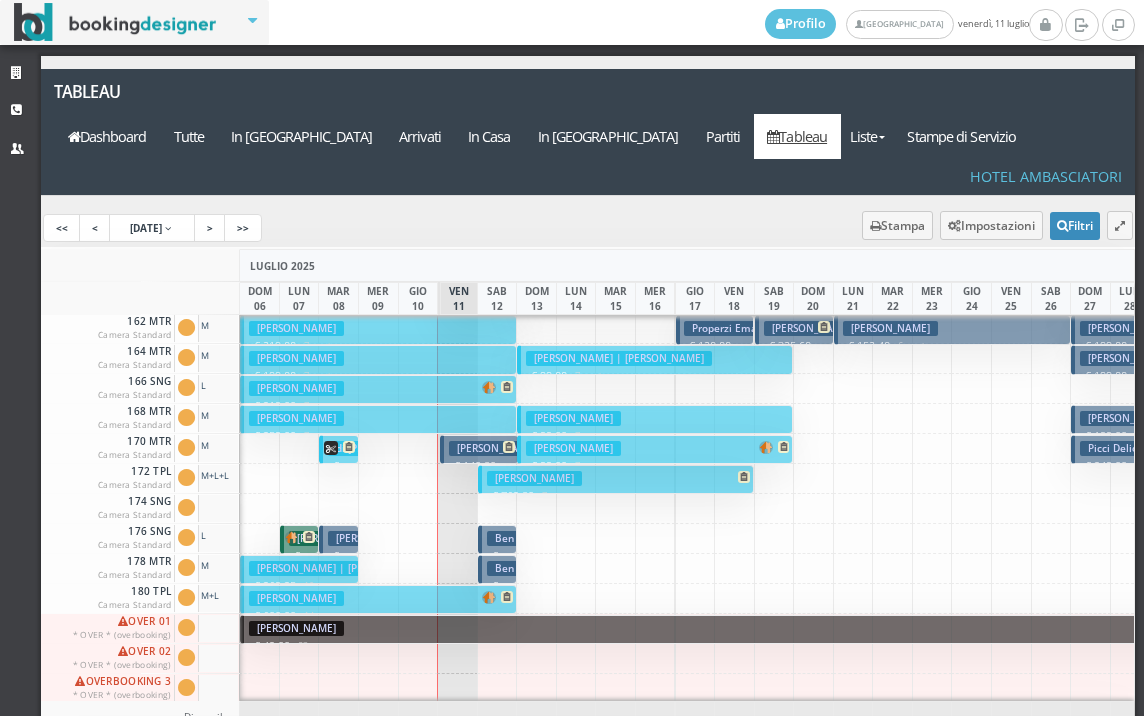 click on "Ben
€ 49.00         1 notti
1 Adulto" at bounding box center (497, 539) 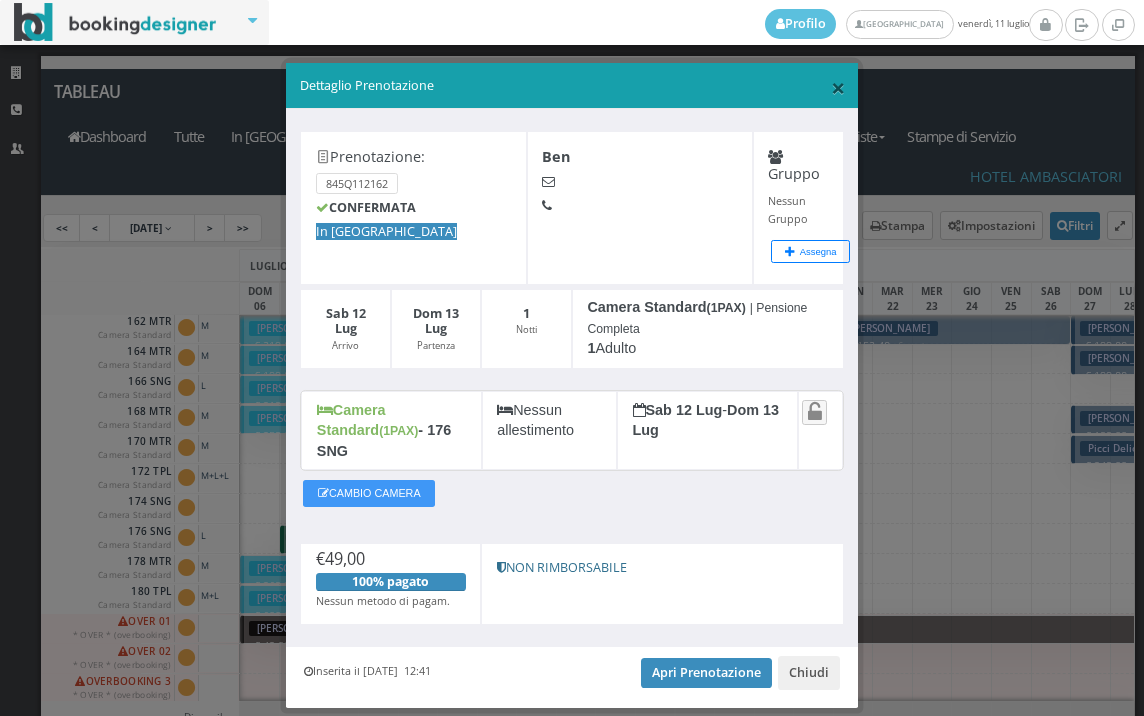 click on "×" at bounding box center (838, 87) 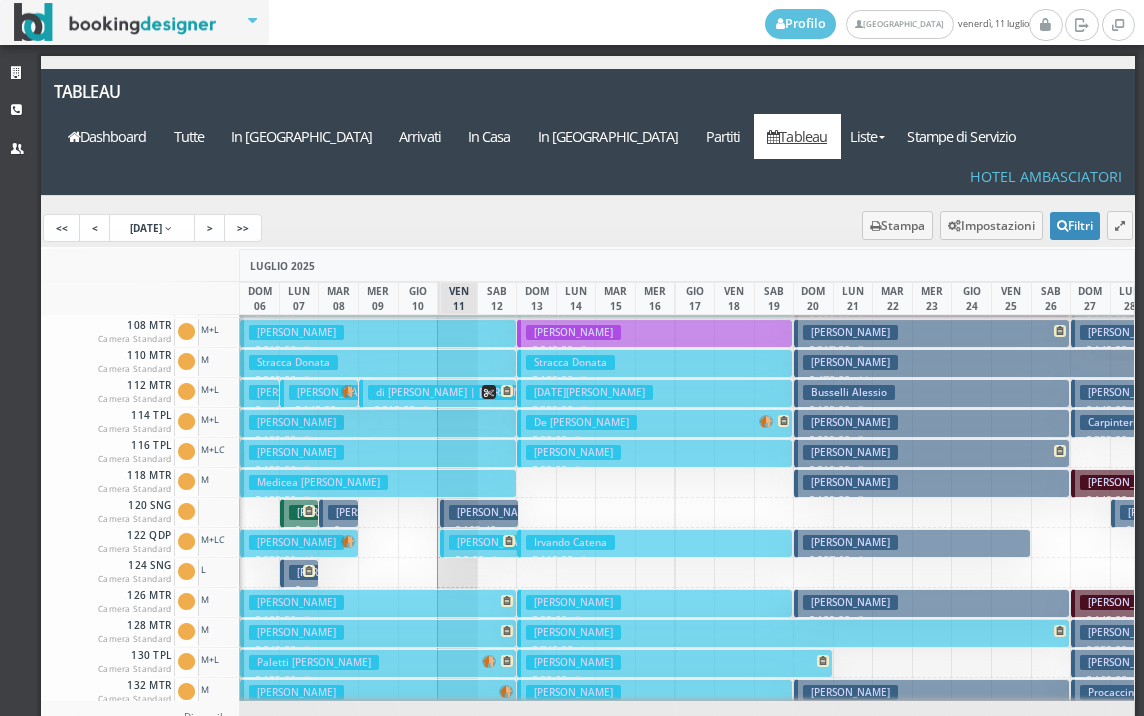 scroll, scrollTop: 100, scrollLeft: 0, axis: vertical 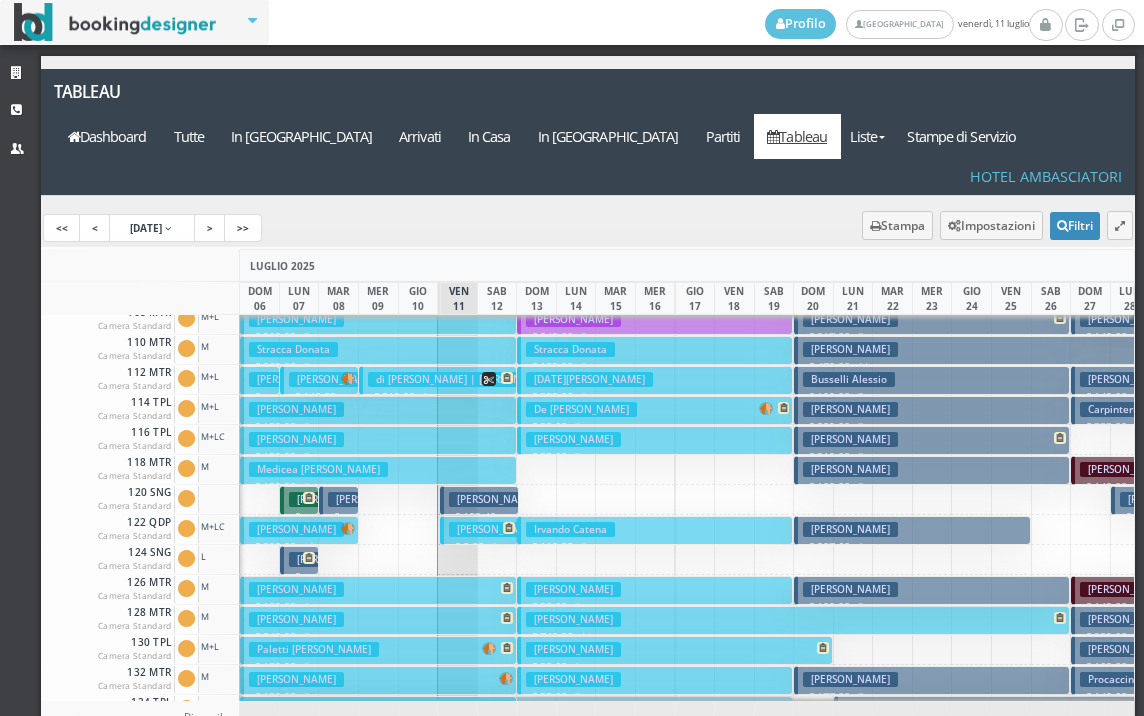 drag, startPoint x: 404, startPoint y: 642, endPoint x: 564, endPoint y: 671, distance: 162.60689 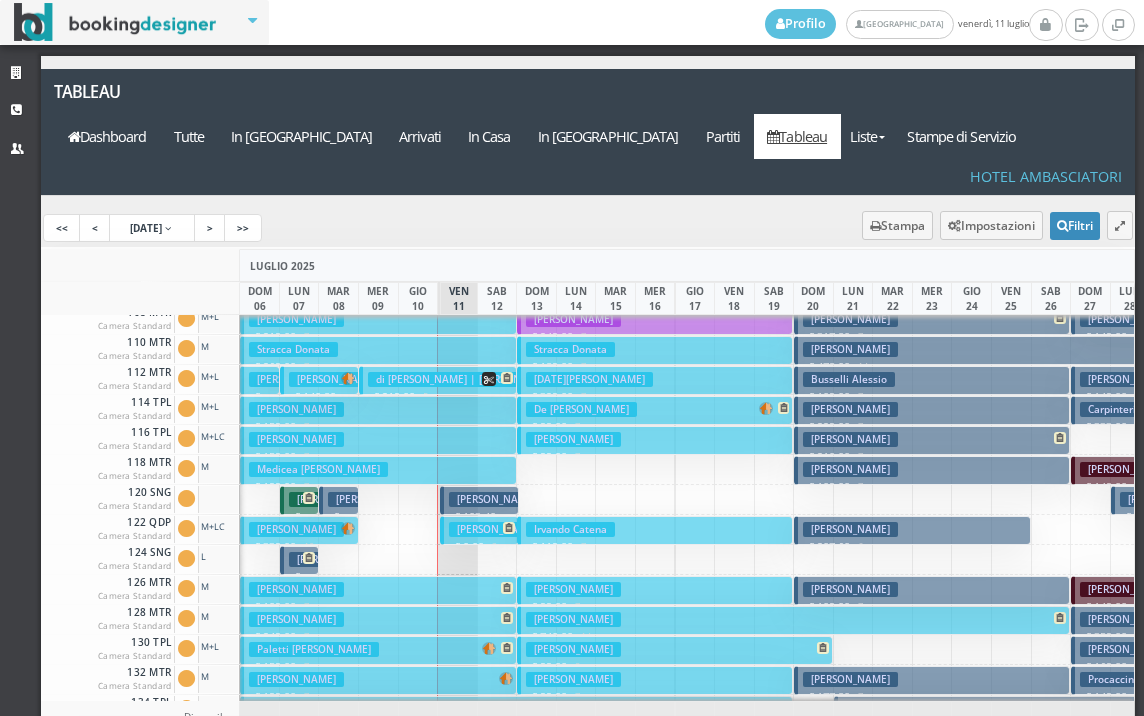 scroll, scrollTop: 100, scrollLeft: 81, axis: both 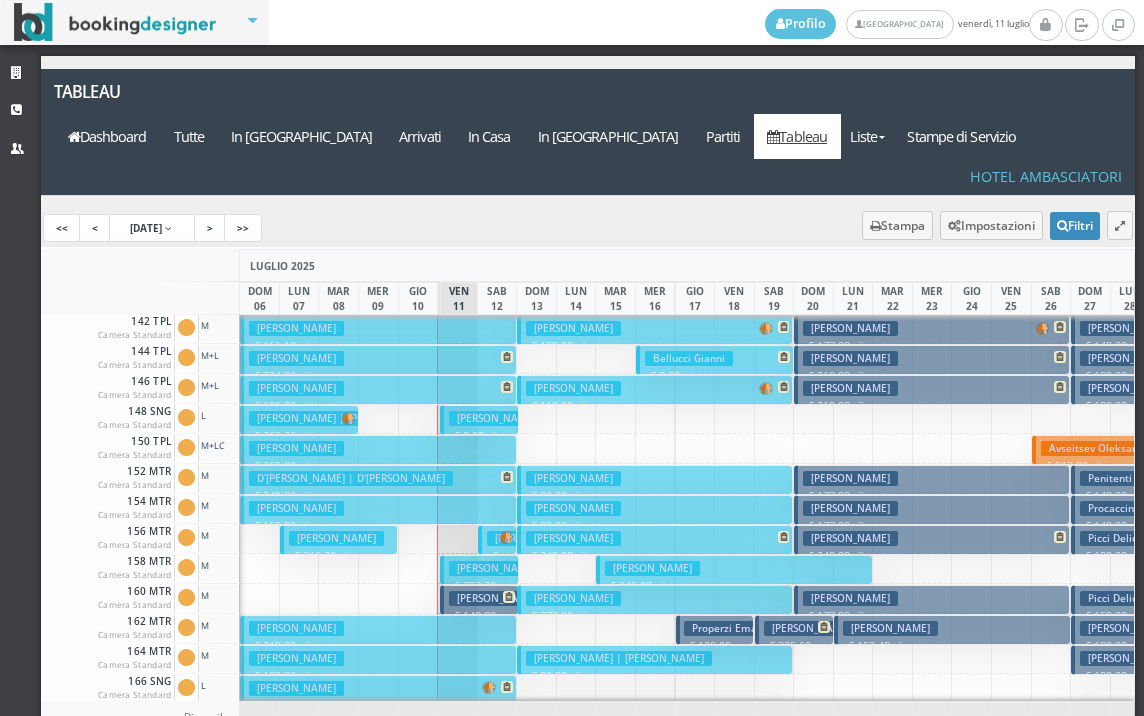 click on "Beltrami Floriano" at bounding box center [496, 598] 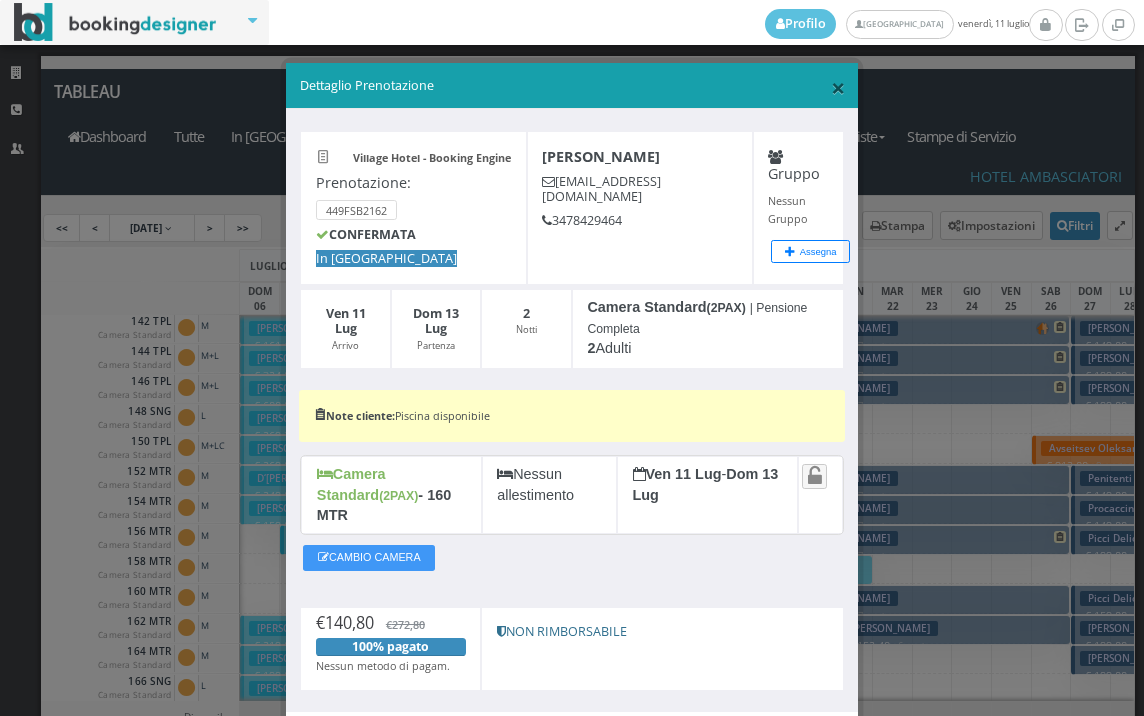 click on "×" at bounding box center [838, 87] 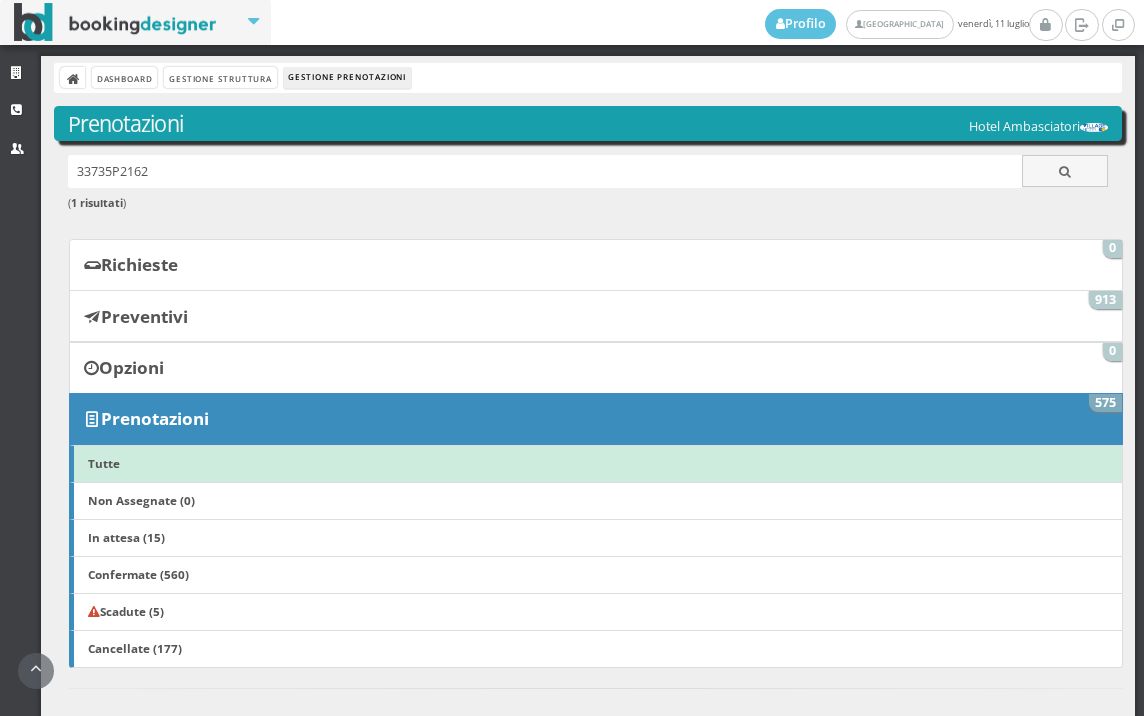 scroll, scrollTop: 0, scrollLeft: 0, axis: both 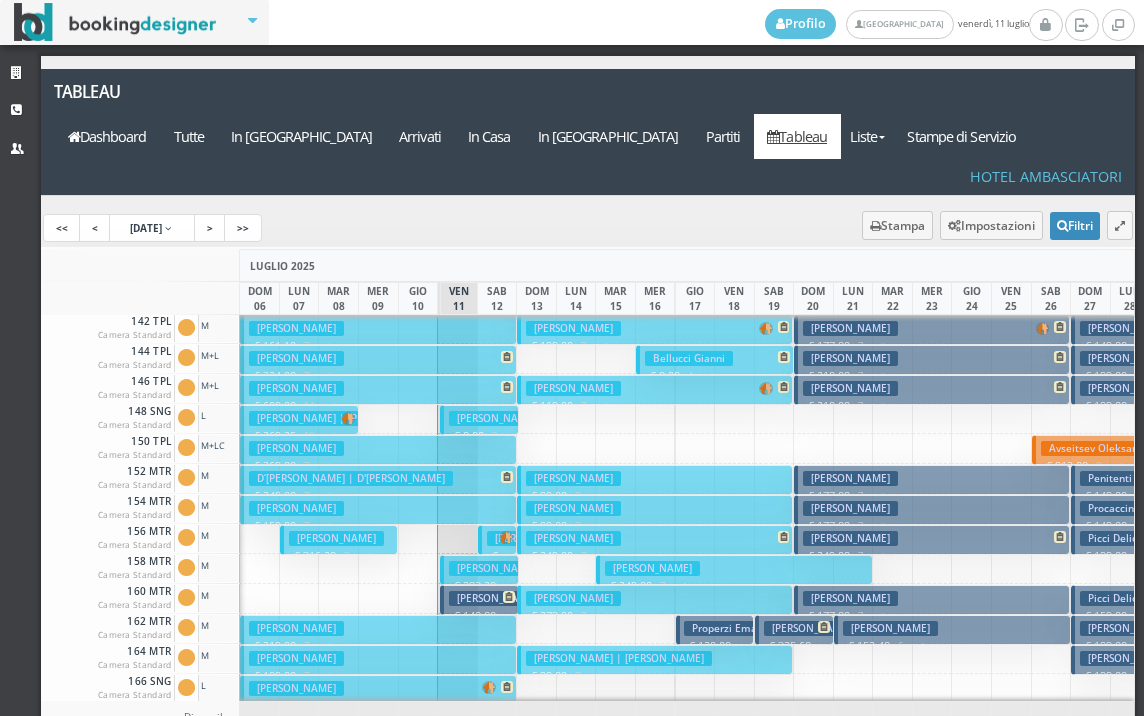 click on "[PERSON_NAME]" at bounding box center [336, 538] 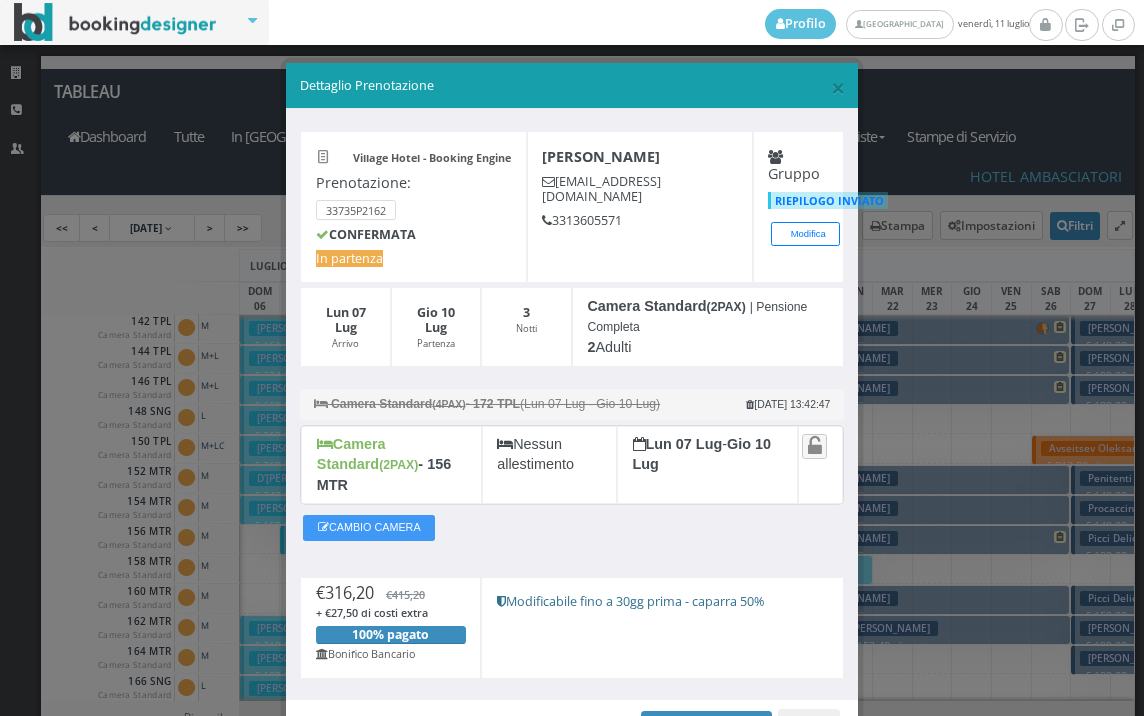 scroll, scrollTop: 97, scrollLeft: 0, axis: vertical 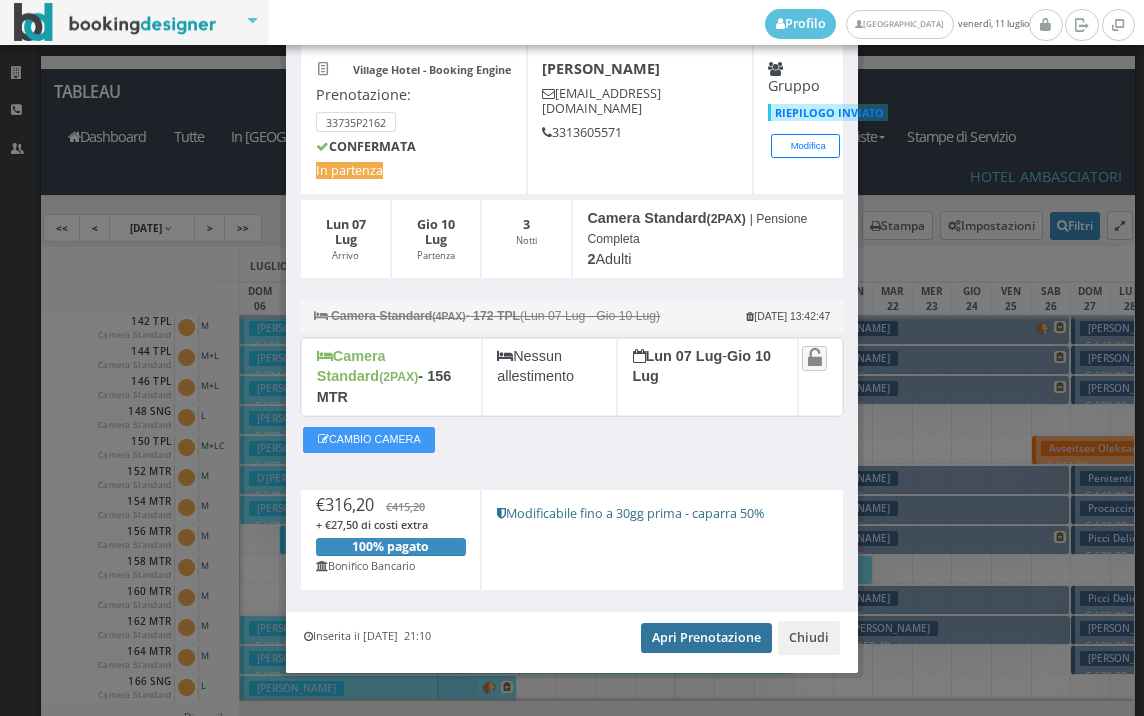 click on "Apri Prenotazione" at bounding box center [706, 638] 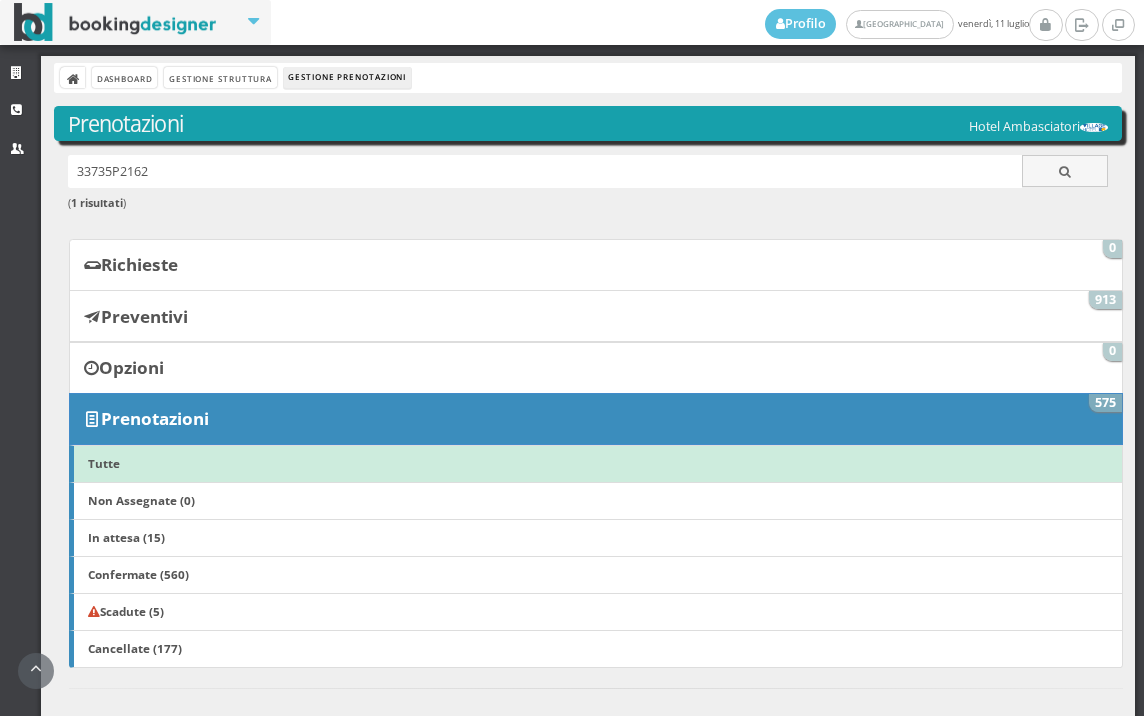 scroll, scrollTop: 0, scrollLeft: 0, axis: both 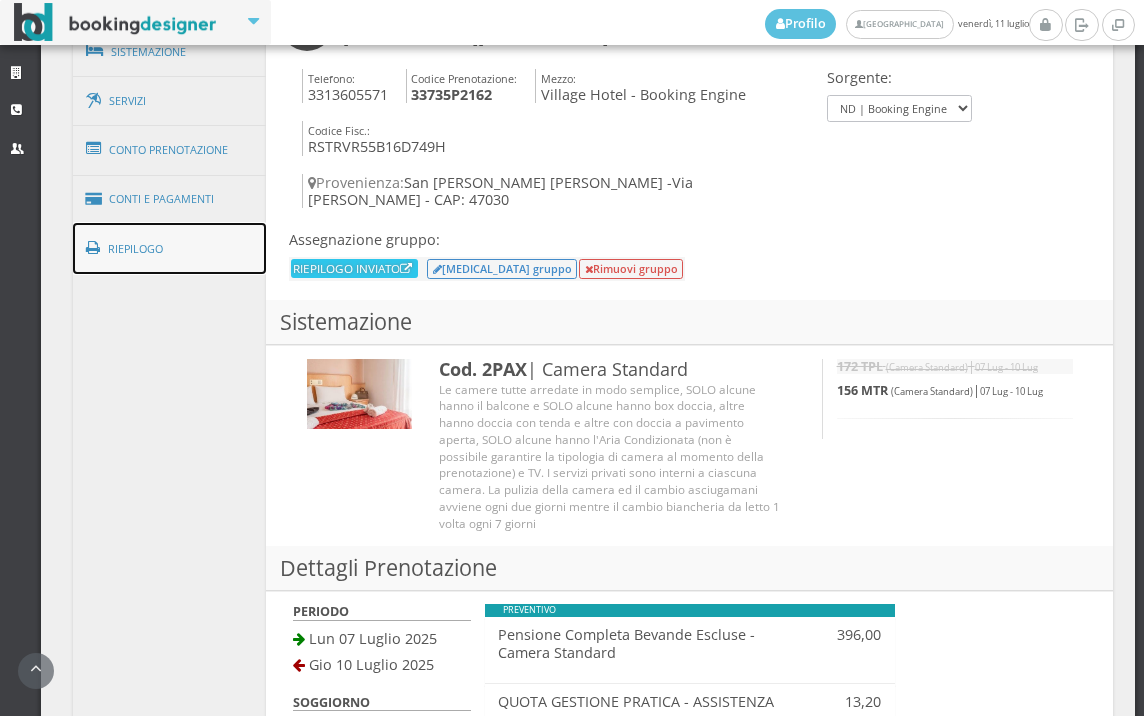 click on "Riepilogo" at bounding box center [170, 249] 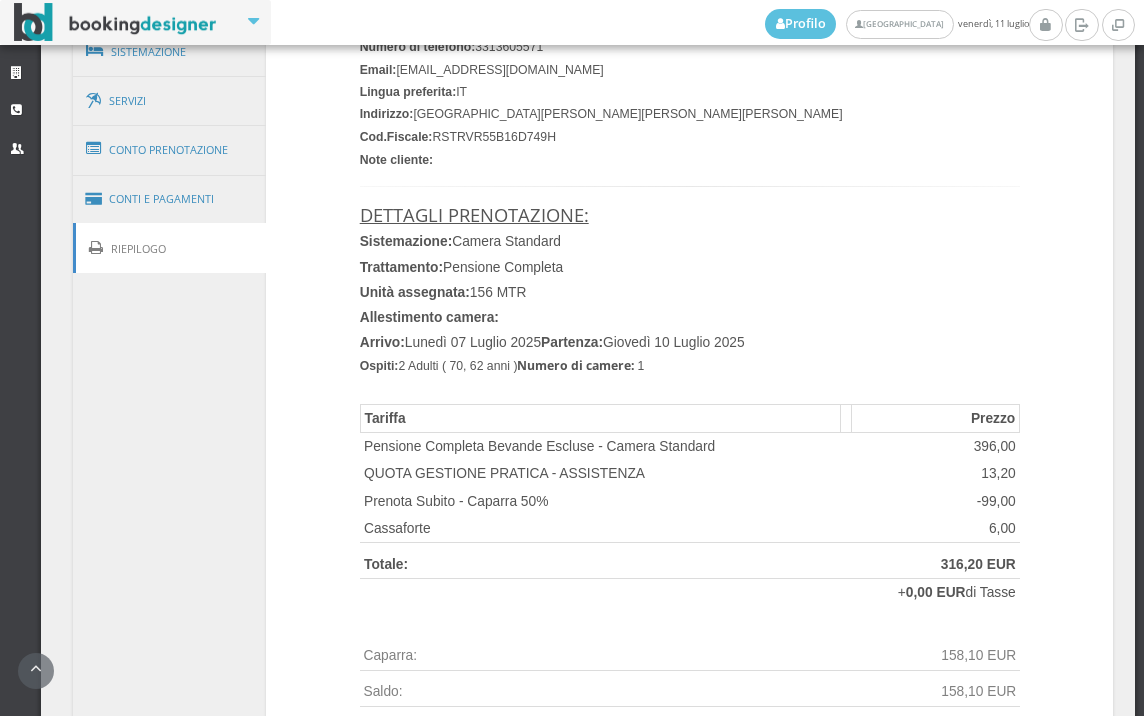 scroll, scrollTop: 858, scrollLeft: 0, axis: vertical 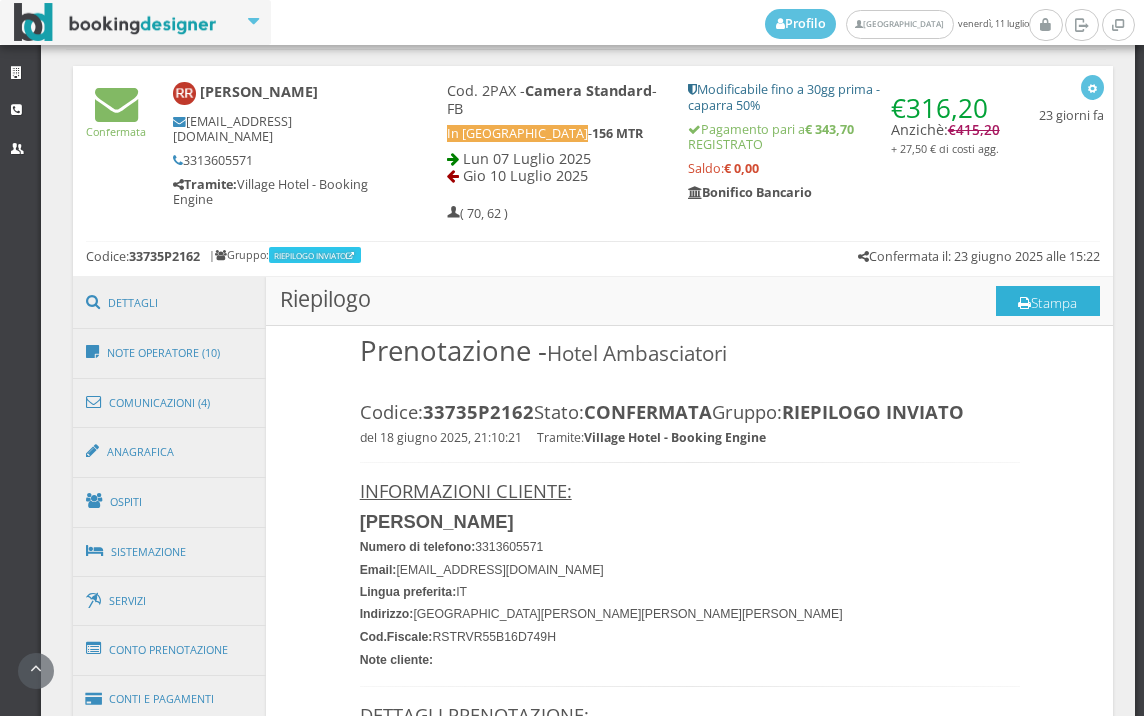 click on "Stampa" at bounding box center [1048, 301] 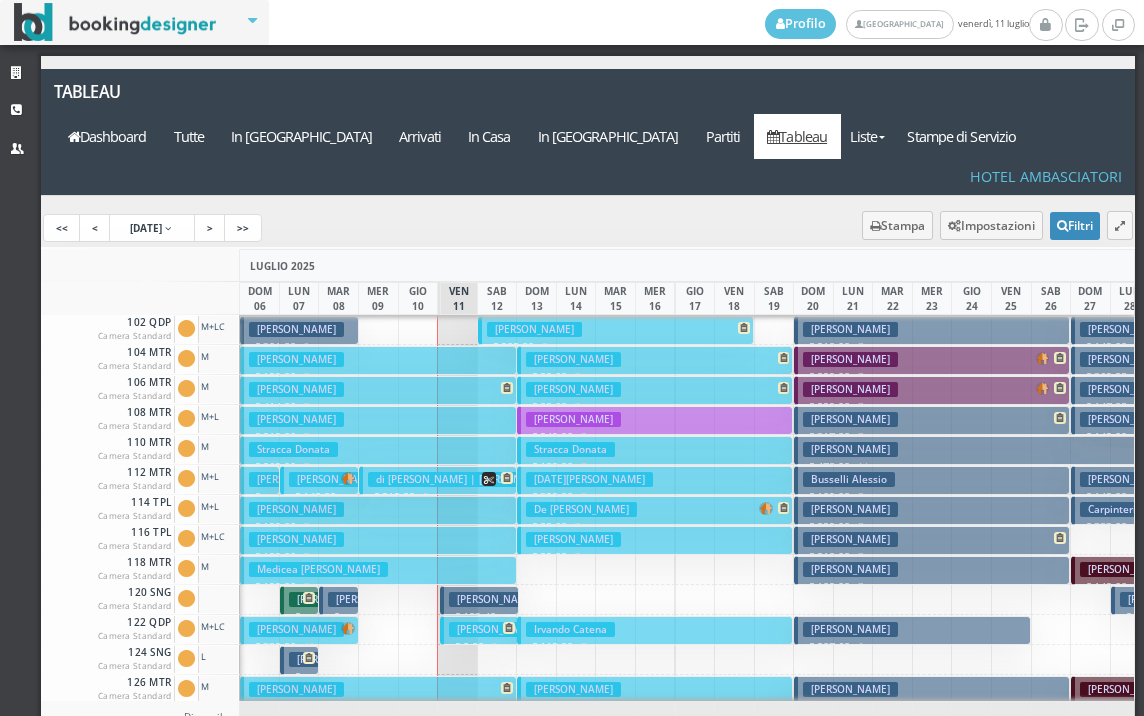scroll, scrollTop: 0, scrollLeft: 0, axis: both 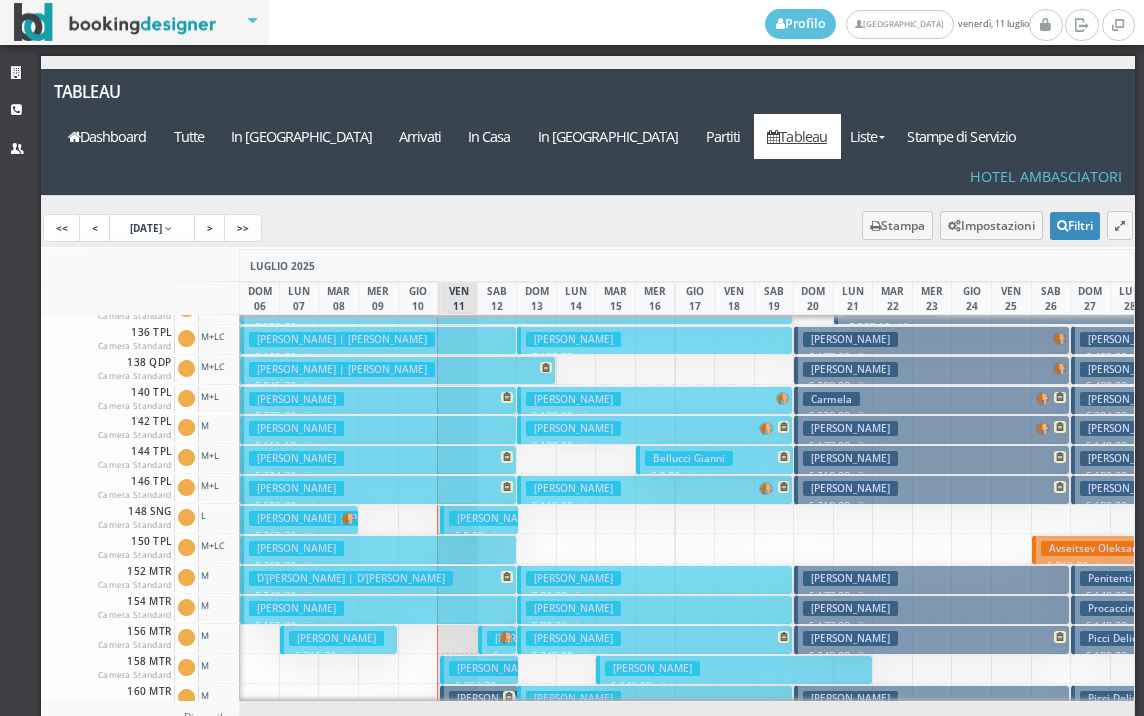 click on "[PERSON_NAME]" at bounding box center [336, 638] 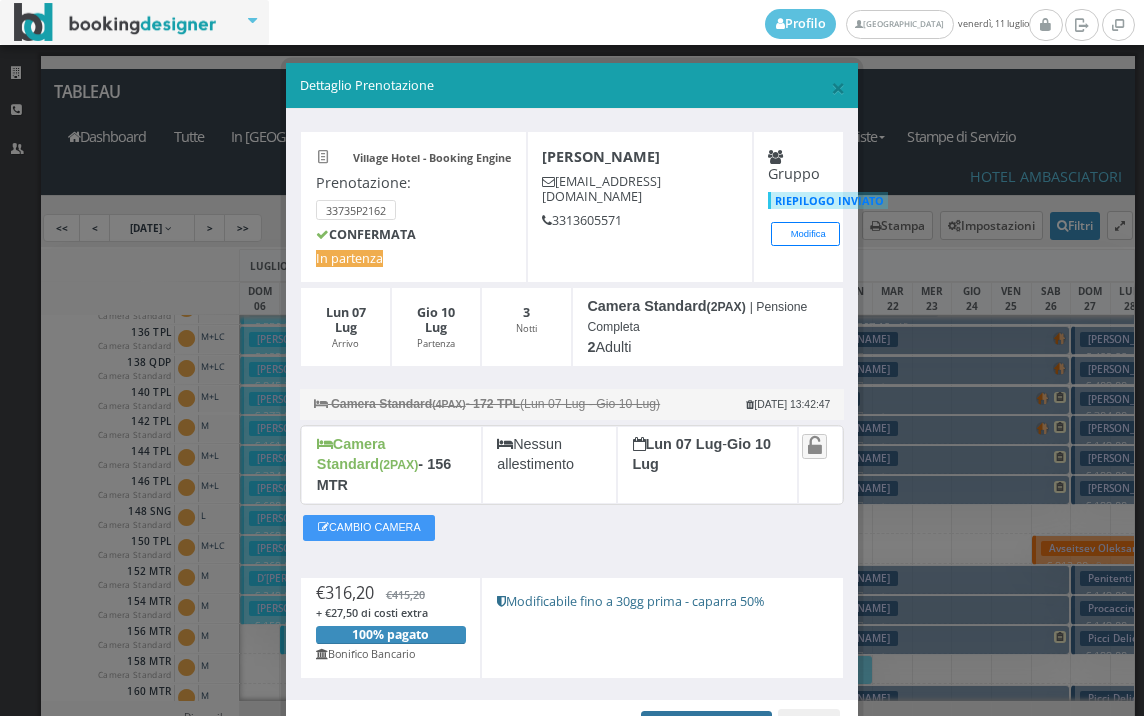 click on "Apri Prenotazione" at bounding box center [706, 726] 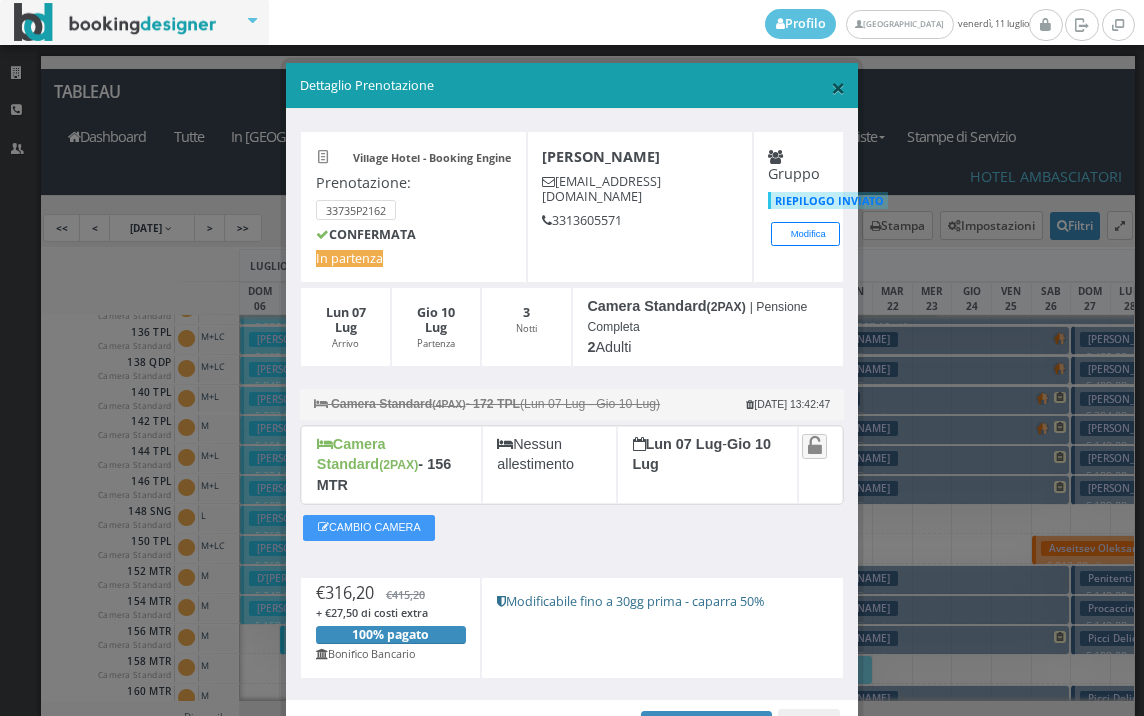 click on "×" at bounding box center [838, 87] 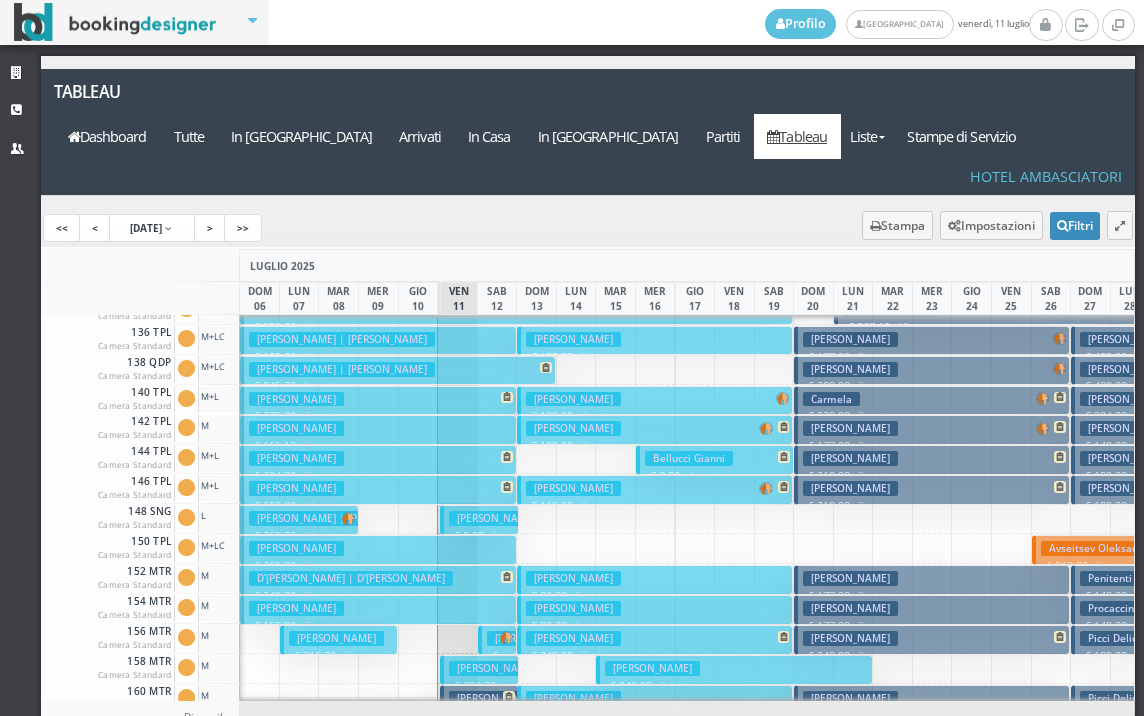 scroll, scrollTop: 600, scrollLeft: 0, axis: vertical 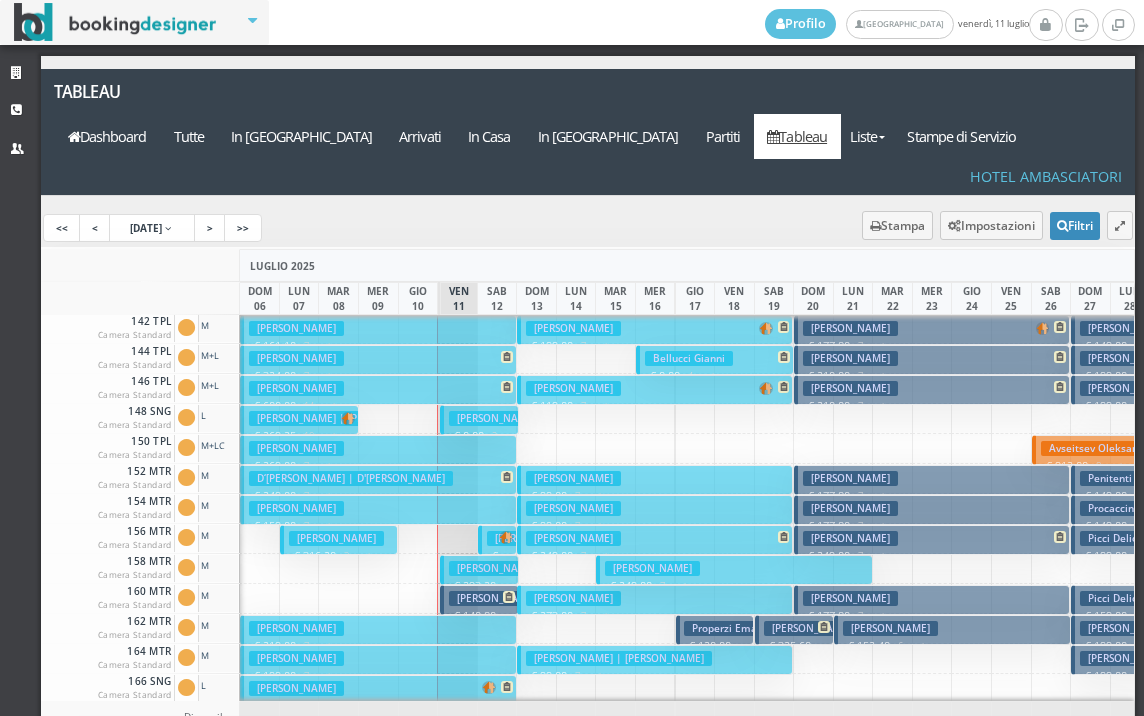 click on "Orsini Maurizio" at bounding box center [496, 568] 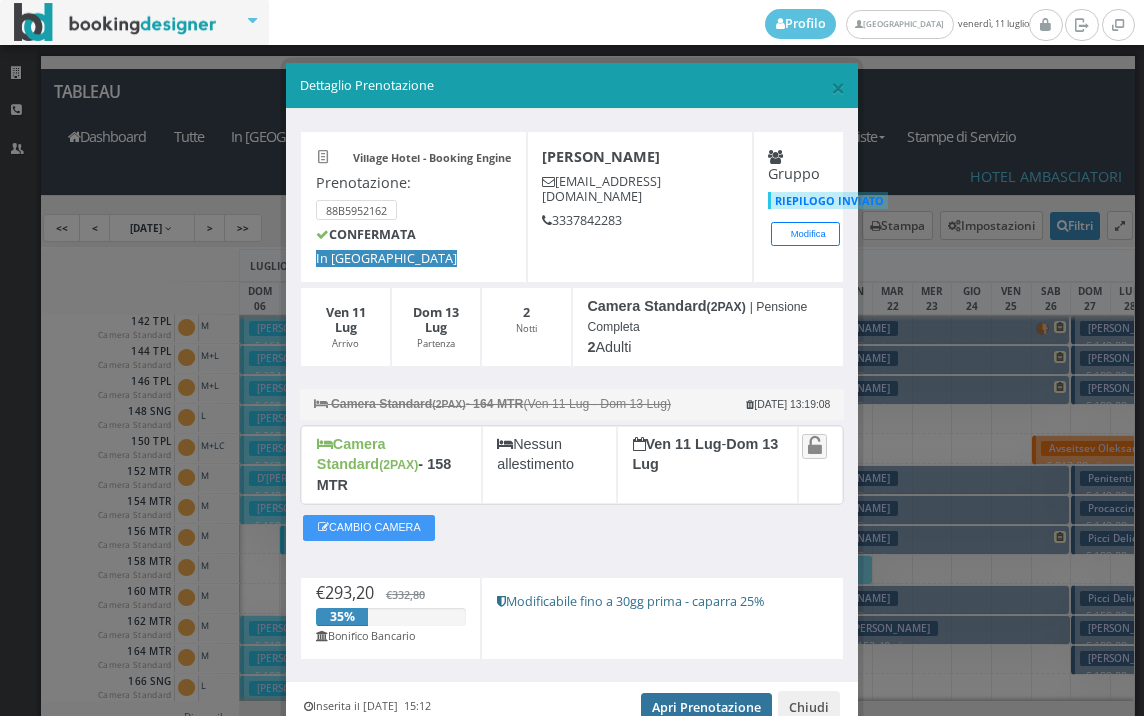 click on "Apri Prenotazione" at bounding box center (706, 708) 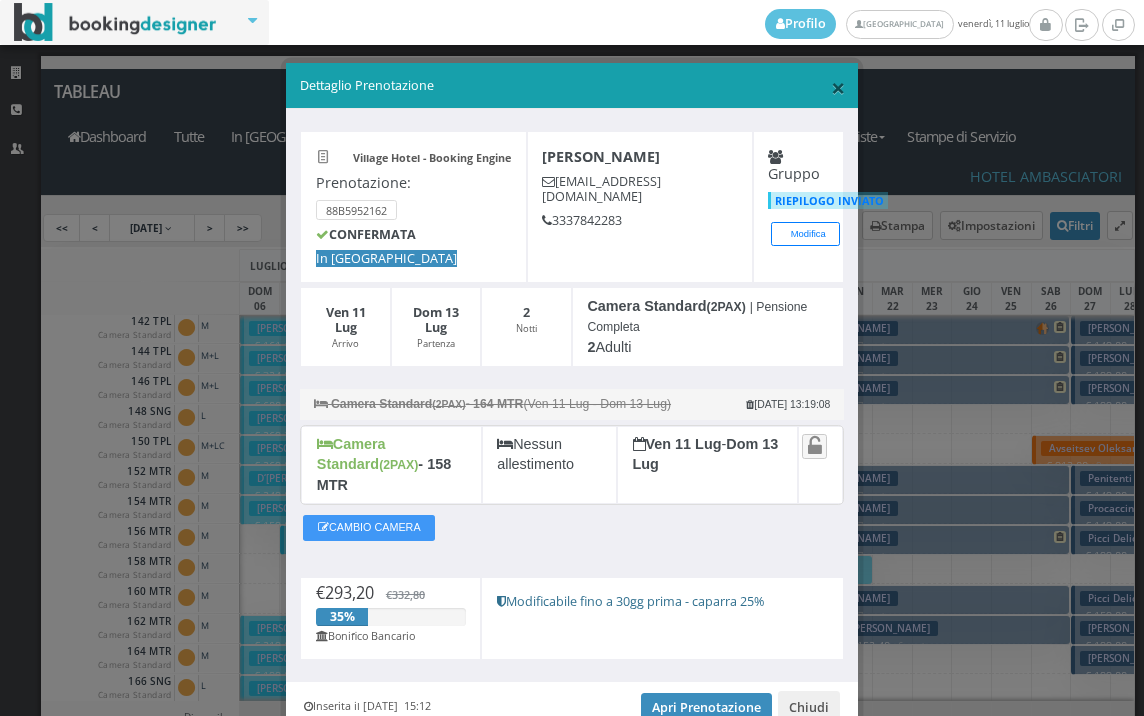 click on "×" at bounding box center (838, 87) 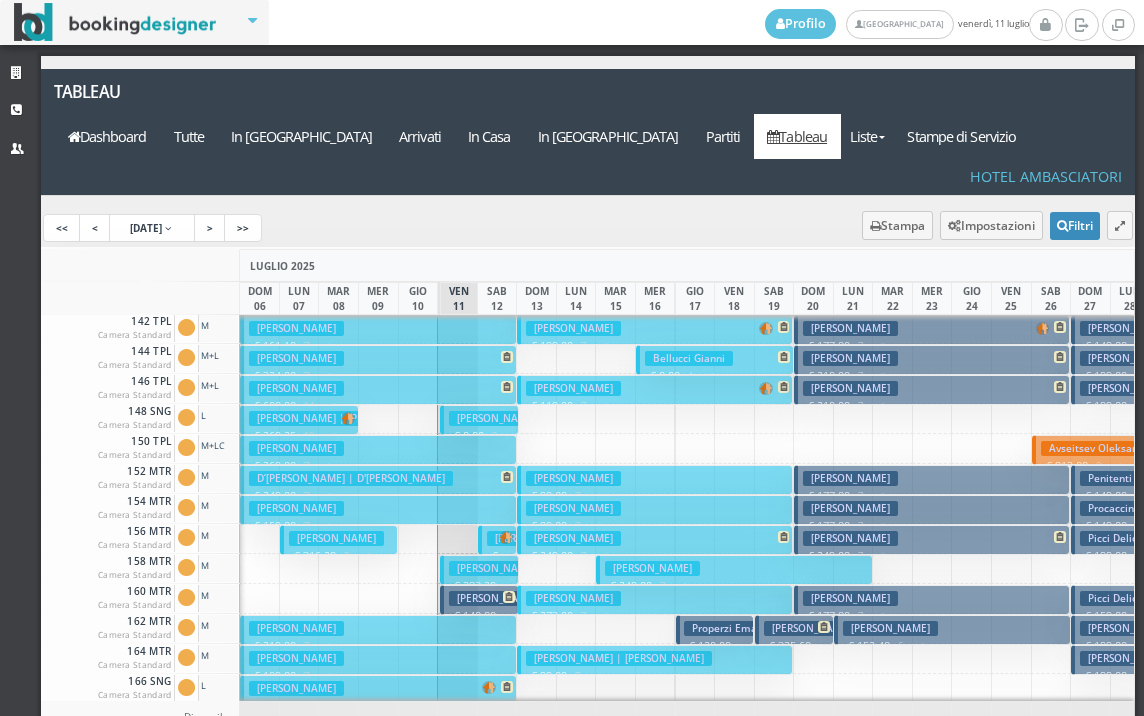 click on "Orsini Maurizio" at bounding box center [496, 568] 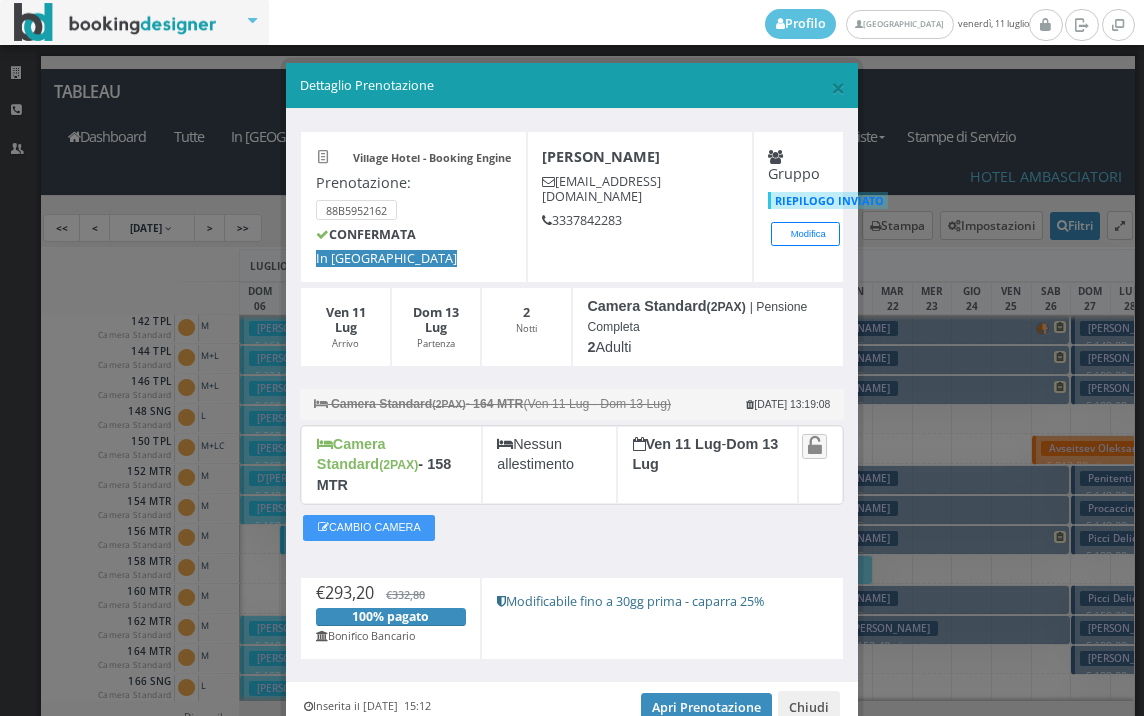scroll, scrollTop: 77, scrollLeft: 0, axis: vertical 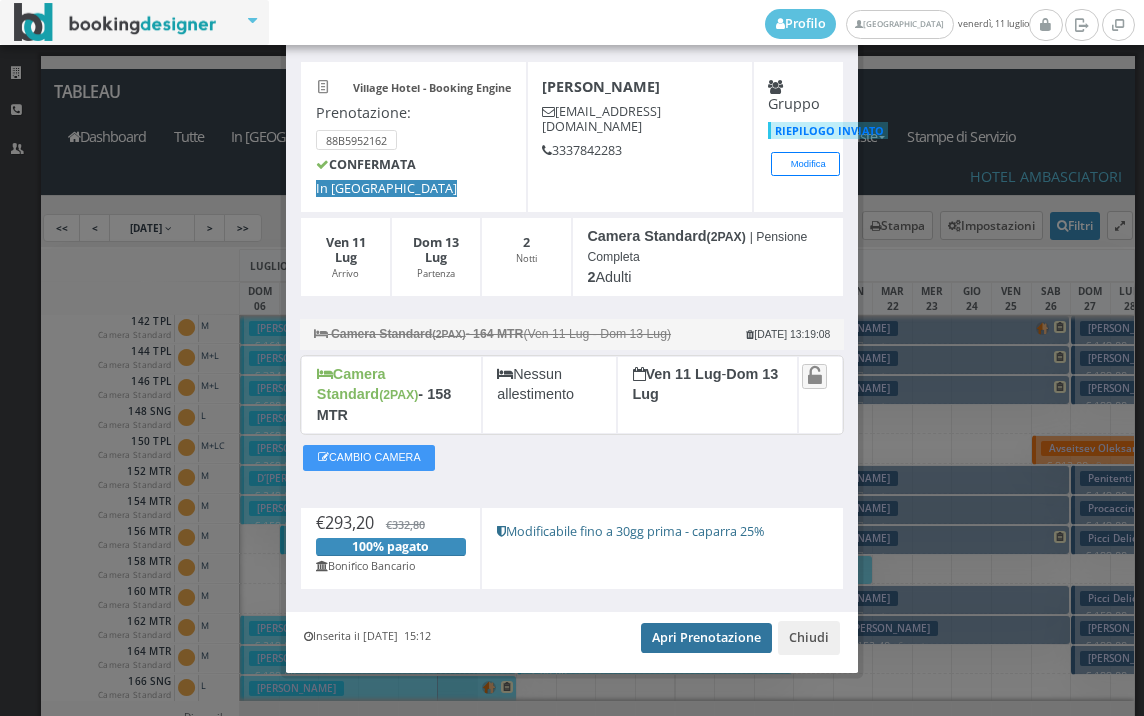 click on "Apri Prenotazione" at bounding box center (706, 638) 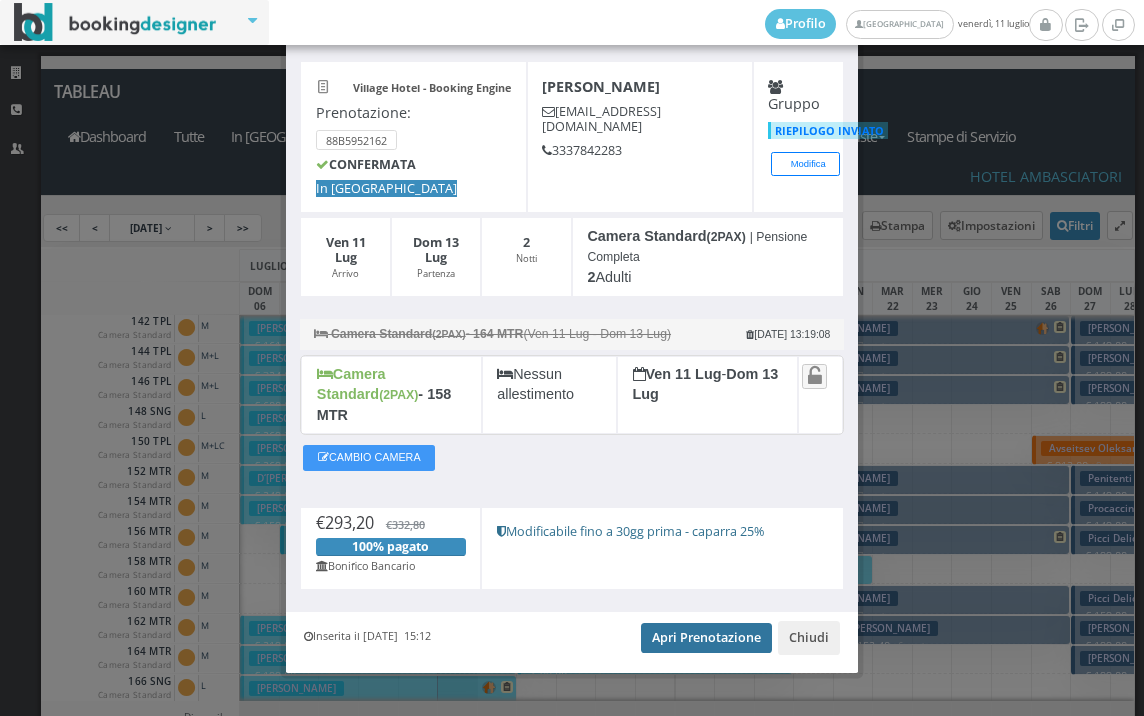 scroll, scrollTop: 0, scrollLeft: 0, axis: both 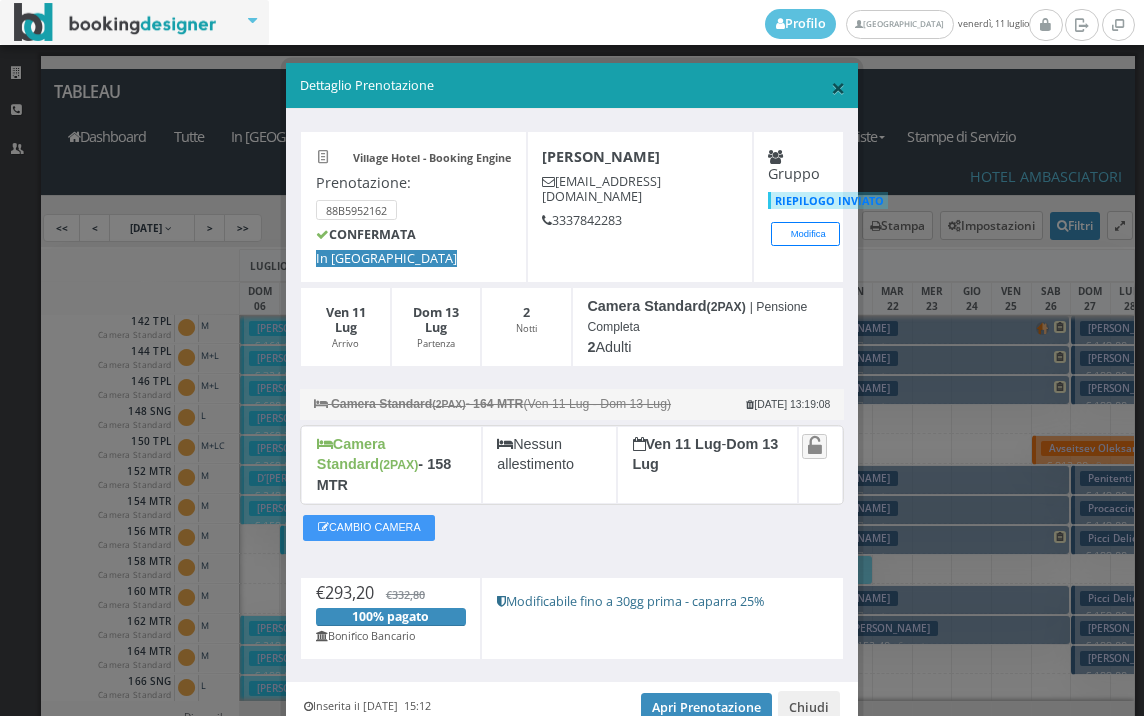 click on "×" at bounding box center [838, 87] 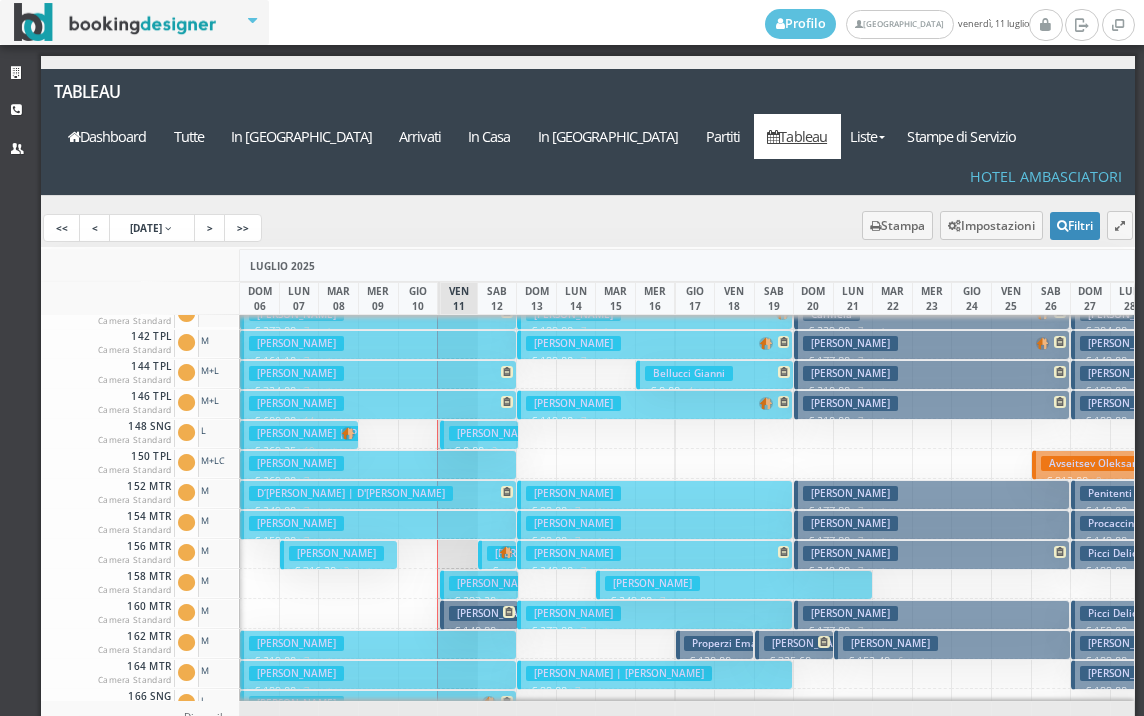 scroll, scrollTop: 800, scrollLeft: 0, axis: vertical 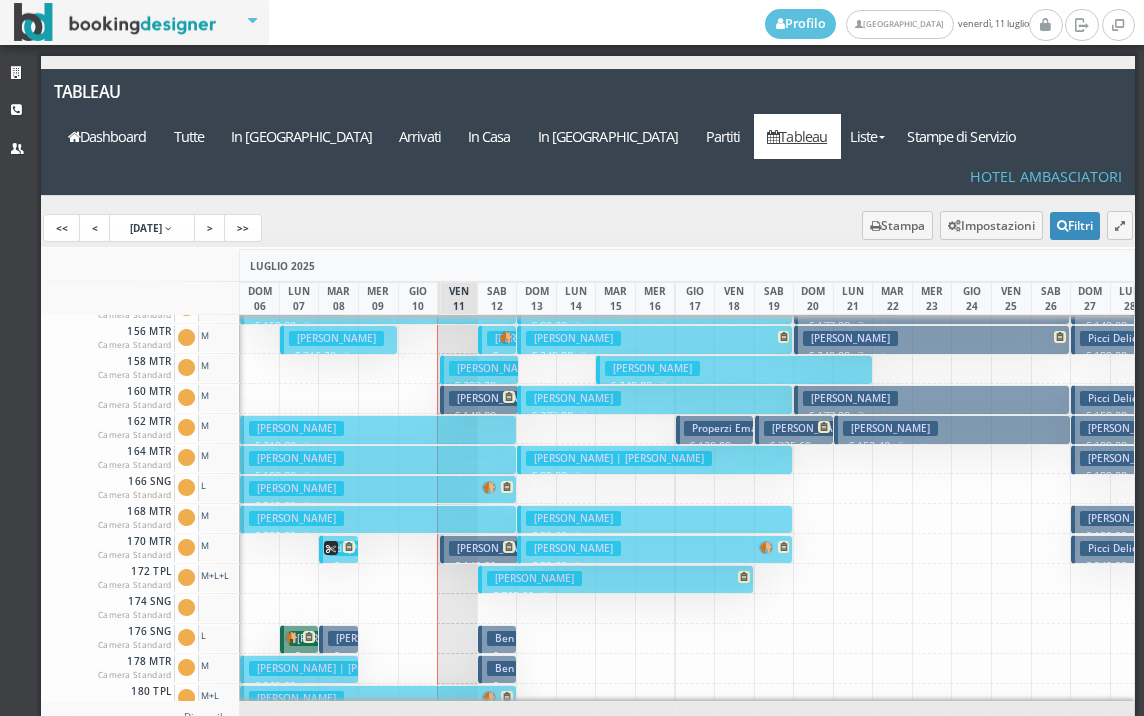 click on "Orsini Maurizio" at bounding box center (496, 368) 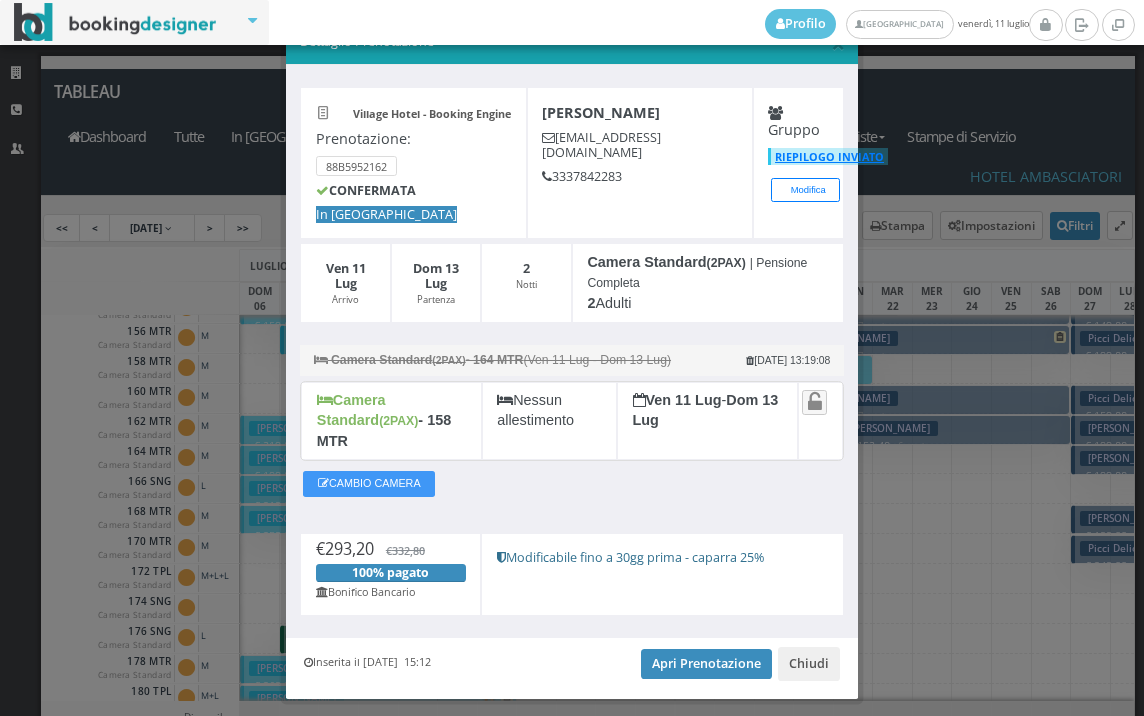 scroll, scrollTop: 0, scrollLeft: 0, axis: both 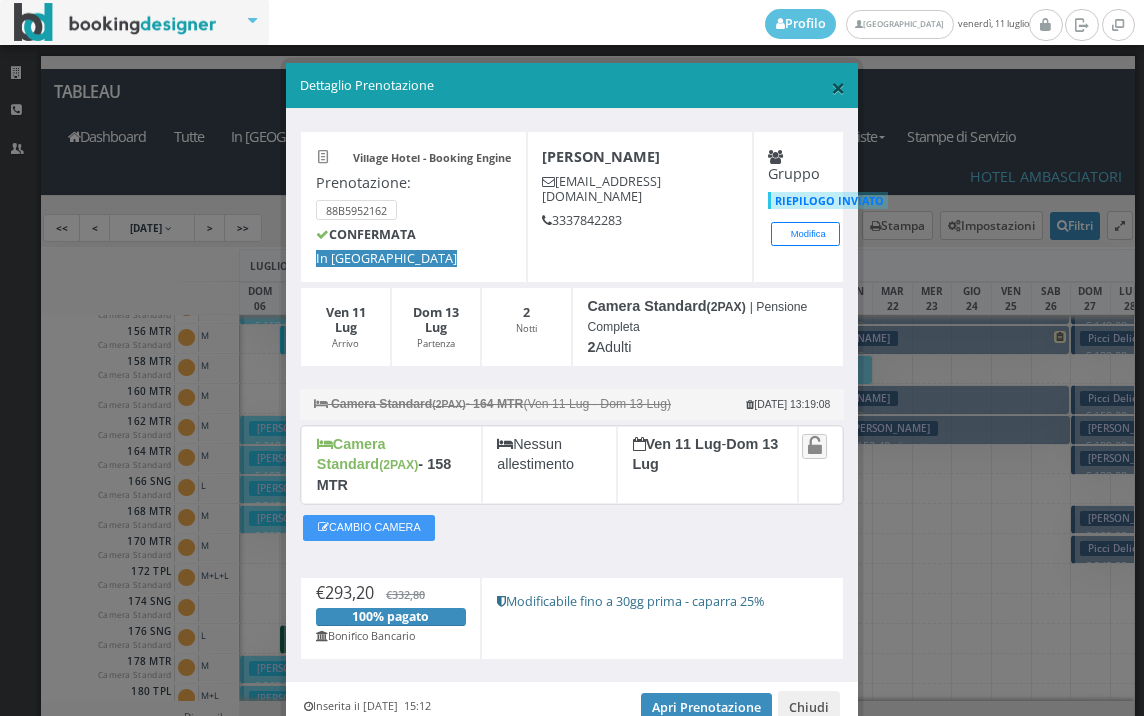 click on "×" at bounding box center [838, 87] 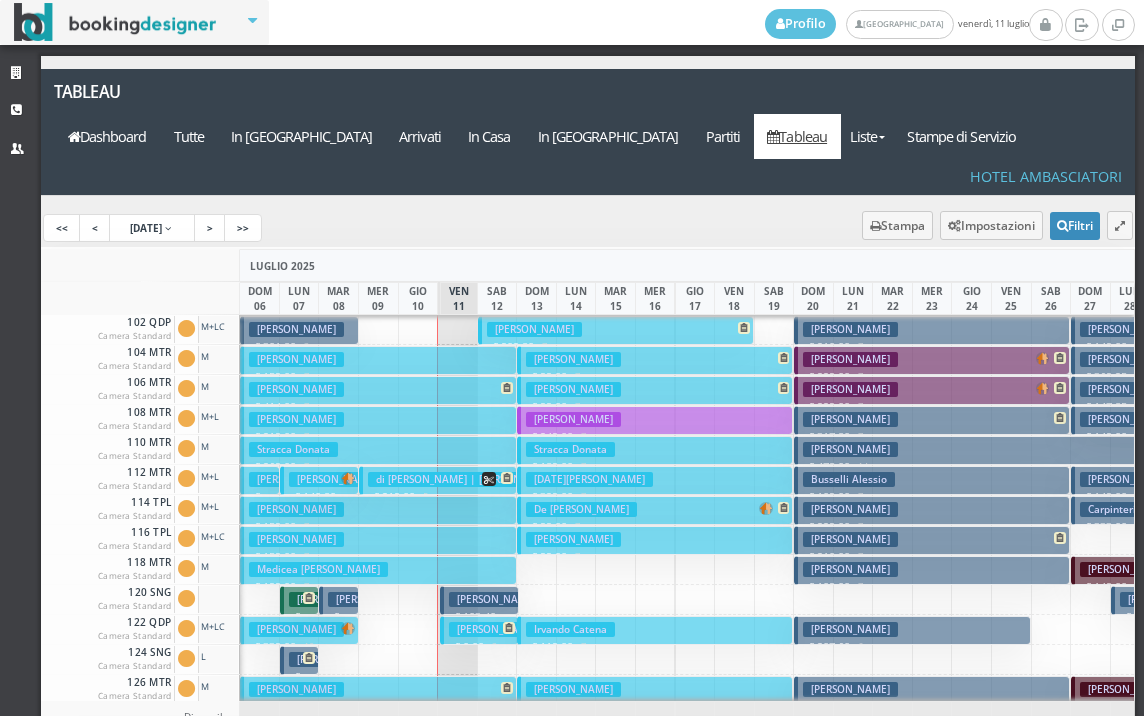 scroll, scrollTop: 100, scrollLeft: 0, axis: vertical 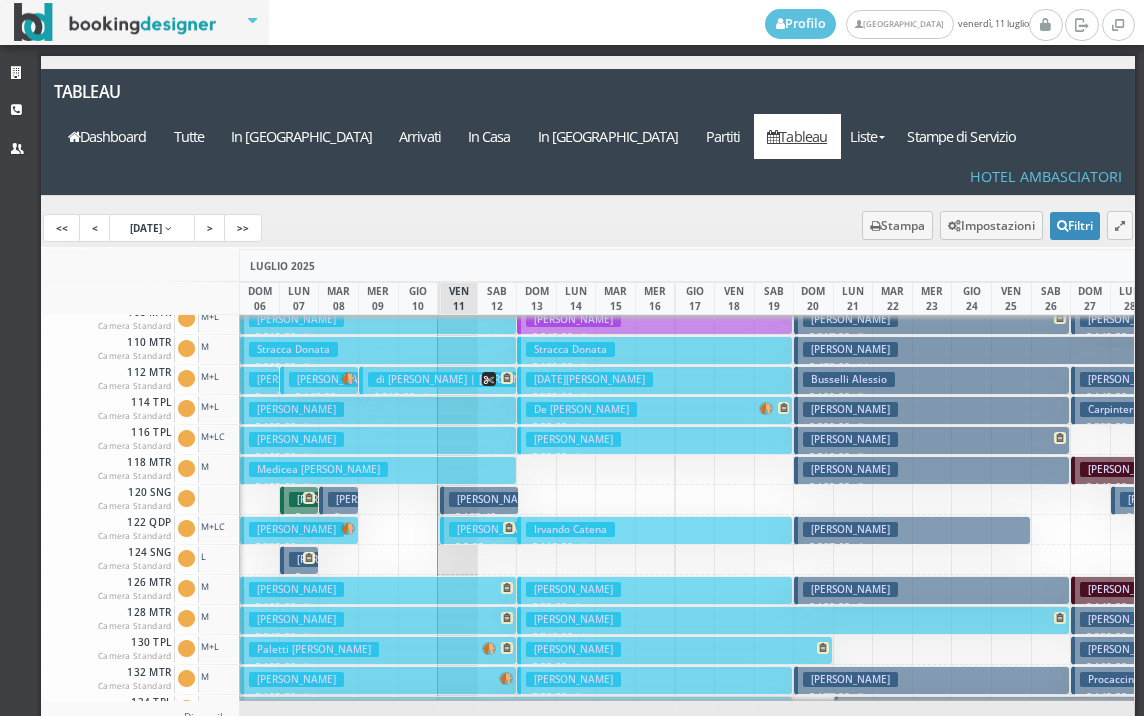click on "Villardi Giorgio
€ 0.00         2 notti
2 Adulti +  2 Bambini (10, 8 anni)" at bounding box center [479, 530] 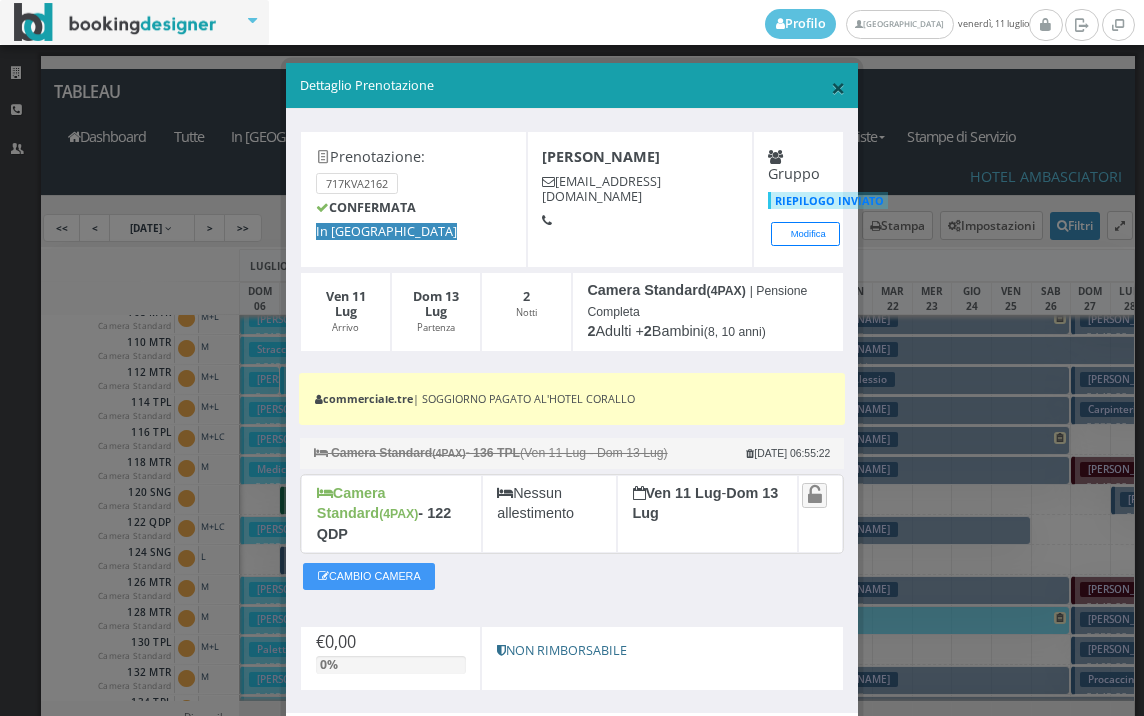 click on "×" at bounding box center (838, 87) 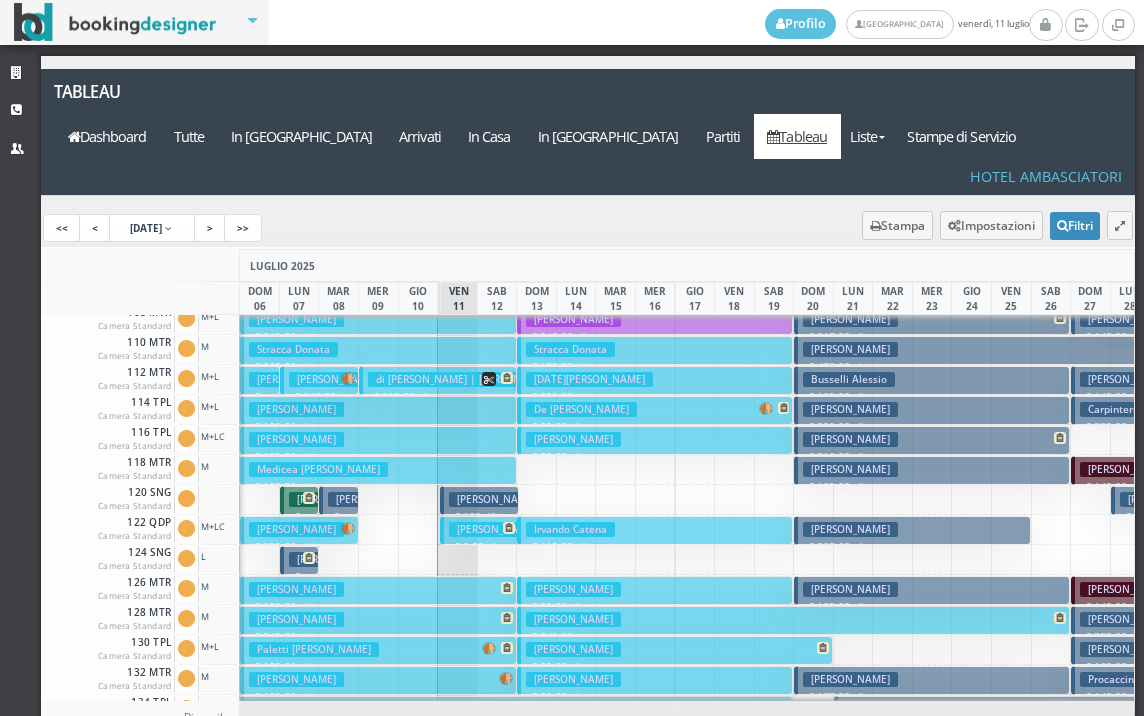 click on "Bertocchi  Mario" at bounding box center [496, 499] 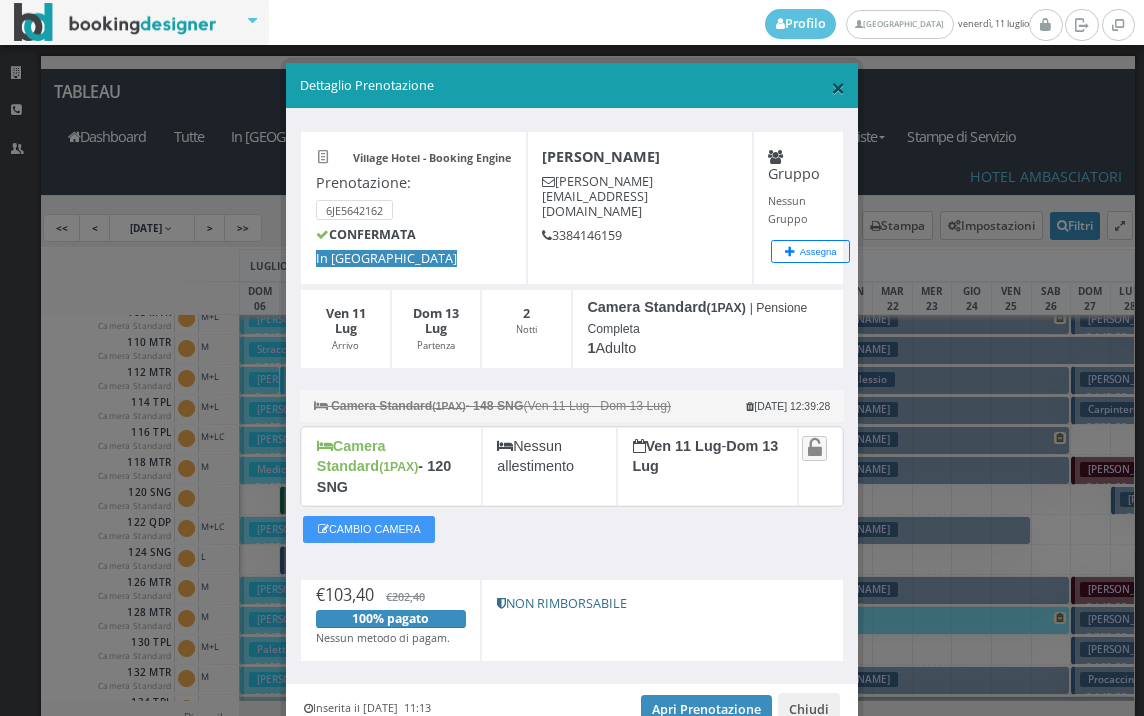click on "×" at bounding box center [838, 87] 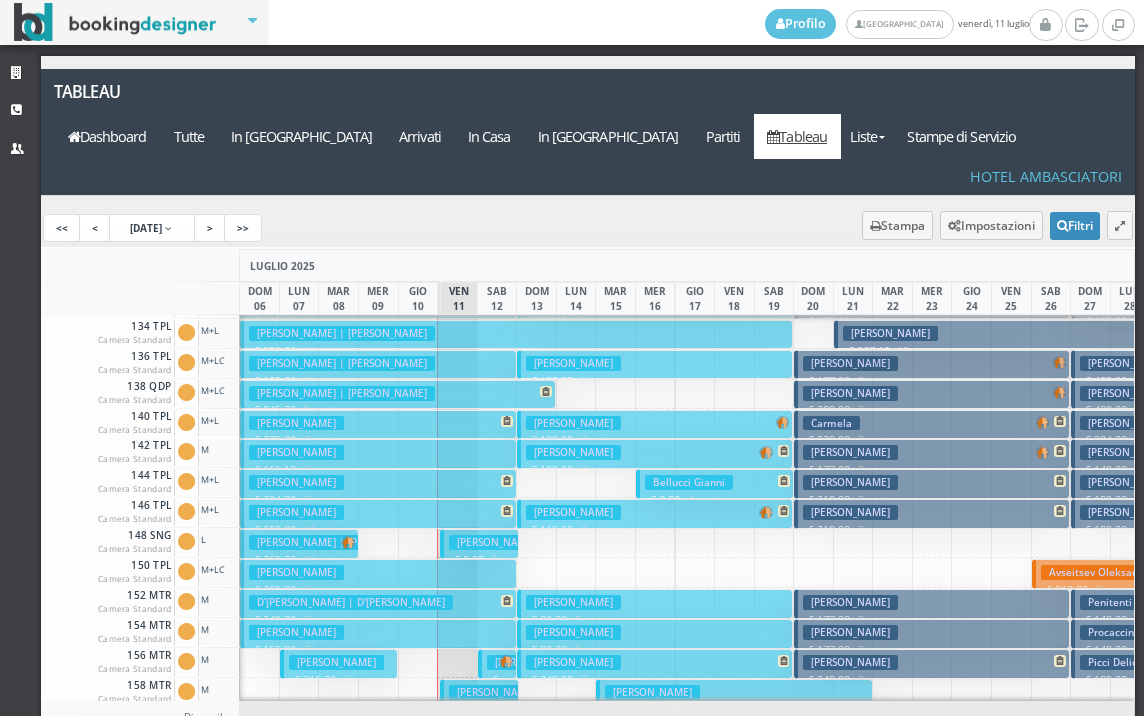 scroll, scrollTop: 500, scrollLeft: 0, axis: vertical 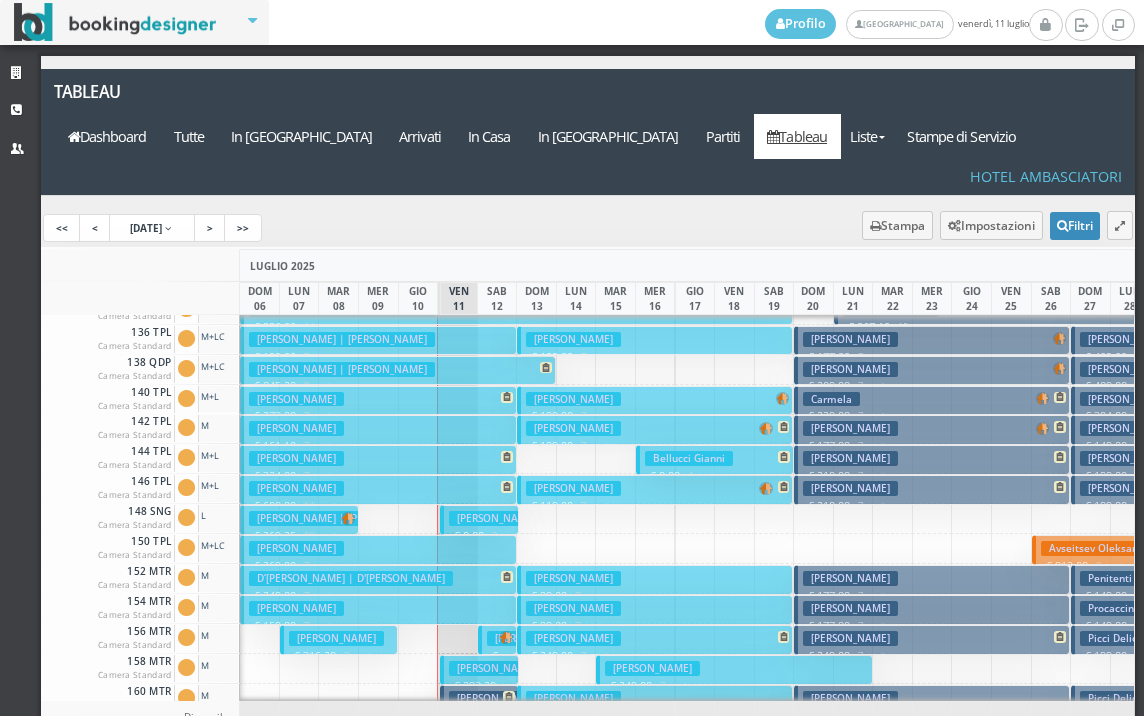click on "Zottin Claudio" at bounding box center (496, 518) 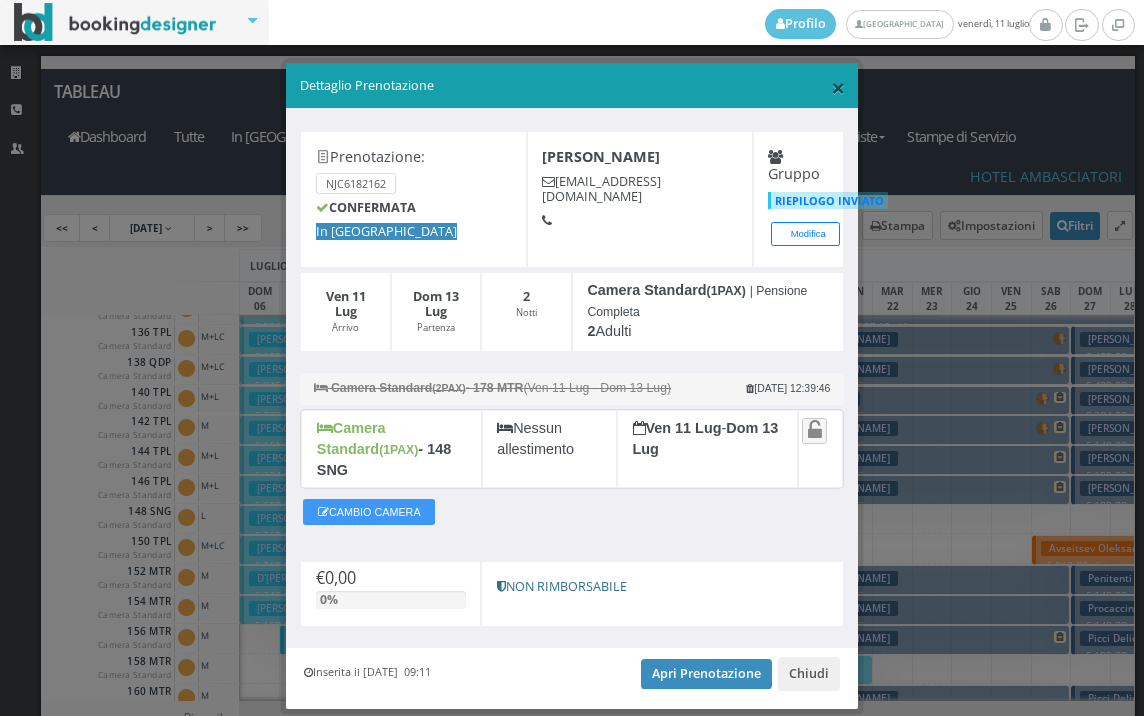 click on "×" at bounding box center (838, 87) 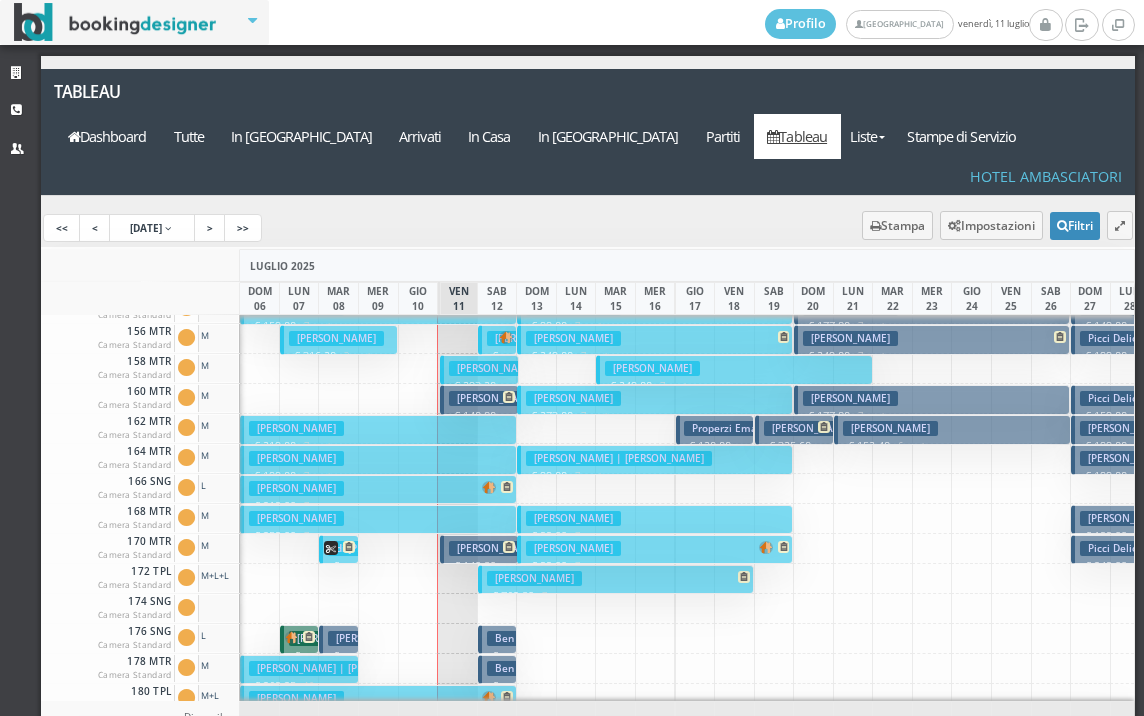 scroll, scrollTop: 700, scrollLeft: 0, axis: vertical 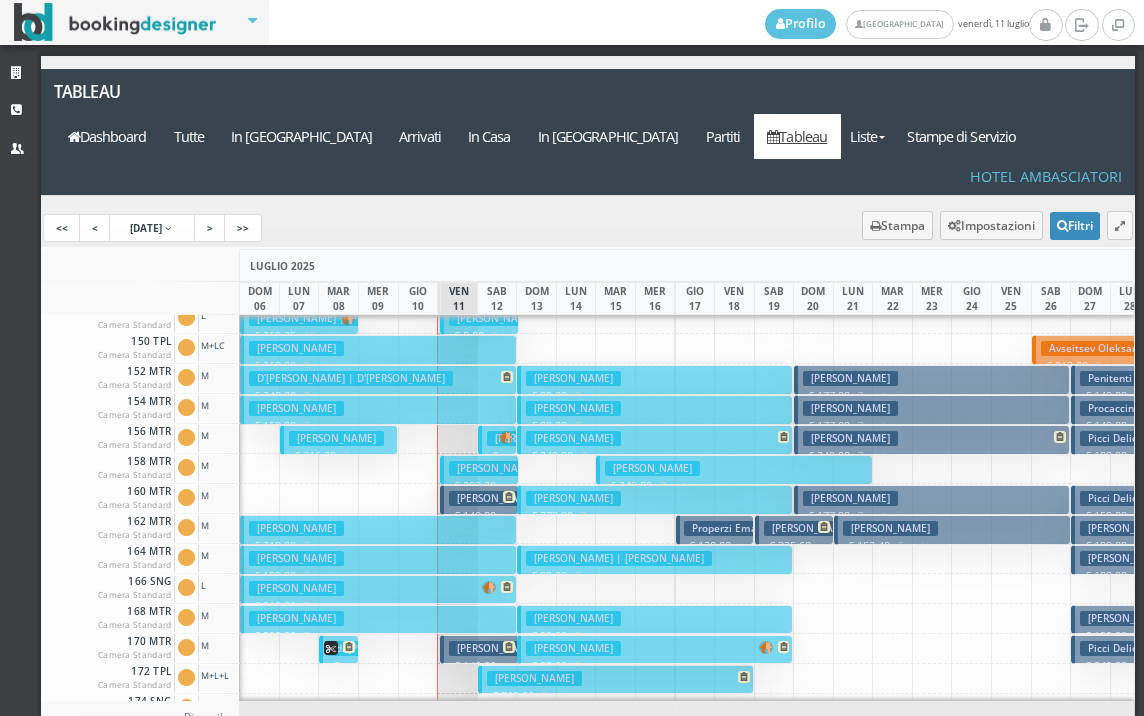 click on "Orsini Maurizio" at bounding box center [496, 468] 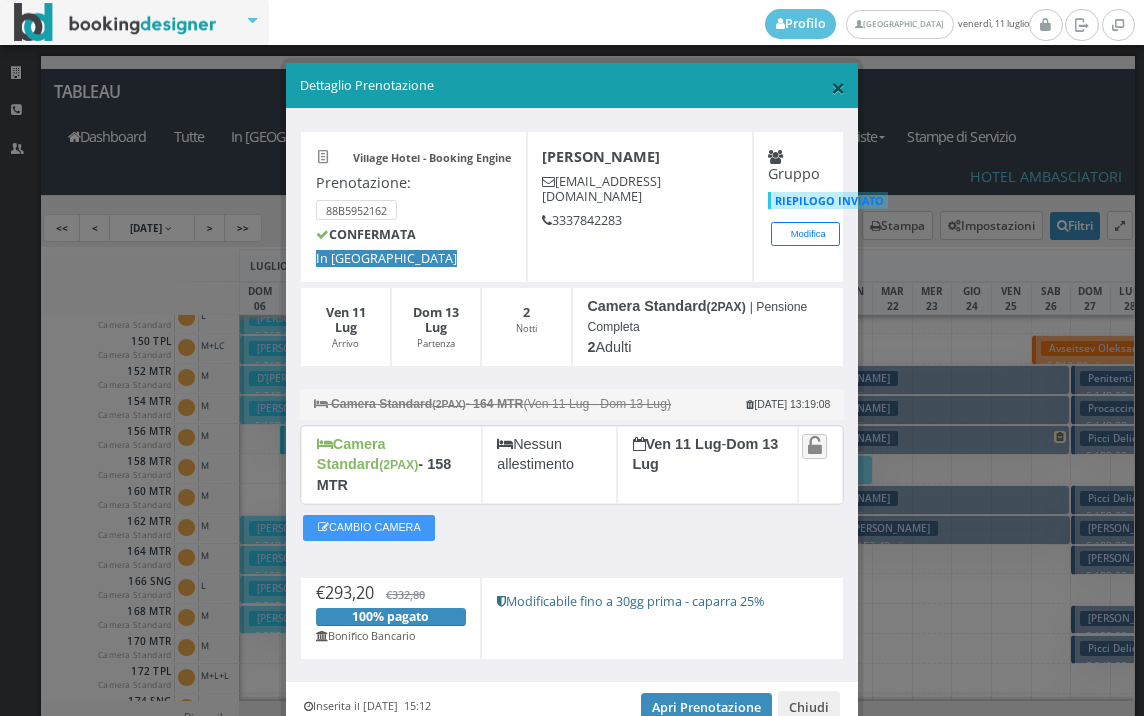 click on "×" at bounding box center (838, 87) 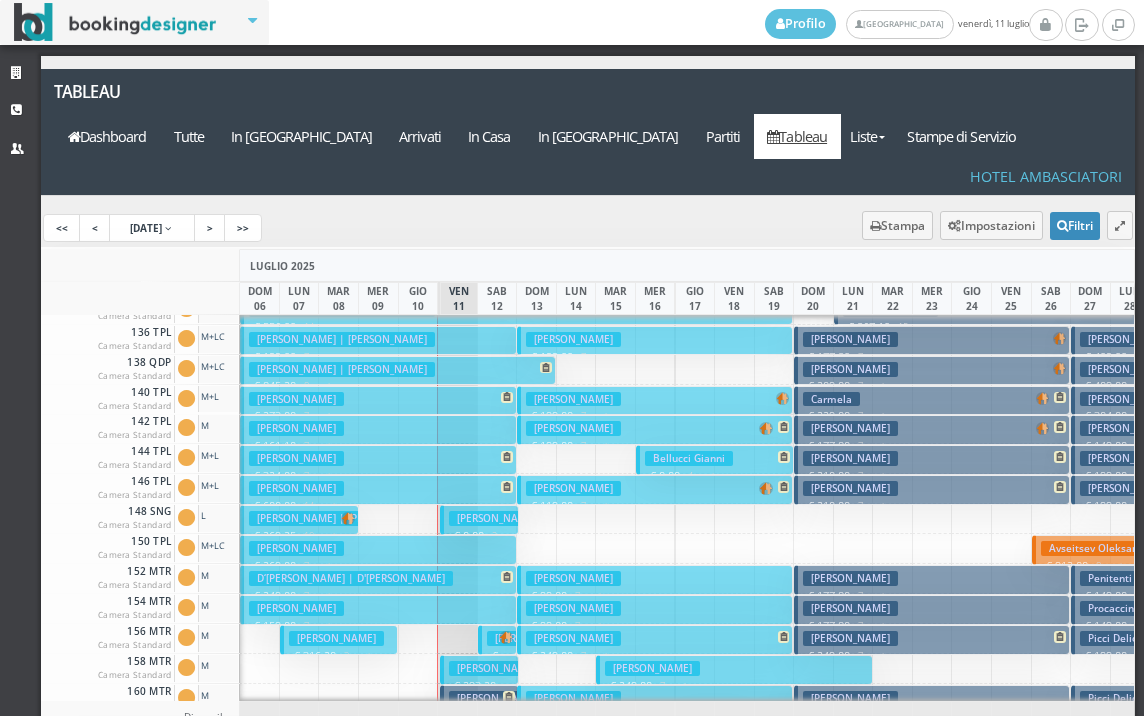 scroll, scrollTop: 600, scrollLeft: 0, axis: vertical 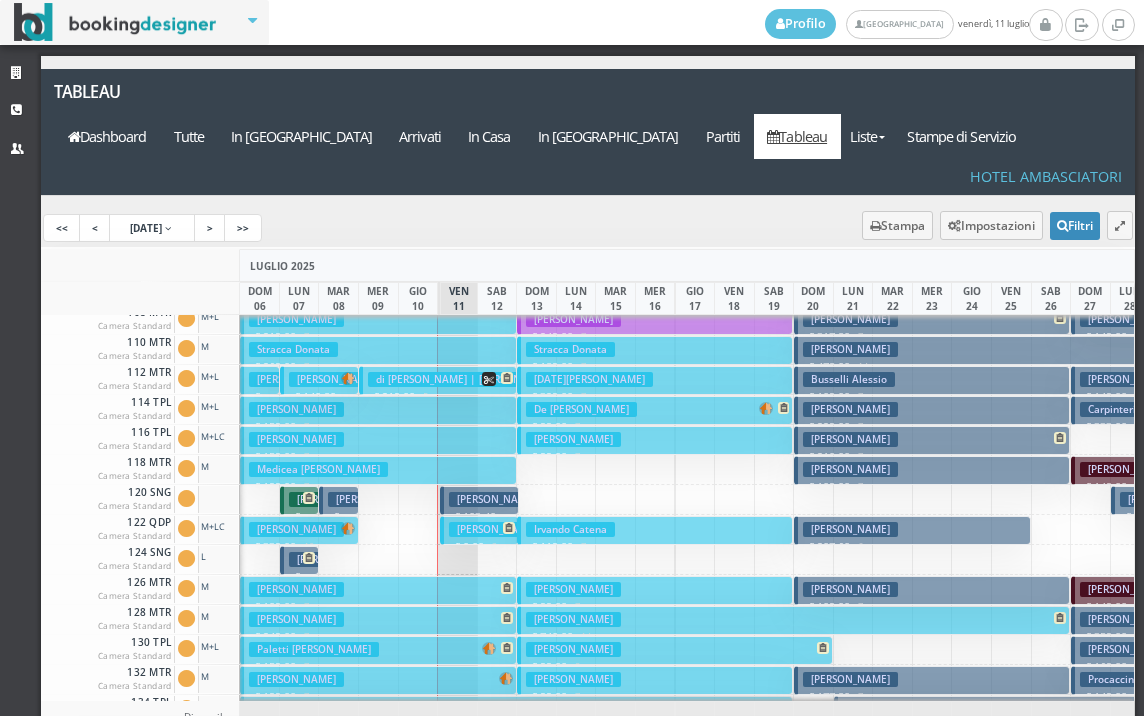 click on "Villardi Giorgio" at bounding box center [496, 529] 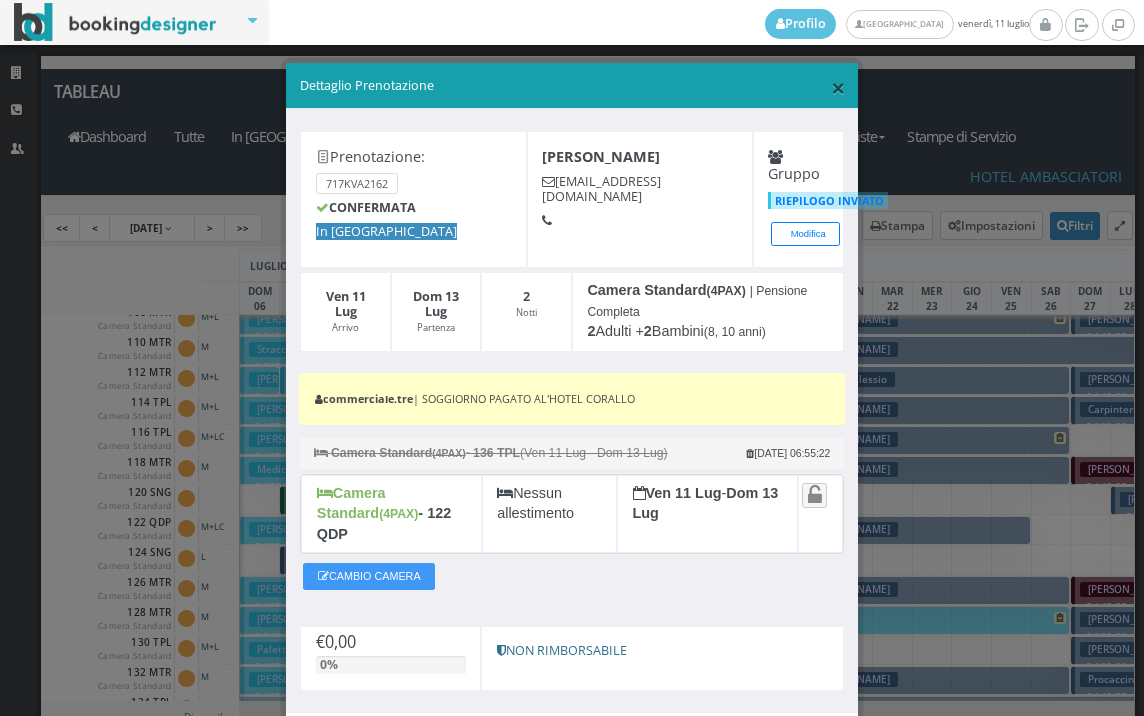 click on "×" at bounding box center (838, 87) 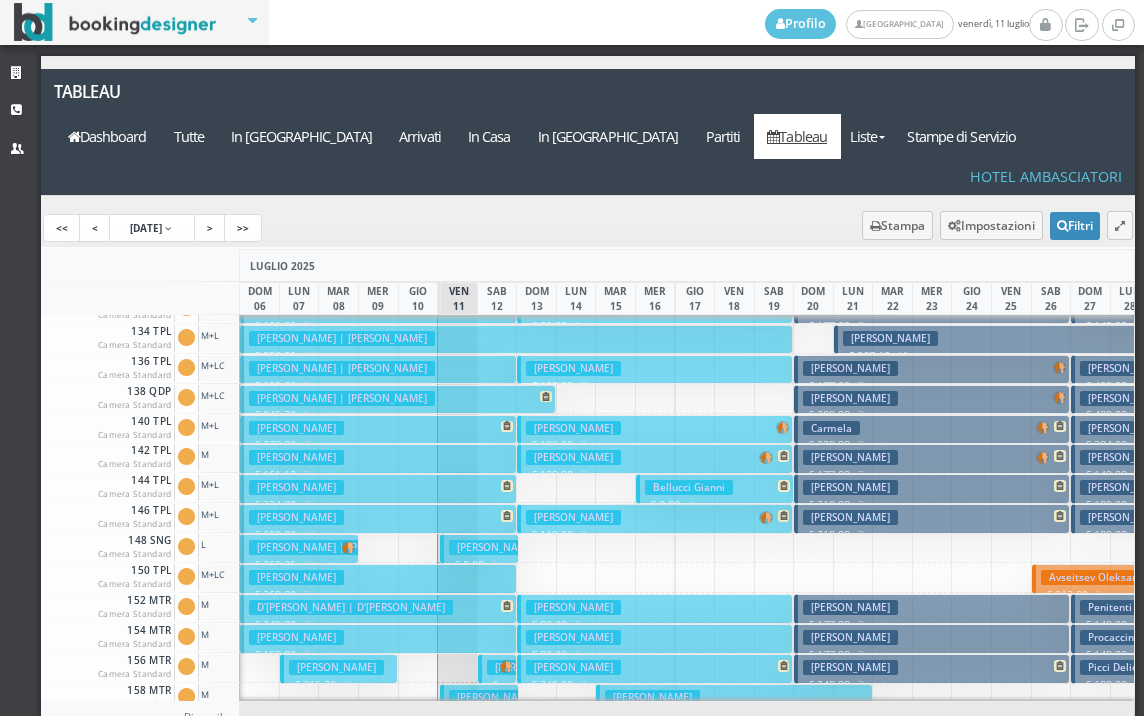 scroll, scrollTop: 600, scrollLeft: 0, axis: vertical 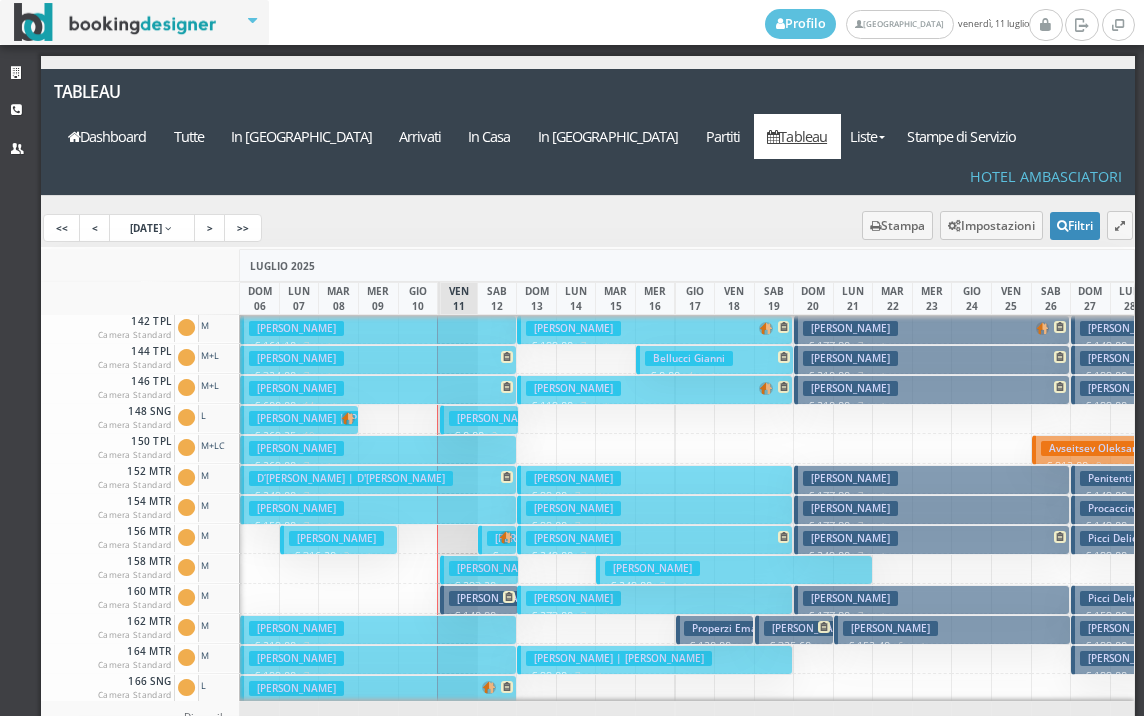 click on "[PERSON_NAME]" at bounding box center [496, 598] 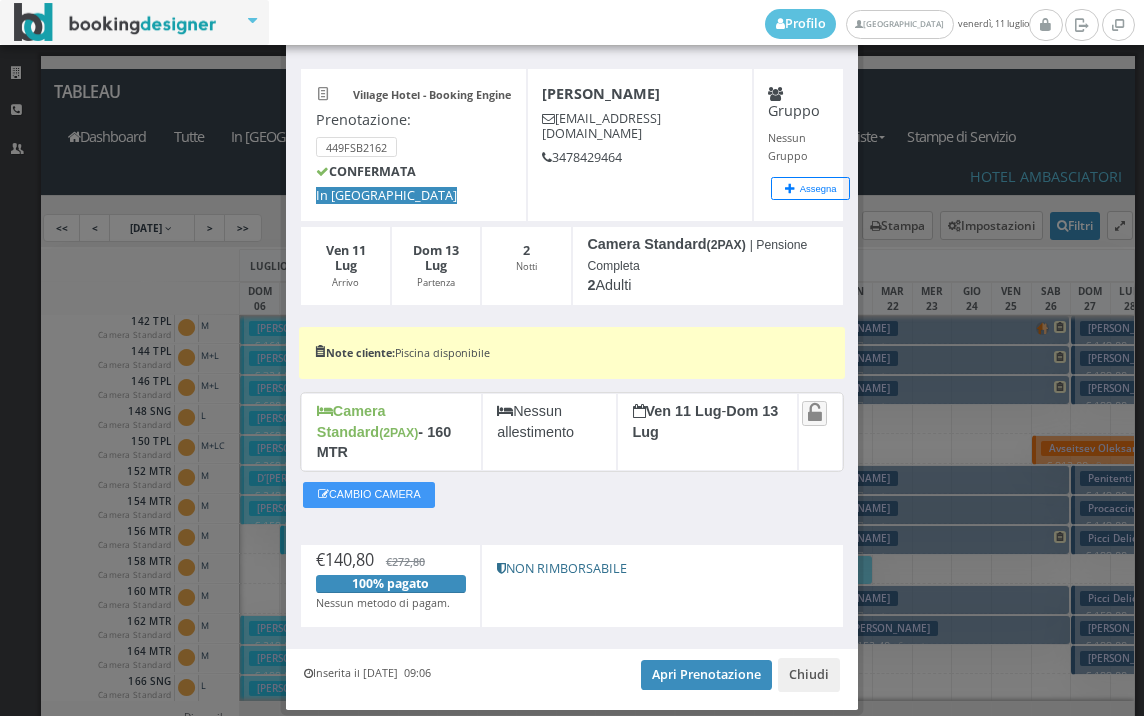 scroll, scrollTop: 111, scrollLeft: 0, axis: vertical 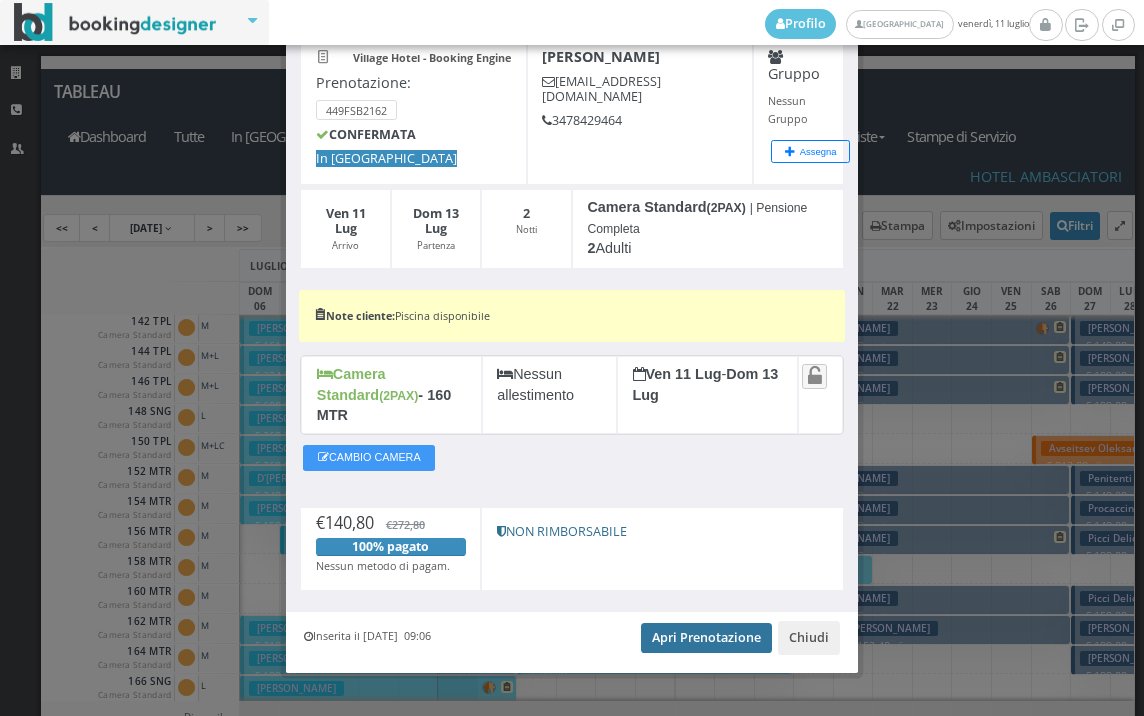 click on "Apri Prenotazione" at bounding box center (706, 638) 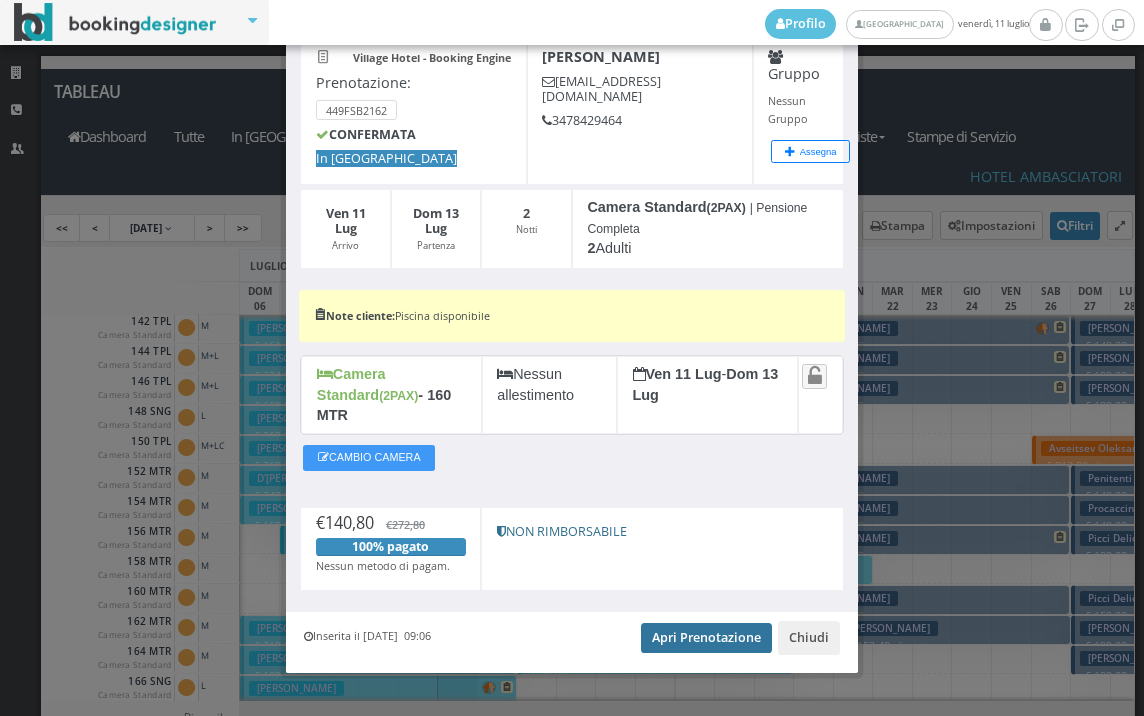scroll, scrollTop: 0, scrollLeft: 0, axis: both 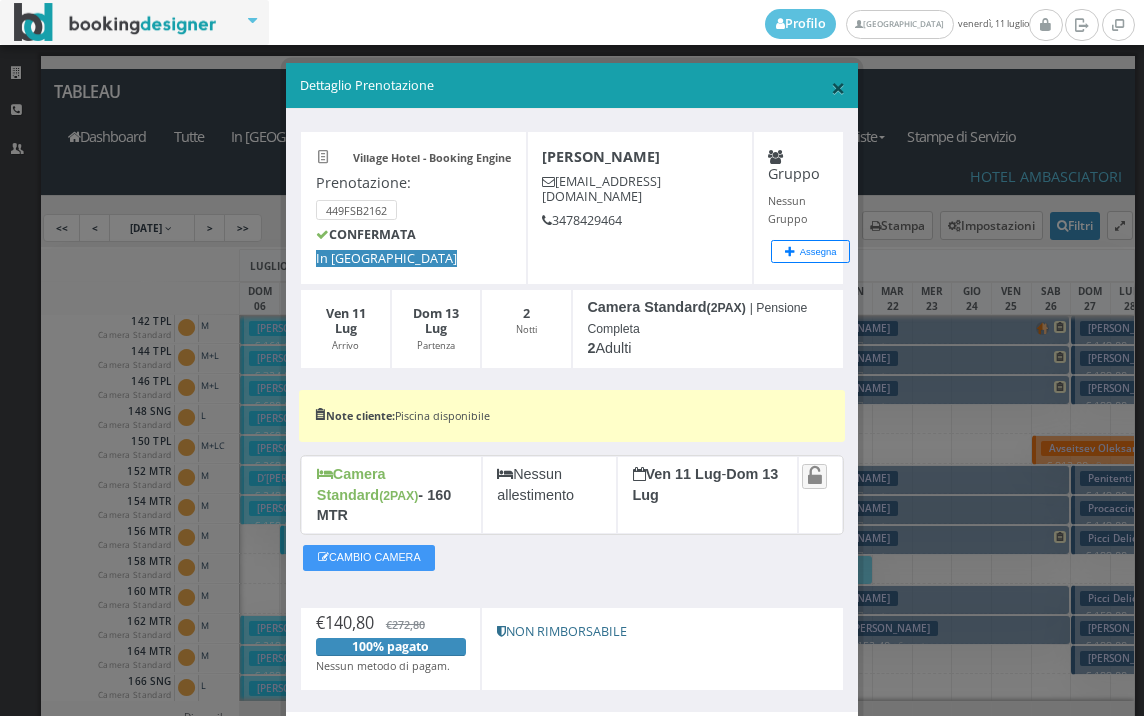 click on "×" at bounding box center [838, 87] 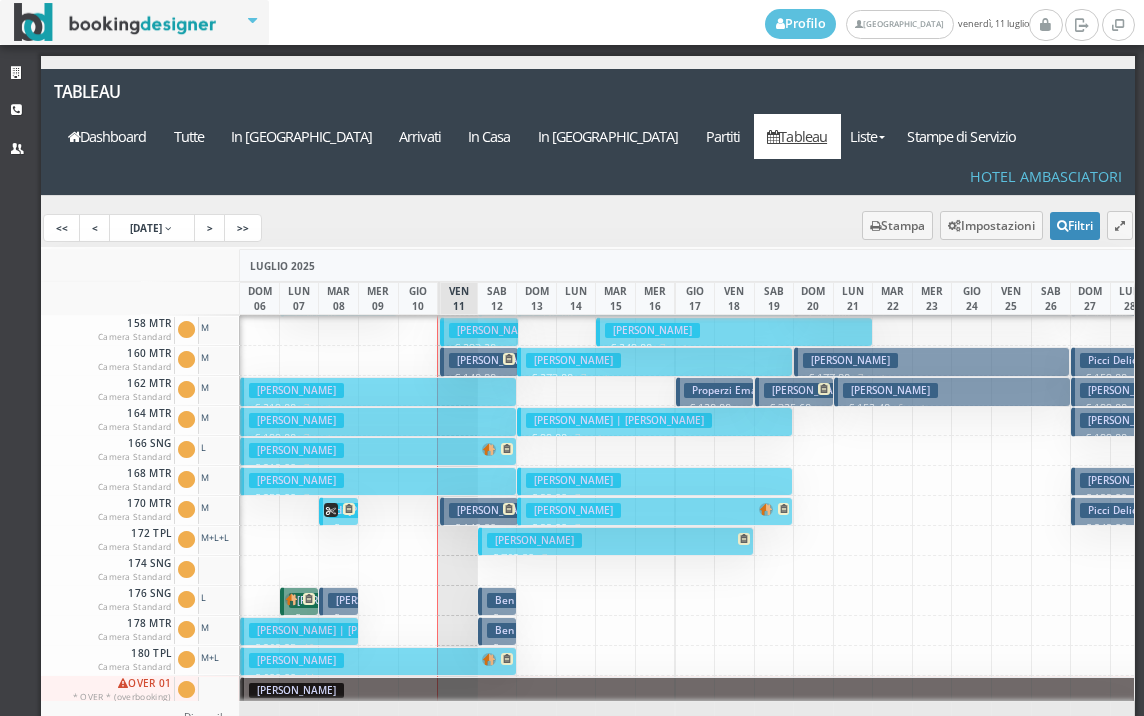 scroll, scrollTop: 900, scrollLeft: 0, axis: vertical 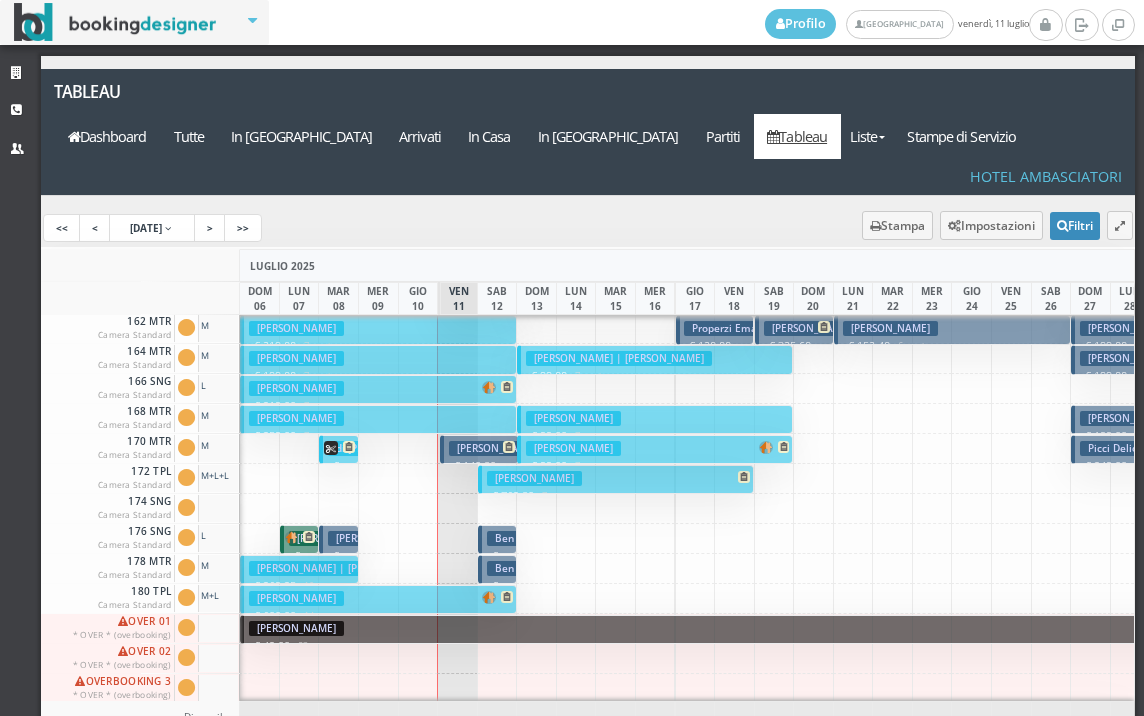 click on "[PERSON_NAME]" at bounding box center [496, 448] 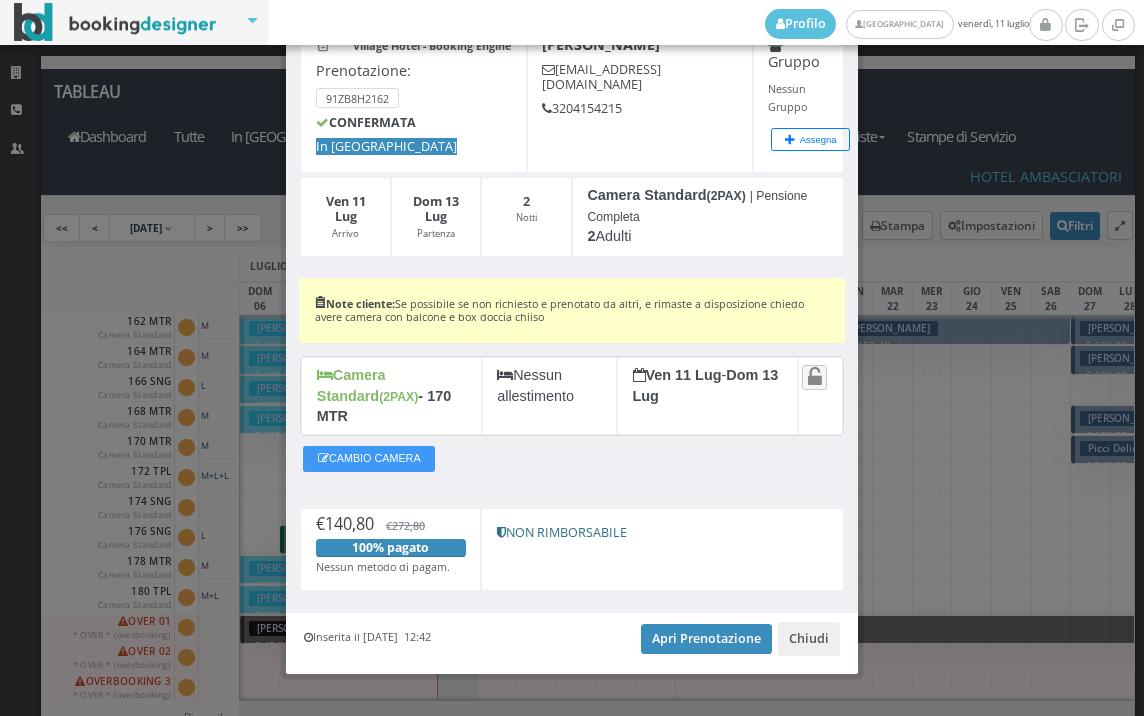 scroll, scrollTop: 125, scrollLeft: 0, axis: vertical 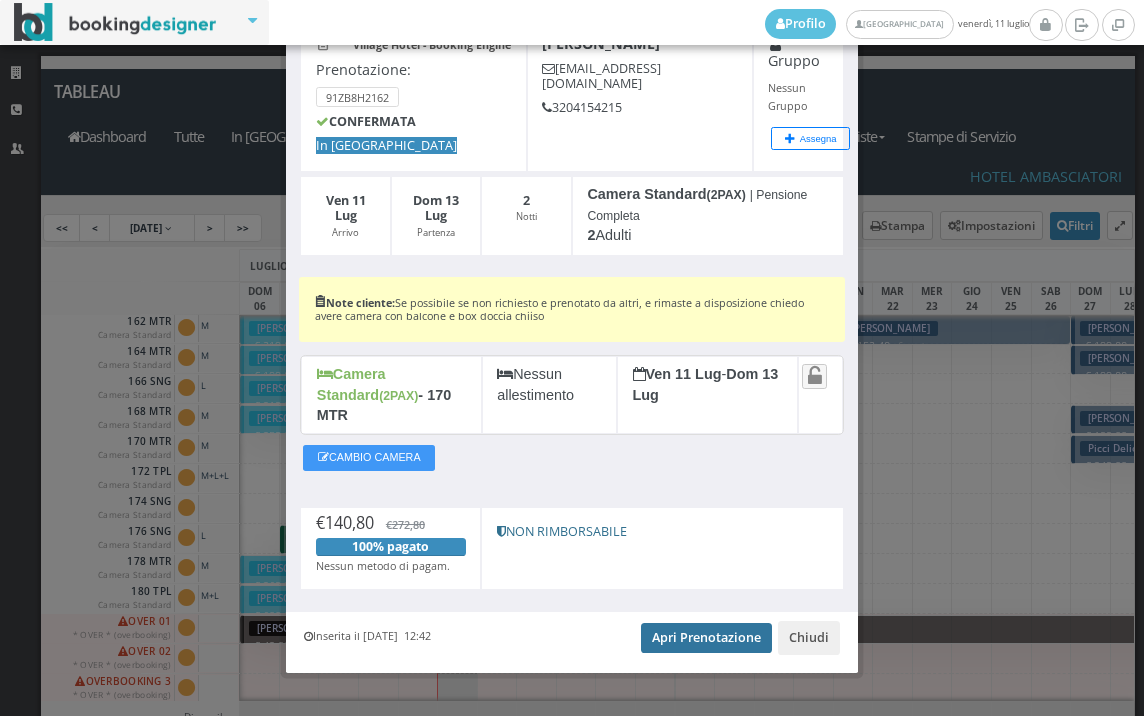 click on "Apri Prenotazione" at bounding box center (706, 638) 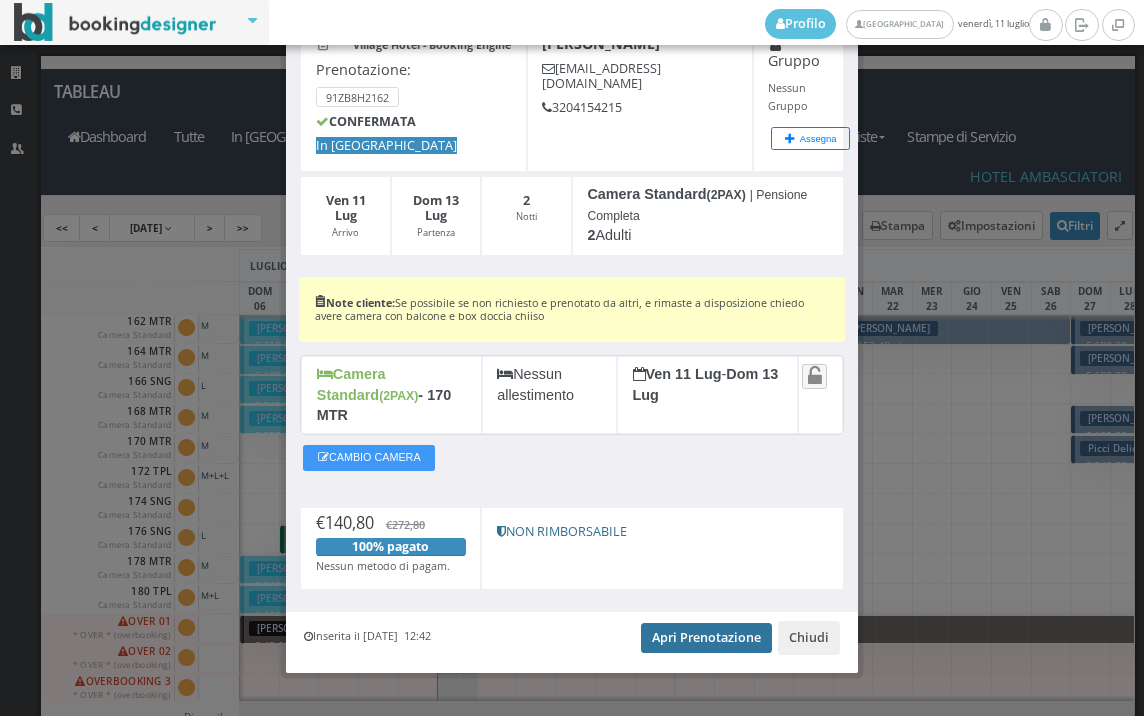 scroll, scrollTop: 0, scrollLeft: 0, axis: both 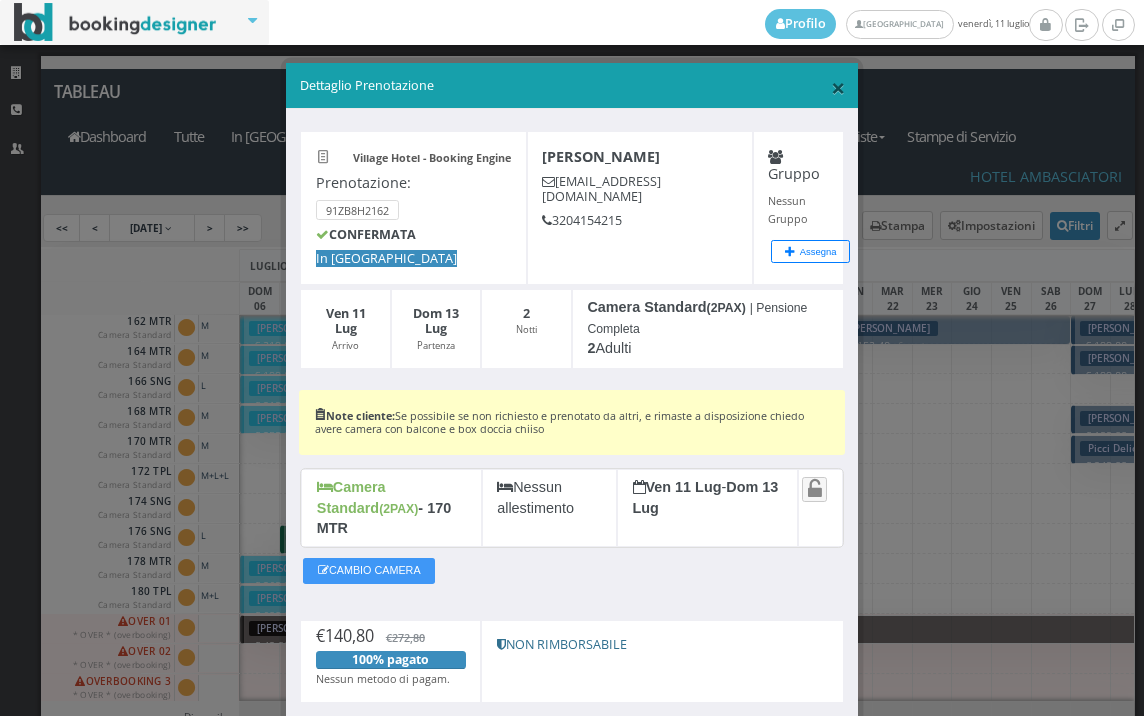 click on "×" at bounding box center (838, 87) 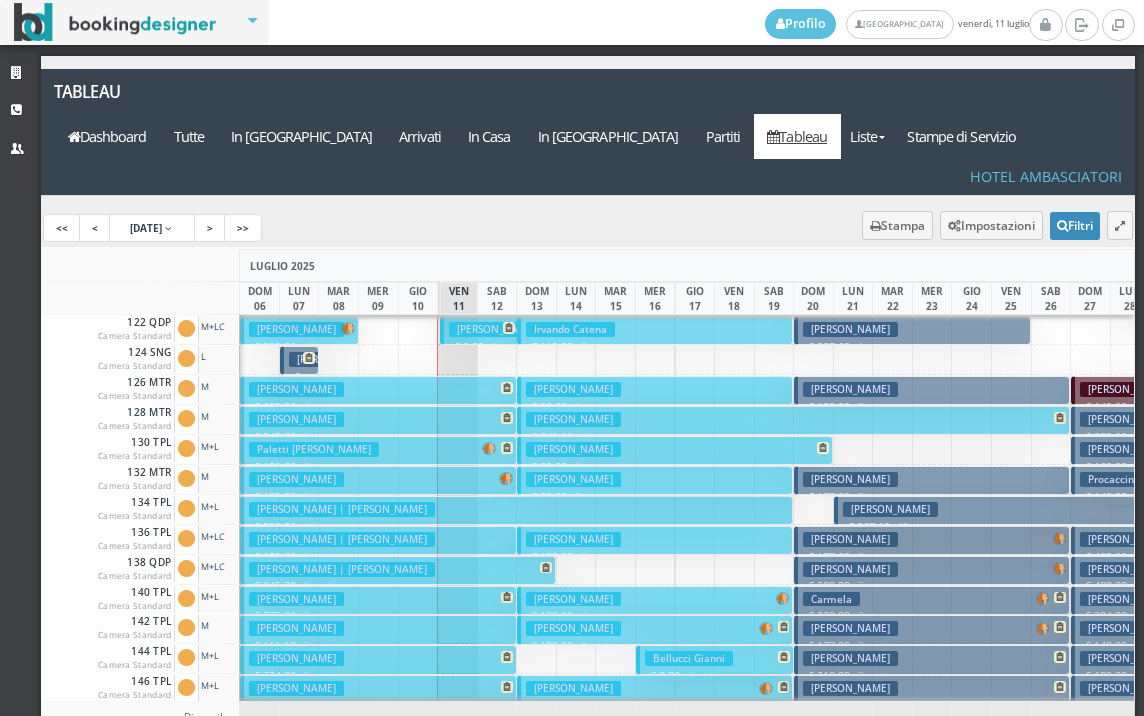 scroll, scrollTop: 200, scrollLeft: 0, axis: vertical 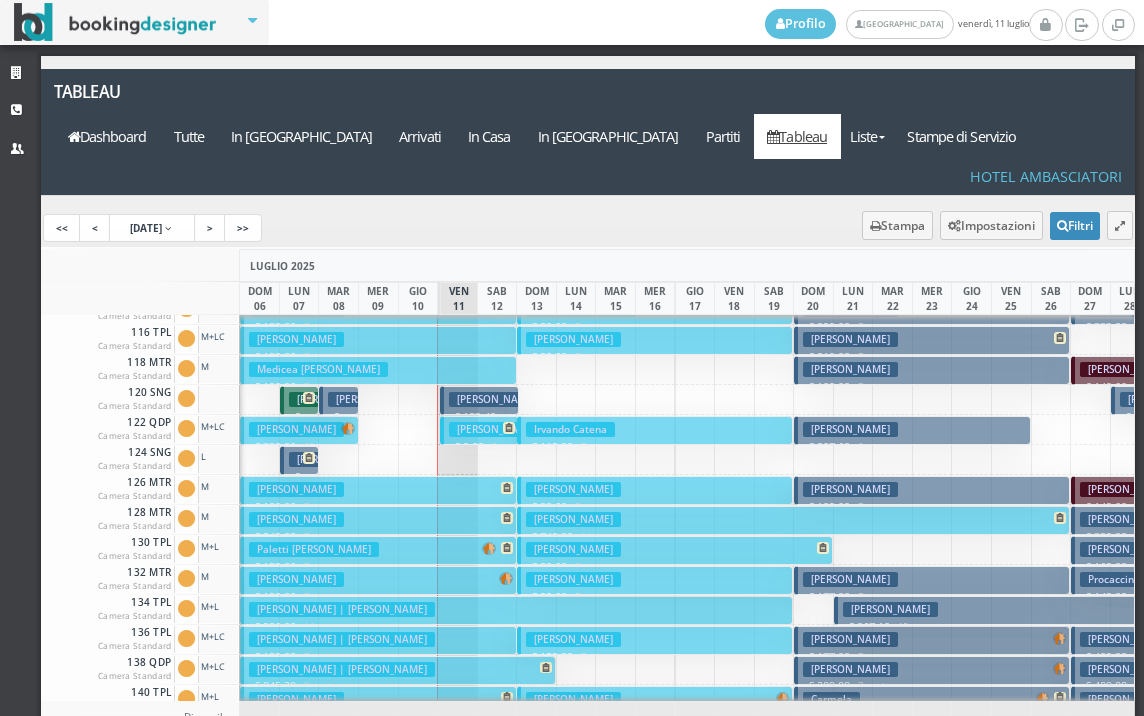 click on "Bertocchi  Mario" at bounding box center (496, 399) 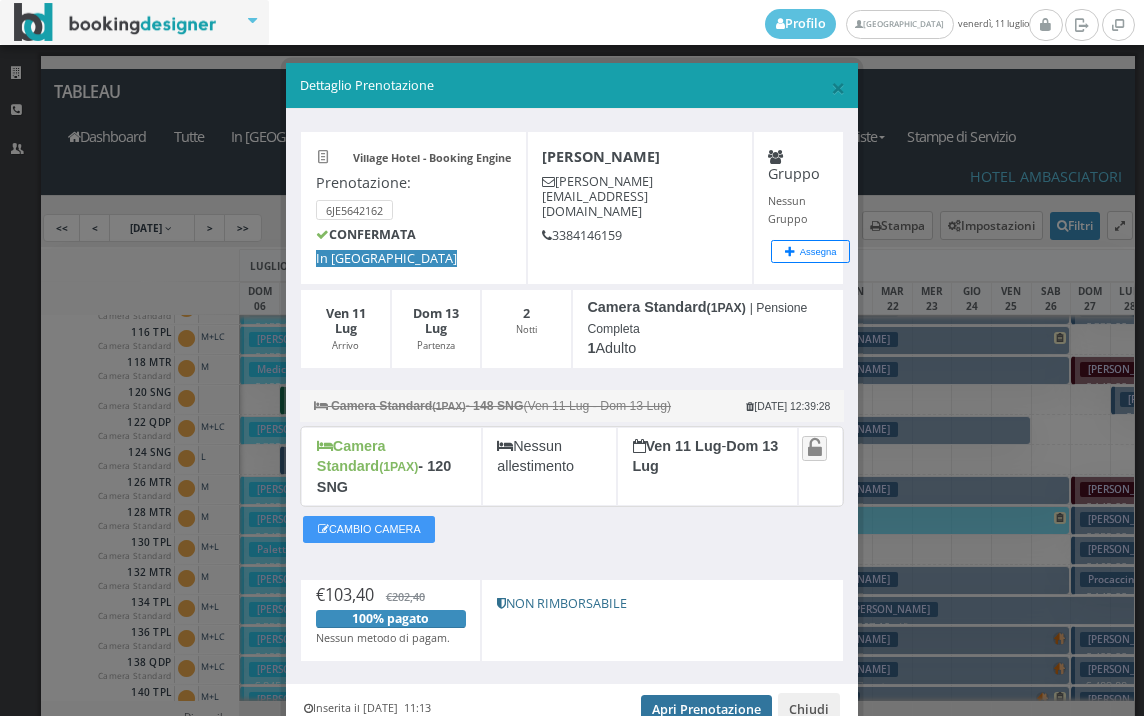 click on "Apri Prenotazione" at bounding box center (706, 710) 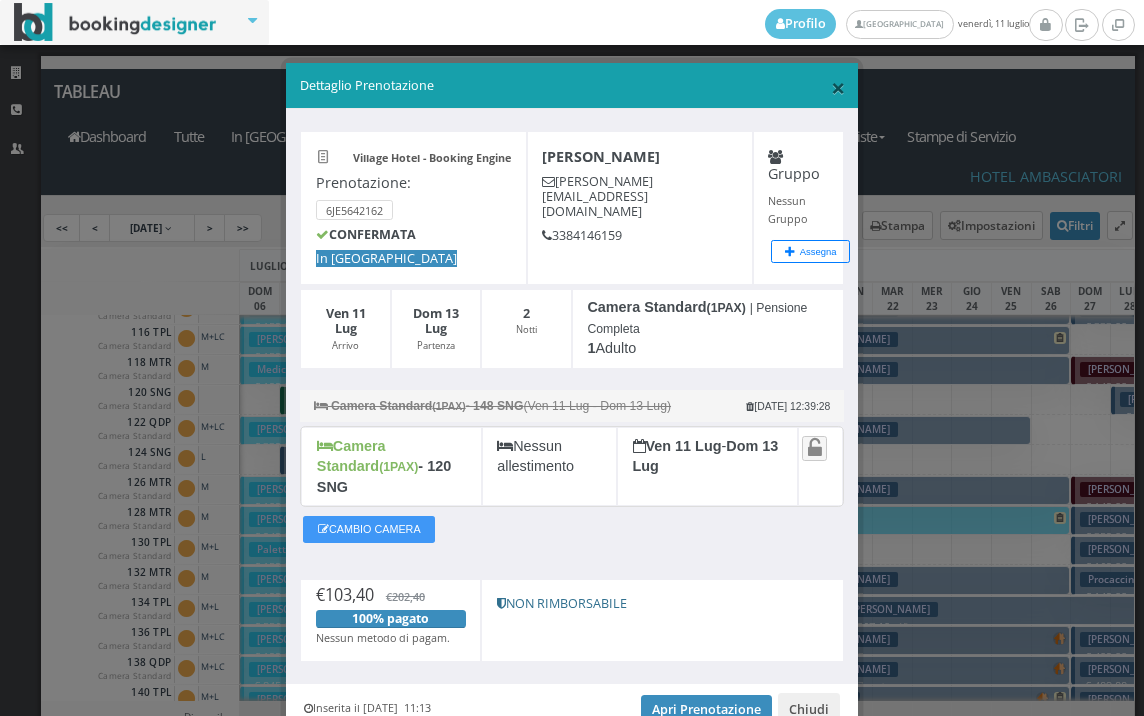 click on "×" at bounding box center [838, 87] 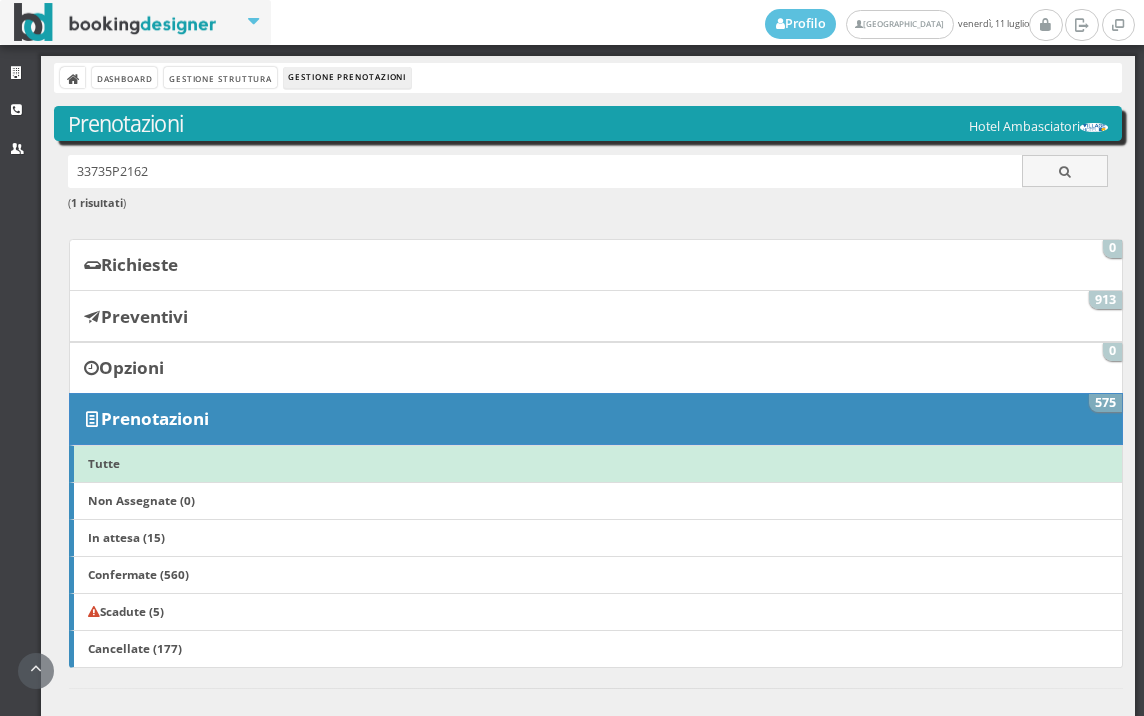 scroll, scrollTop: 0, scrollLeft: 0, axis: both 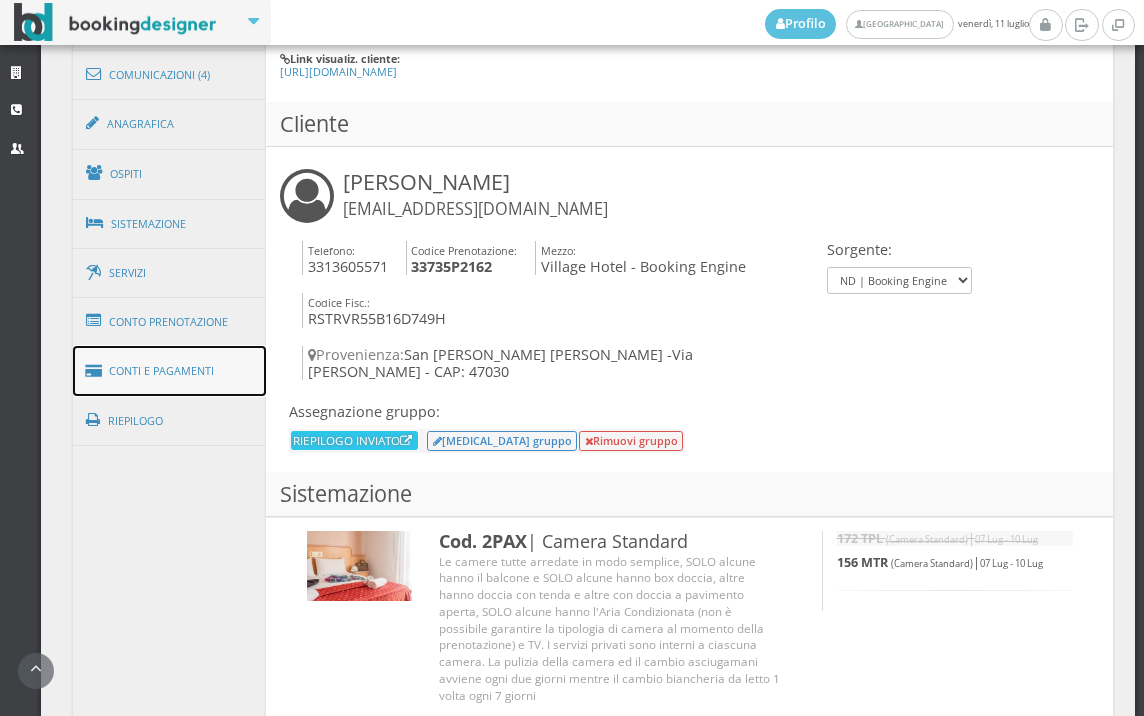 click on "Conti e Pagamenti" at bounding box center [170, 371] 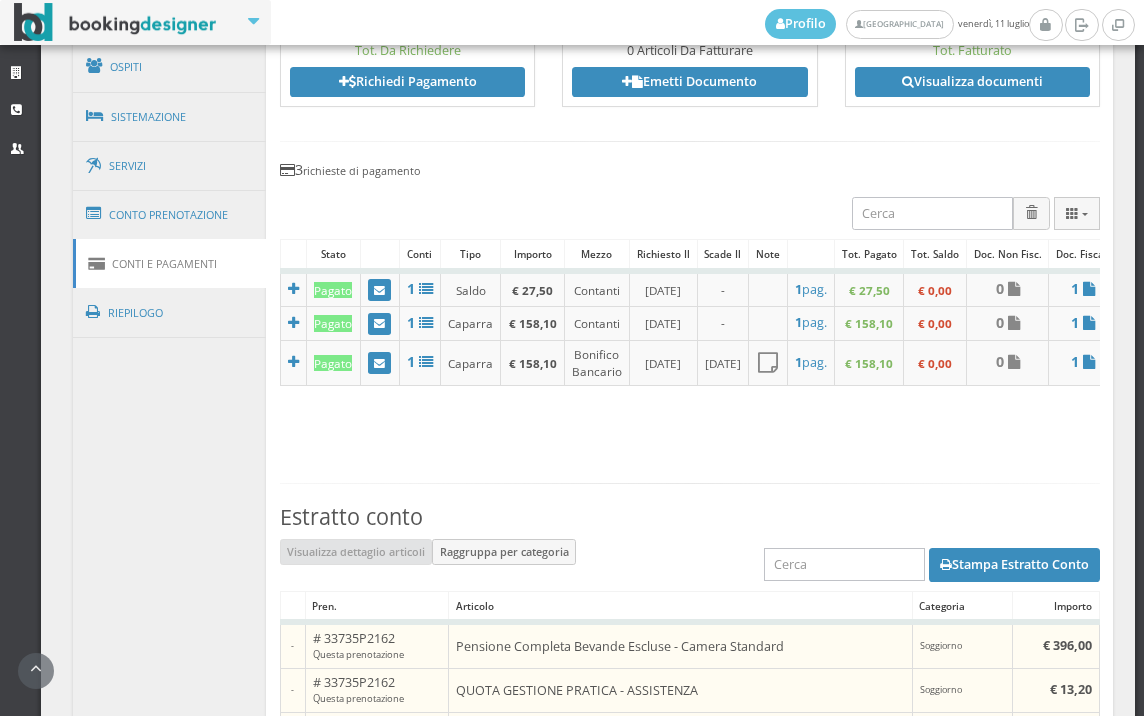 scroll, scrollTop: 1333, scrollLeft: 0, axis: vertical 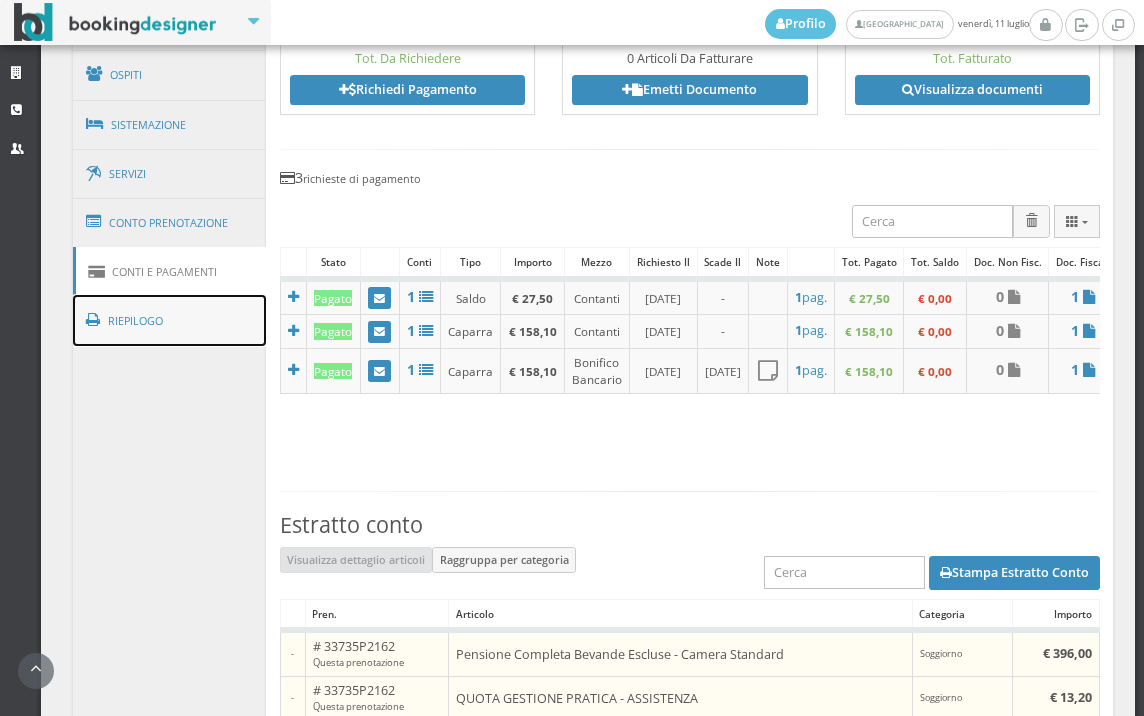click on "Riepilogo" at bounding box center [170, 321] 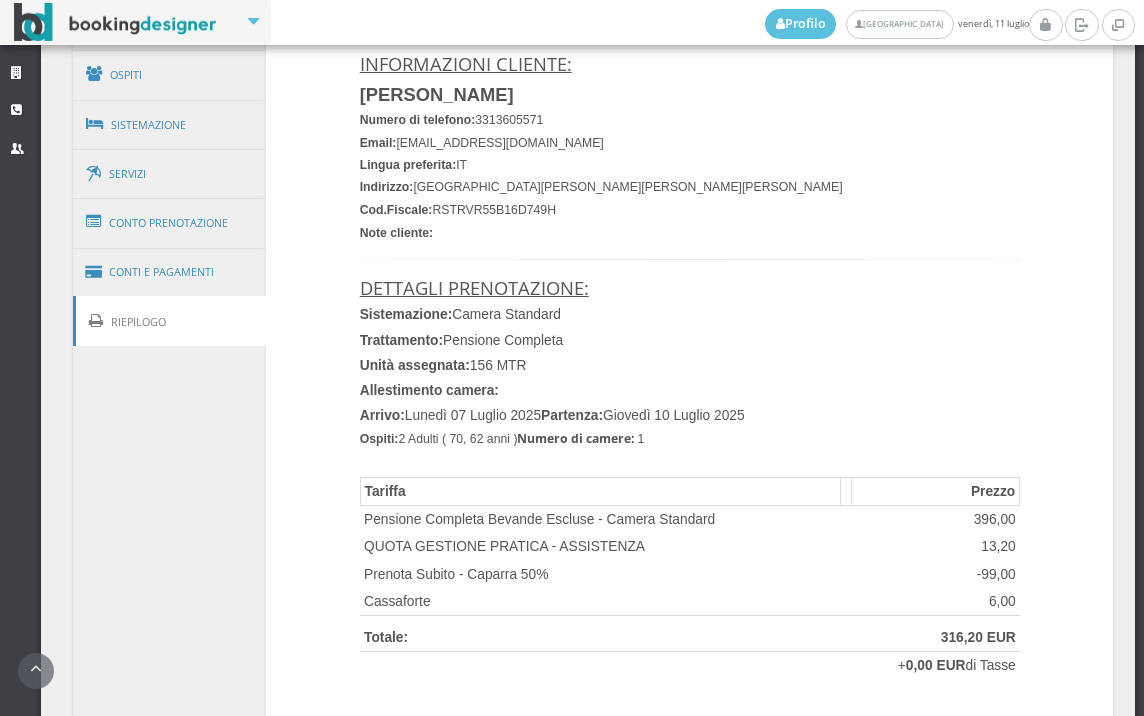 scroll, scrollTop: 1000, scrollLeft: 0, axis: vertical 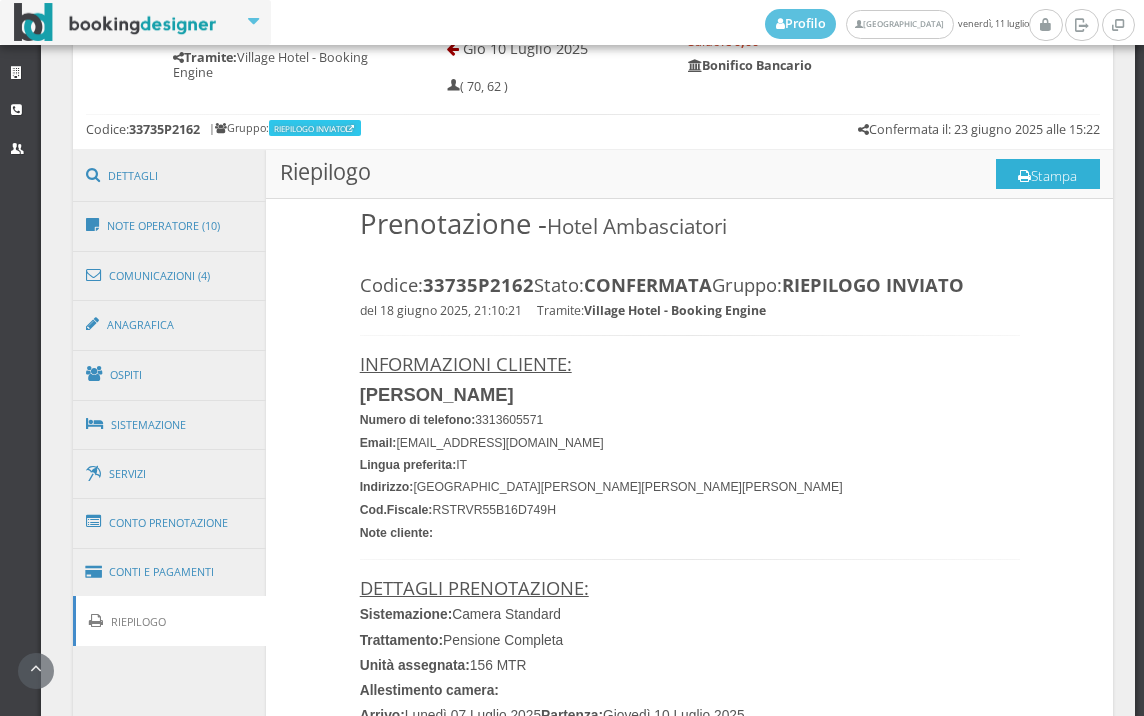 click on "Stampa" at bounding box center [1048, 174] 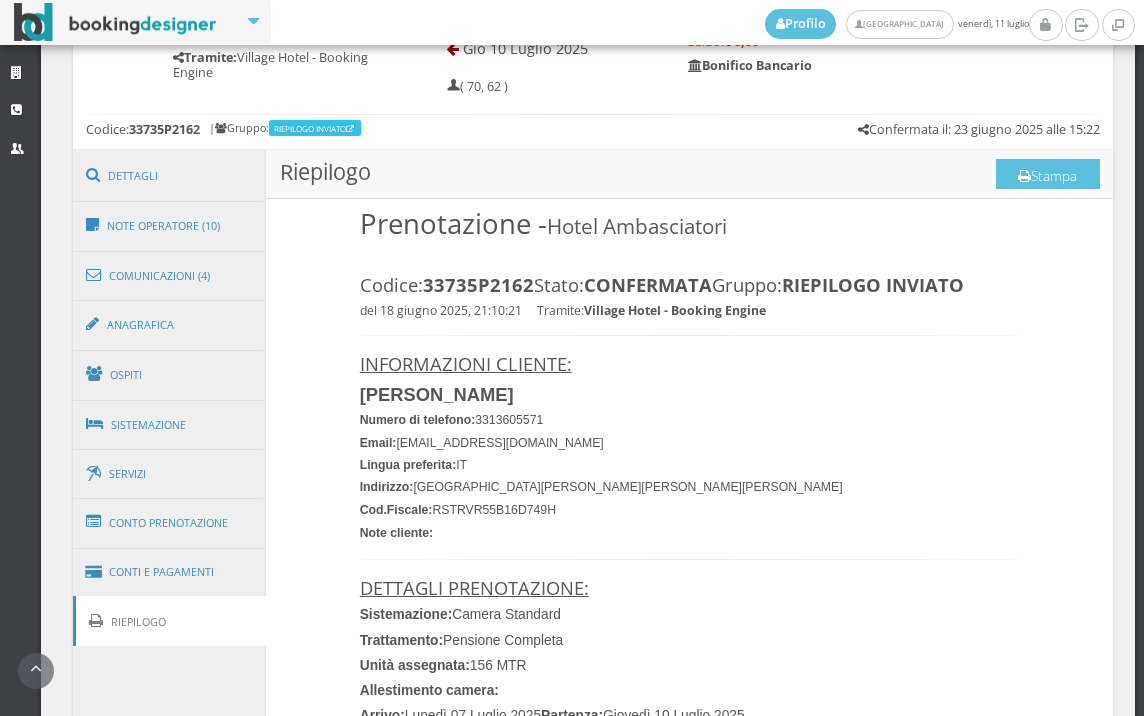 scroll, scrollTop: 0, scrollLeft: 0, axis: both 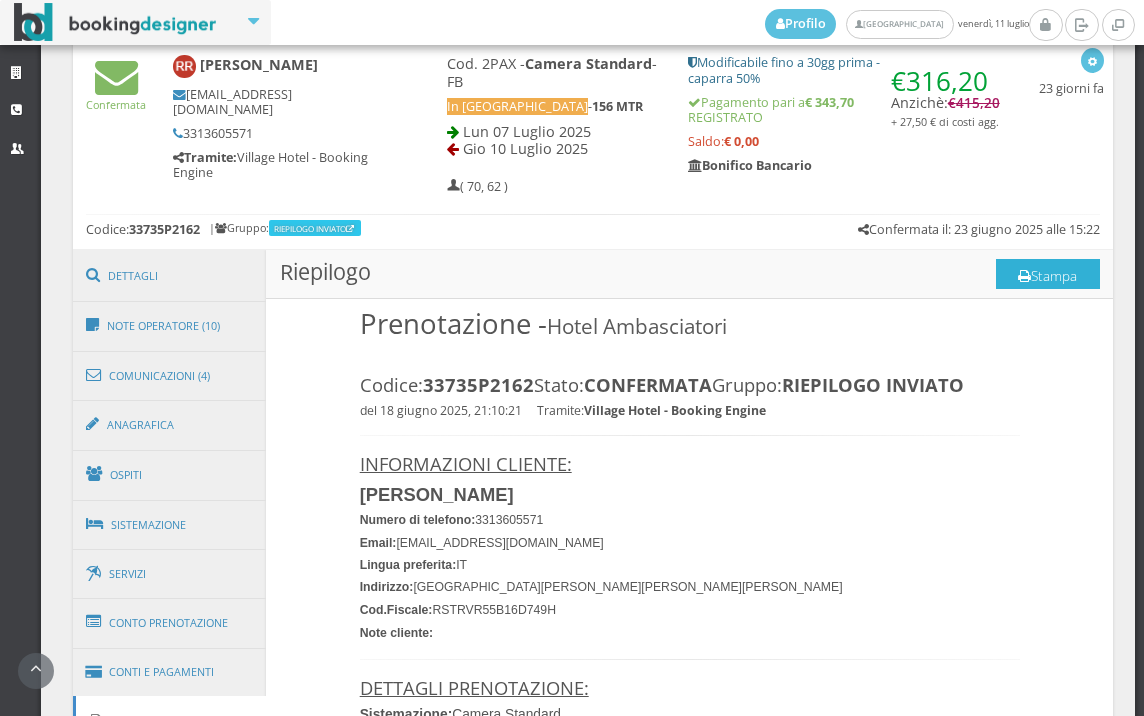 click on "Stampa" at bounding box center [1048, 274] 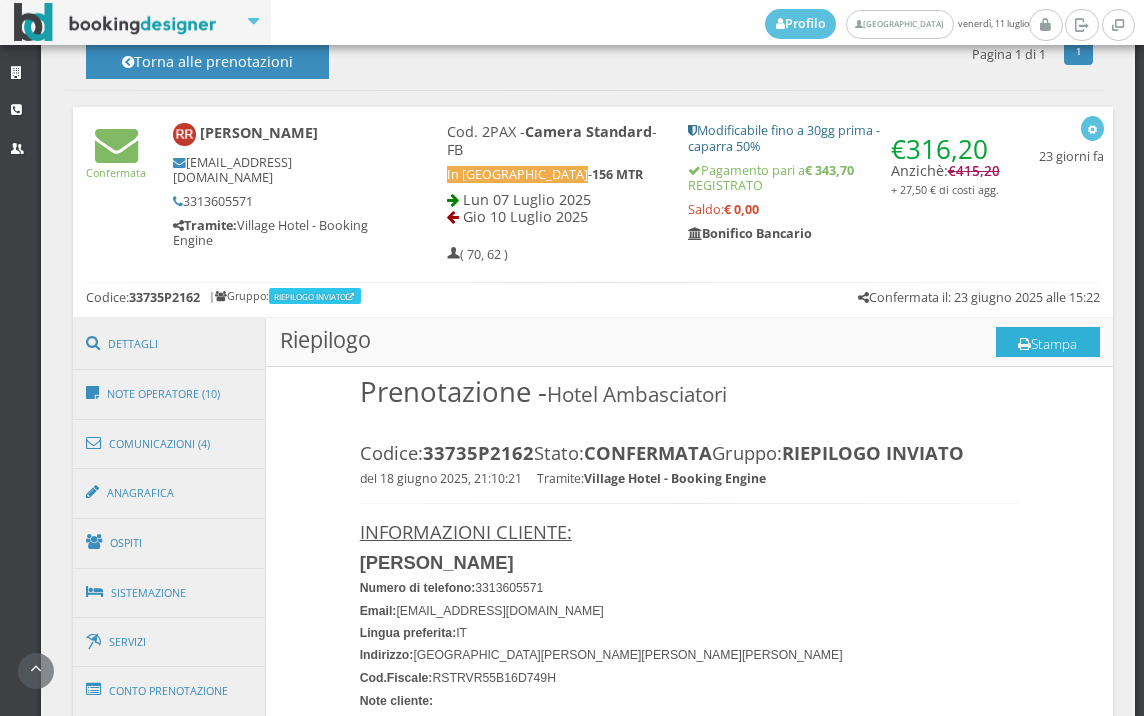 scroll, scrollTop: 777, scrollLeft: 0, axis: vertical 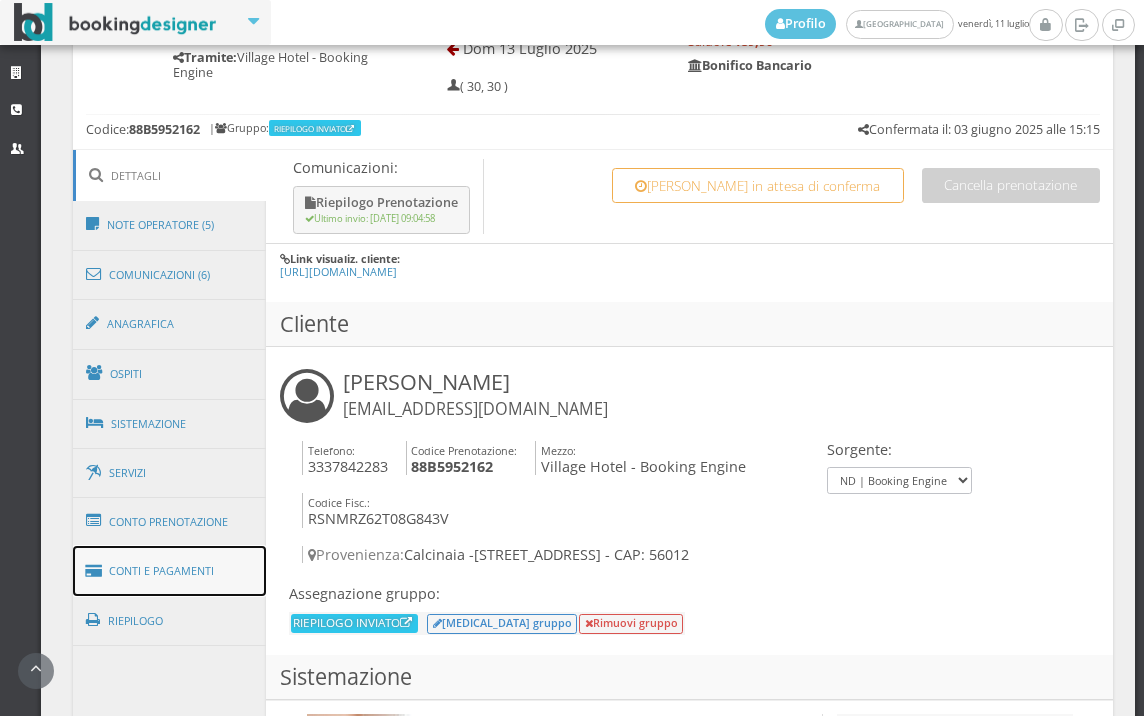 click on "Conti e Pagamenti" at bounding box center [170, 571] 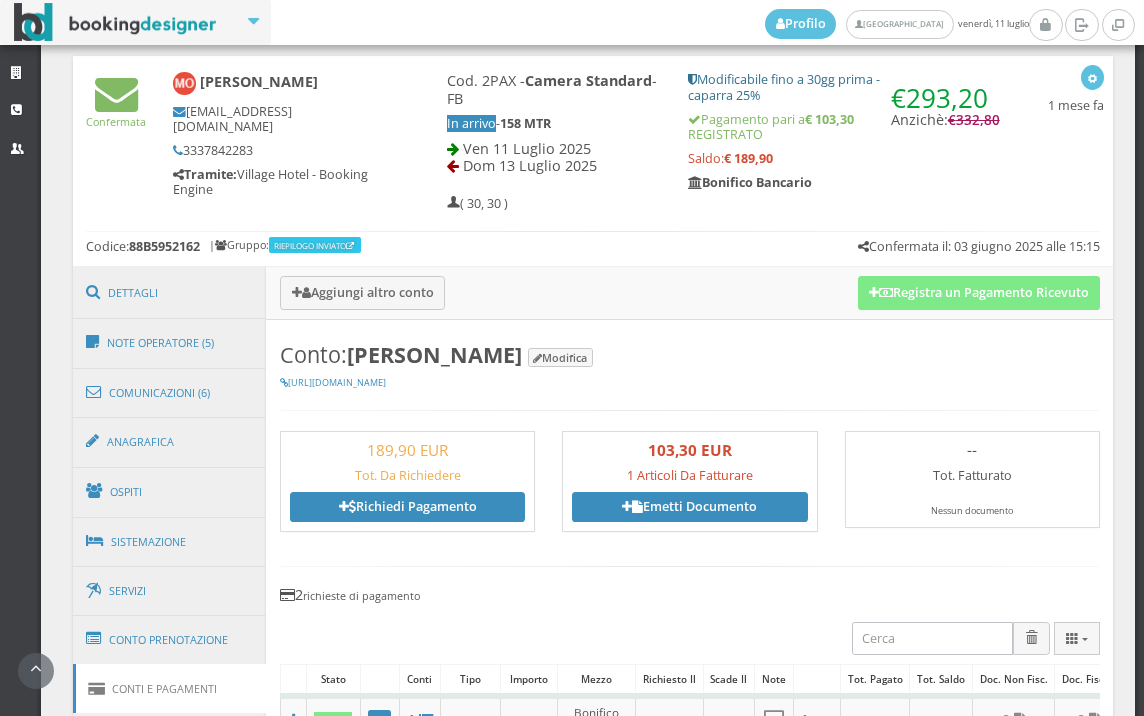 scroll, scrollTop: 666, scrollLeft: 0, axis: vertical 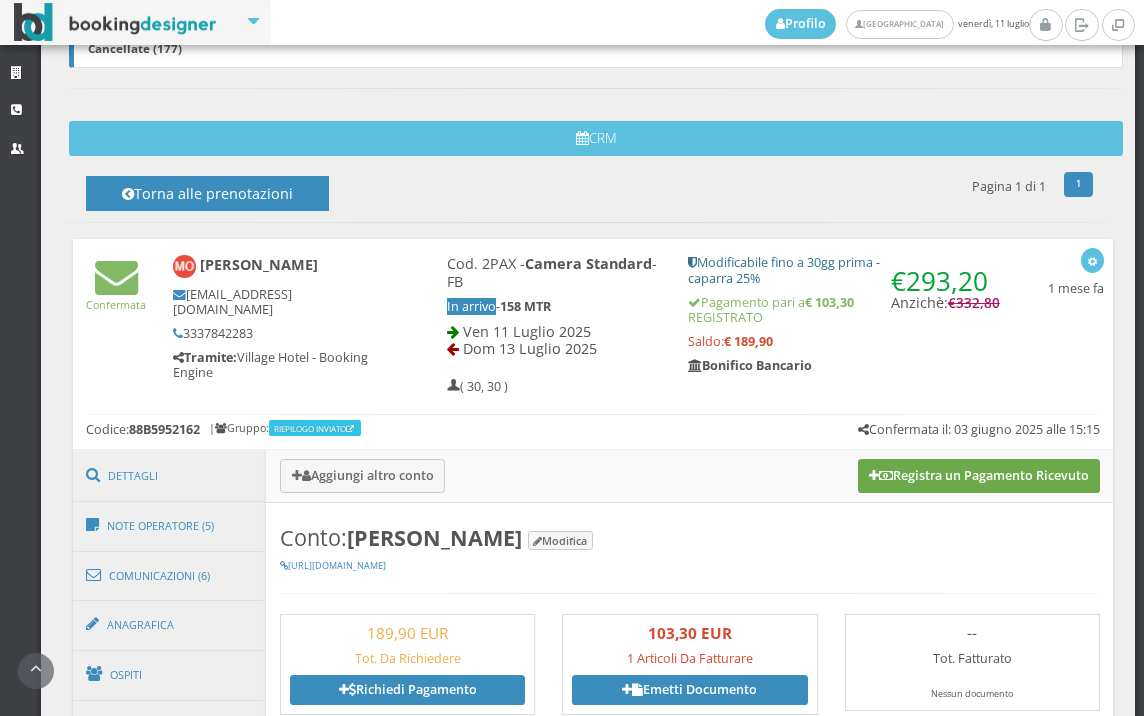 click at bounding box center (874, 476) 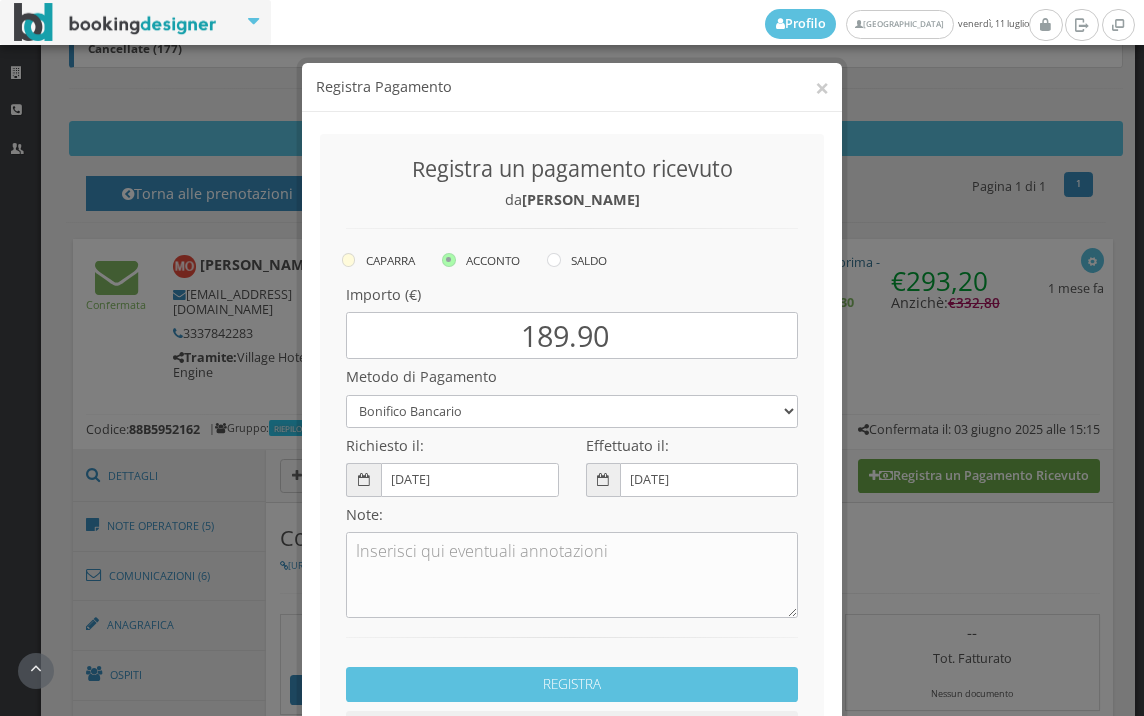 click at bounding box center [349, 260] 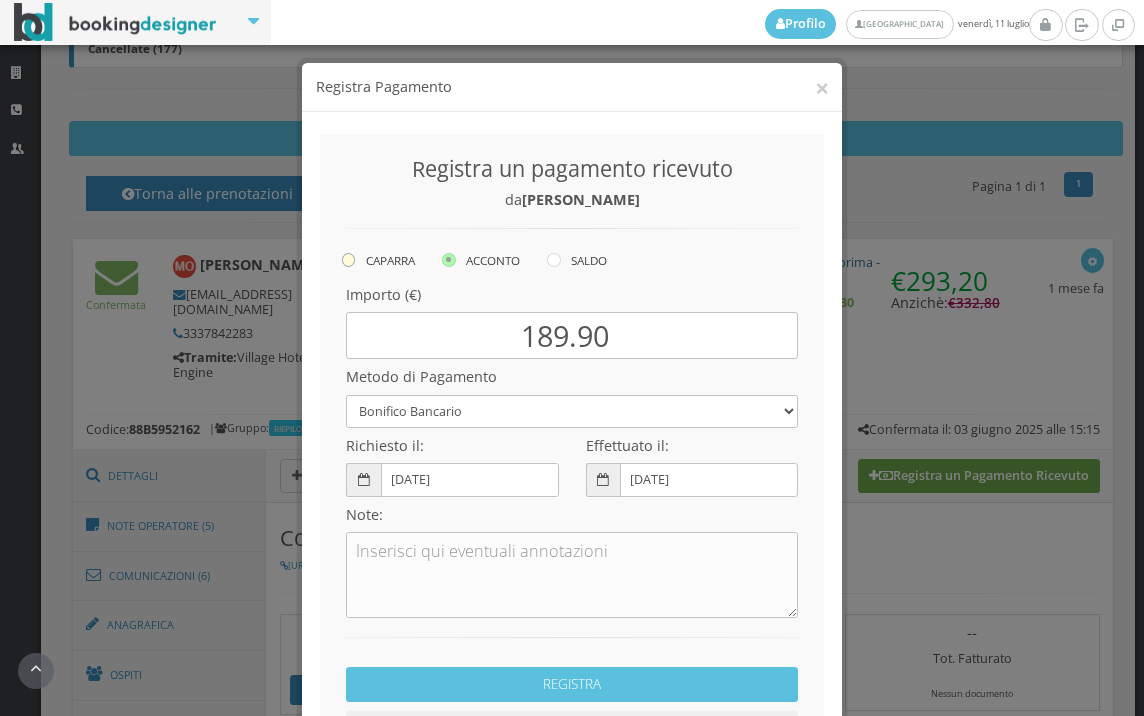 click on "CAPARRA" at bounding box center [-8669, 258] 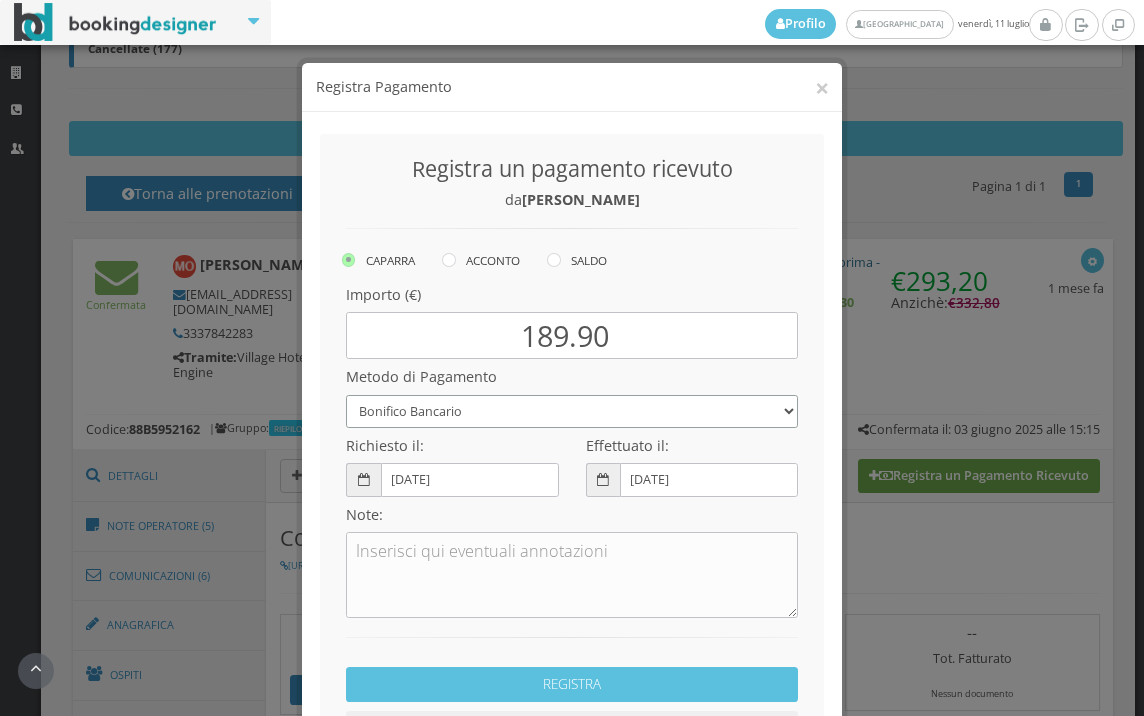click on "Bonifico Bancario
BONIFICO SUM UP
Contanti
Assegno Bancario
Assegno Circolare
Vaglia Postale
Voucher
Tramite BOOKING.COM
Bonus vacanze (Dl n. 34/2020)
POS (in loco)
Pagamento online con carta di credito (Stripe)
Pagamento online con carta di credito (Stripe) !
Pagamento in 3 rate senza interessi con Scalapay
Pagamento in 4 rate senza interessi con Scalapay
Tramite PROMOTODAY" at bounding box center [572, 411] 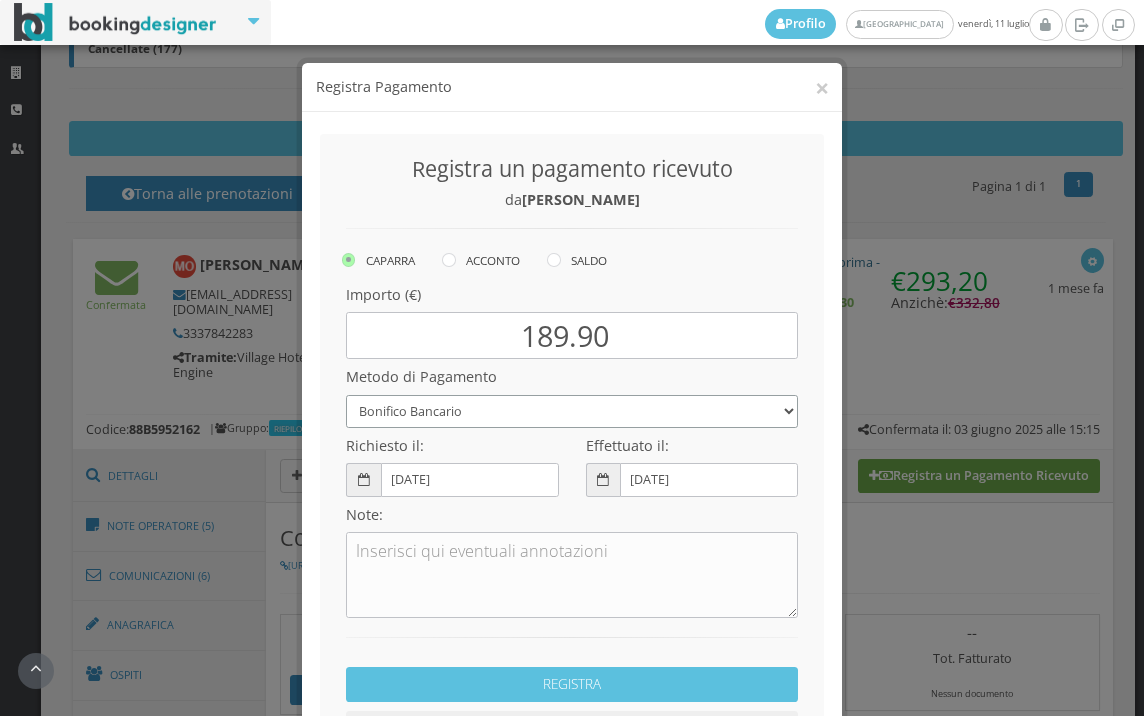 select 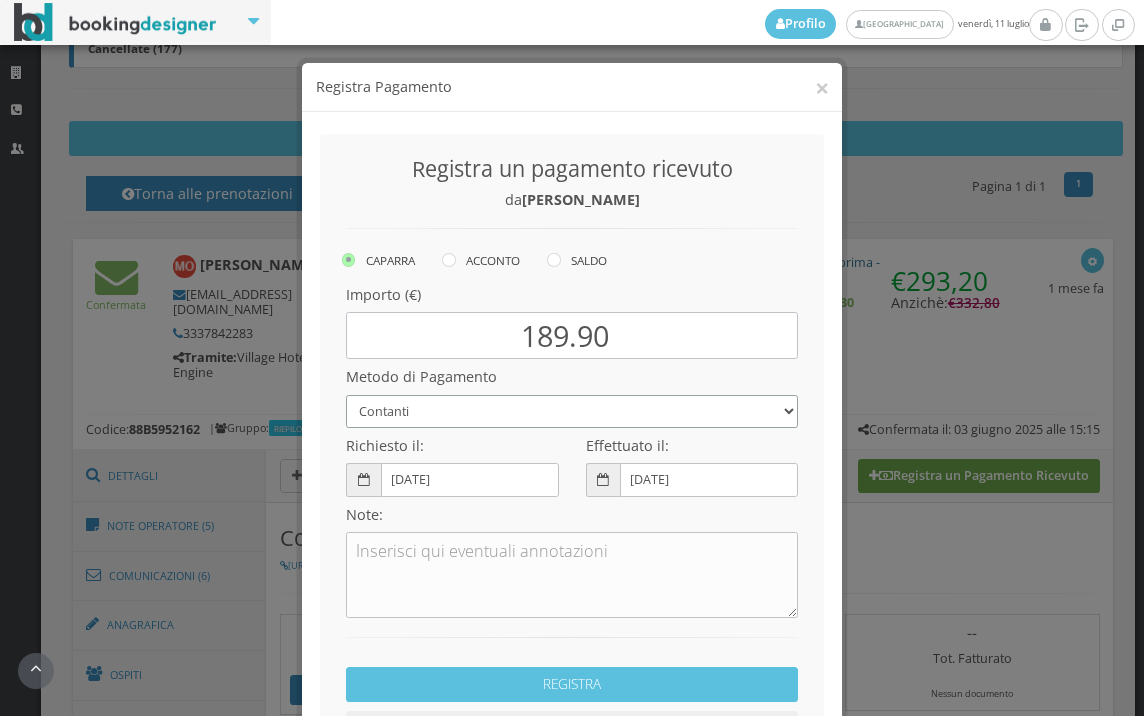 click on "Bonifico Bancario
BONIFICO SUM UP
Contanti
Assegno Bancario
Assegno Circolare
Vaglia Postale
Voucher
Tramite BOOKING.COM
Bonus vacanze (Dl n. 34/2020)
POS (in loco)
Pagamento online con carta di credito (Stripe)
Pagamento online con carta di credito (Stripe) !
Pagamento in 3 rate senza interessi con Scalapay
Pagamento in 4 rate senza interessi con Scalapay
Tramite PROMOTODAY" at bounding box center [572, 411] 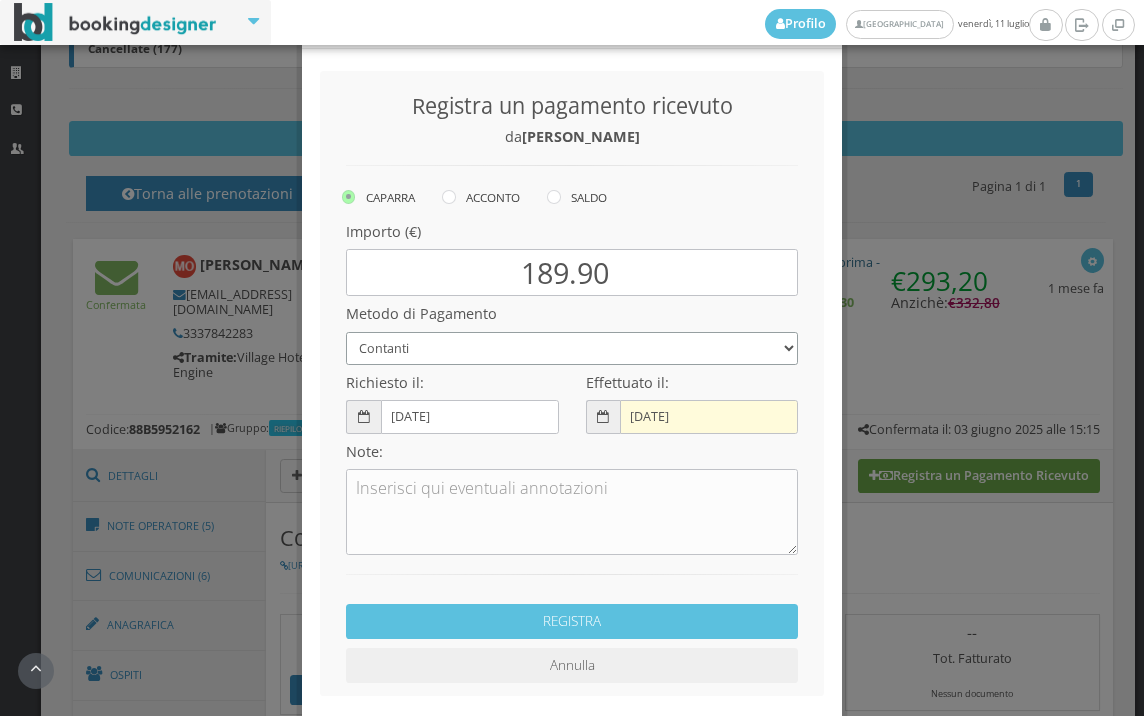 scroll, scrollTop: 111, scrollLeft: 0, axis: vertical 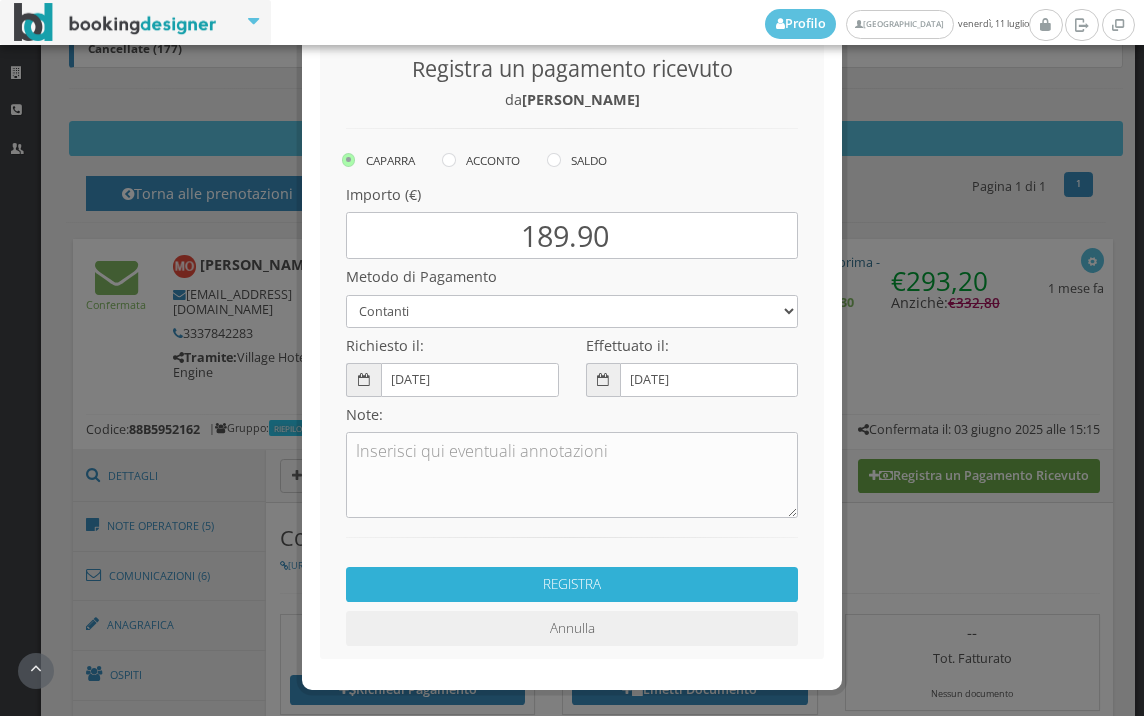 click on "REGISTRA" at bounding box center [572, 584] 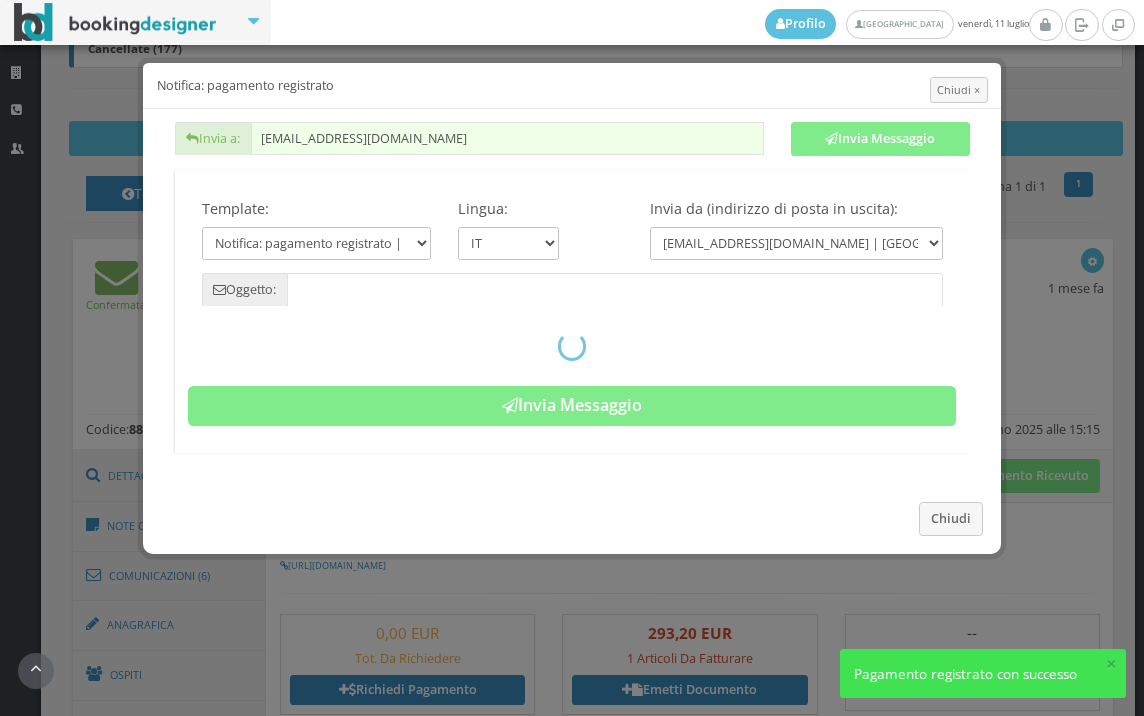 type on "Pagamento registrato - Prenotazione: 88B5952162 - Maurizio Orsini" 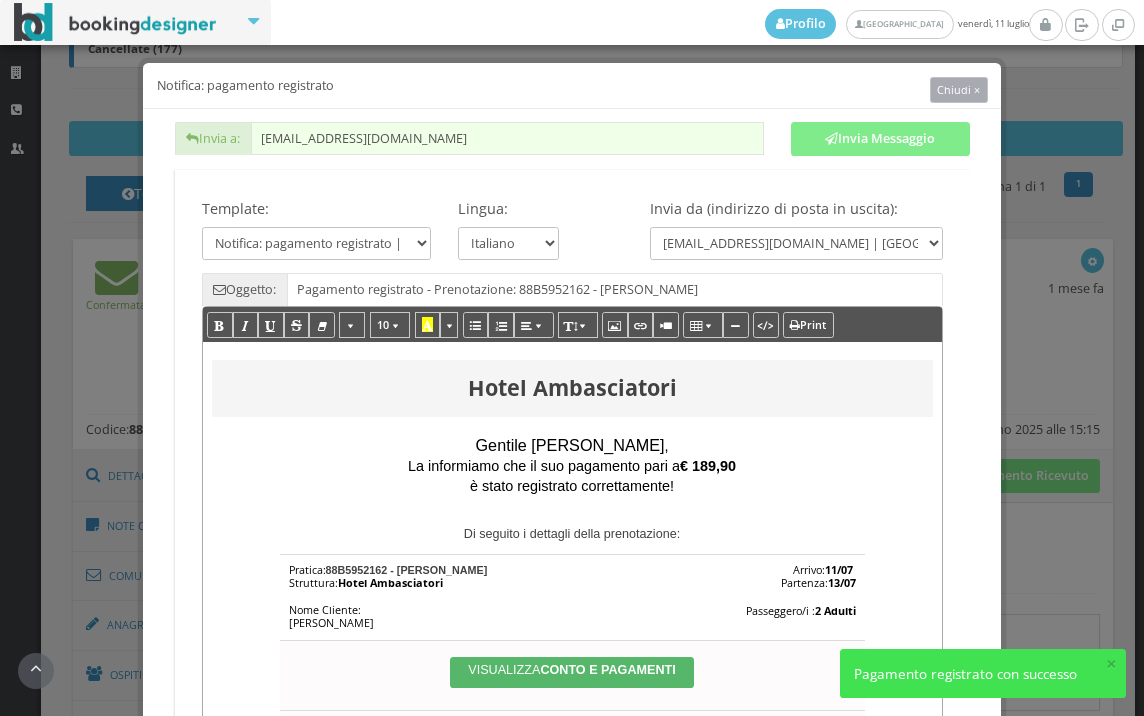 click on "Chiudi ×" at bounding box center [958, 89] 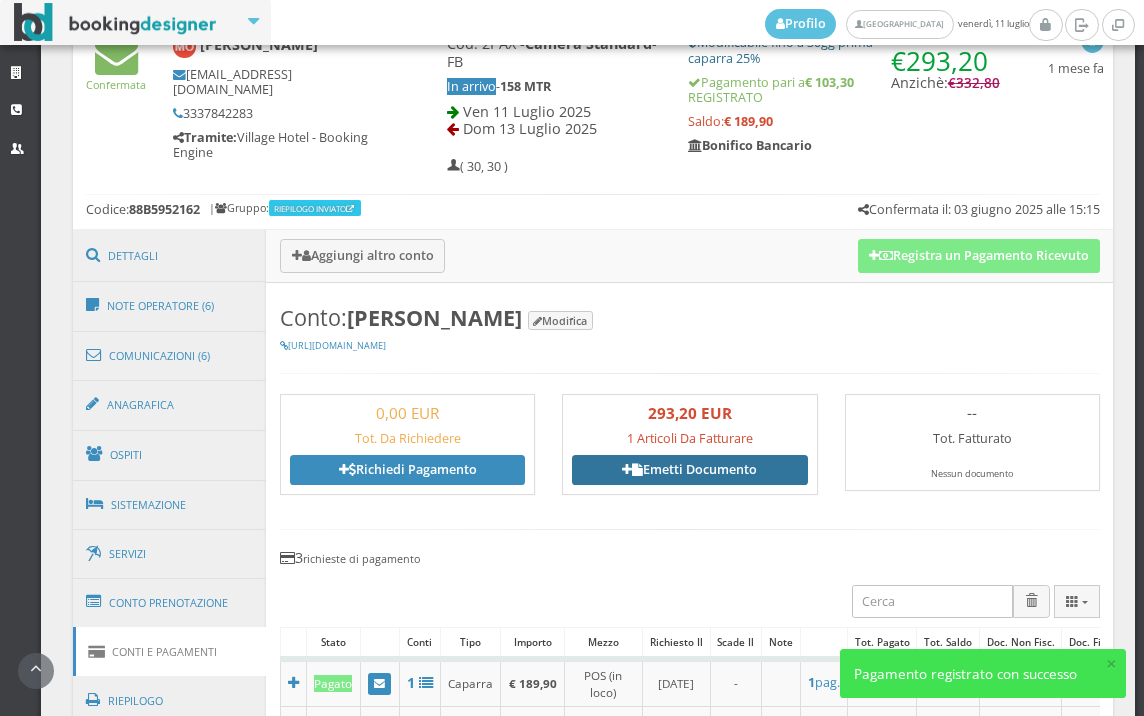 scroll, scrollTop: 1000, scrollLeft: 0, axis: vertical 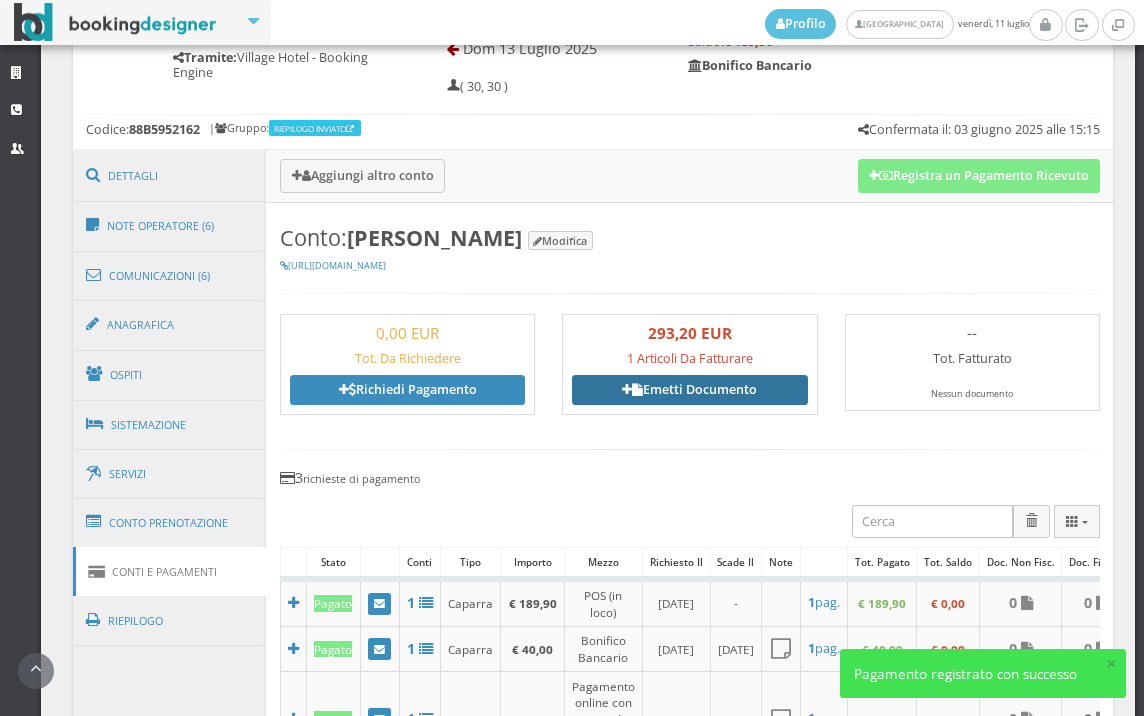 click on "Emetti Documento" at bounding box center (689, 390) 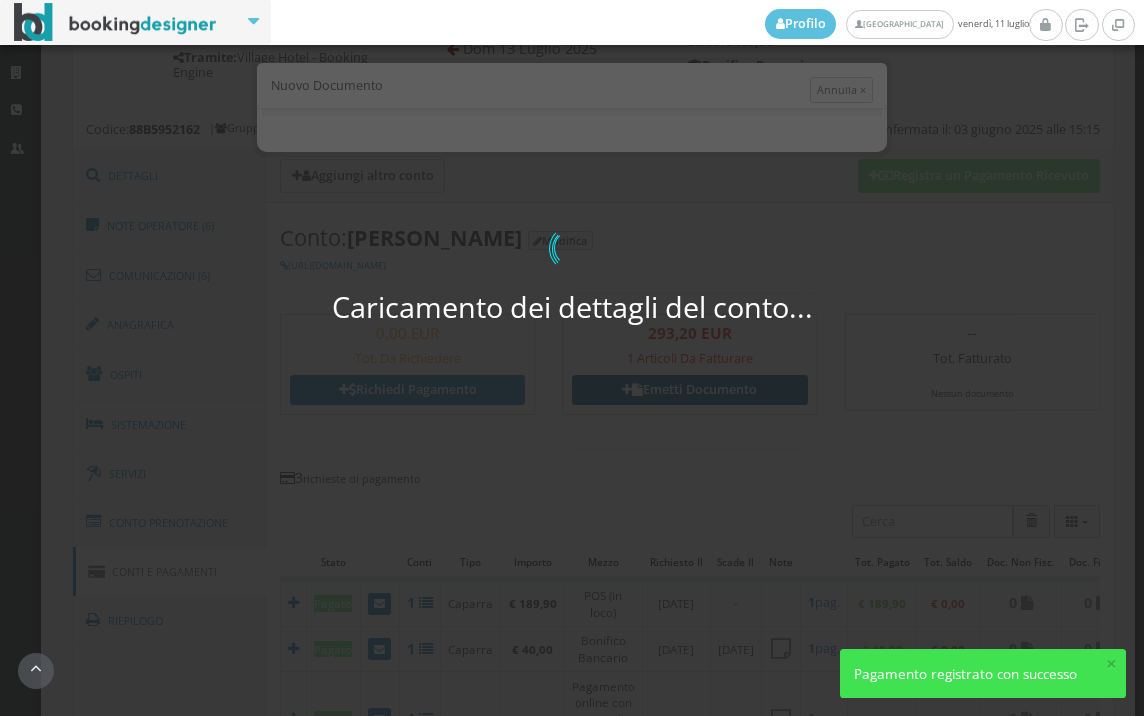 select on "PF" 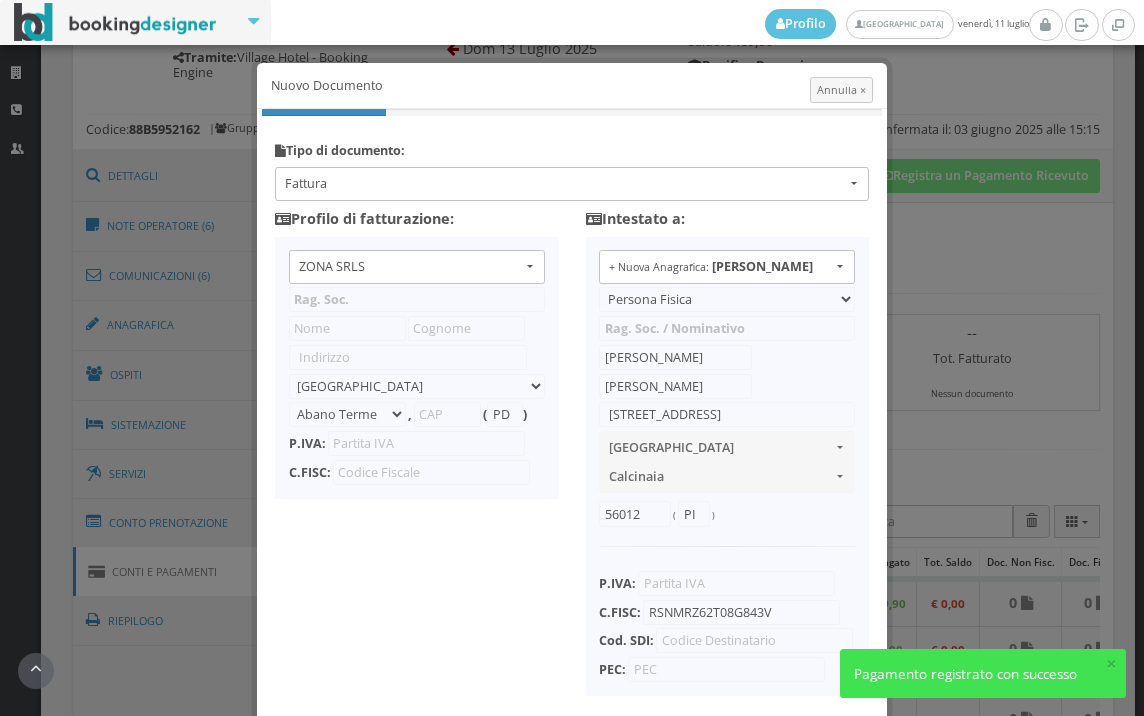 type on "ZONA SRLS" 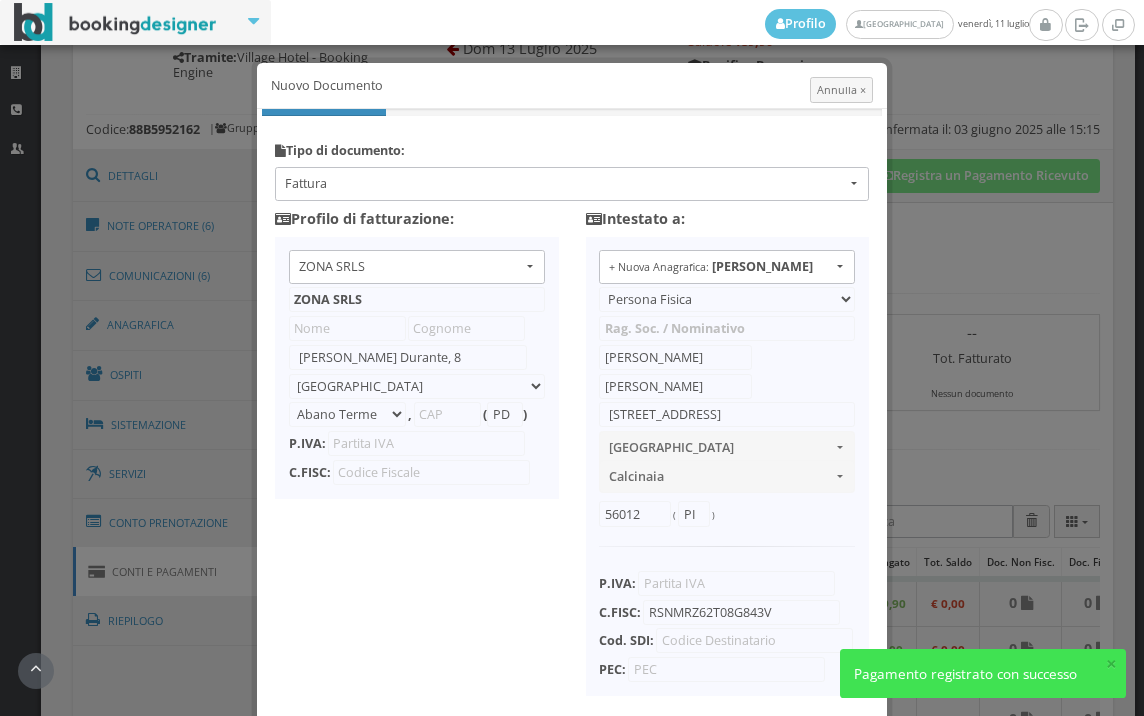 select on "Frattamaggiore" 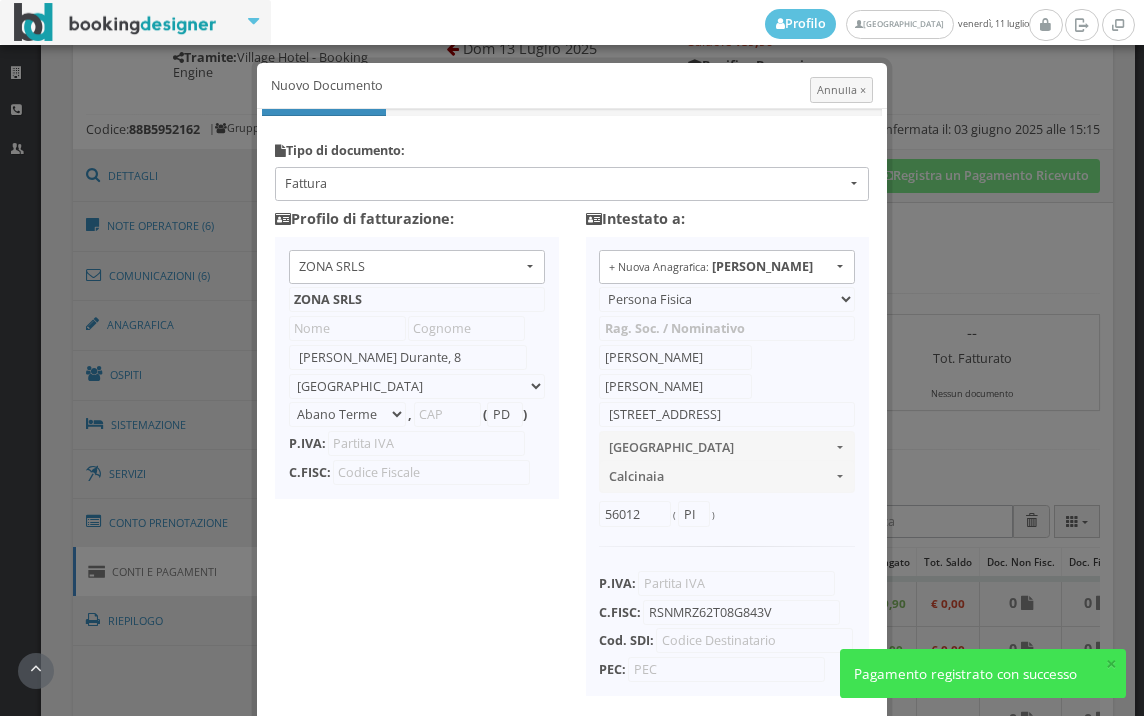 type on "80027" 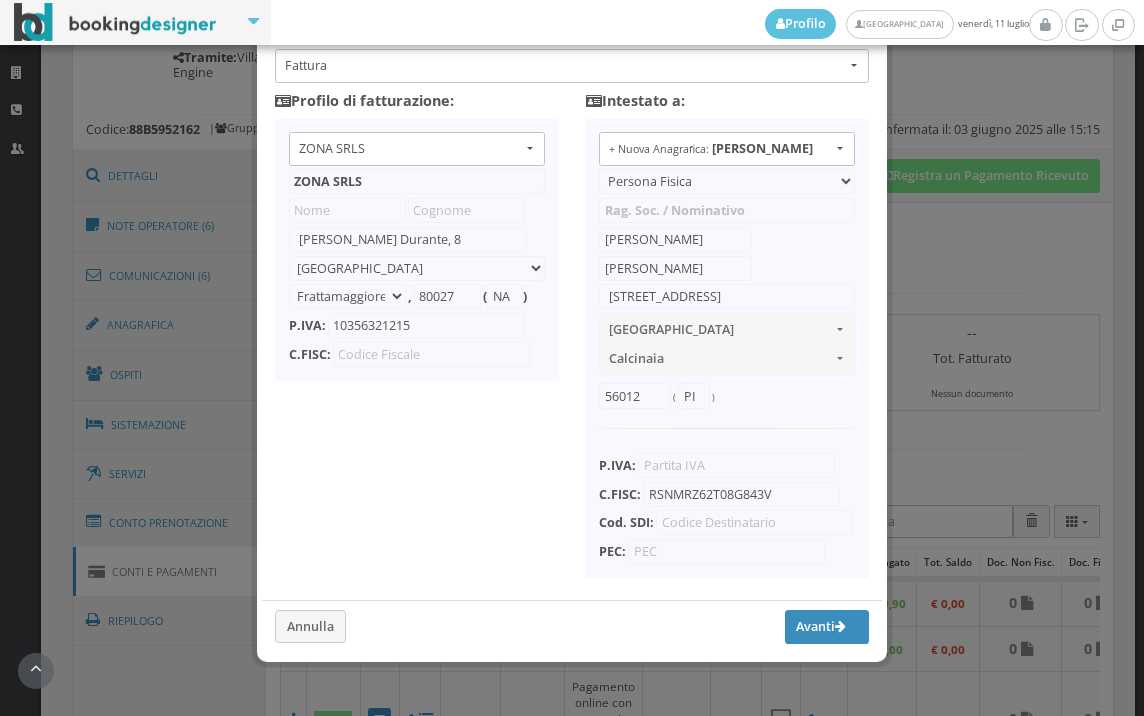 scroll, scrollTop: 158, scrollLeft: 0, axis: vertical 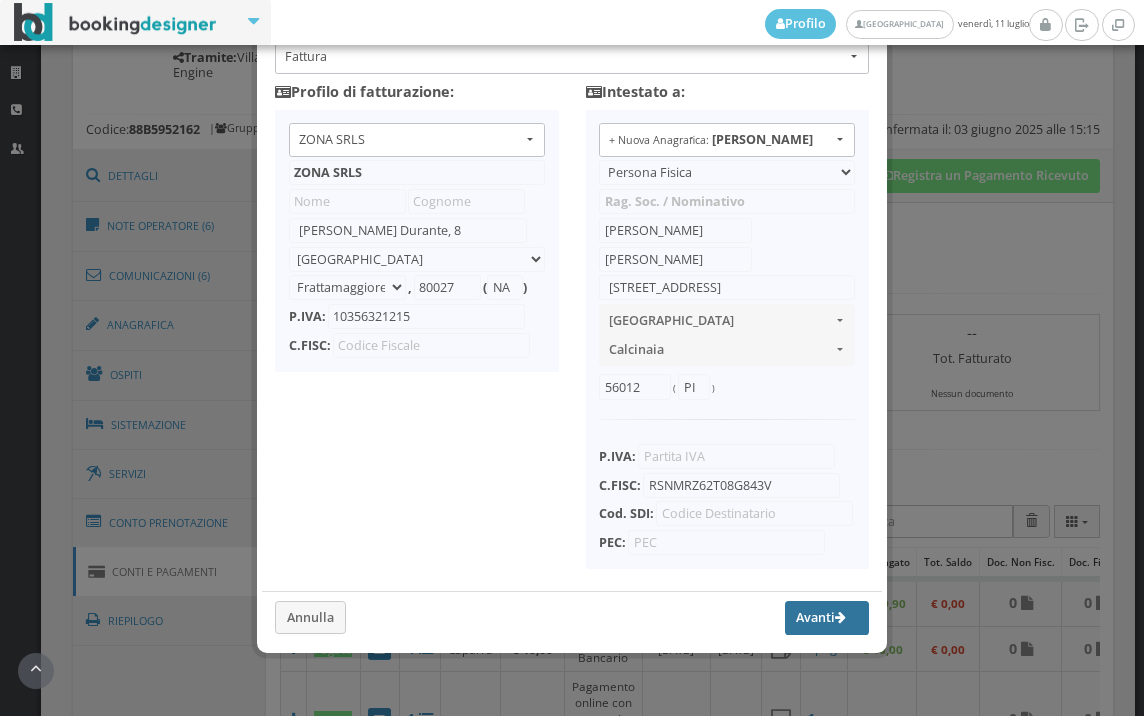 click on "Avanti" at bounding box center (827, 618) 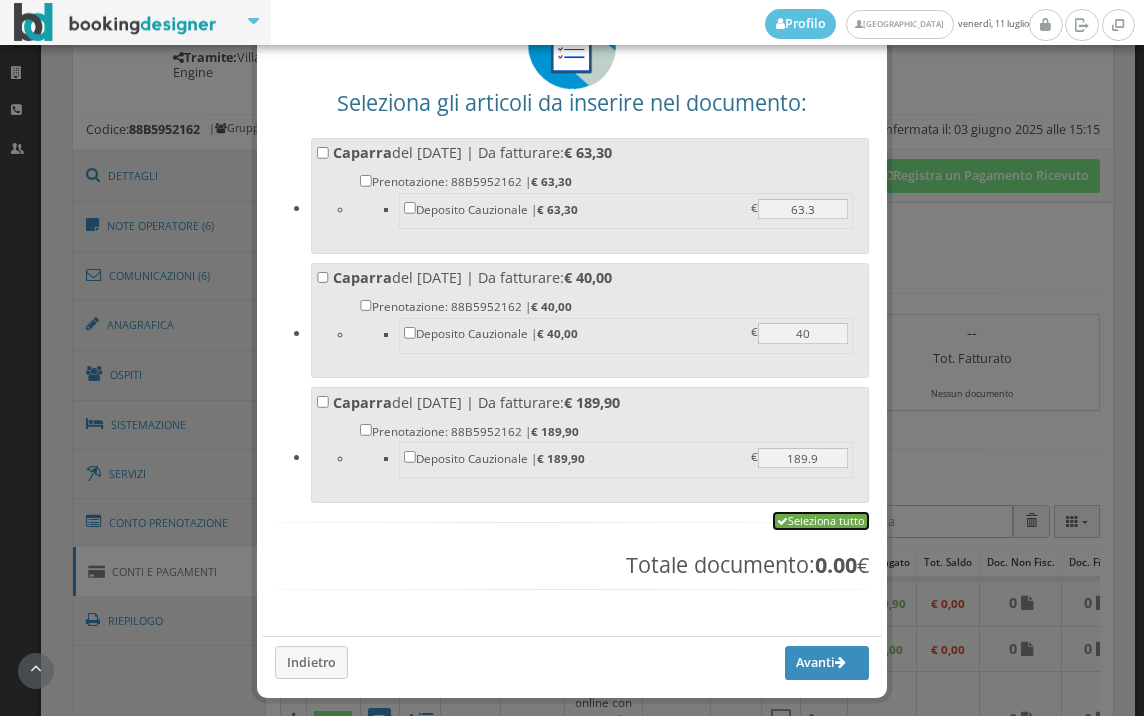 click on "Seleziona tutto" at bounding box center [821, 521] 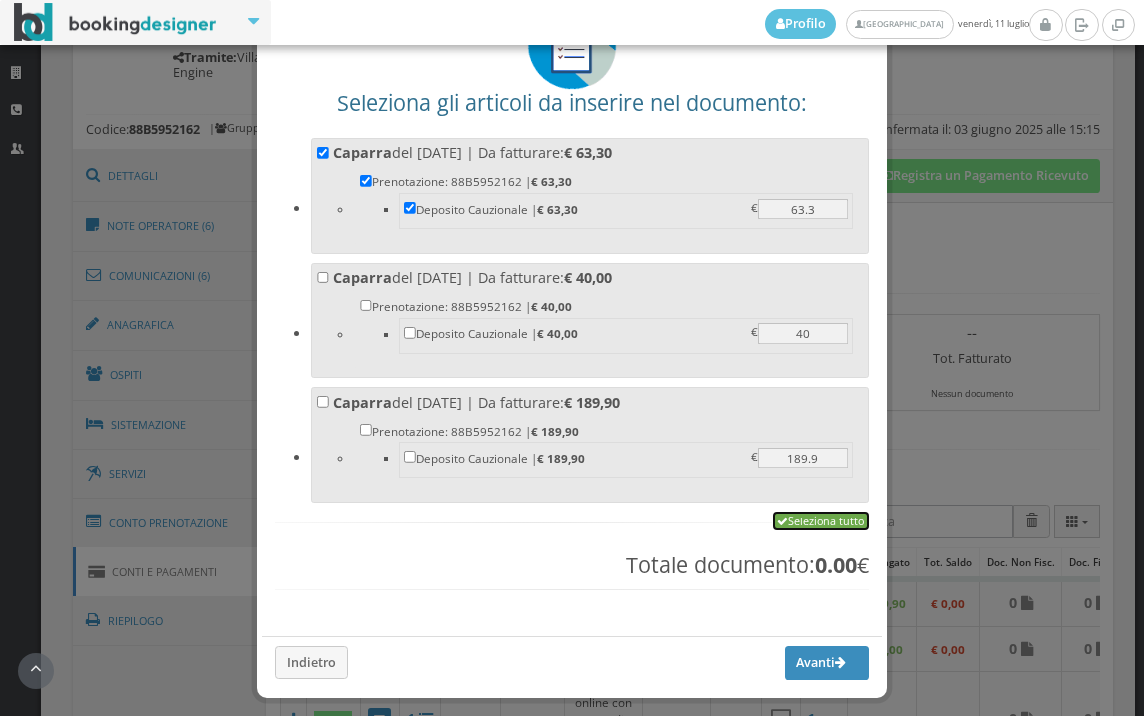 checkbox on "true" 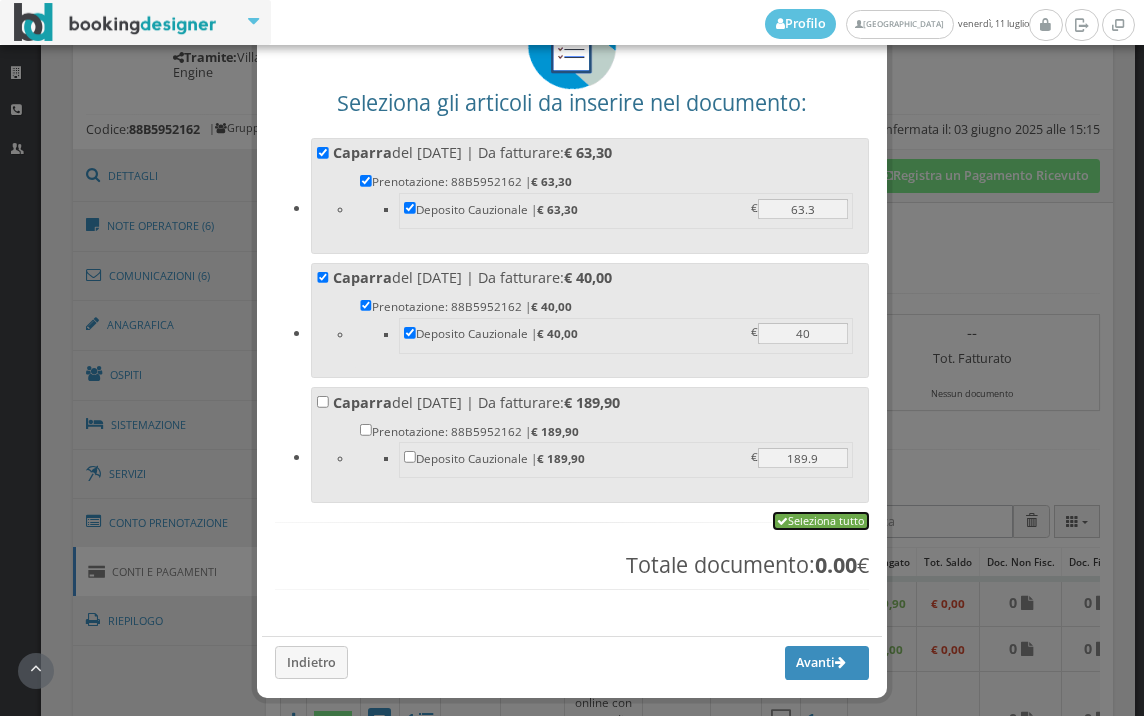 checkbox on "true" 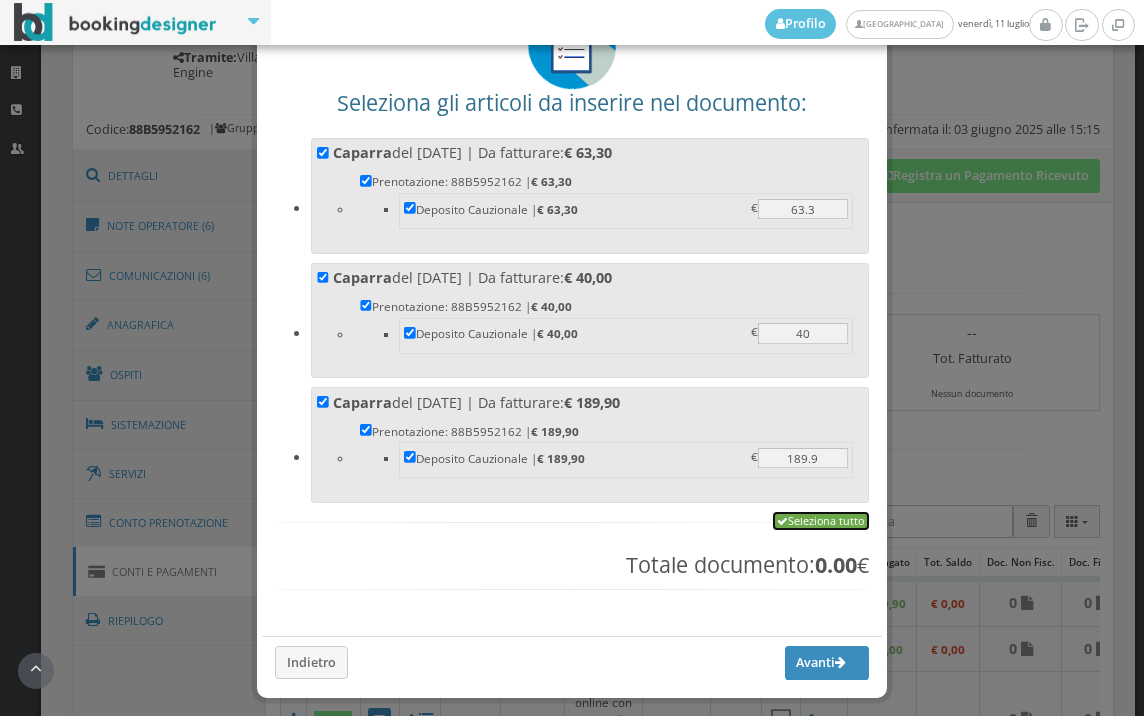 checkbox on "true" 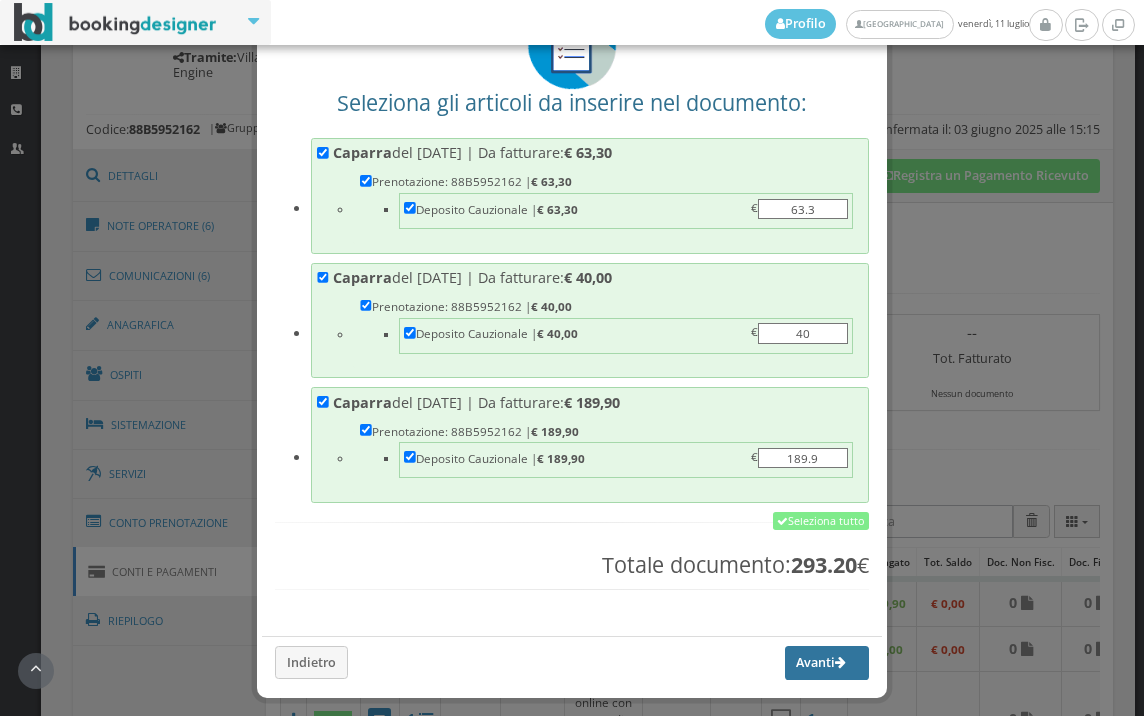 click on "Avanti" at bounding box center (827, 663) 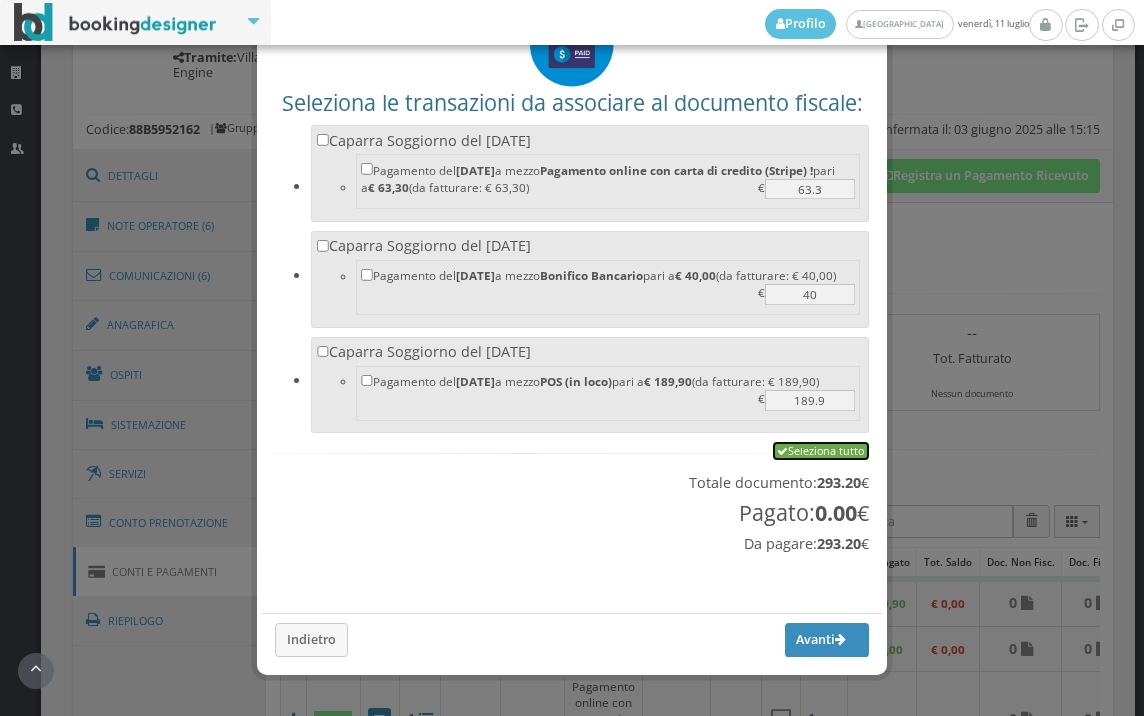 click on "Seleziona tutto" at bounding box center [821, 451] 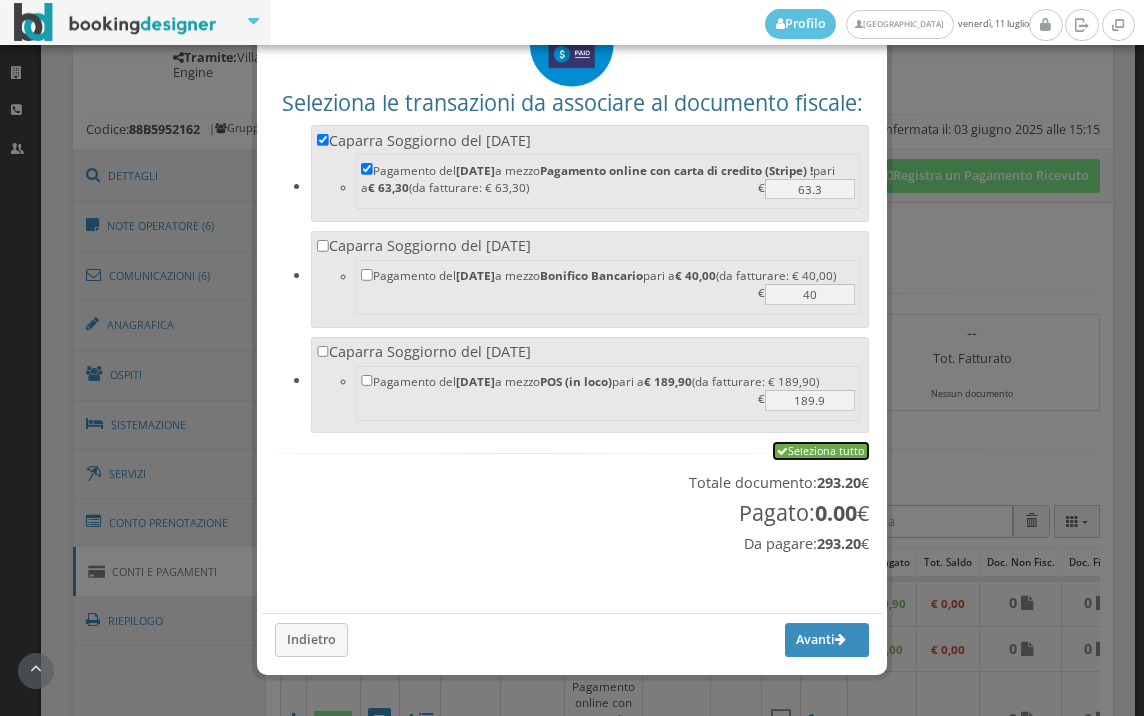 checkbox on "true" 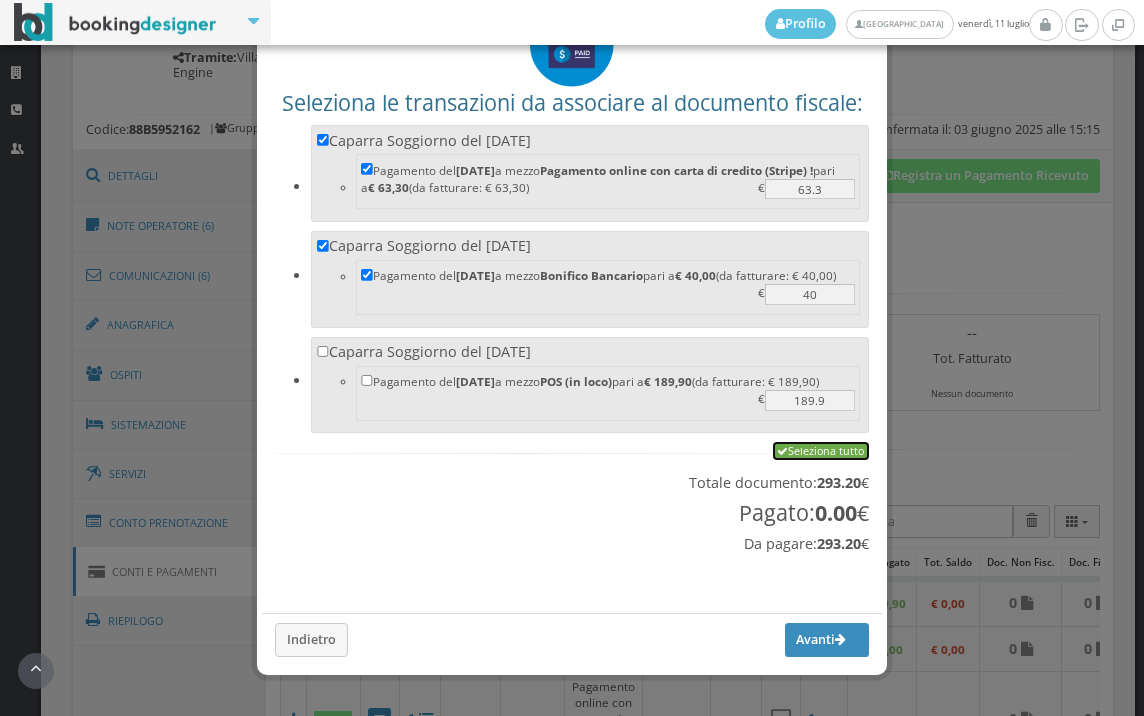 checkbox on "true" 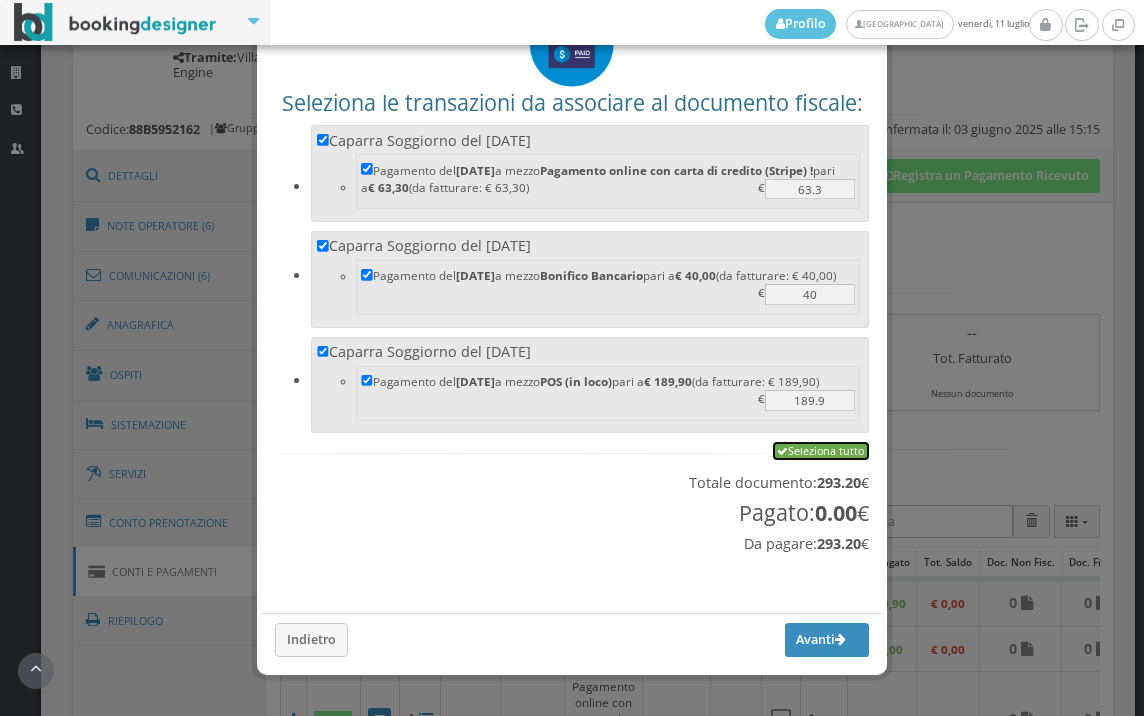 checkbox on "true" 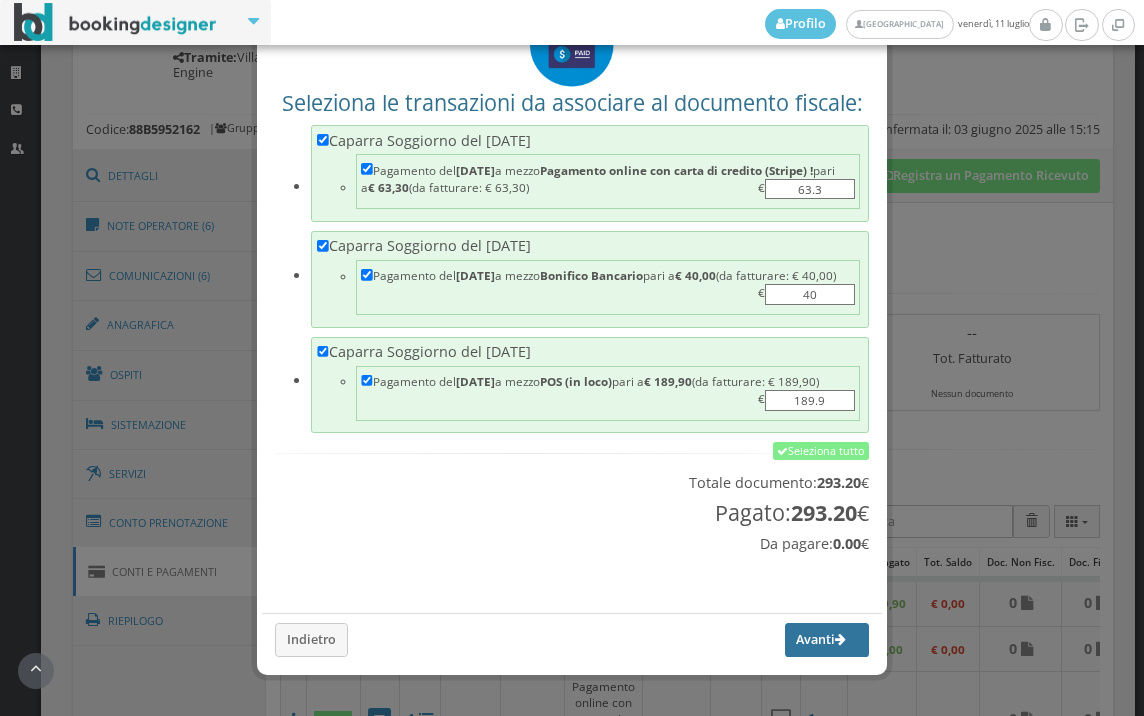 click on "Avanti" at bounding box center (827, 640) 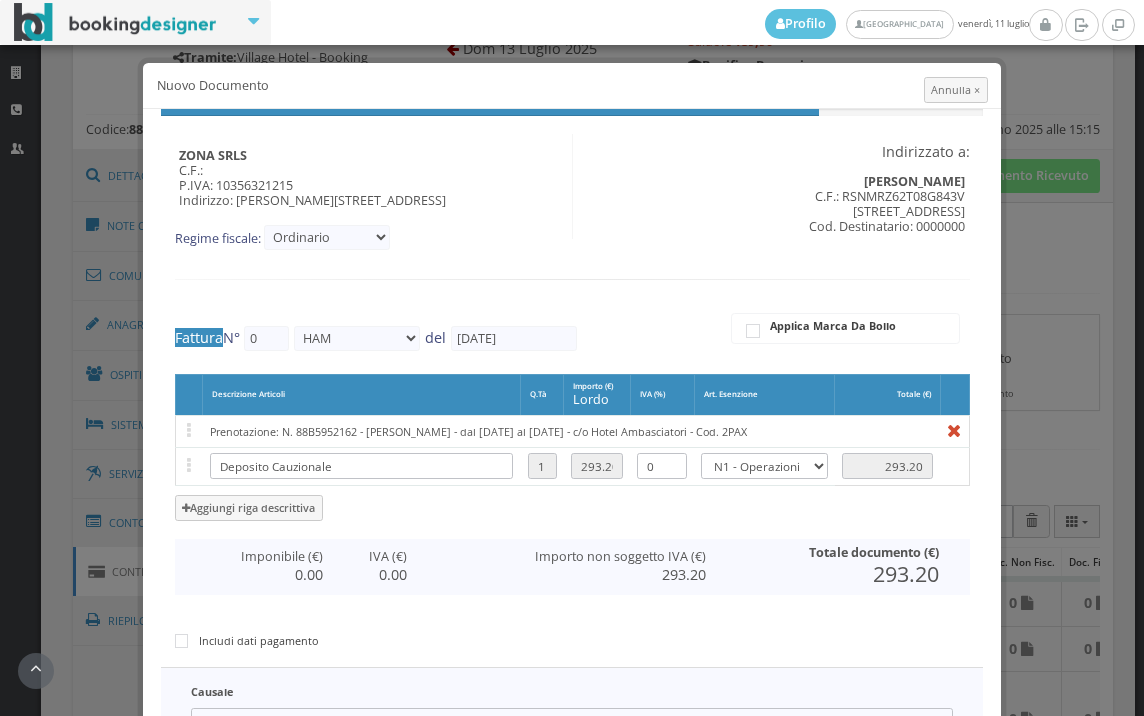 type on "262" 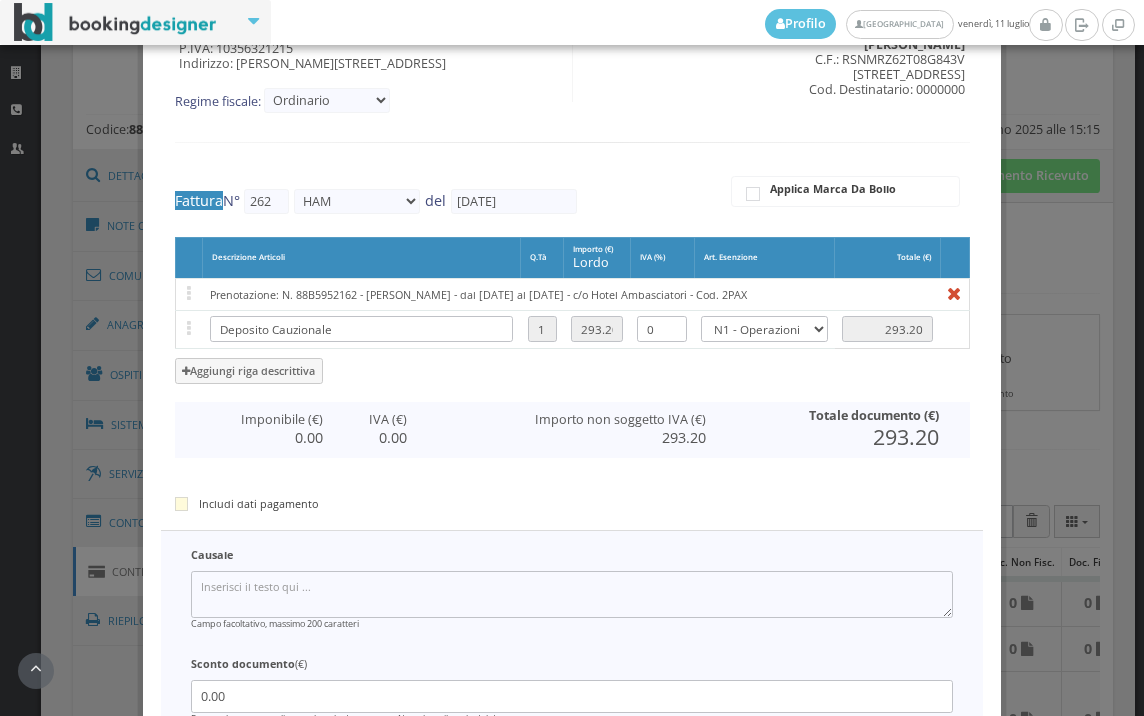 scroll, scrollTop: 327, scrollLeft: 0, axis: vertical 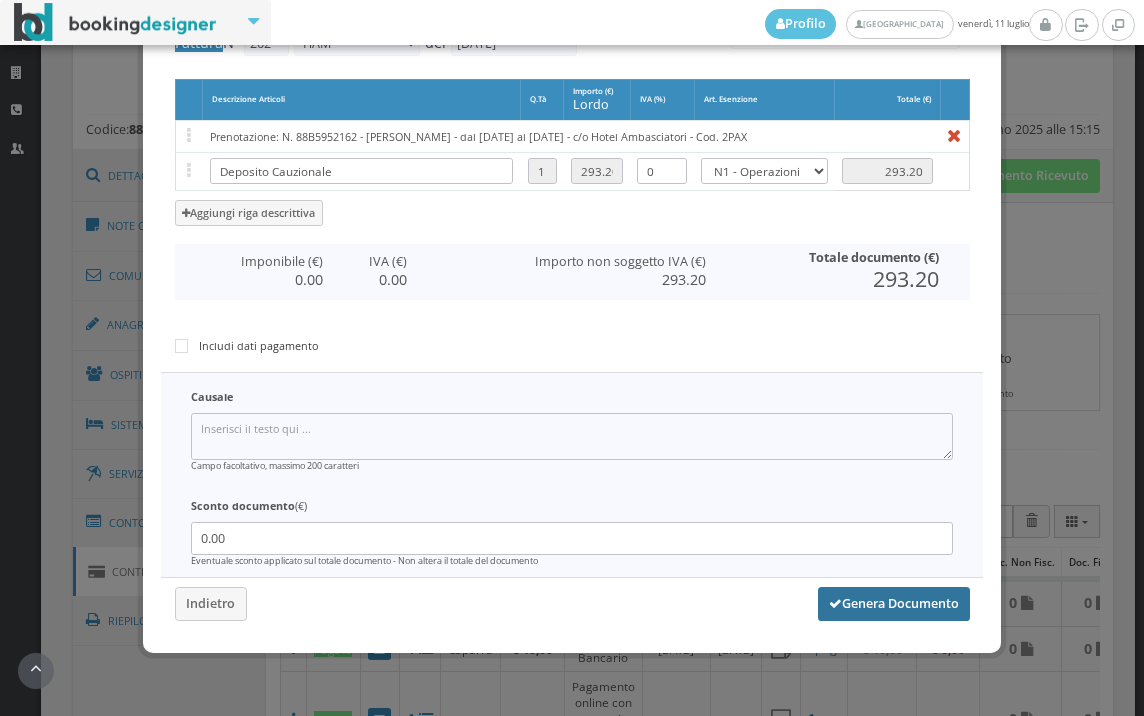 click on "Genera Documento" at bounding box center (894, 604) 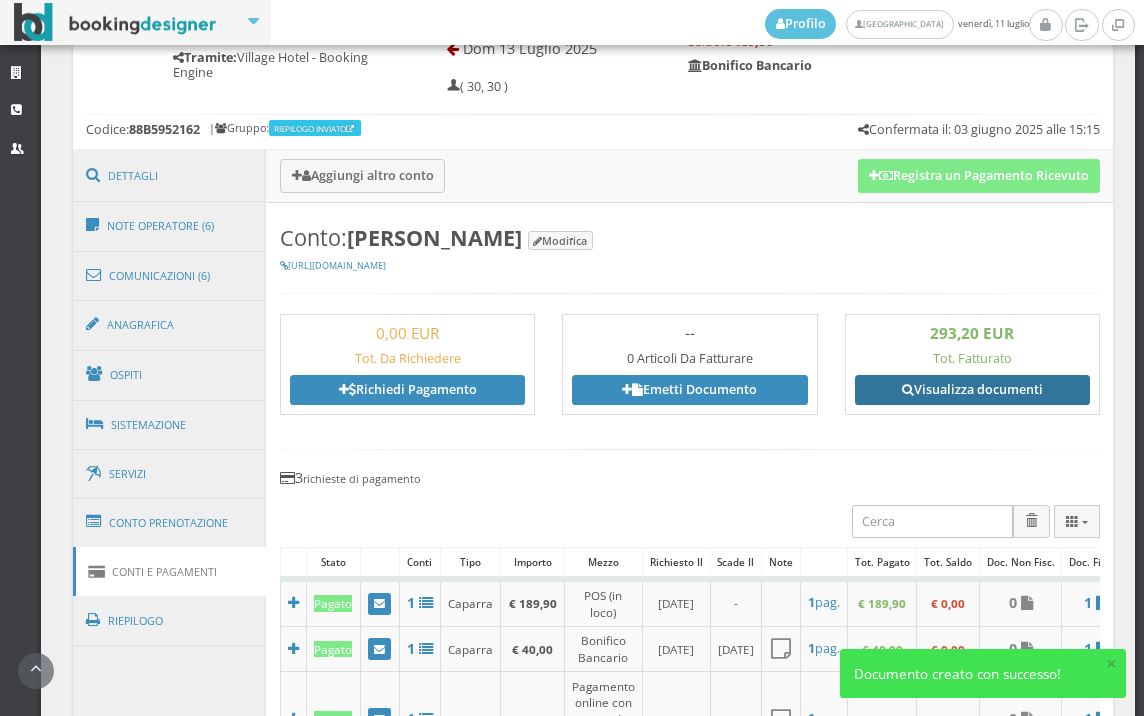click at bounding box center [908, 390] 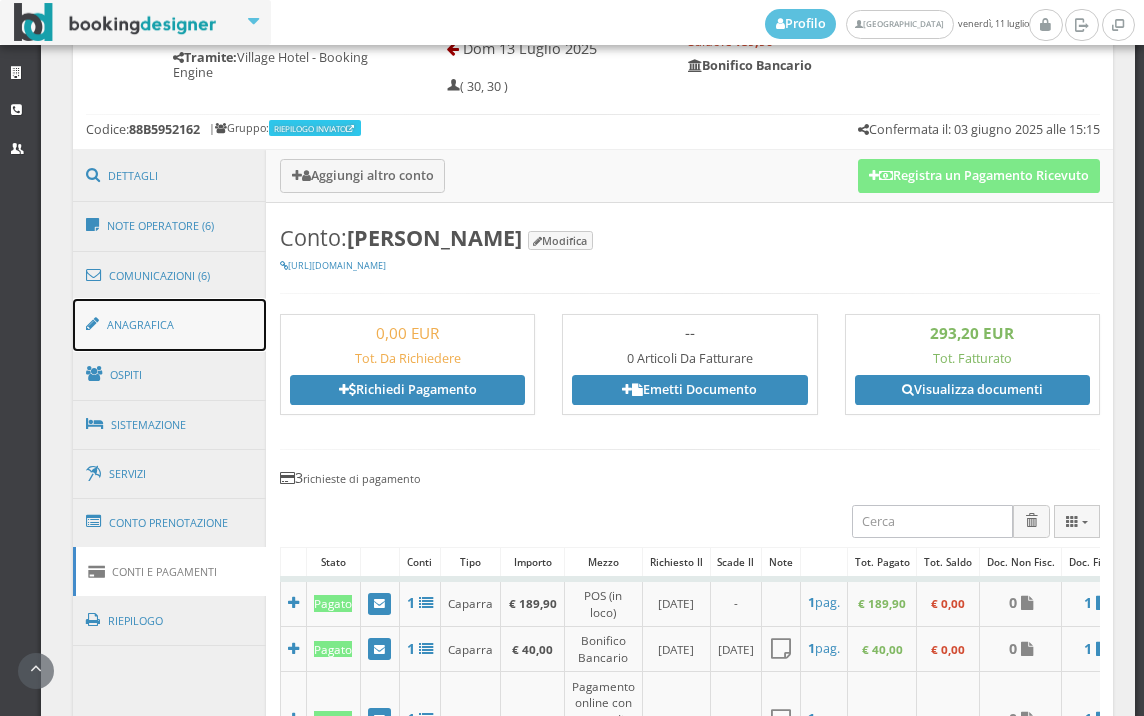 click on "Anagrafica" at bounding box center (170, 325) 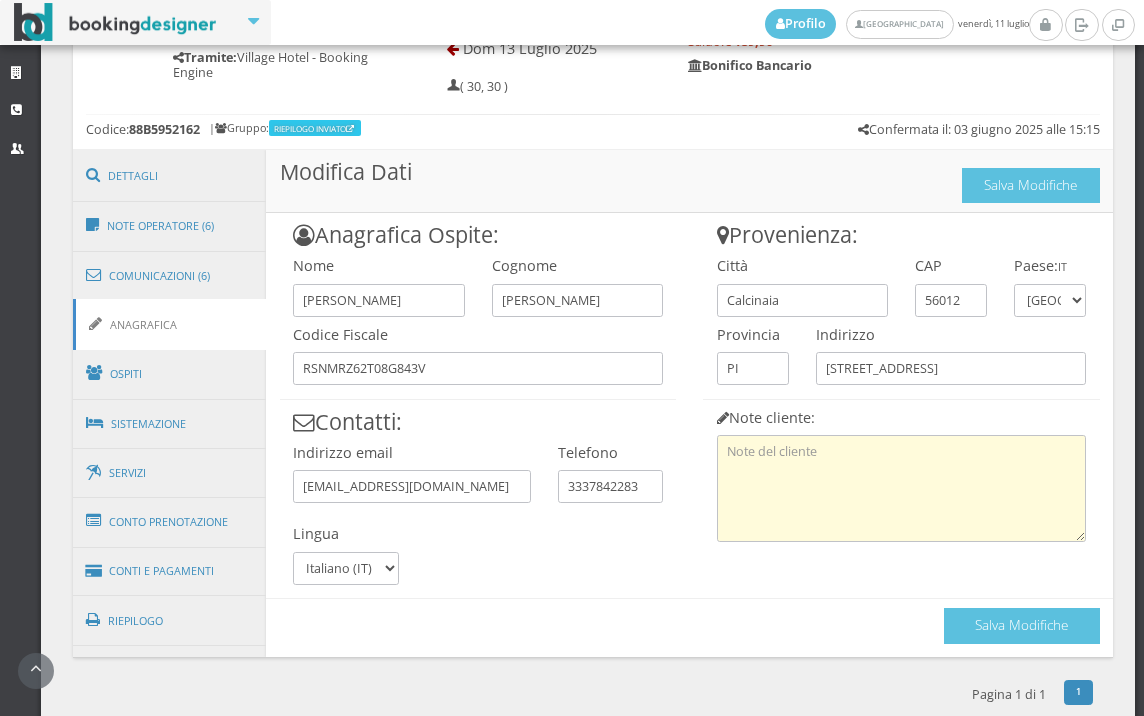 scroll, scrollTop: 1024, scrollLeft: 0, axis: vertical 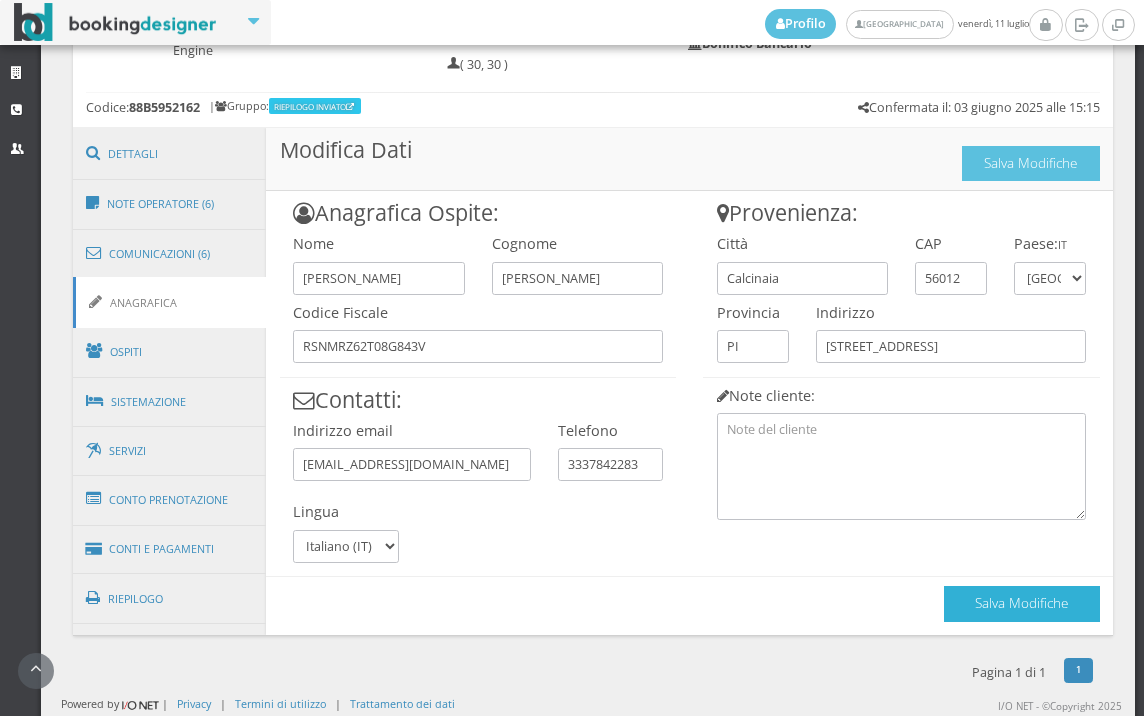 click on "Salva Modifiche" at bounding box center [1022, 603] 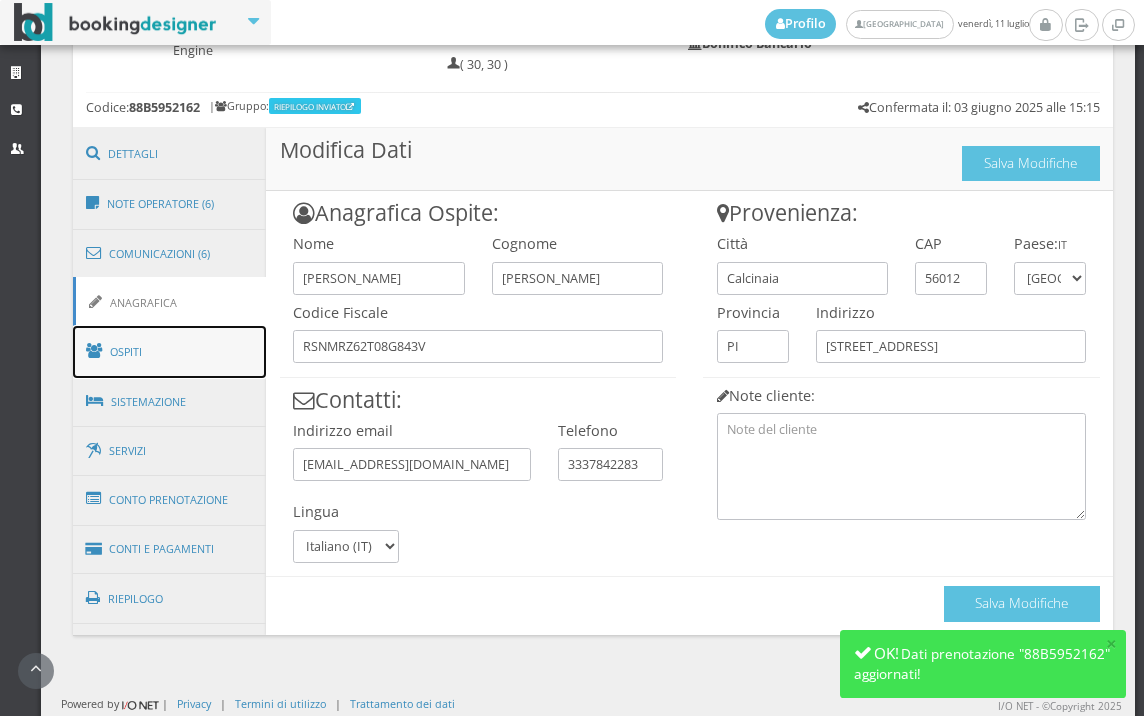 click on "Ospiti" at bounding box center [170, 352] 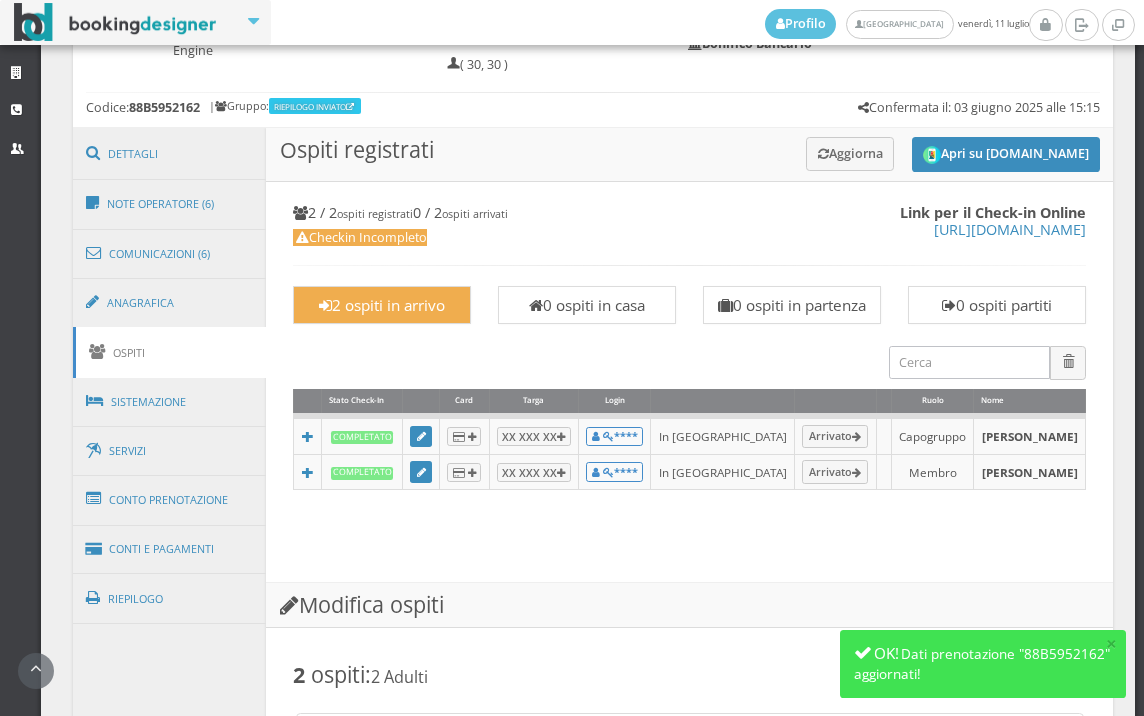 scroll, scrollTop: 1670, scrollLeft: 0, axis: vertical 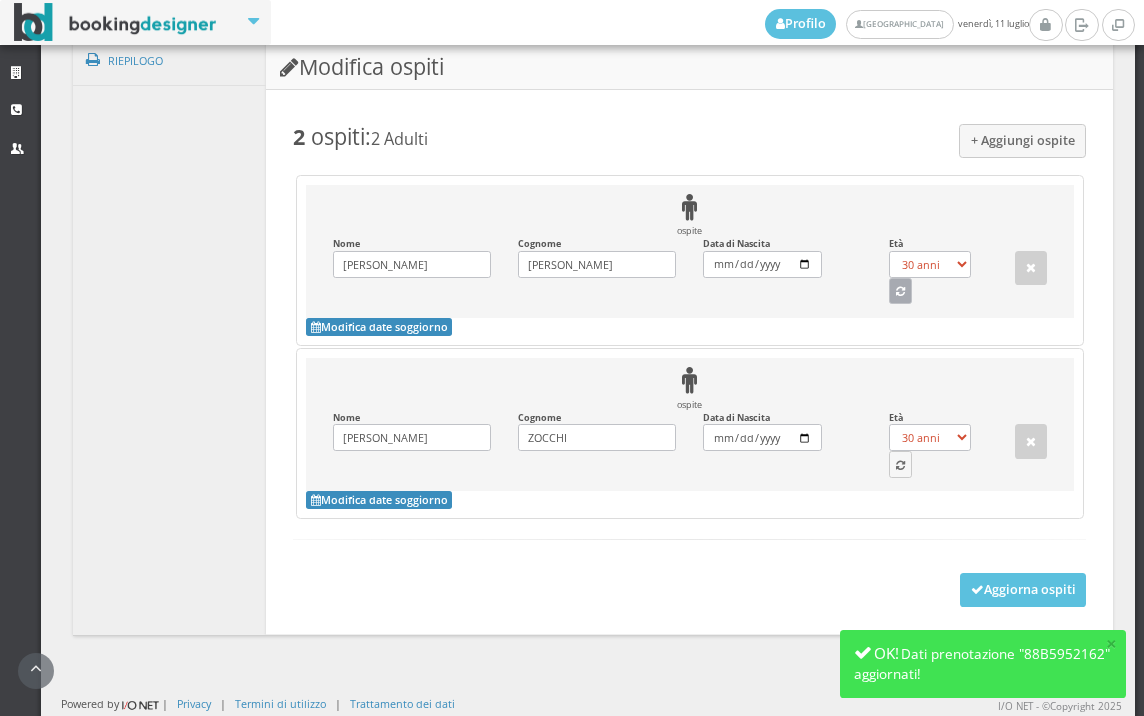 click at bounding box center [900, 292] 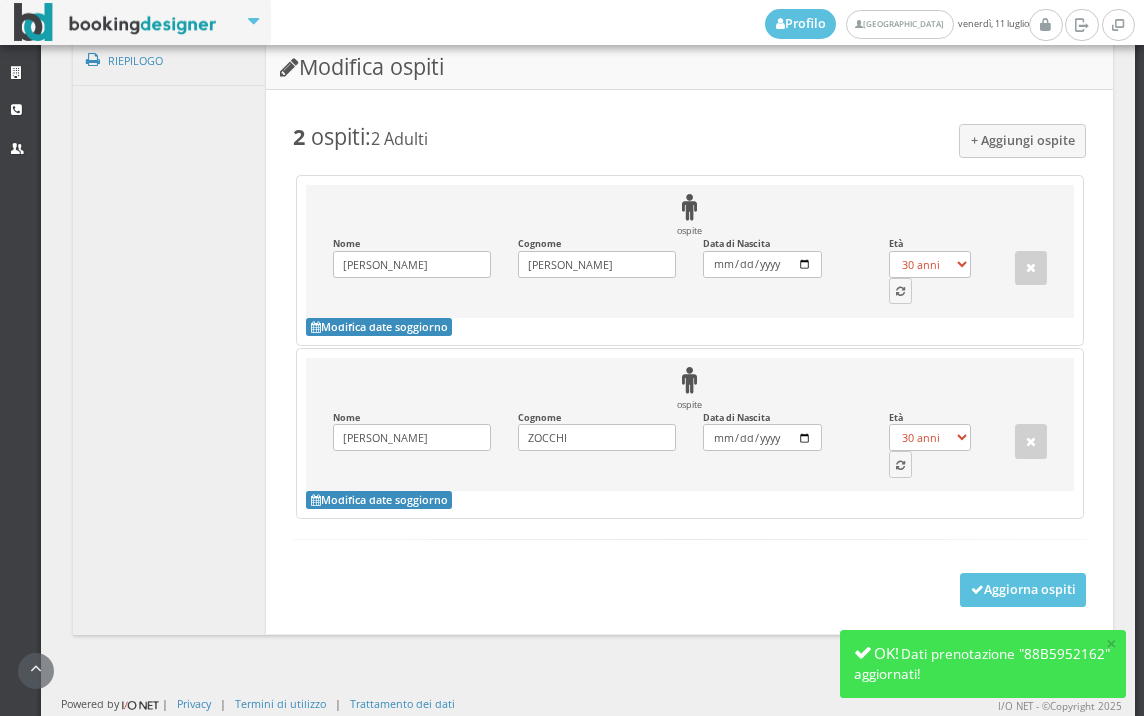 select on "62" 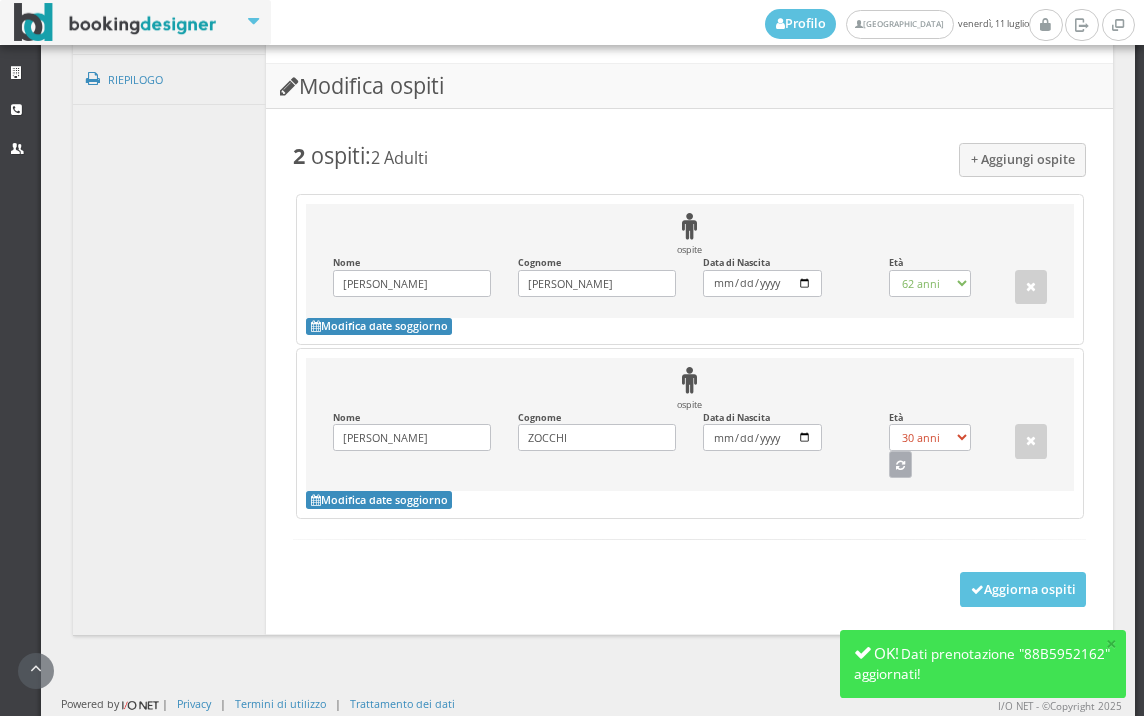 click at bounding box center [901, 464] 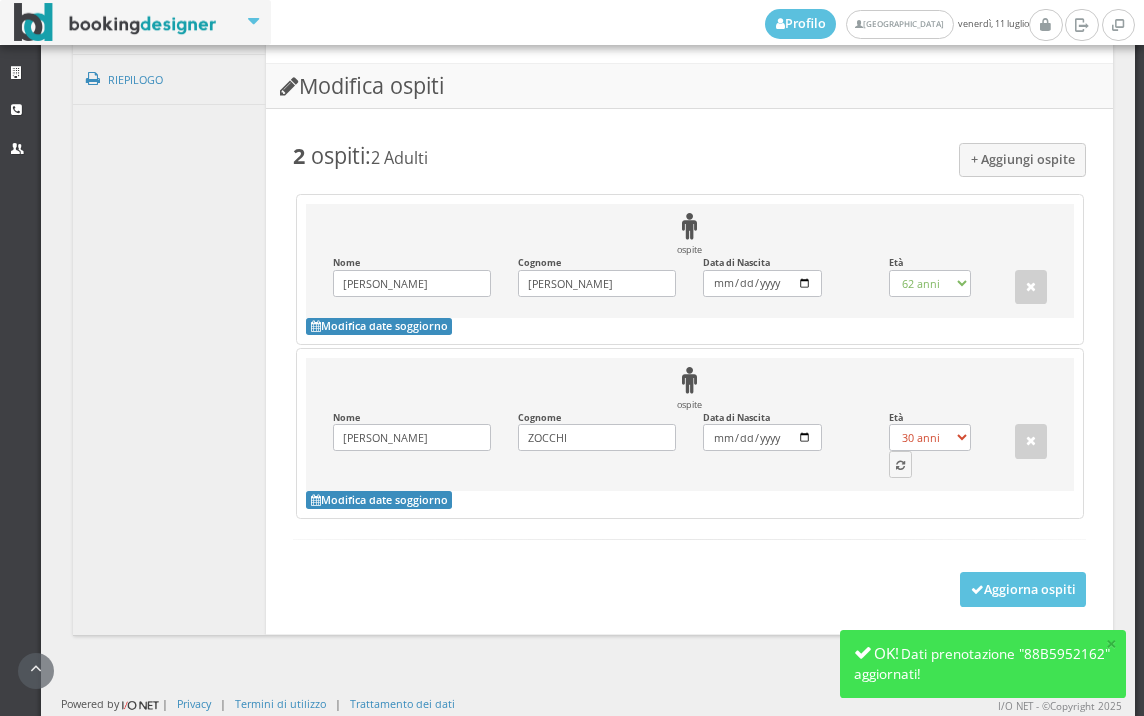 select on "62" 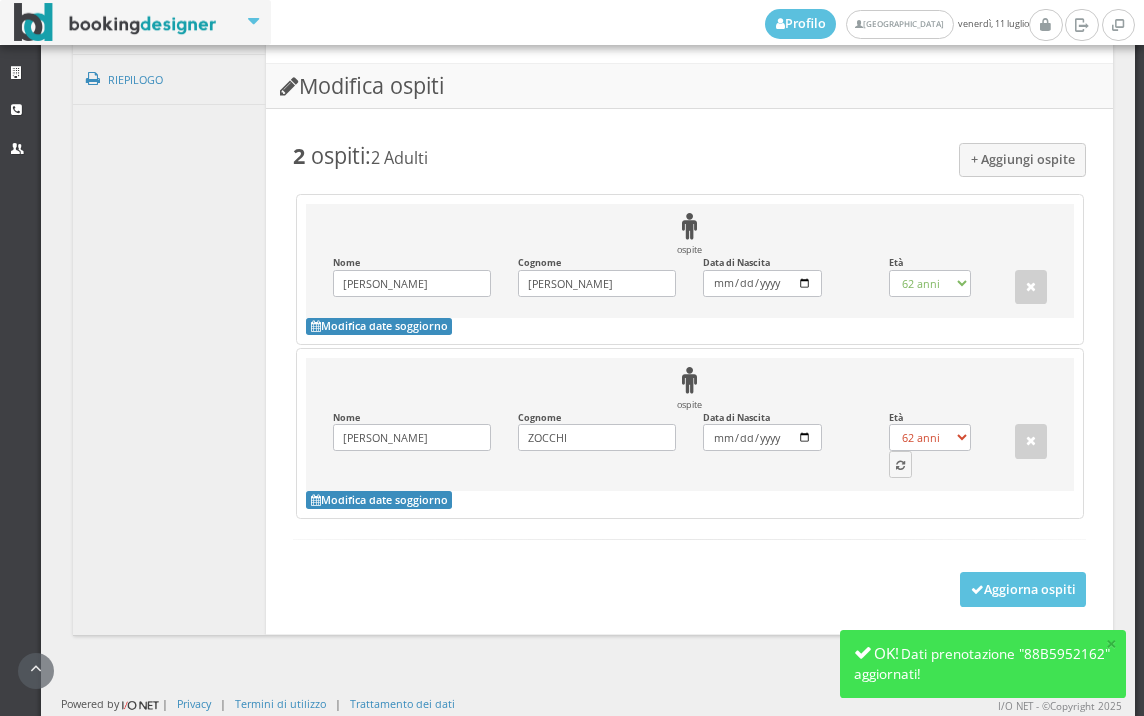 scroll, scrollTop: 1627, scrollLeft: 0, axis: vertical 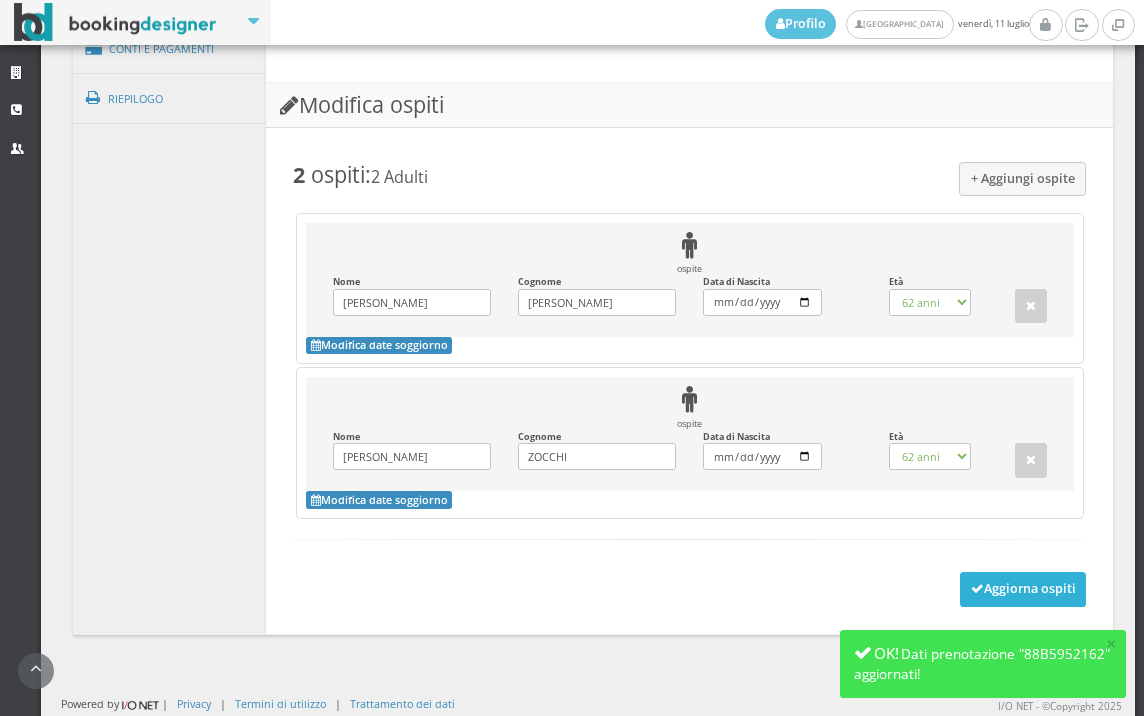 click at bounding box center [977, 589] 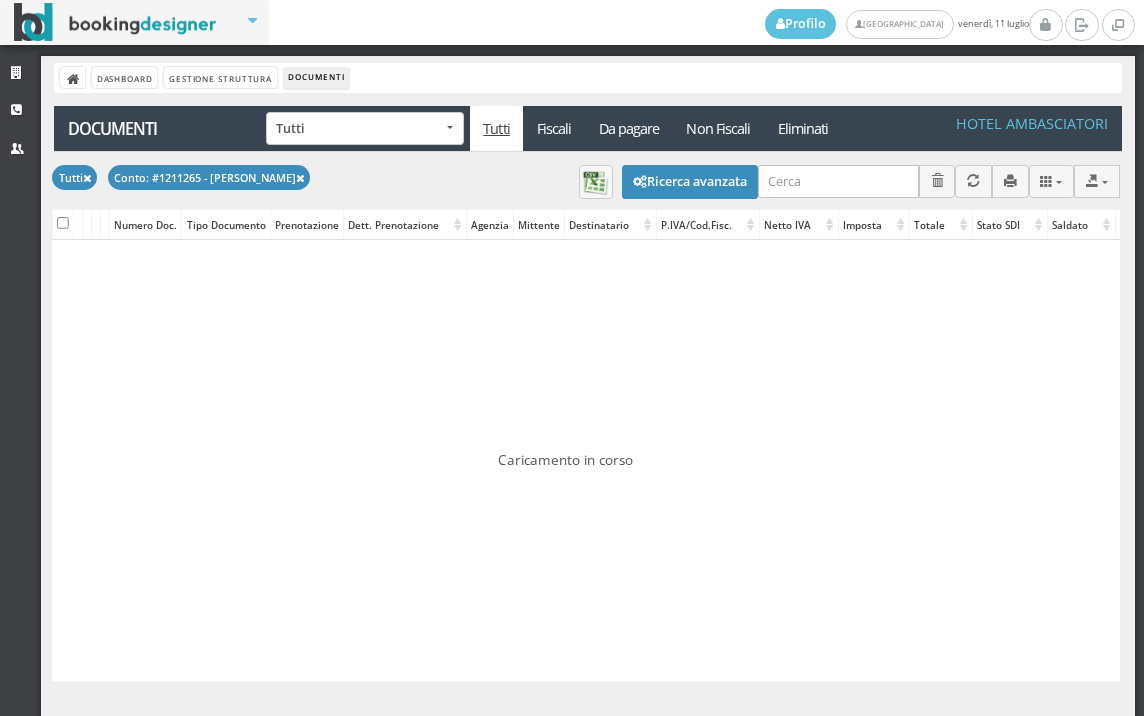 scroll, scrollTop: 0, scrollLeft: 0, axis: both 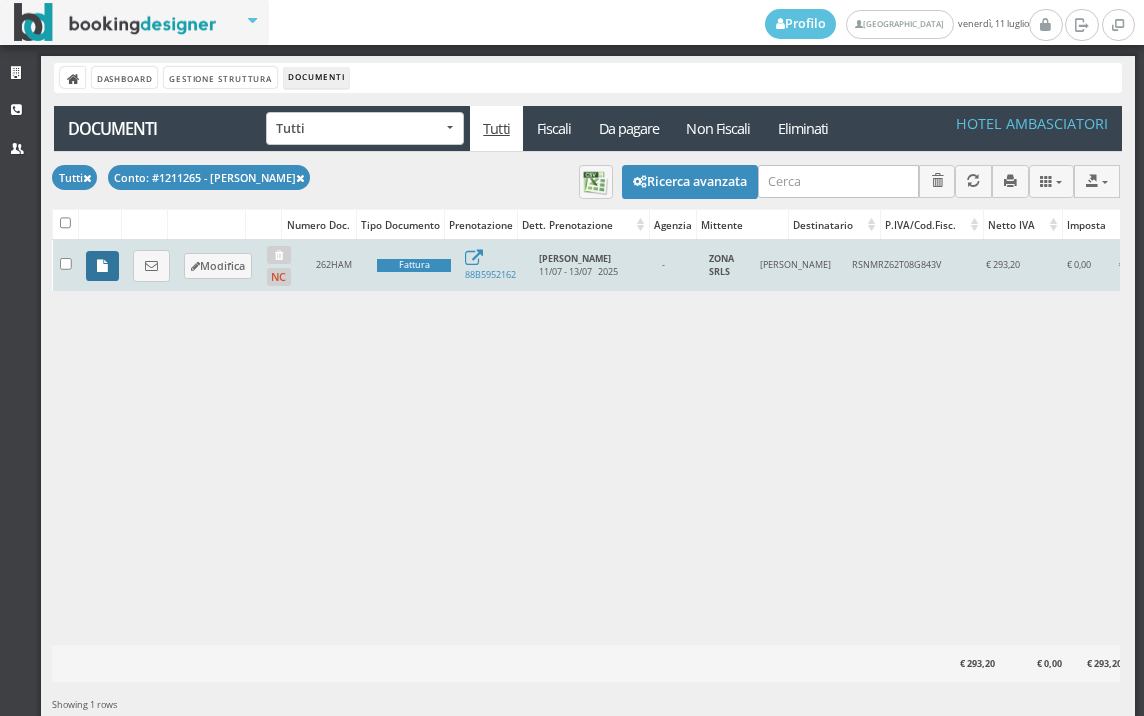 click at bounding box center [102, 266] 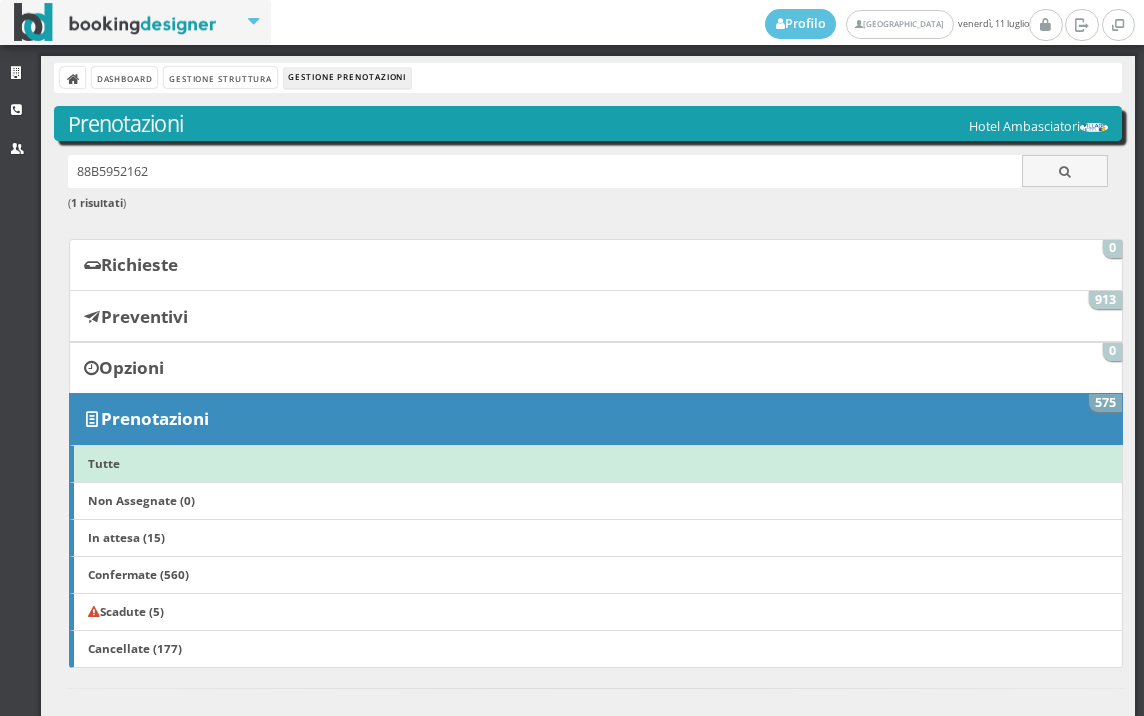 scroll, scrollTop: 0, scrollLeft: 0, axis: both 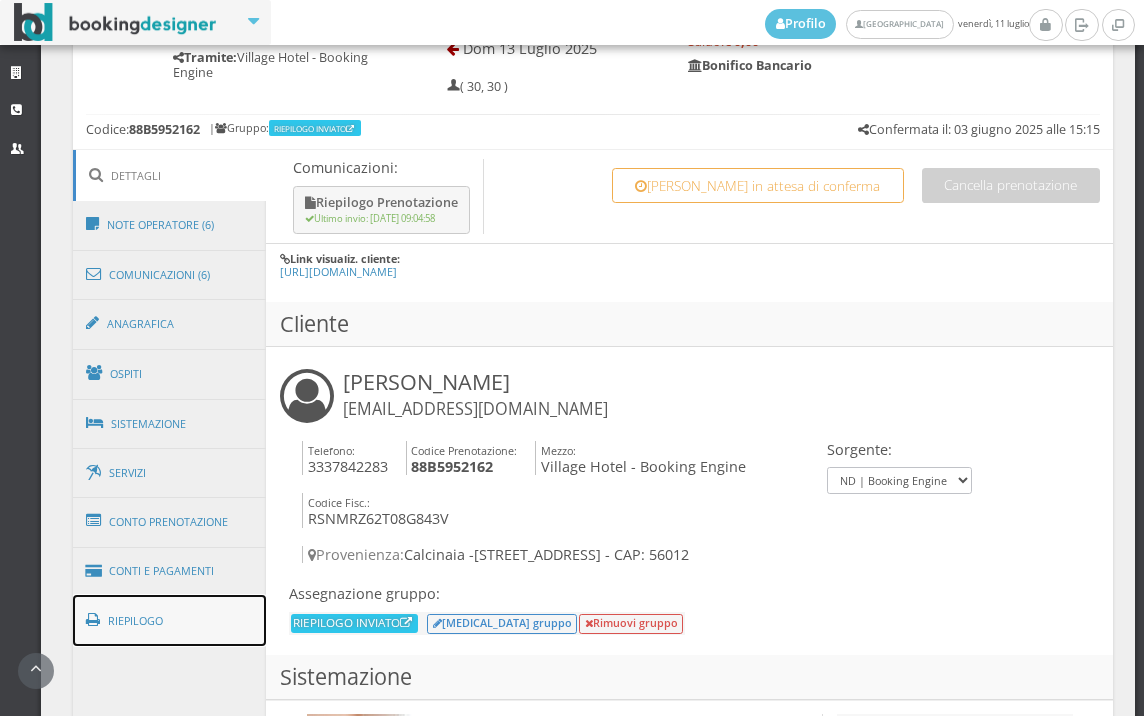 click on "Riepilogo" at bounding box center [170, 621] 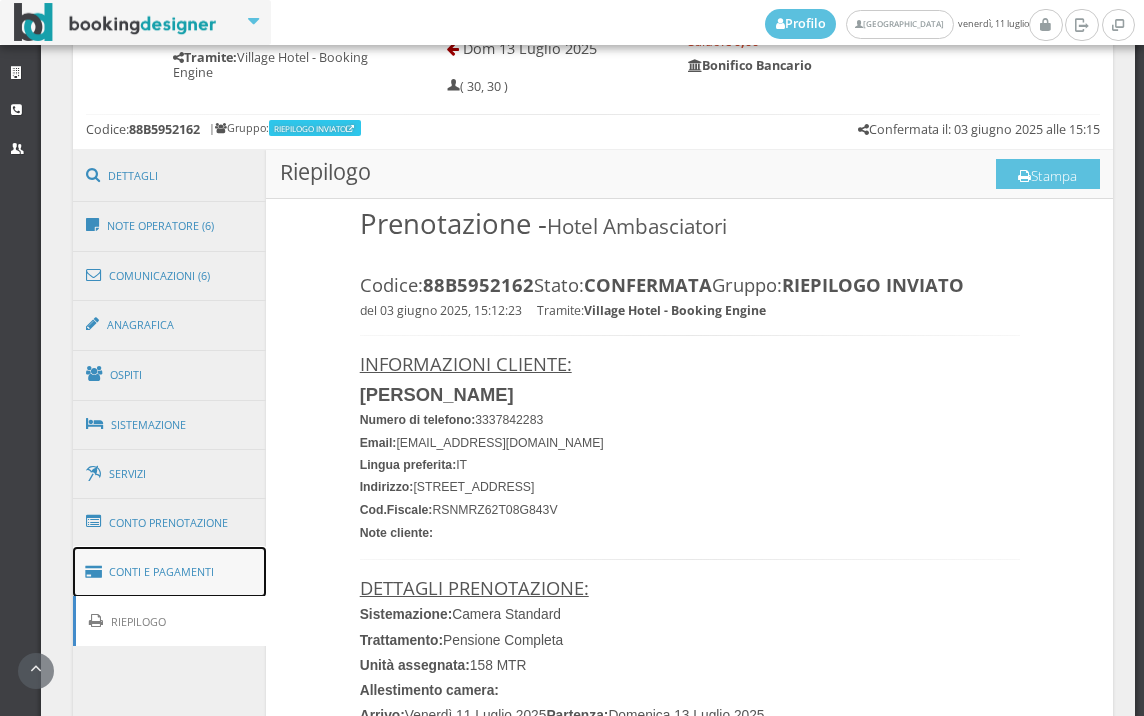 click on "Conti e Pagamenti" at bounding box center (170, 572) 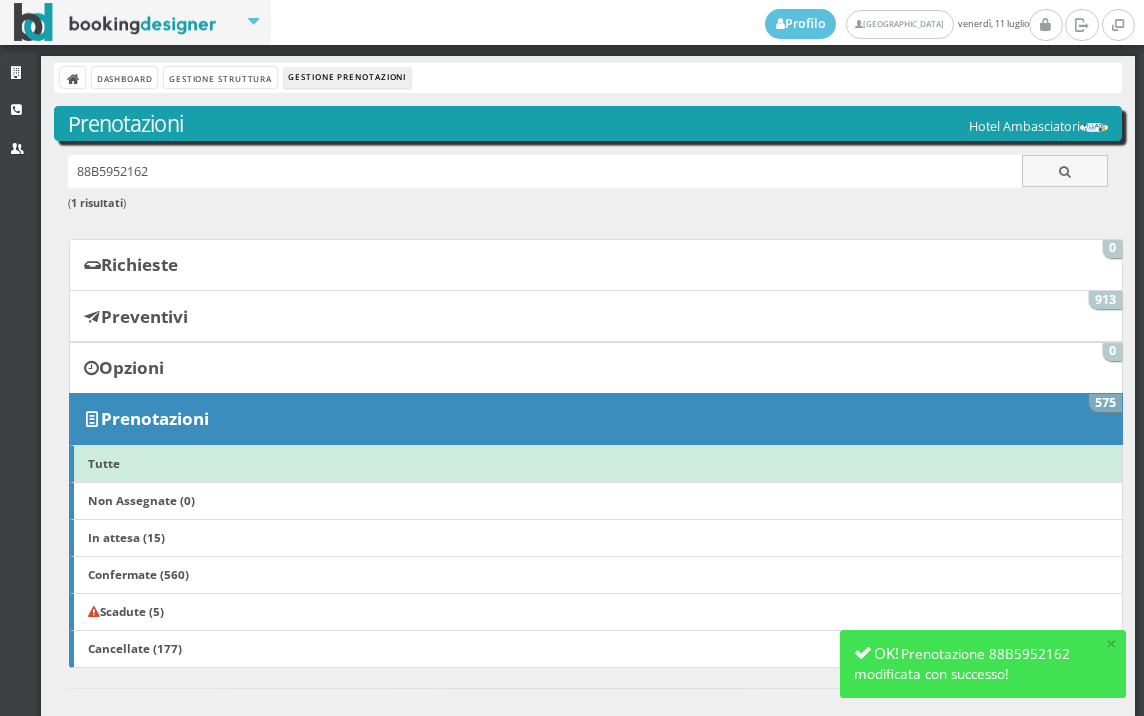scroll, scrollTop: 0, scrollLeft: 0, axis: both 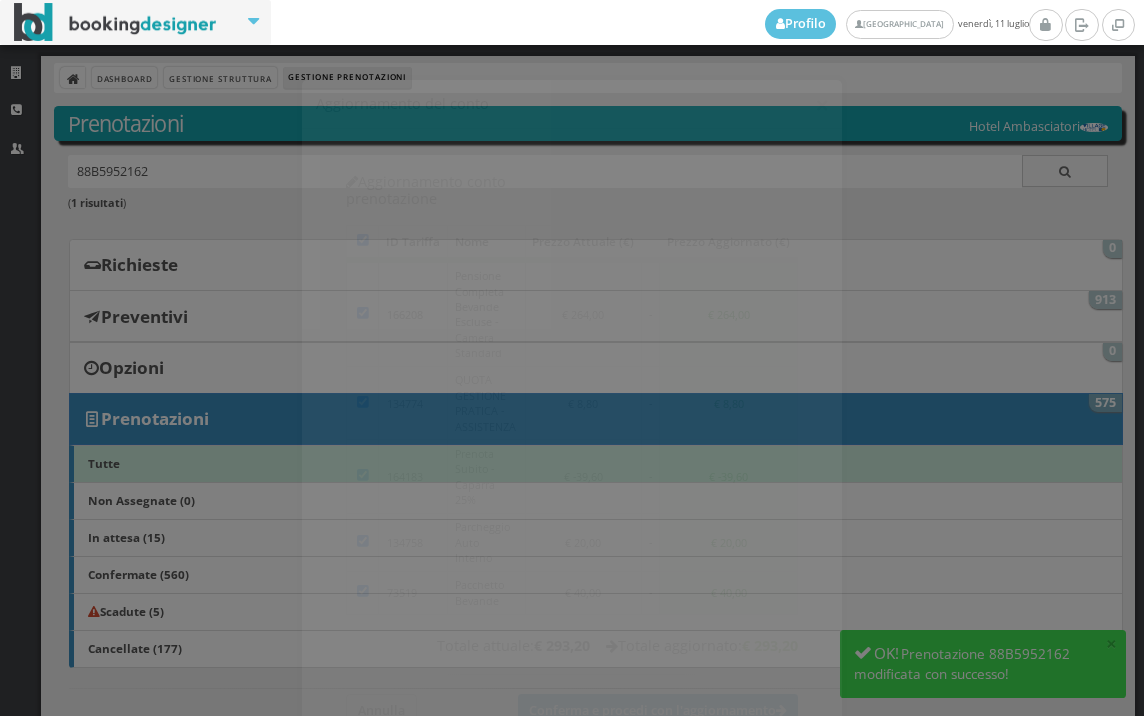 click on "Caricamento in corso
ID Tariffa Nome                          Prezzo attuale (€) Prezzo aggiornato (€)
166208 Pensione Completa Bevande Escluse - Camera Standard  € 264,00 - € 264,00
134774 QUOTA GESTIONE PRATICA - ASSISTENZA € 8,80 - € 8,80
164183 Prenota Subito - Caparra 25% € -39,60 - € -39,60
134758 Parcheggio Auto Interno € 20,00 - € 20,00
73519 Pacchetto Bevande € 40,00 - € 40,00
Totale attuale:  € 293,20
Totale aggiornato:  € 293,20
[PERSON_NAME] e procedi con l'aggiornamento" at bounding box center [572, 462] 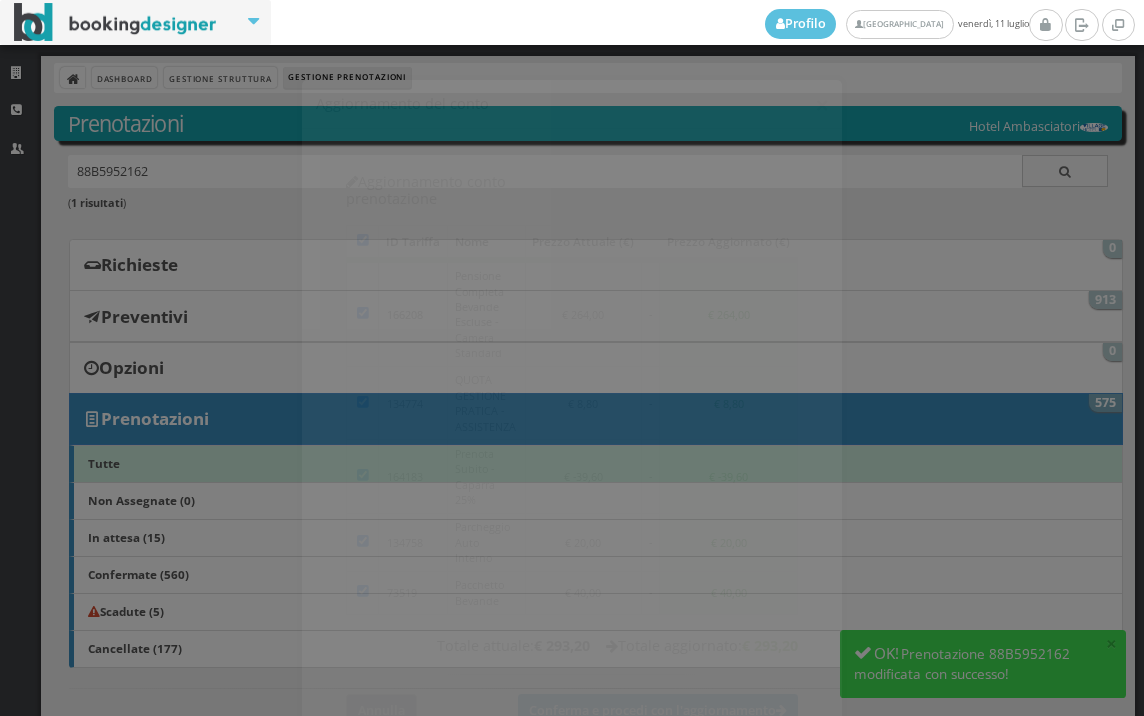 click on "Annulla" at bounding box center [381, 693] 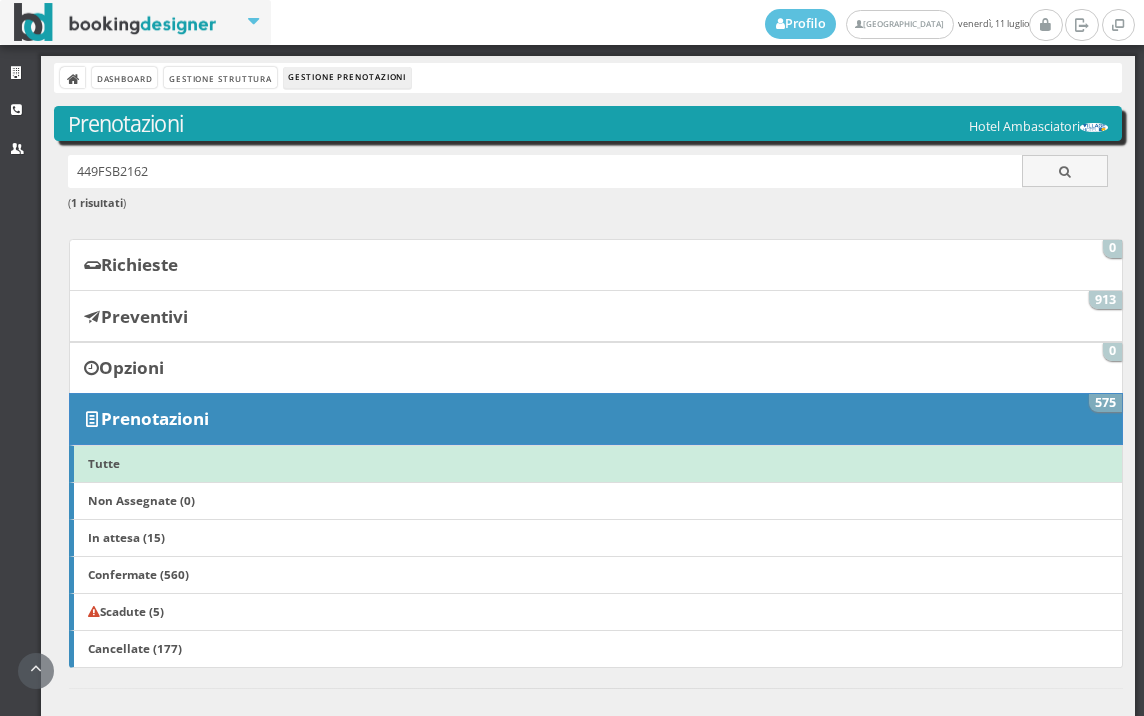 scroll, scrollTop: 0, scrollLeft: 0, axis: both 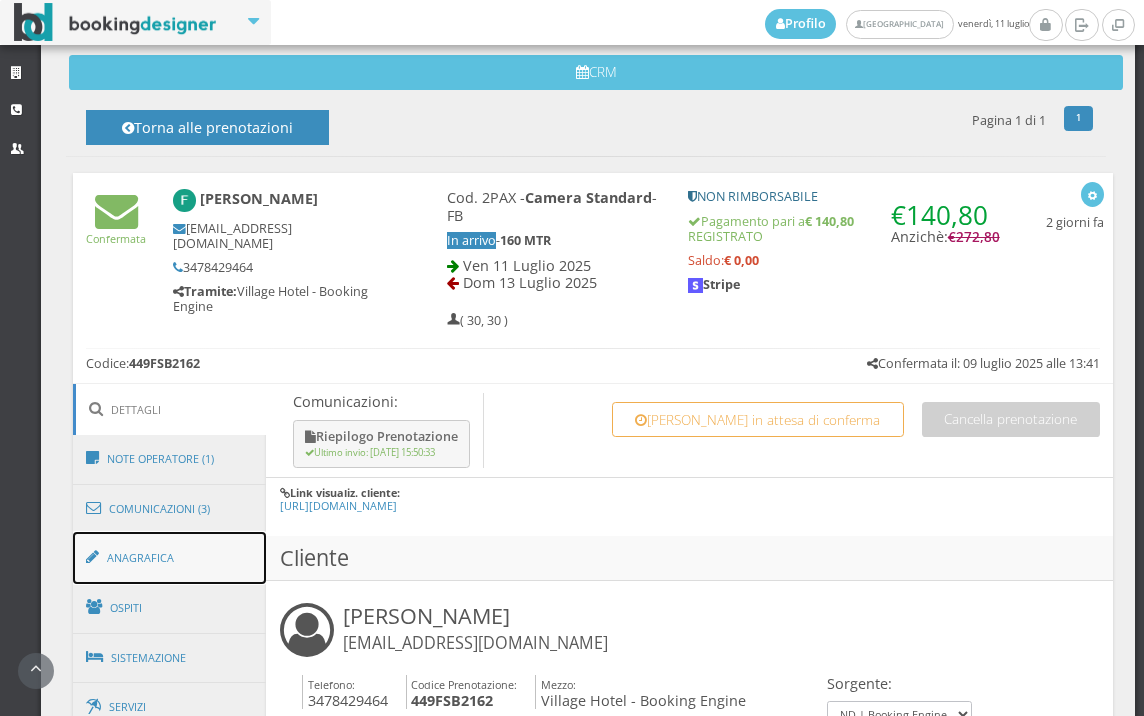 click on "Anagrafica" at bounding box center [170, 558] 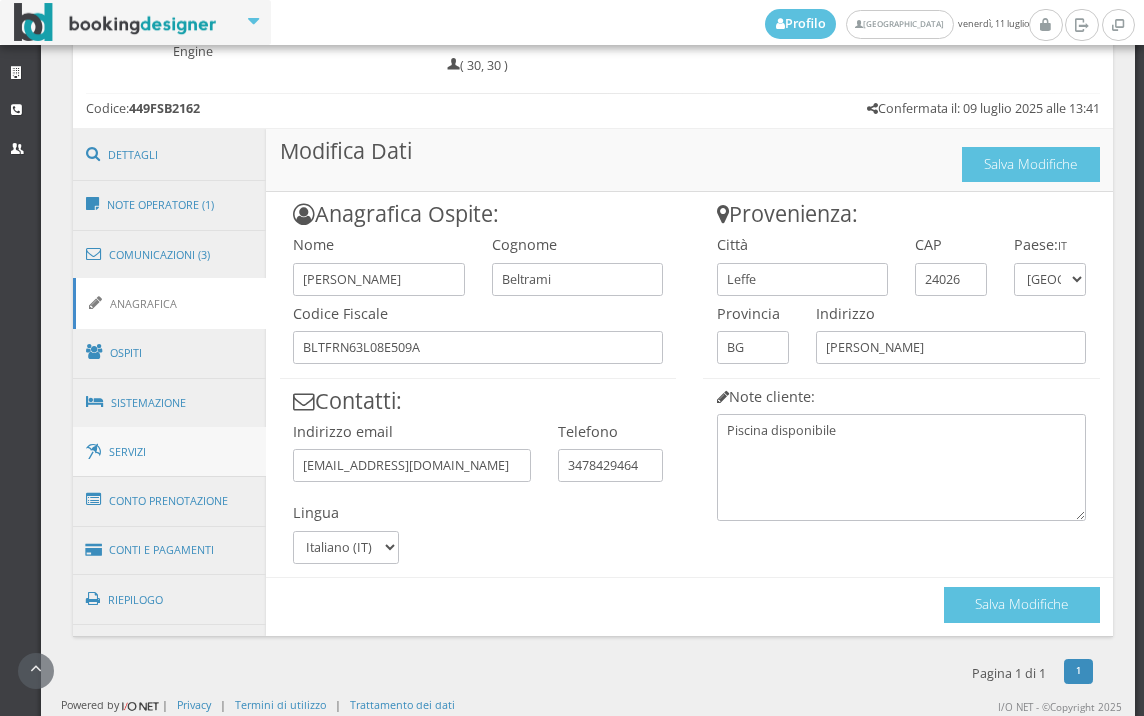 scroll, scrollTop: 1024, scrollLeft: 0, axis: vertical 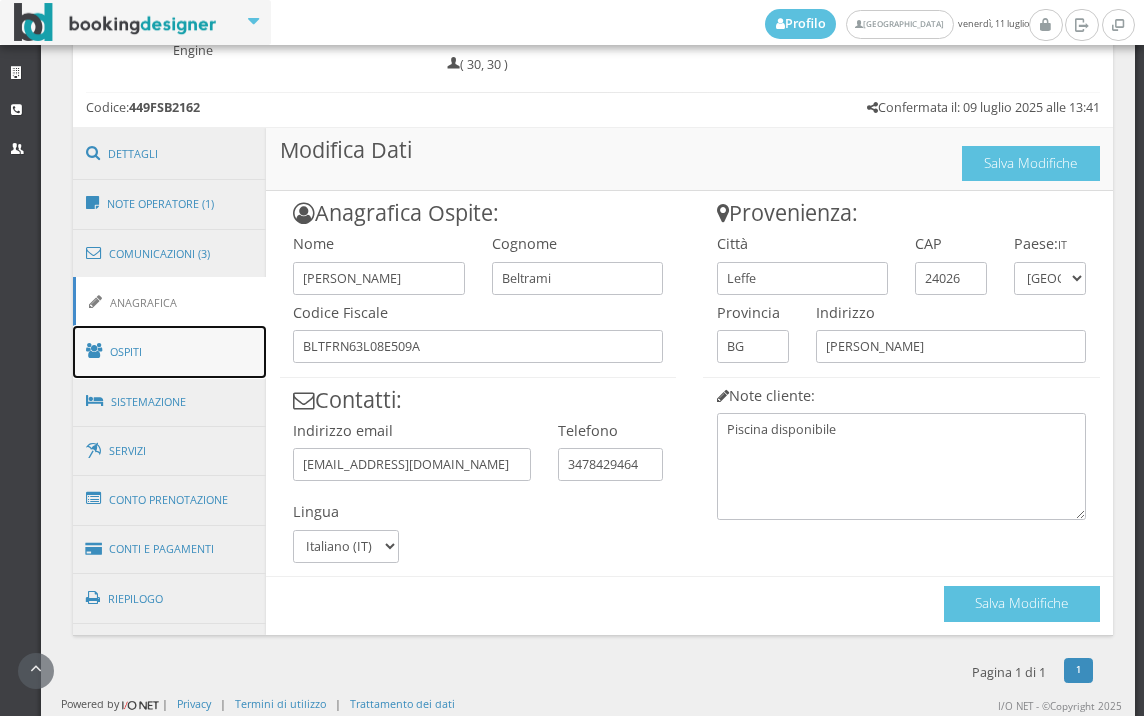click on "Ospiti" at bounding box center (170, 352) 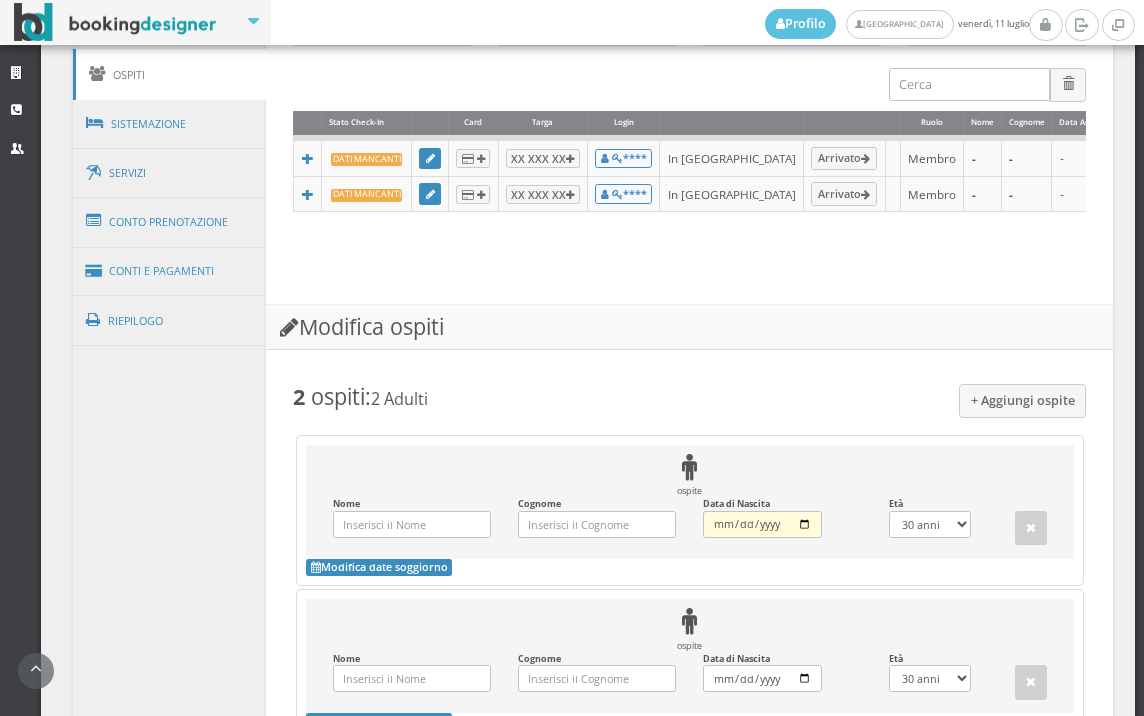 scroll, scrollTop: 1394, scrollLeft: 0, axis: vertical 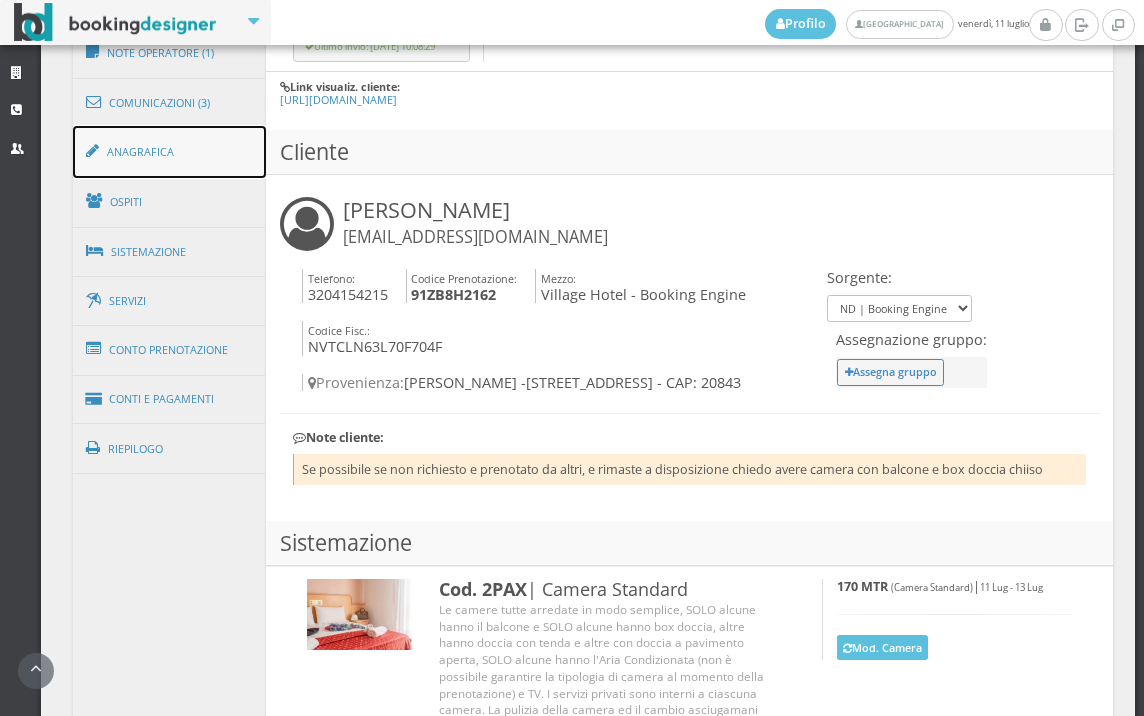 click on "Anagrafica" at bounding box center [170, 152] 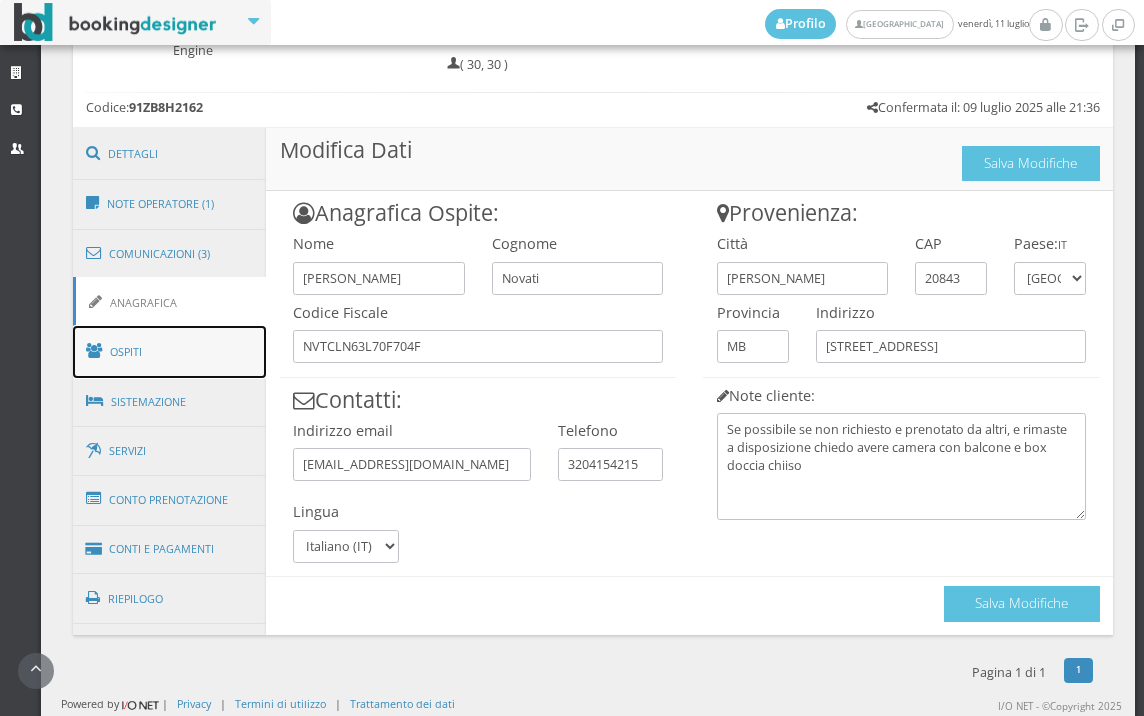 click on "Ospiti" at bounding box center (170, 352) 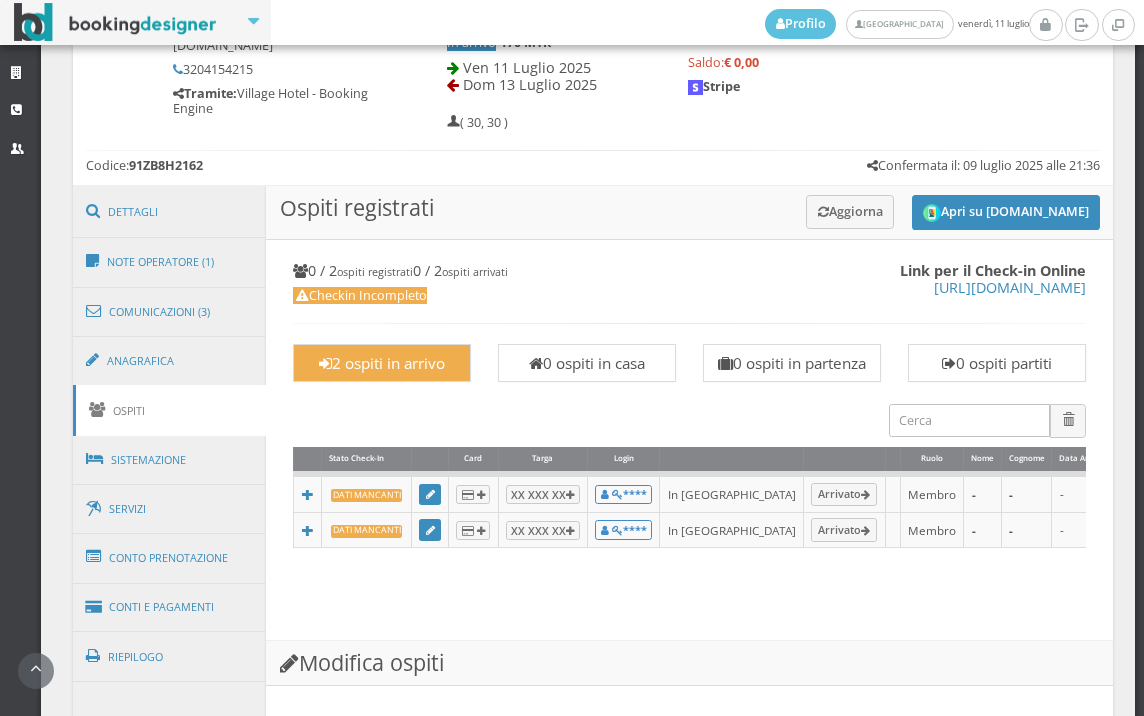 scroll, scrollTop: 950, scrollLeft: 0, axis: vertical 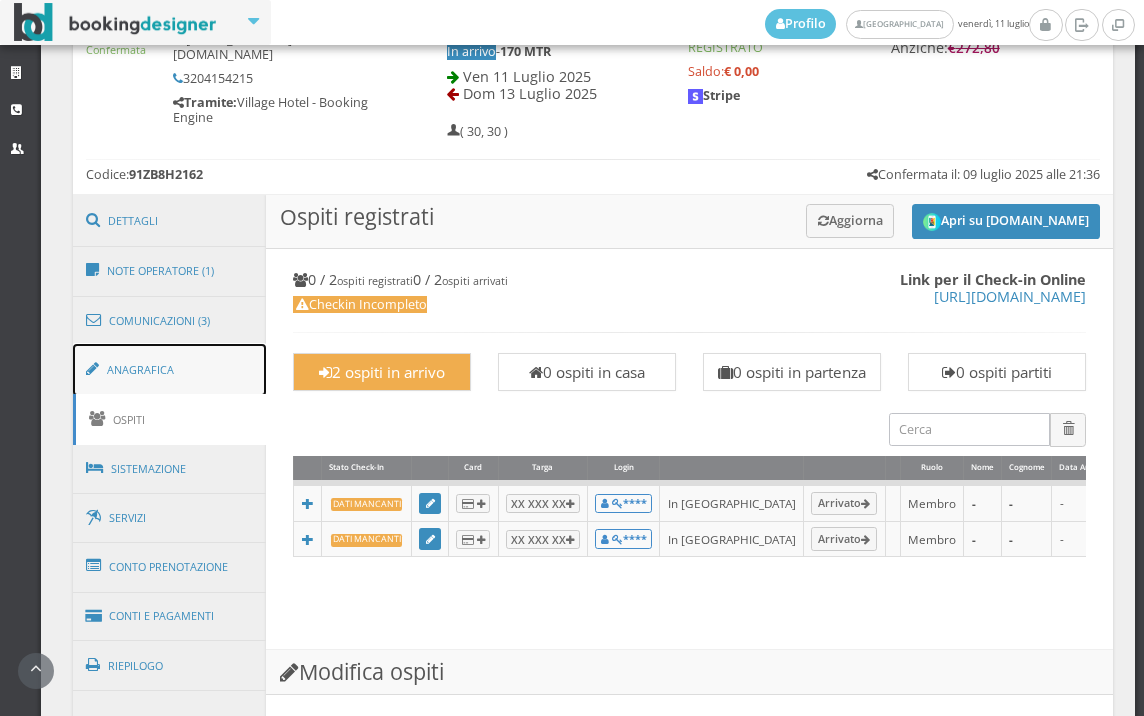 click on "Anagrafica" at bounding box center [170, 370] 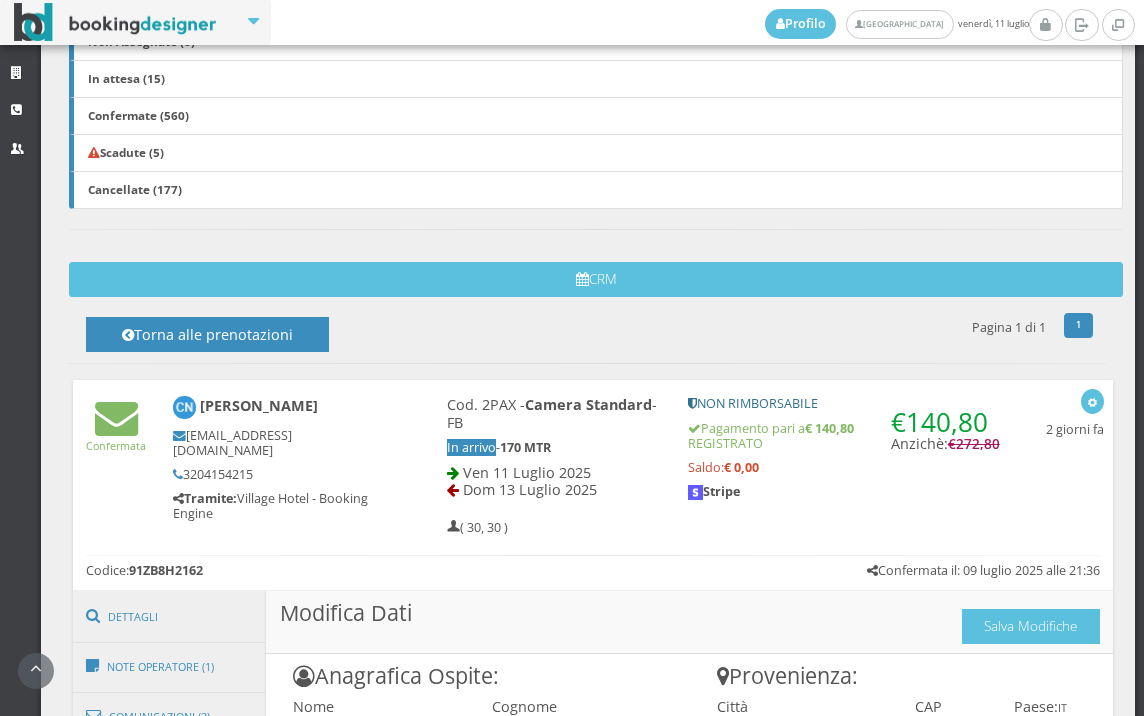 scroll, scrollTop: 505, scrollLeft: 0, axis: vertical 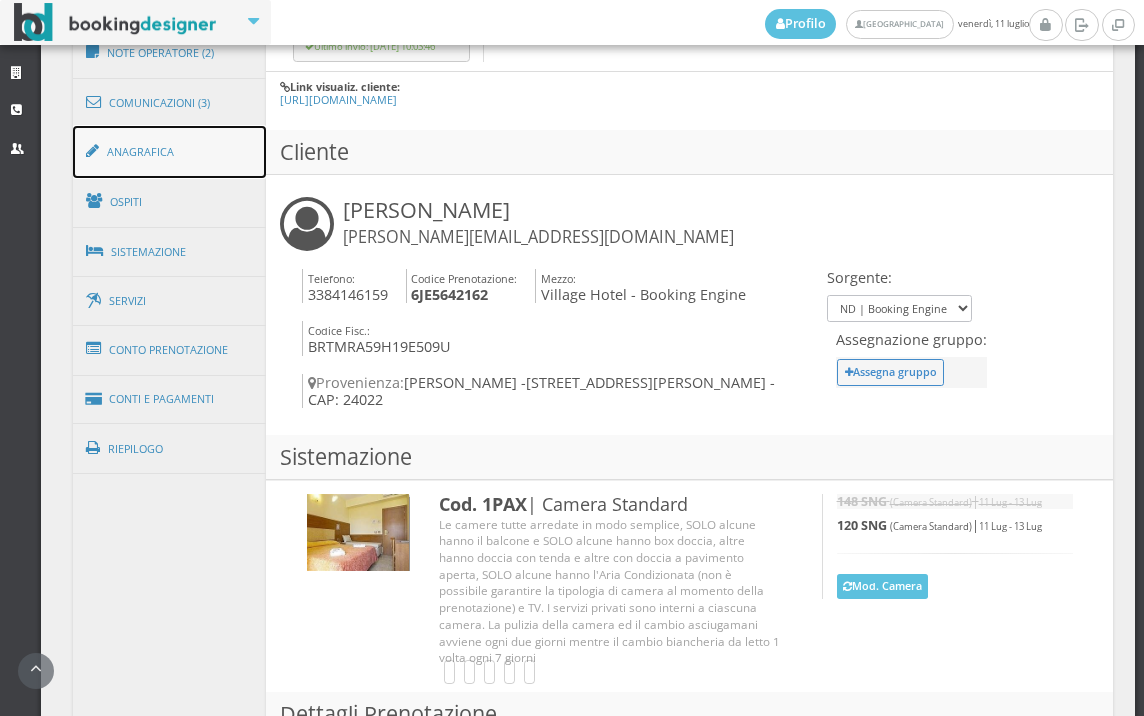 click on "Anagrafica" at bounding box center (170, 152) 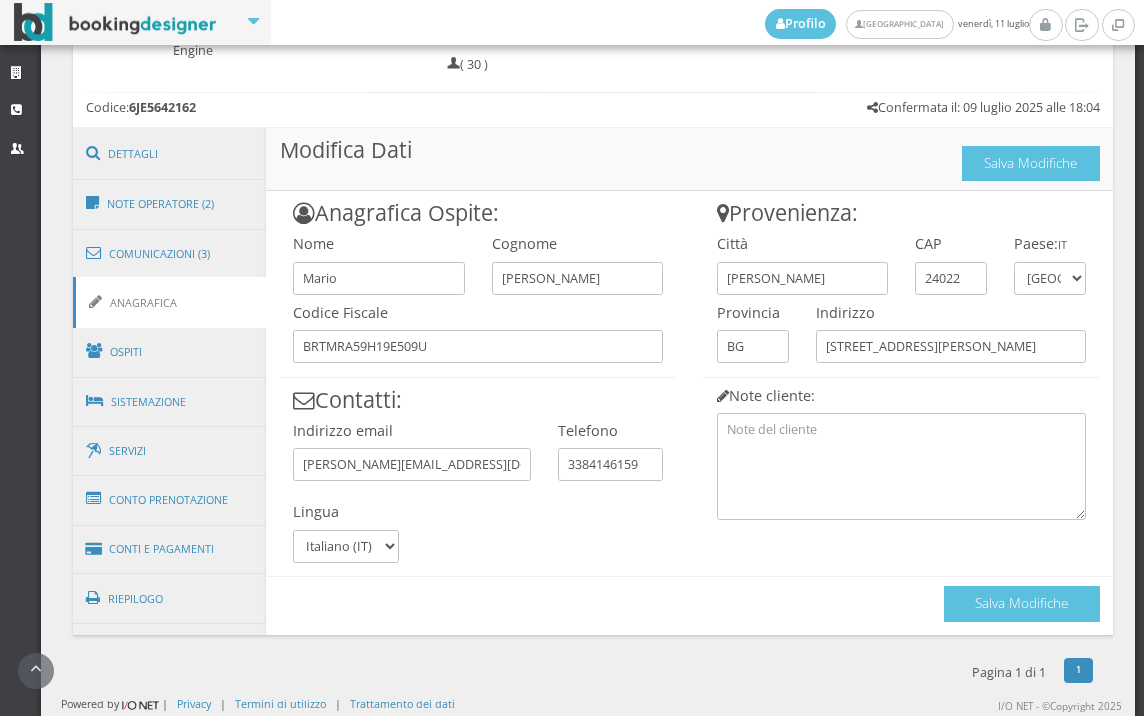 scroll, scrollTop: 1024, scrollLeft: 0, axis: vertical 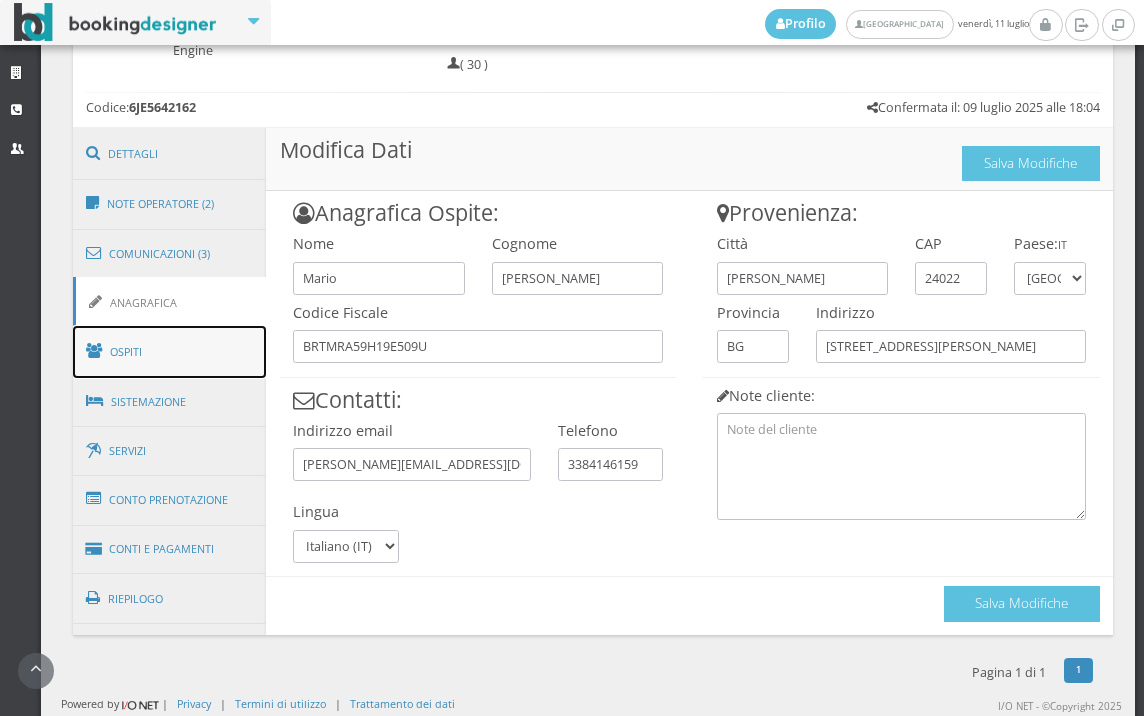 click on "Ospiti" at bounding box center [170, 352] 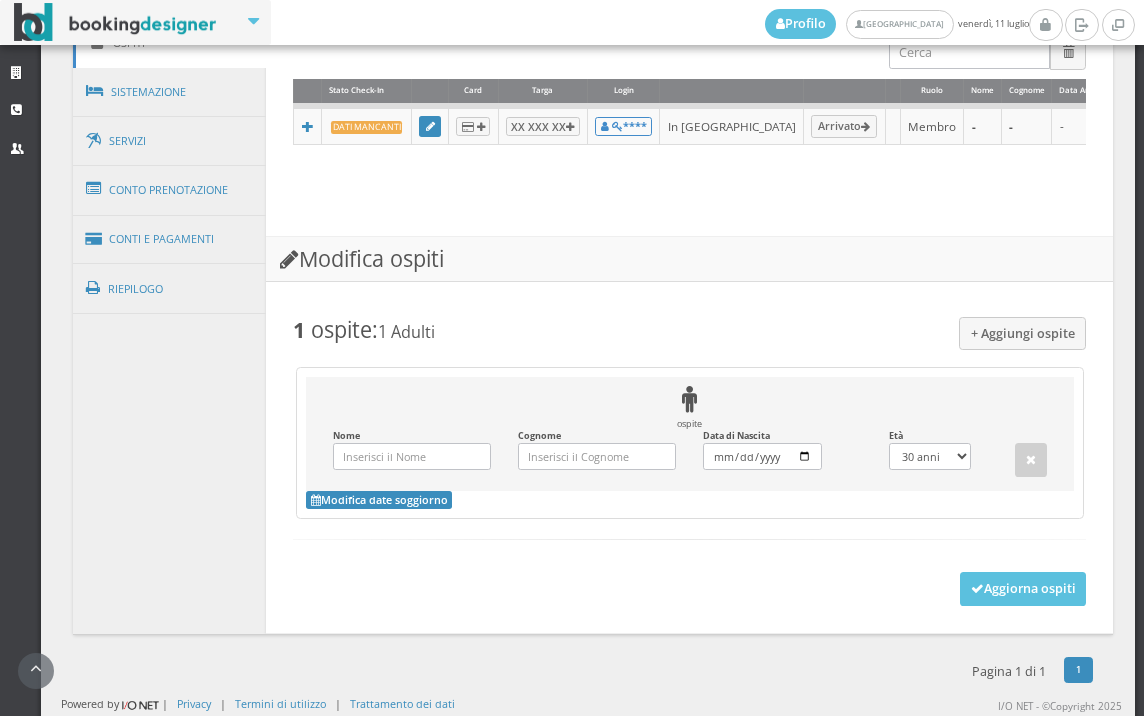 scroll, scrollTop: 738, scrollLeft: 0, axis: vertical 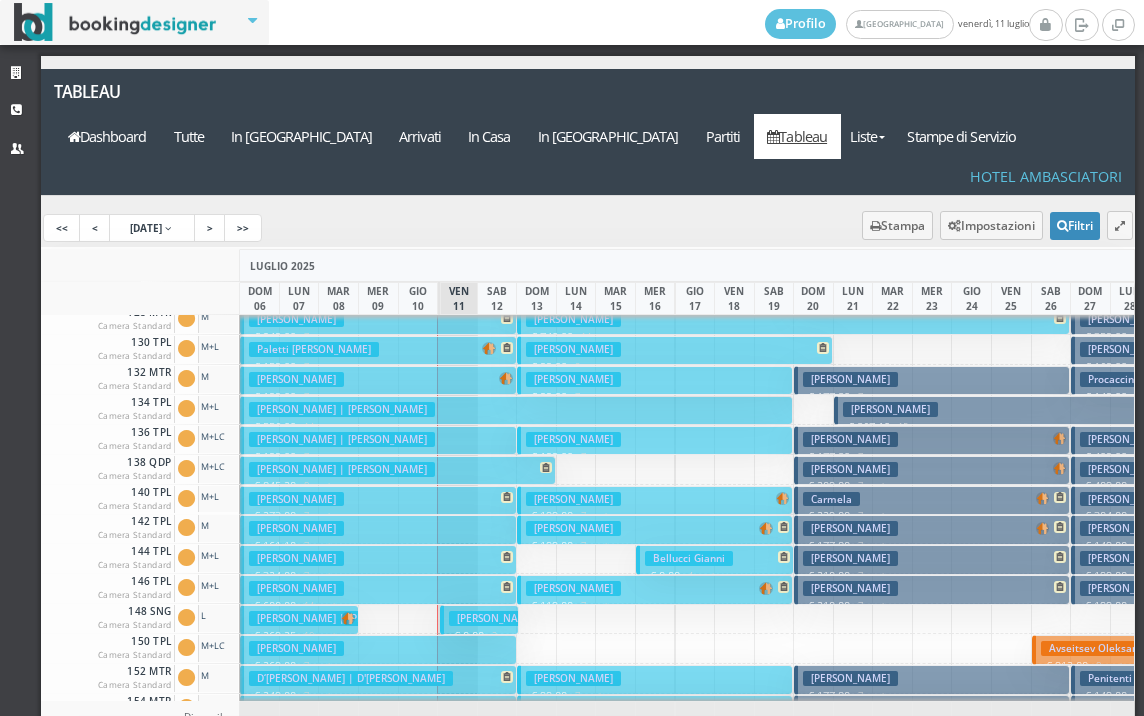 click on "Zottin Claudio" at bounding box center [496, 618] 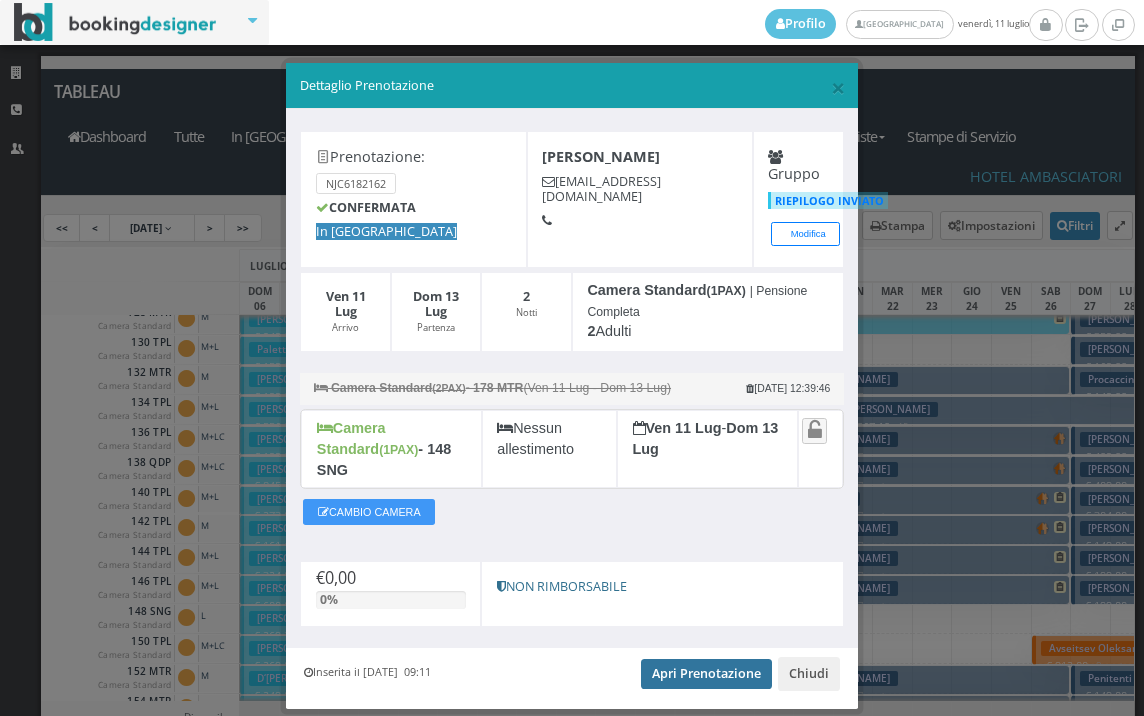 click on "Apri Prenotazione" at bounding box center [706, 674] 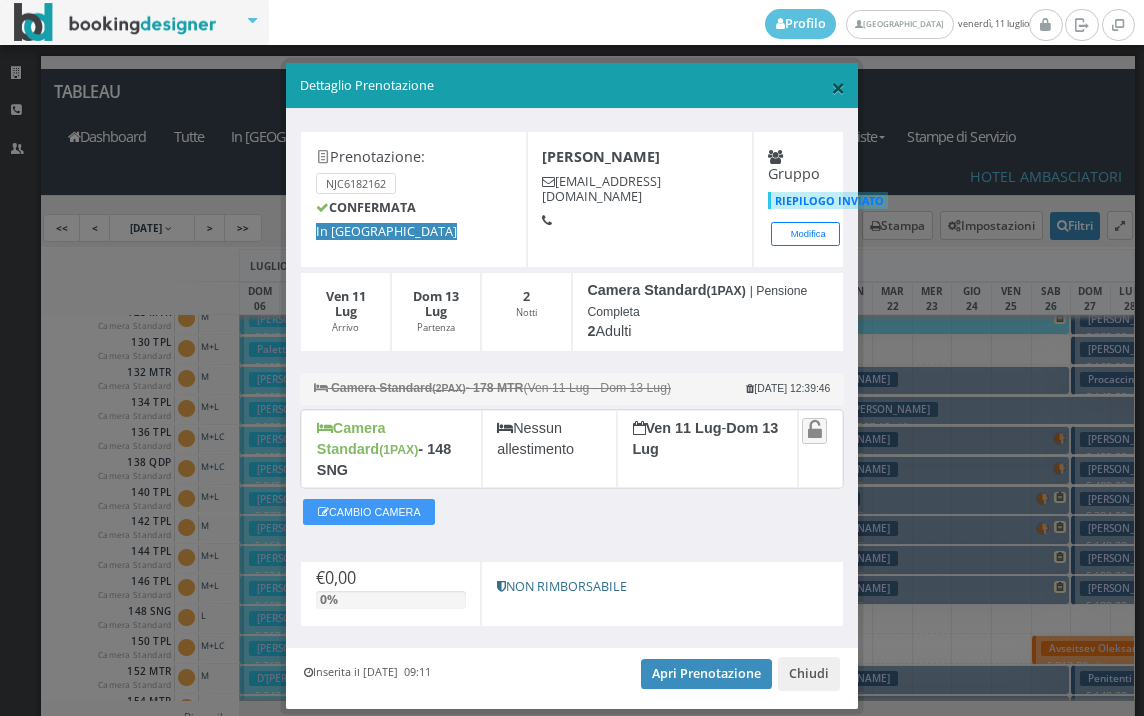 click on "×" at bounding box center (838, 87) 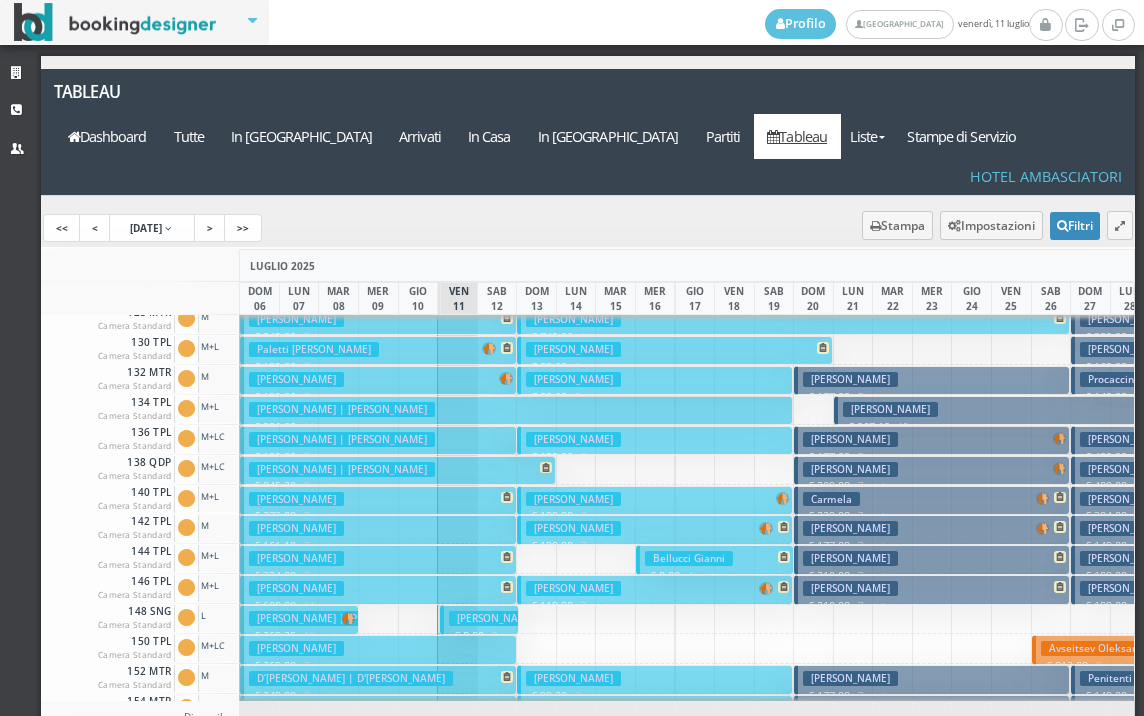 click on "€ 0.00         2 notti" at bounding box center [481, 643] 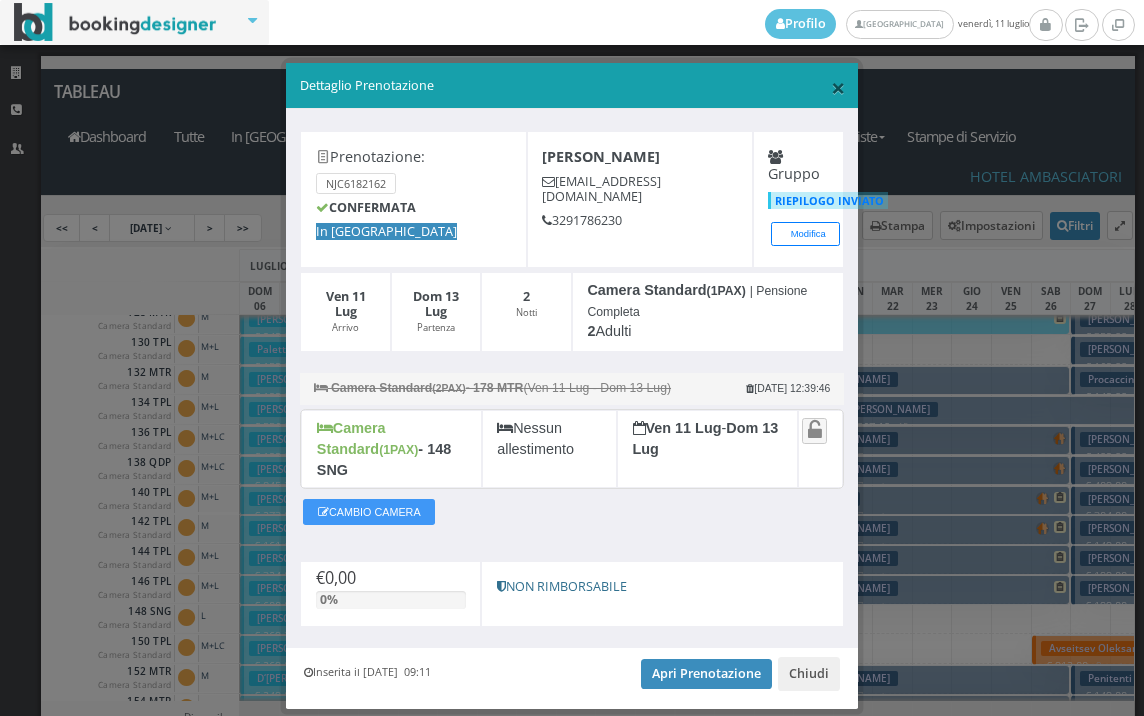 click on "×" at bounding box center [838, 87] 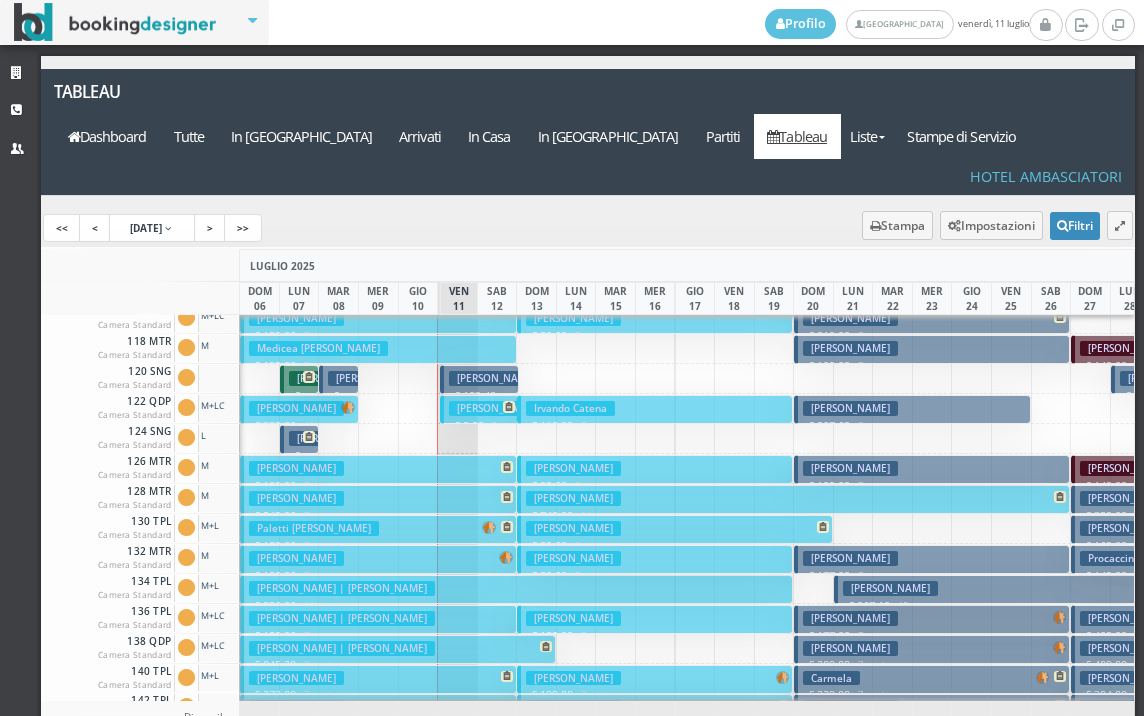 scroll, scrollTop: 200, scrollLeft: 0, axis: vertical 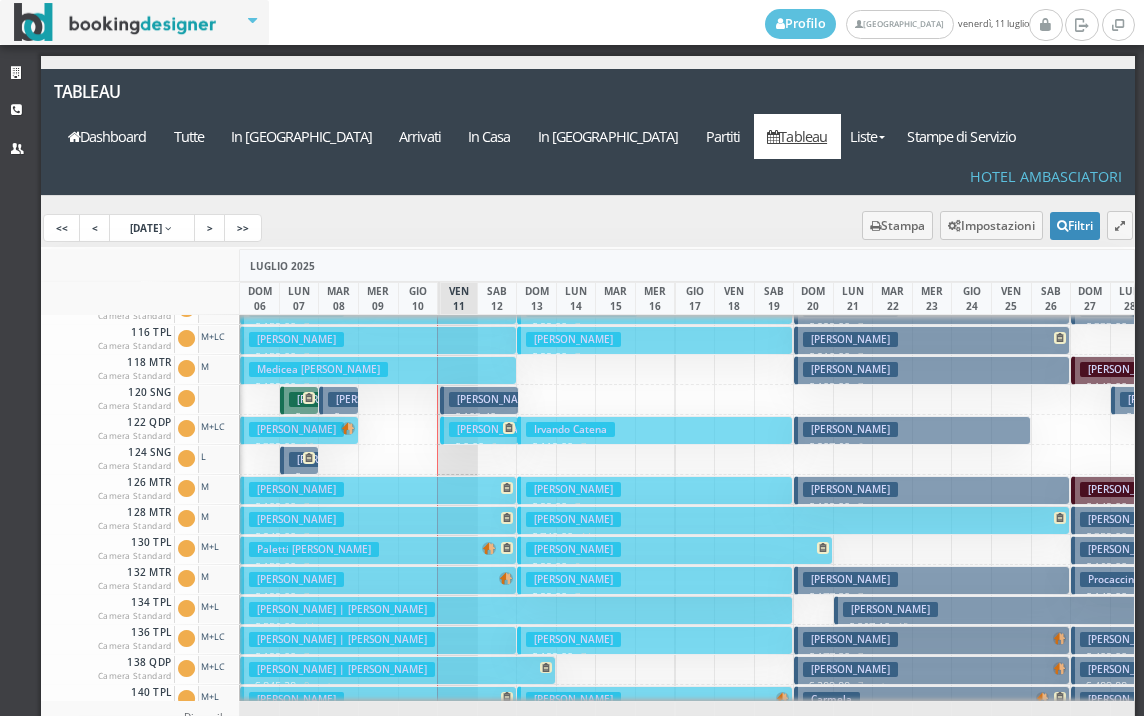 click on "Bertocchi  Mario" at bounding box center [496, 399] 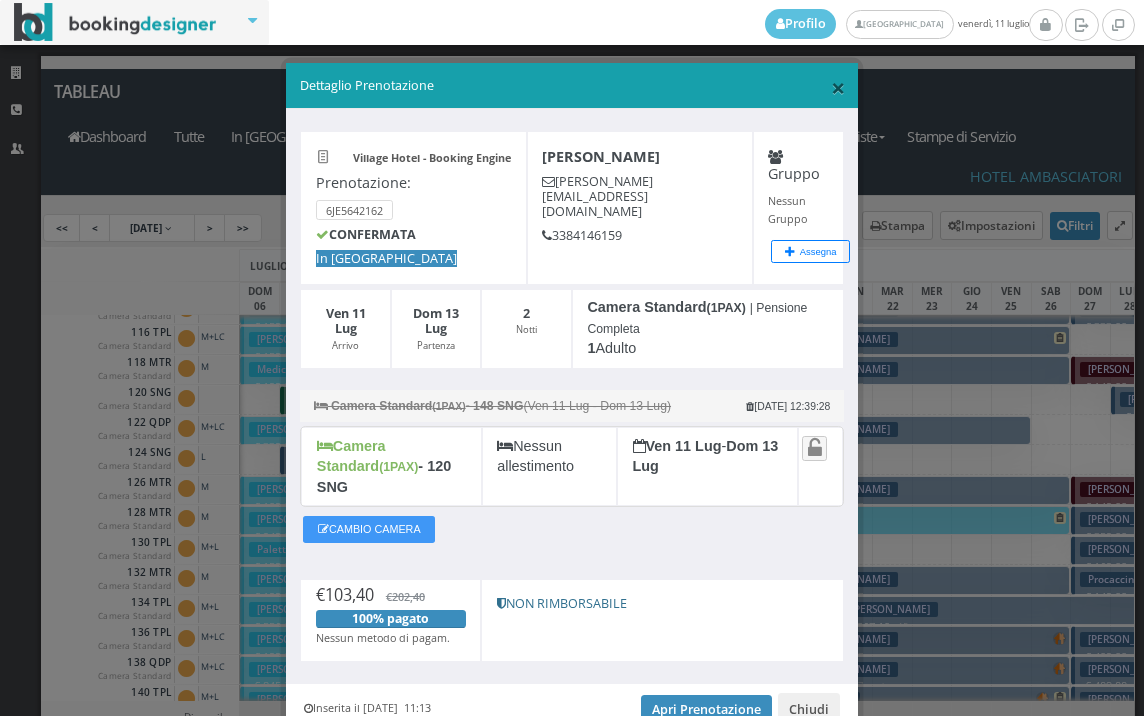 click on "×" at bounding box center (838, 87) 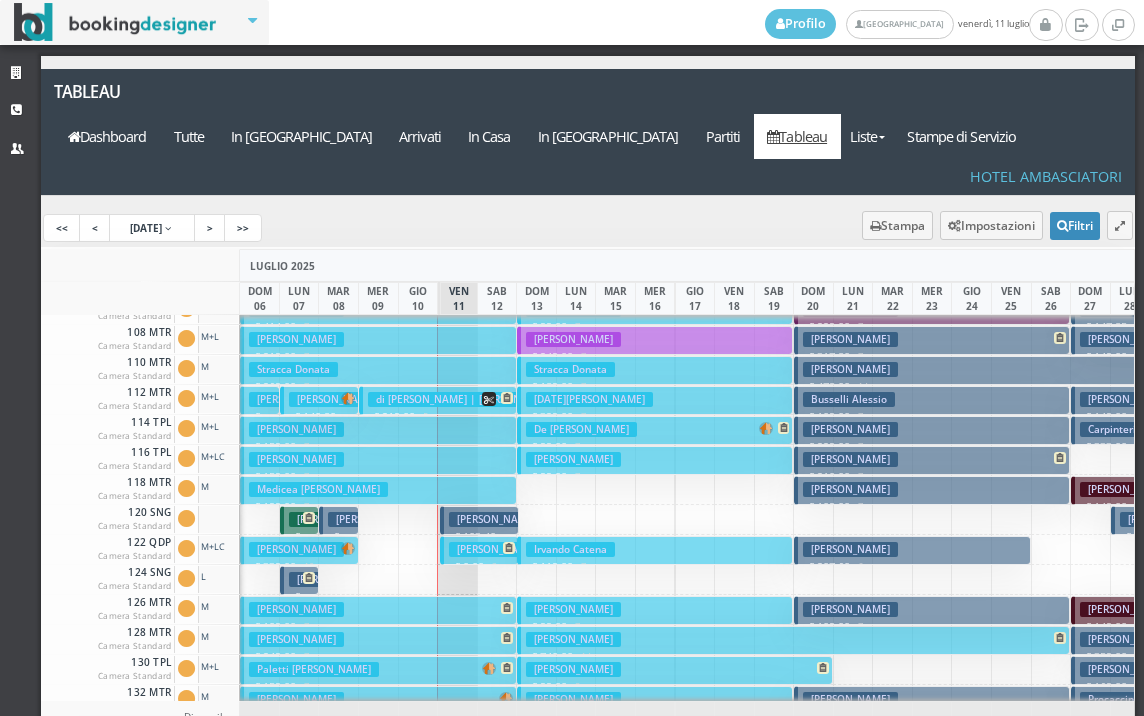 scroll, scrollTop: 0, scrollLeft: 0, axis: both 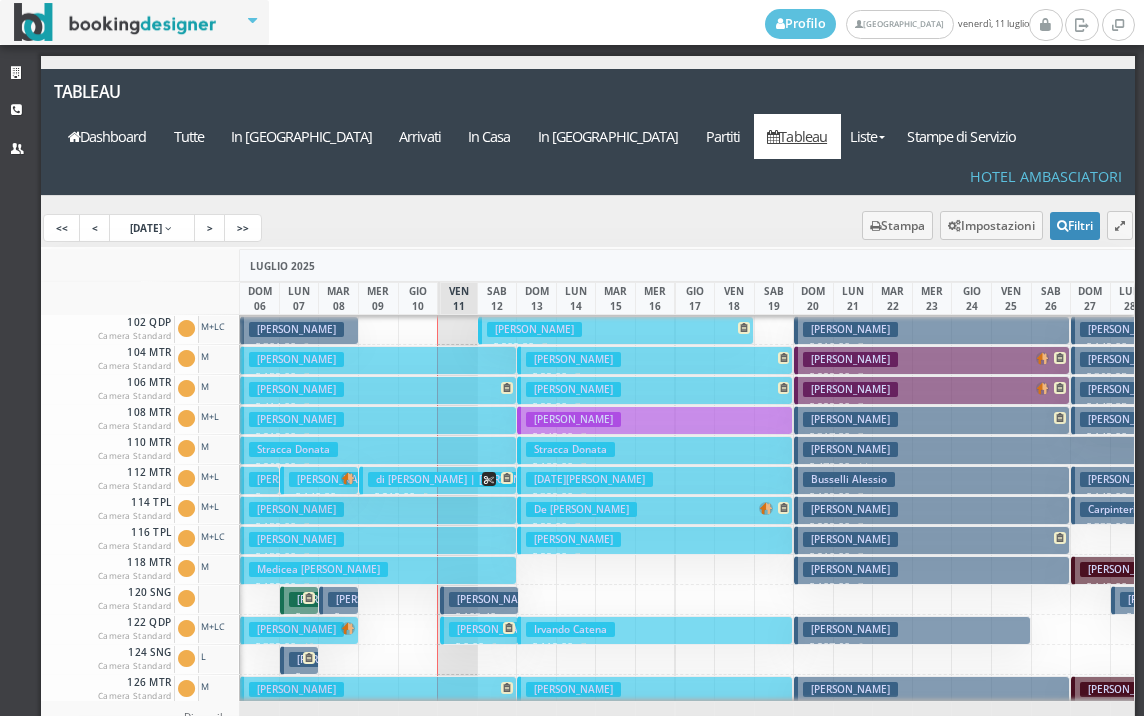 click on "Stracca Donata" at bounding box center [293, 449] 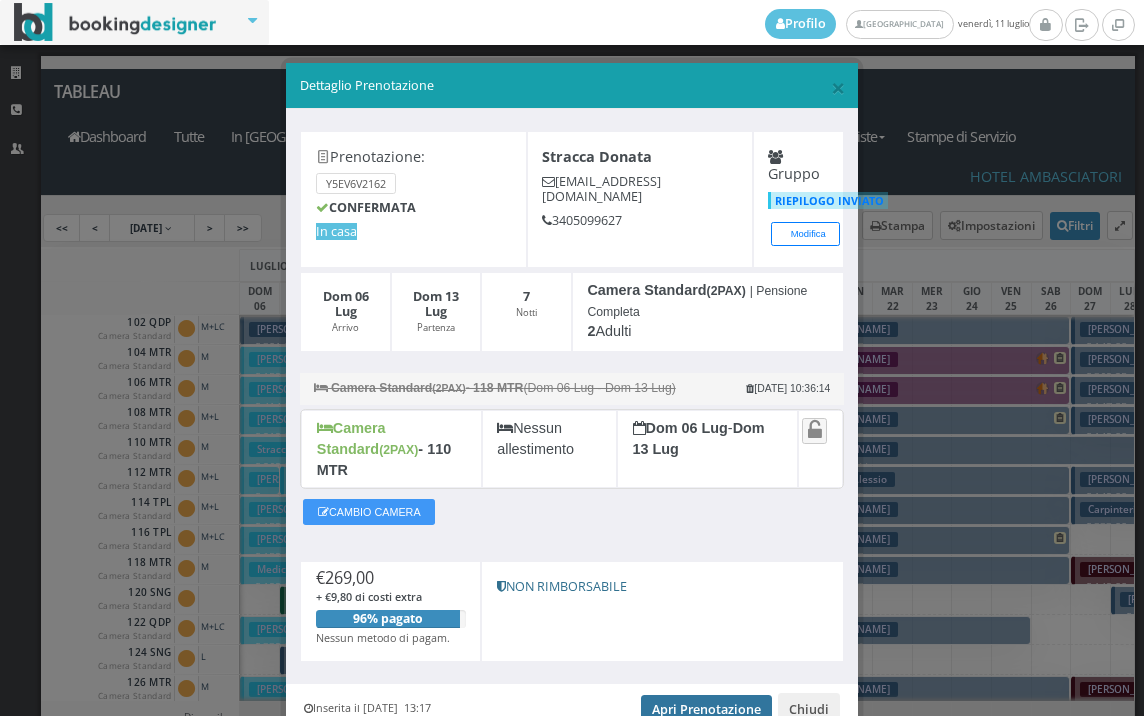 click on "Apri Prenotazione" at bounding box center (706, 710) 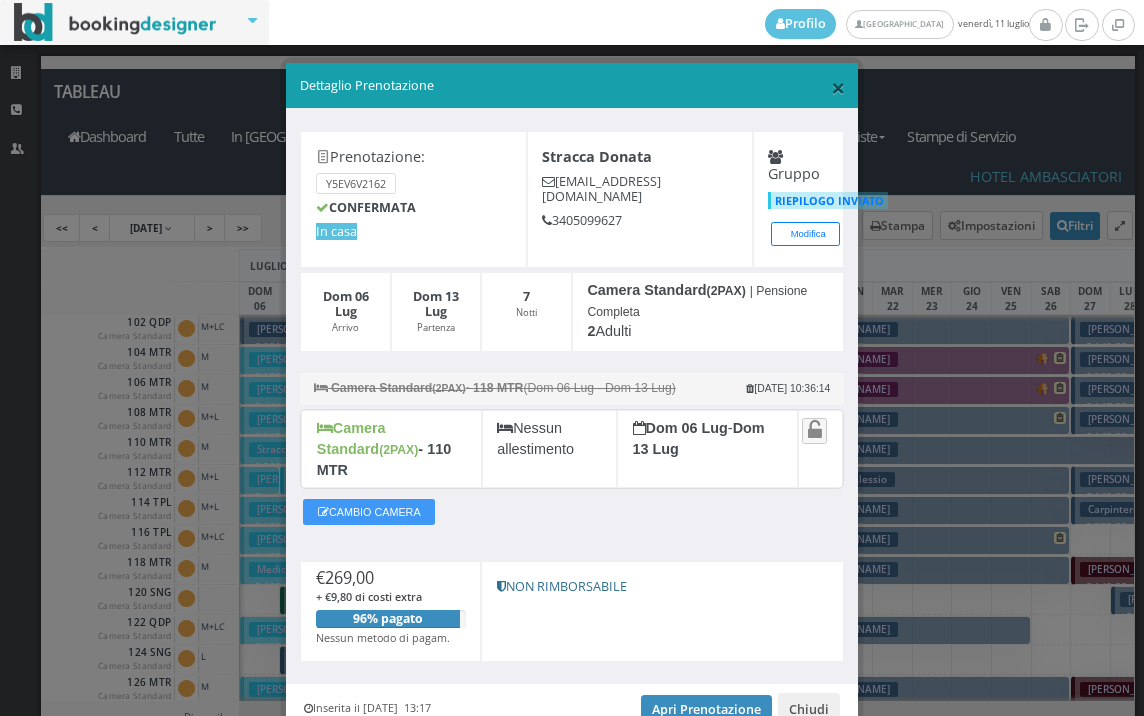 click on "×" at bounding box center [838, 87] 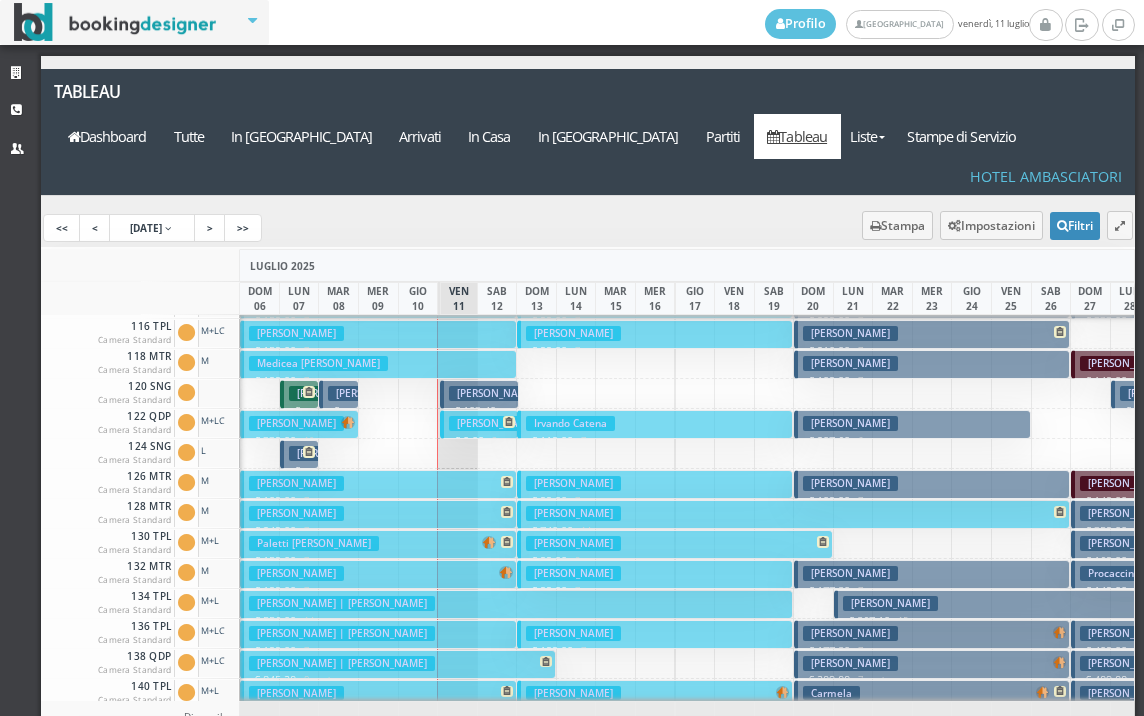 scroll, scrollTop: 205, scrollLeft: 0, axis: vertical 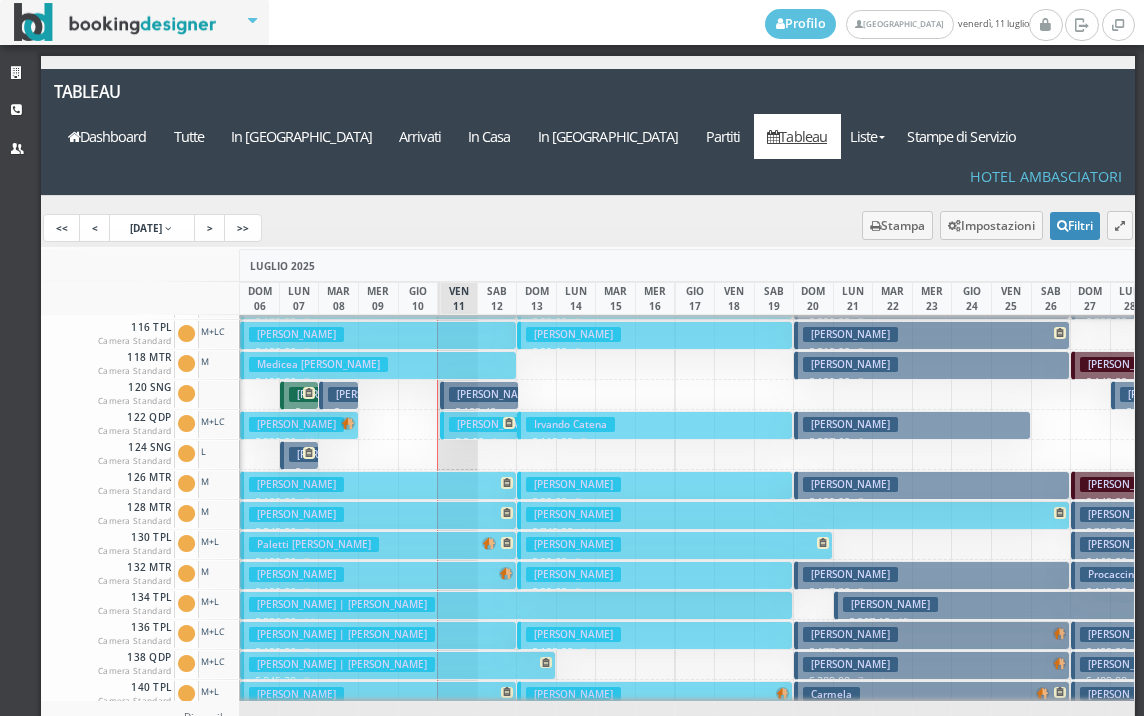 click on "Villardi Giorgio" at bounding box center [496, 424] 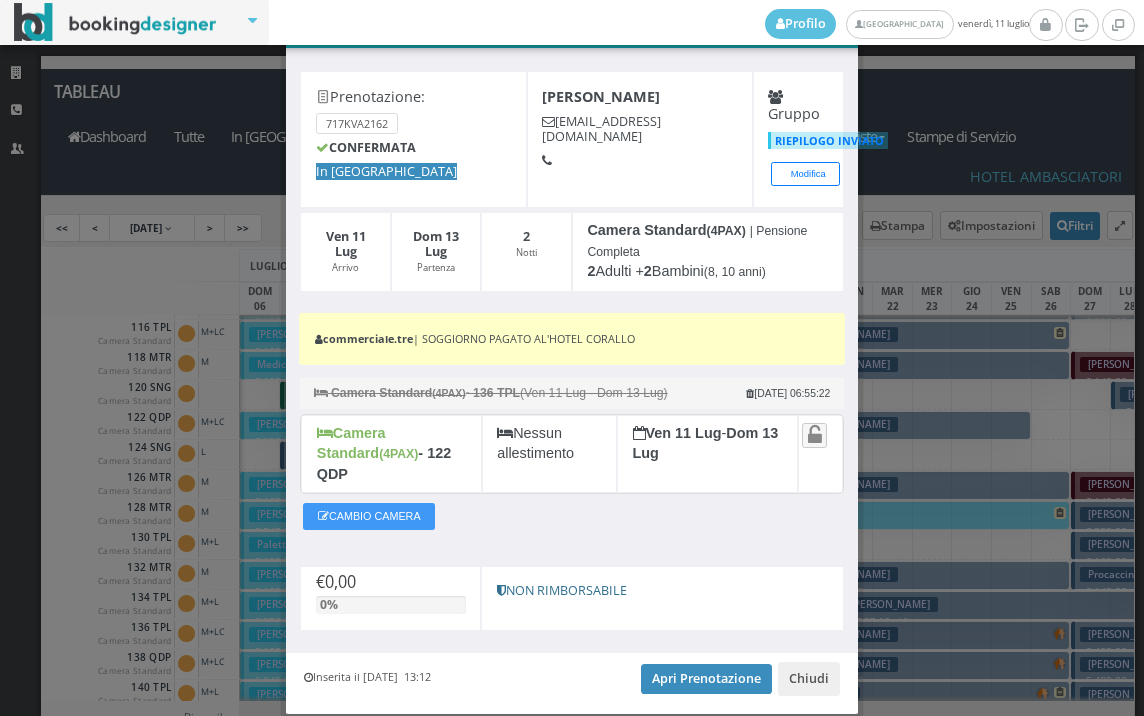 scroll, scrollTop: 111, scrollLeft: 0, axis: vertical 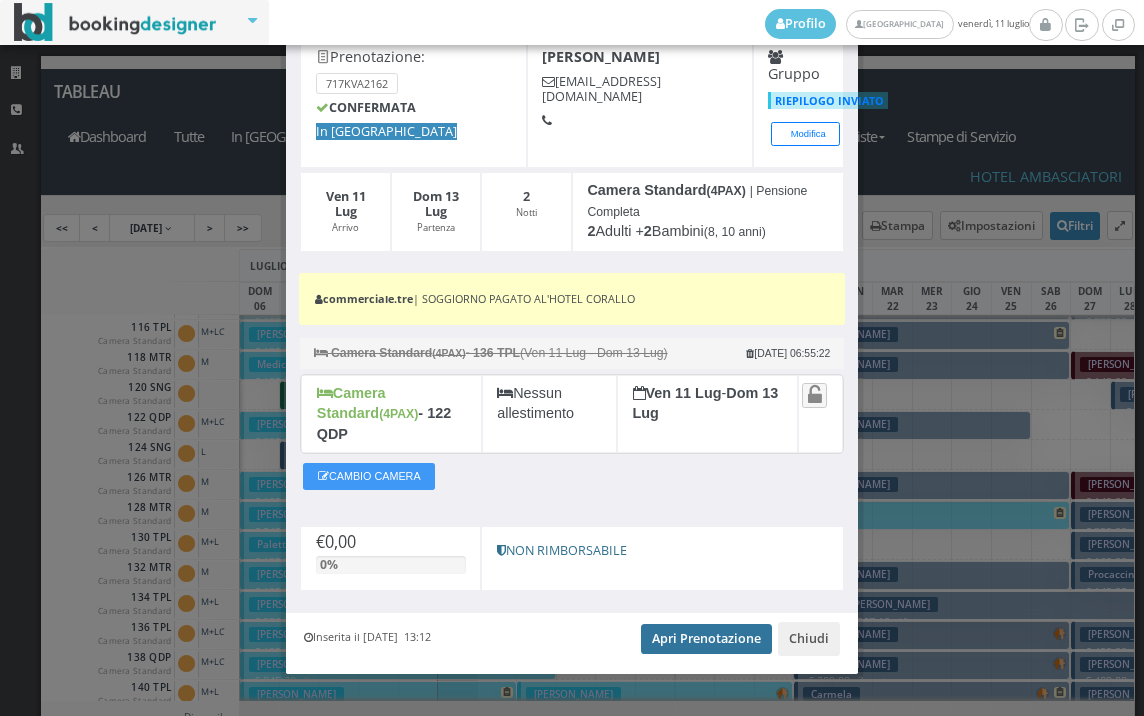 click on "Apri Prenotazione" at bounding box center (706, 639) 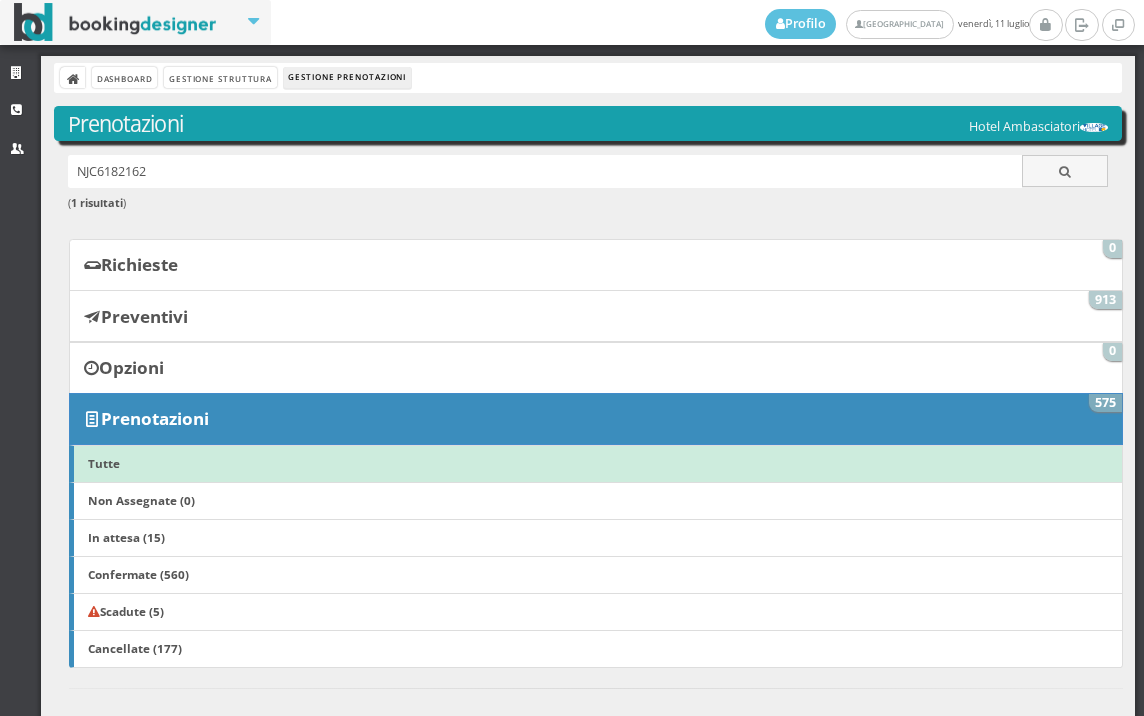 scroll, scrollTop: 0, scrollLeft: 0, axis: both 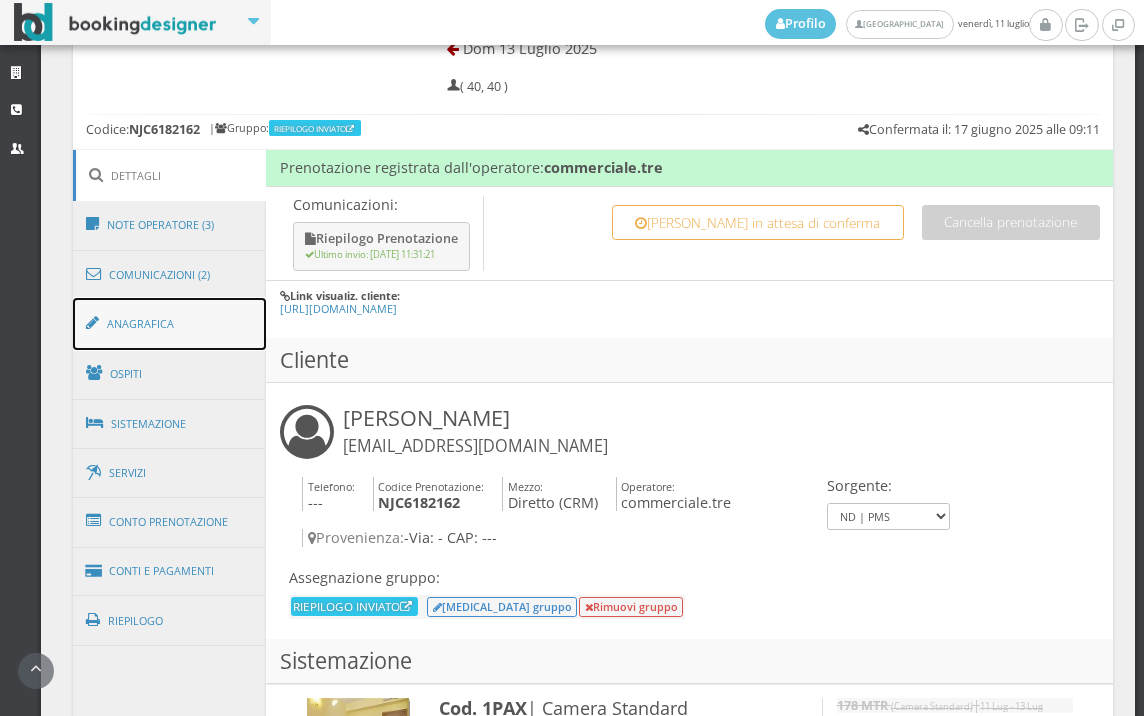 click on "Anagrafica" at bounding box center [170, 324] 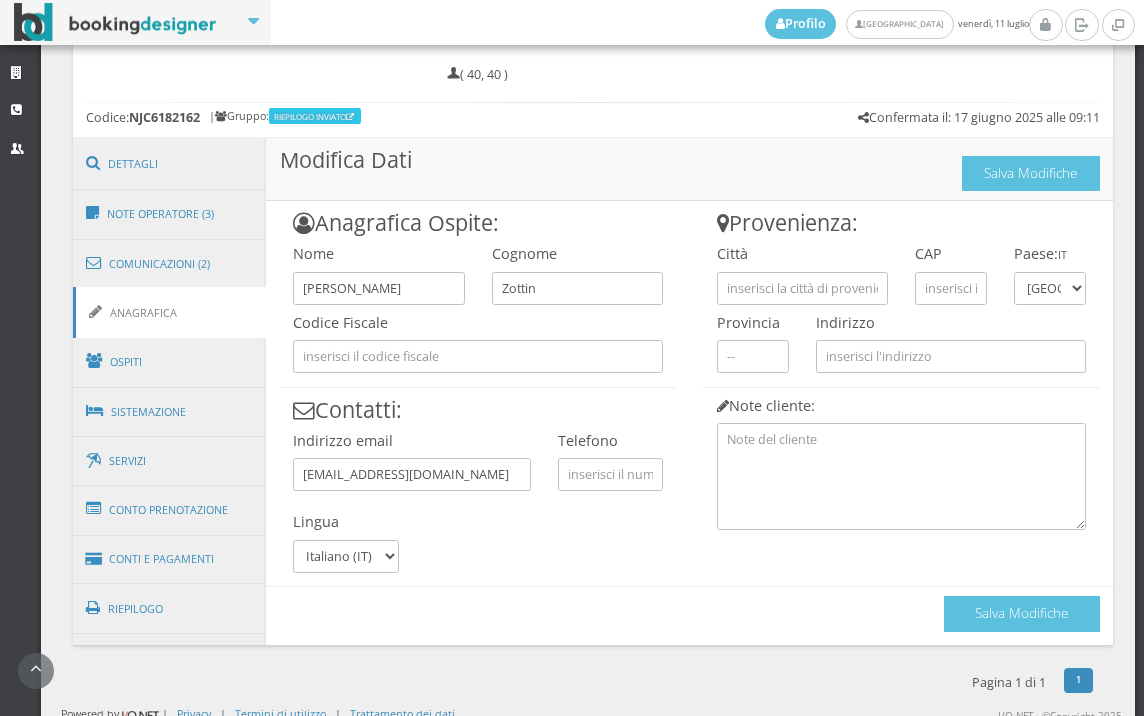 scroll, scrollTop: 1024, scrollLeft: 0, axis: vertical 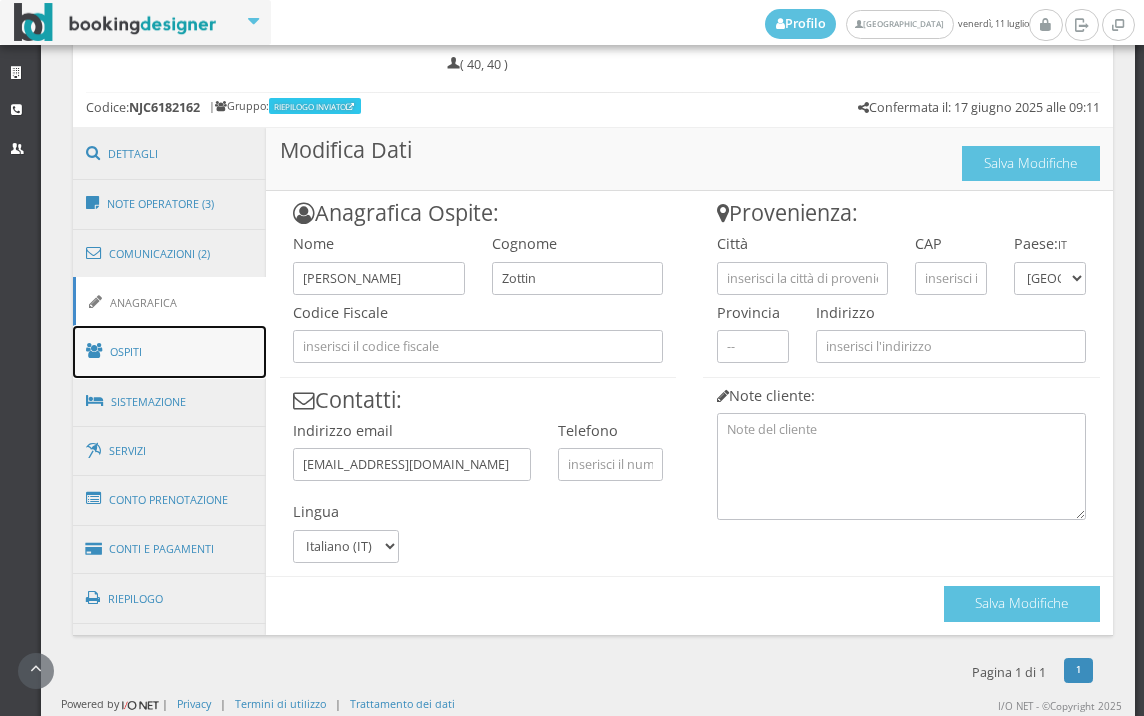 click on "Ospiti" at bounding box center (170, 352) 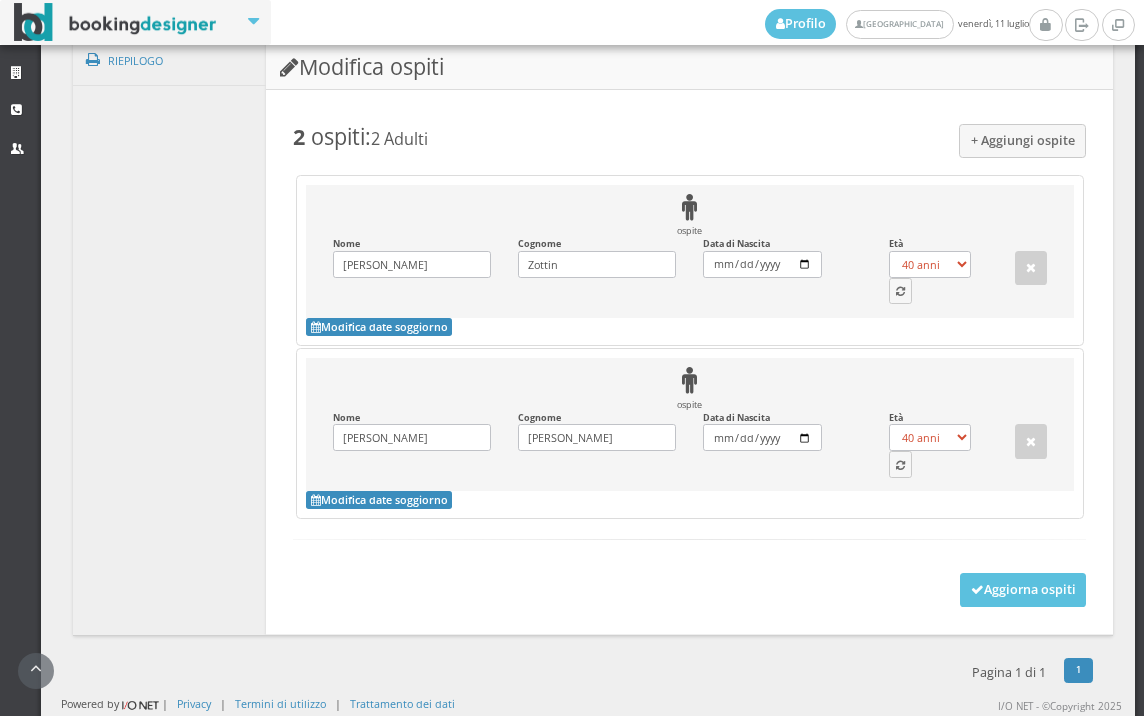 scroll, scrollTop: 992, scrollLeft: 0, axis: vertical 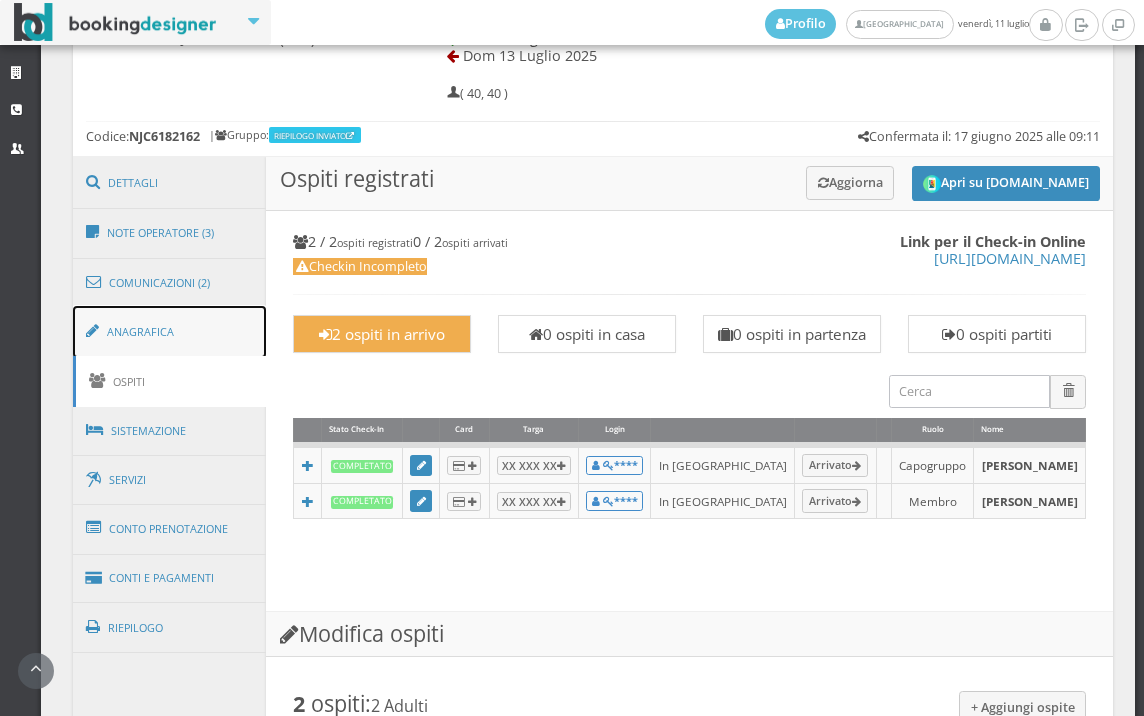 click on "Anagrafica" at bounding box center [170, 332] 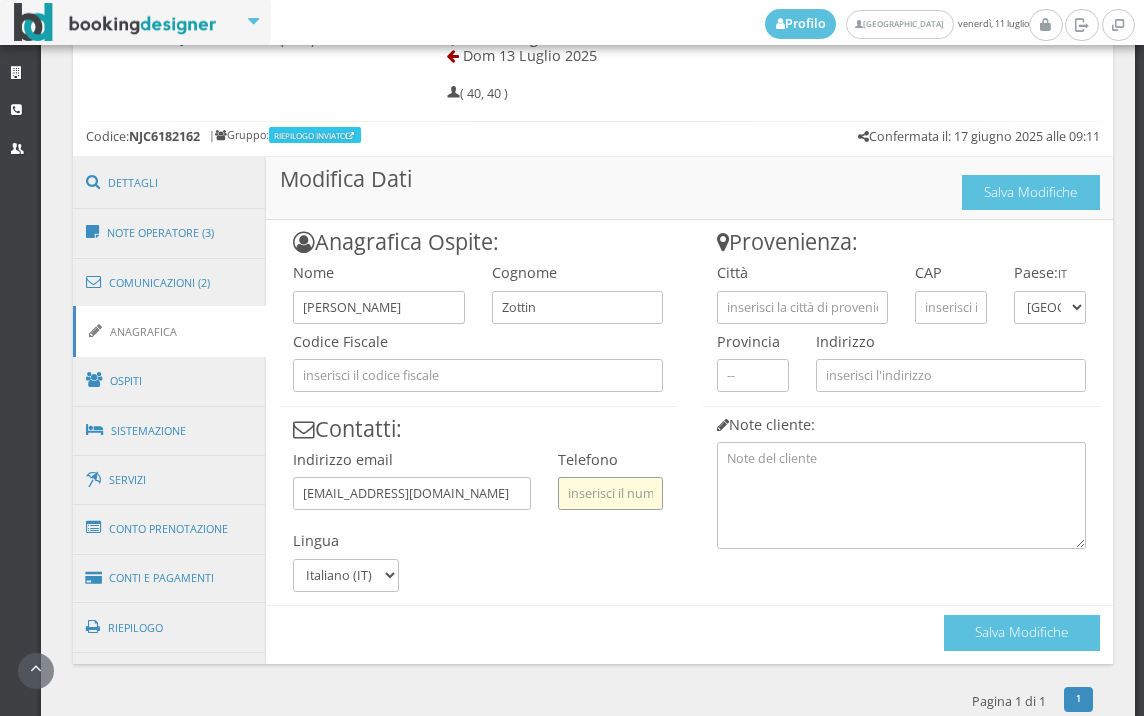 click at bounding box center [610, 493] 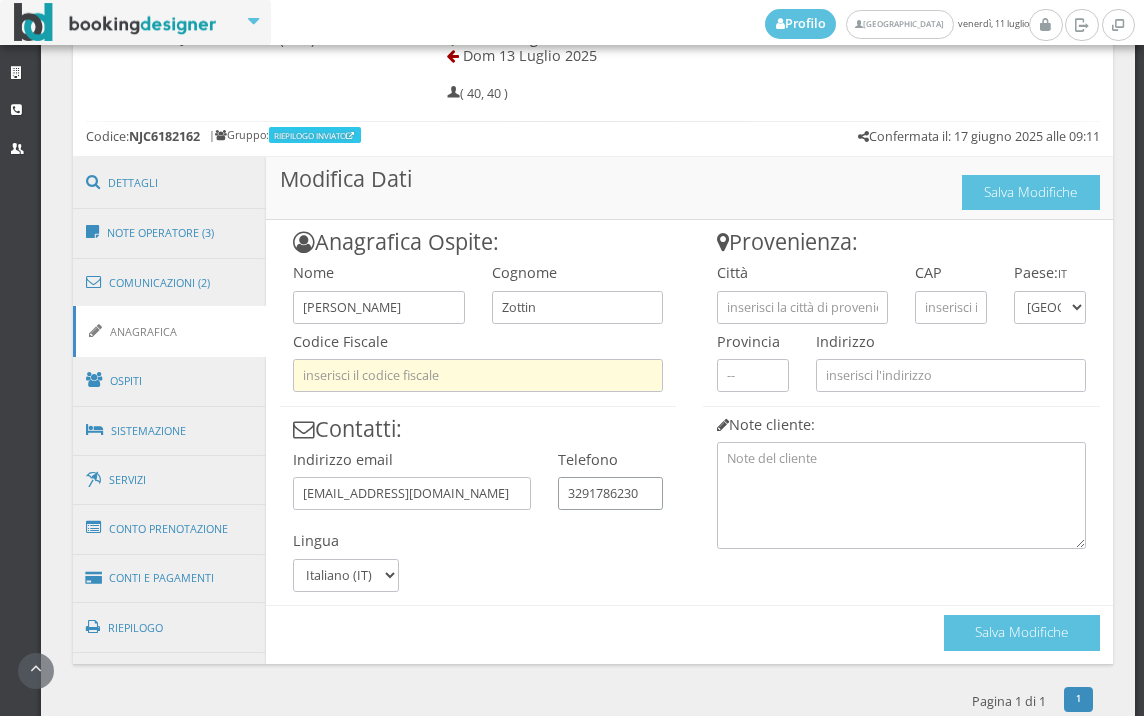 type on "3291786230" 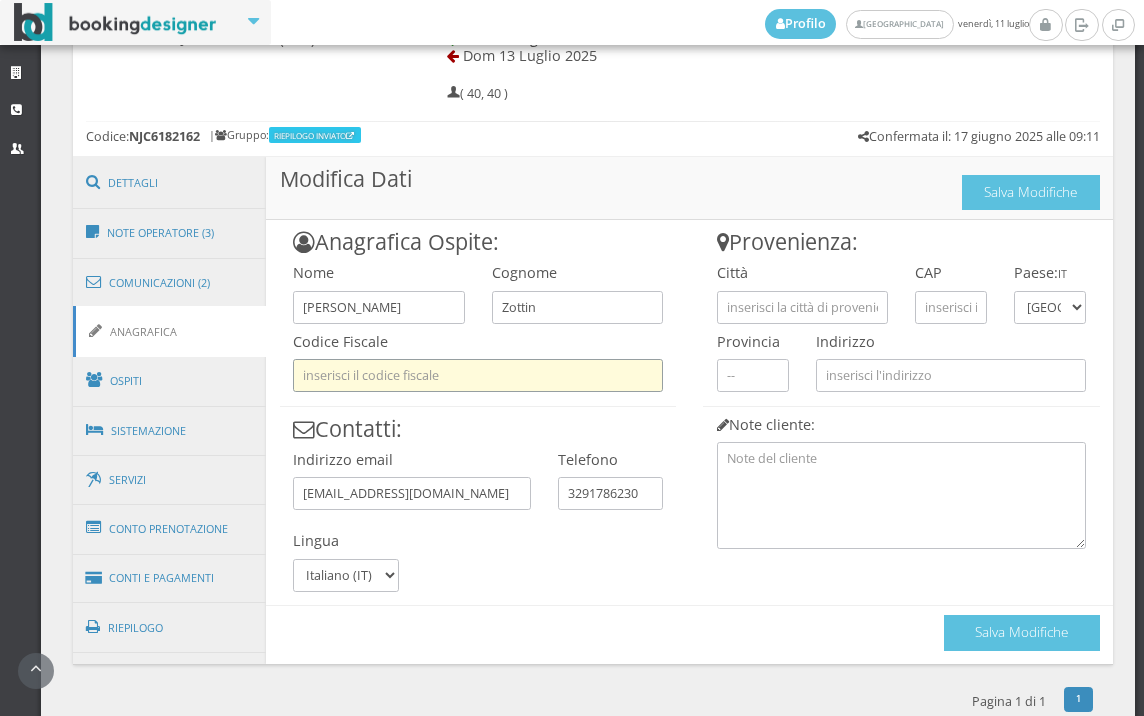 click at bounding box center (478, 375) 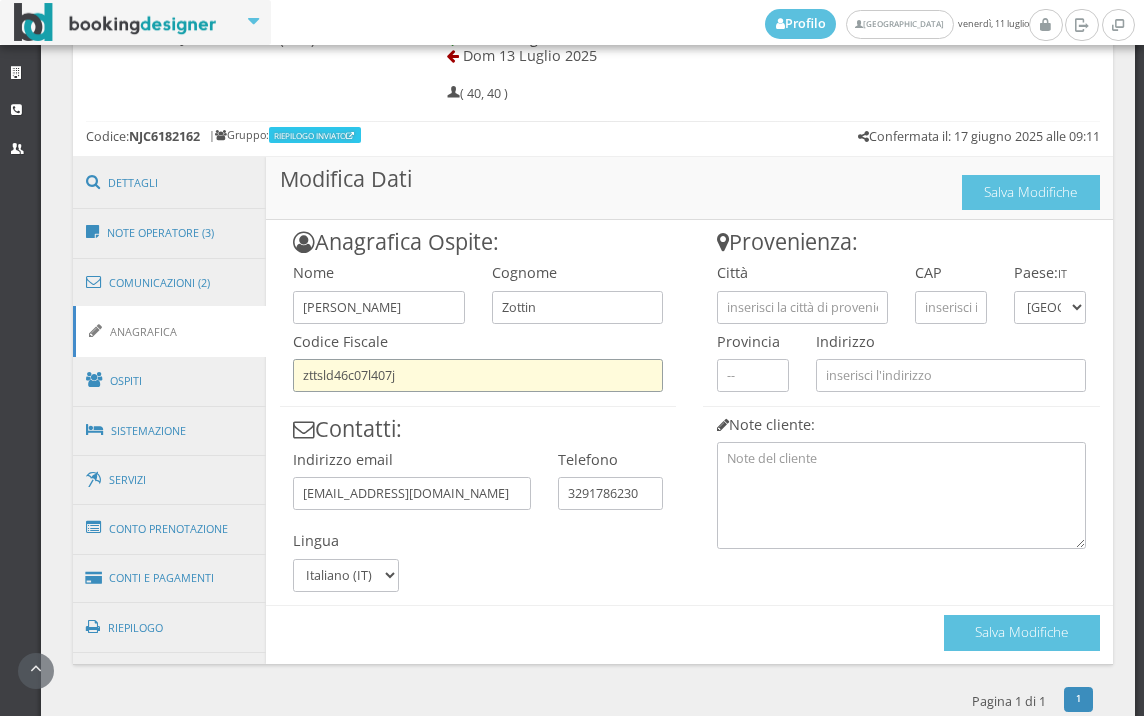 click on "zttsld46c07l407j" at bounding box center [478, 375] 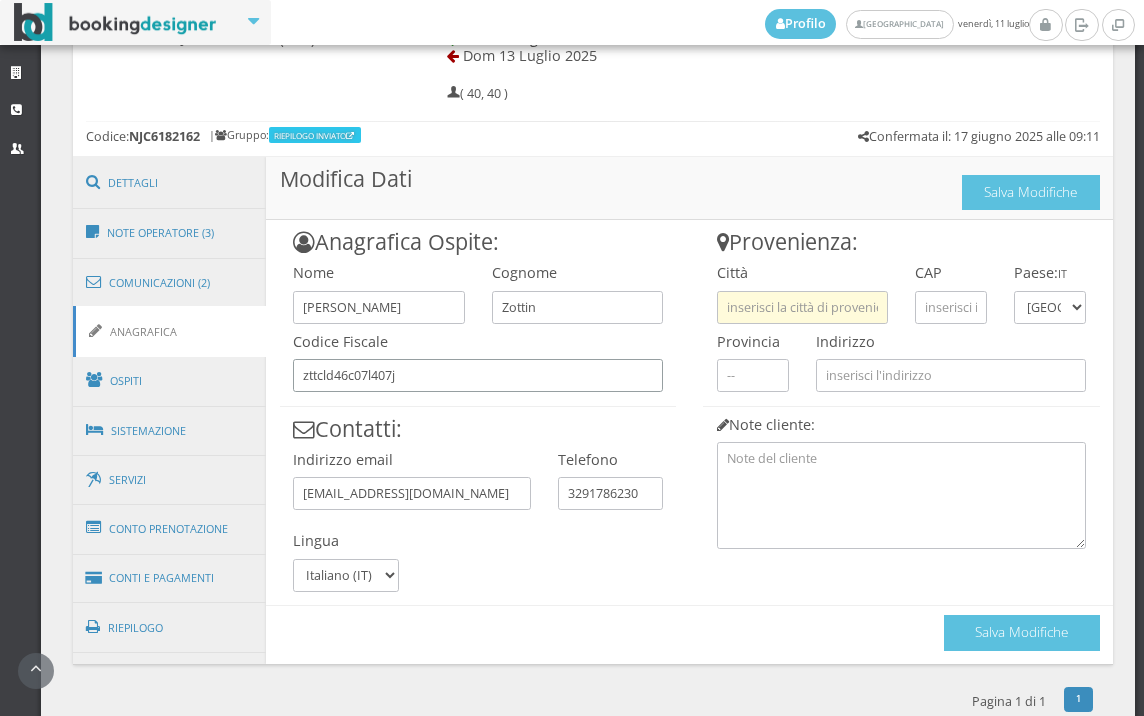 type on "zttcld46c07l407j" 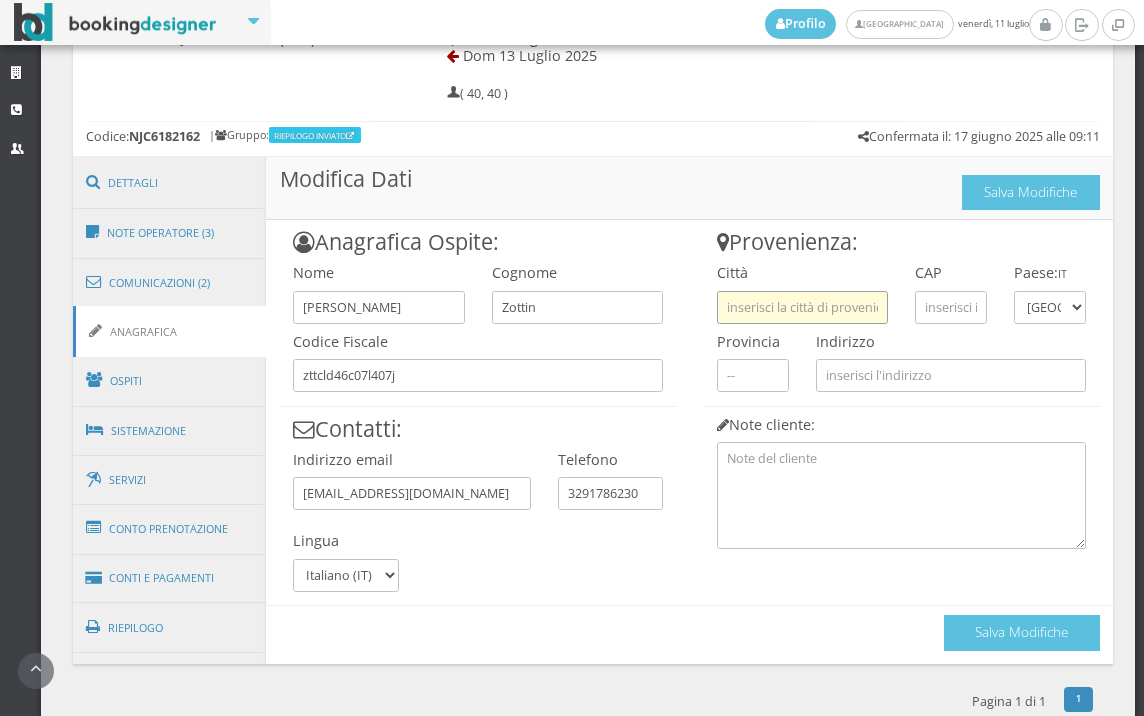click at bounding box center (802, 307) 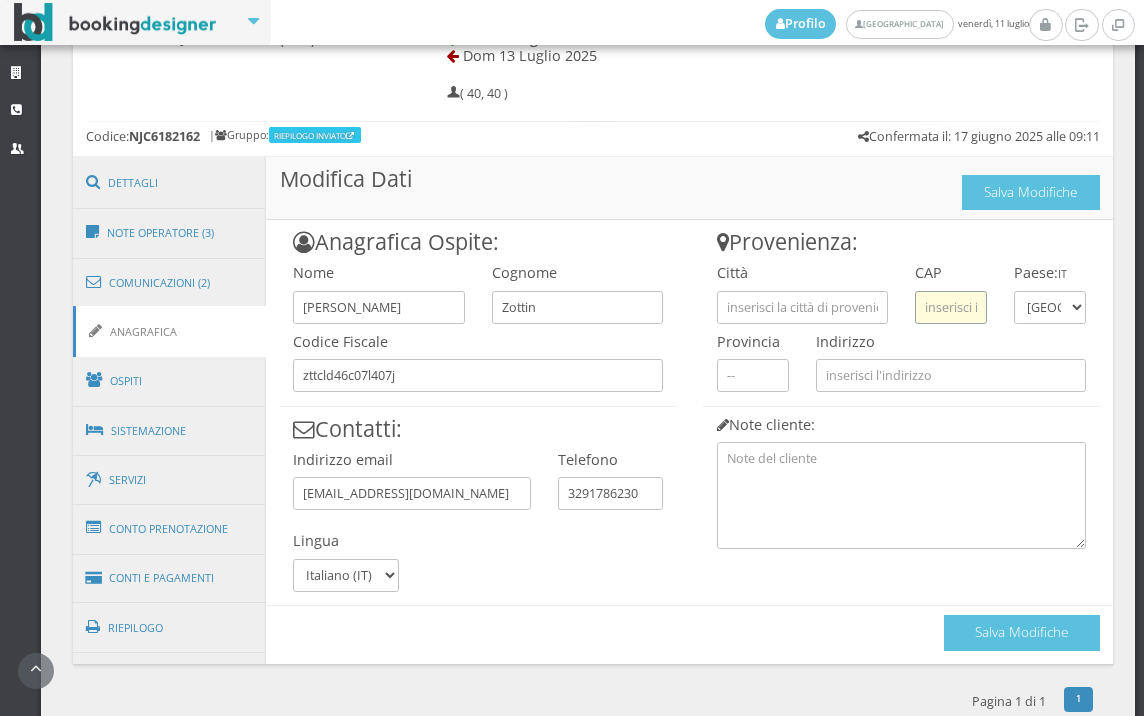 click at bounding box center [951, 307] 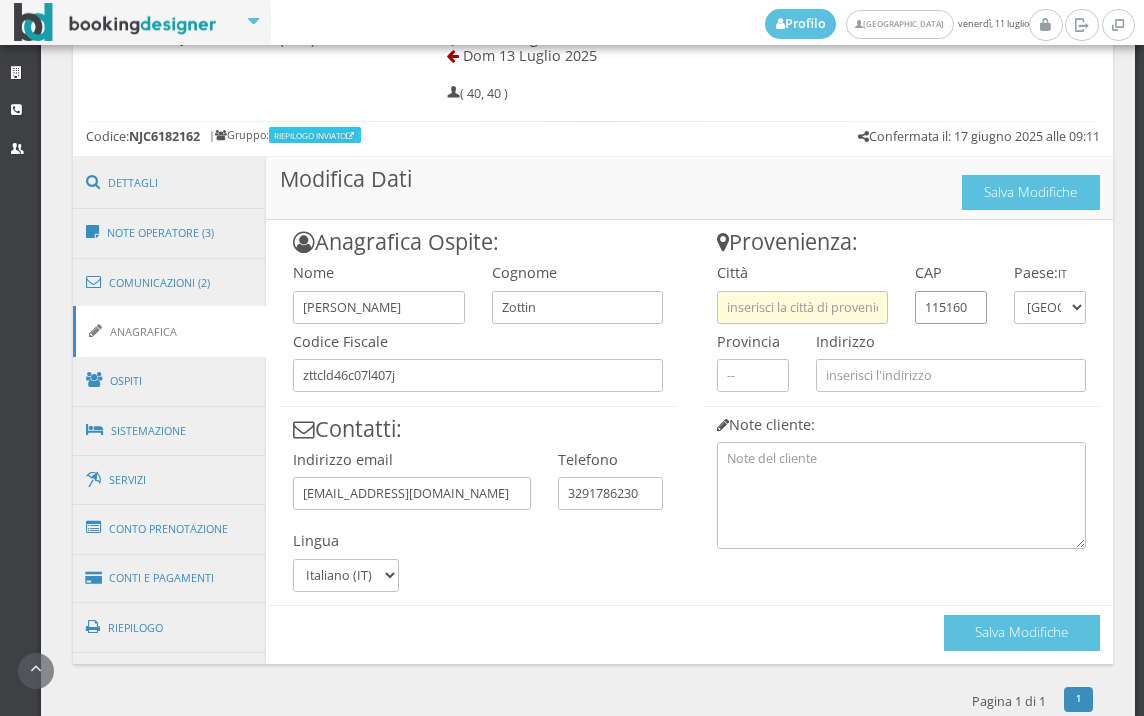 type on "115160" 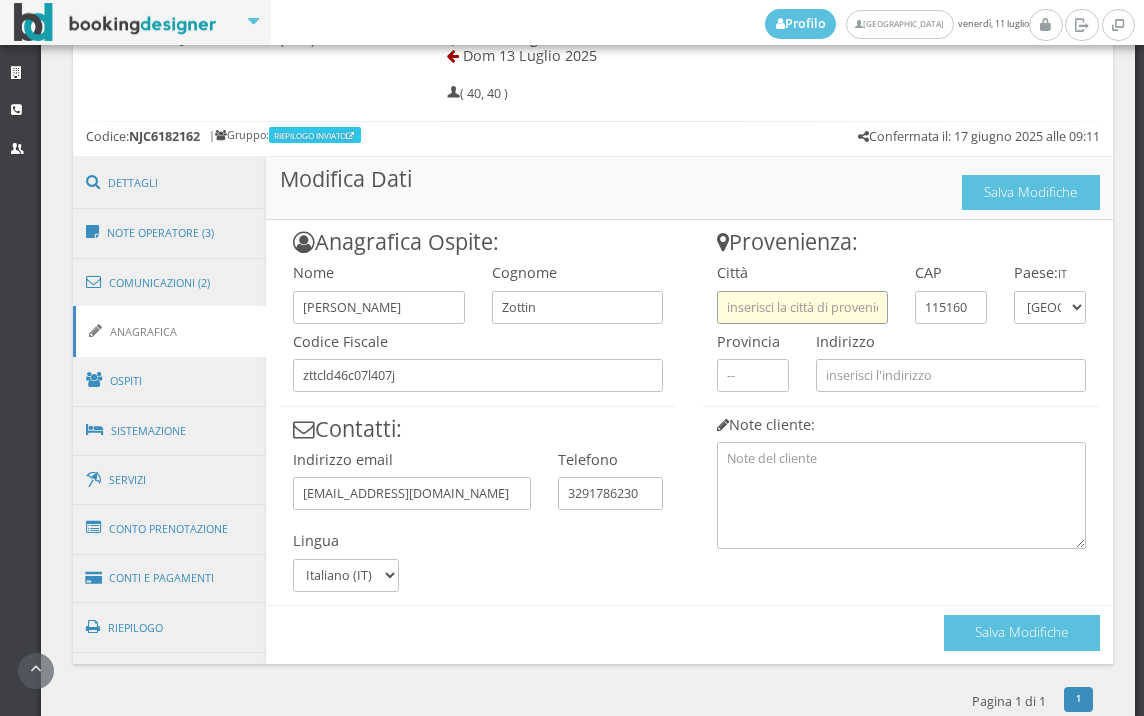 click at bounding box center (802, 307) 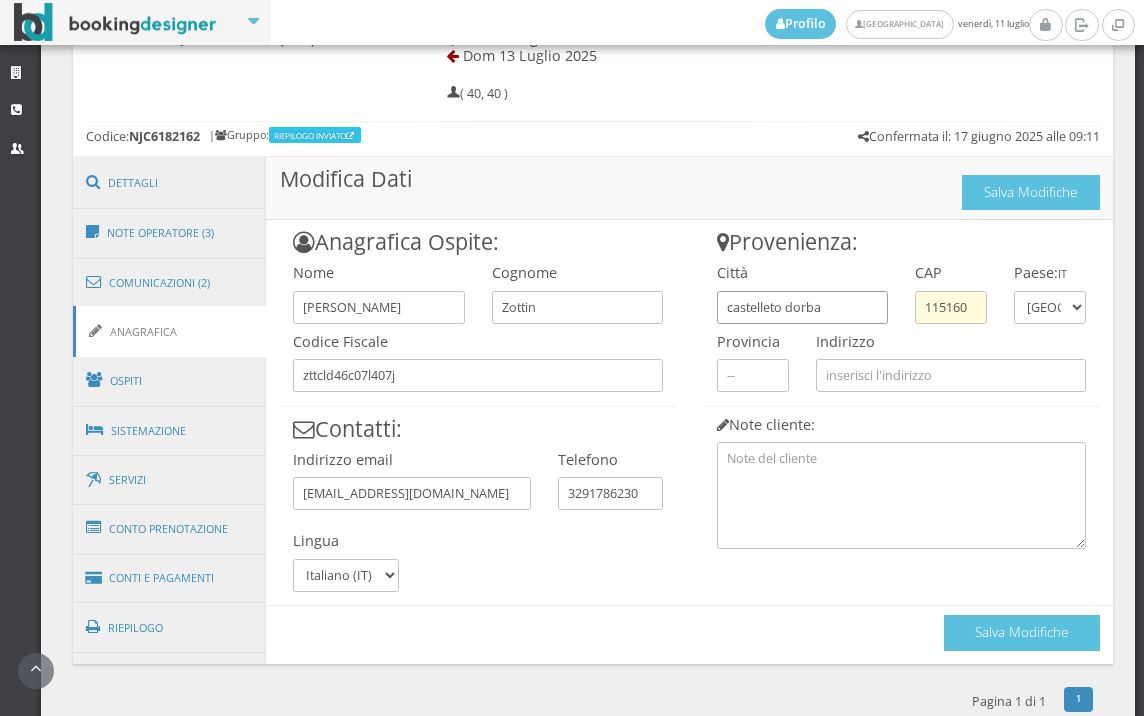type on "castelleto dorba" 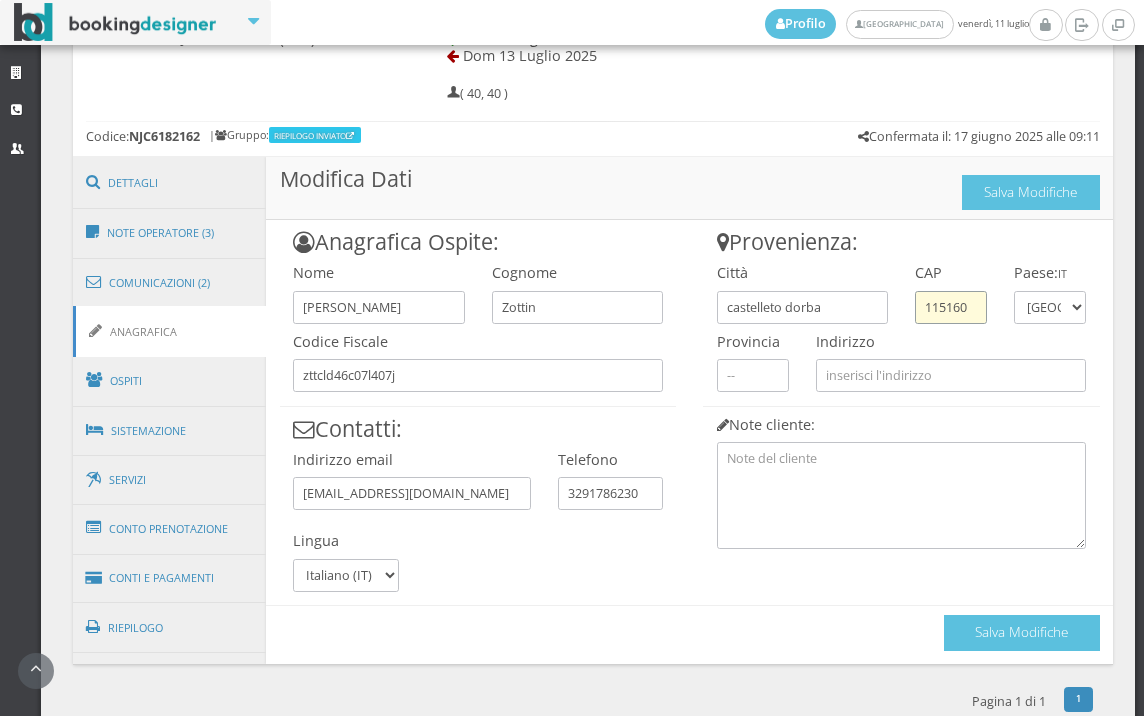 click on "115160" at bounding box center (951, 307) 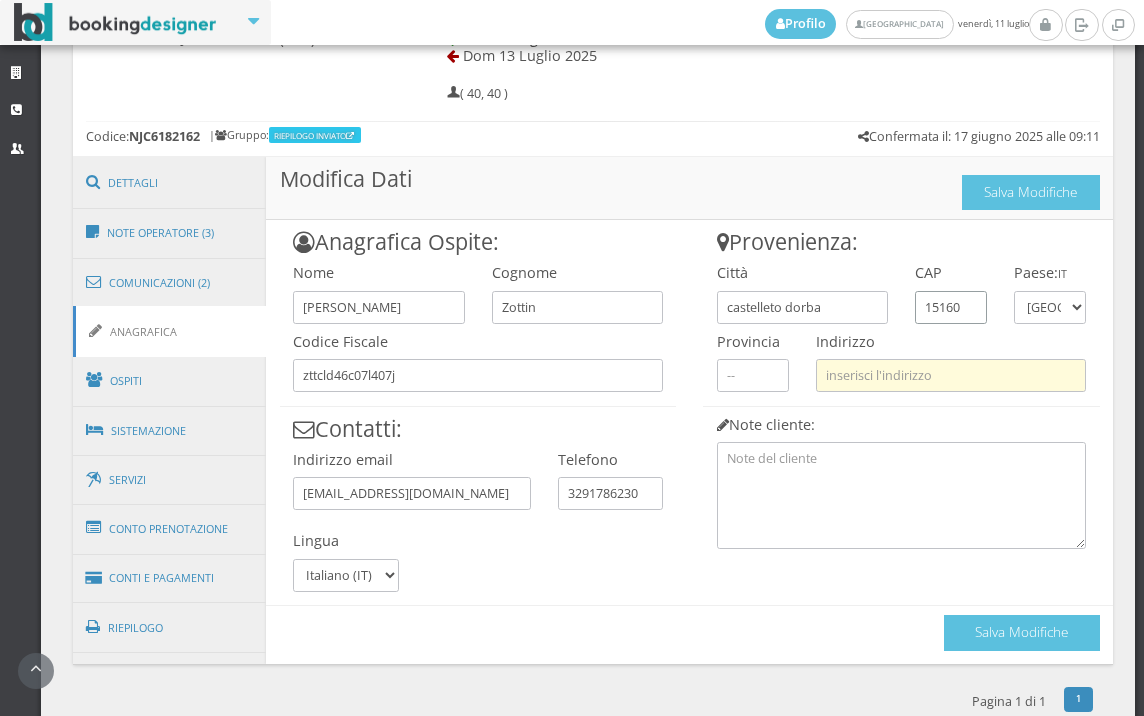 type on "15160" 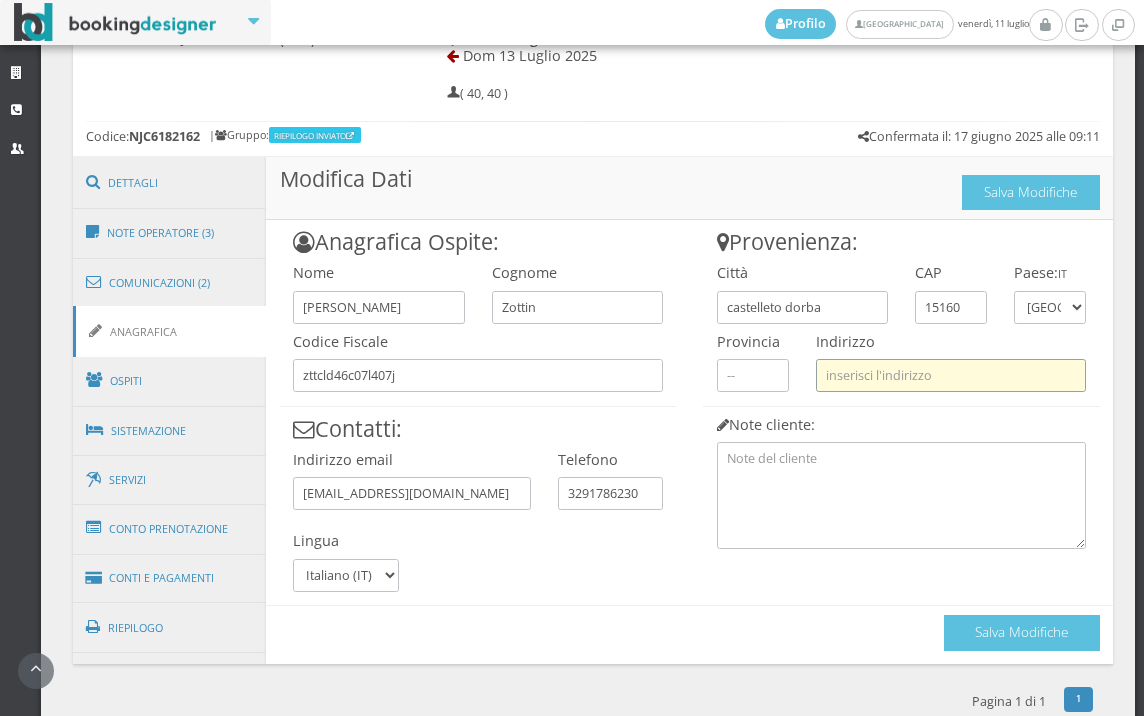 click at bounding box center (951, 375) 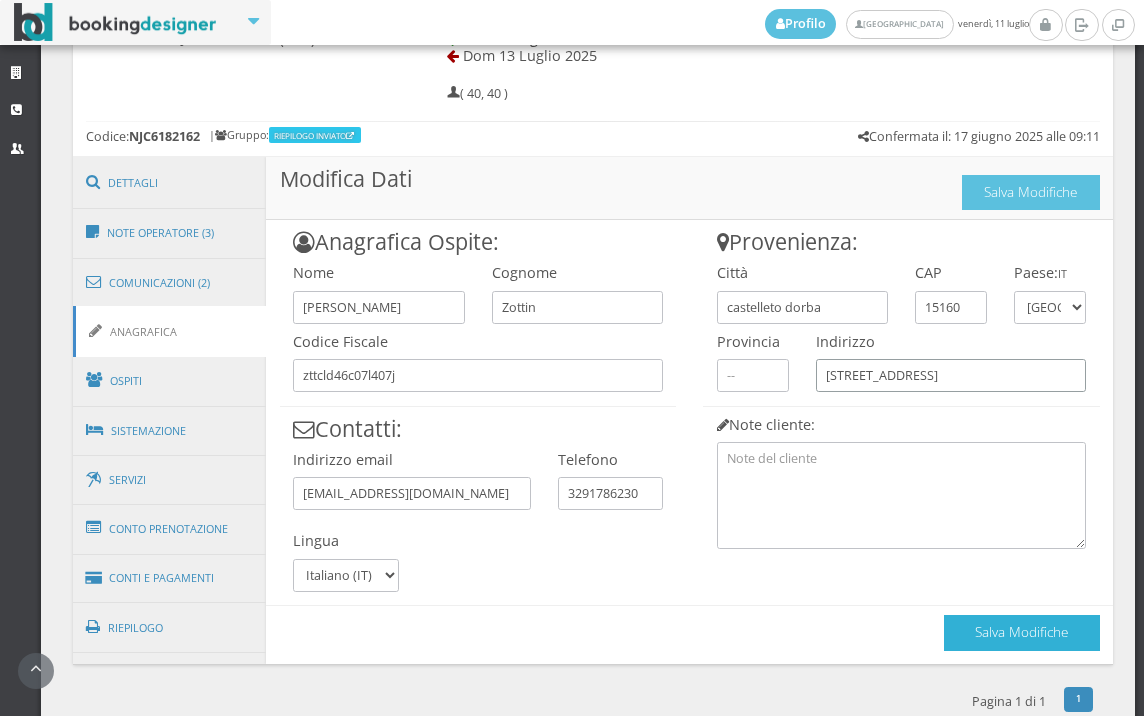 type on "[STREET_ADDRESS]" 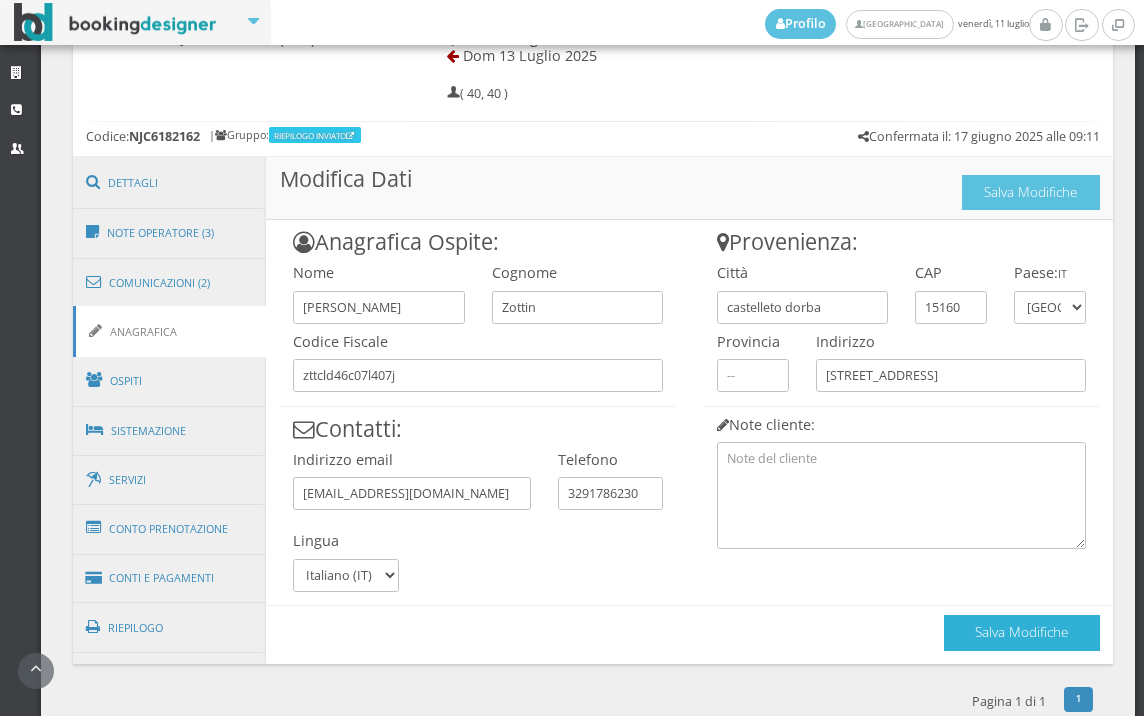 click on "Salva Modifiche" at bounding box center (1022, 632) 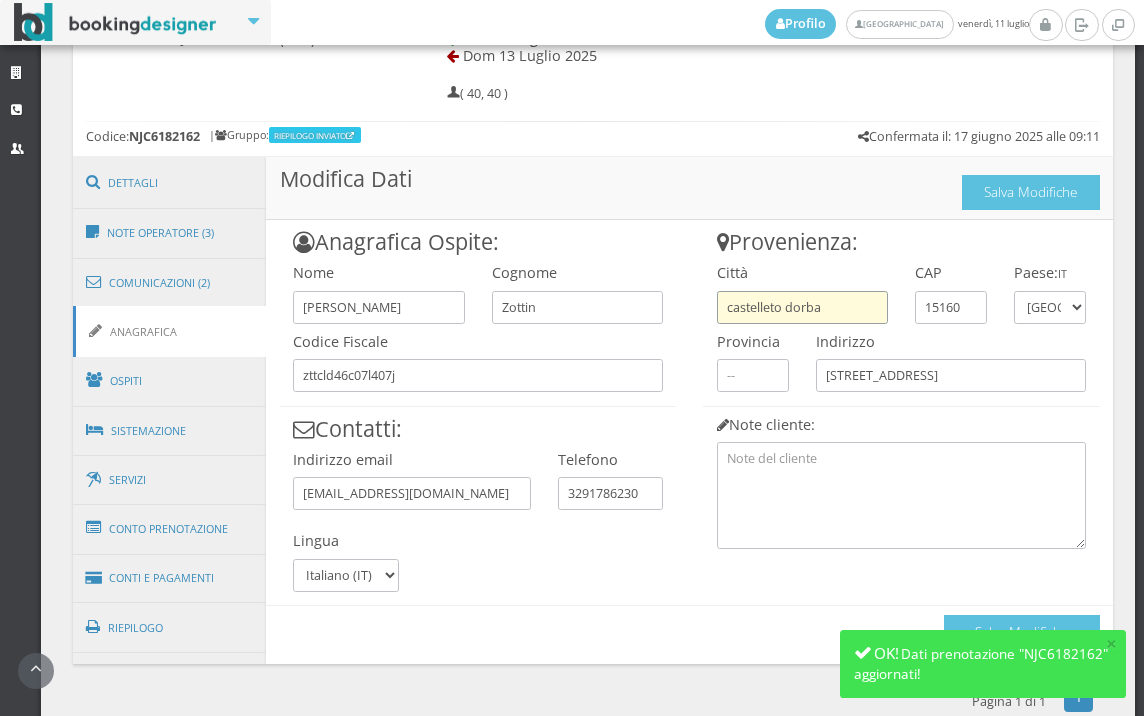 click on "castelleto dorba" at bounding box center [802, 307] 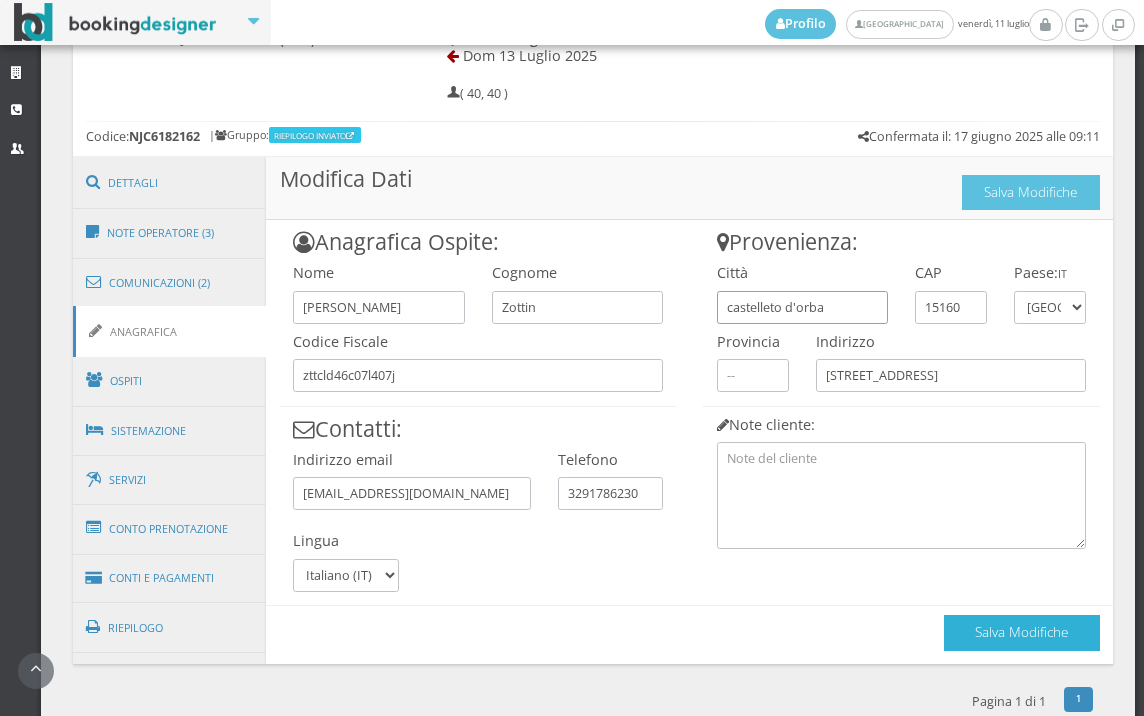 type on "castelleto d'orba" 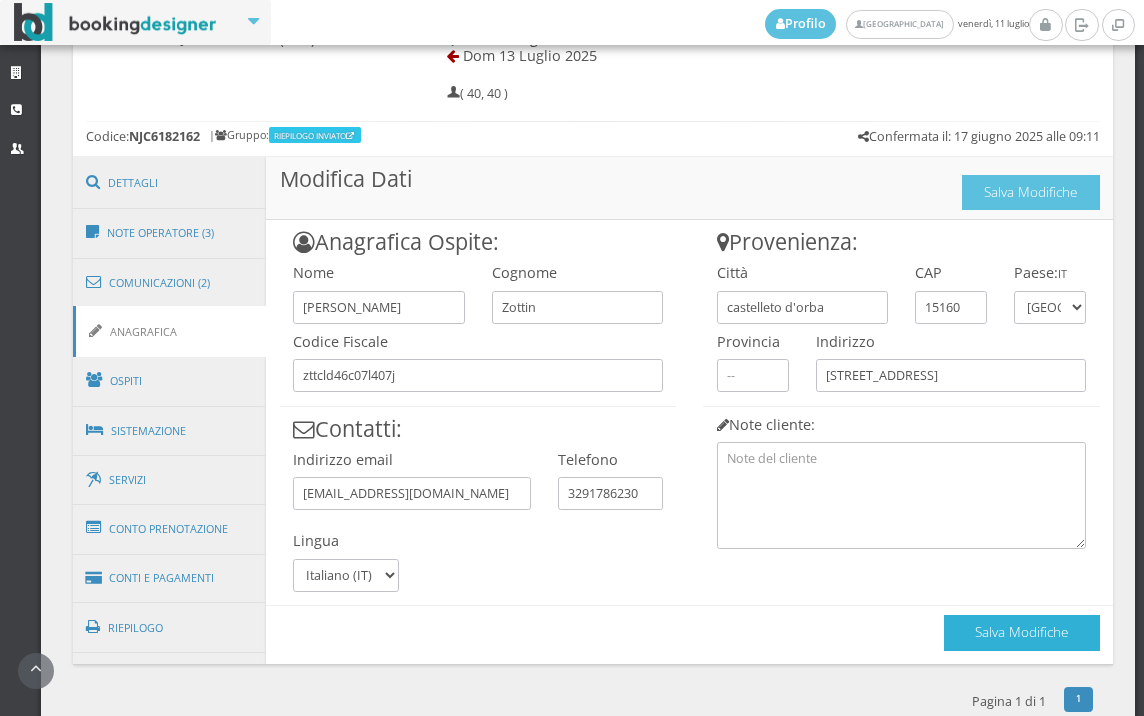 click on "Salva Modifiche" at bounding box center [1022, 632] 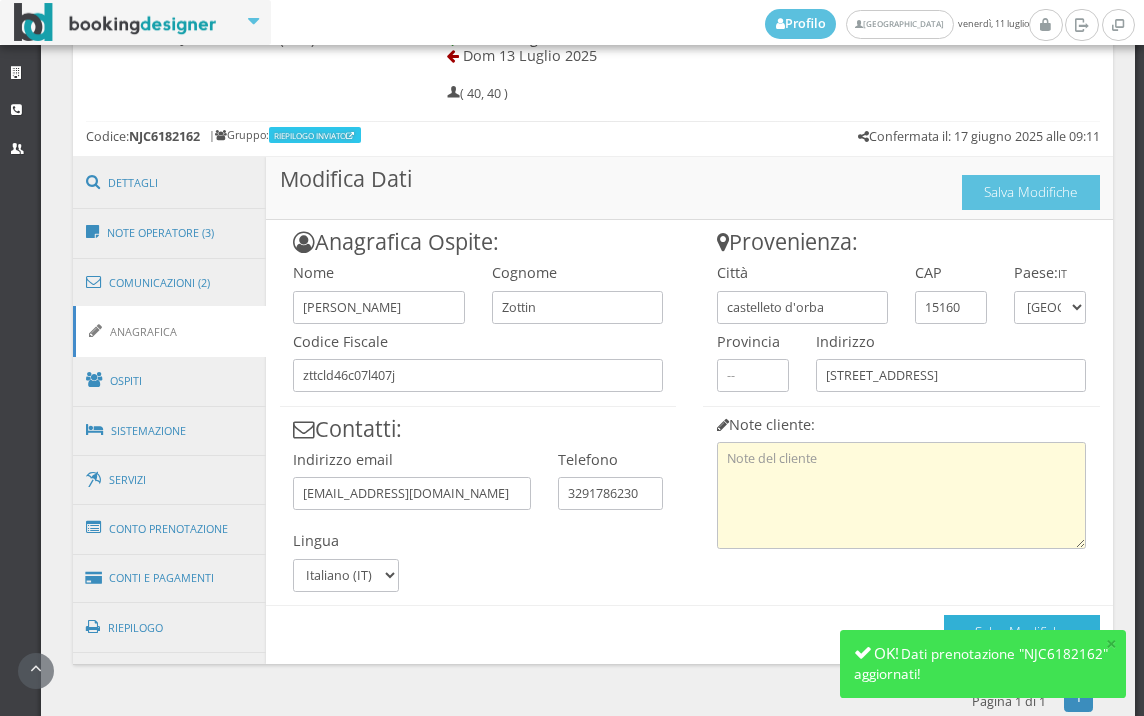 scroll, scrollTop: 1024, scrollLeft: 0, axis: vertical 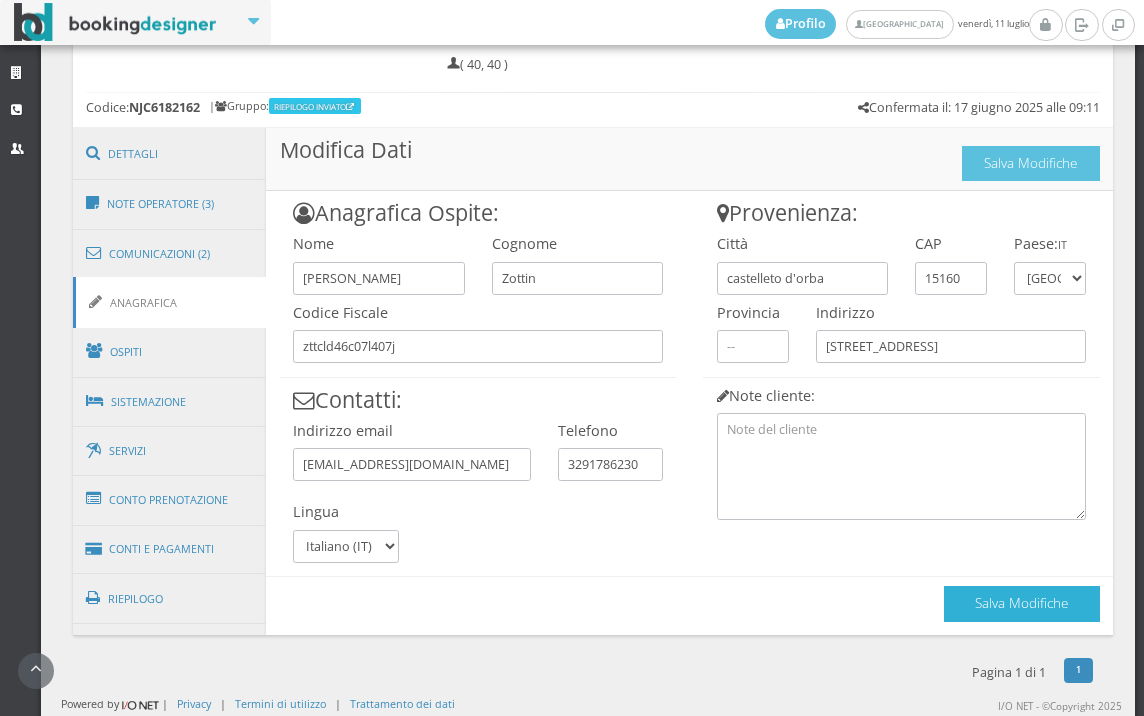 click on "Salva Modifiche" at bounding box center (1022, 603) 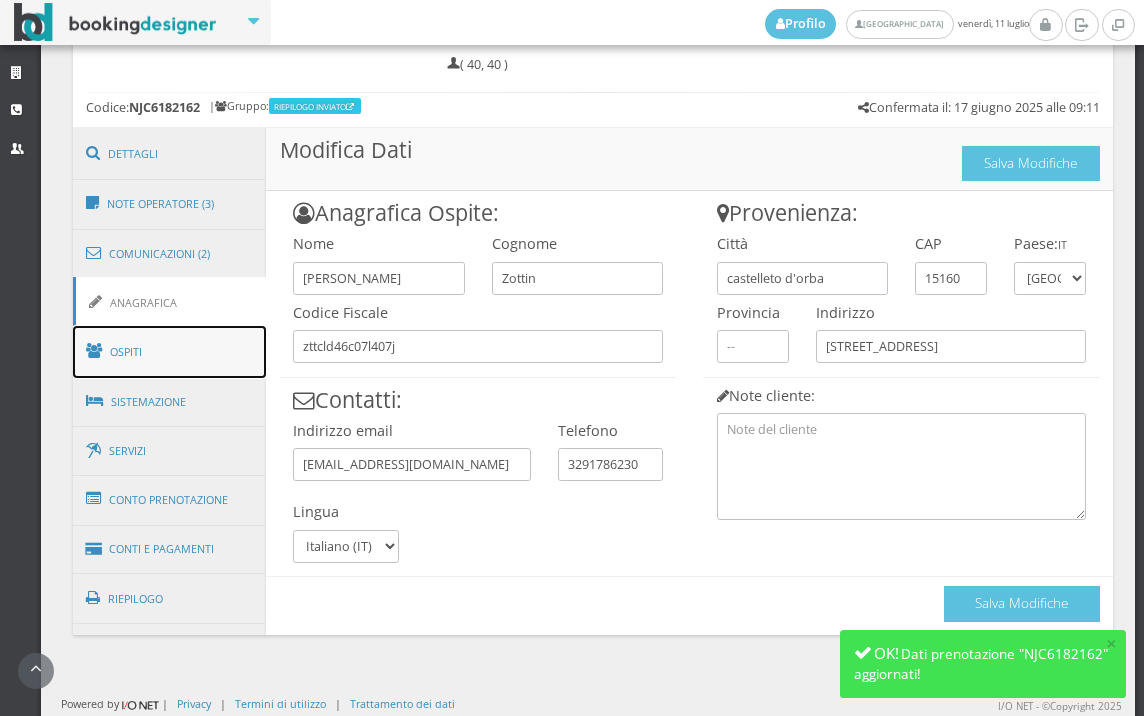 click on "Ospiti" at bounding box center (170, 352) 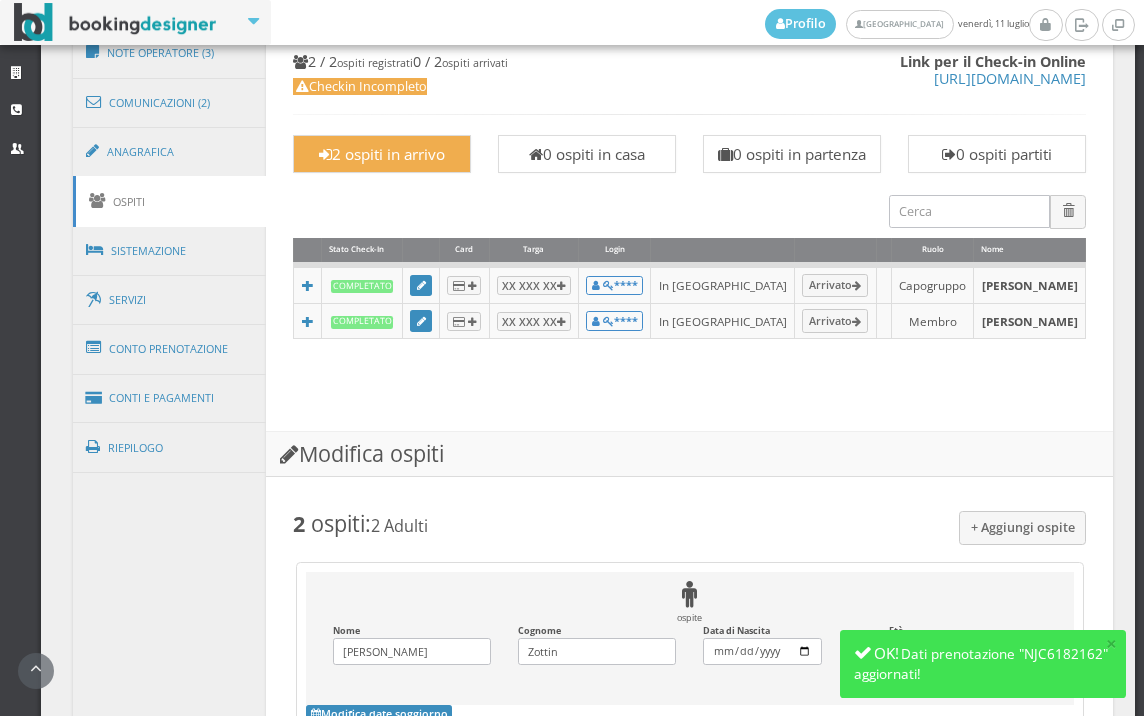 scroll, scrollTop: 1580, scrollLeft: 0, axis: vertical 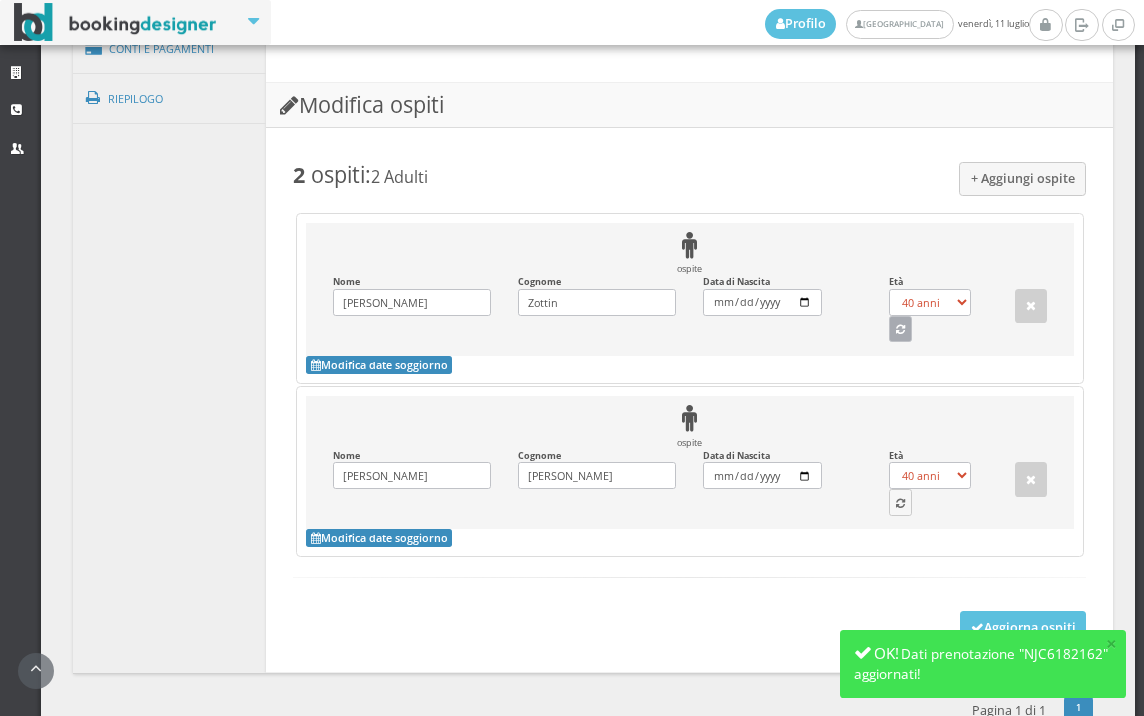 click at bounding box center [901, 329] 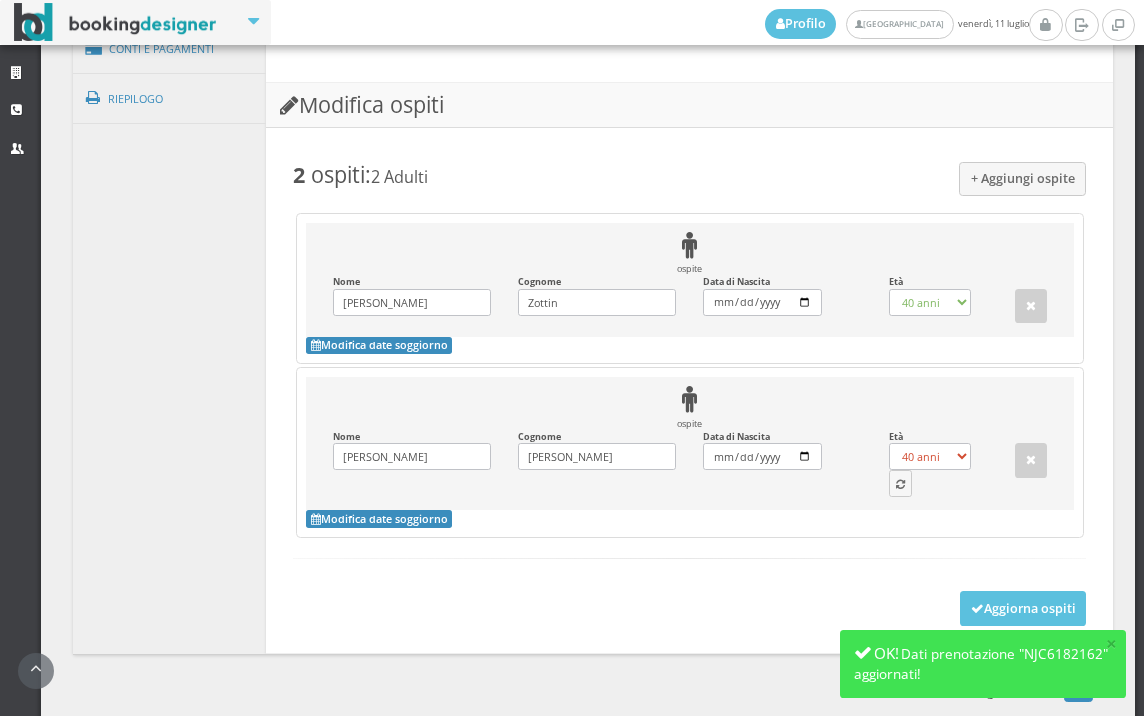 select on "79" 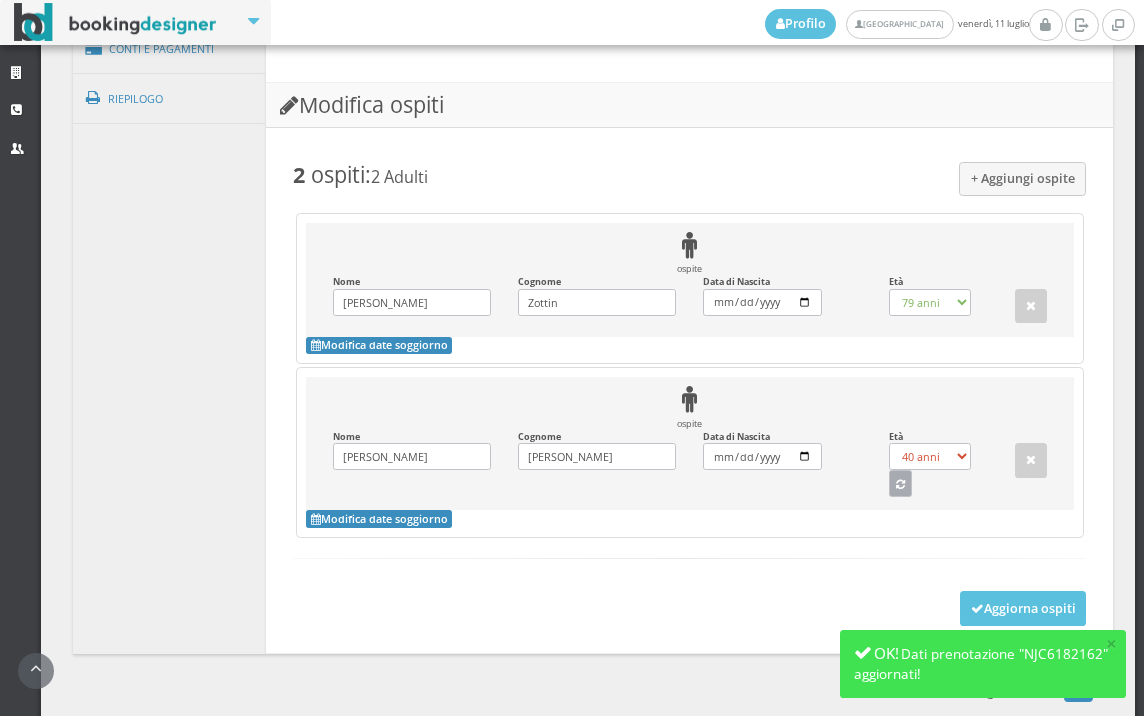 click at bounding box center (900, 485) 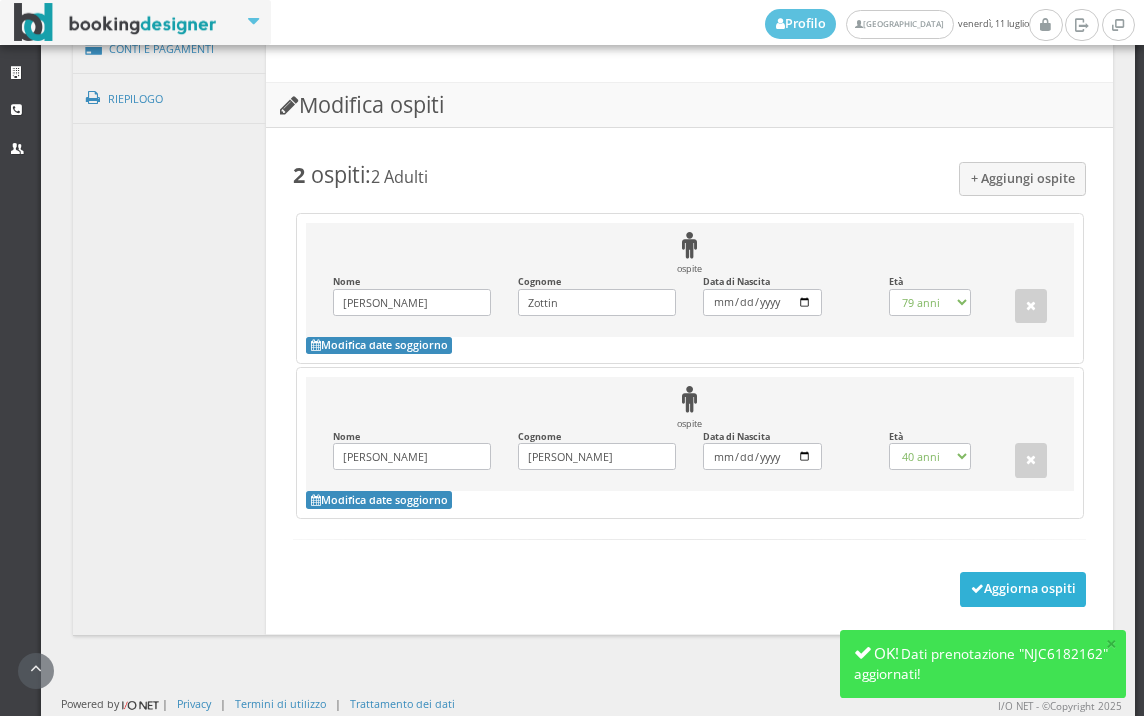 scroll, scrollTop: 1616, scrollLeft: 0, axis: vertical 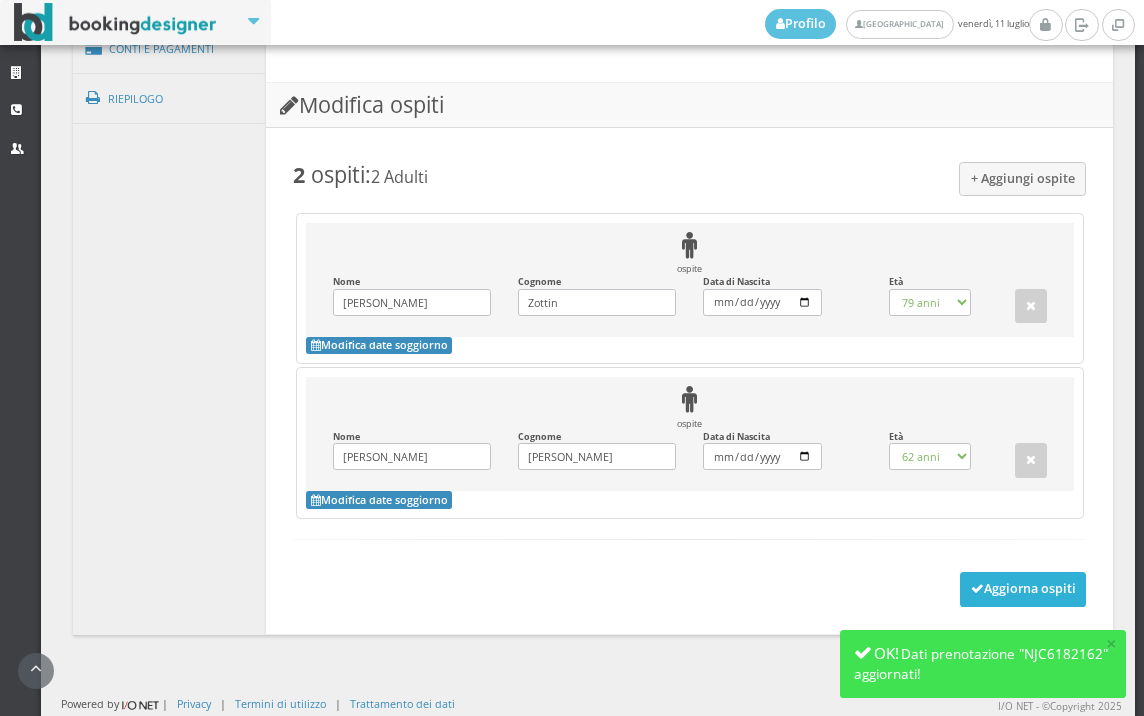 click on "Aggiorna ospiti" at bounding box center (1023, 589) 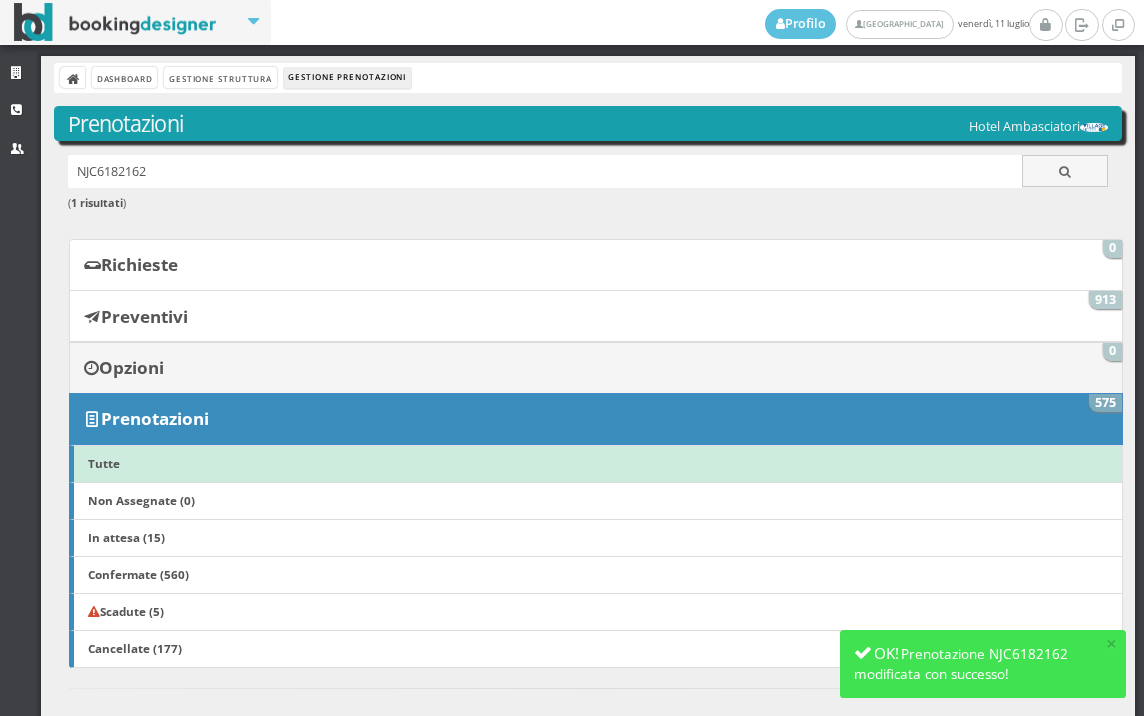 scroll, scrollTop: 0, scrollLeft: 0, axis: both 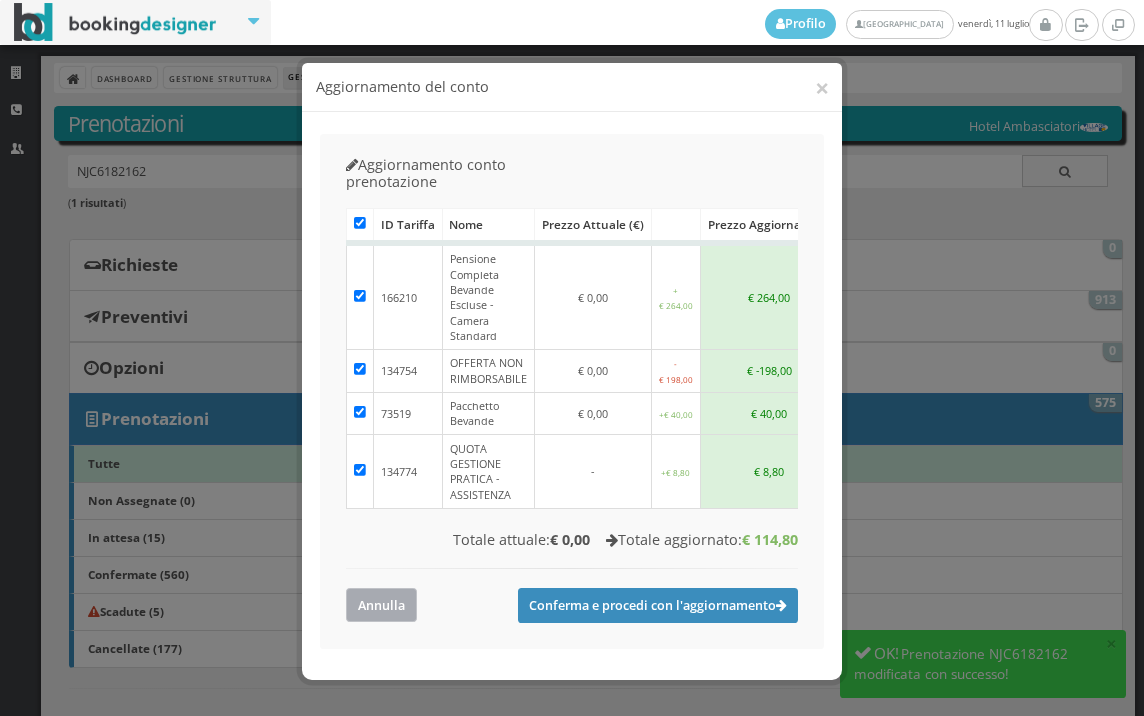 click on "Annulla" at bounding box center [381, 604] 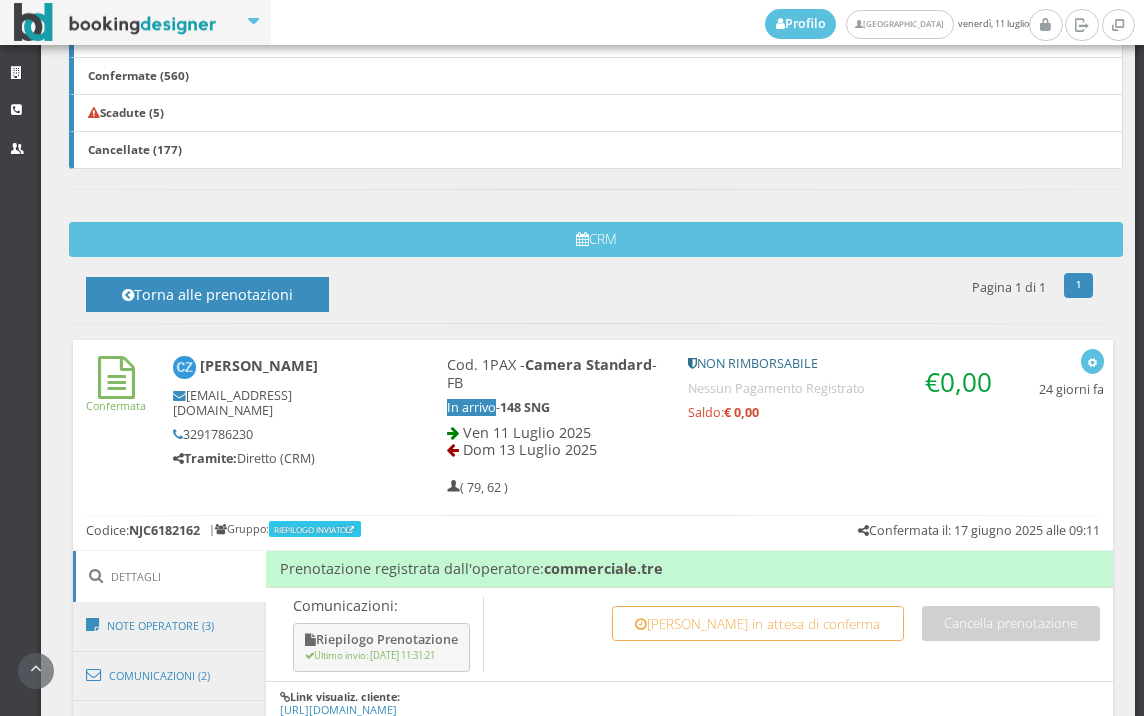 scroll, scrollTop: 1000, scrollLeft: 0, axis: vertical 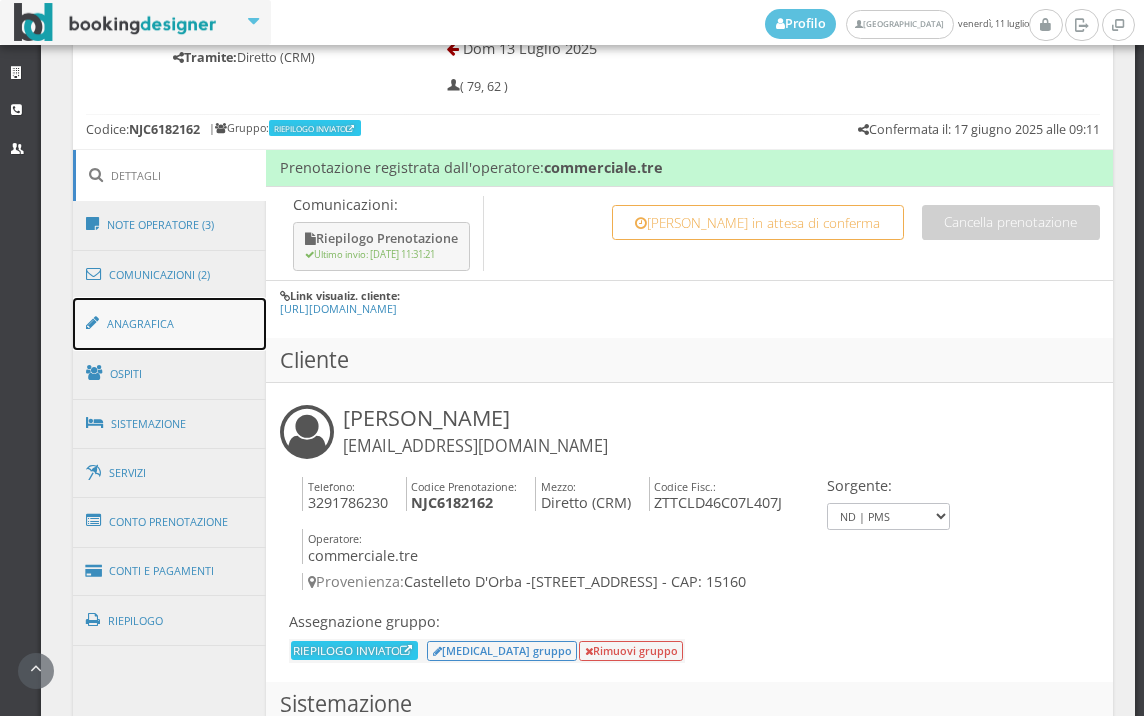 click on "Anagrafica" at bounding box center [170, 324] 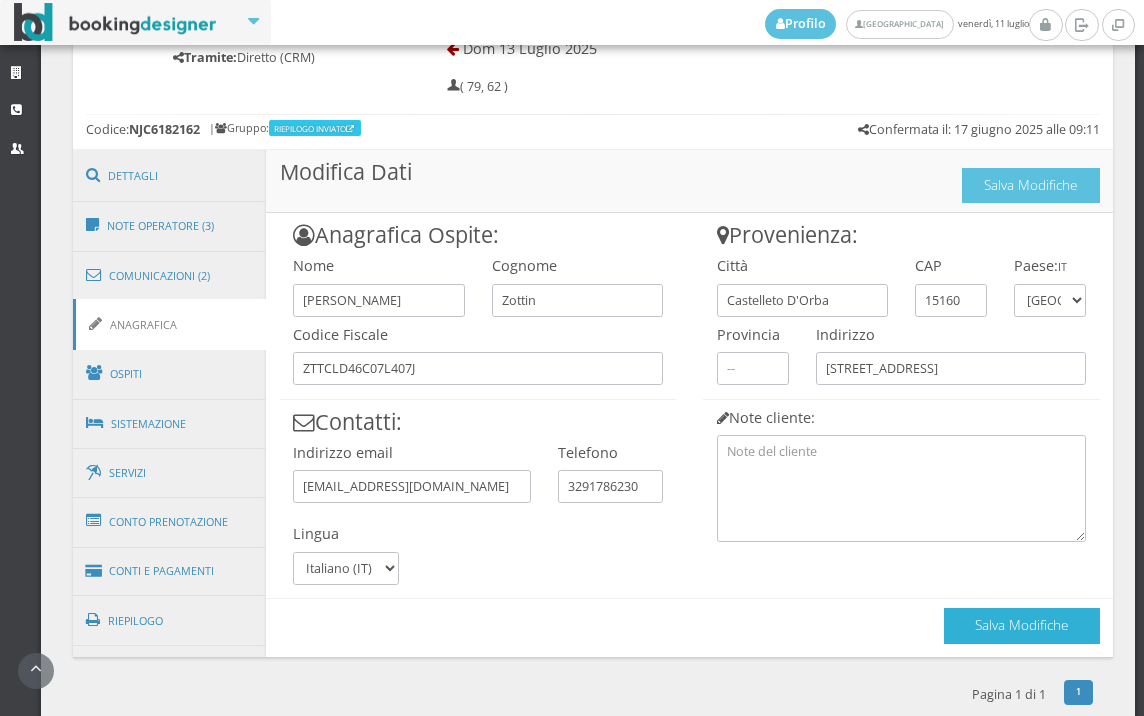 click on "Salva Modifiche" at bounding box center [1022, 625] 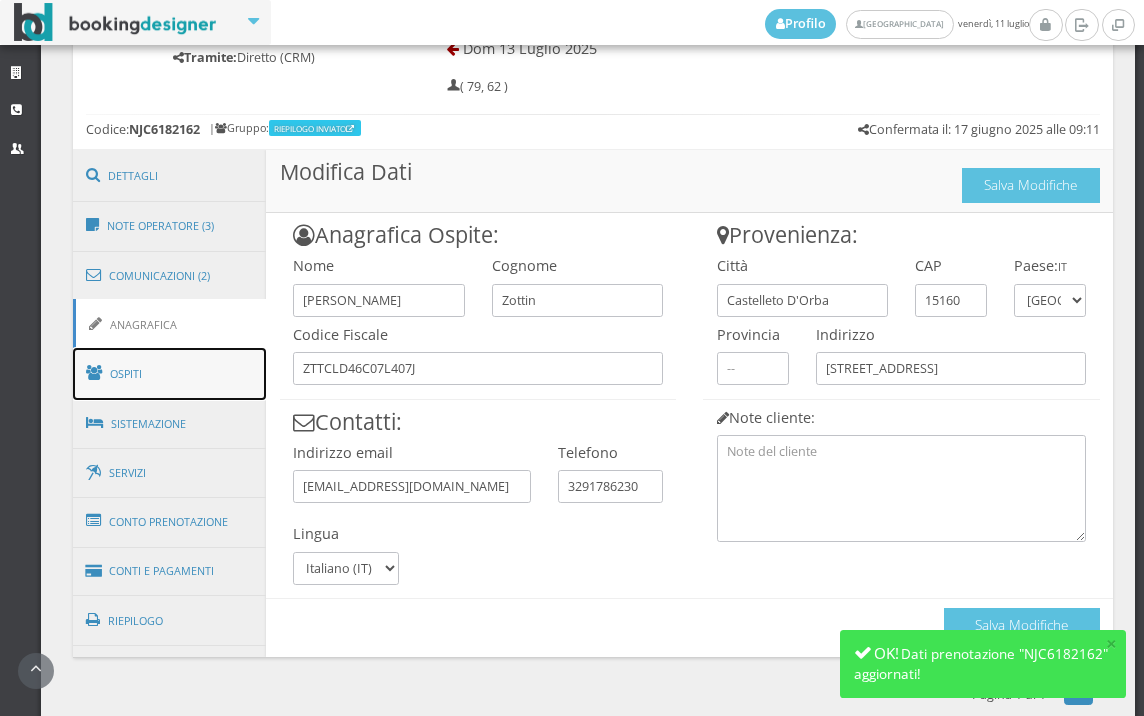click on "Ospiti" at bounding box center (170, 374) 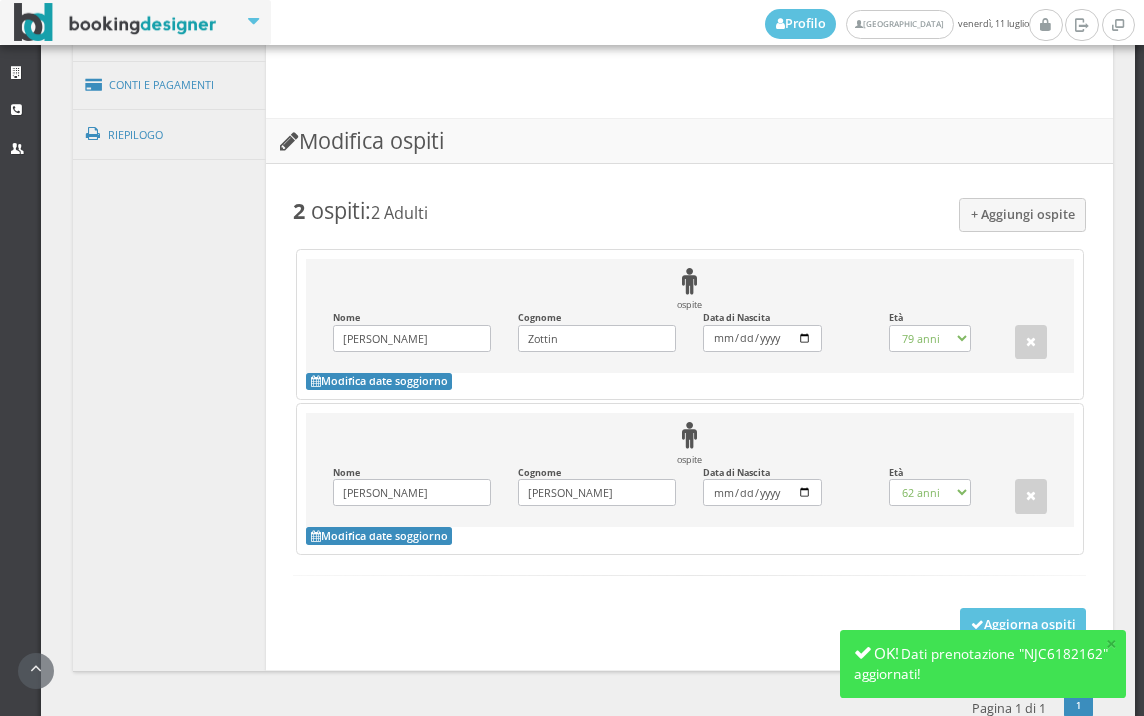 scroll, scrollTop: 1616, scrollLeft: 0, axis: vertical 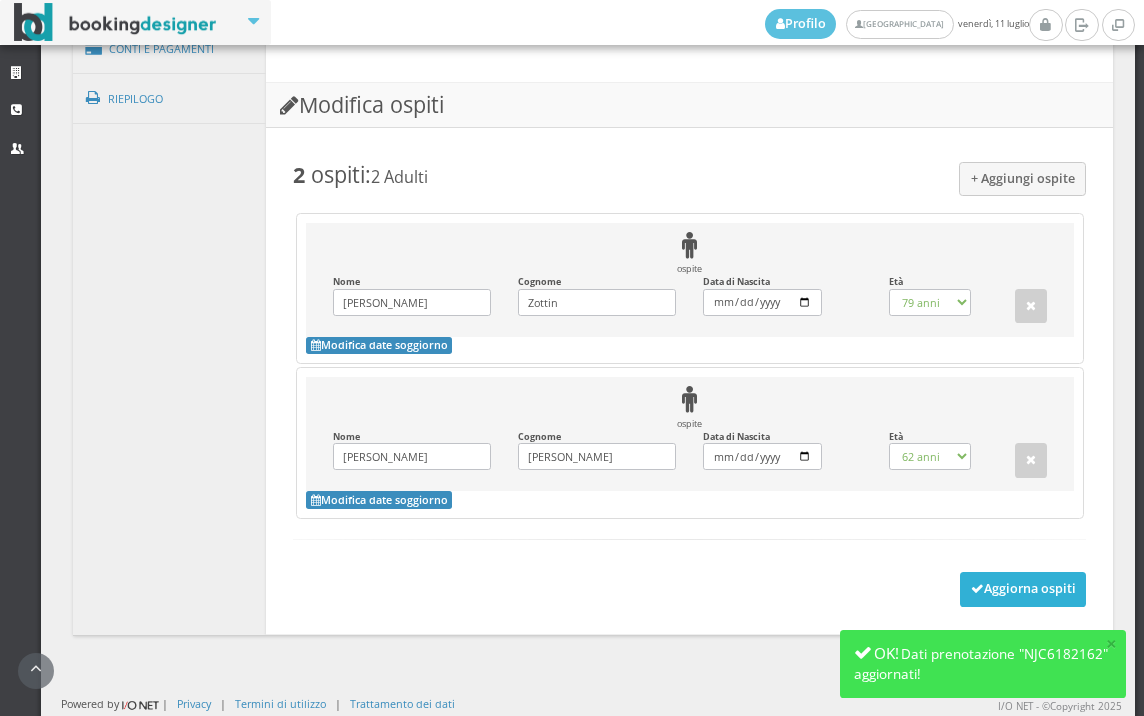click at bounding box center [977, 589] 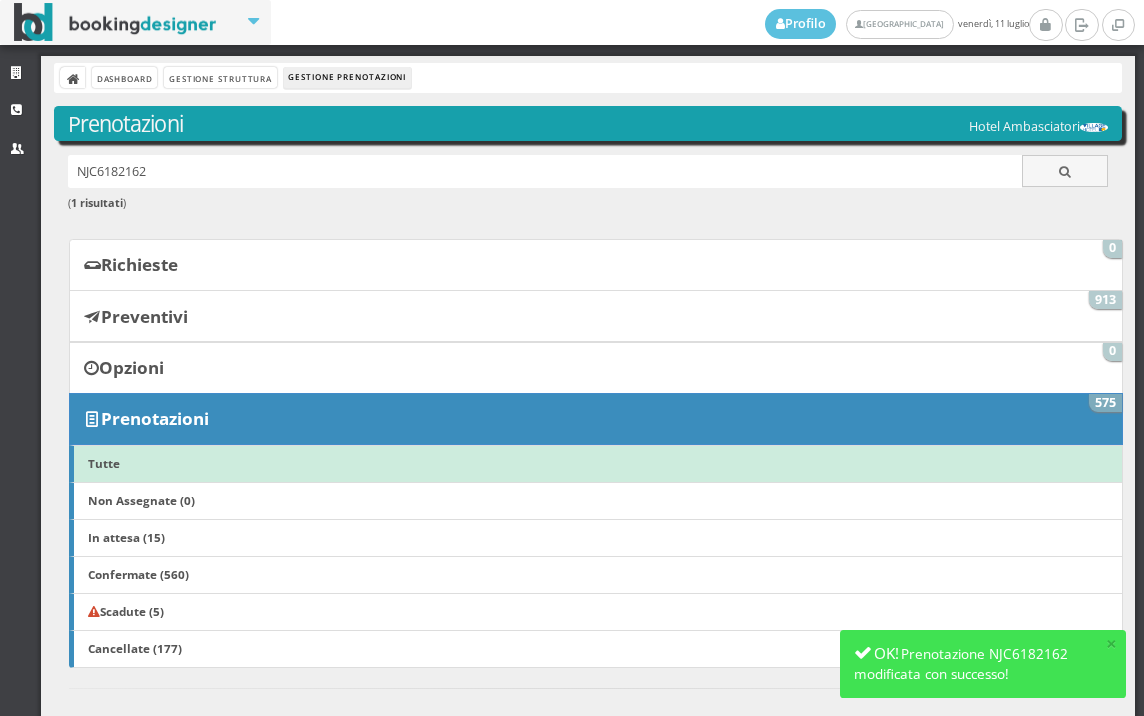 scroll, scrollTop: 0, scrollLeft: 0, axis: both 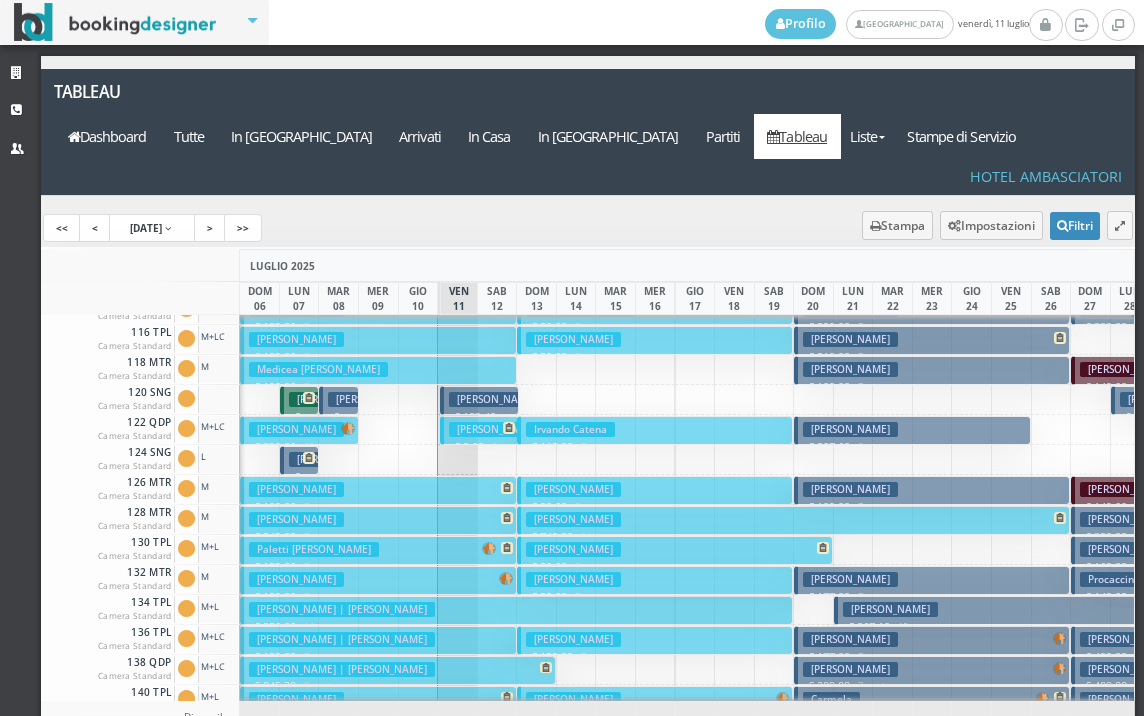 click on "Paletti [PERSON_NAME]
€ 159.00         7 notti
2 Adulti" at bounding box center (378, 550) 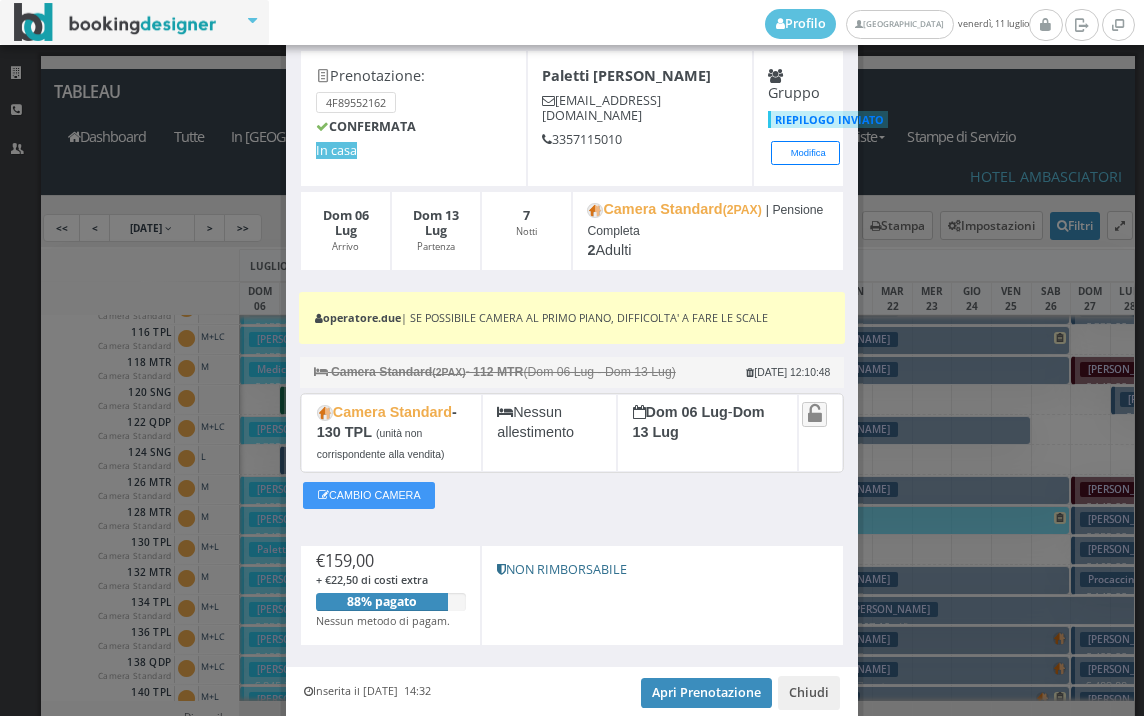 scroll, scrollTop: 173, scrollLeft: 0, axis: vertical 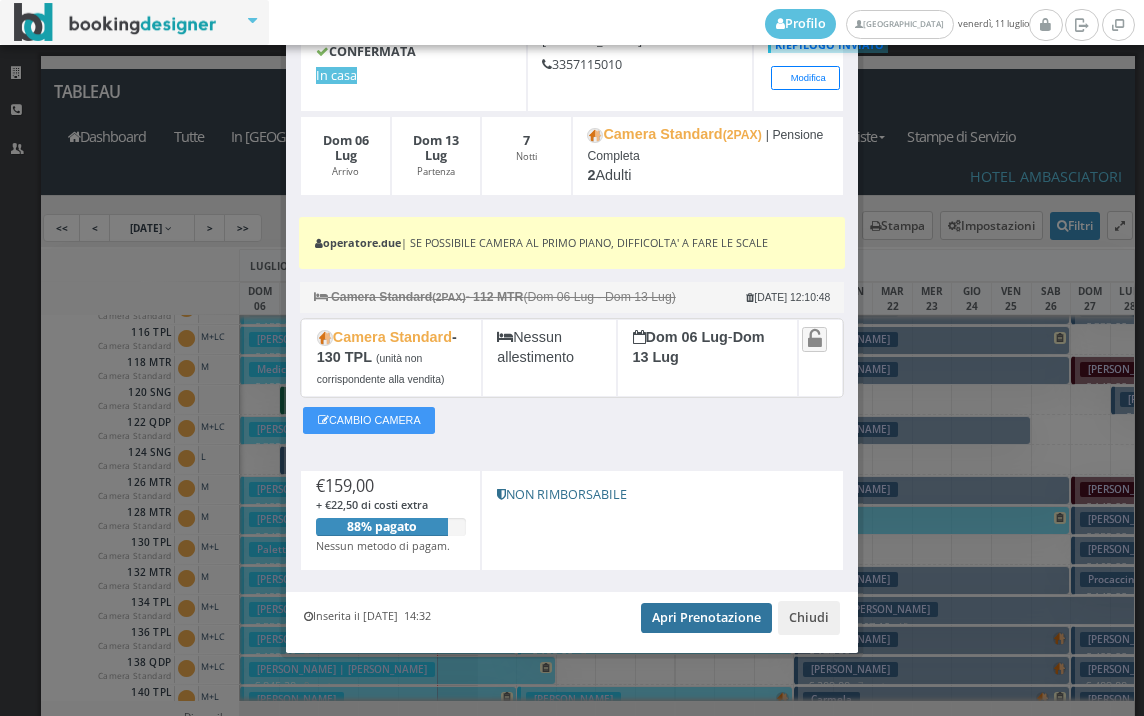click on "Apri Prenotazione" at bounding box center [706, 618] 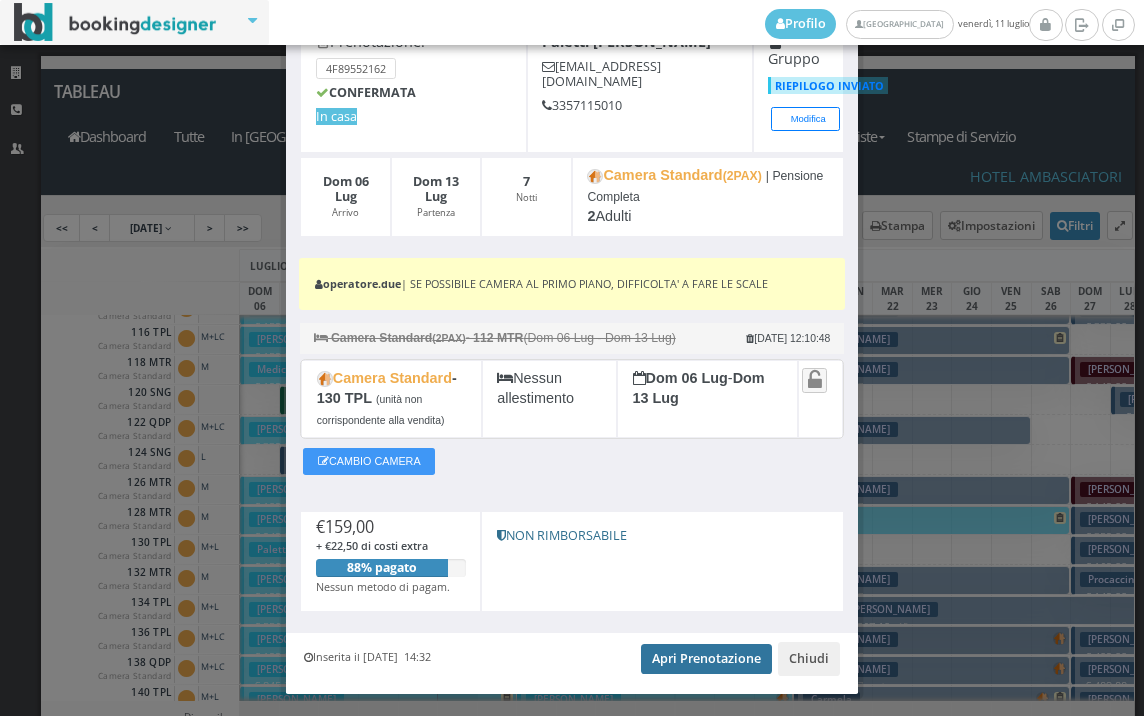 scroll, scrollTop: 0, scrollLeft: 0, axis: both 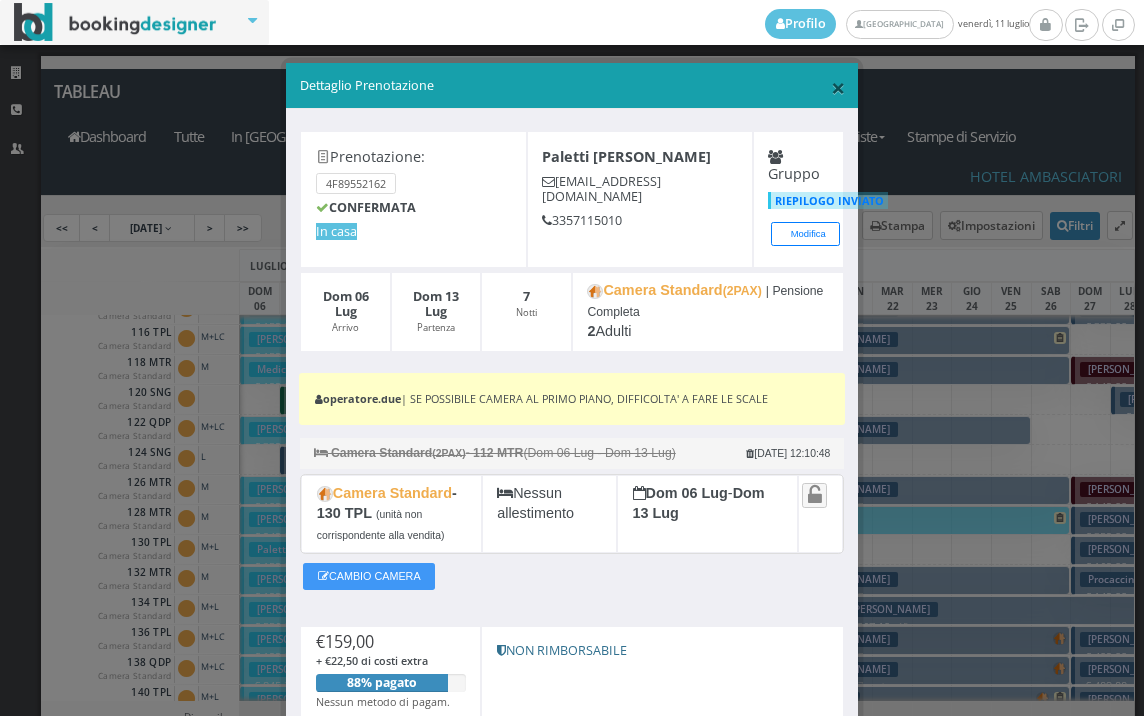 click on "×" at bounding box center (838, 87) 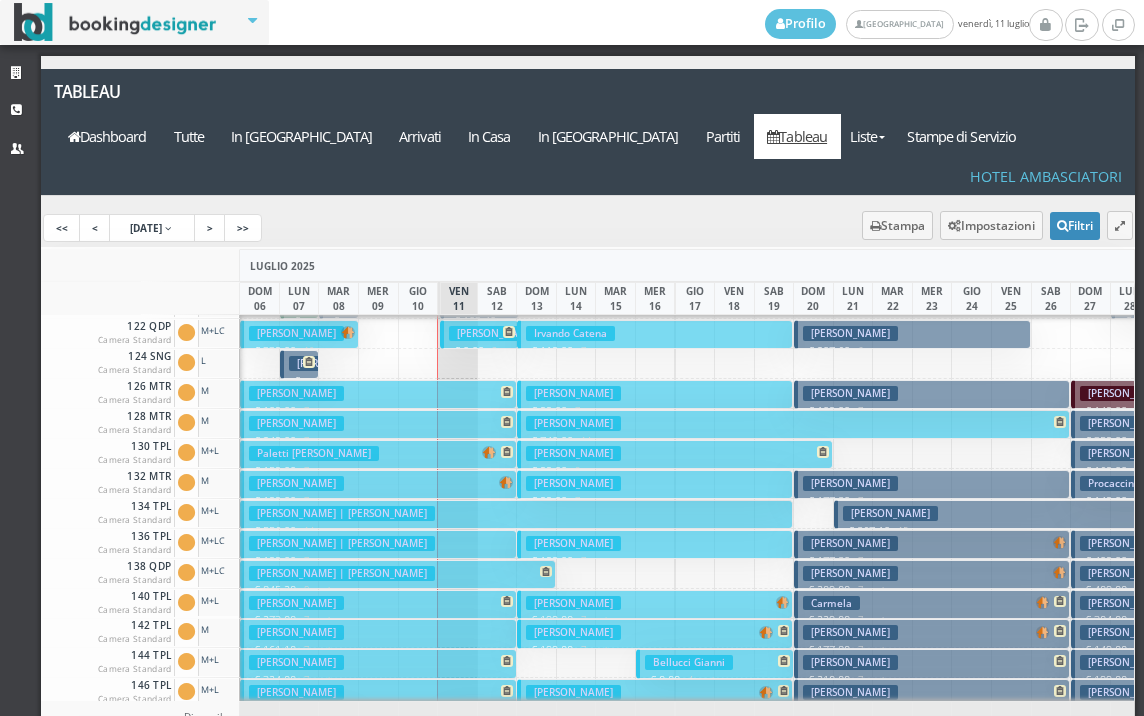 scroll, scrollTop: 300, scrollLeft: 0, axis: vertical 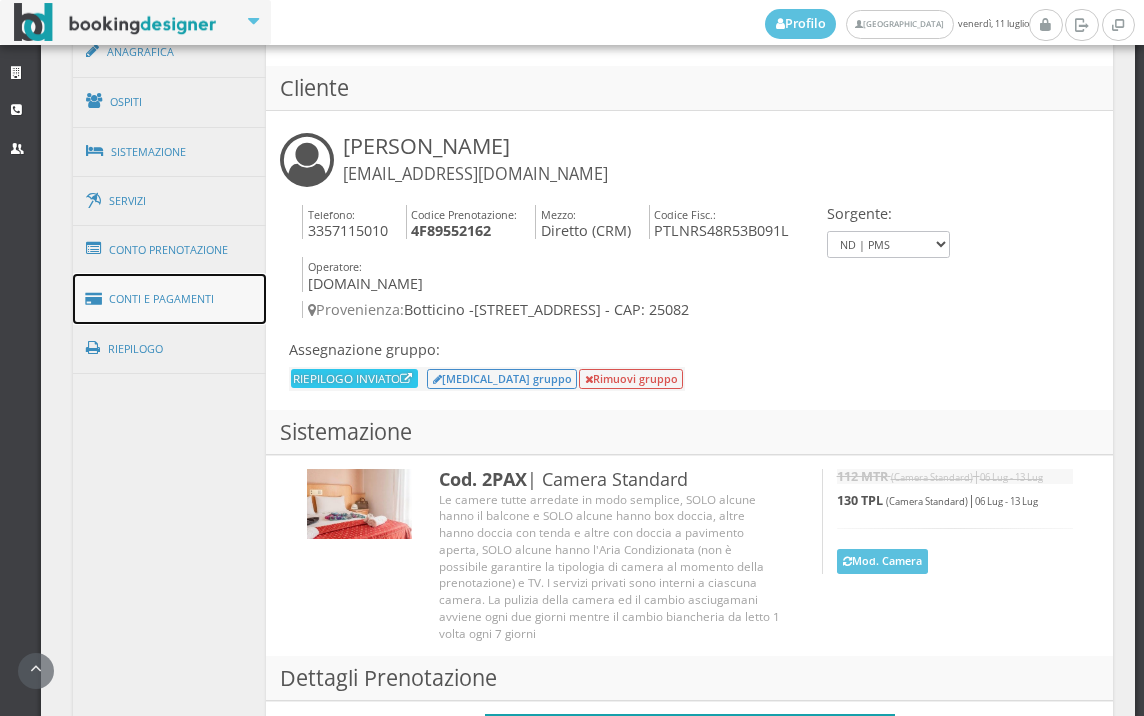 click on "Conti e Pagamenti" at bounding box center (170, 299) 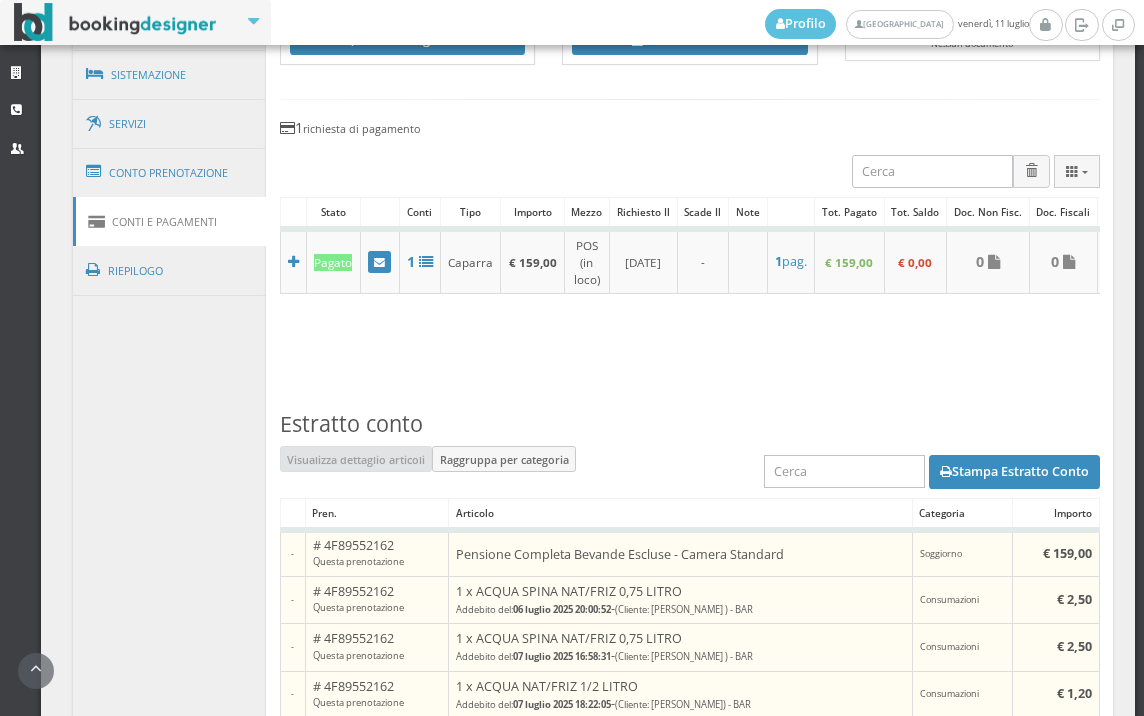 scroll, scrollTop: 1081, scrollLeft: 0, axis: vertical 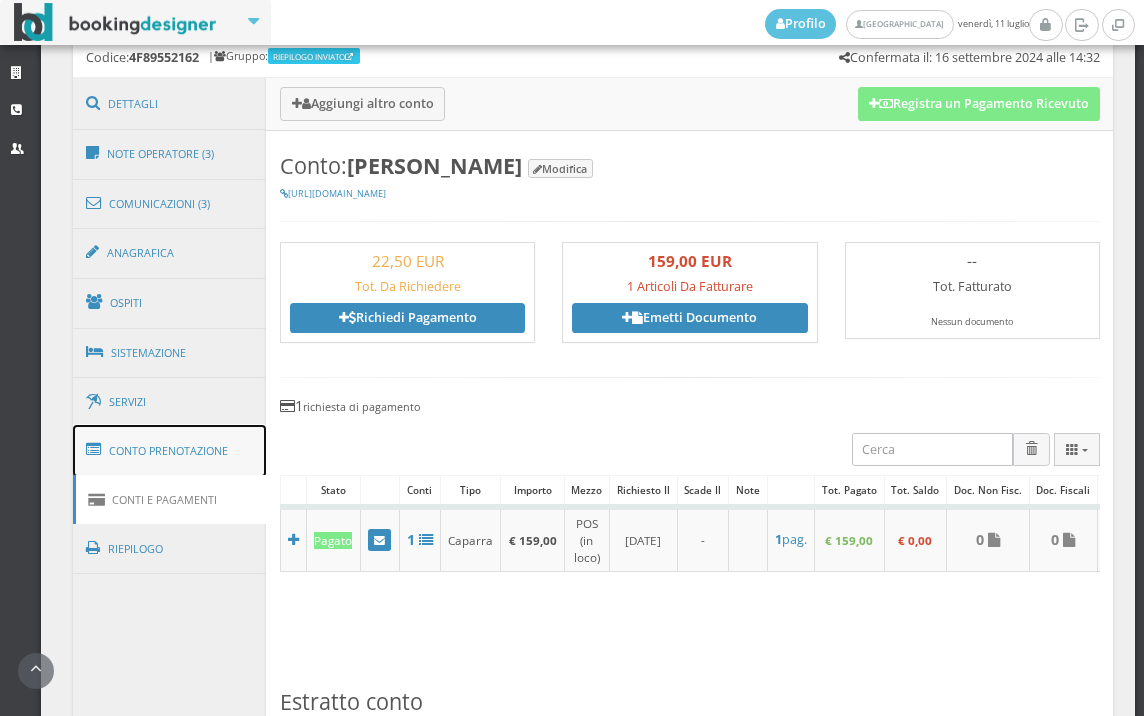 click on "Conto Prenotazione" at bounding box center [170, 451] 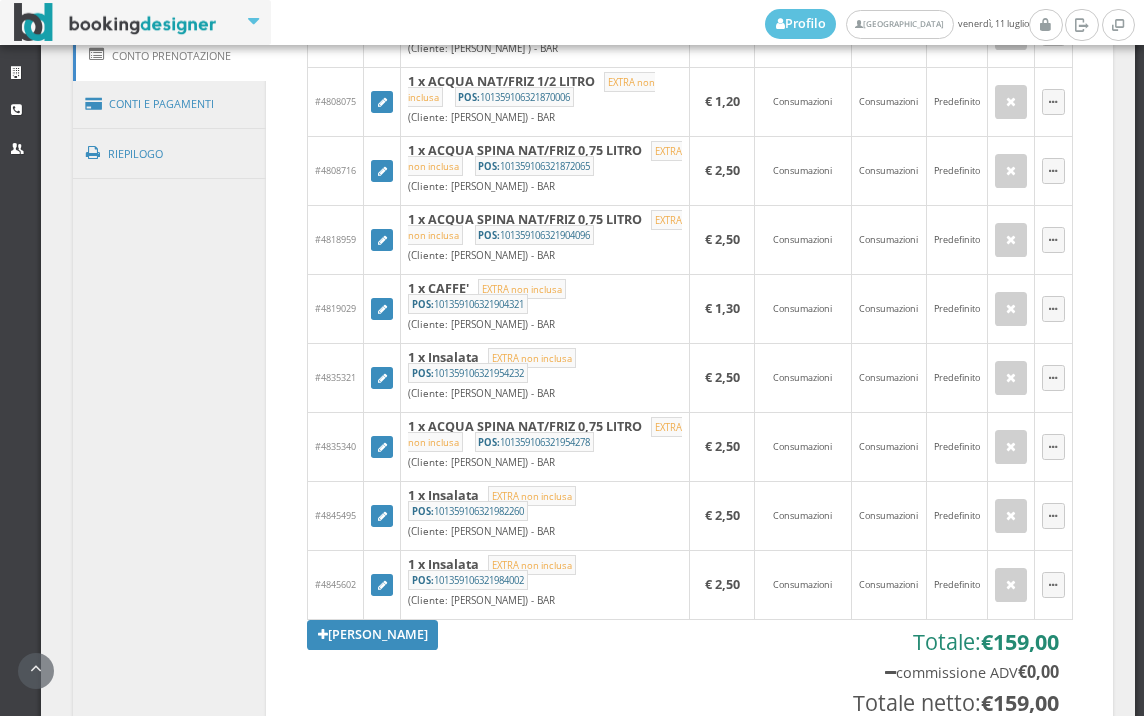 scroll, scrollTop: 1636, scrollLeft: 0, axis: vertical 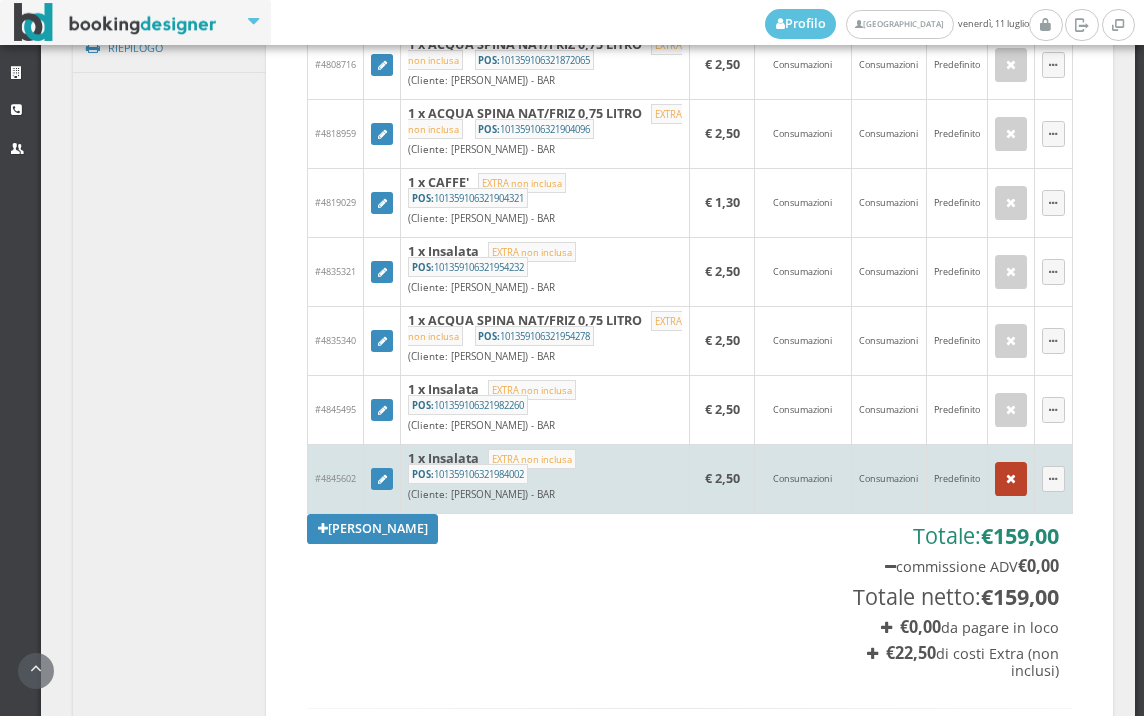 click at bounding box center (1011, 479) 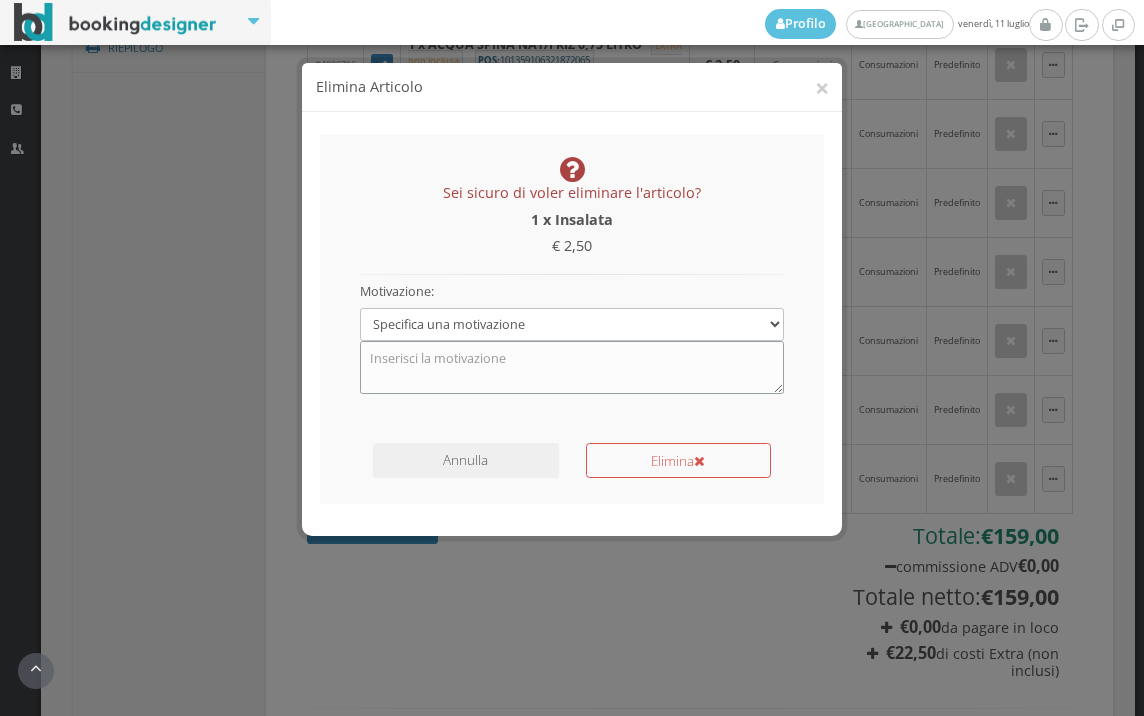 click at bounding box center [572, 367] 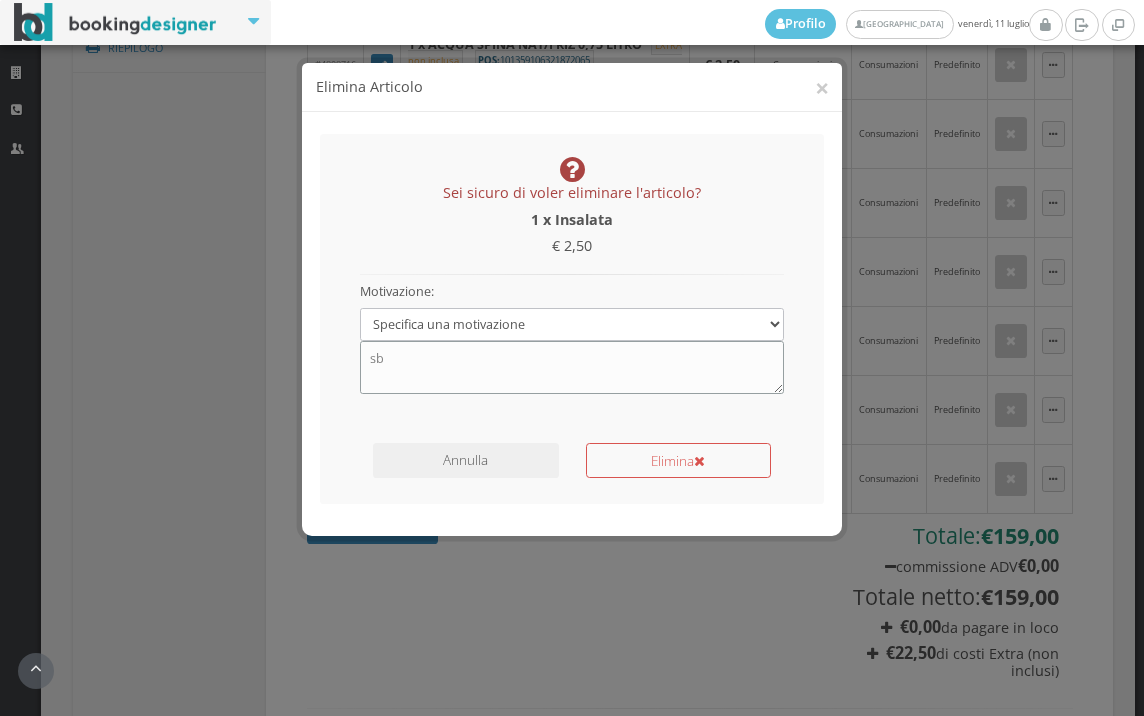 type on "s" 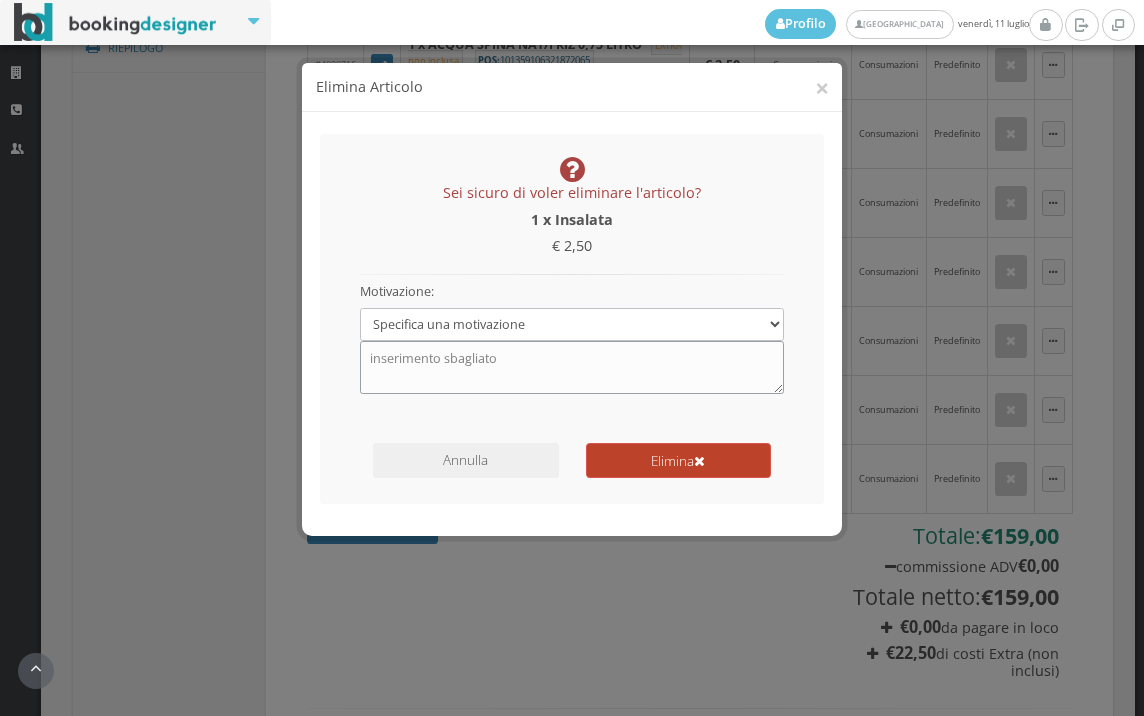 type on "inserimento sbagliato" 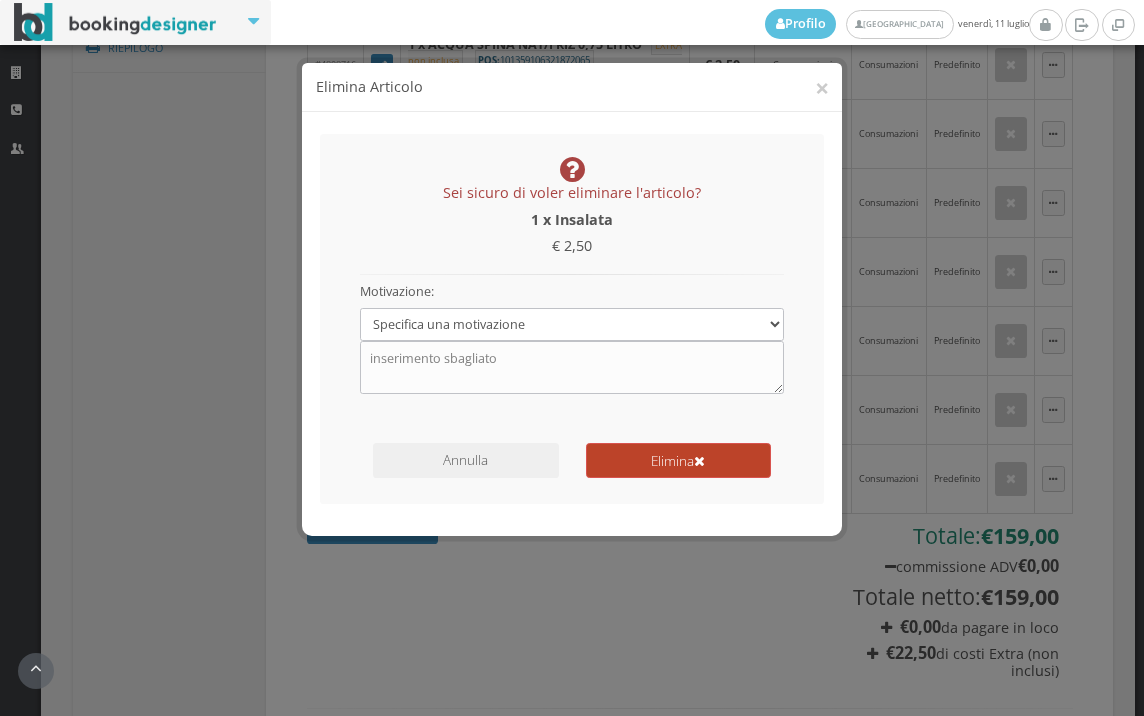 click on "Elimina" at bounding box center (678, 460) 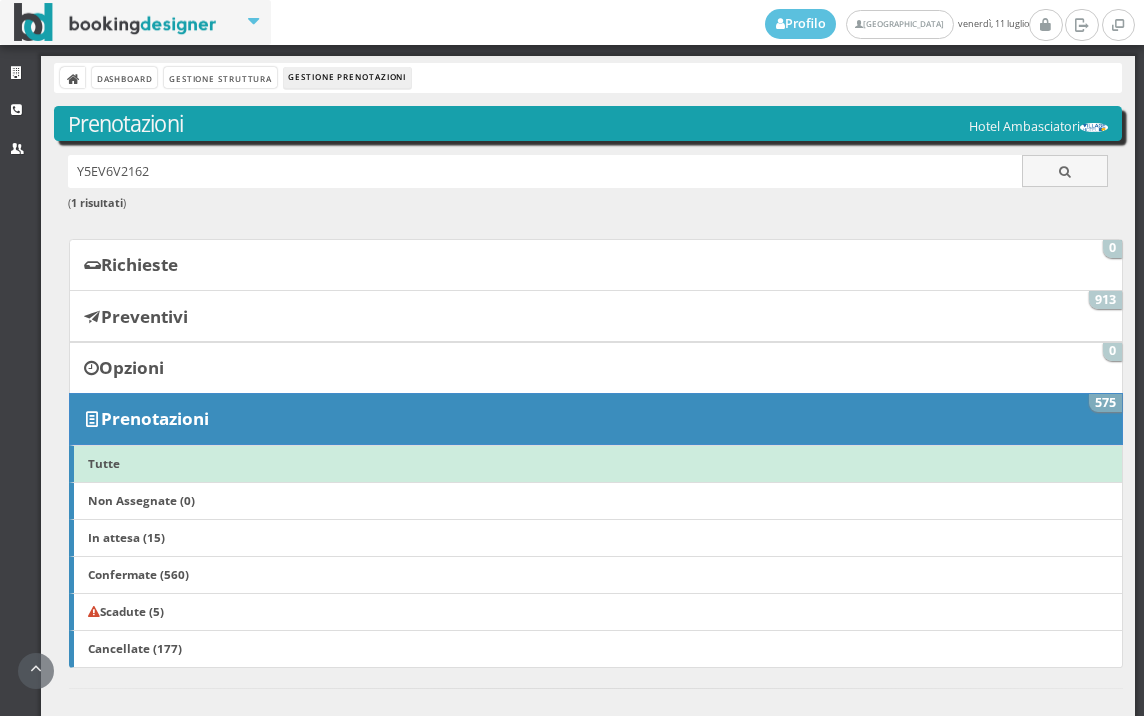 scroll, scrollTop: 0, scrollLeft: 0, axis: both 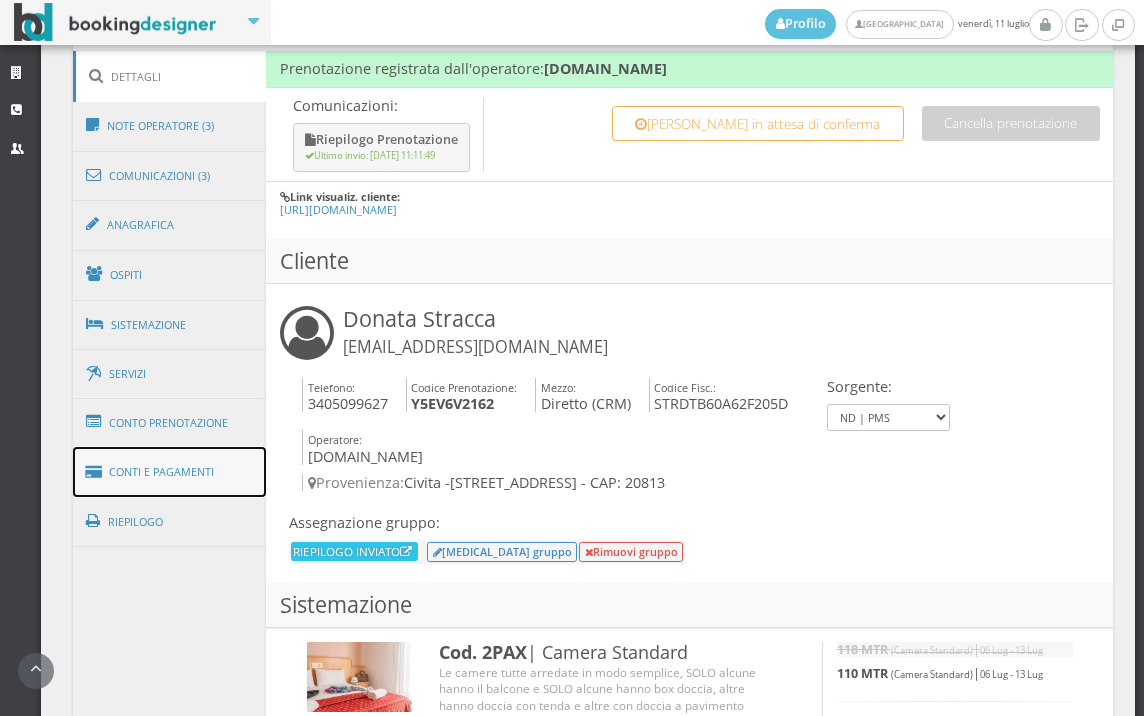 click on "Conti e Pagamenti" at bounding box center (170, 472) 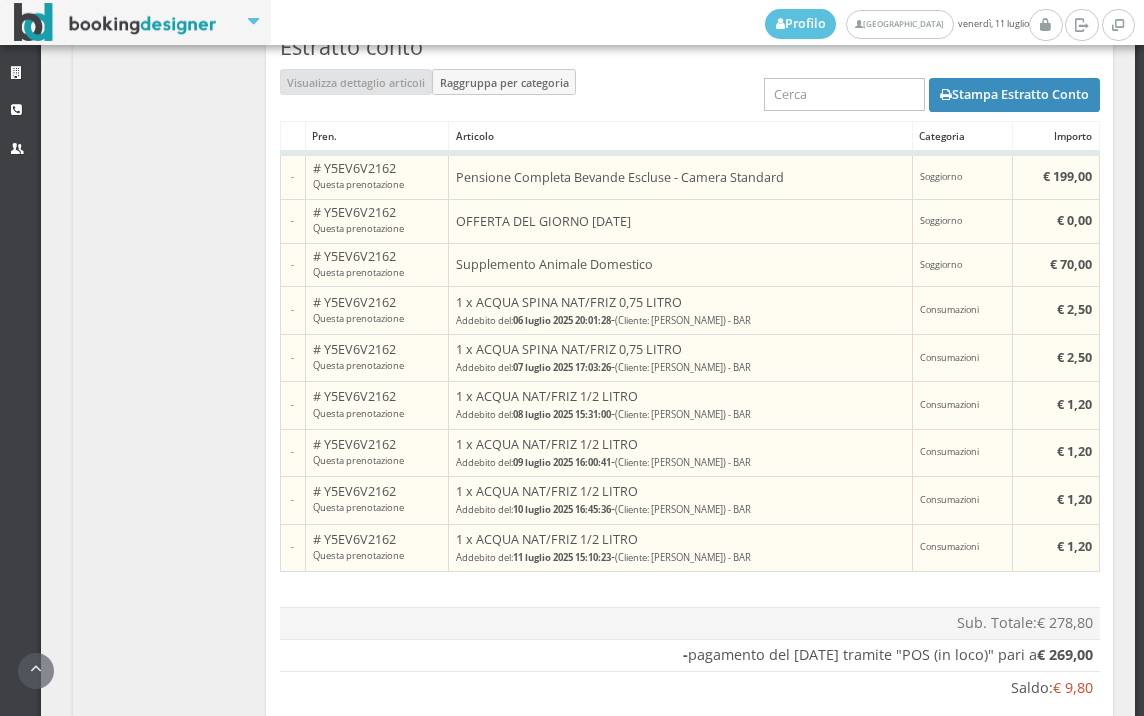 scroll, scrollTop: 1935, scrollLeft: 0, axis: vertical 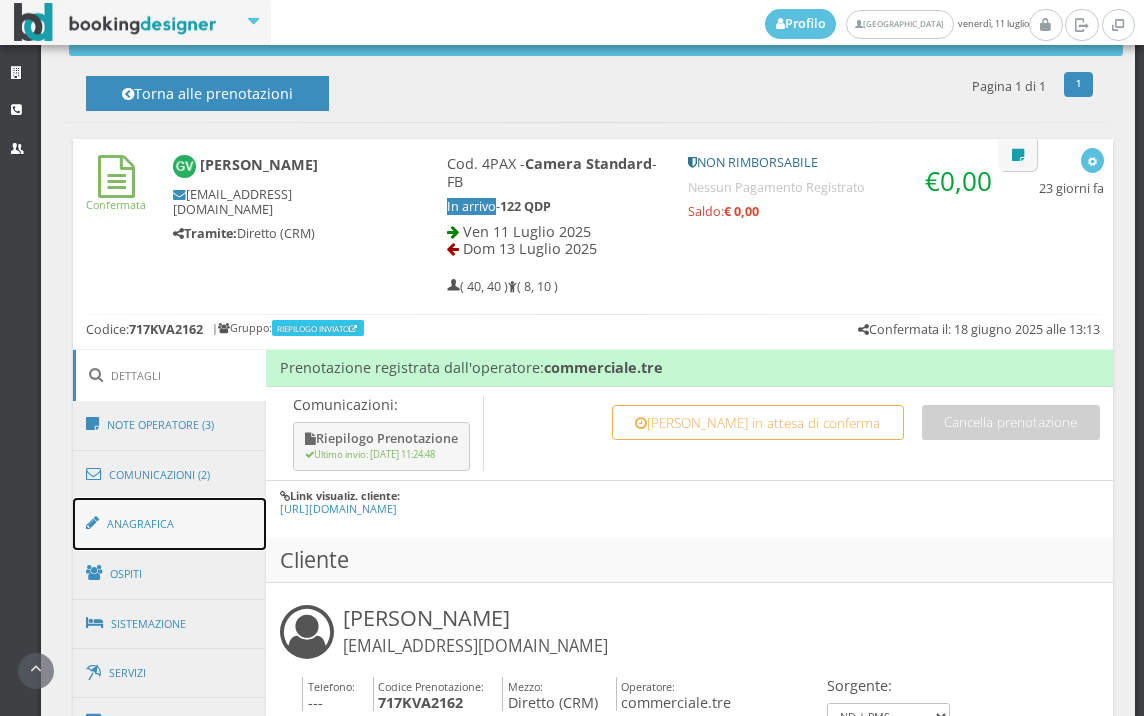 click on "Anagrafica" at bounding box center (170, 524) 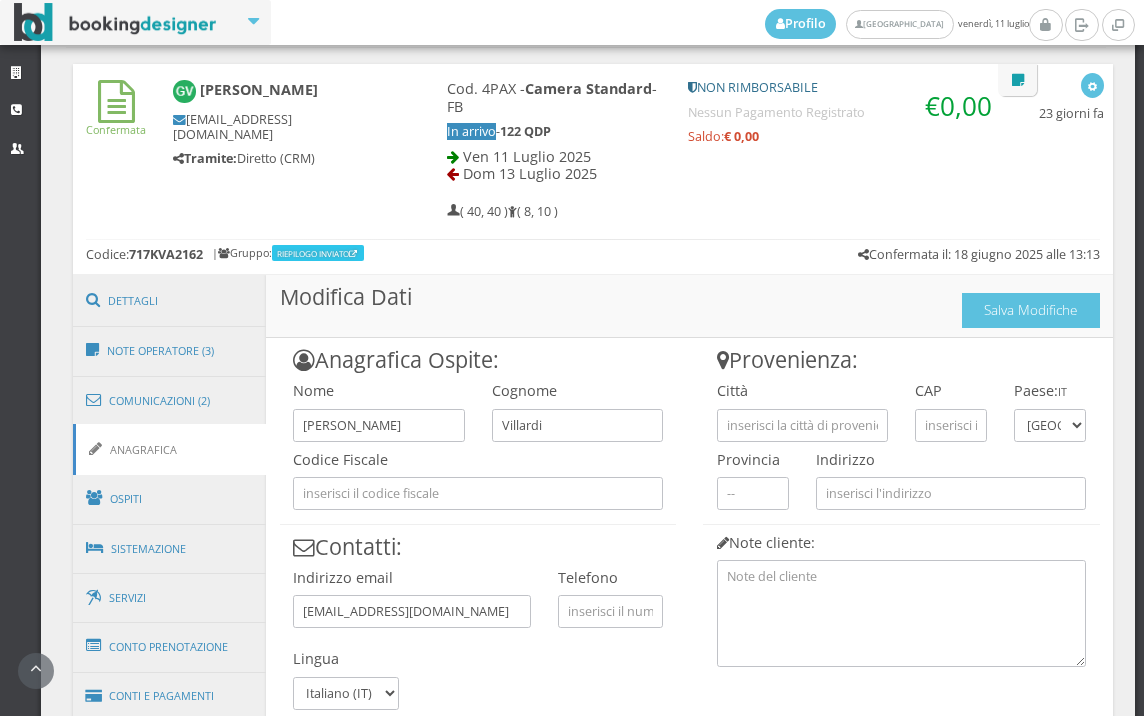 scroll, scrollTop: 1024, scrollLeft: 0, axis: vertical 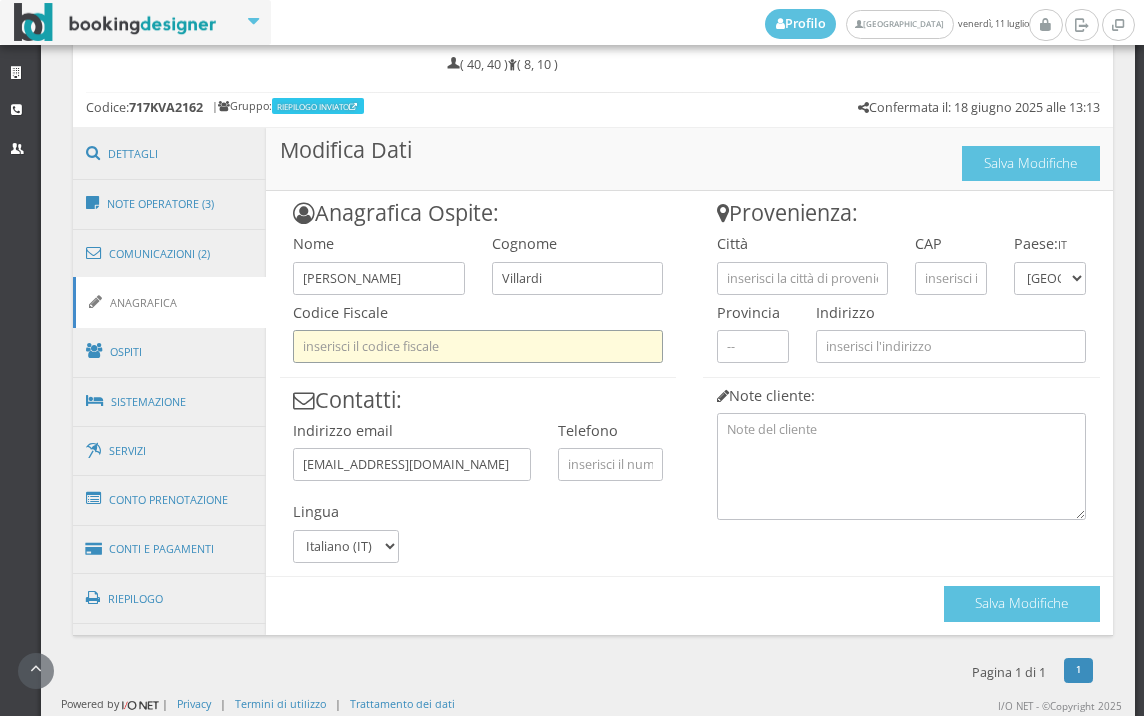 click at bounding box center (478, 346) 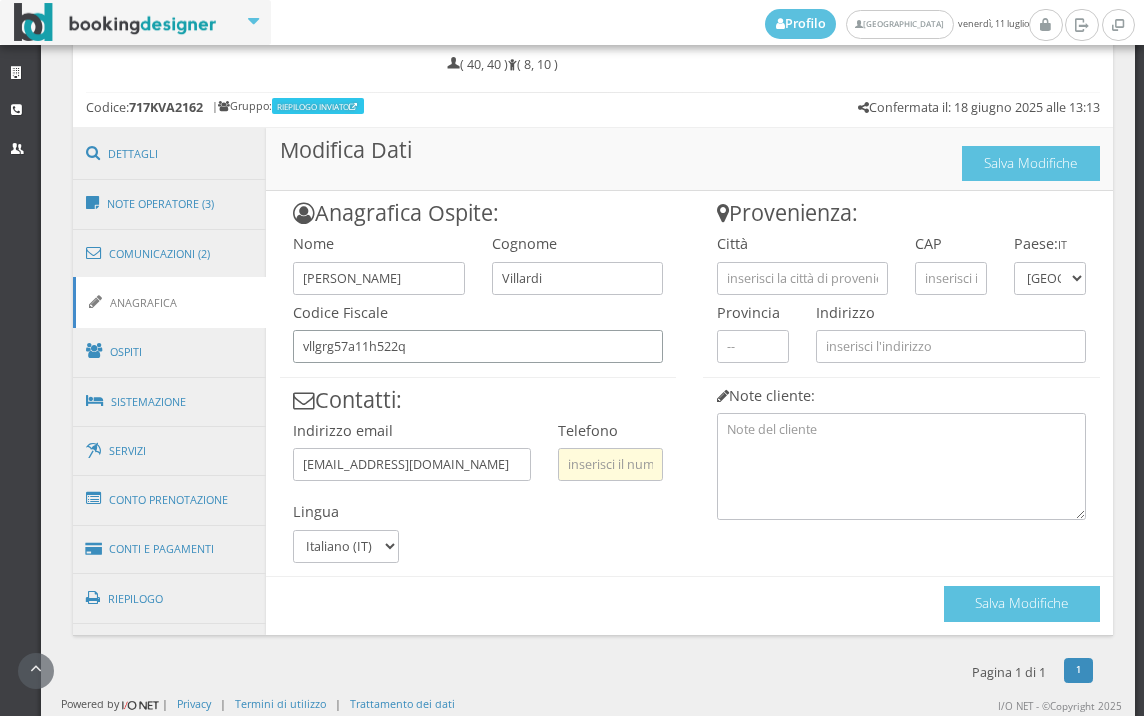type on "vllgrg57a11h522q" 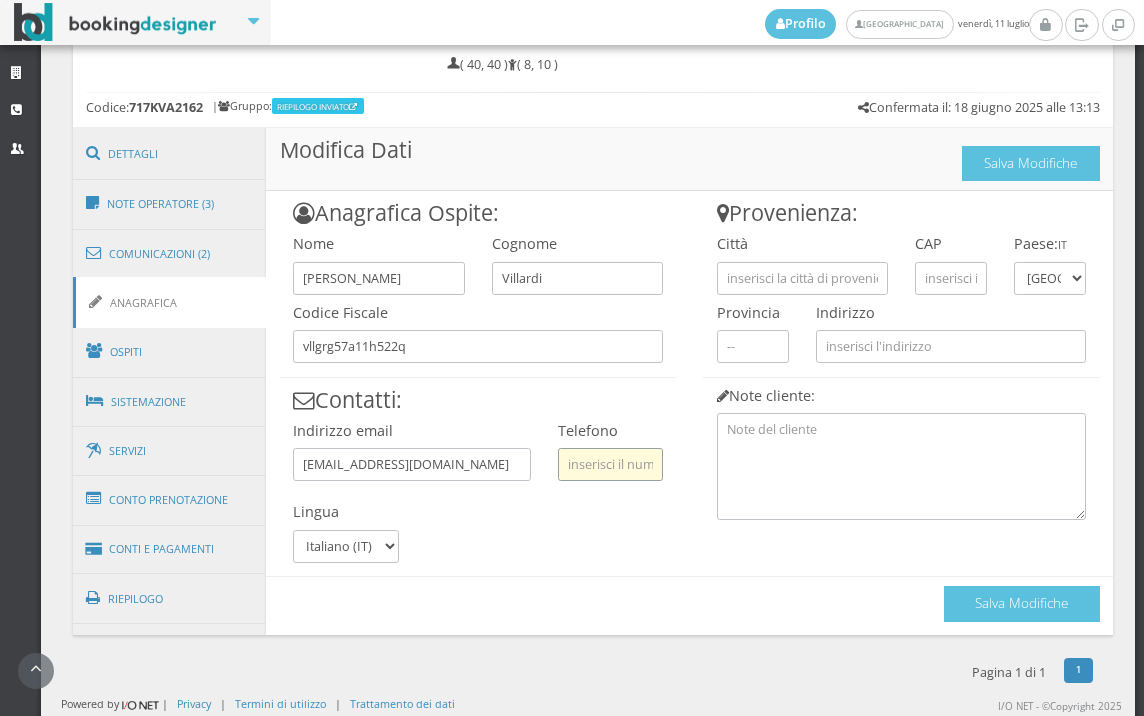 click at bounding box center [610, 464] 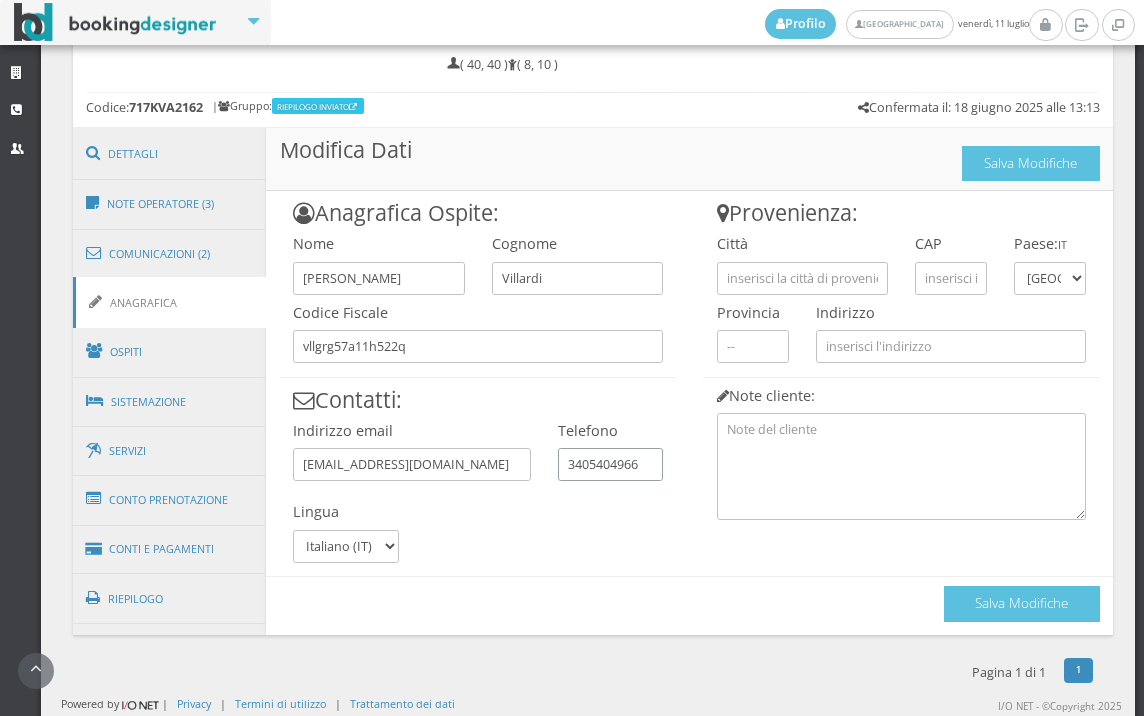 scroll, scrollTop: 802, scrollLeft: 0, axis: vertical 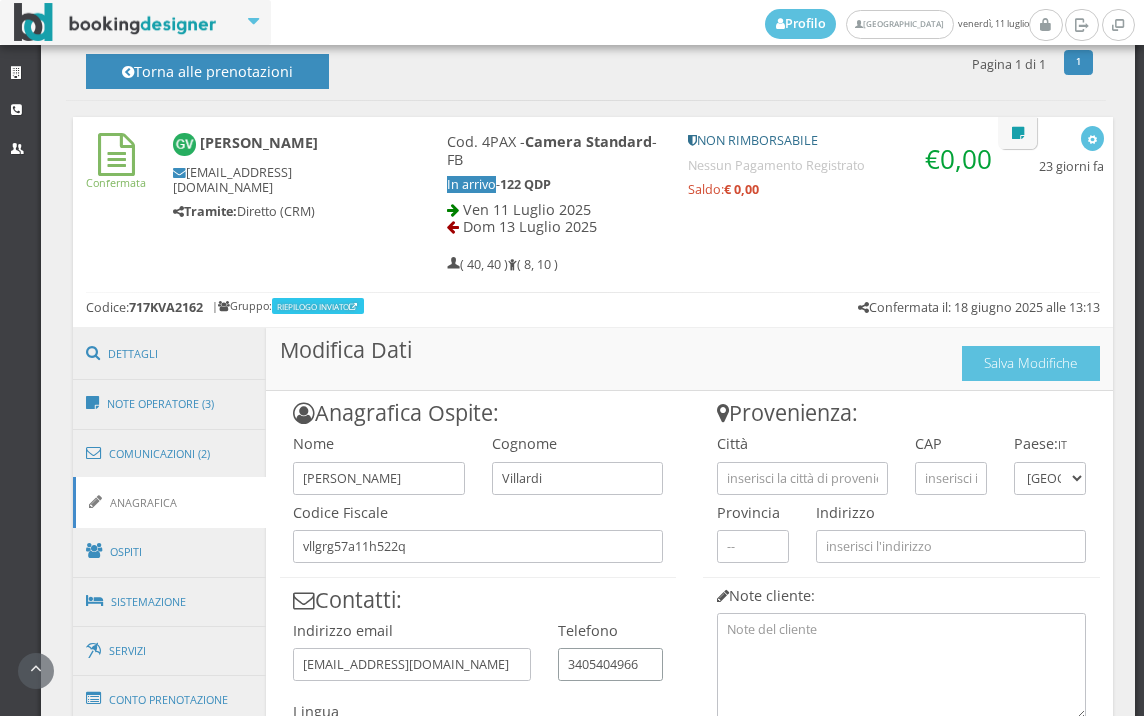type on "3405404966" 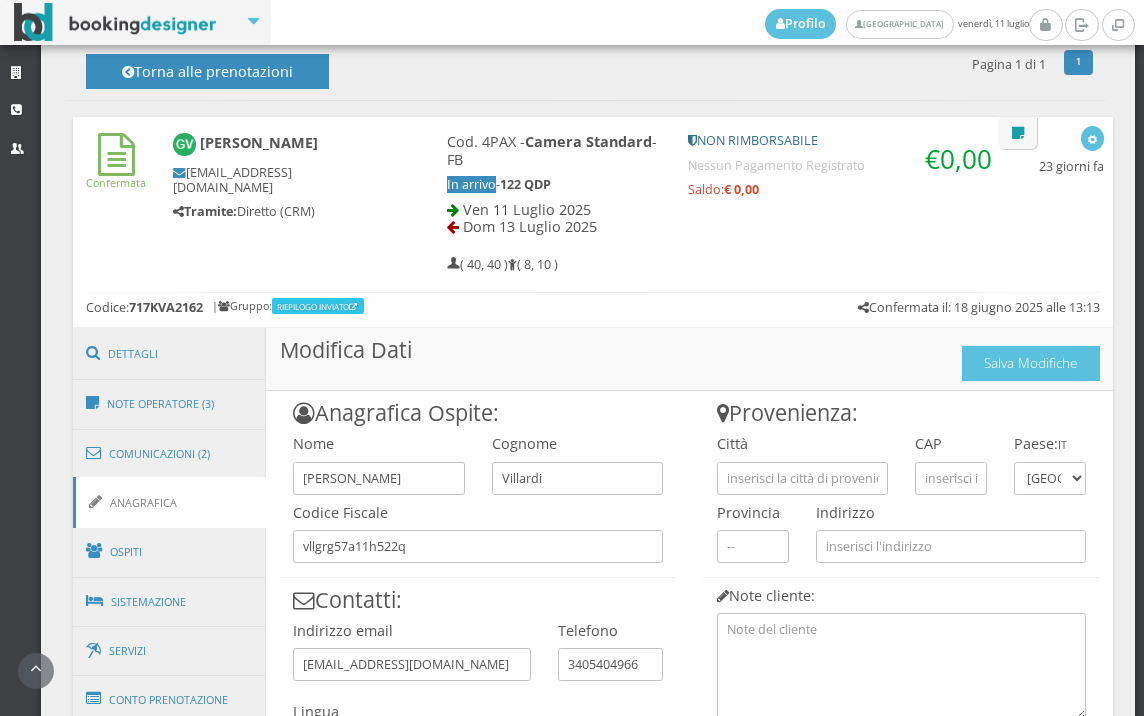 click on "Città" at bounding box center [802, 443] 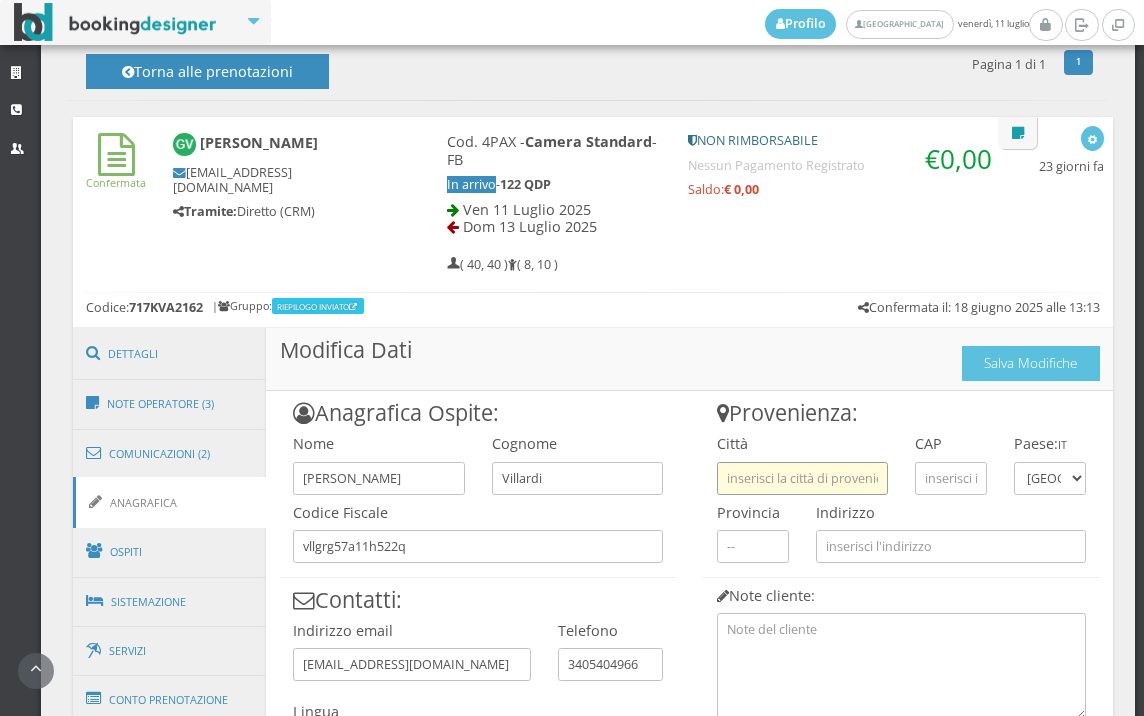 click at bounding box center (802, 478) 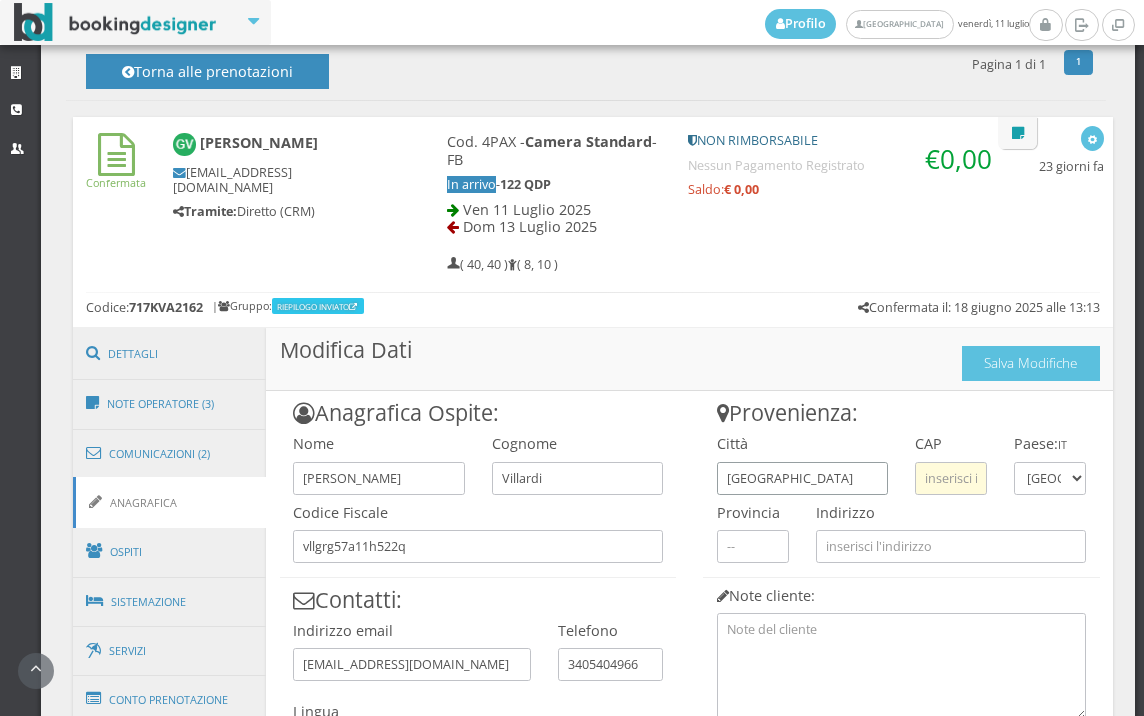type on "verona" 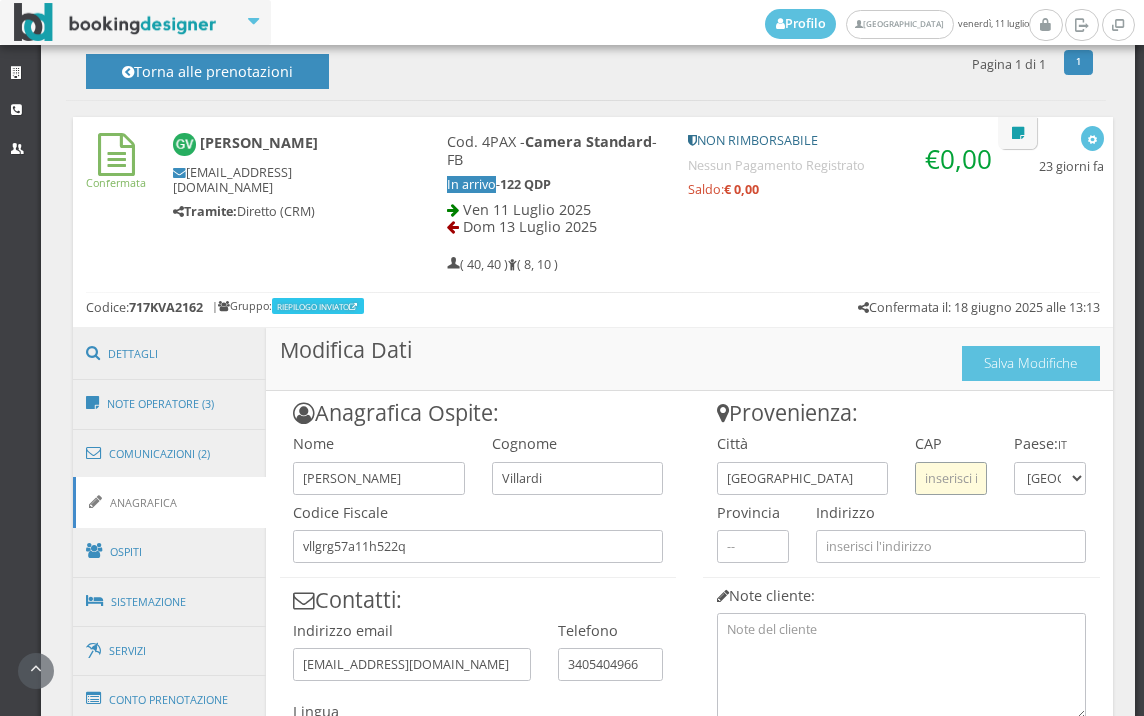 click at bounding box center (951, 478) 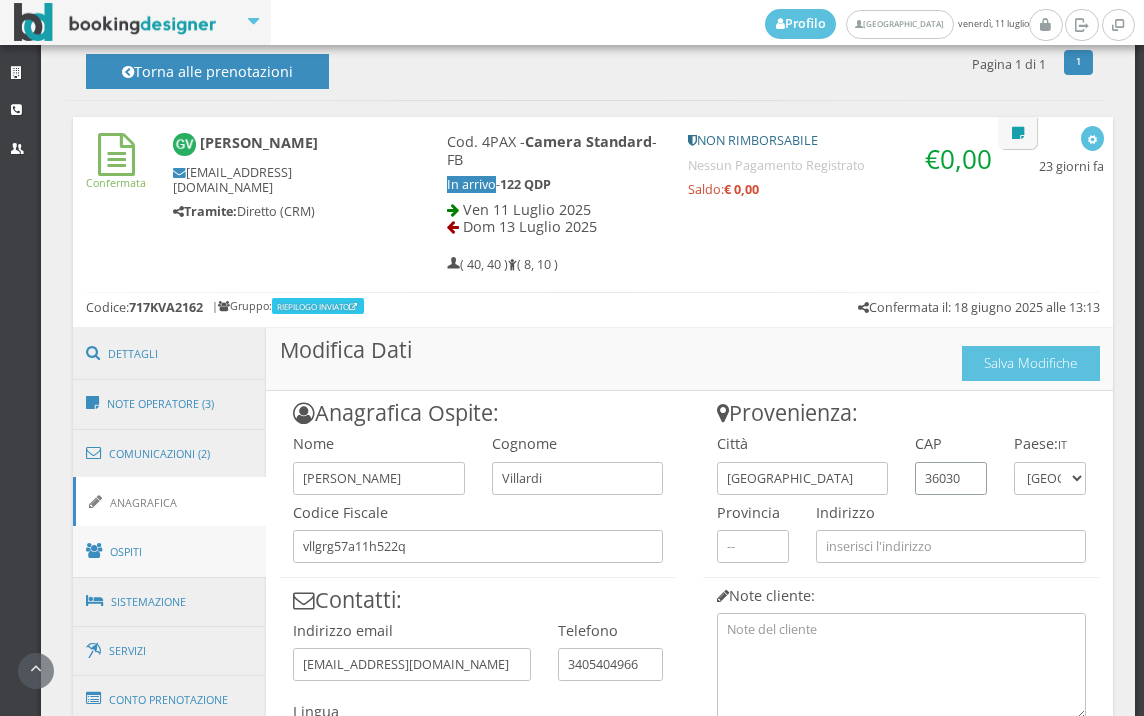 type on "36030" 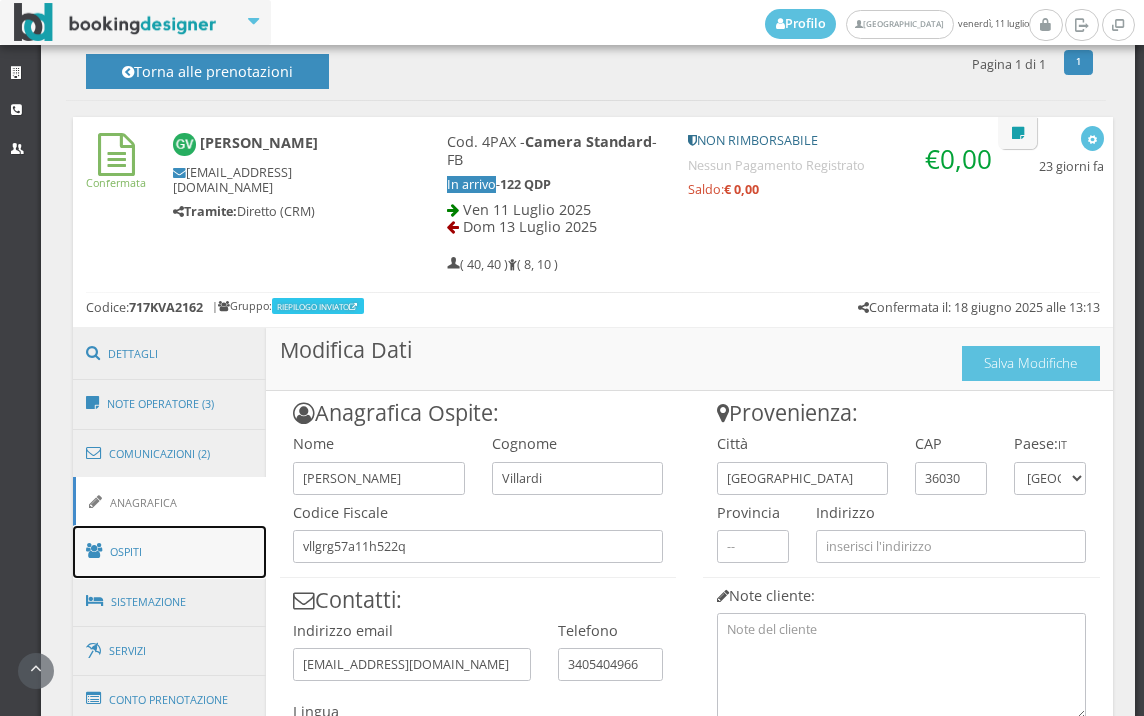 drag, startPoint x: 89, startPoint y: 561, endPoint x: 110, endPoint y: 556, distance: 21.587032 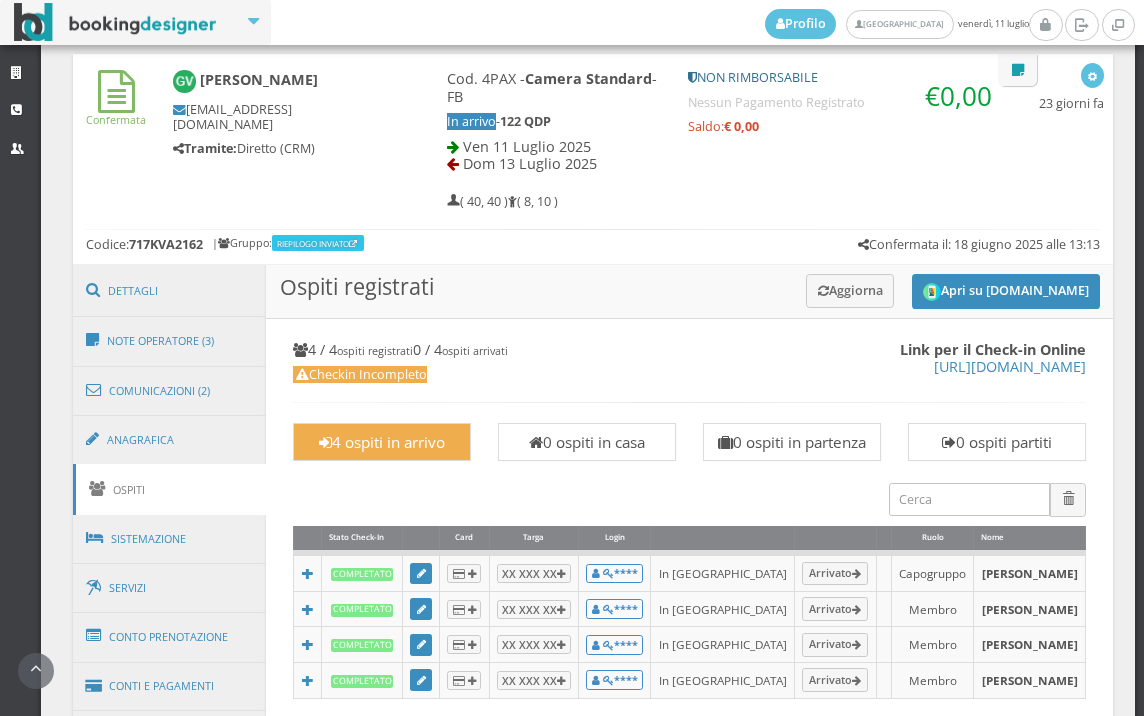 scroll, scrollTop: 802, scrollLeft: 0, axis: vertical 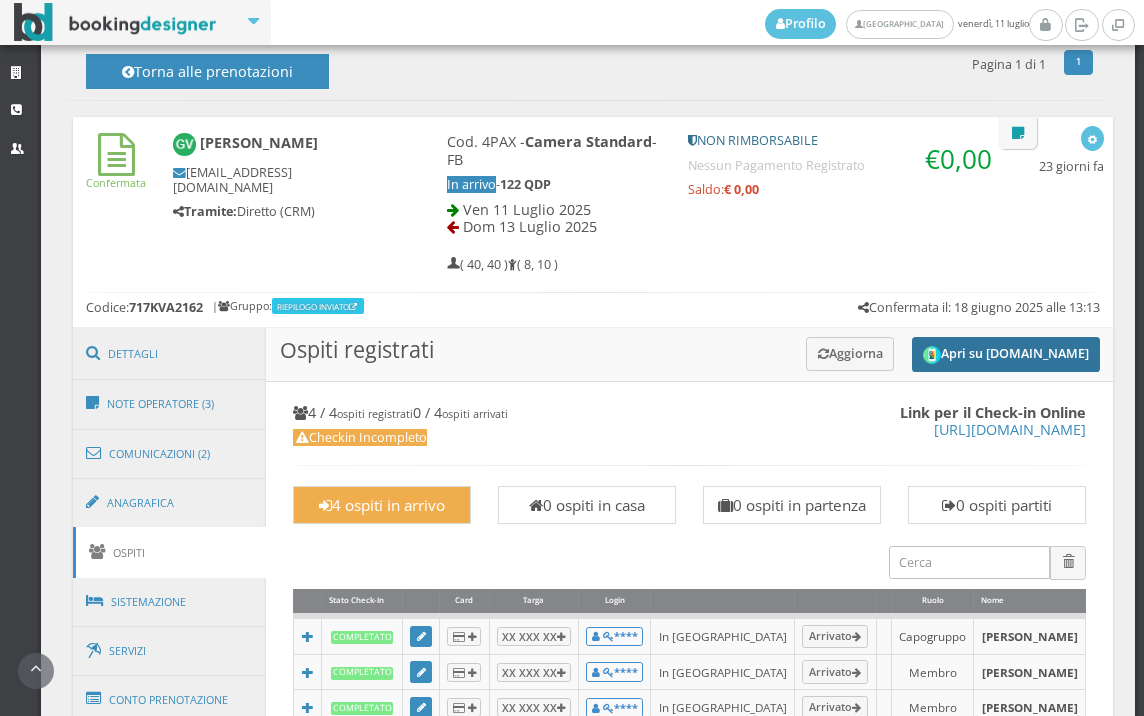 click on "Apri su [DOMAIN_NAME]" at bounding box center (1006, 354) 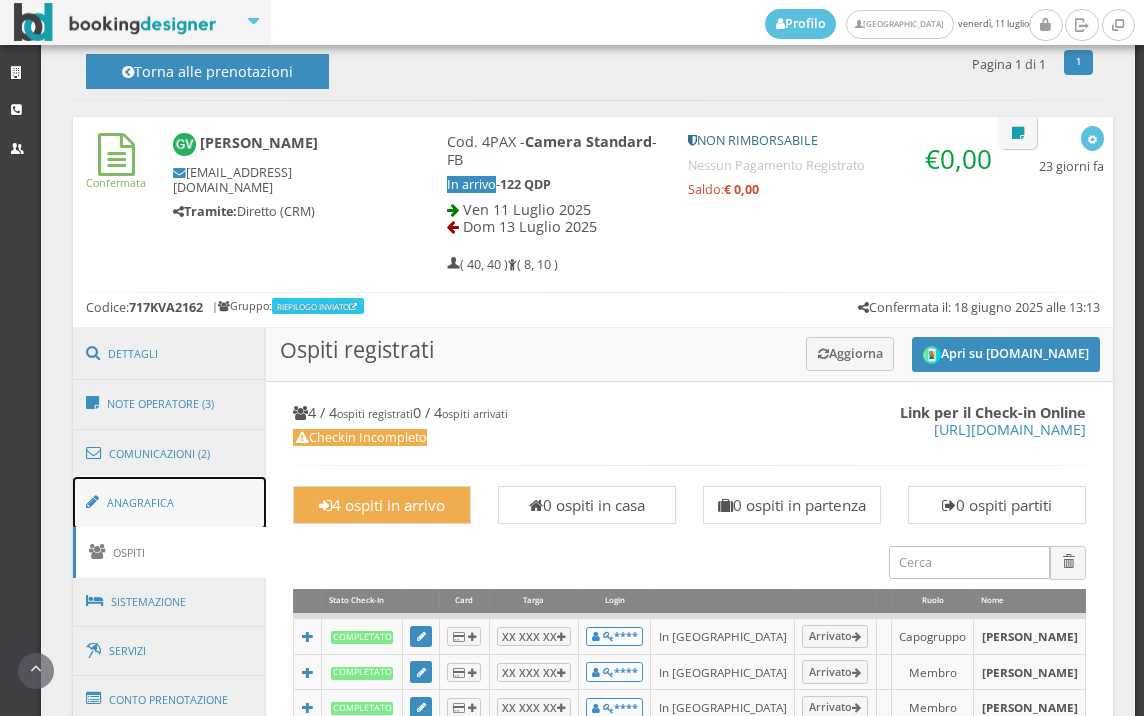 click on "Anagrafica" at bounding box center (170, 503) 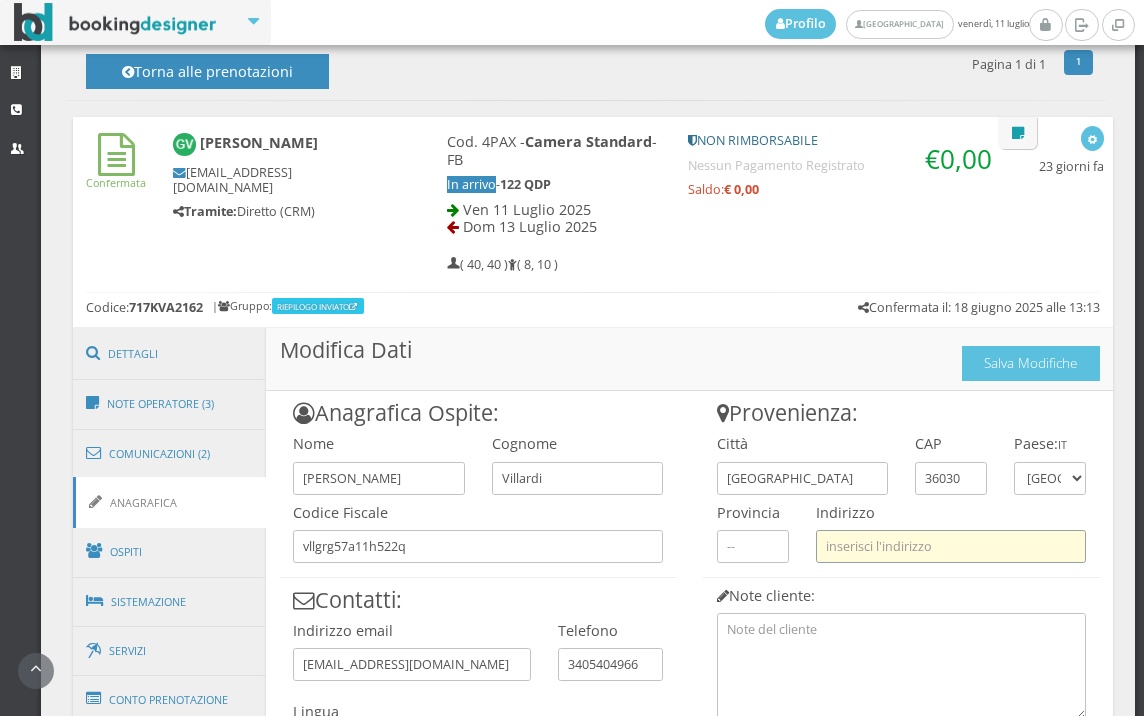 click at bounding box center [951, 546] 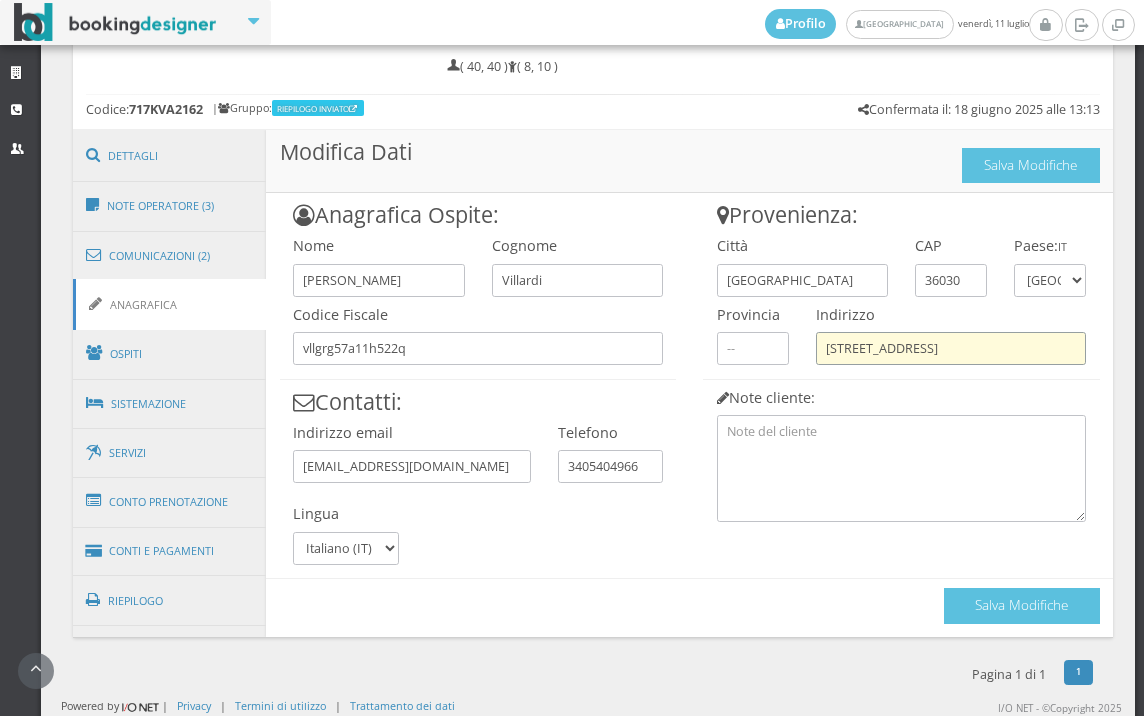 scroll, scrollTop: 1024, scrollLeft: 0, axis: vertical 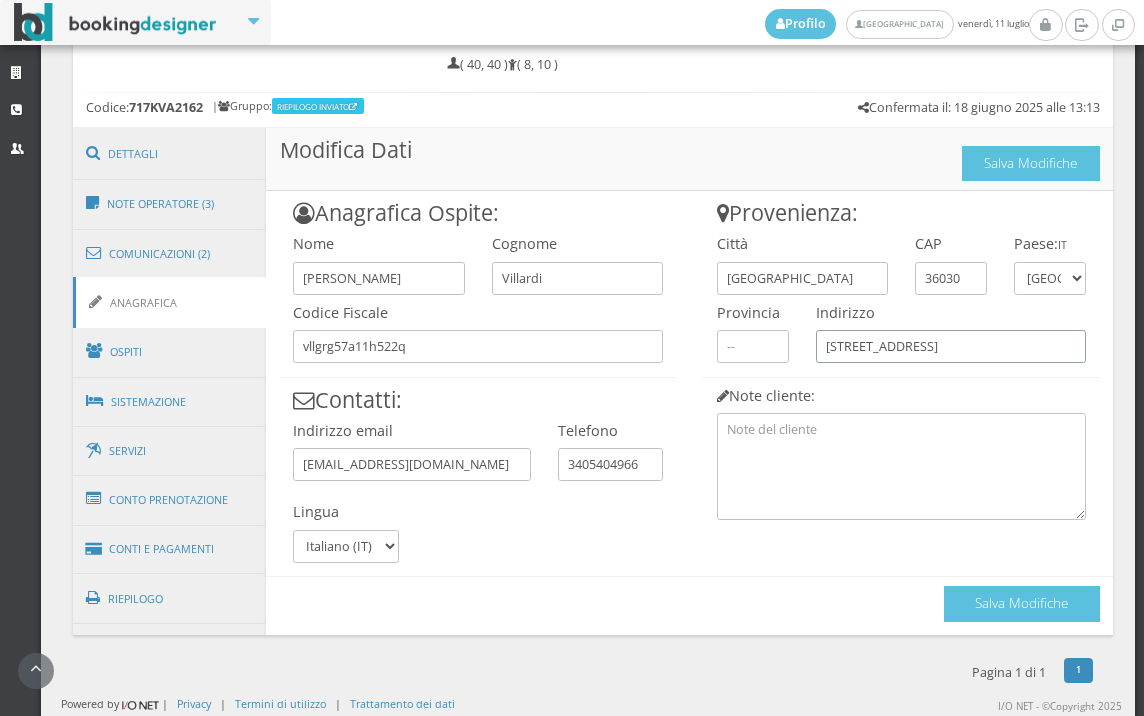 type on "Via moschina 16" 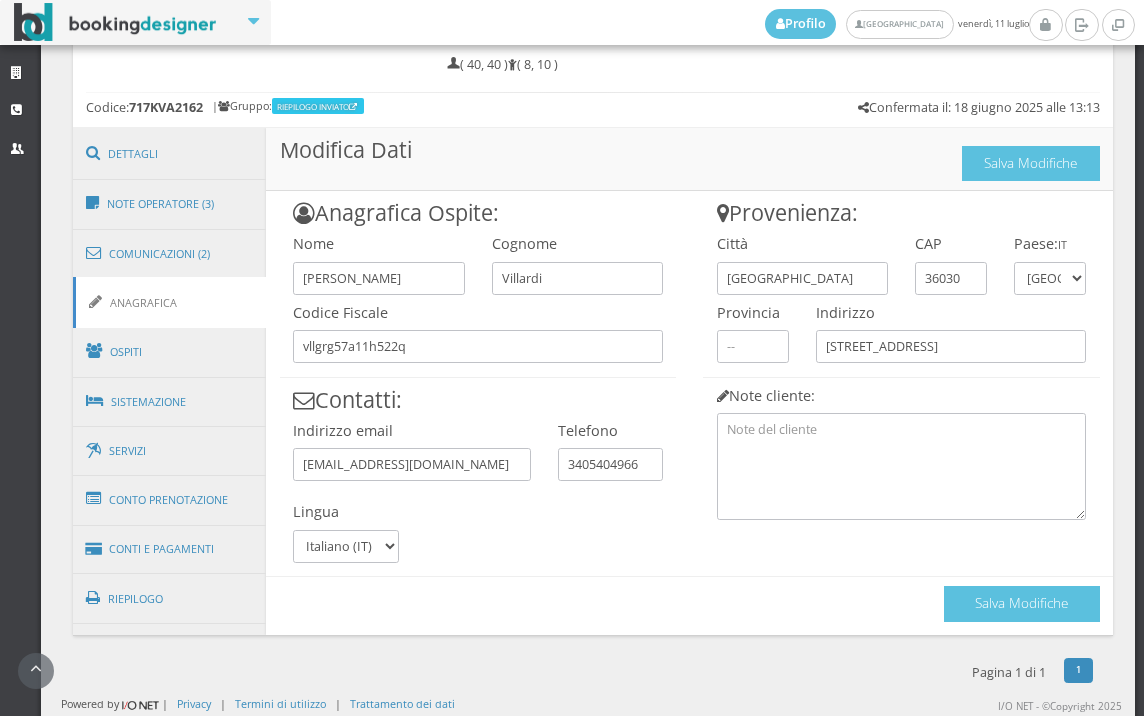 click on "Salva Modifiche" at bounding box center (1022, 599) 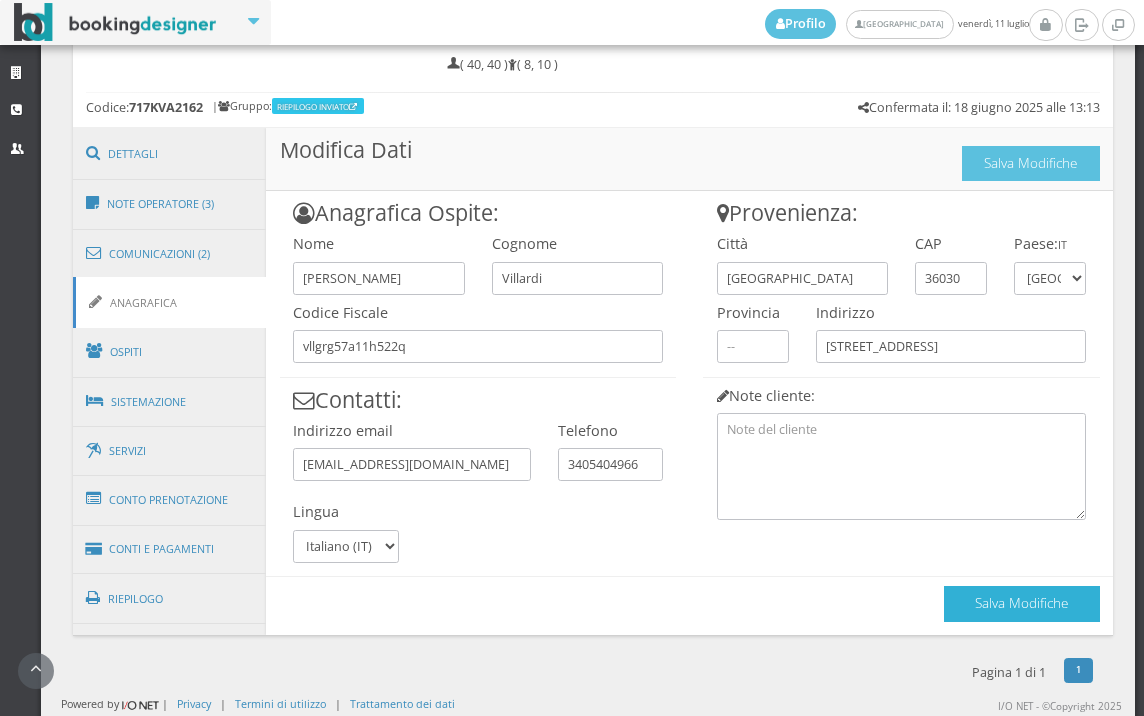 click on "Salva Modifiche" at bounding box center [1022, 603] 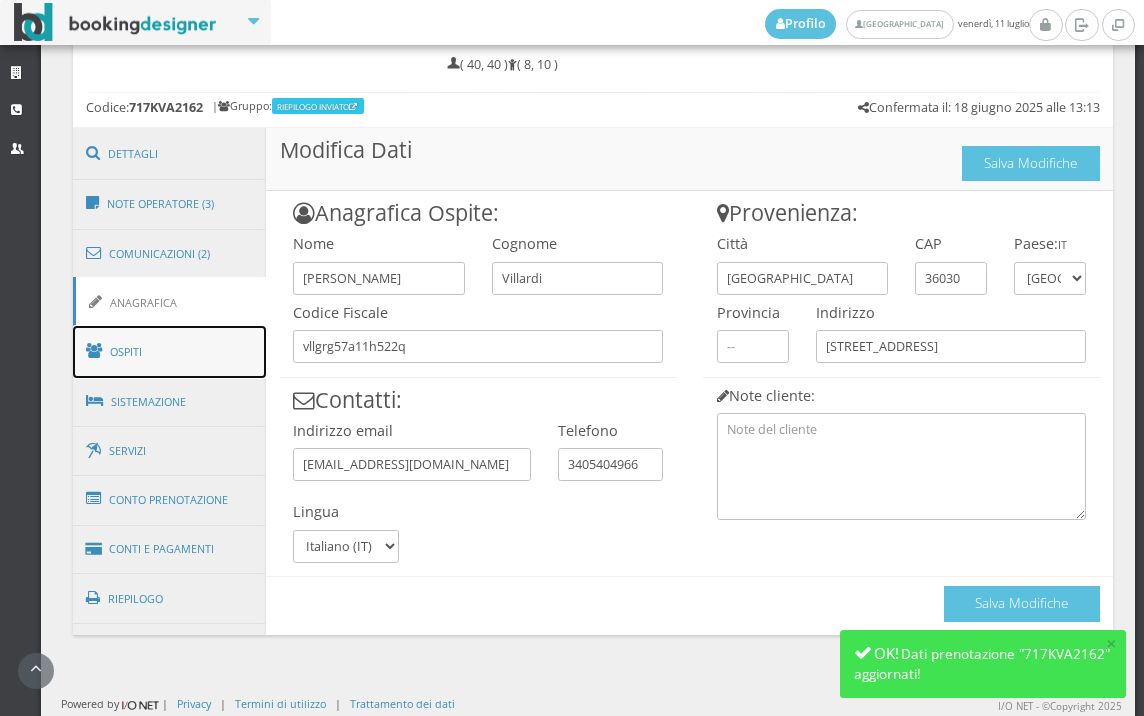 click on "Ospiti" at bounding box center [170, 352] 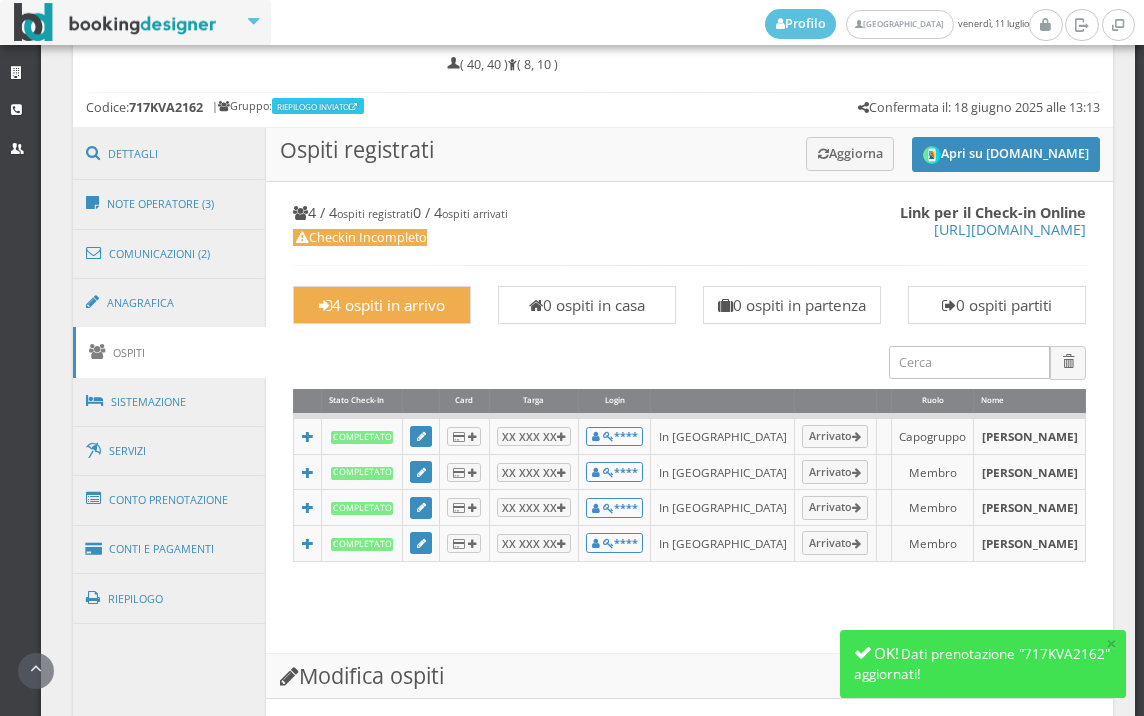 scroll, scrollTop: 1580, scrollLeft: 0, axis: vertical 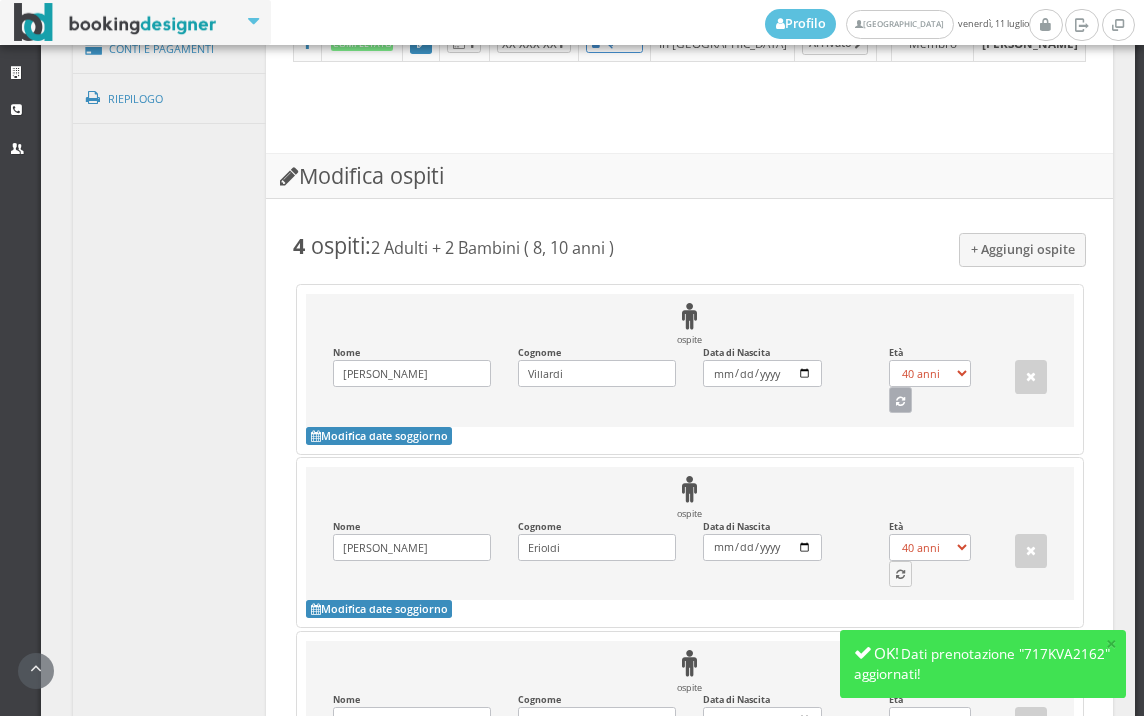 click at bounding box center (900, 402) 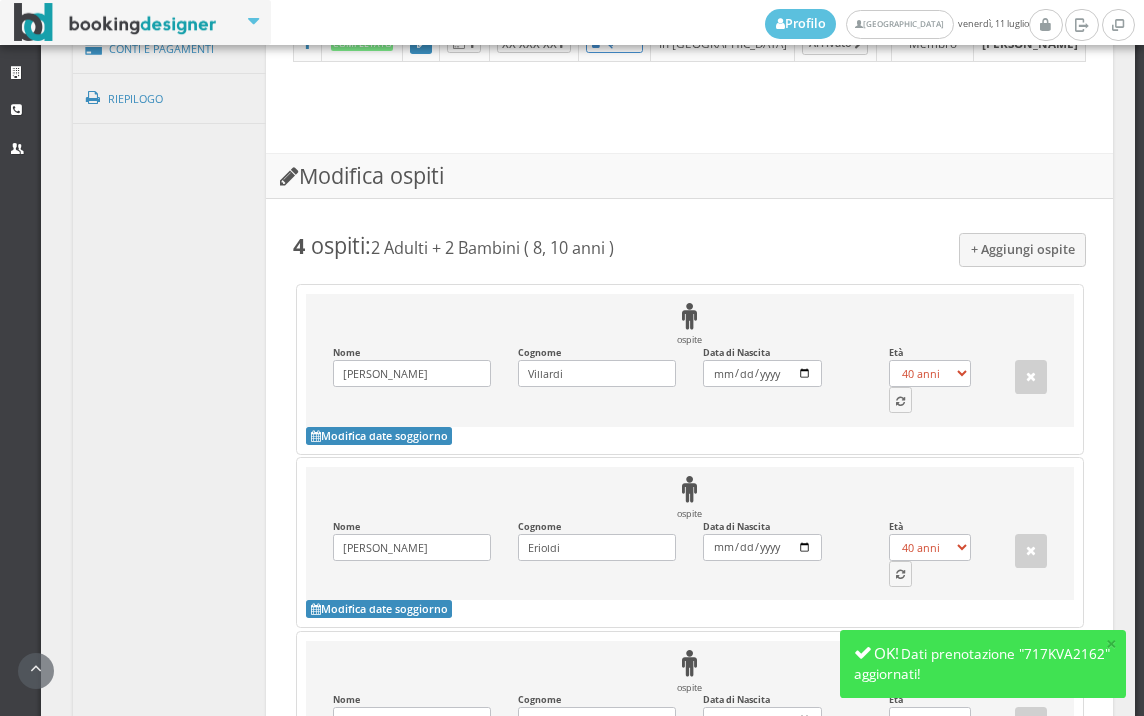 select on "68" 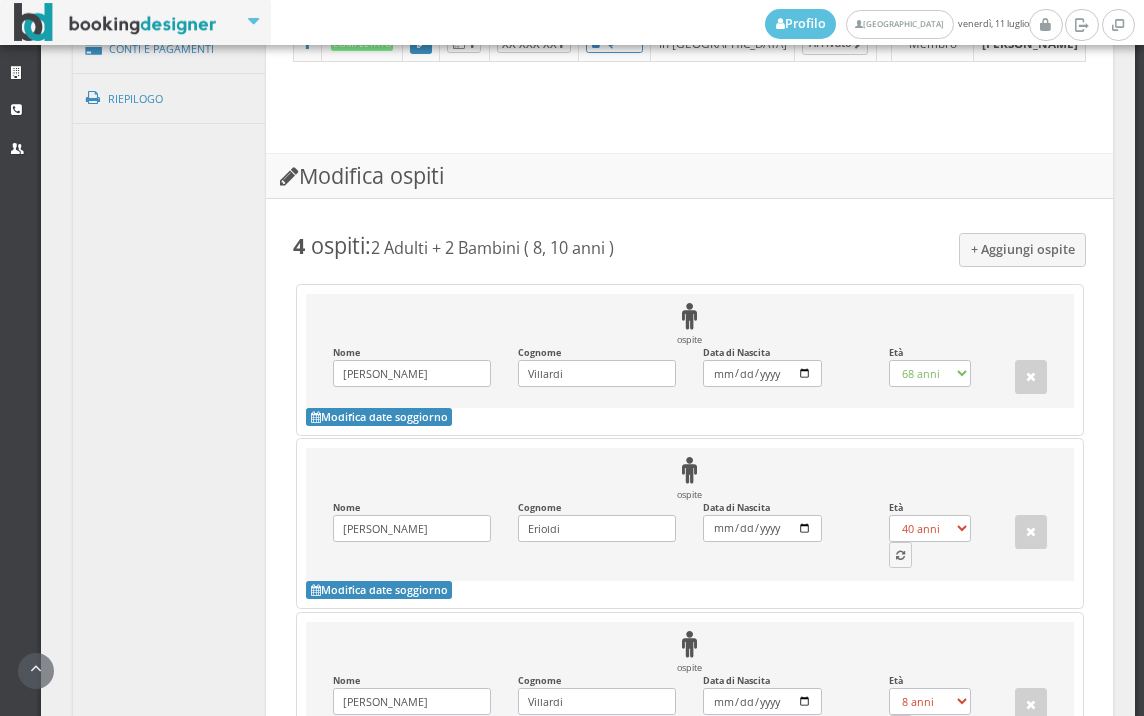 scroll, scrollTop: 1802, scrollLeft: 0, axis: vertical 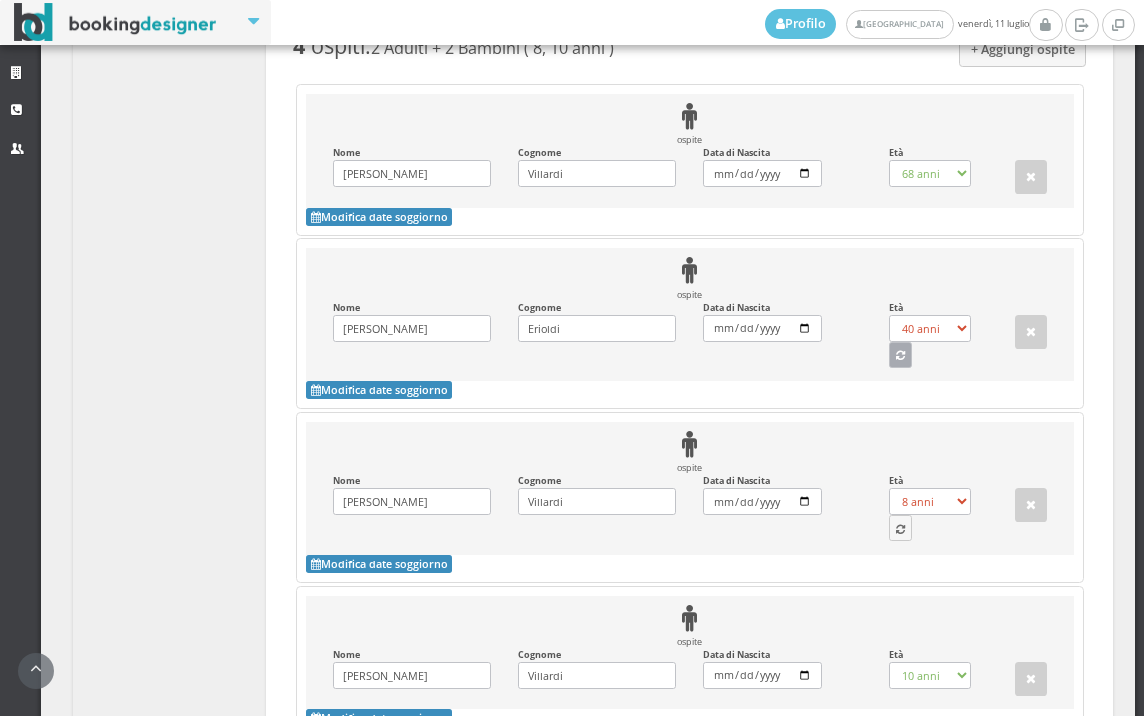 click at bounding box center [901, 355] 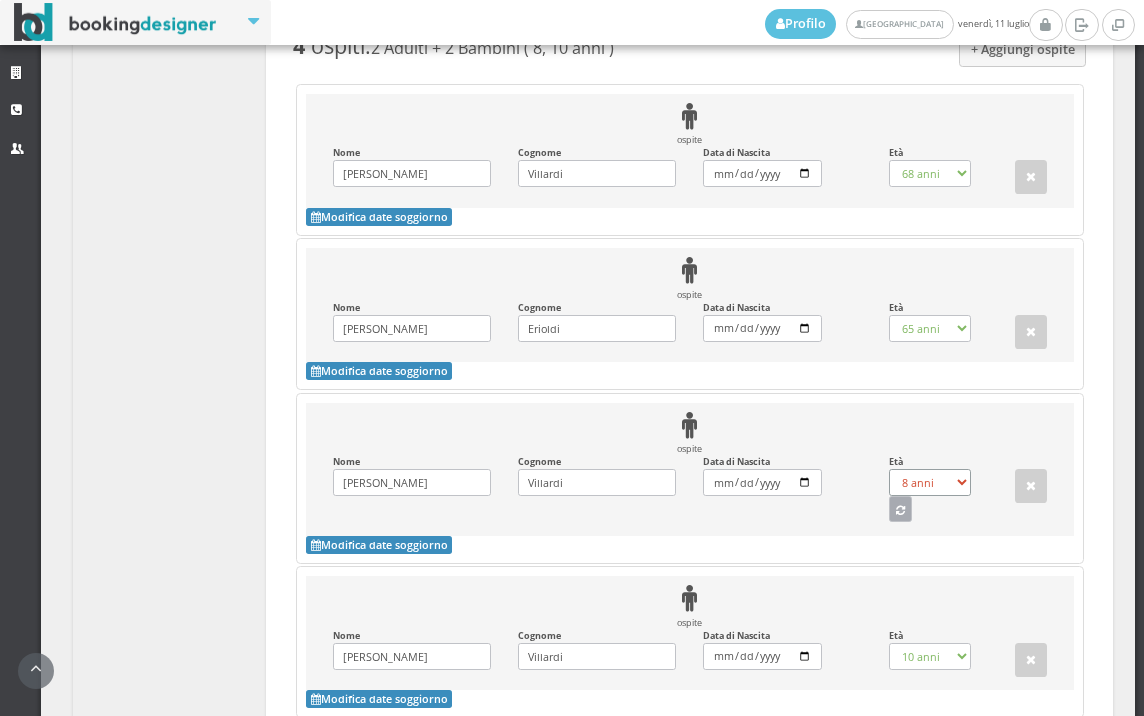 click on "Età
0 anni    1 anno    2 anni    3 anni    4 anni    5 anni    6 anni    7 anni    8 anni    9 anni    10 anni    11 anni    12 anni    13 anni    14 anni    15 anni    16 anni    17 anni    18 anni    19 anni    20 anni    21 anni    22 anni    23 anni    24 anni    25 anni    26 anni    27 anni    28 anni    29 anni    30 anni    31 anni    32 anni    33 anni    34 anni    35 anni    36 anni    37 anni    38 anni    39 anni    40 anni    41 anni    42 anni    43 anni    44 anni    45 anni    46 anni    47 anni    48 anni    49 anni    50 anni    51 anni    52 anni    53 anni    54 anni    55 anni    56 anni    57 anni    58 anni    59 anni    60 anni    61 anni    62 anni    63 anni    64 anni    65 anni    66 anni    67 anni    68 anni    69 anni    70 anni    71 anni    72 anni    73 anni    74 anni    75 anni    76 anni    77 anni    78 anni    79 anni    80 anni    81 anni    82 anni    83 anni    84 anni    85 anni    86 anni    87 anni    88 anni    89 anni    90 anni" at bounding box center [936, 489] 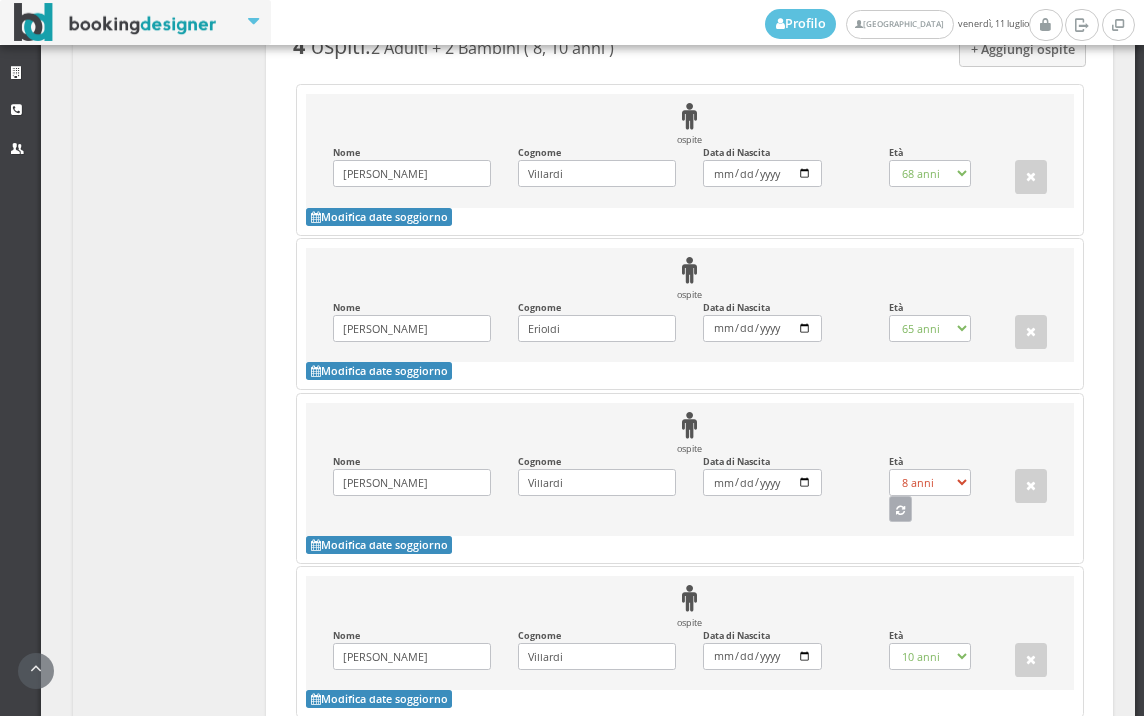 click at bounding box center (900, 511) 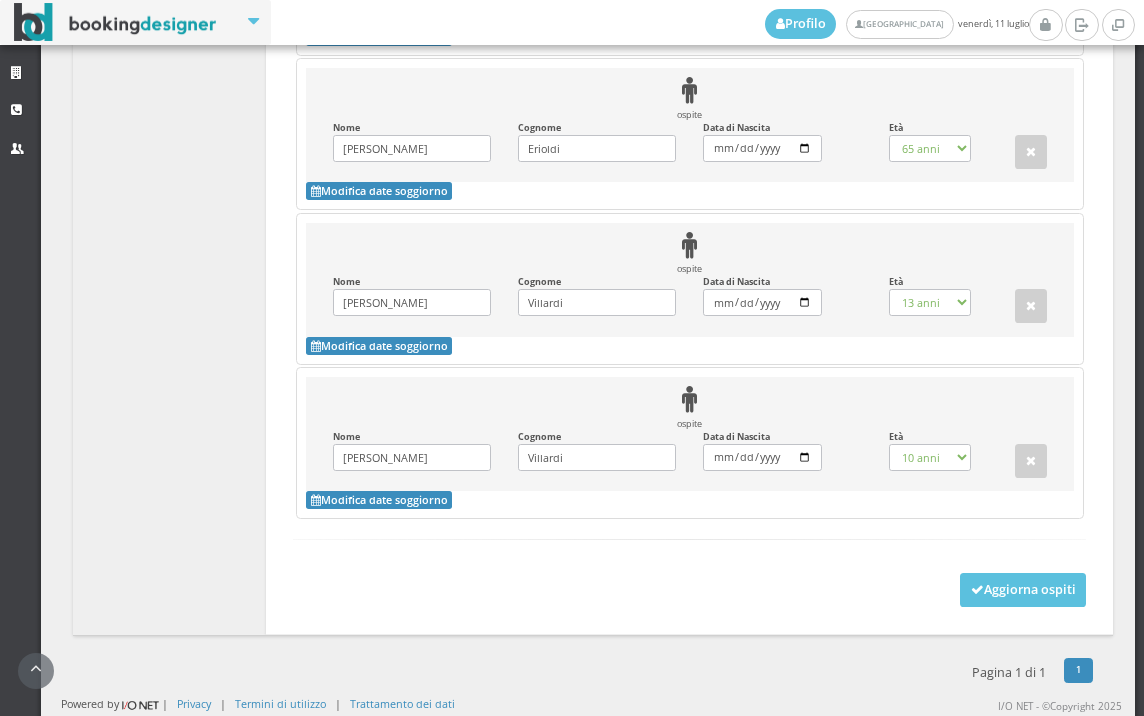 scroll, scrollTop: 2050, scrollLeft: 0, axis: vertical 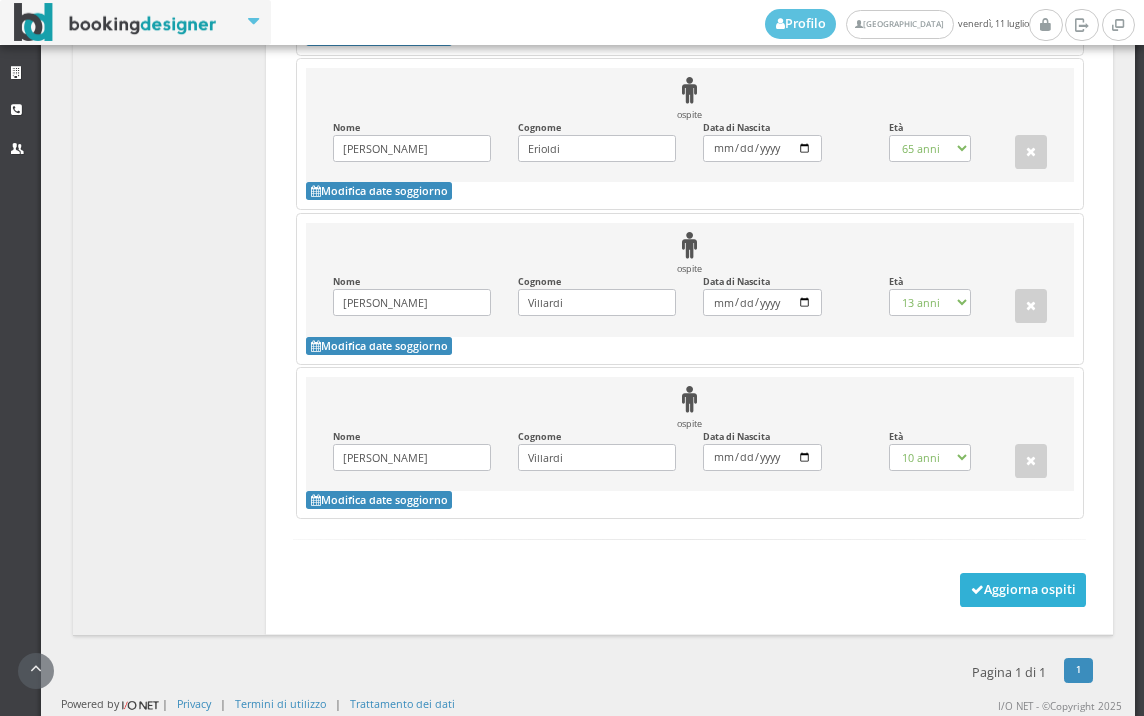click at bounding box center [977, 590] 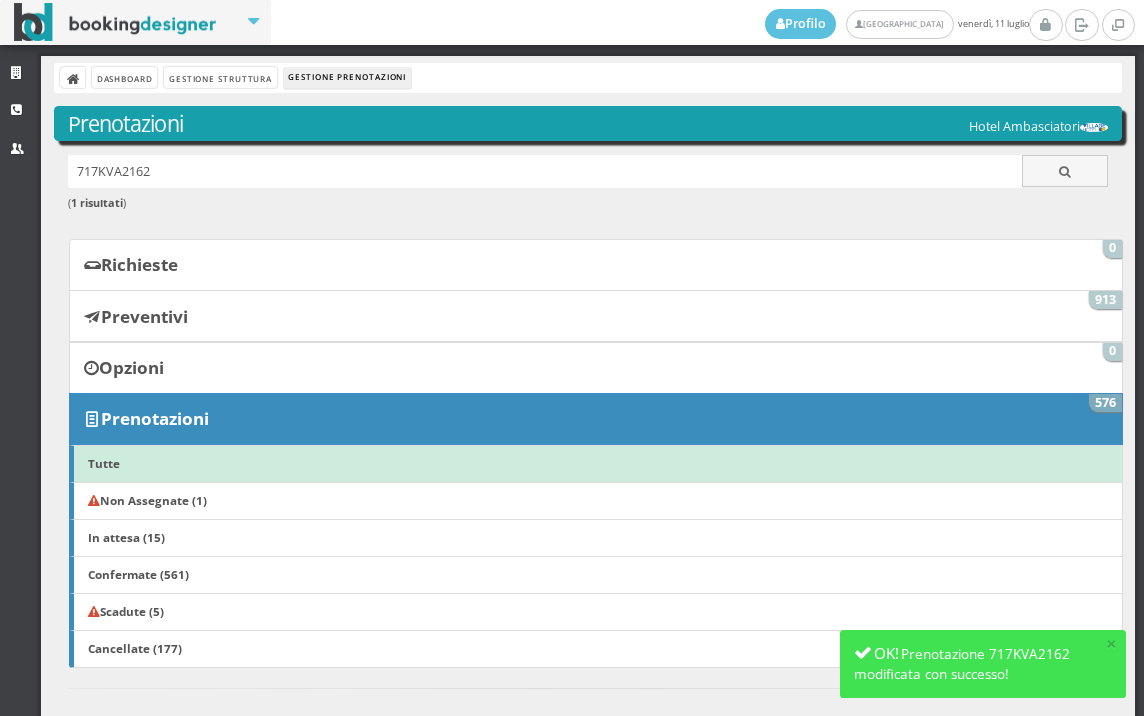 scroll, scrollTop: 0, scrollLeft: 0, axis: both 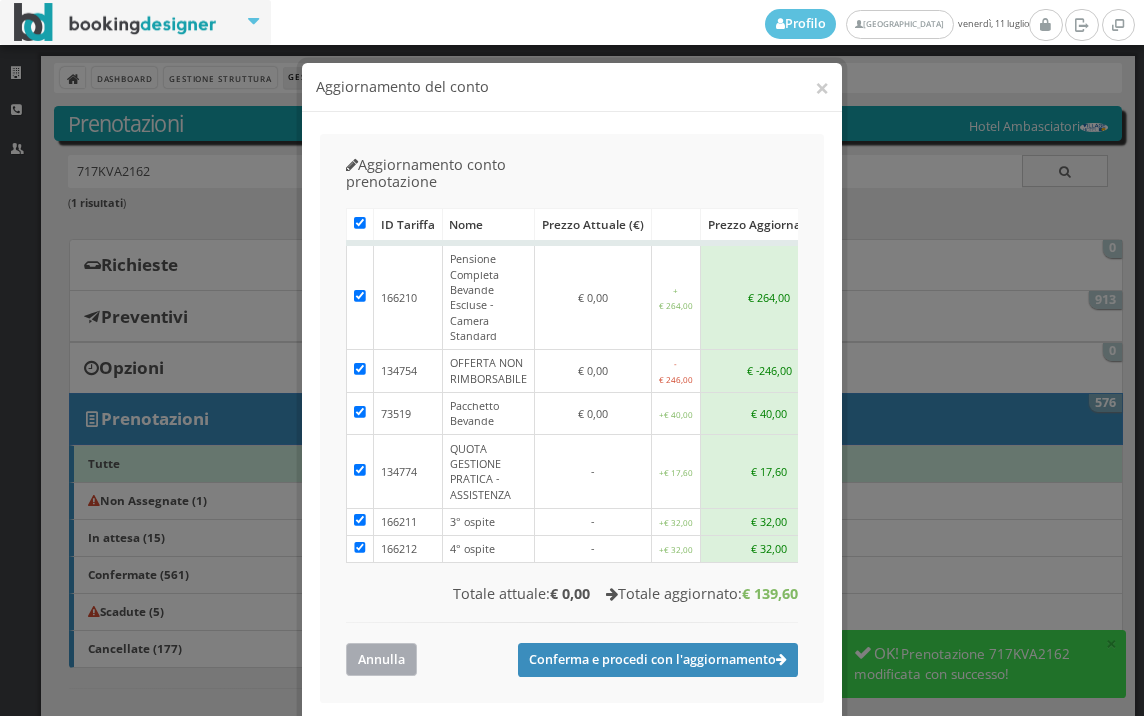 click on "Annulla" at bounding box center (381, 659) 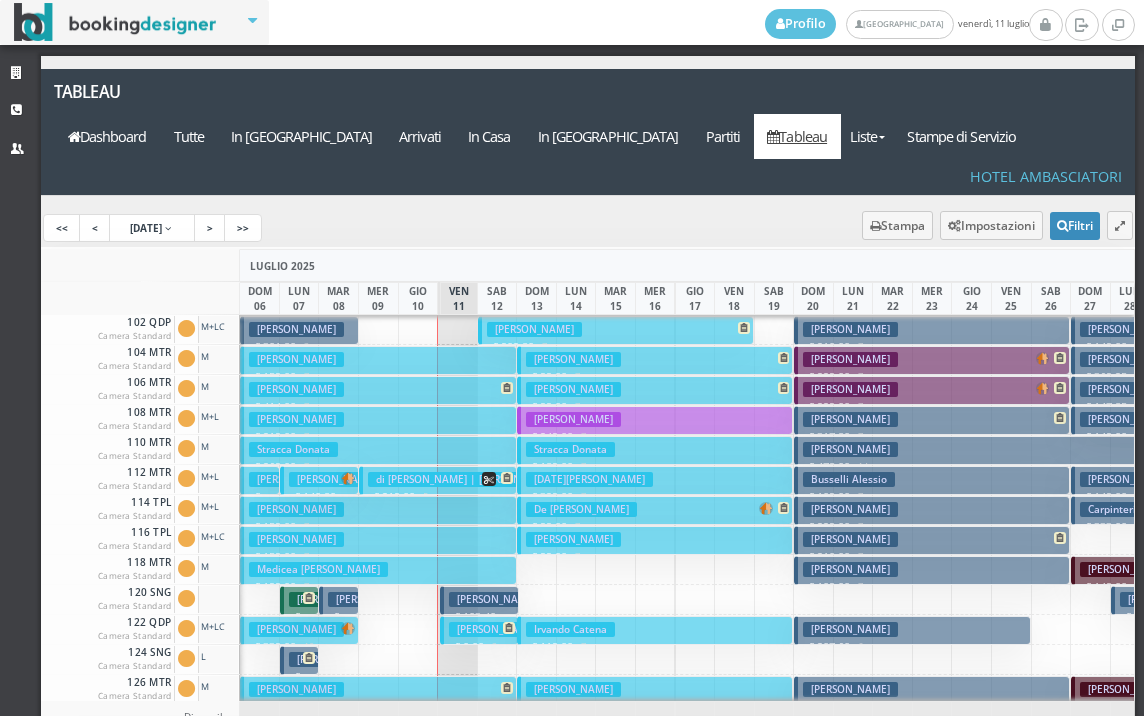 scroll, scrollTop: 0, scrollLeft: 0, axis: both 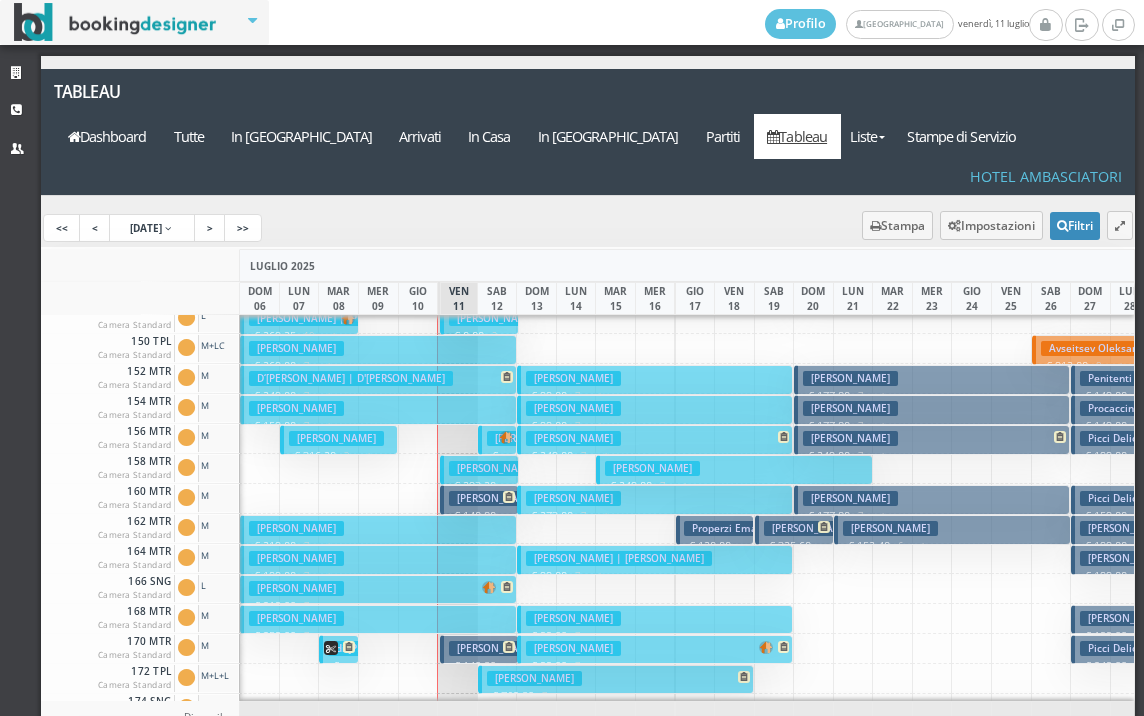 click on "Rosati Roviero" at bounding box center (336, 438) 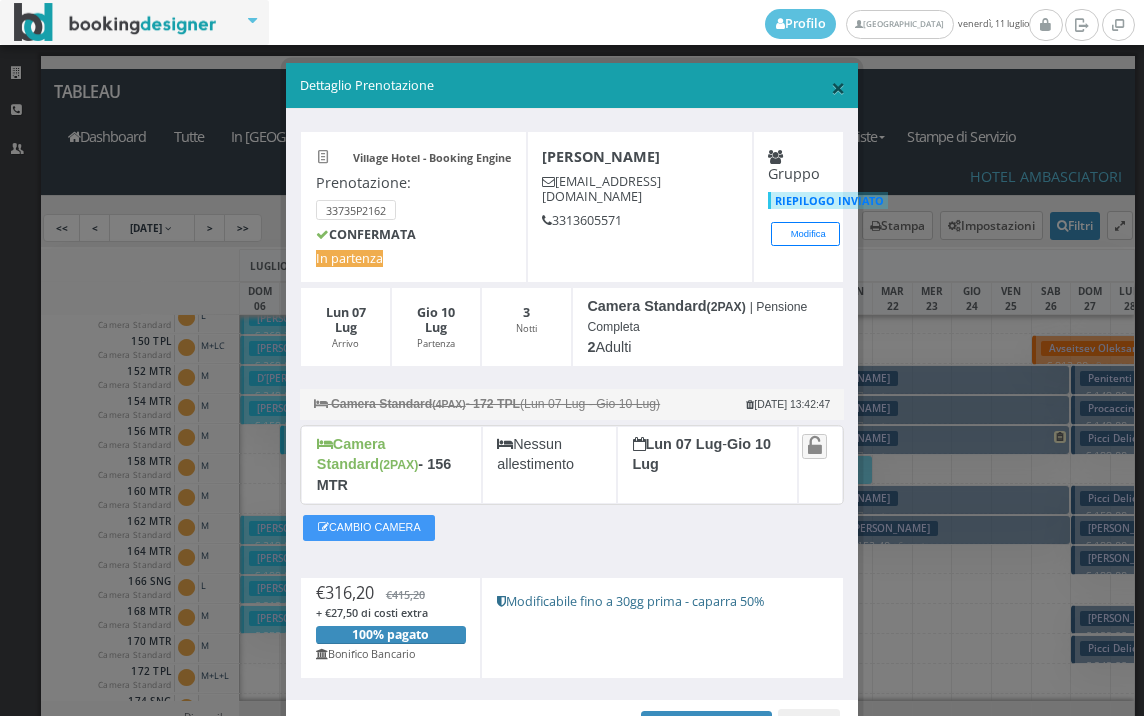 click on "×" at bounding box center (838, 87) 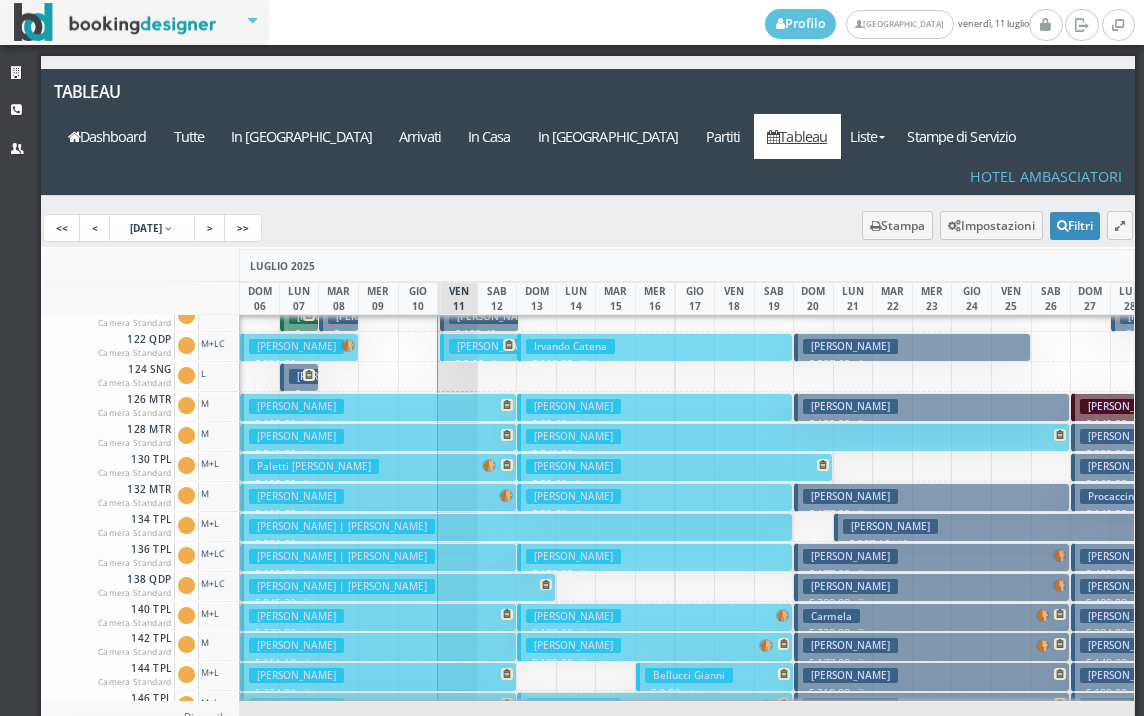 scroll, scrollTop: 200, scrollLeft: 0, axis: vertical 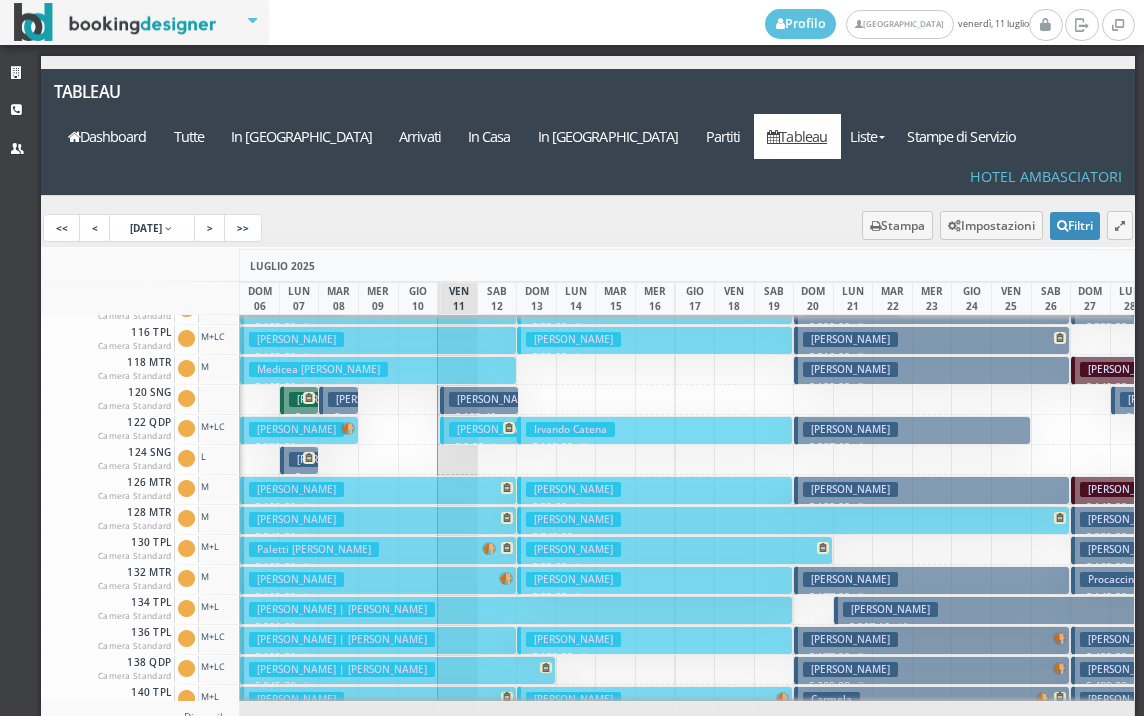 click on "Cunial Fabrizio
€ 249.00         7 notti
2 Adulti" at bounding box center (378, 520) 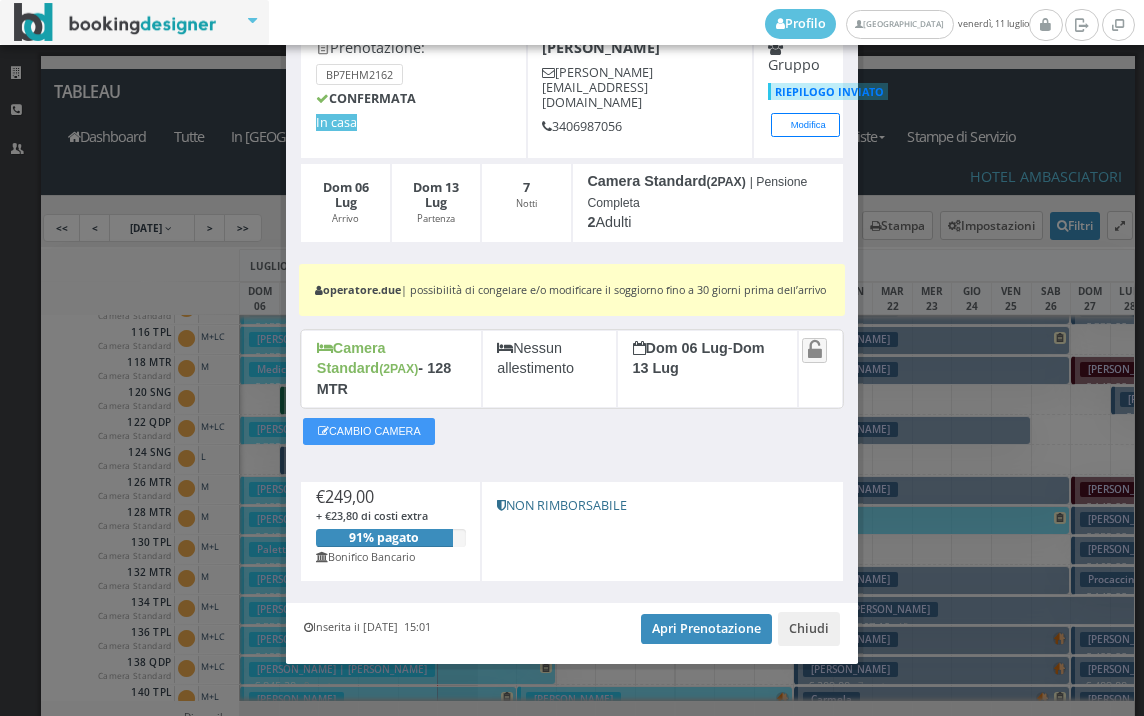 scroll, scrollTop: 125, scrollLeft: 0, axis: vertical 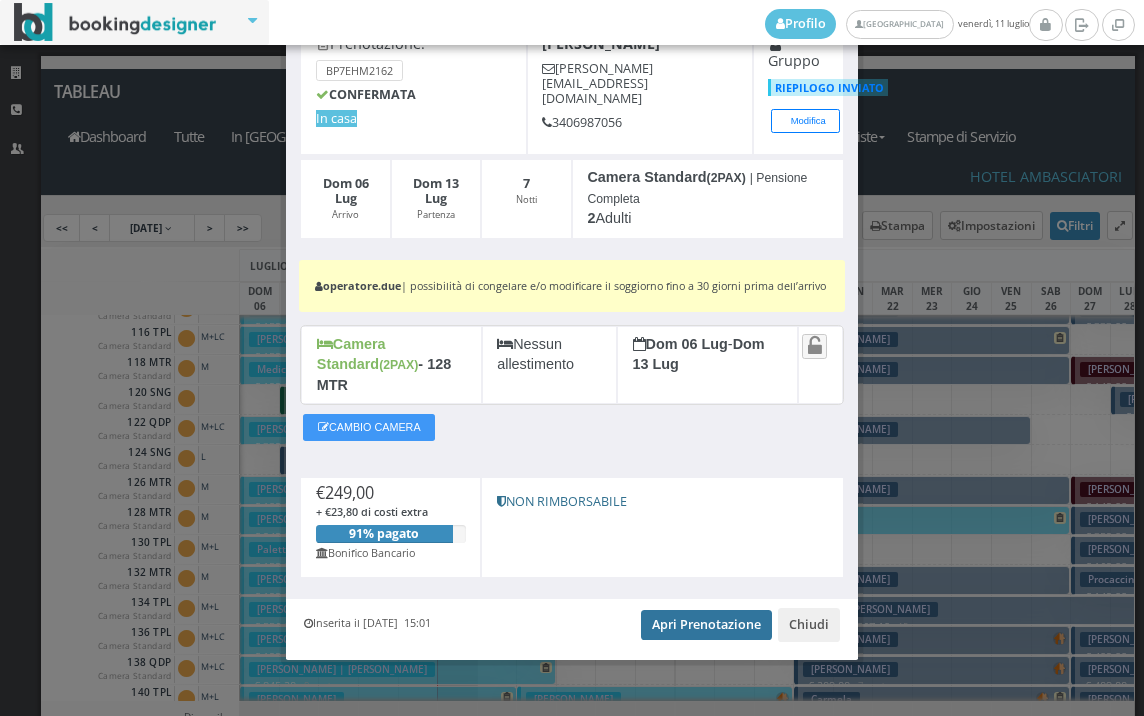 click on "Apri Prenotazione" at bounding box center (706, 625) 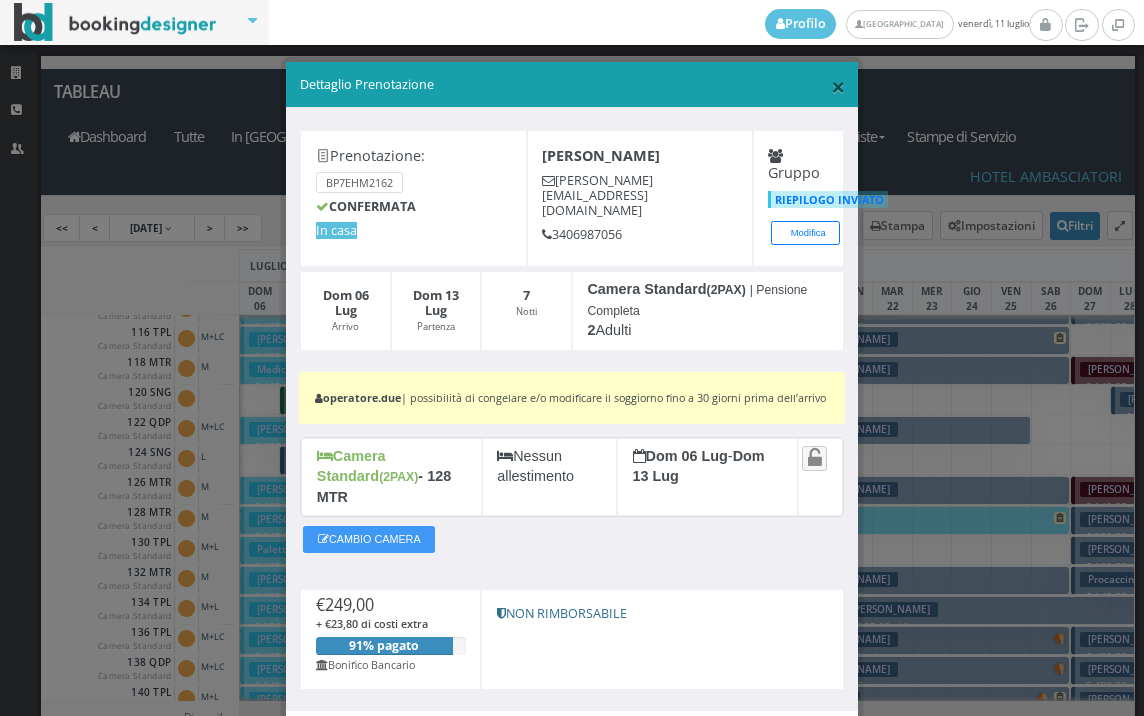 scroll, scrollTop: 0, scrollLeft: 0, axis: both 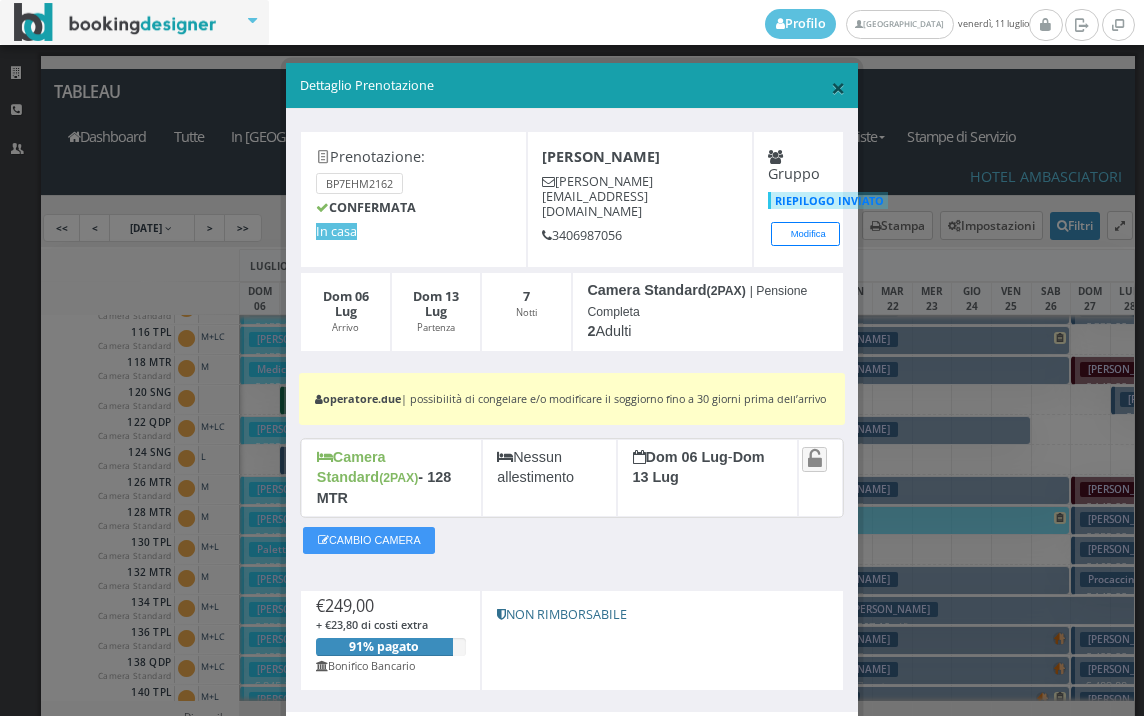 click on "×" at bounding box center [838, 87] 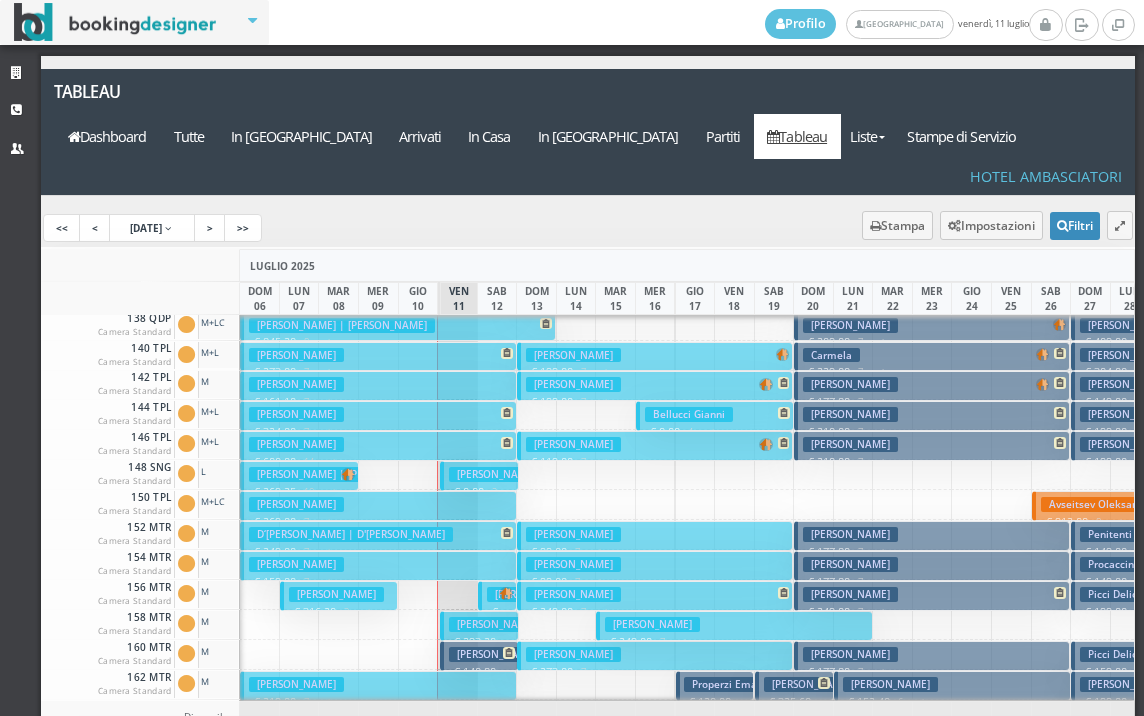 scroll, scrollTop: 700, scrollLeft: 0, axis: vertical 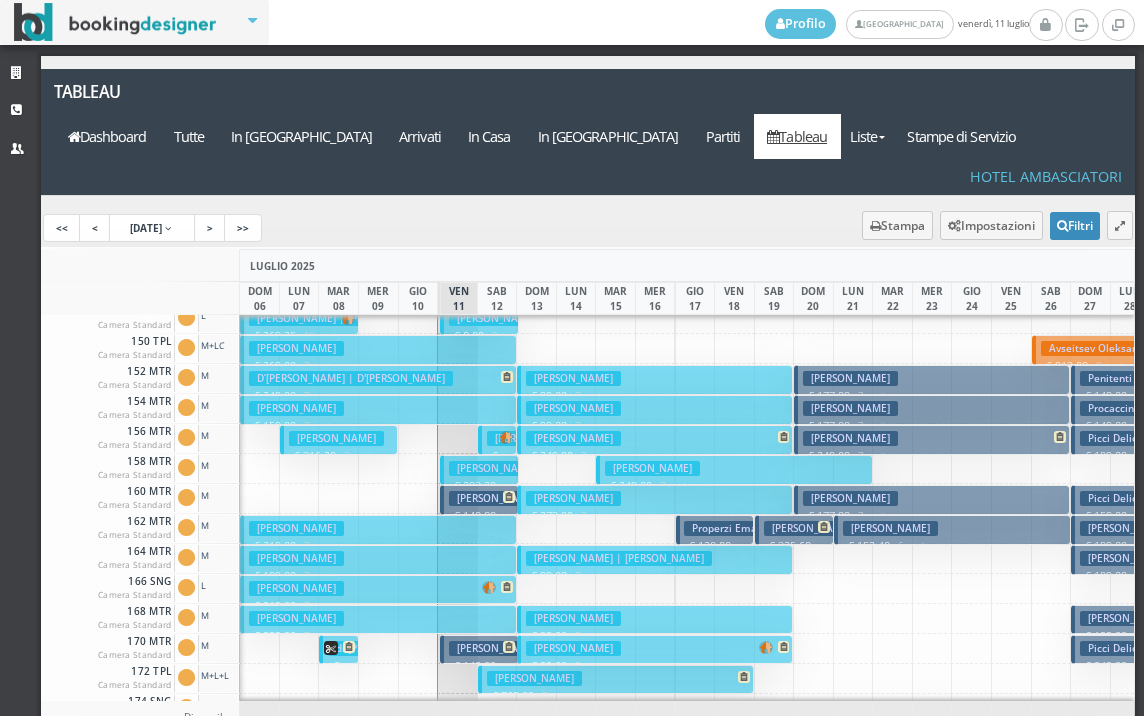 click on "Novati Carla Nadia" at bounding box center [496, 648] 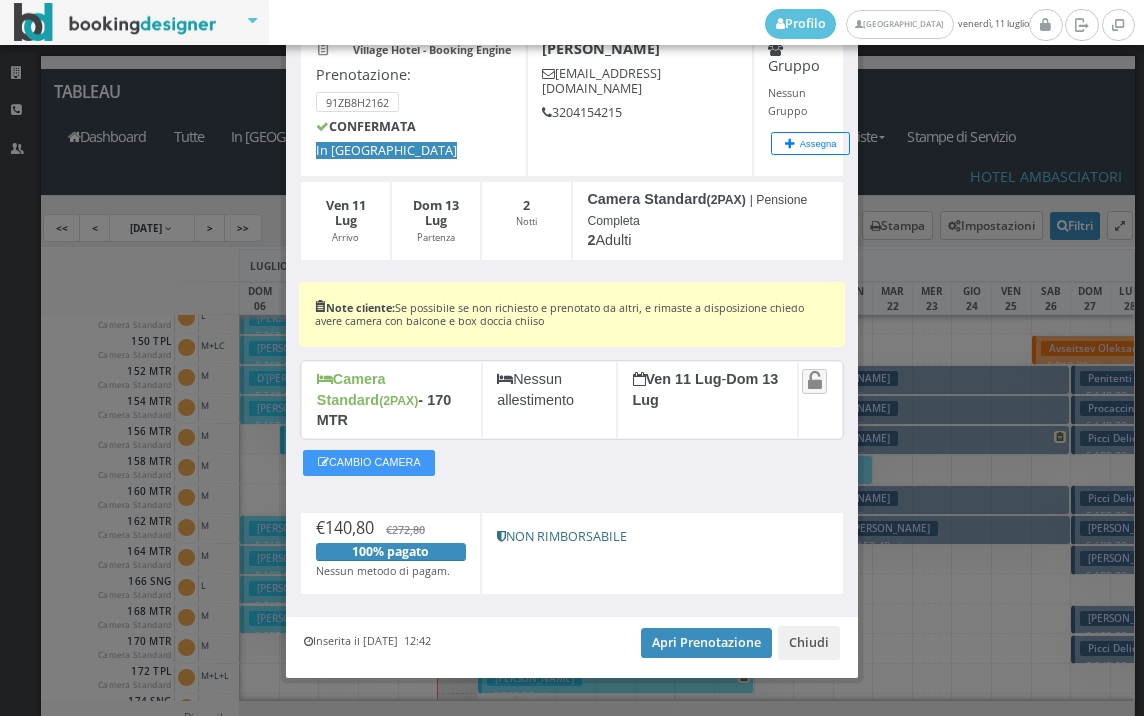 scroll, scrollTop: 125, scrollLeft: 0, axis: vertical 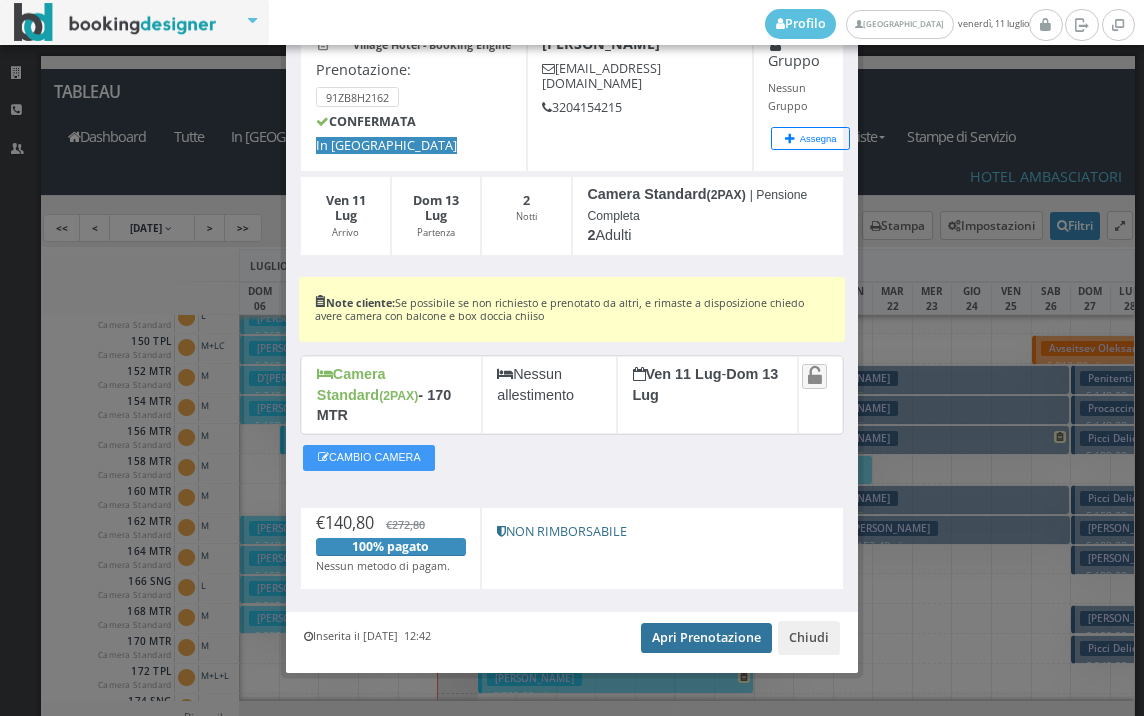 click on "Apri Prenotazione" at bounding box center (706, 638) 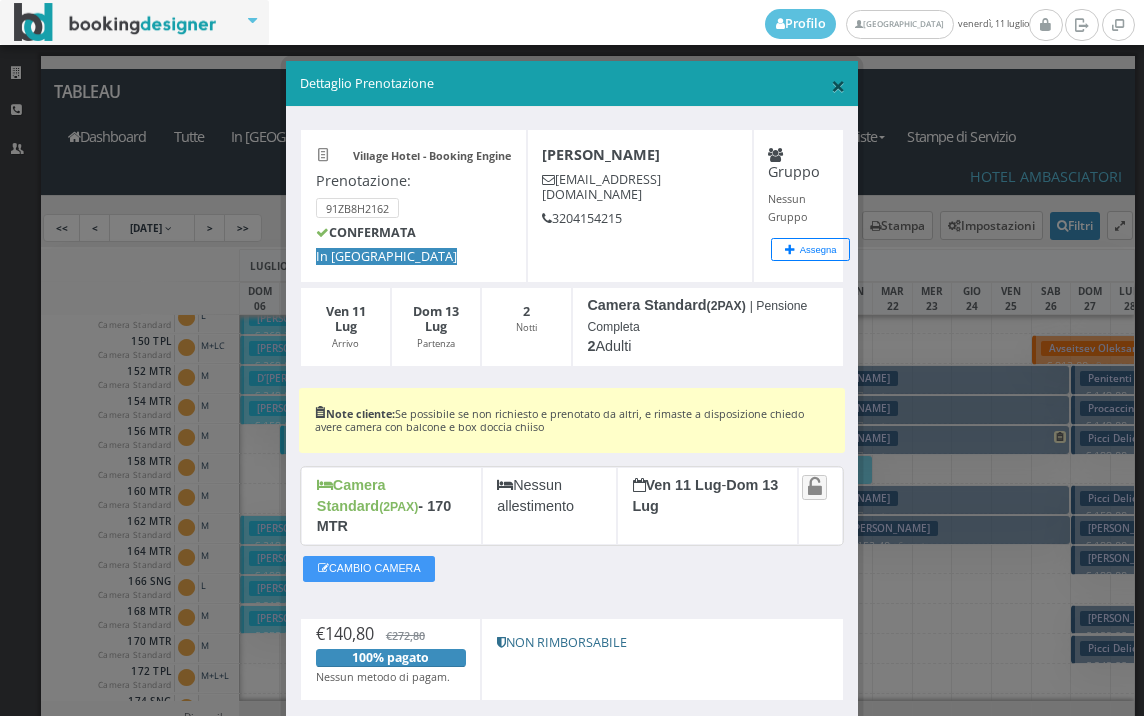 scroll, scrollTop: 0, scrollLeft: 0, axis: both 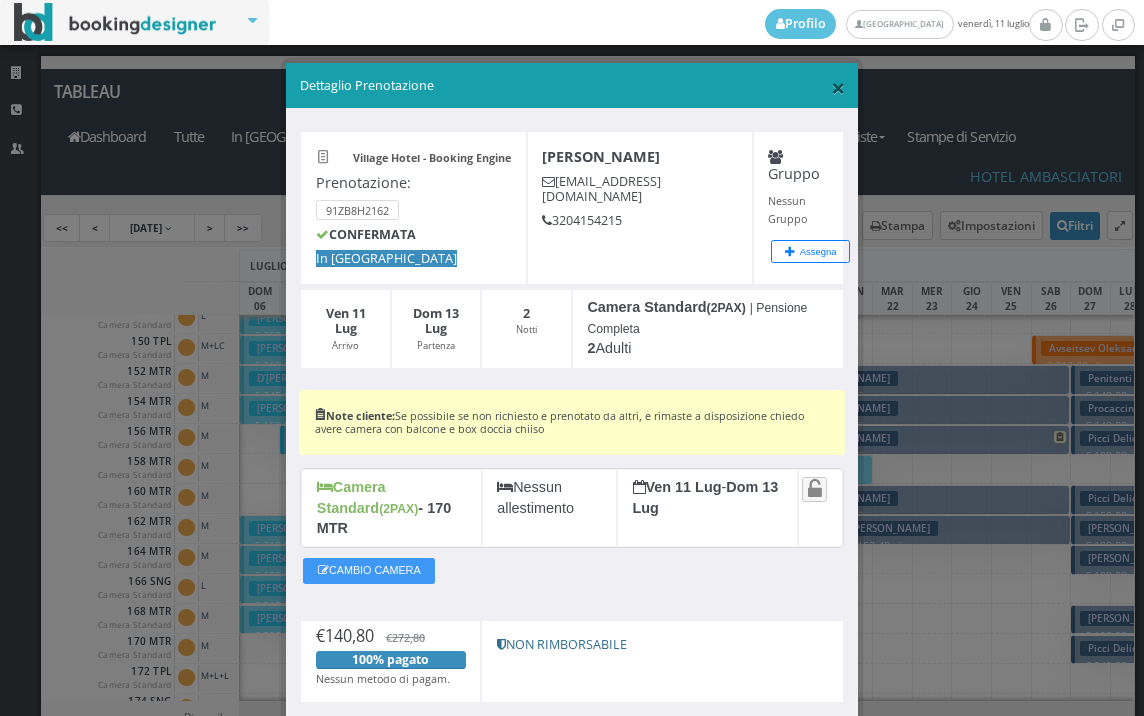 click on "×" at bounding box center [838, 87] 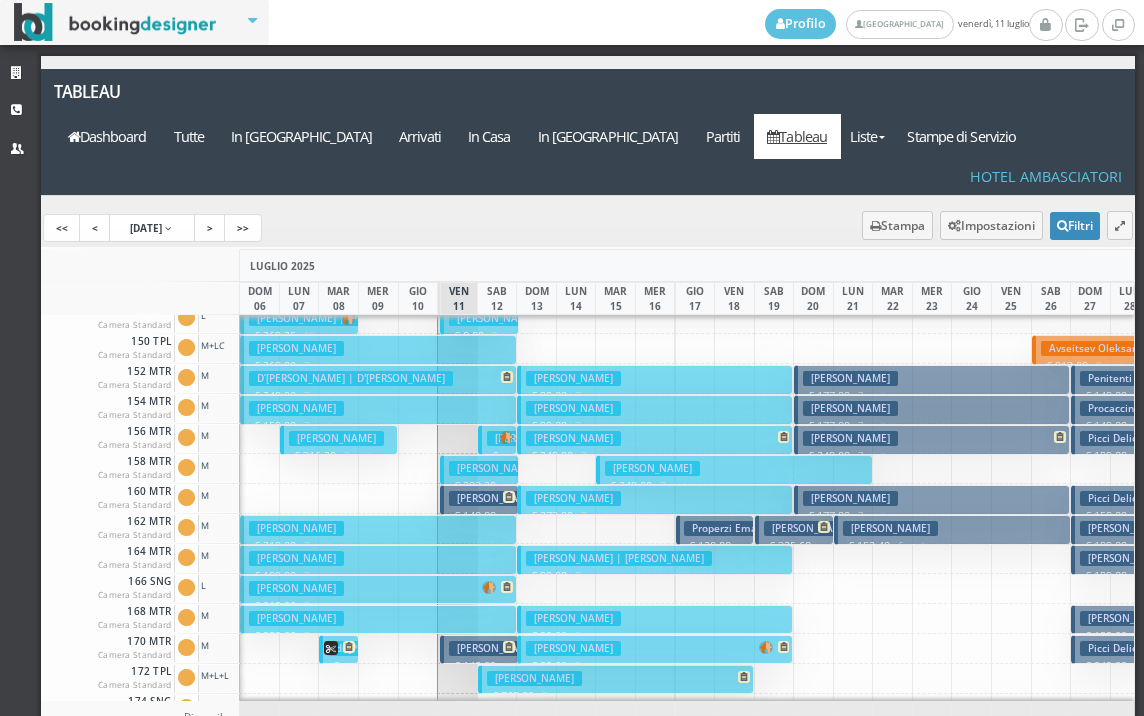 click on "Beltrami Floriano
€ 140.80         2 notti
2 Adulti" at bounding box center [479, 499] 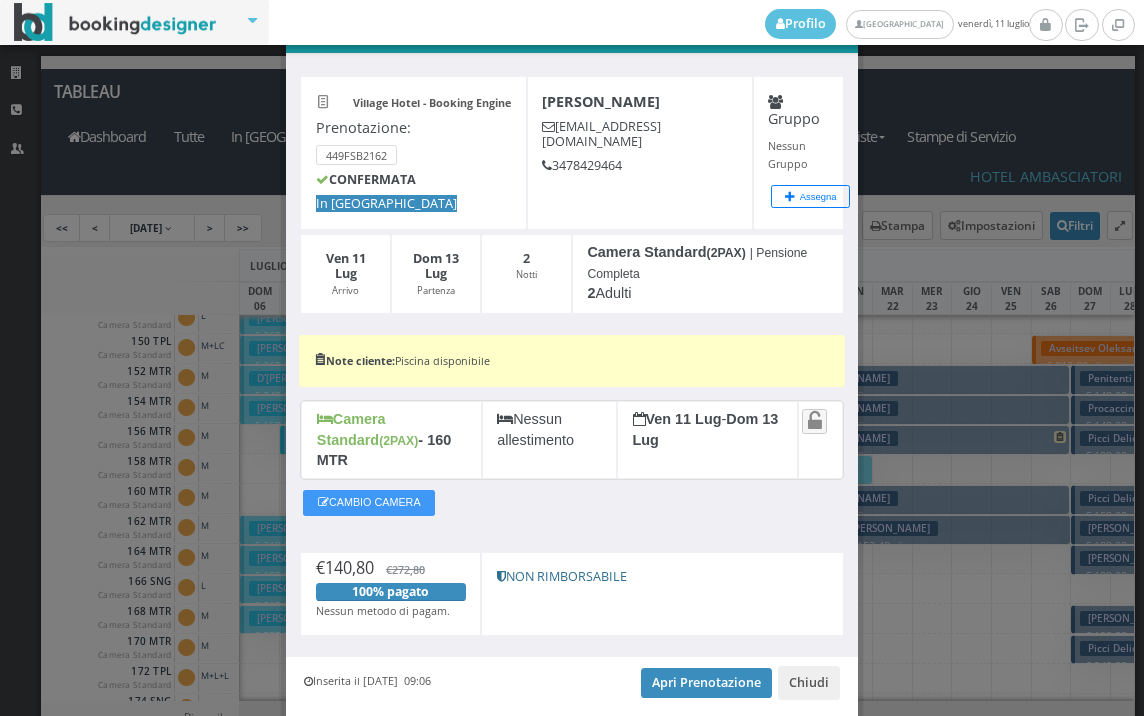 scroll, scrollTop: 111, scrollLeft: 0, axis: vertical 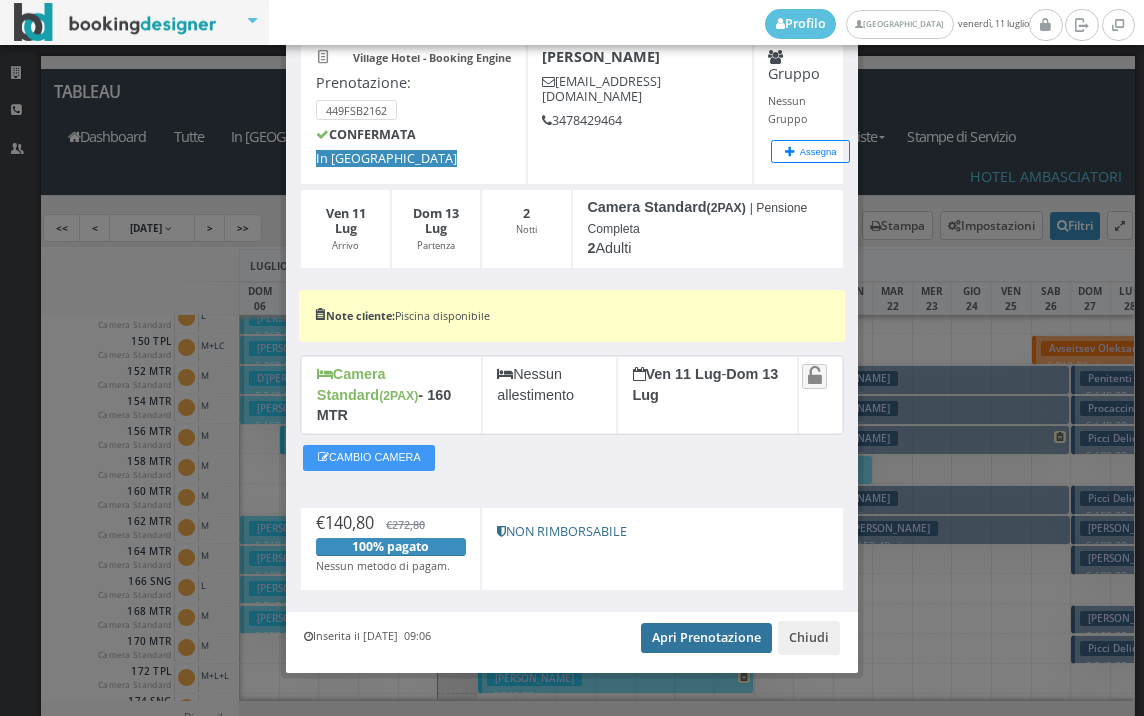 click on "Apri Prenotazione" at bounding box center (706, 638) 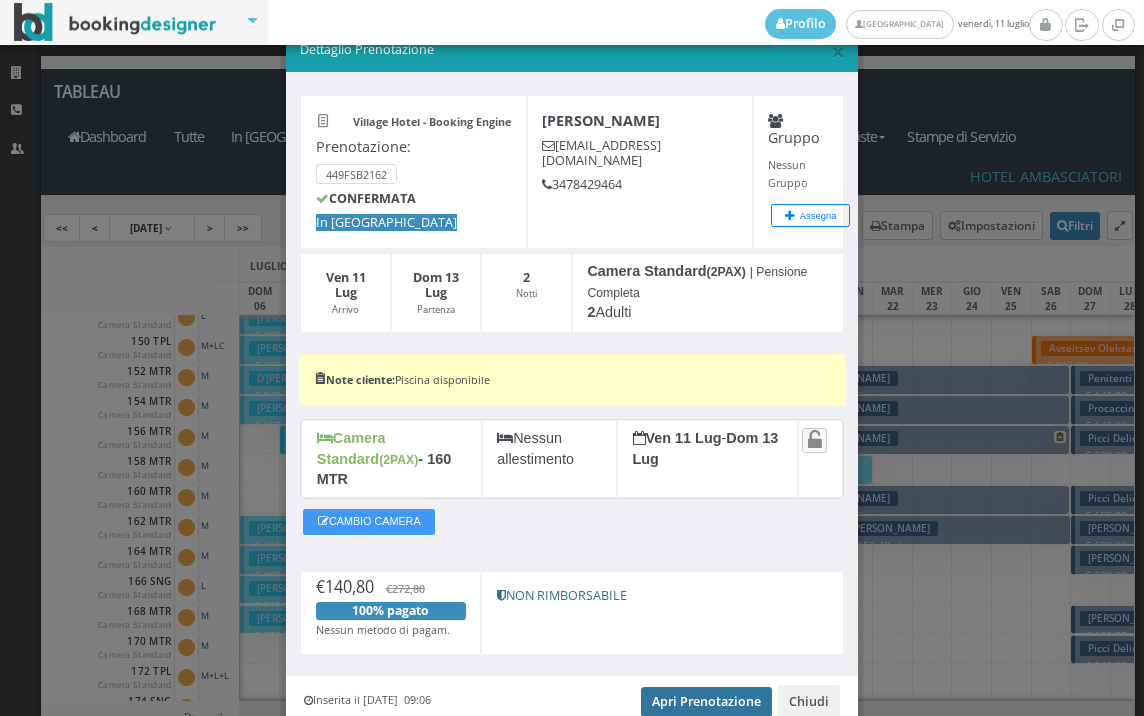 scroll, scrollTop: 0, scrollLeft: 0, axis: both 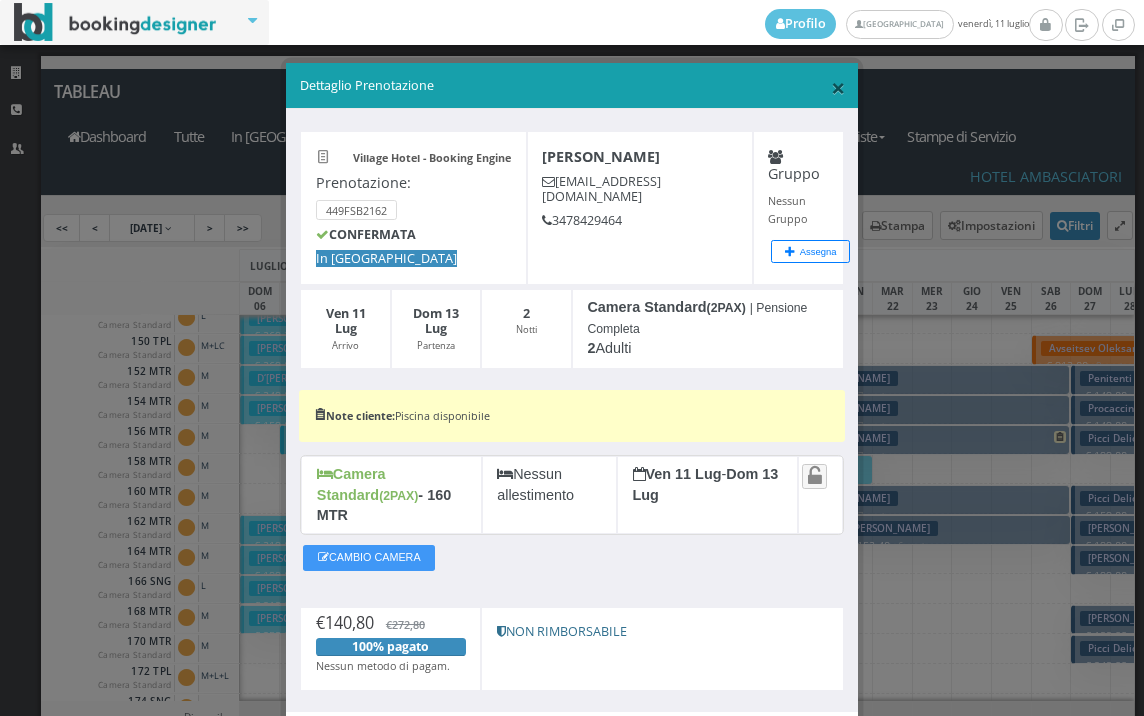 click on "×" at bounding box center (838, 87) 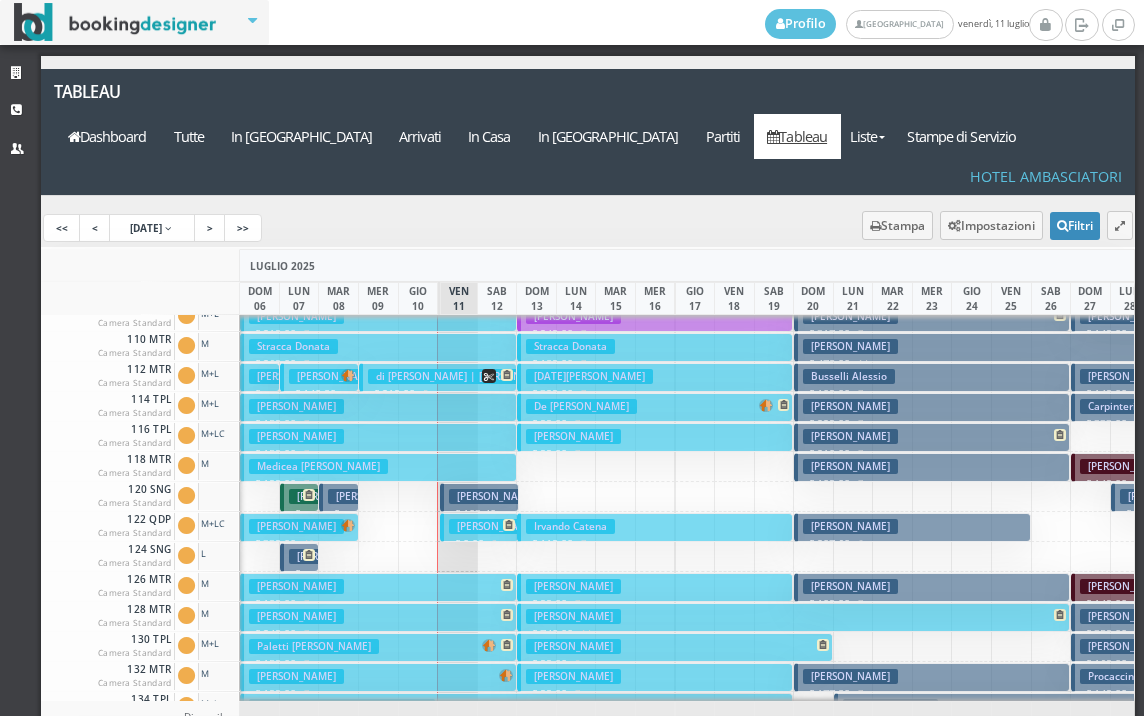 scroll, scrollTop: 100, scrollLeft: 0, axis: vertical 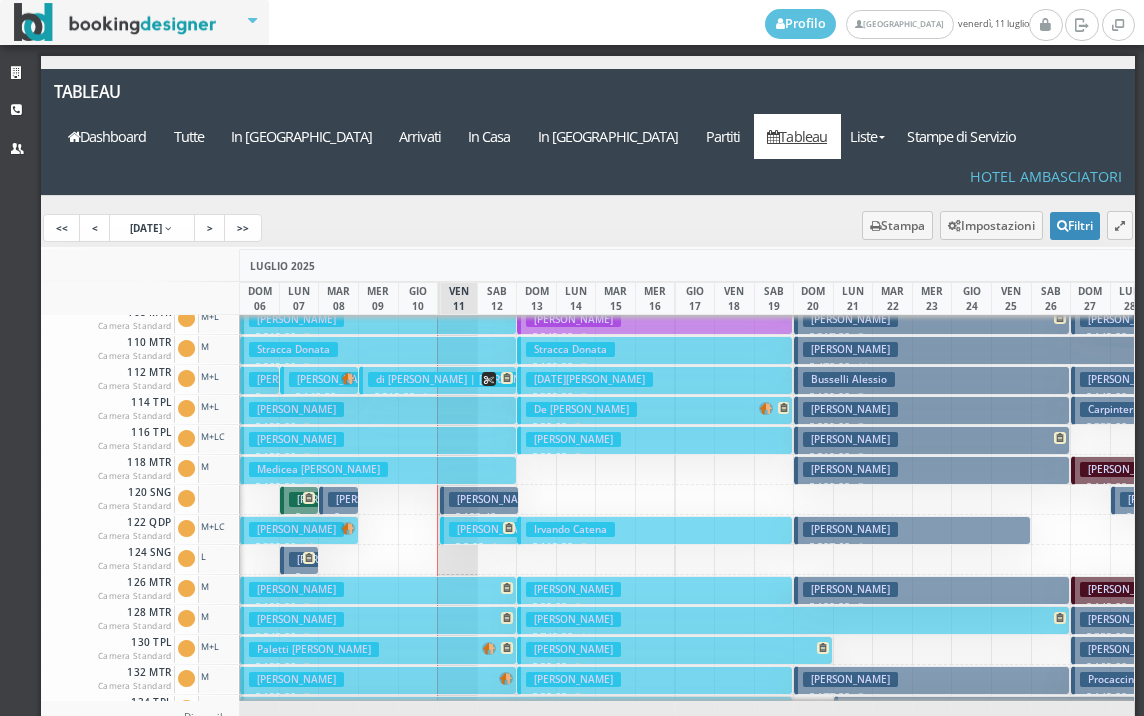 click on "Bertocchi  Mario
€ 103.40         2 notti
1 Adulto" at bounding box center (479, 500) 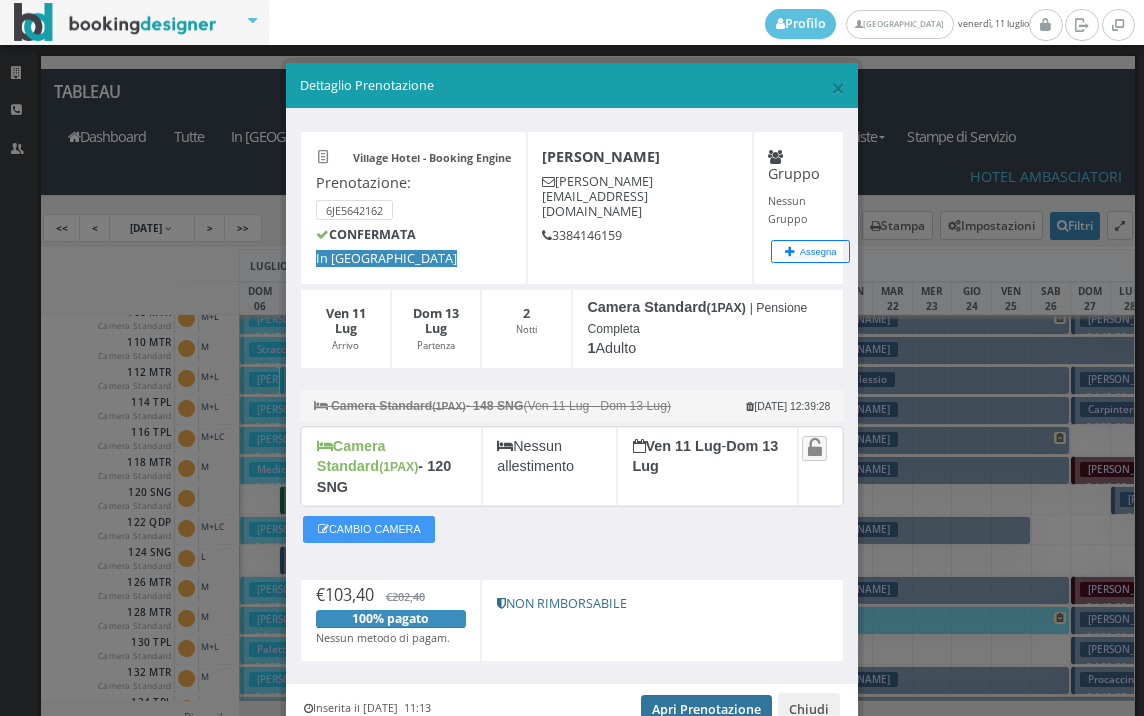 click on "Apri Prenotazione" at bounding box center (706, 710) 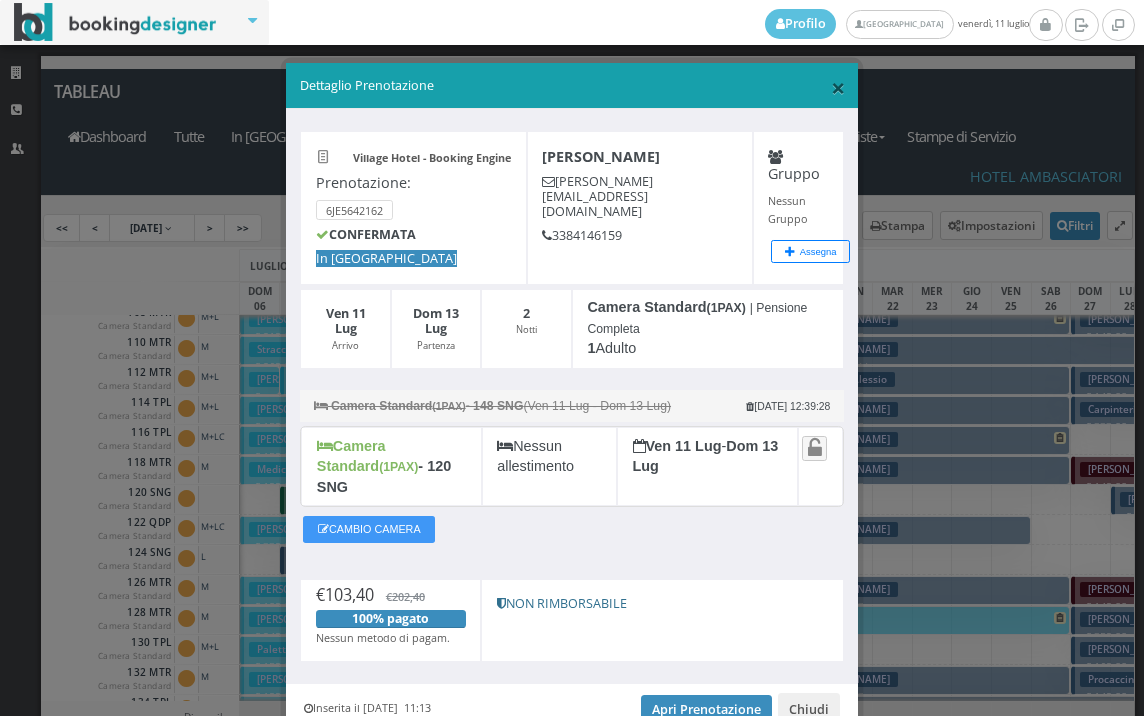 click on "×" at bounding box center (838, 87) 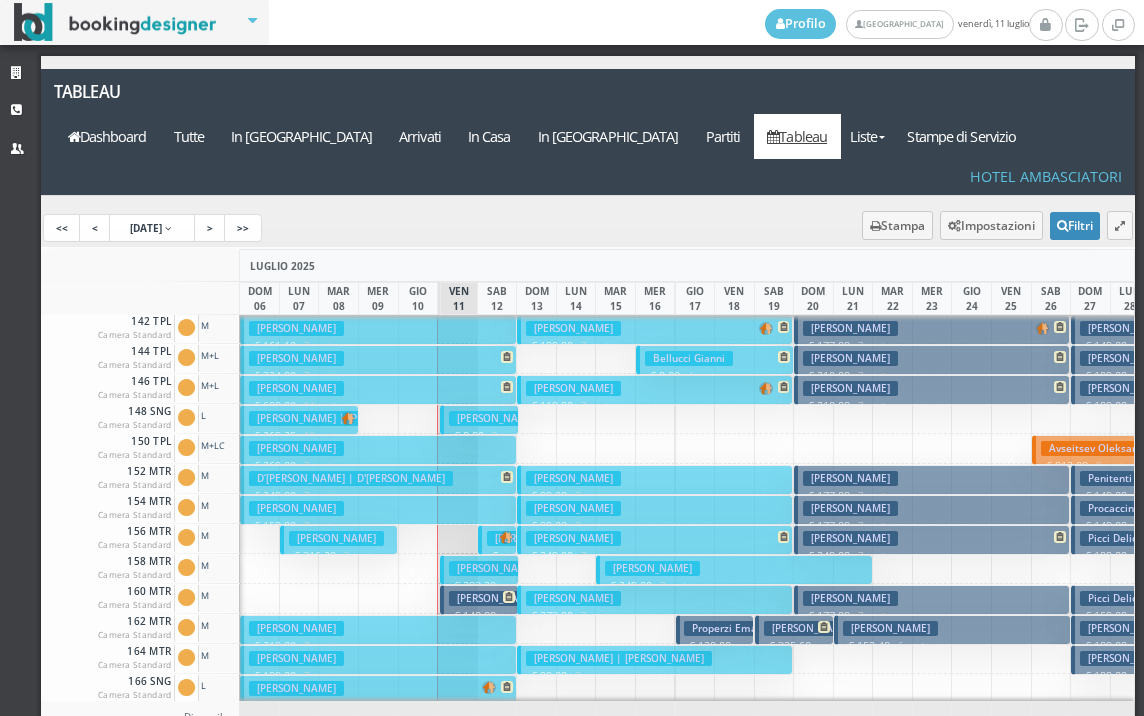 scroll, scrollTop: 700, scrollLeft: 0, axis: vertical 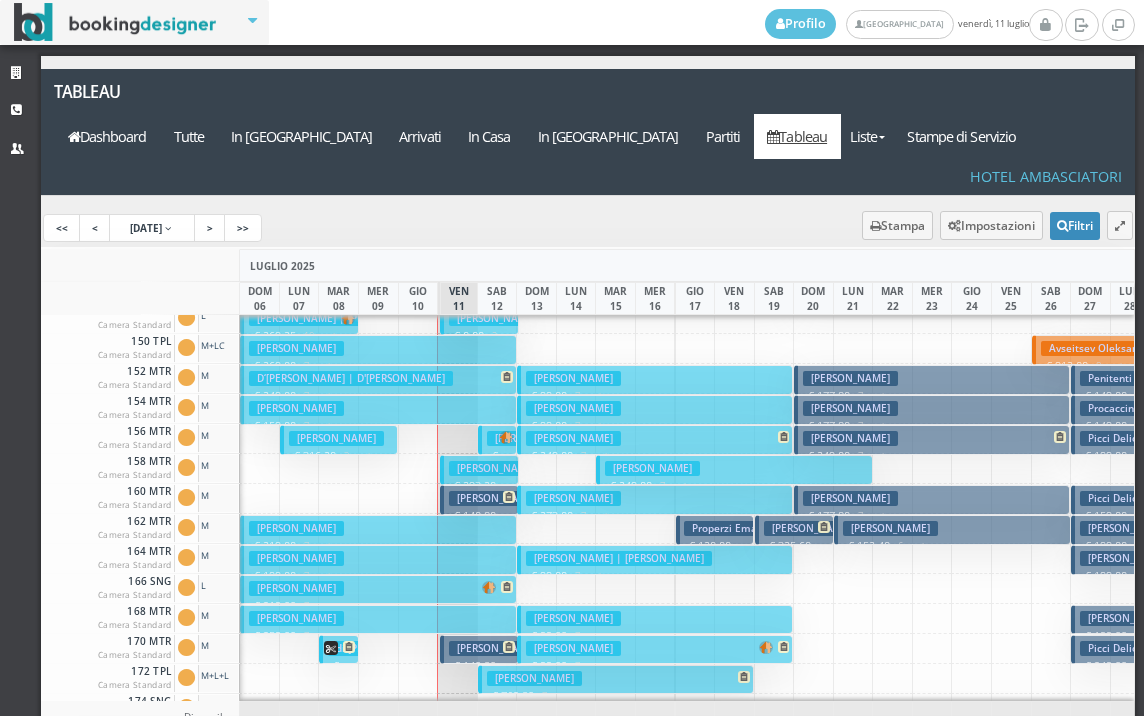 click on "Orsini Maurizio" at bounding box center (496, 468) 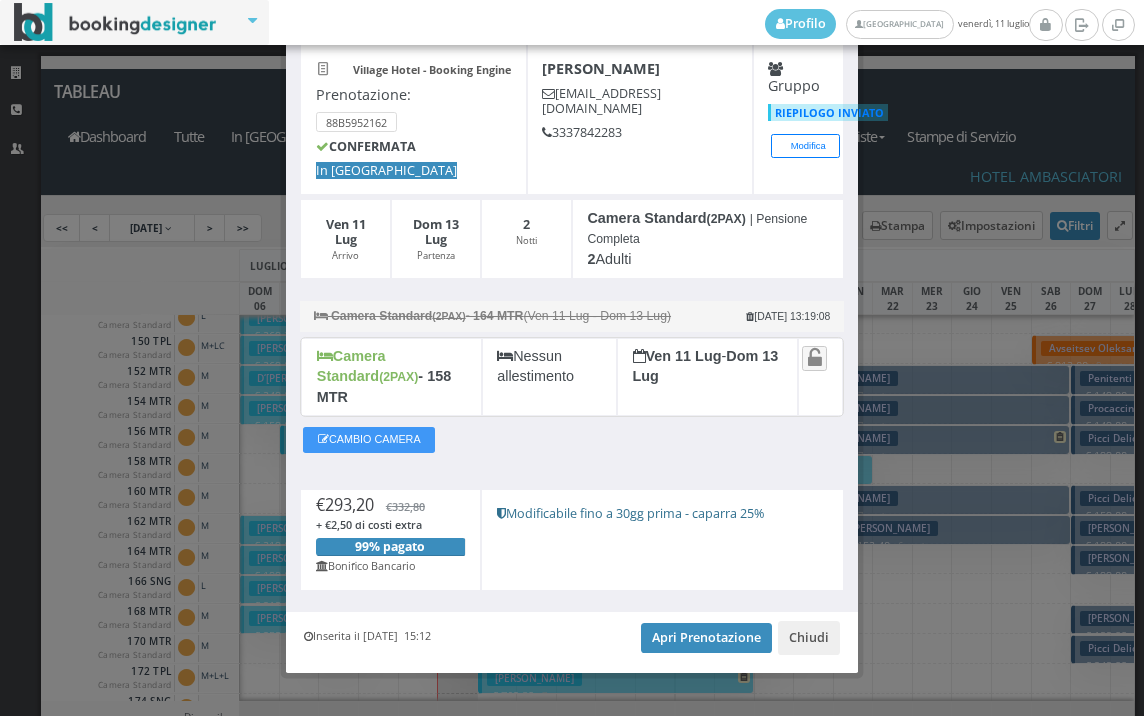 scroll, scrollTop: 0, scrollLeft: 0, axis: both 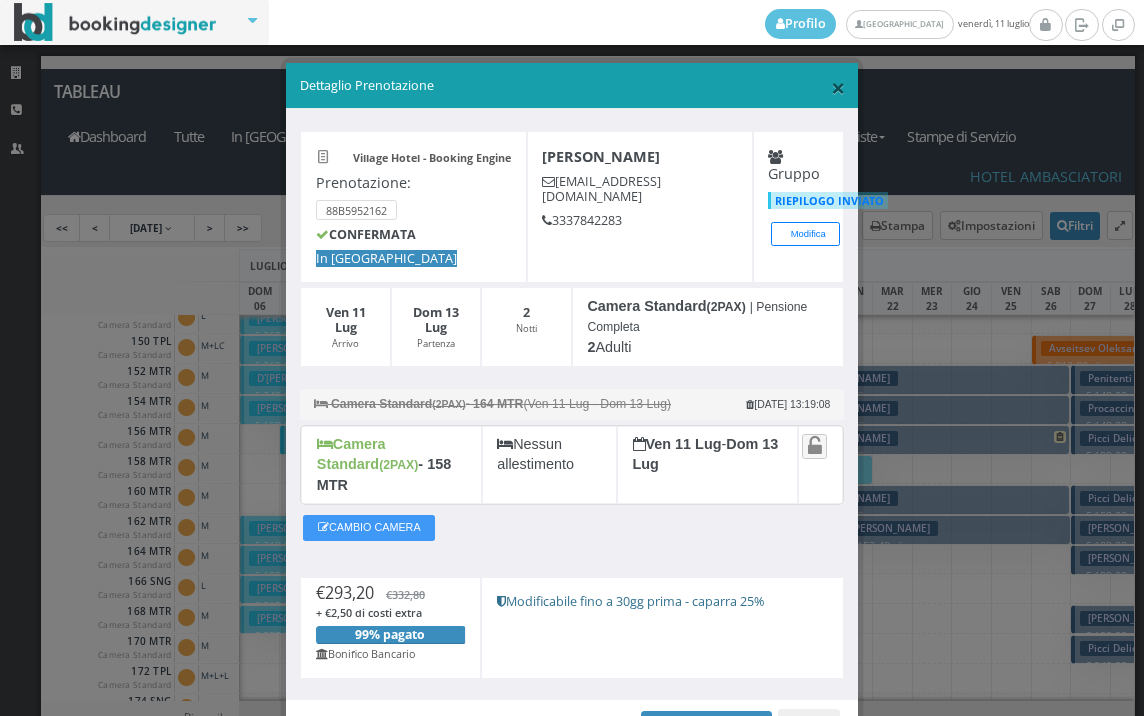 click on "×" at bounding box center [838, 87] 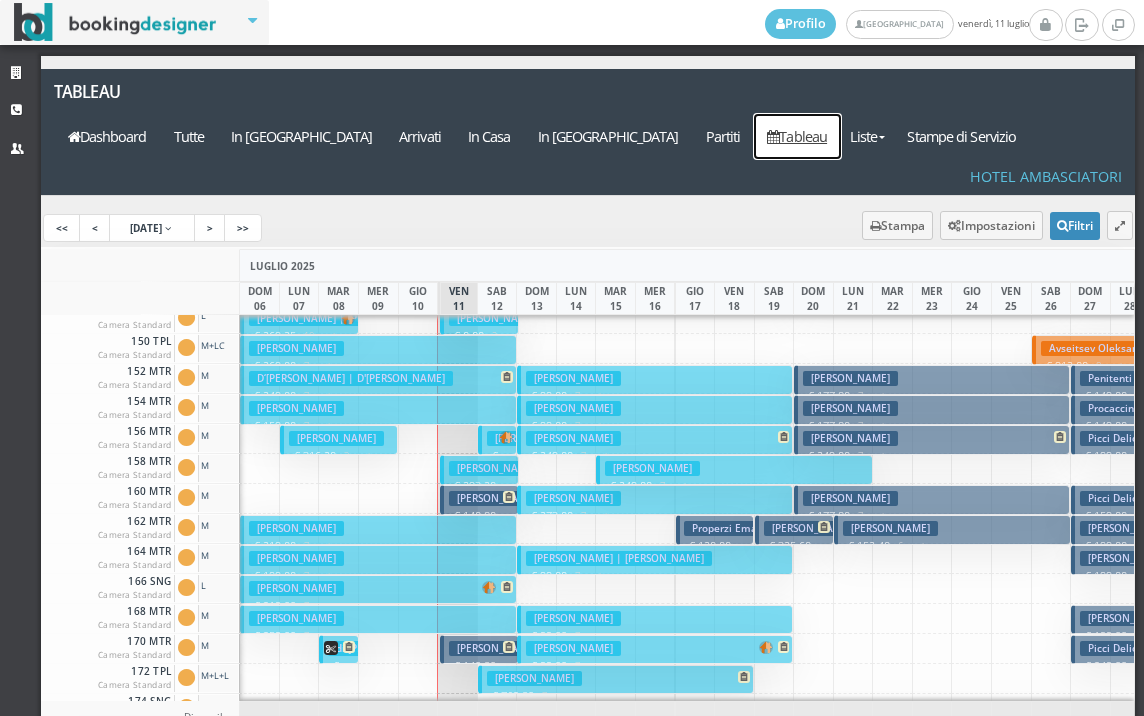 click on "Orsini Maurizio" at bounding box center (496, 468) 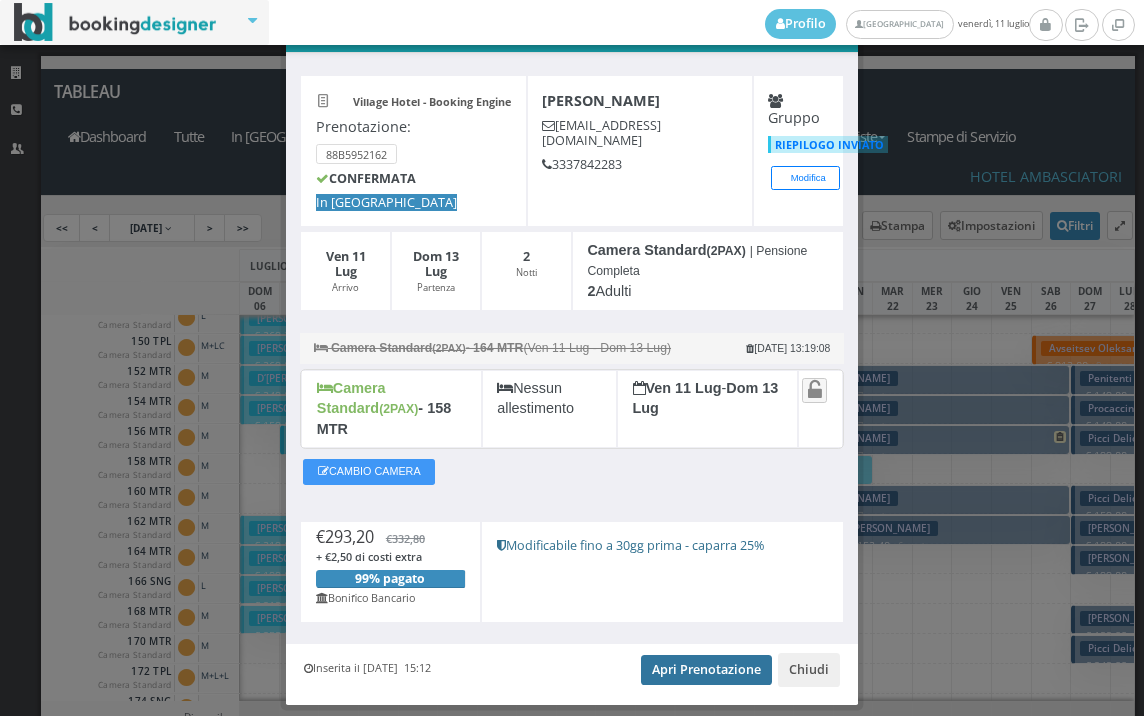 scroll, scrollTop: 97, scrollLeft: 0, axis: vertical 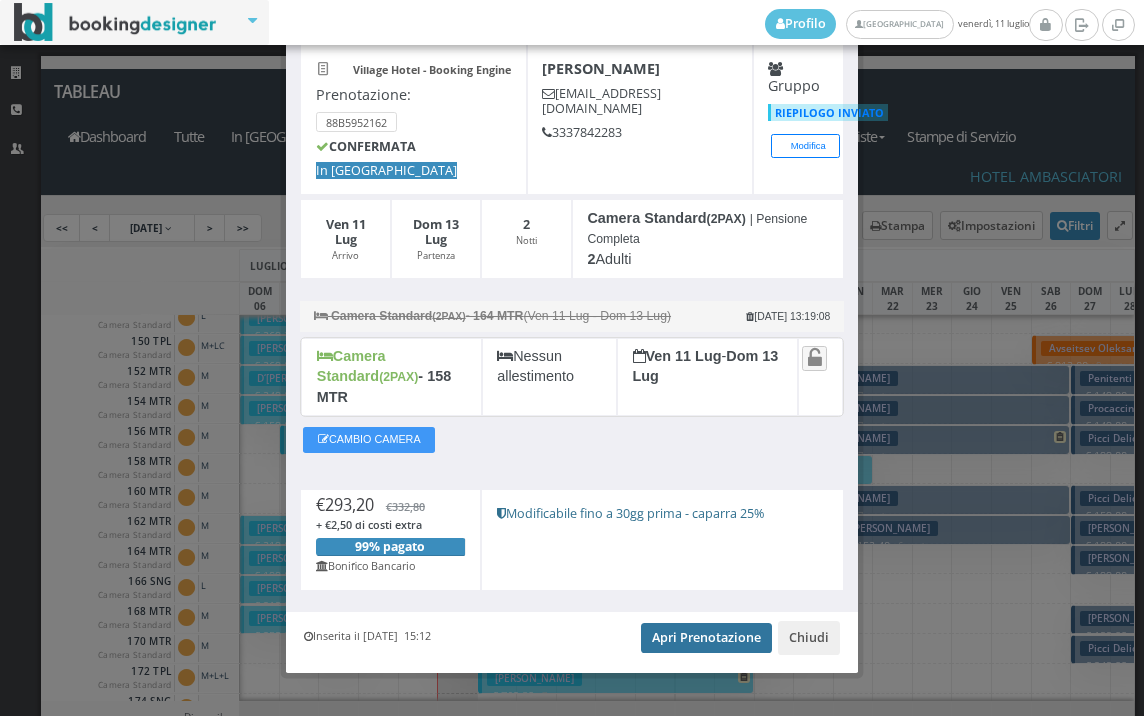click on "Apri Prenotazione" at bounding box center (706, 638) 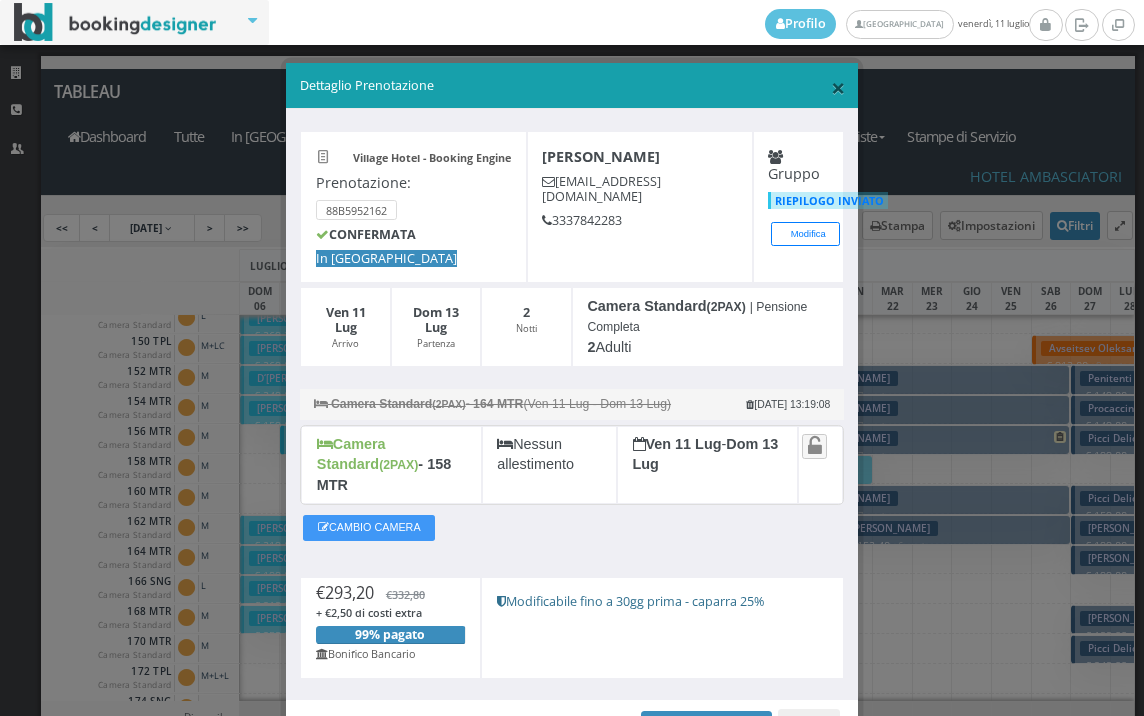 click on "×" at bounding box center [838, 87] 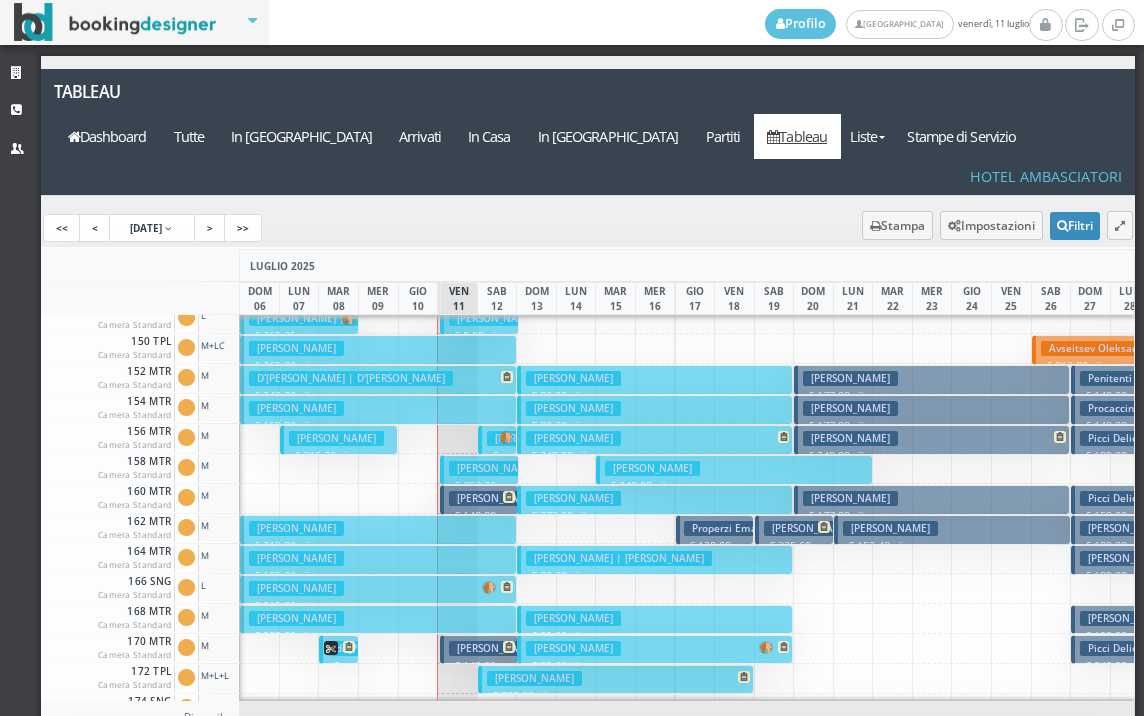 click on "[PERSON_NAME]" at bounding box center [573, 408] 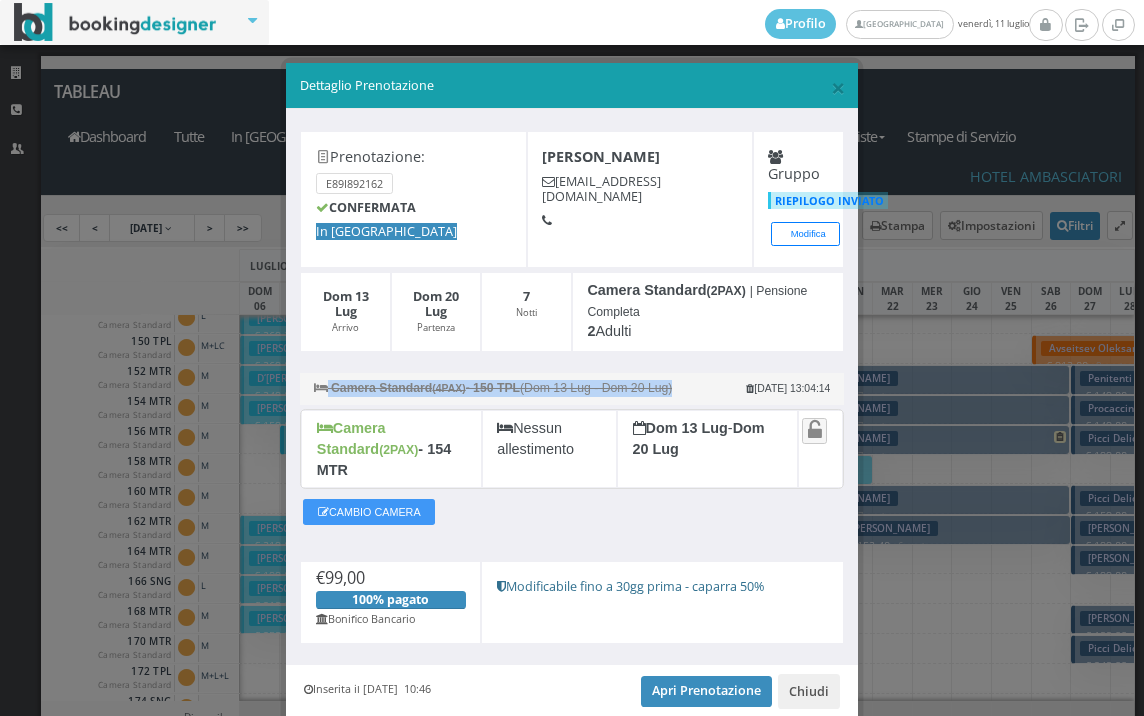 click on "Prenotazione:
E89I892162
CONFERMATA
In Arrivo
Cipiciani Andreina
cipicianiandreina@gmail.com
Gruppo
RIEPILOGO INVIATO
Modifica
Dom 13 Lug
Arrivo
Dom 20 Lug
Partenza
7
Notti
Camera Standard  (2PAX)
| Pensione Completa
2" at bounding box center [572, 387] 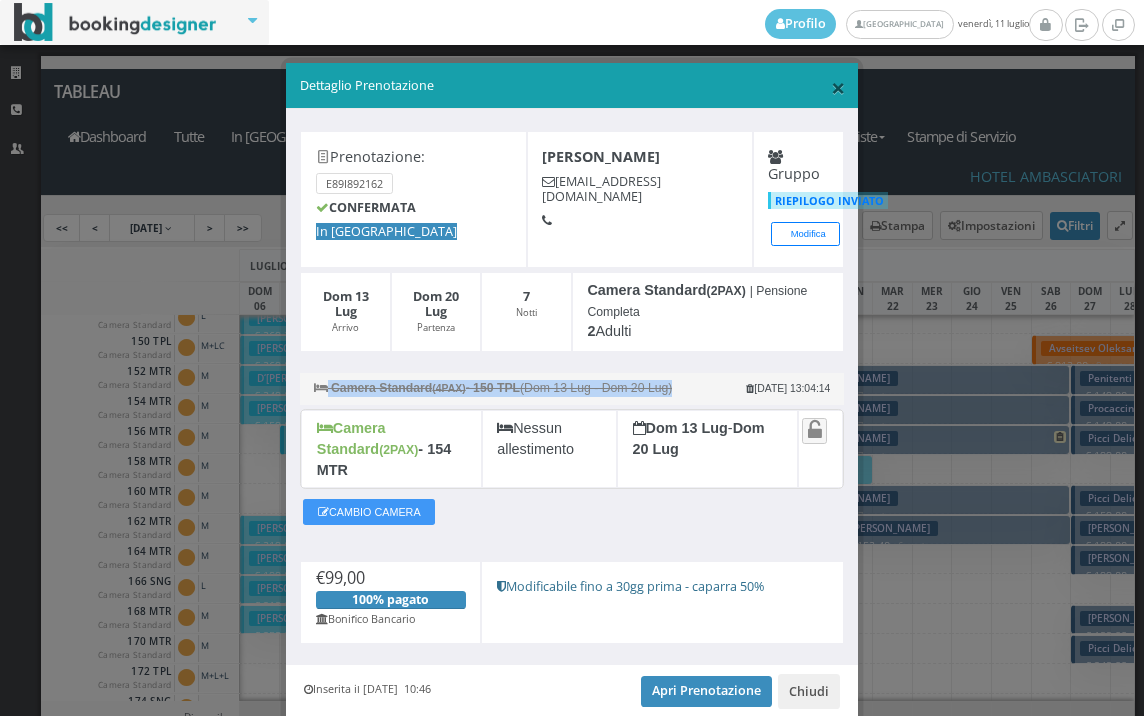 click on "×" at bounding box center [838, 87] 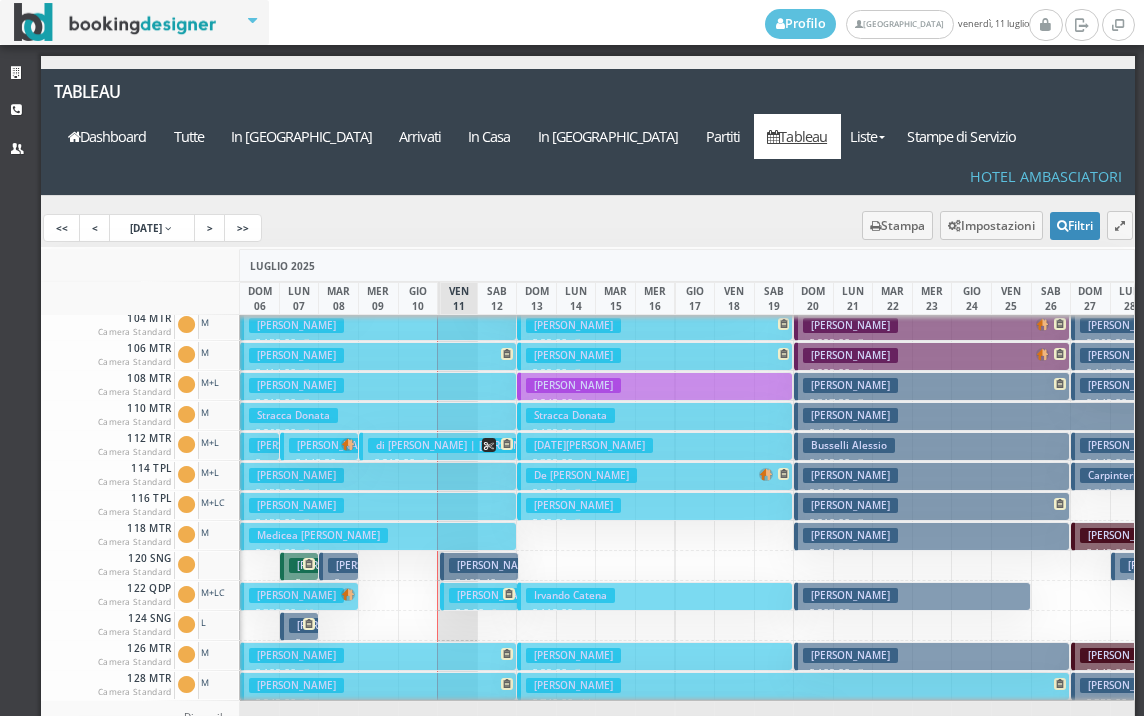 scroll, scrollTop: 0, scrollLeft: 0, axis: both 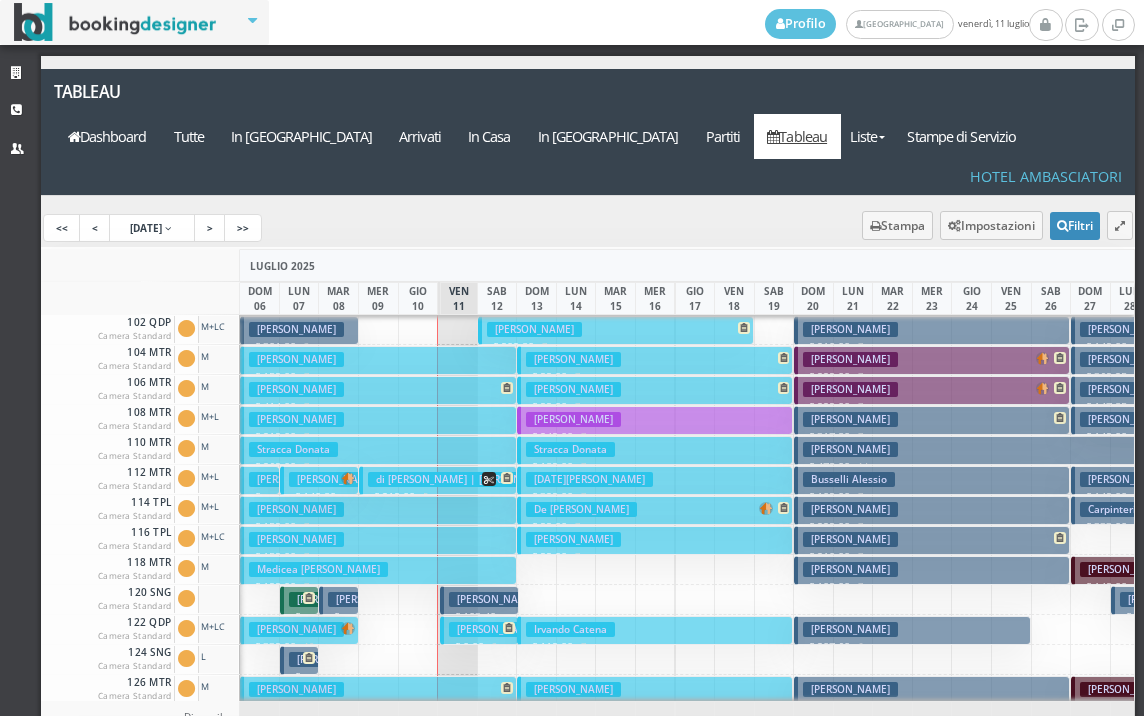 click on "€ 159.00         7 notti" at bounding box center (379, 527) 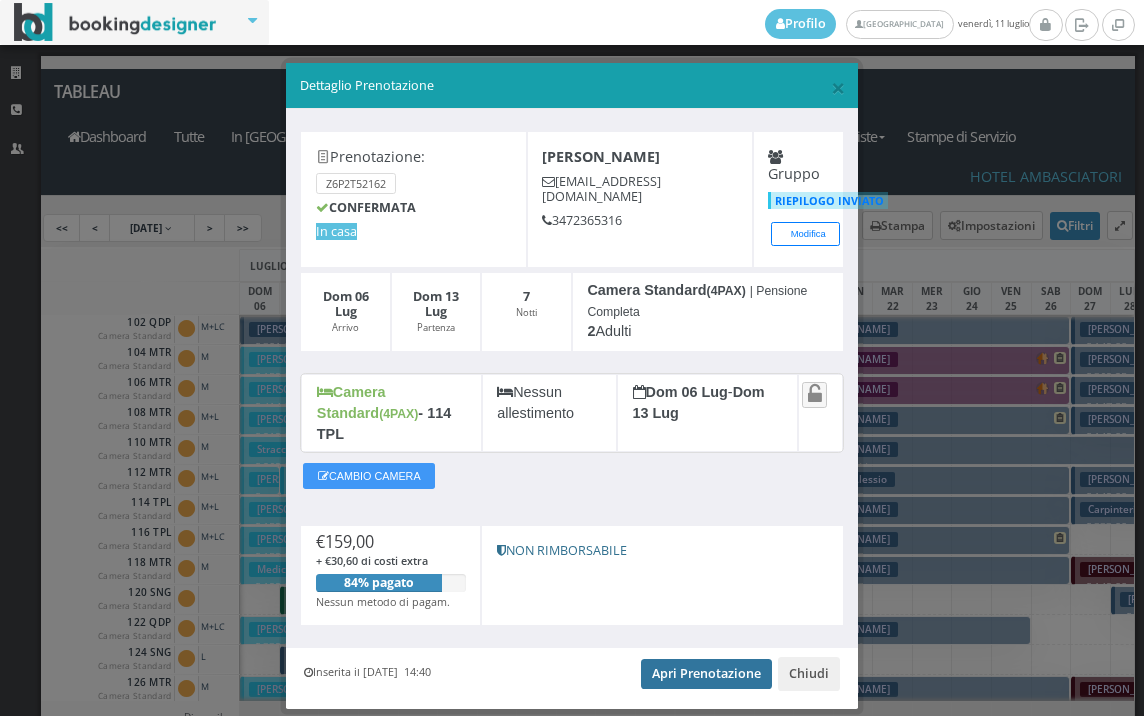 click on "Apri Prenotazione" at bounding box center (706, 674) 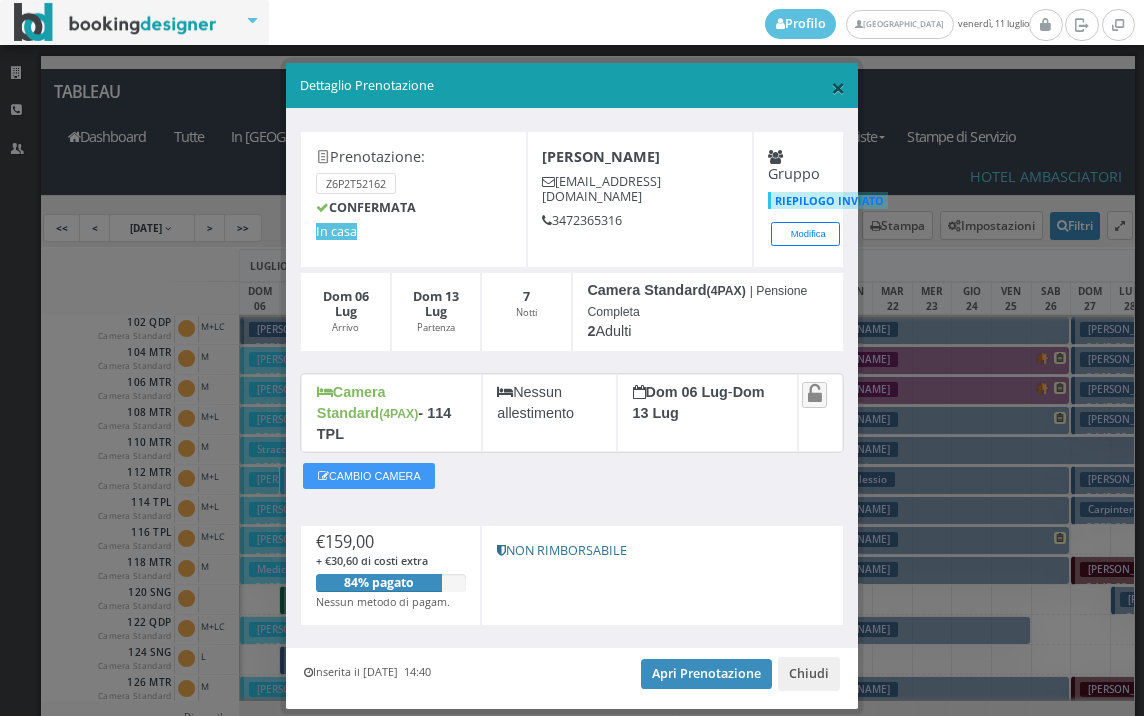 click on "×" at bounding box center (838, 87) 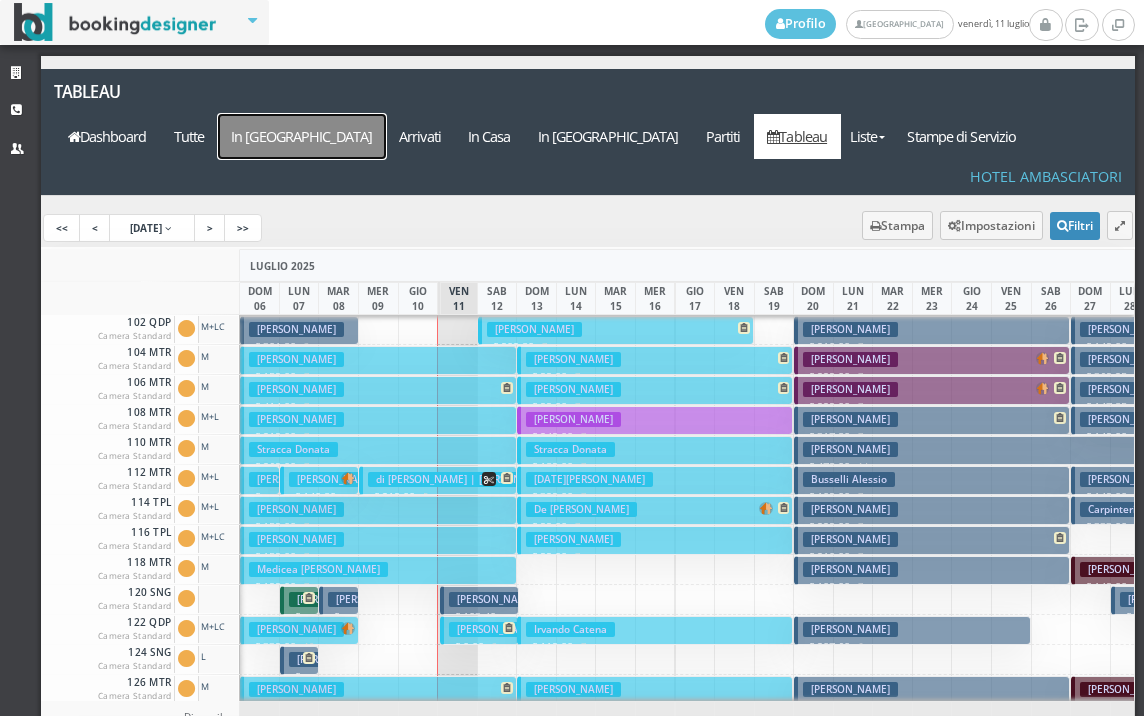 click on "In Arrivo" at bounding box center (302, 136) 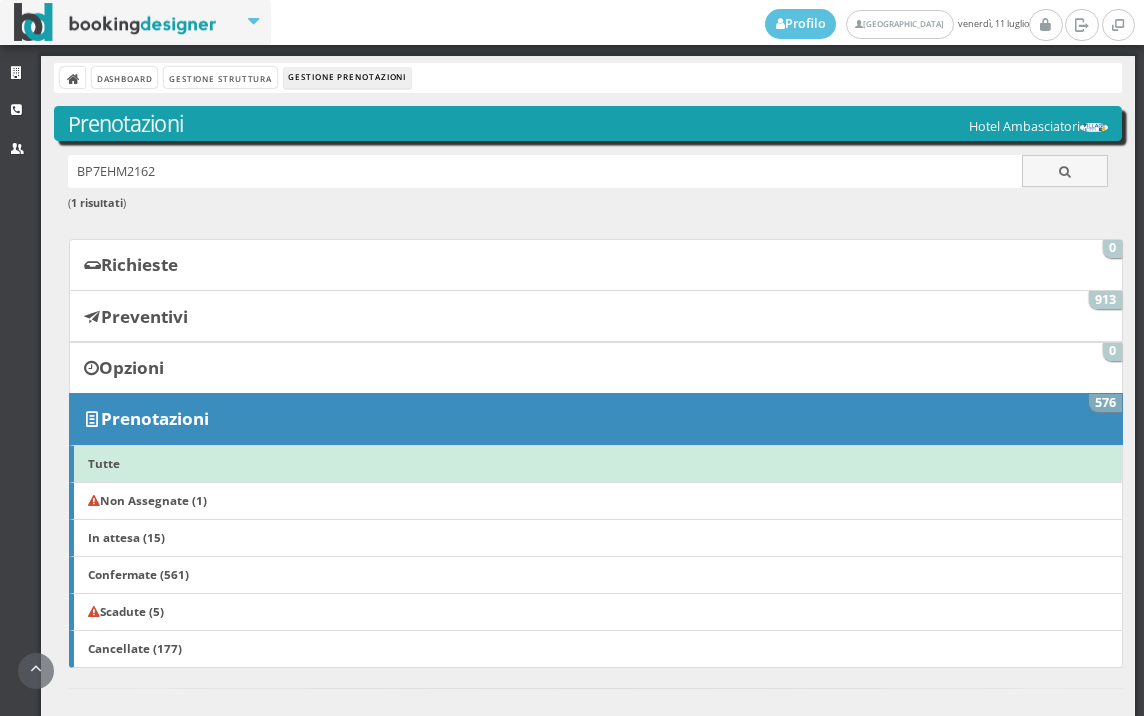 scroll, scrollTop: 0, scrollLeft: 0, axis: both 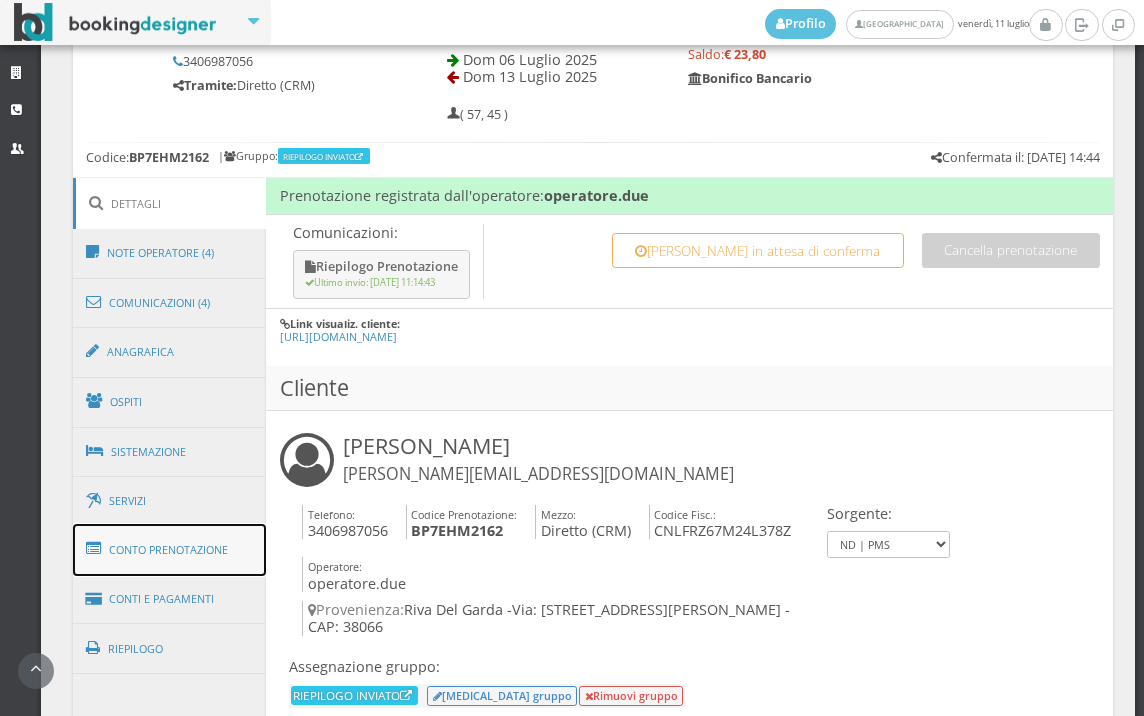 click on "Conto Prenotazione" at bounding box center (170, 550) 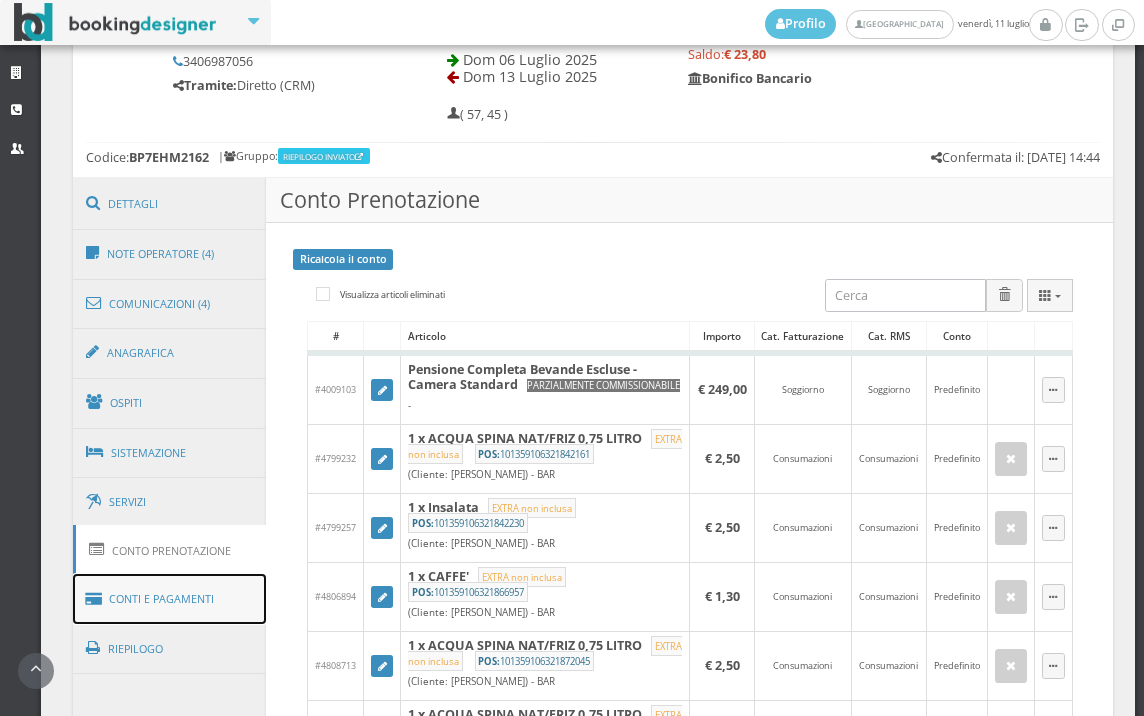 click on "Conti e Pagamenti" at bounding box center [170, 599] 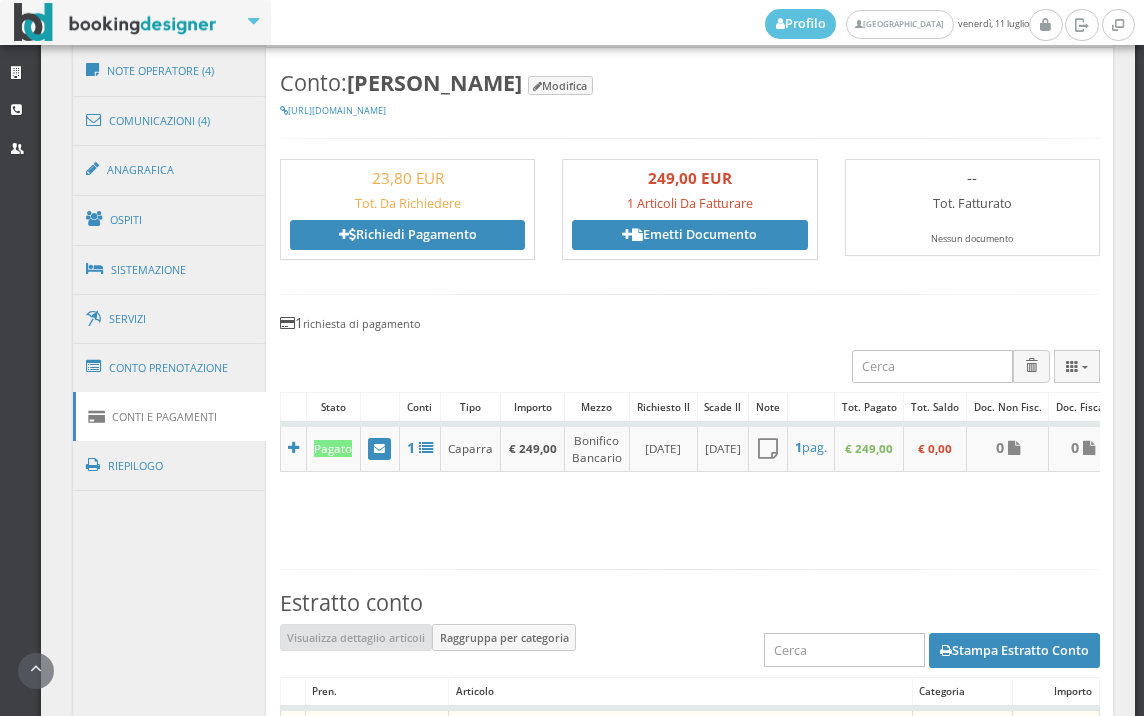 scroll, scrollTop: 1191, scrollLeft: 0, axis: vertical 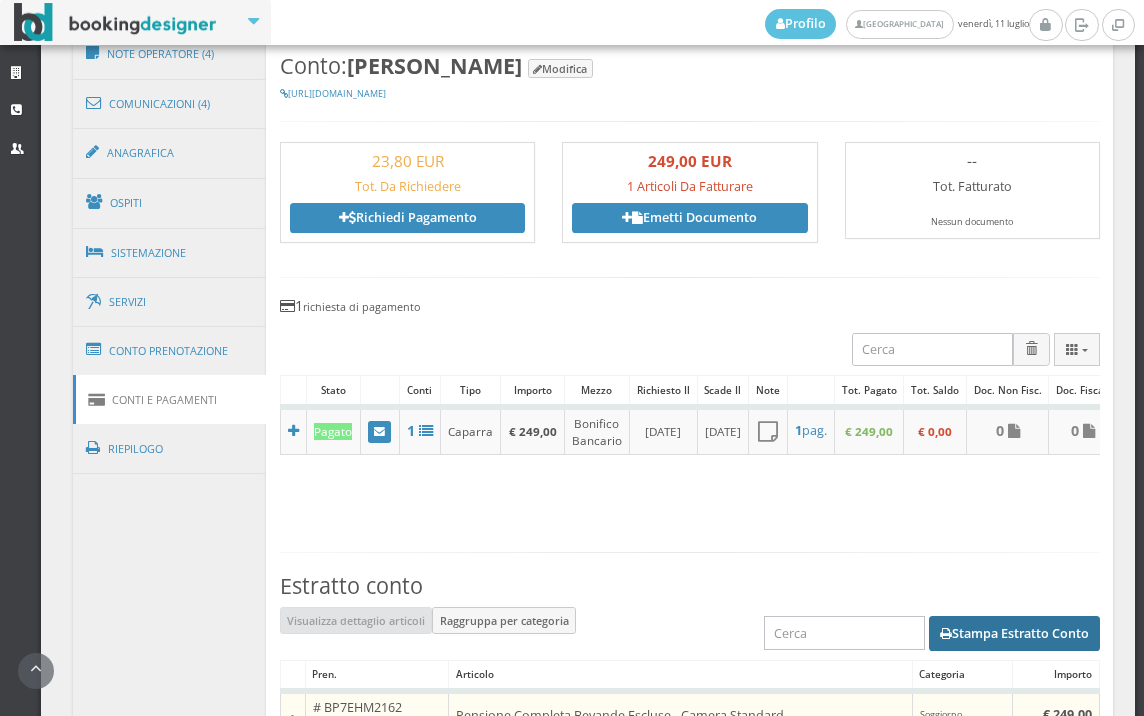 click on "Stampa Estratto Conto" at bounding box center [1014, 633] 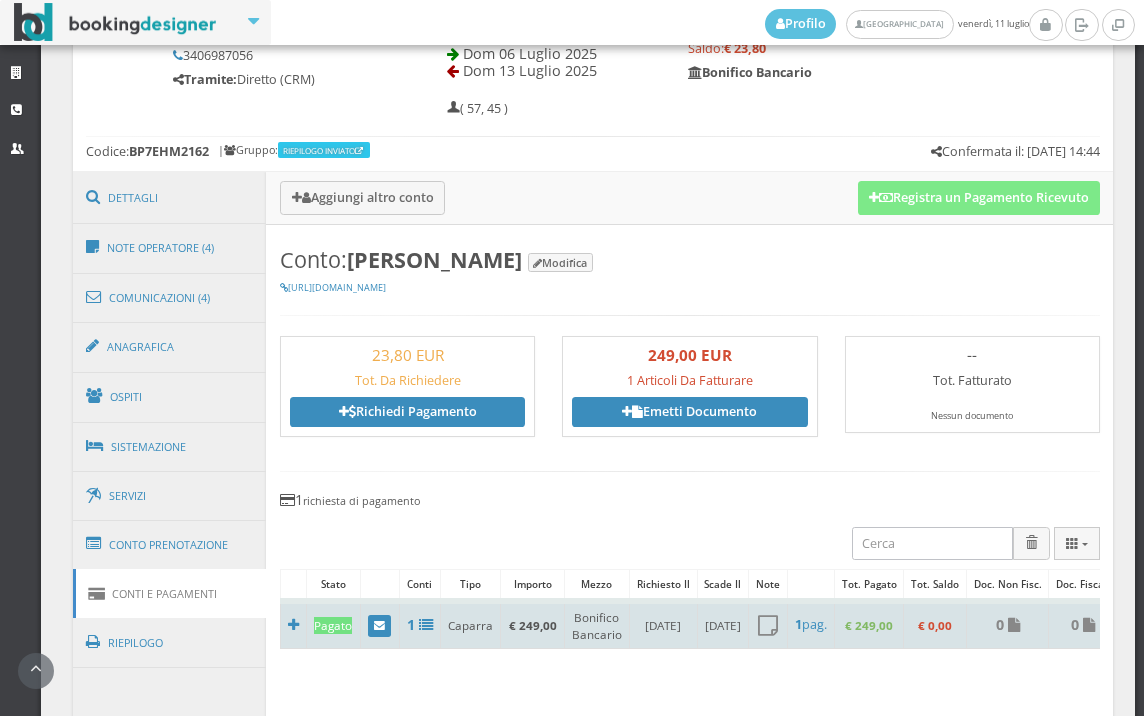 scroll, scrollTop: 968, scrollLeft: 0, axis: vertical 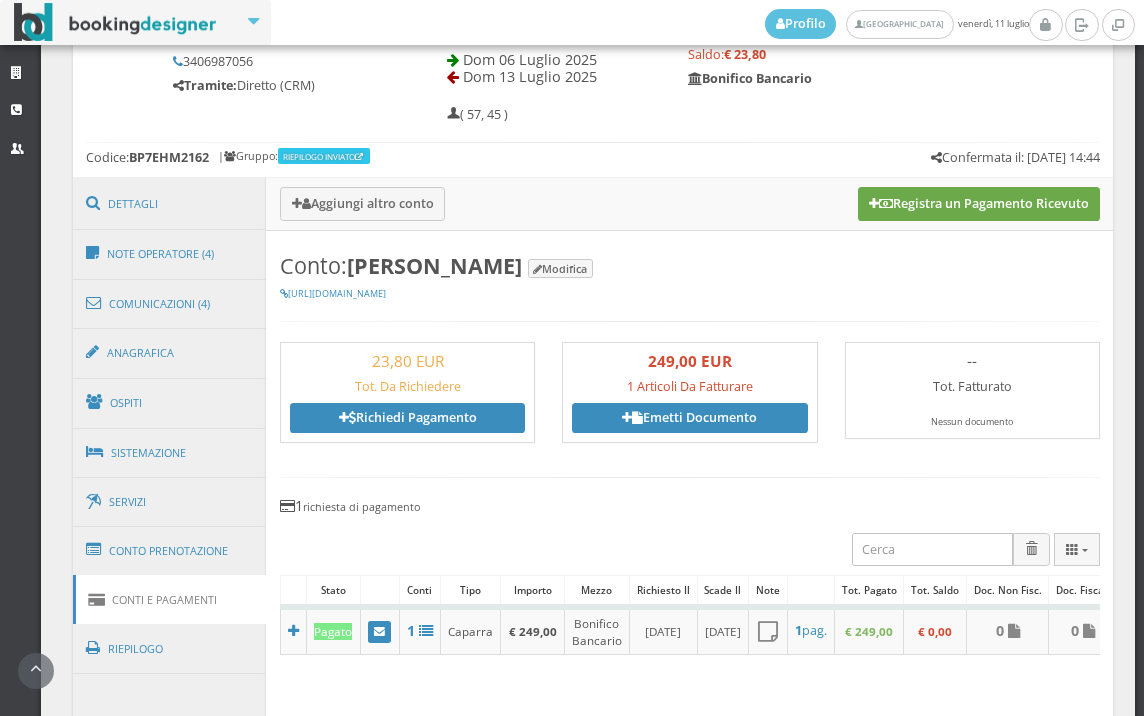 click on "Registra un Pagamento Ricevuto" at bounding box center [979, 204] 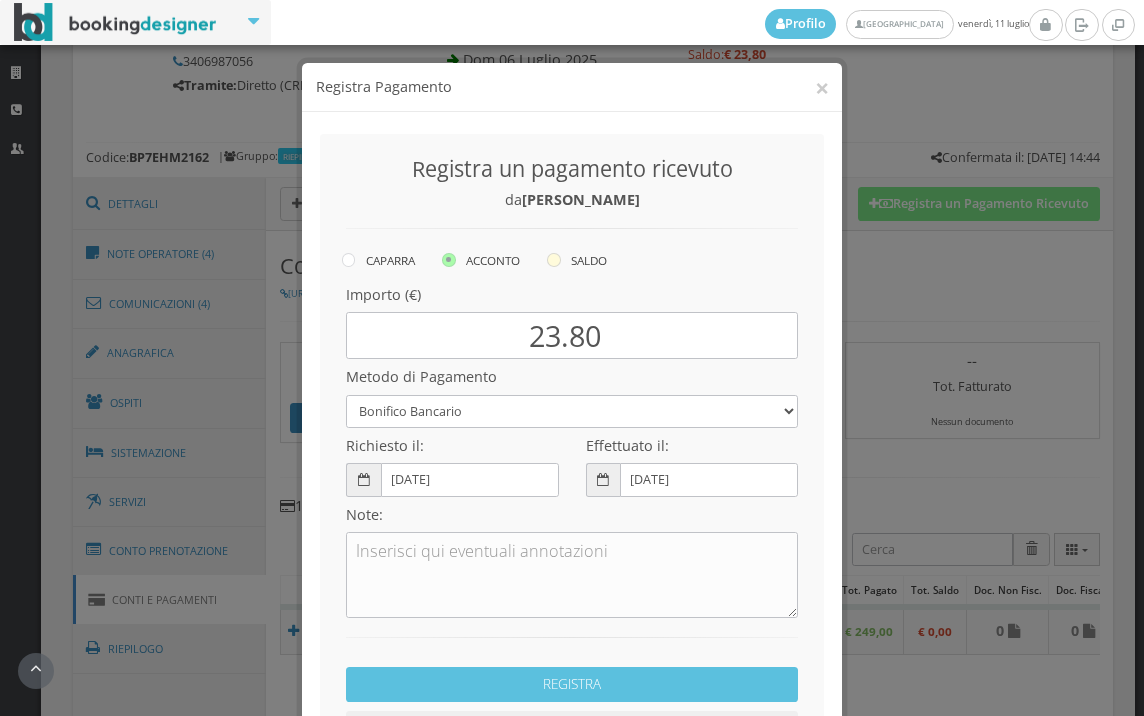 click at bounding box center (554, 260) 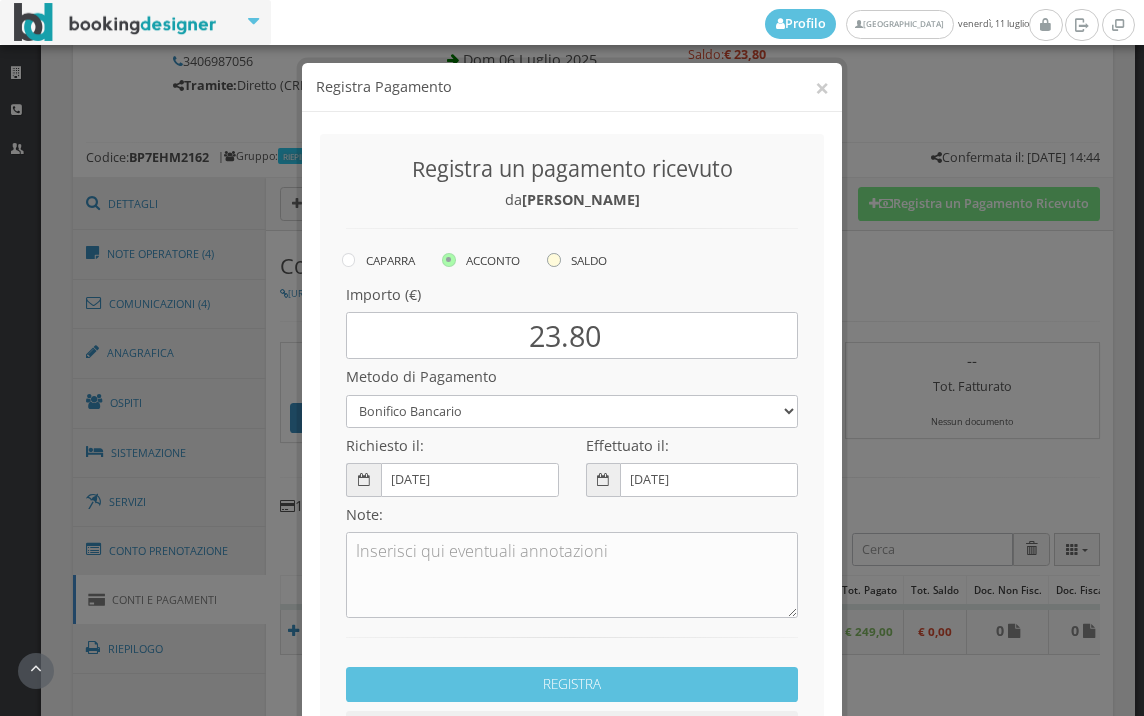 click on "SALDO" at bounding box center (-8464, 258) 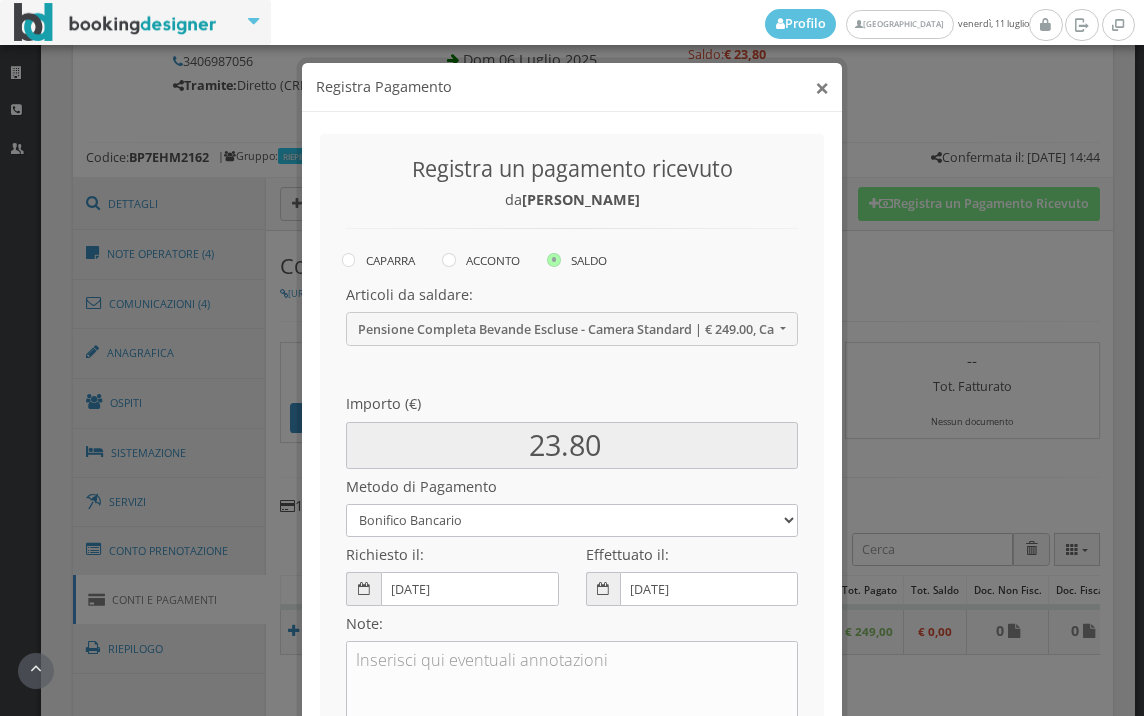 click on "×" at bounding box center [822, 87] 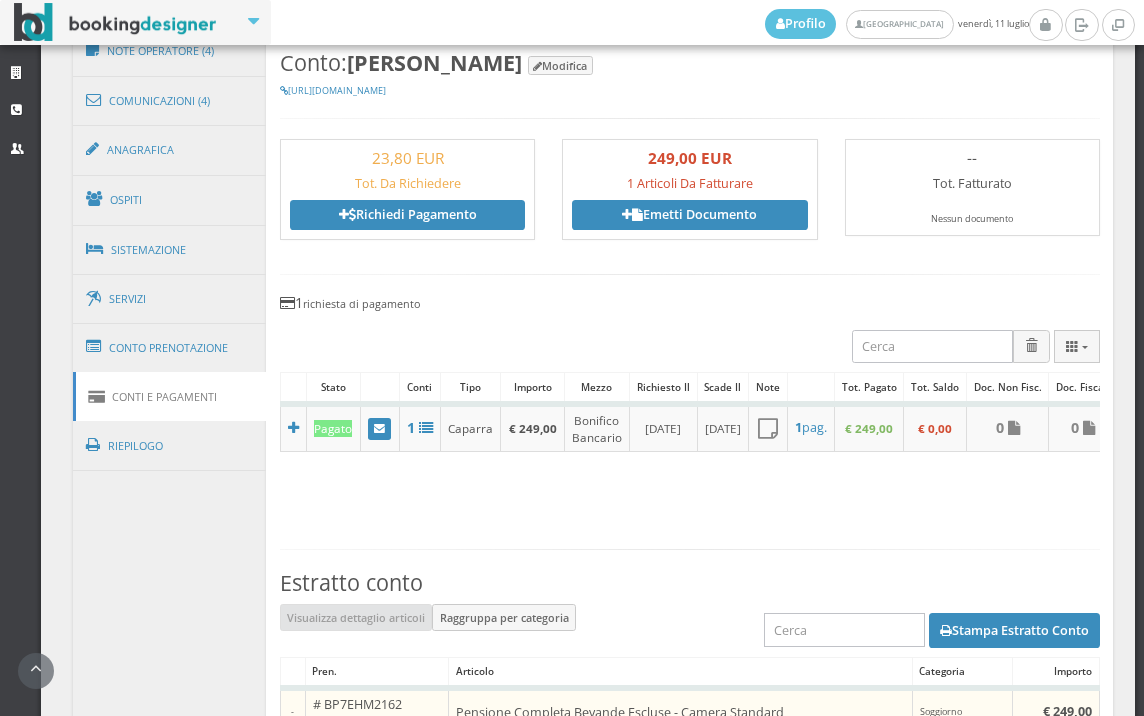 scroll, scrollTop: 1191, scrollLeft: 0, axis: vertical 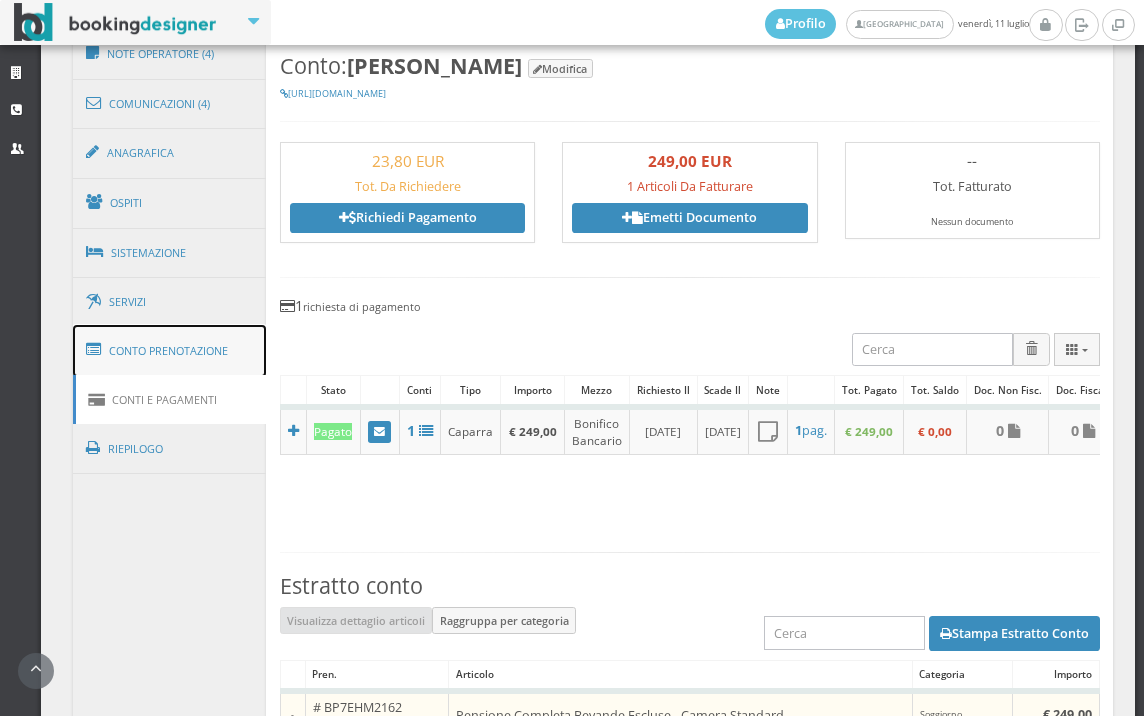 click on "Conto Prenotazione" at bounding box center [170, 351] 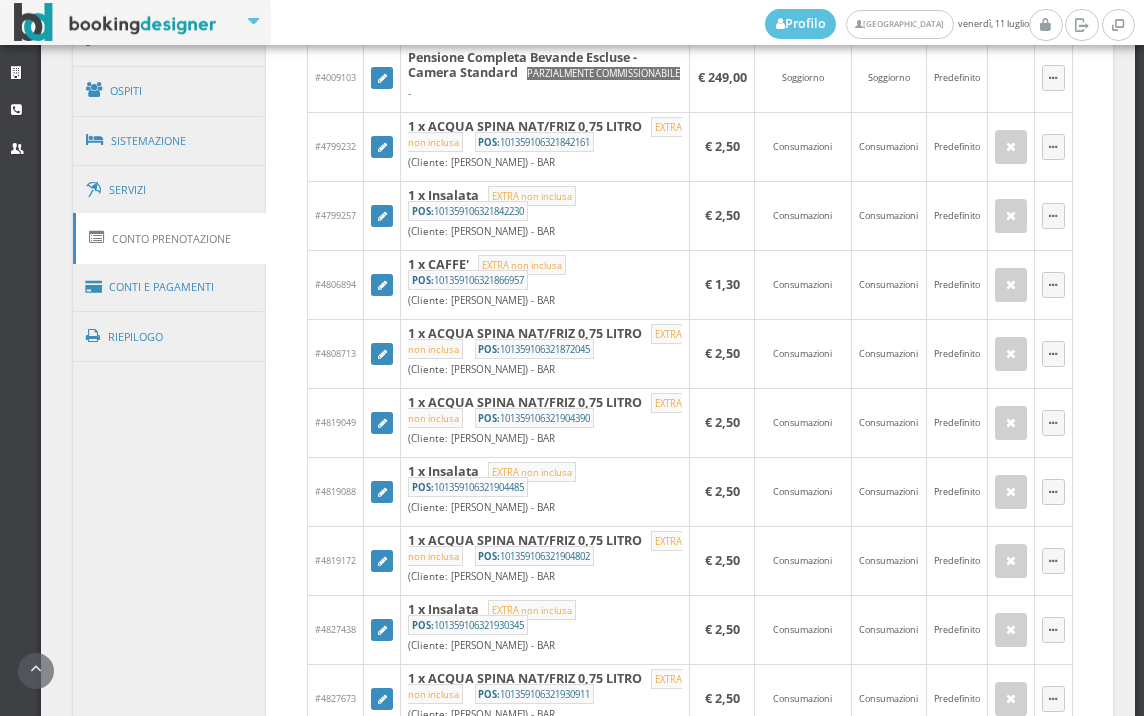 scroll, scrollTop: 1302, scrollLeft: 0, axis: vertical 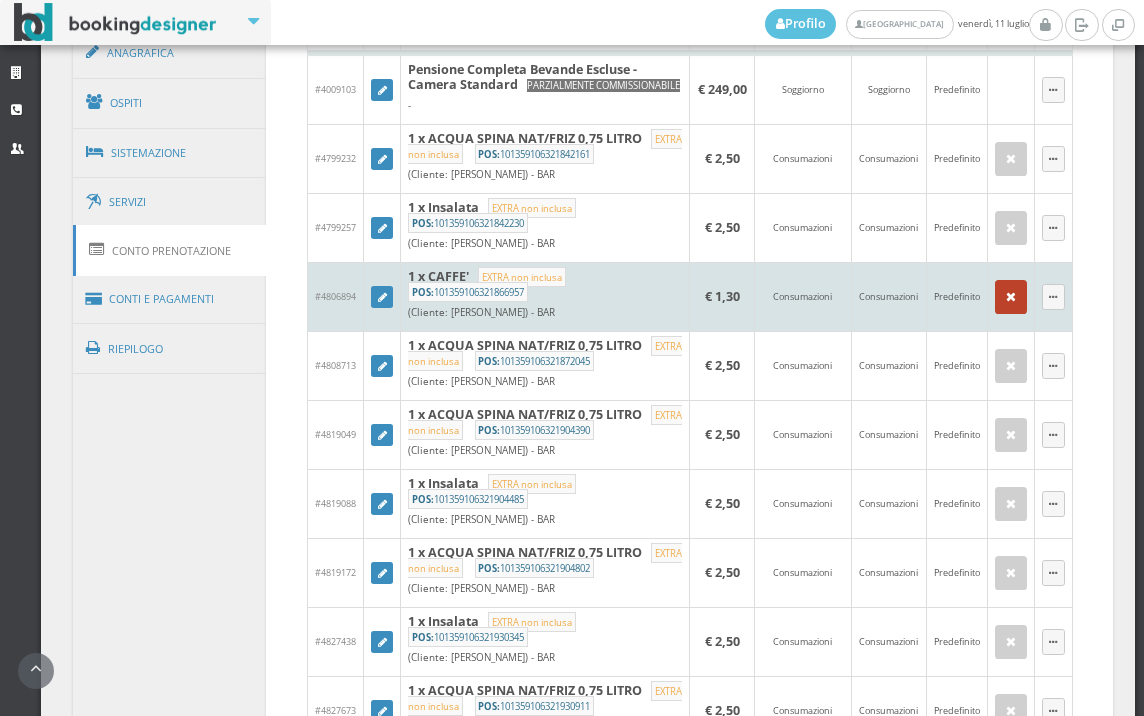 click at bounding box center [1011, 297] 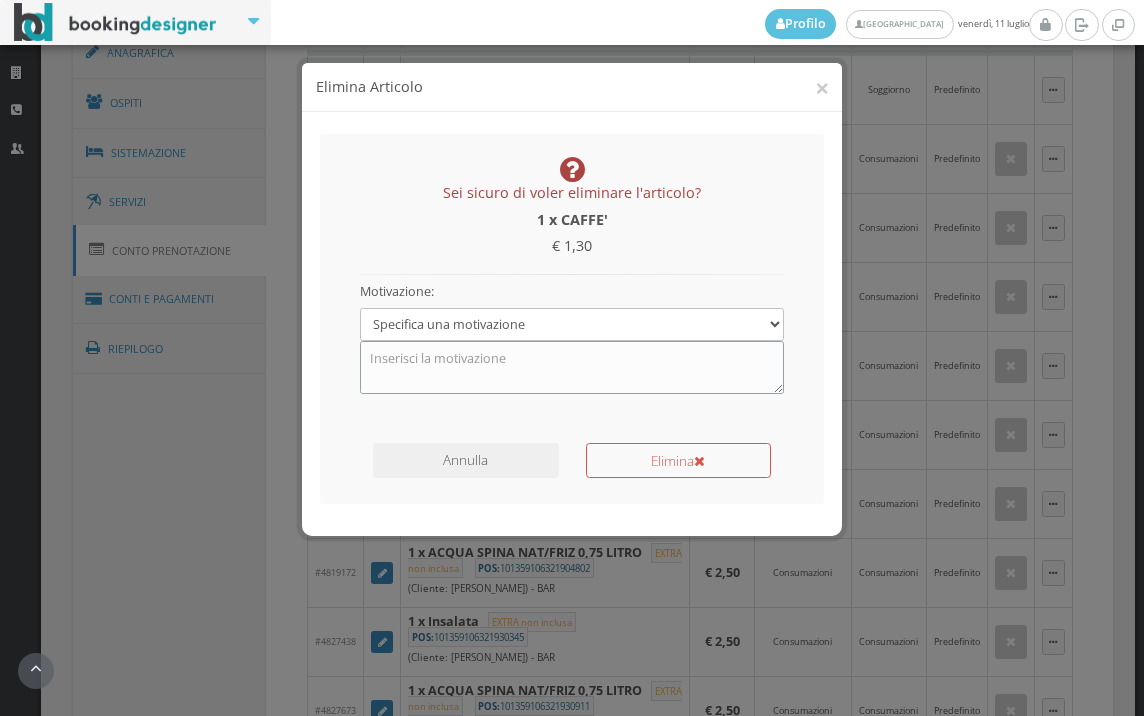 click at bounding box center [572, 367] 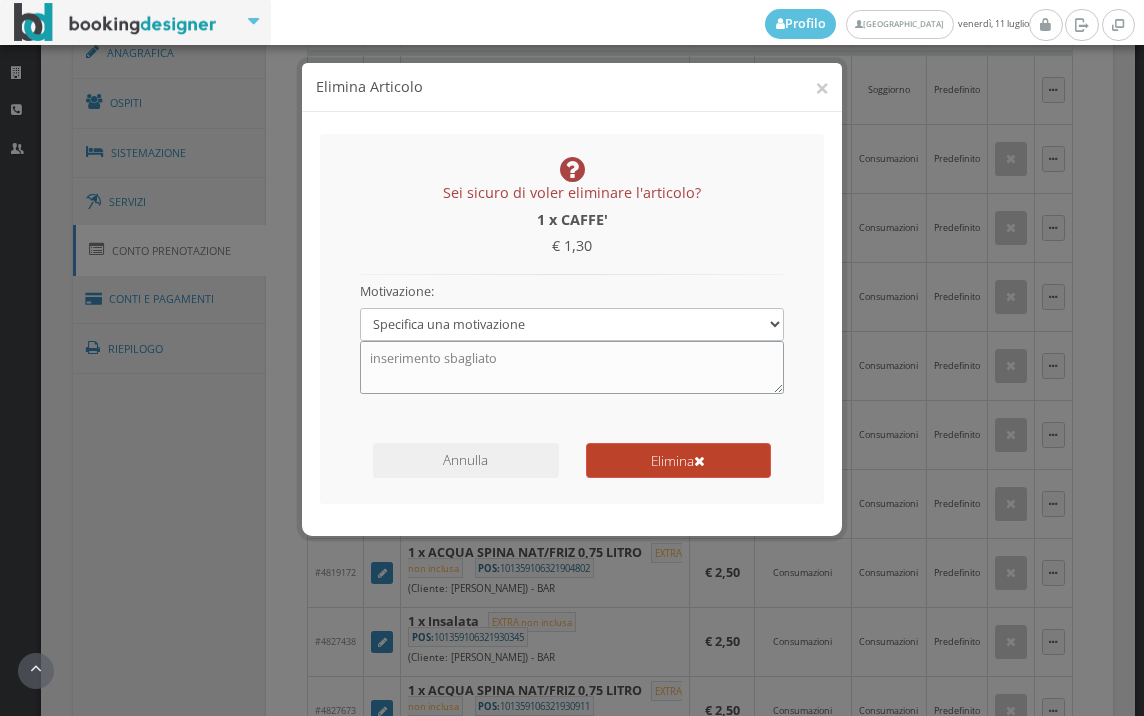 type on "inserimento sbagliato" 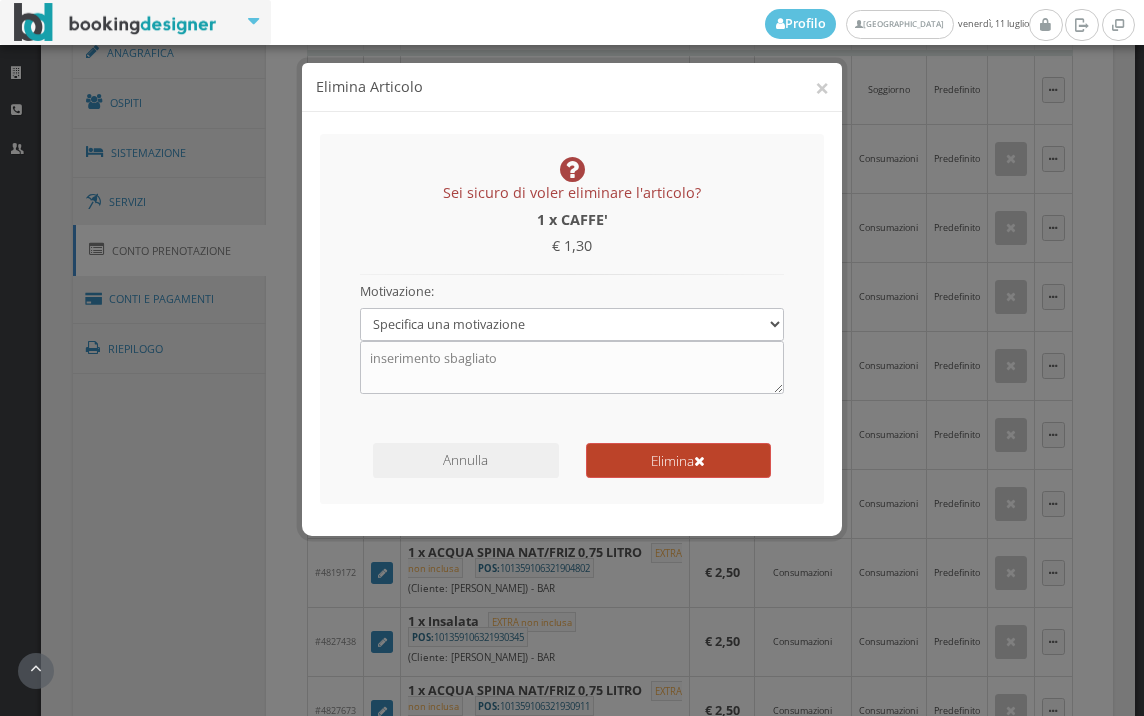 click on "Elimina" at bounding box center (678, 460) 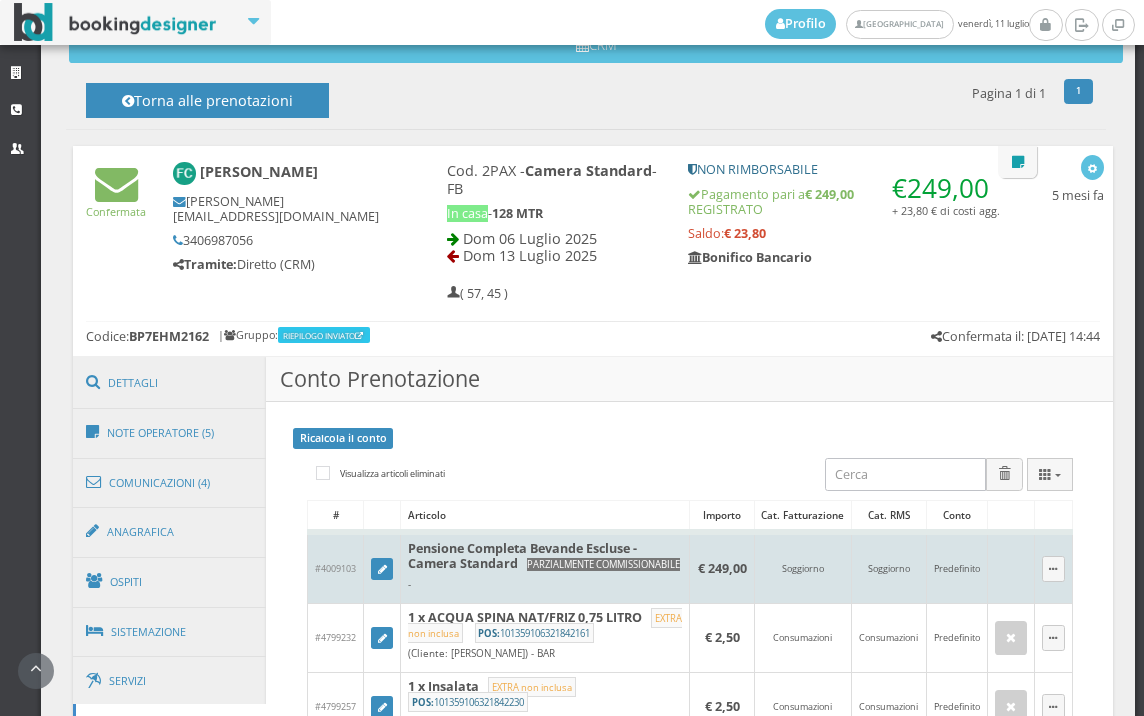 scroll, scrollTop: 746, scrollLeft: 0, axis: vertical 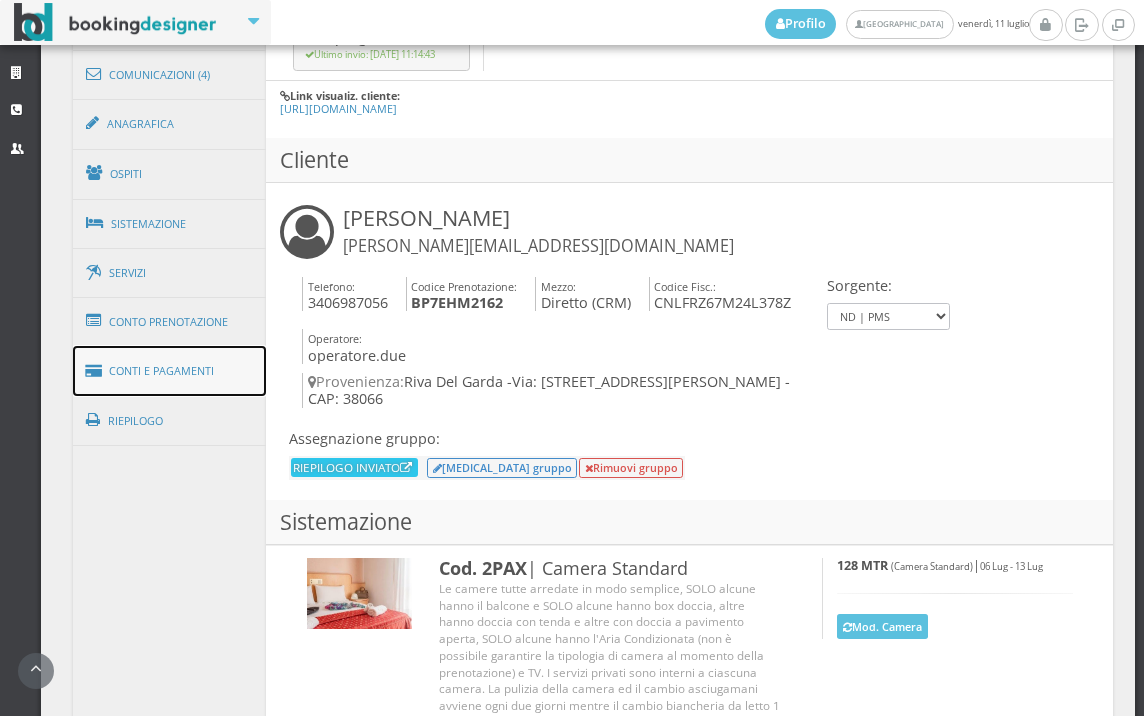 click on "Conti e Pagamenti" at bounding box center (170, 371) 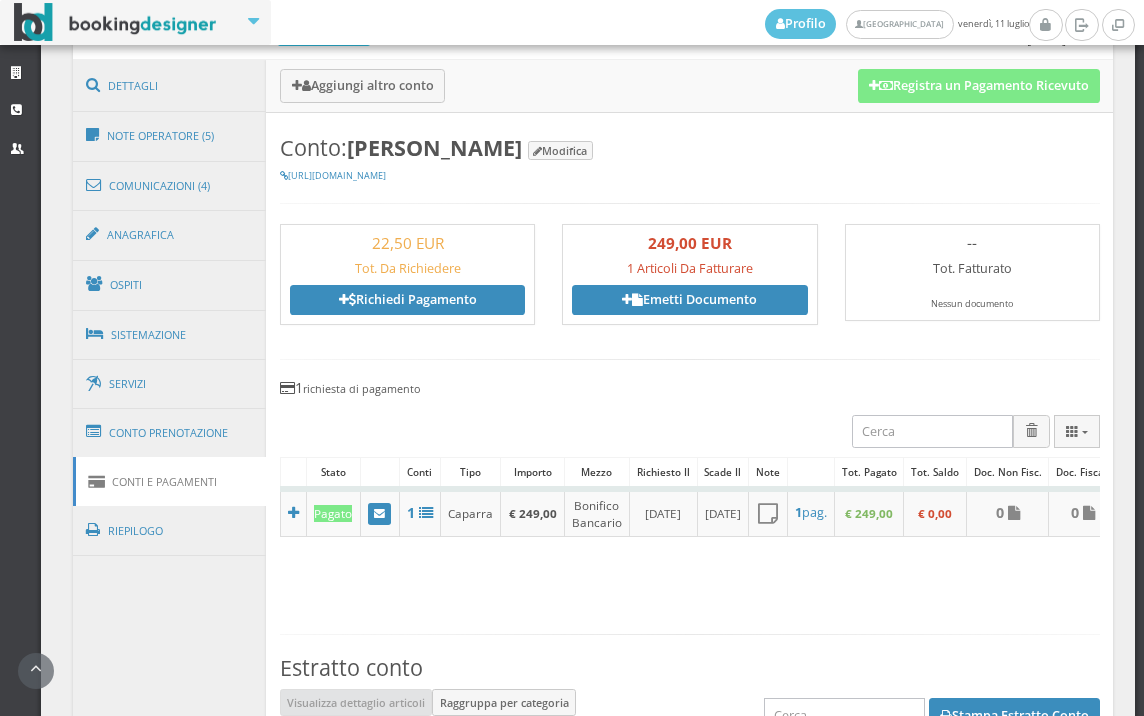 scroll, scrollTop: 888, scrollLeft: 0, axis: vertical 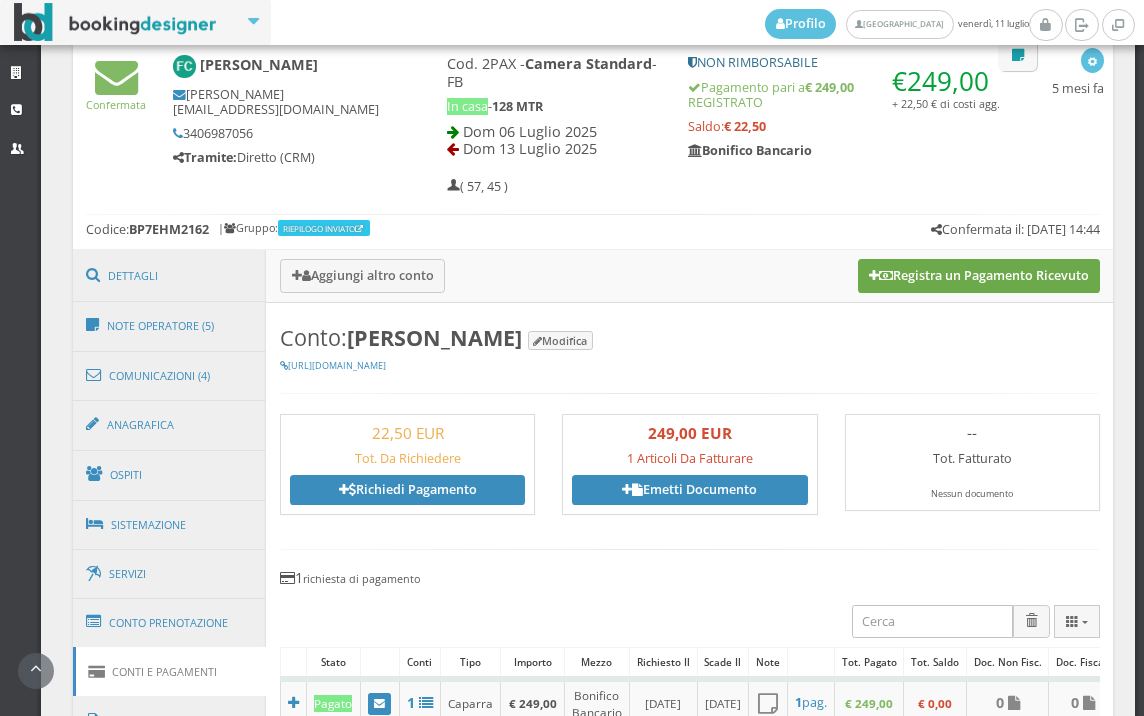 click at bounding box center (886, 276) 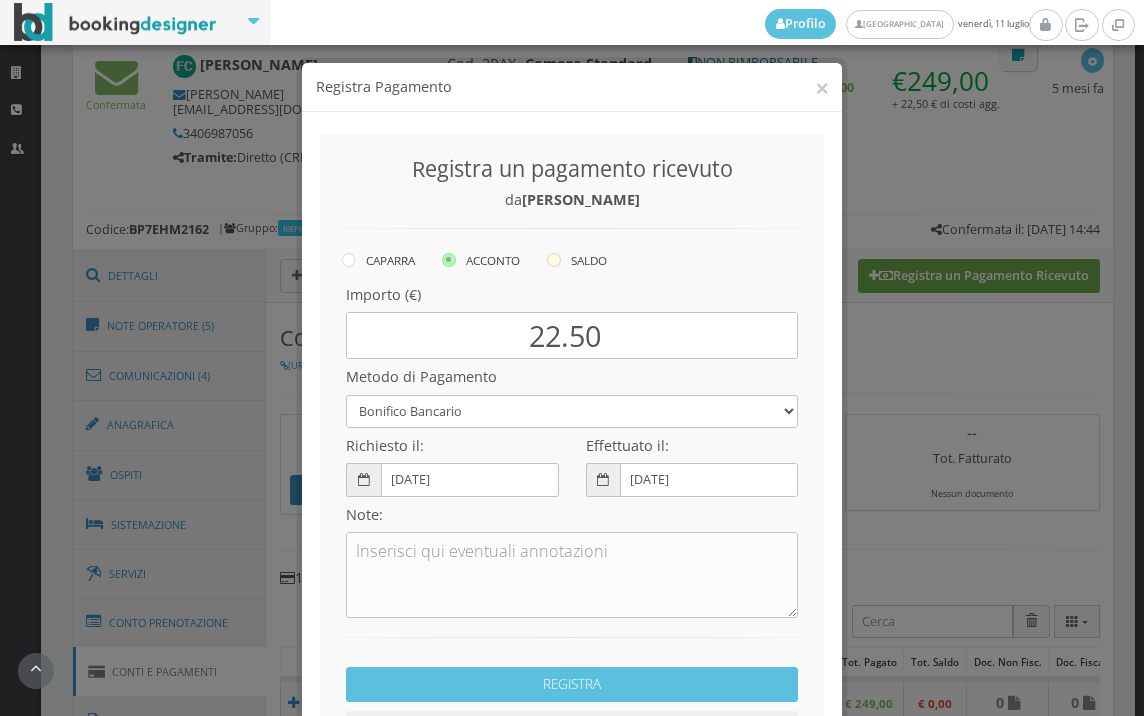 click at bounding box center [554, 260] 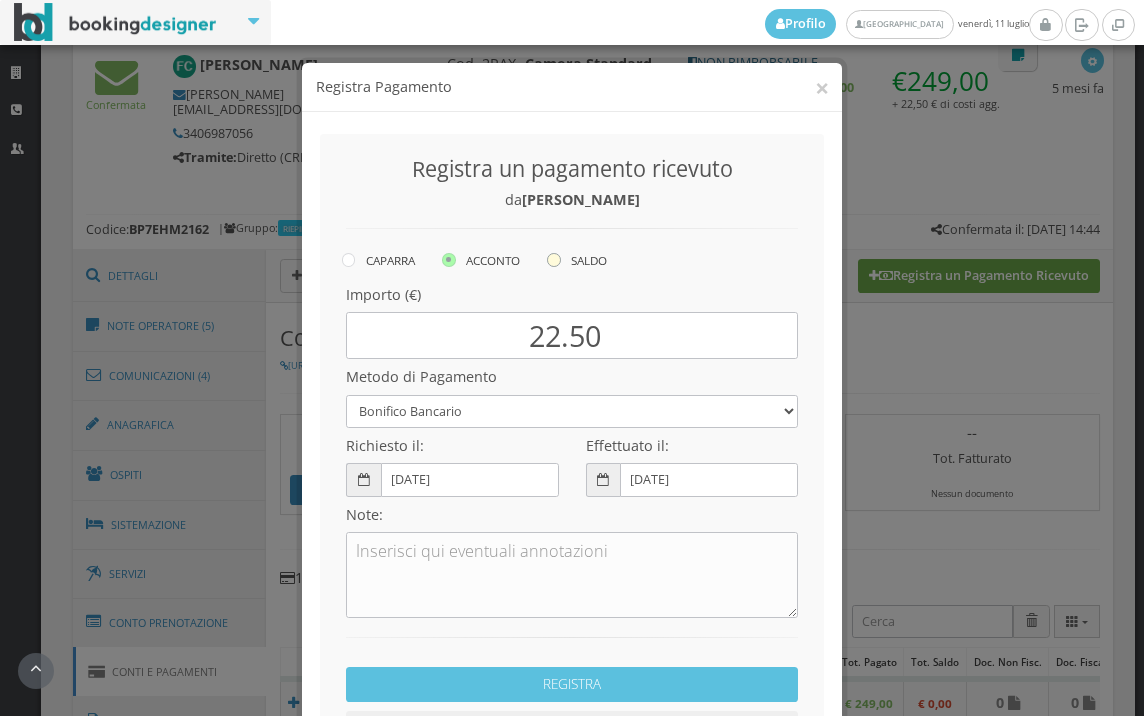 click on "SALDO" at bounding box center (-8464, 258) 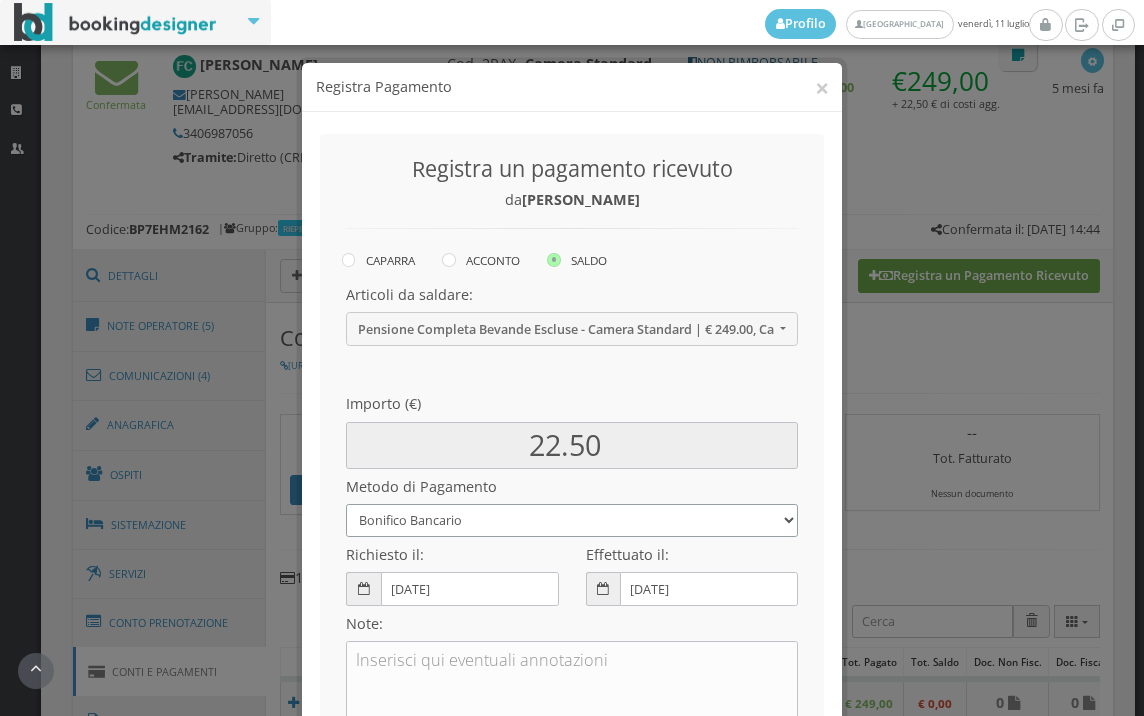 click on "Bonifico Bancario
BONIFICO SUM UP
Contanti
Assegno Bancario
Assegno Circolare
Vaglia Postale
Voucher
Tramite [DOMAIN_NAME]
Bonus vacanze (Dl n. 34/2020)
POS (in loco)
Pagamento online con carta di credito (Stripe)
Pagamento online con carta di credito (Stripe) !
Pagamento in 3 rate senza interessi con Scalapay
Pagamento in 4 rate senza interessi con Scalapay
Tramite PROMOTODAY" at bounding box center [572, 520] 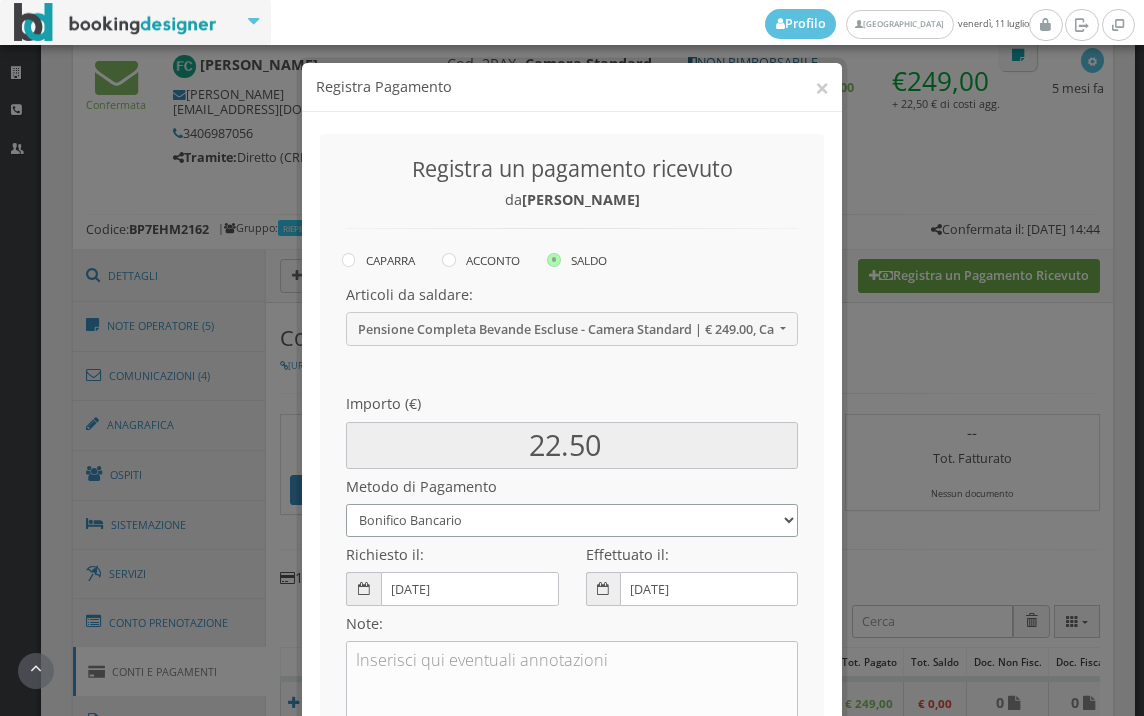 select 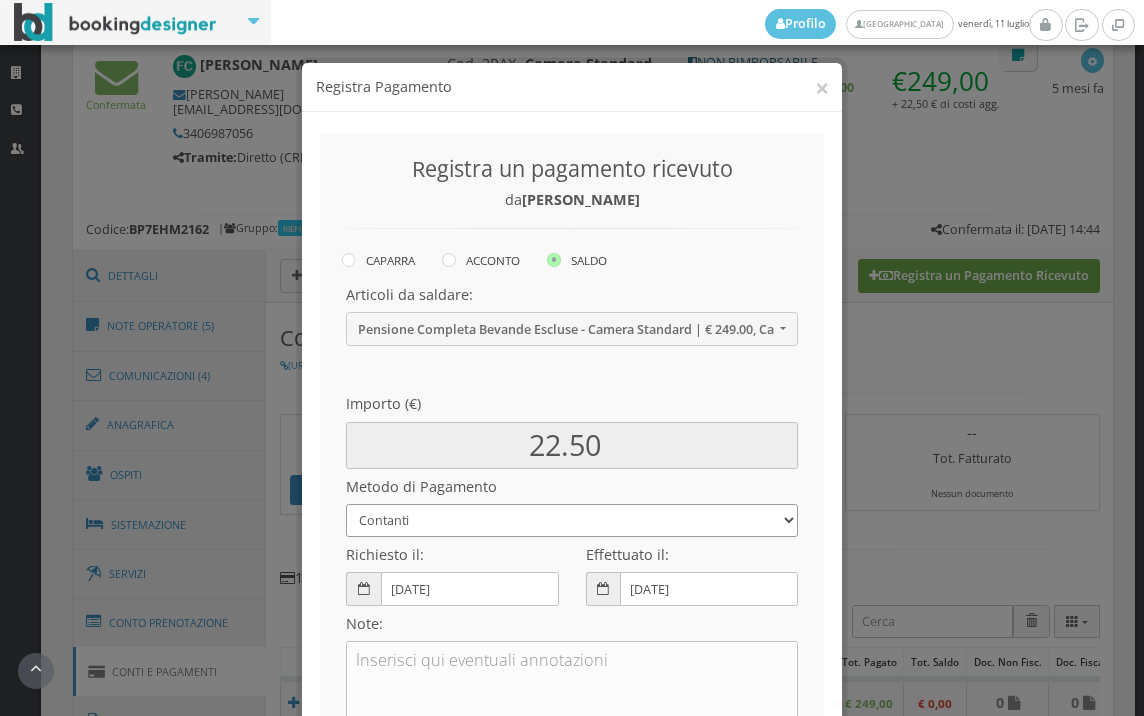 click on "Bonifico Bancario
BONIFICO SUM UP
Contanti
Assegno Bancario
Assegno Circolare
Vaglia Postale
Voucher
Tramite [DOMAIN_NAME]
Bonus vacanze (Dl n. 34/2020)
POS (in loco)
Pagamento online con carta di credito (Stripe)
Pagamento online con carta di credito (Stripe) !
Pagamento in 3 rate senza interessi con Scalapay
Pagamento in 4 rate senza interessi con Scalapay
Tramite PROMOTODAY" at bounding box center (572, 520) 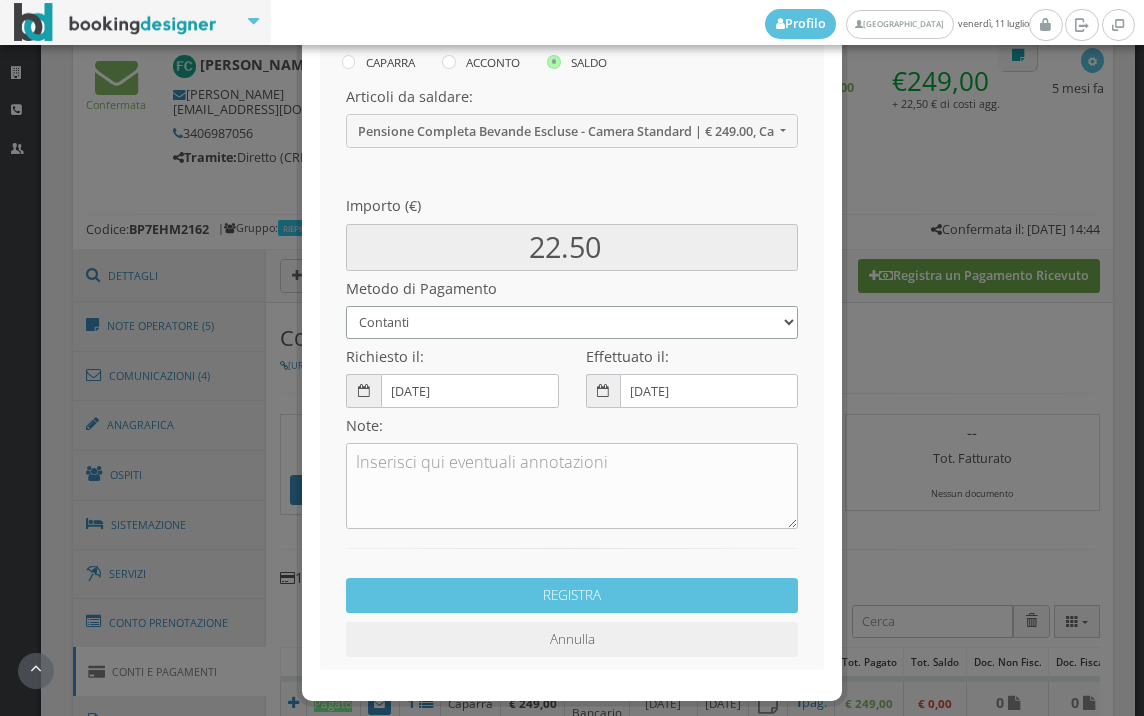 scroll, scrollTop: 222, scrollLeft: 0, axis: vertical 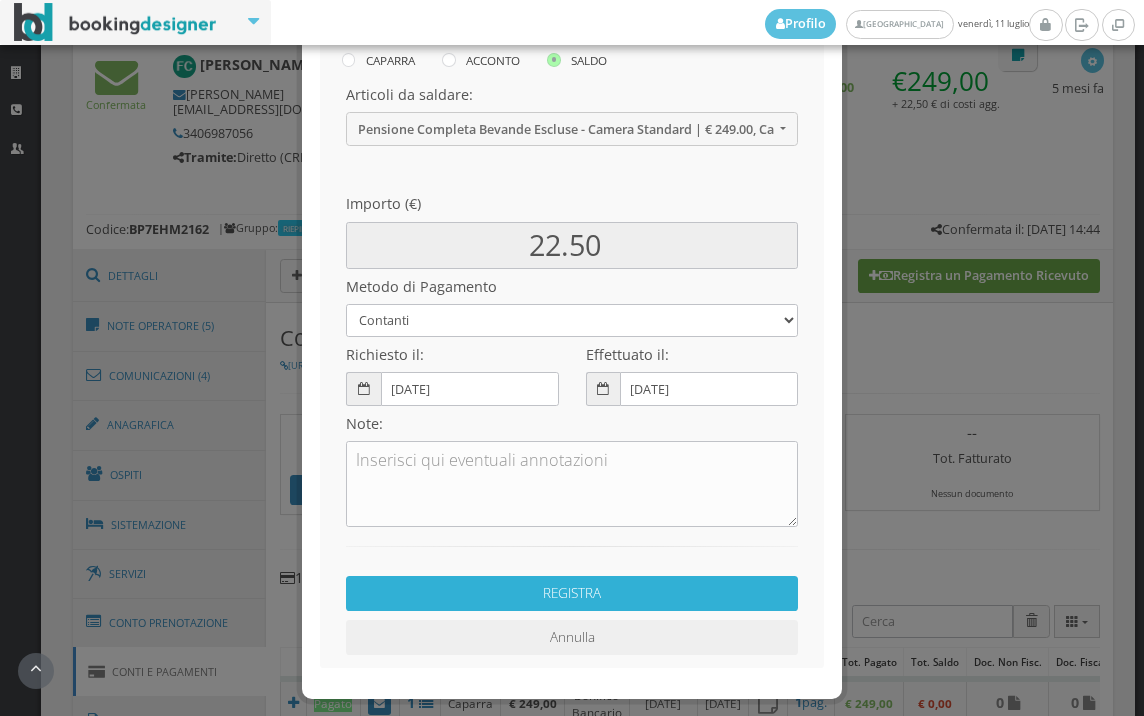 click on "REGISTRA" at bounding box center [572, 593] 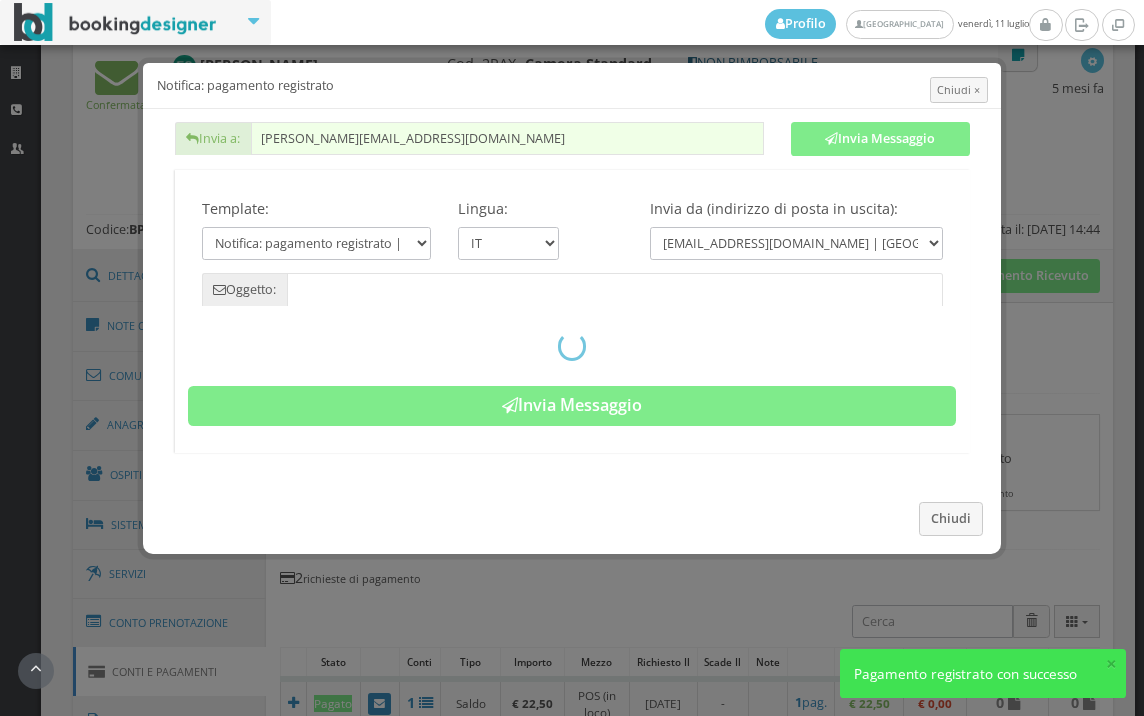 type on "Pagamento registrato - Prenotazione: BP7EHM2162 - [PERSON_NAME]" 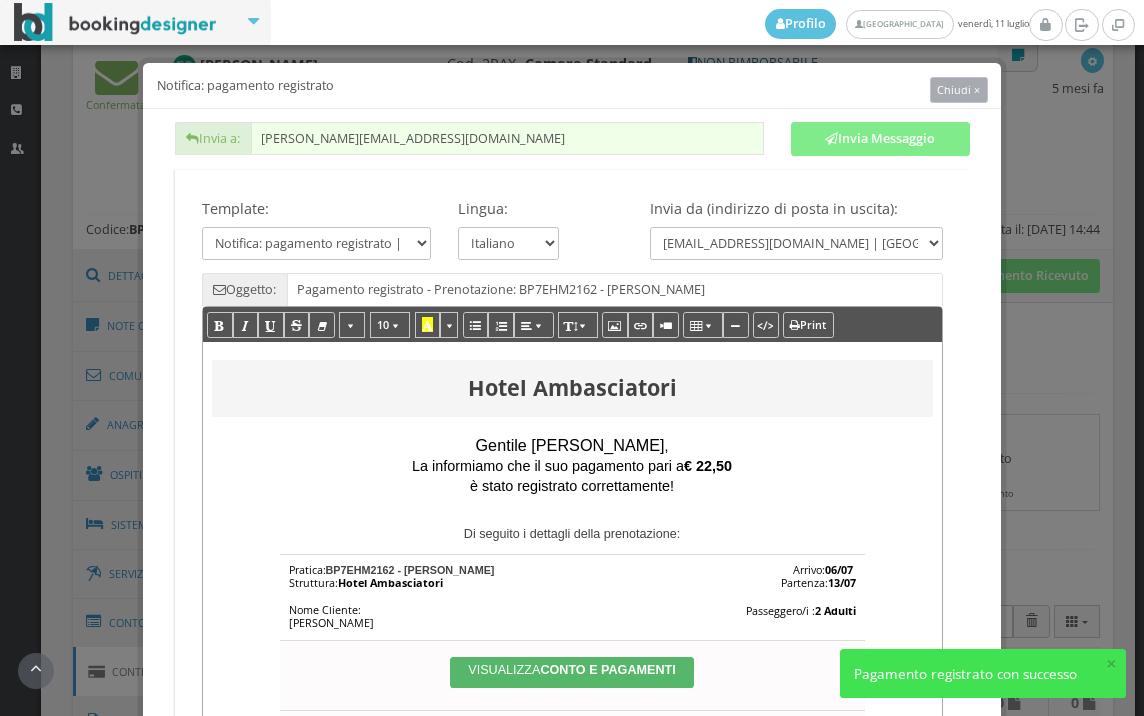 click on "Chiudi ×" at bounding box center [958, 89] 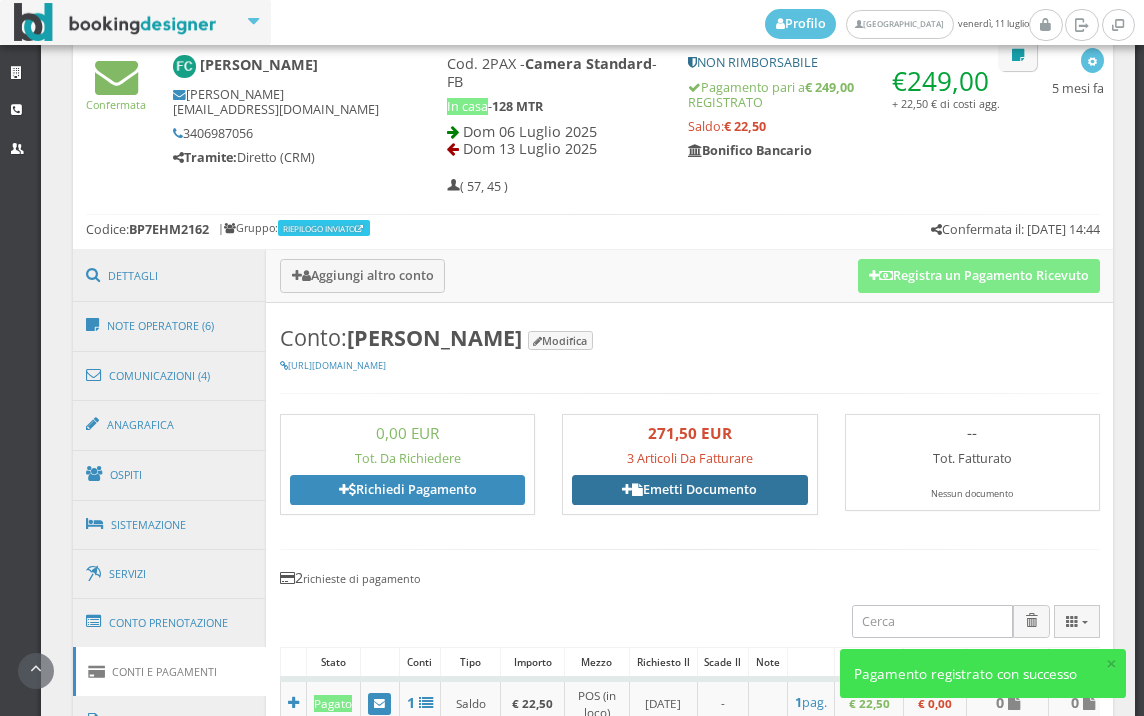 click on "Emetti Documento" at bounding box center [689, 490] 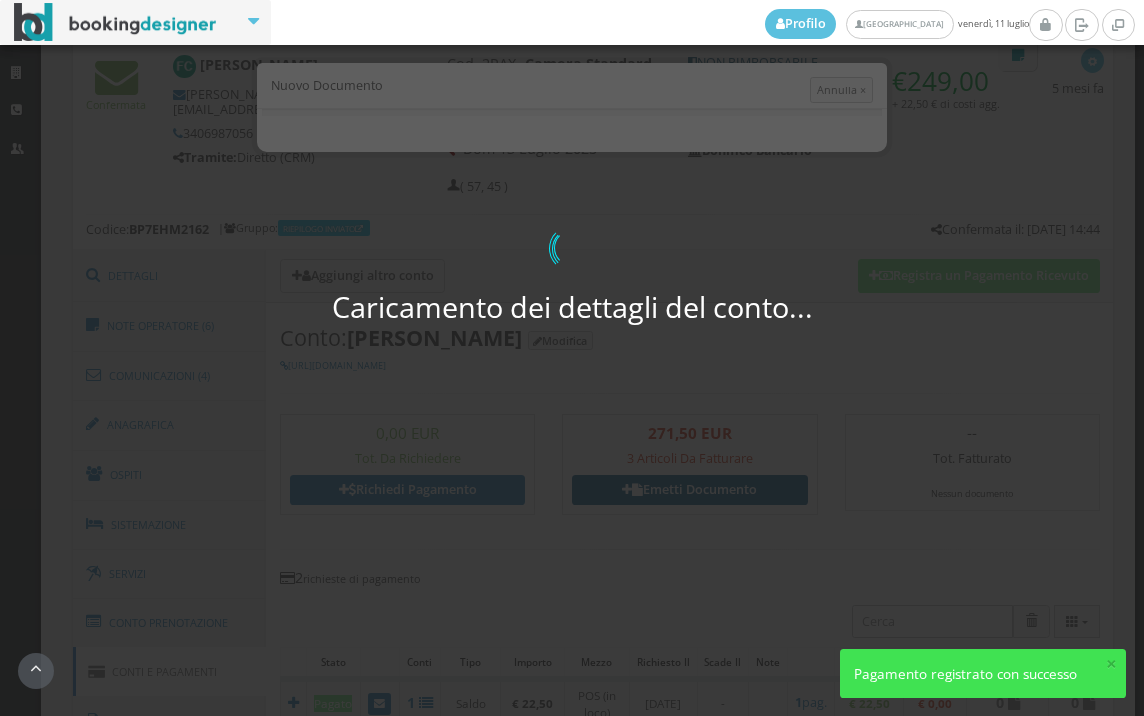 select on "PF" 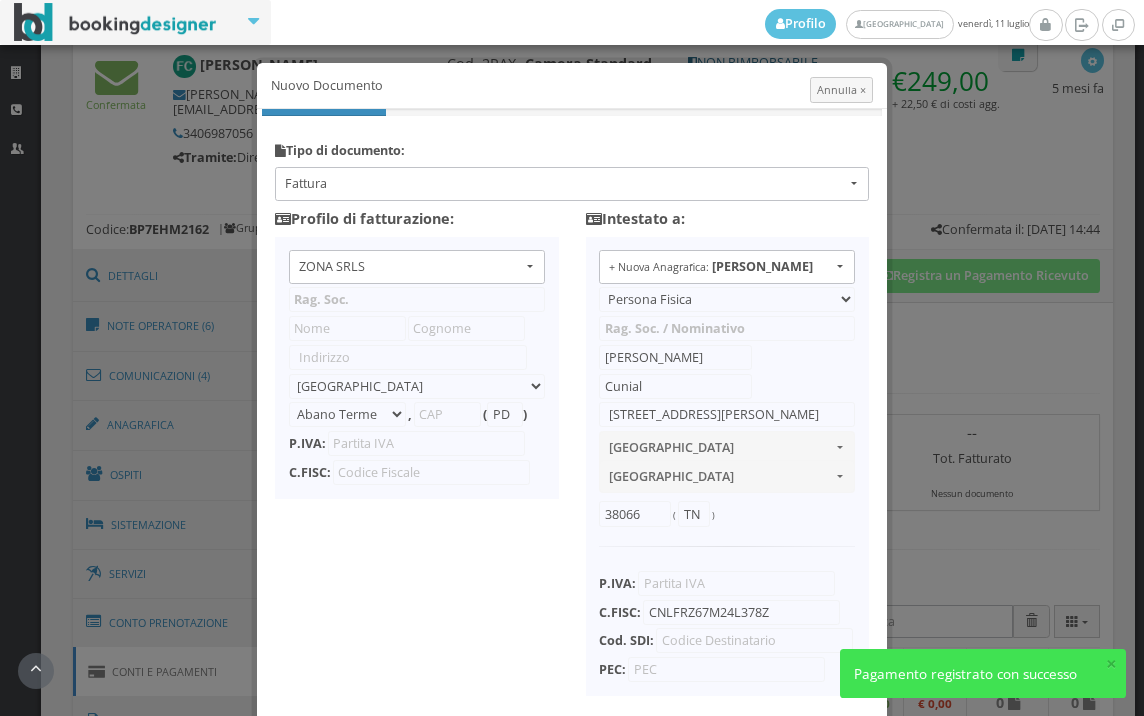 type on "ZONA SRLS" 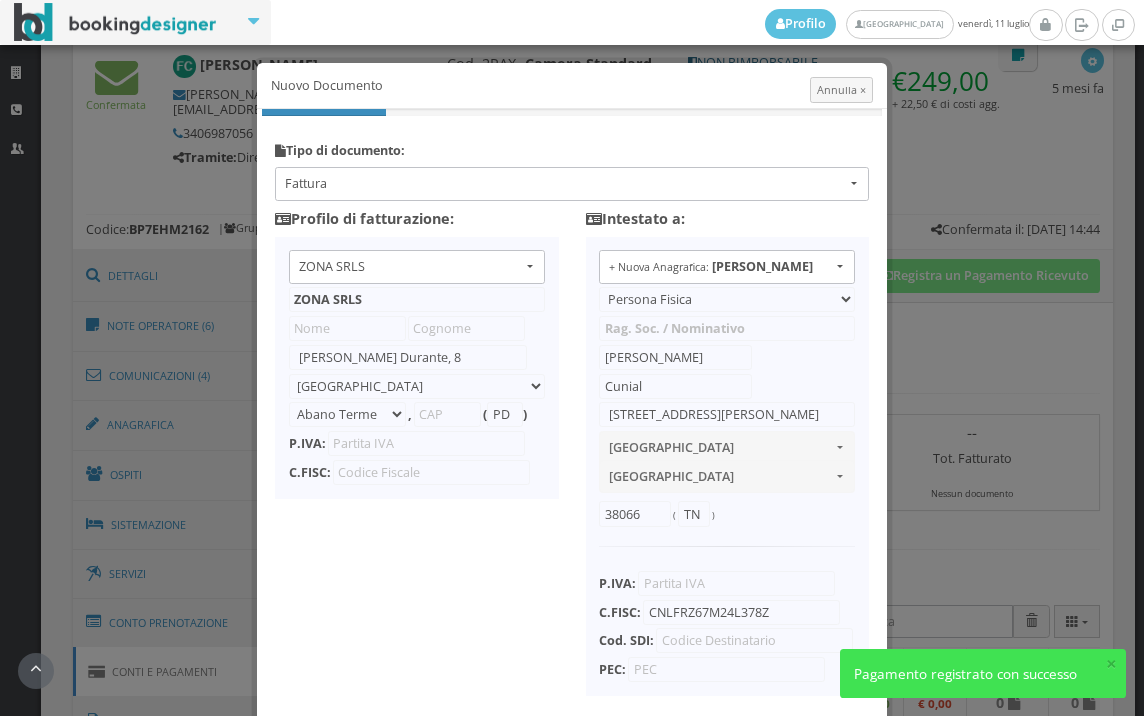 select on "Frattamaggiore" 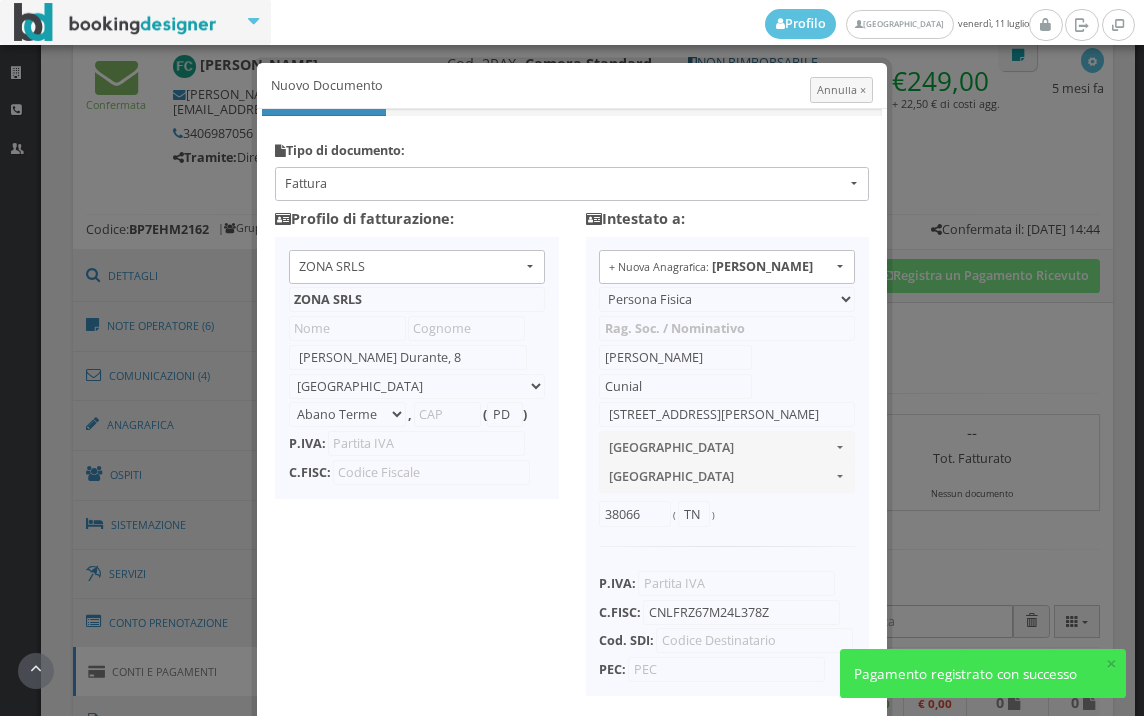 type on "80027" 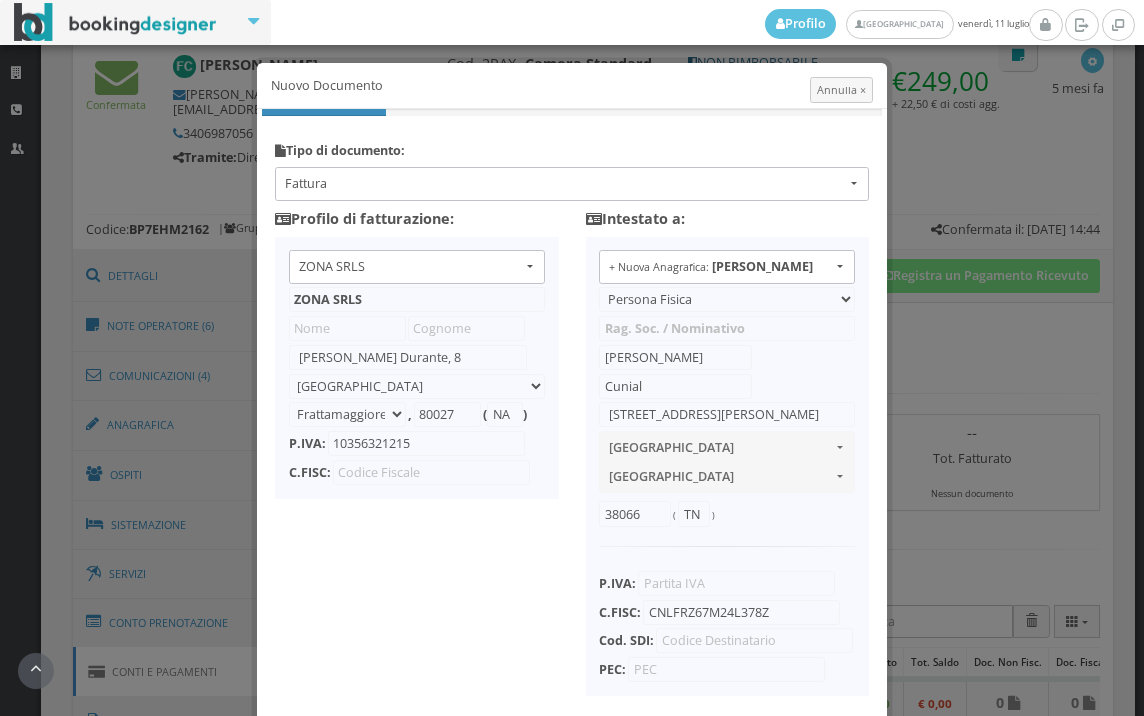 scroll, scrollTop: 158, scrollLeft: 0, axis: vertical 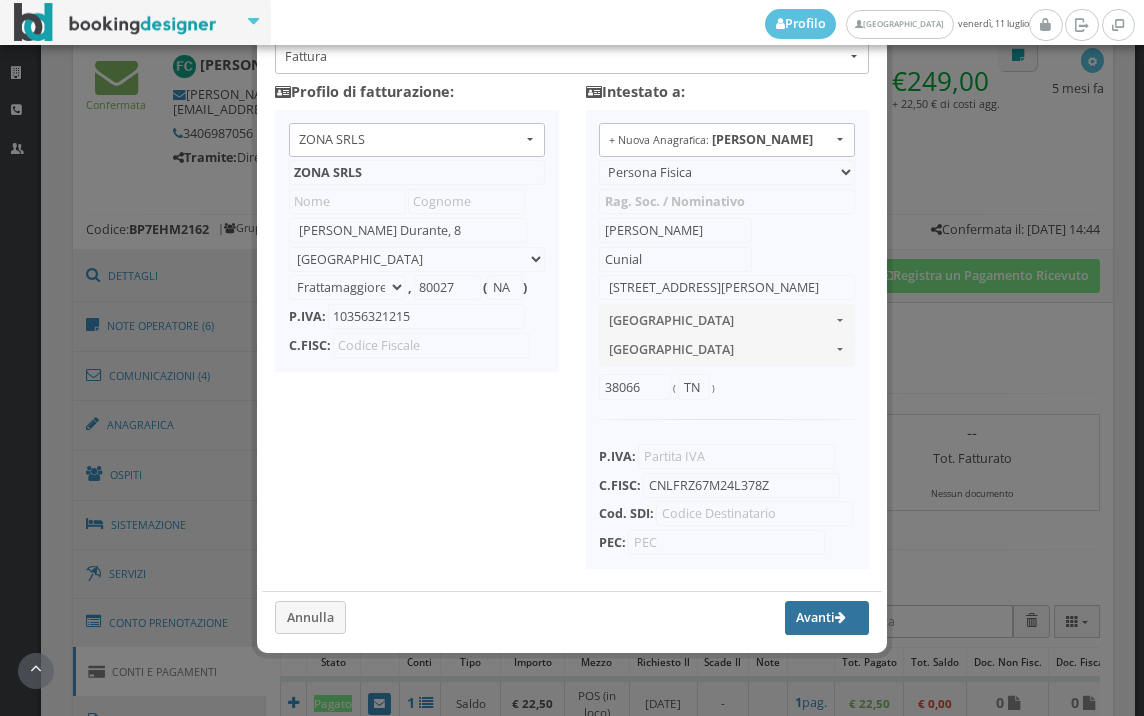 click on "Avanti" at bounding box center (827, 618) 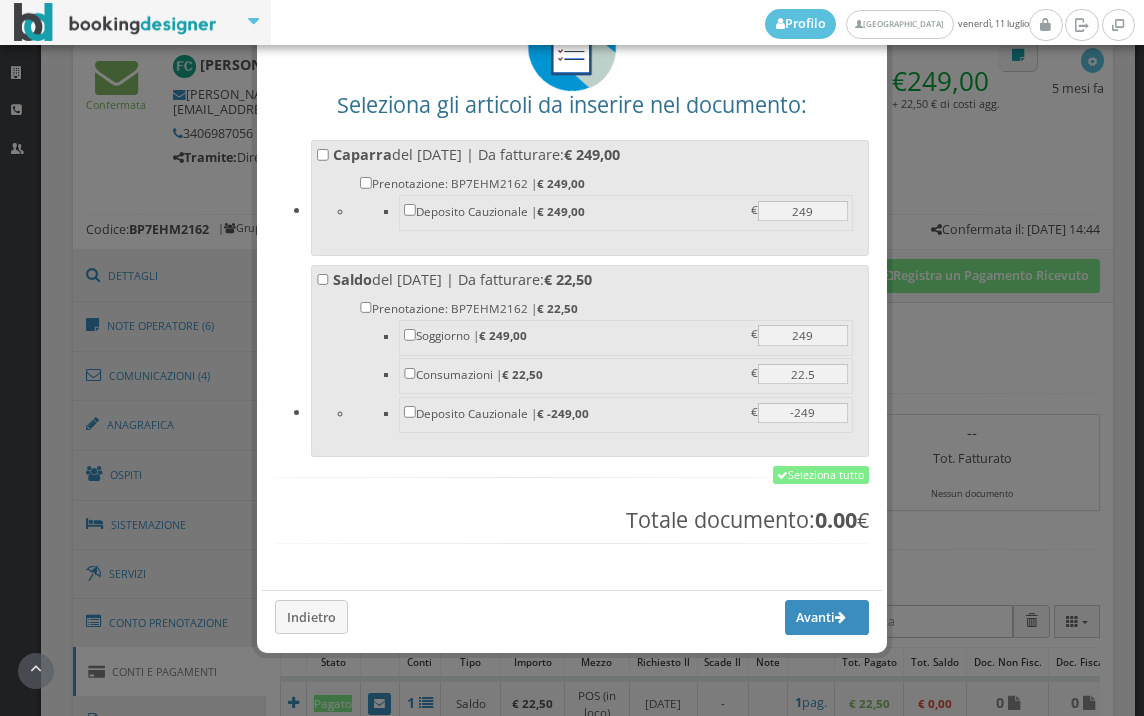 scroll, scrollTop: 156, scrollLeft: 0, axis: vertical 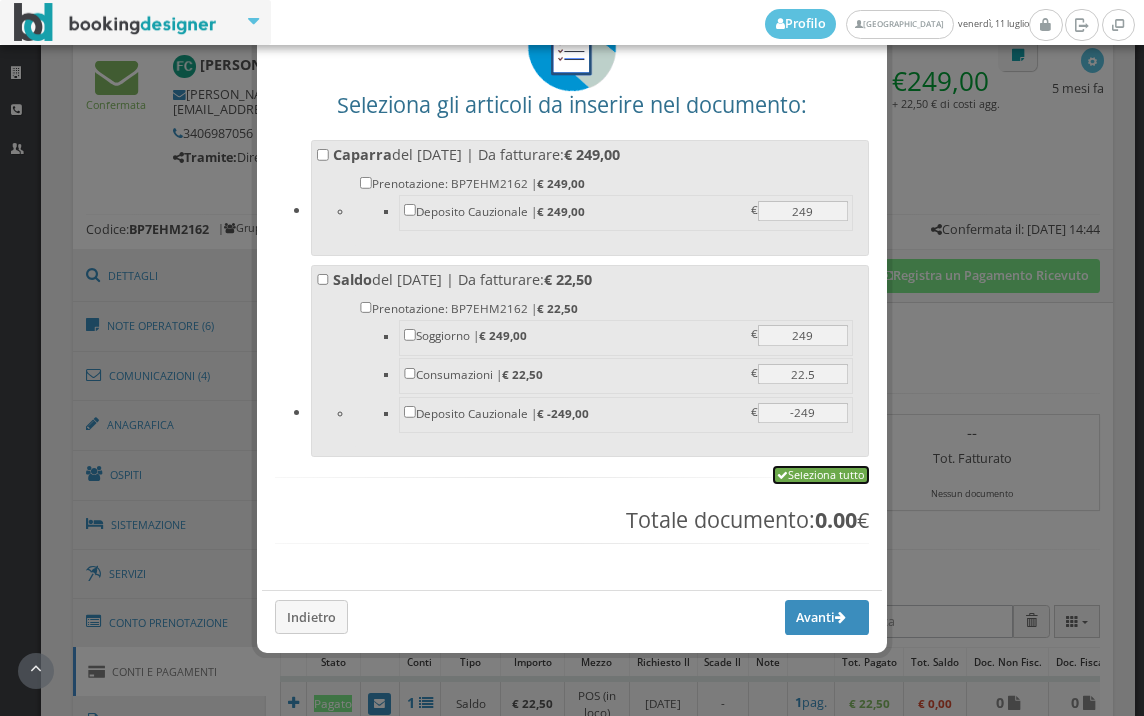 click on "Seleziona tutto" at bounding box center [821, 475] 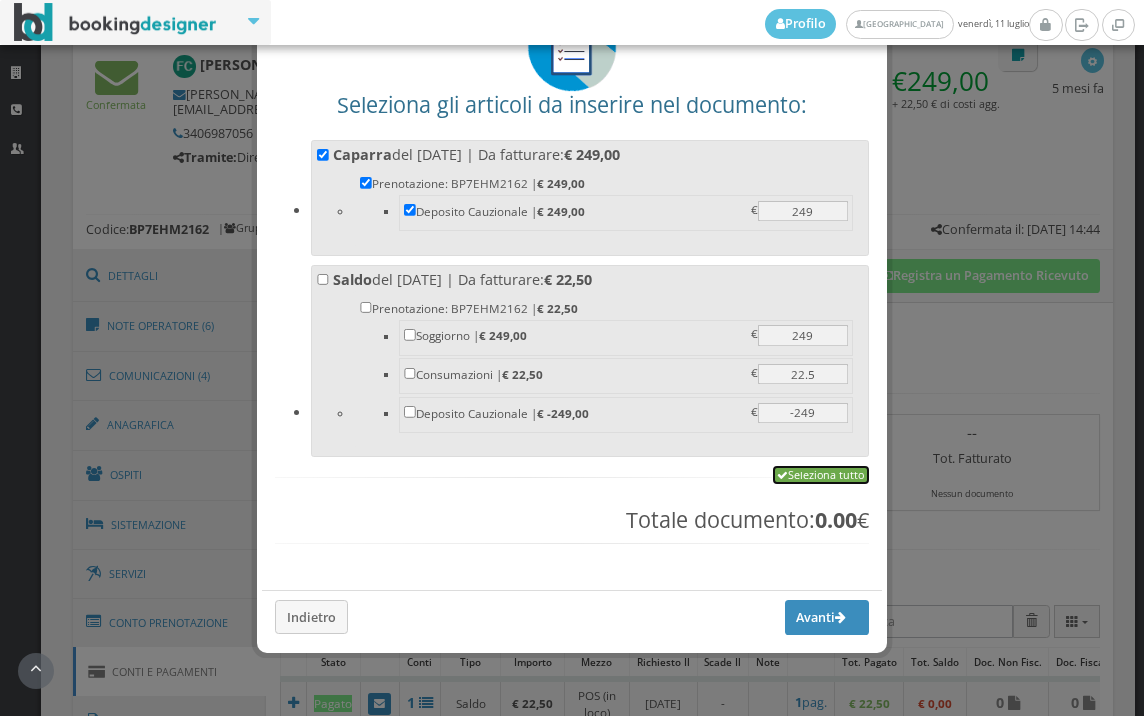 checkbox on "true" 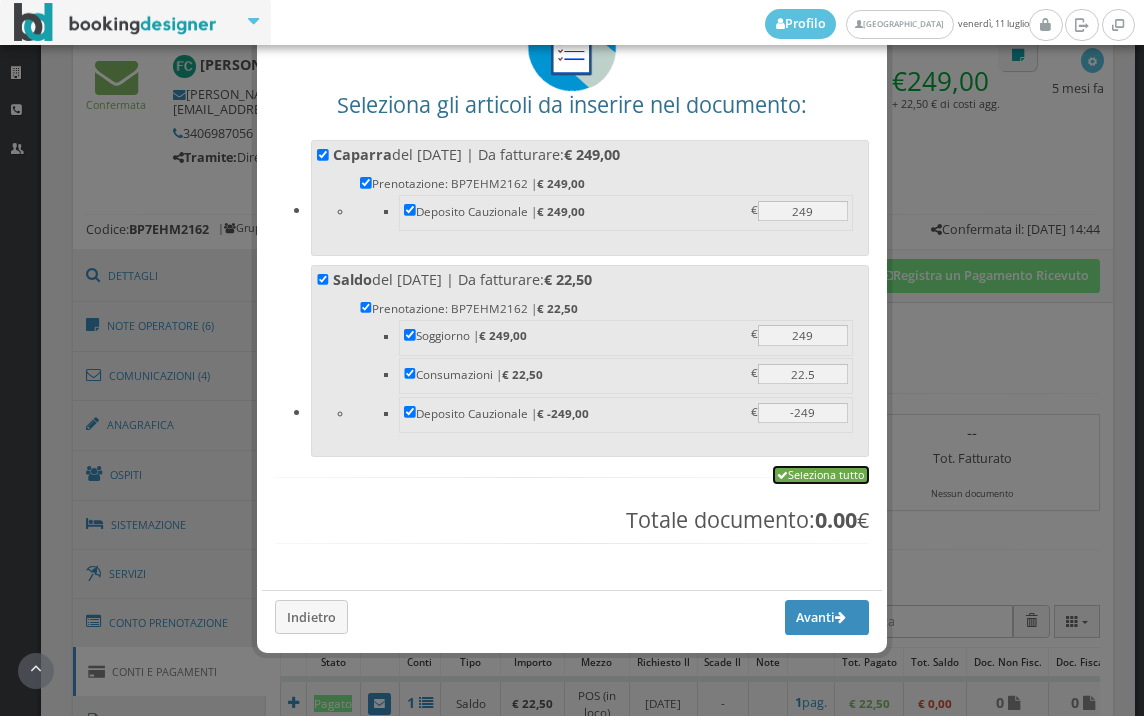 checkbox on "true" 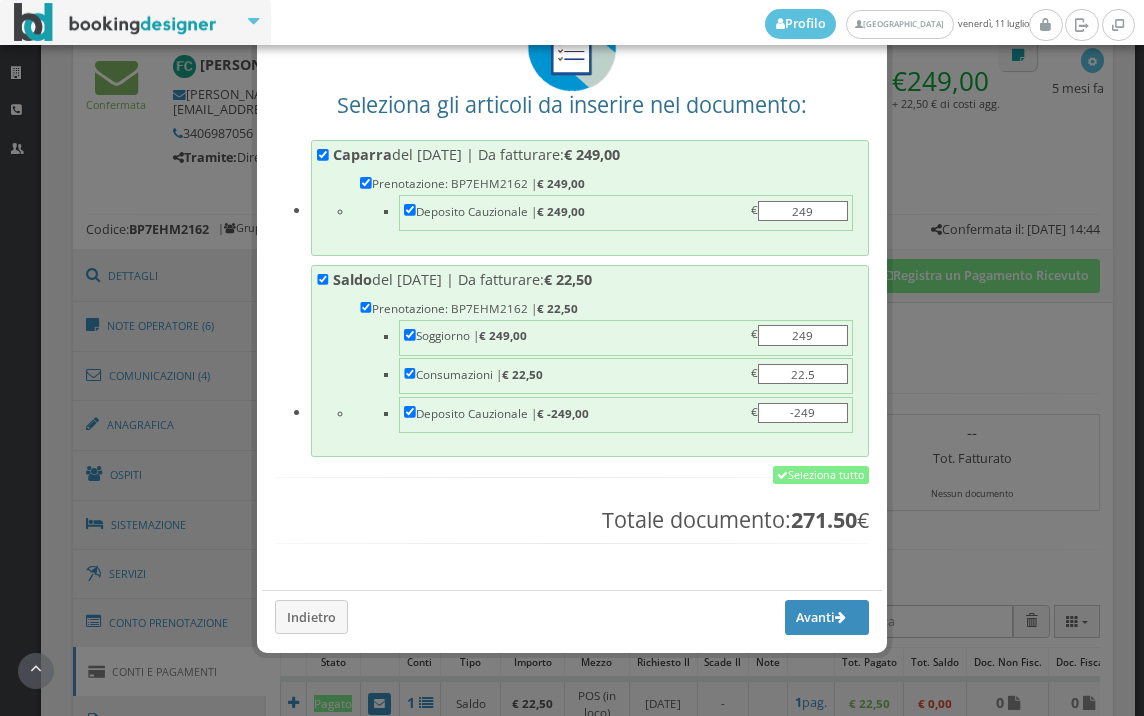click on "Avanti
Indietro" at bounding box center (572, 612) 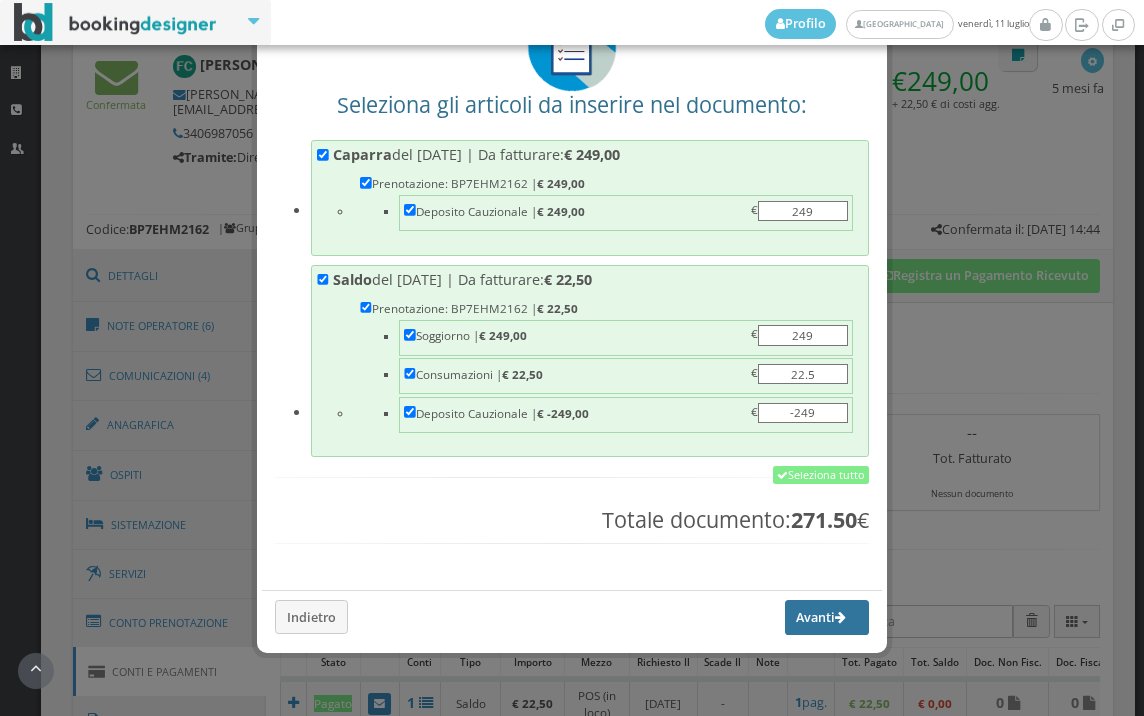 click on "Avanti" at bounding box center [827, 617] 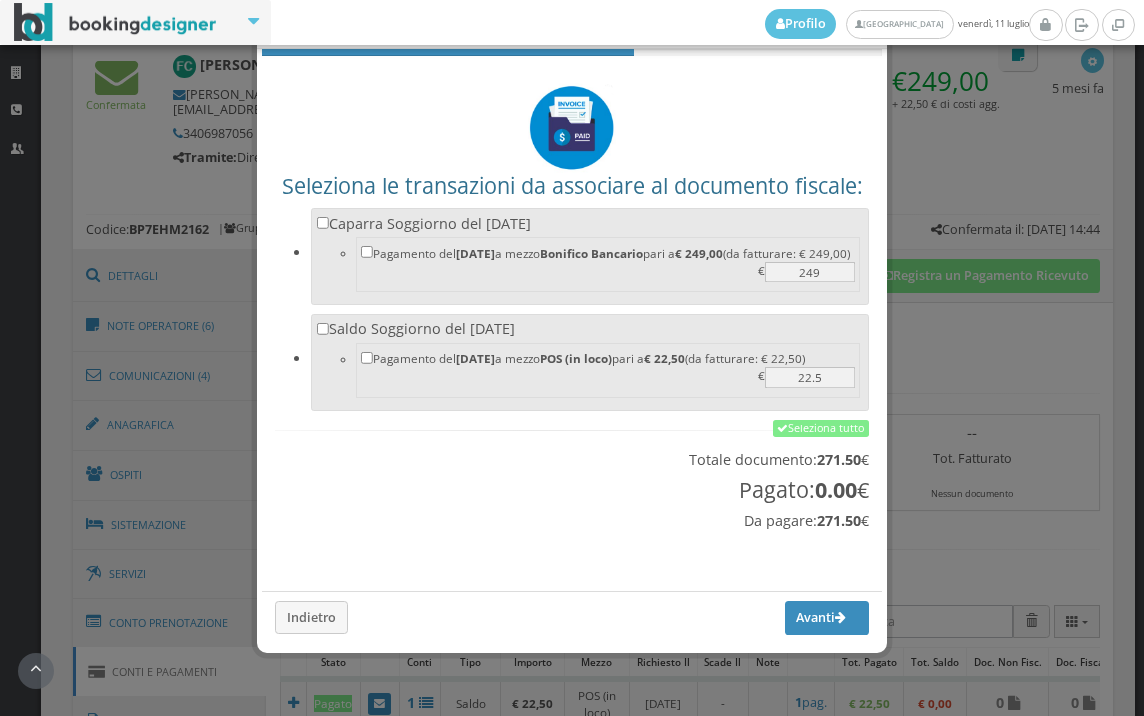 scroll, scrollTop: 66, scrollLeft: 0, axis: vertical 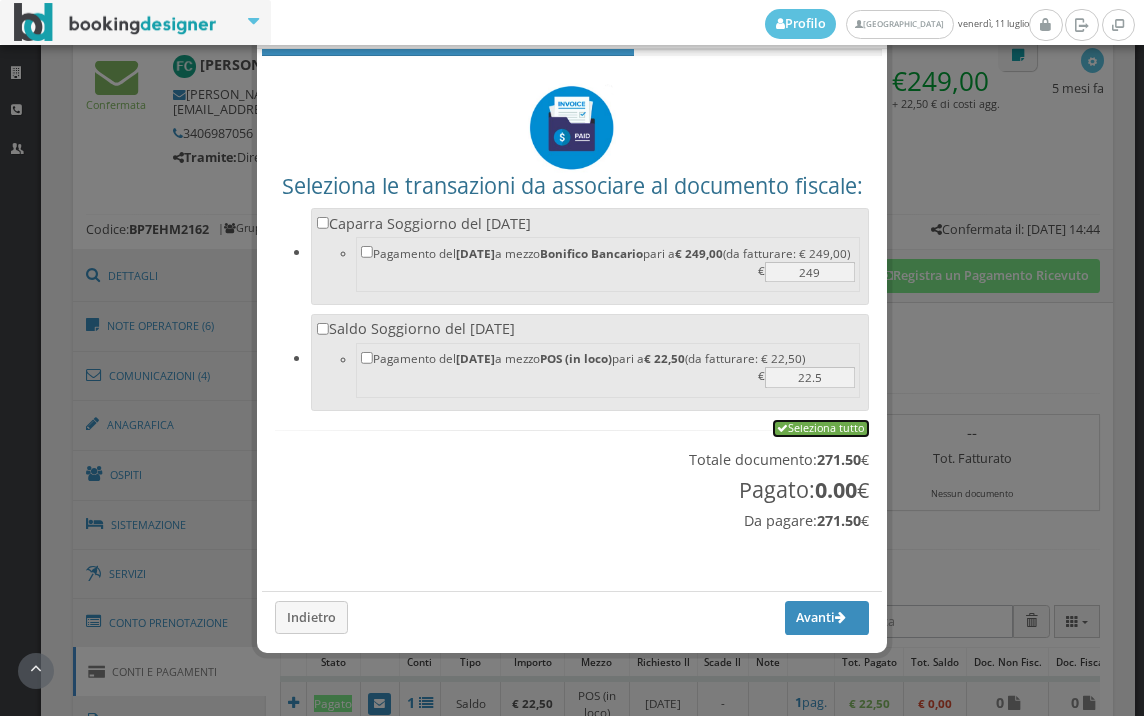 click on "Seleziona tutto" at bounding box center (821, 429) 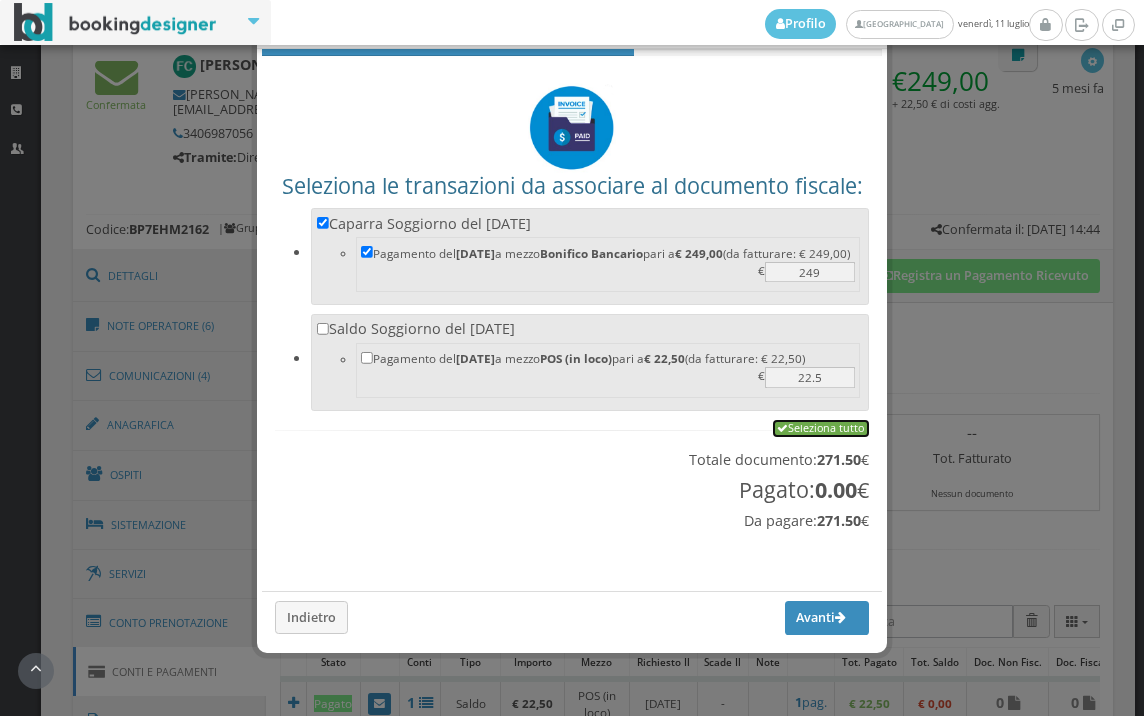 checkbox on "true" 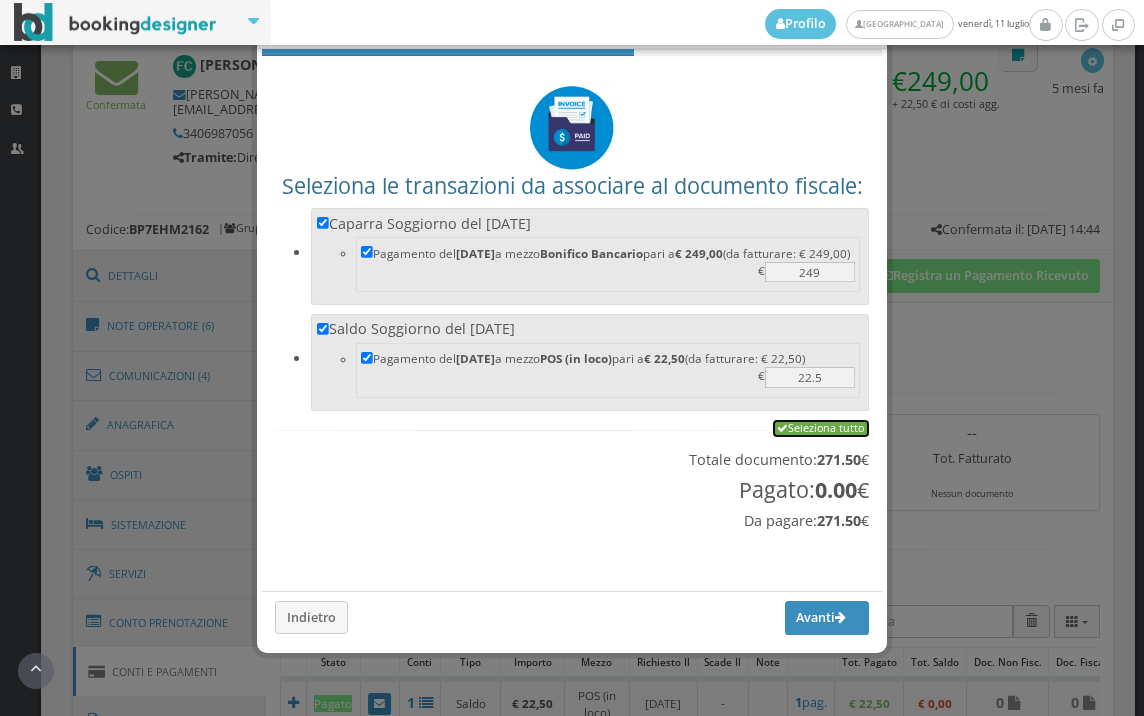 checkbox on "true" 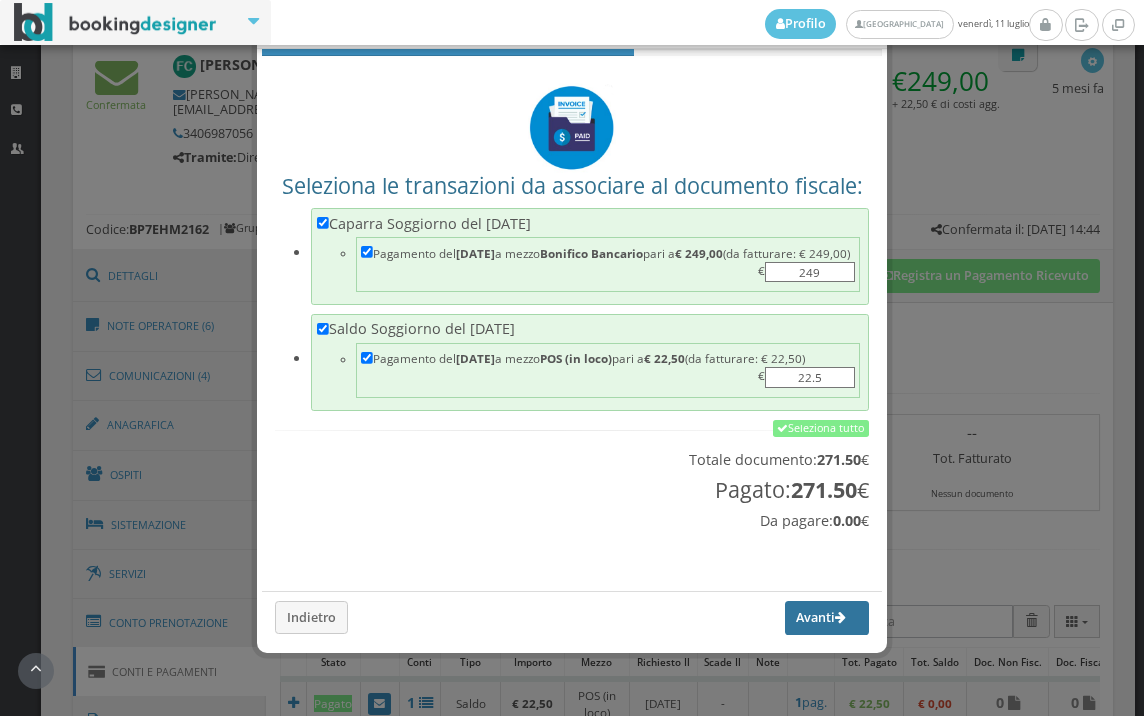 click on "Avanti" at bounding box center [827, 618] 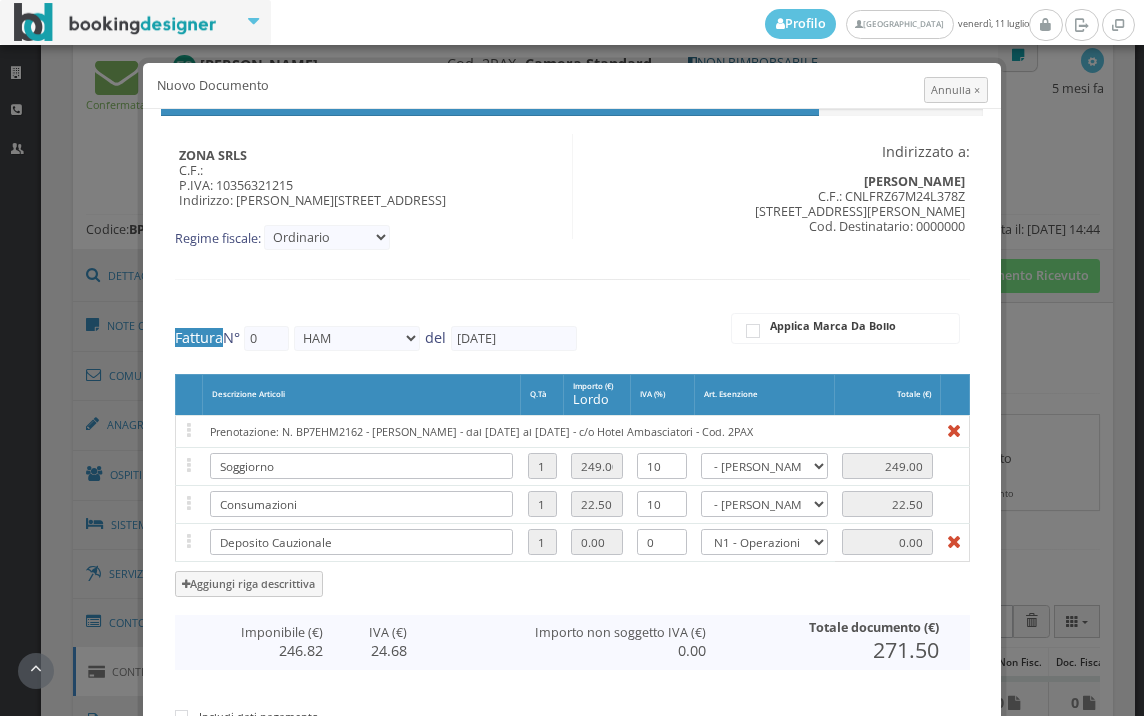 type on "263" 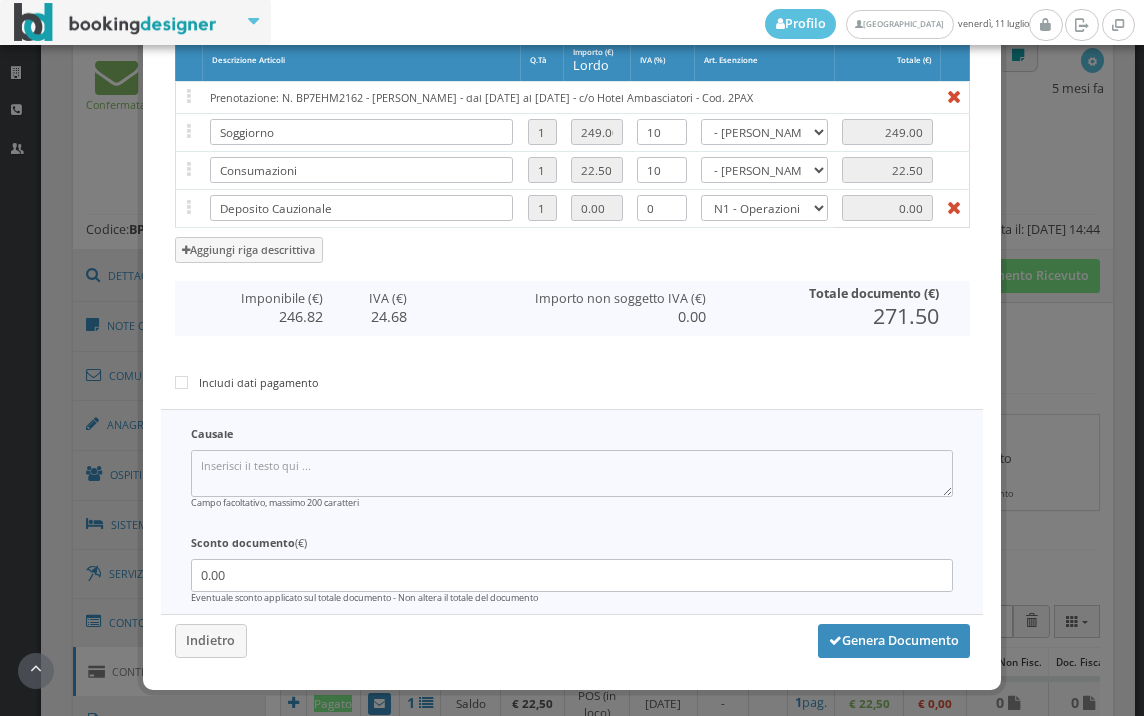 scroll, scrollTop: 412, scrollLeft: 0, axis: vertical 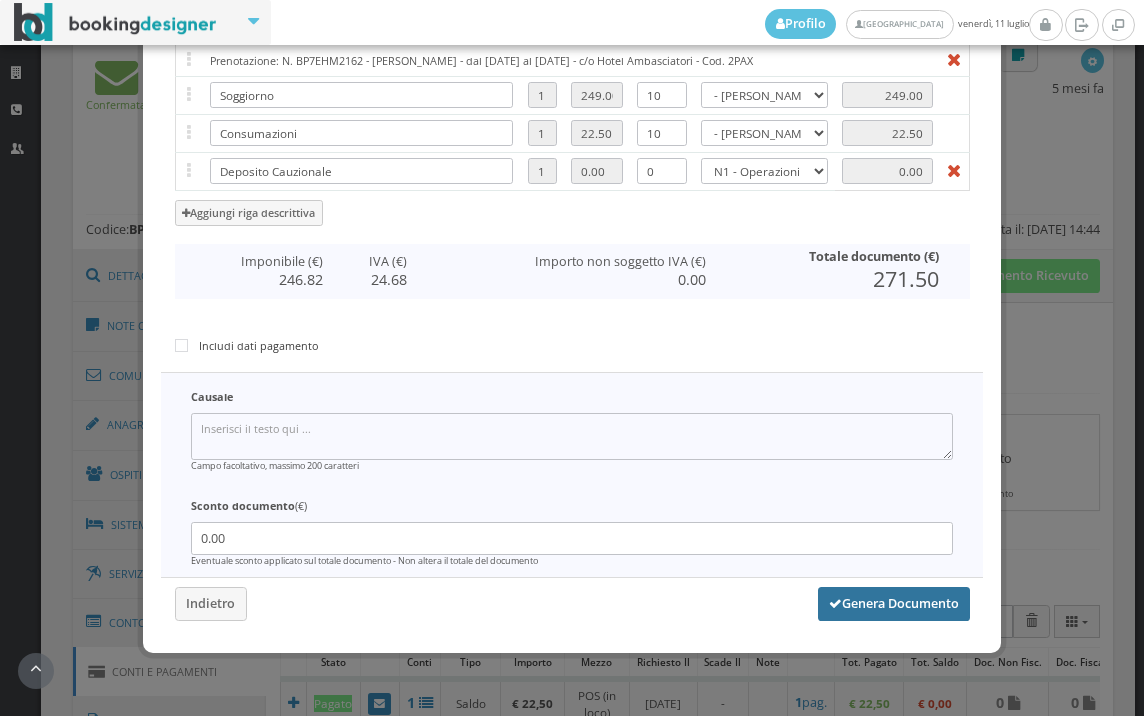 click on "Genera Documento" at bounding box center (894, 604) 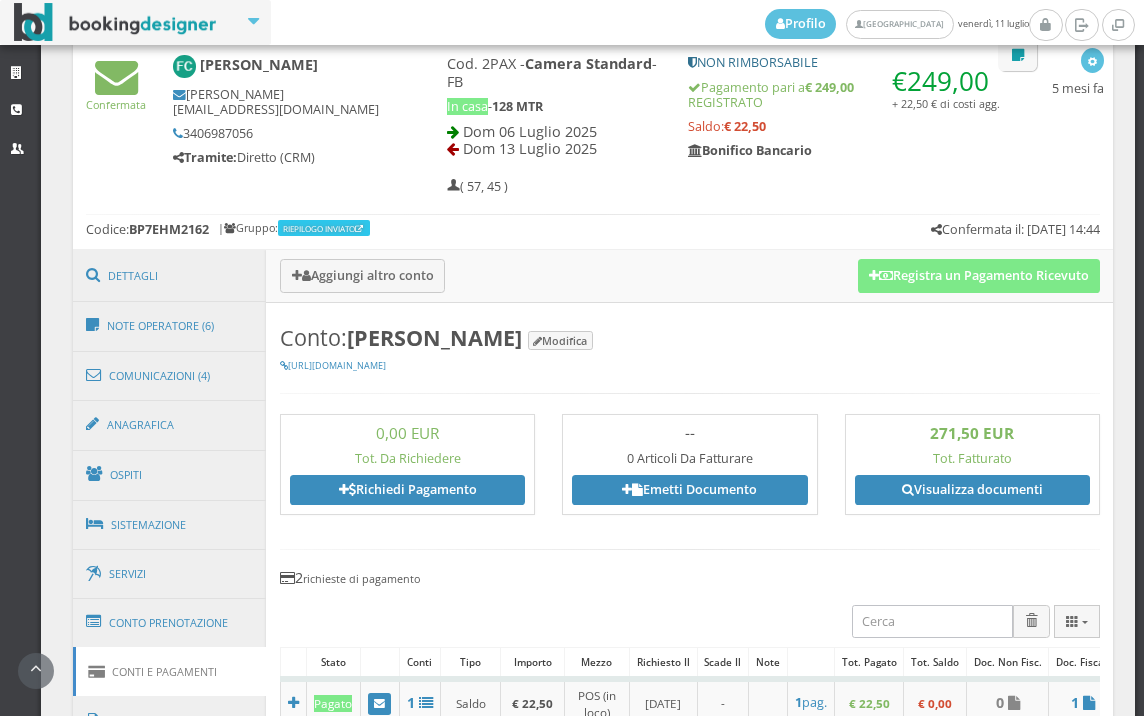 scroll, scrollTop: 777, scrollLeft: 0, axis: vertical 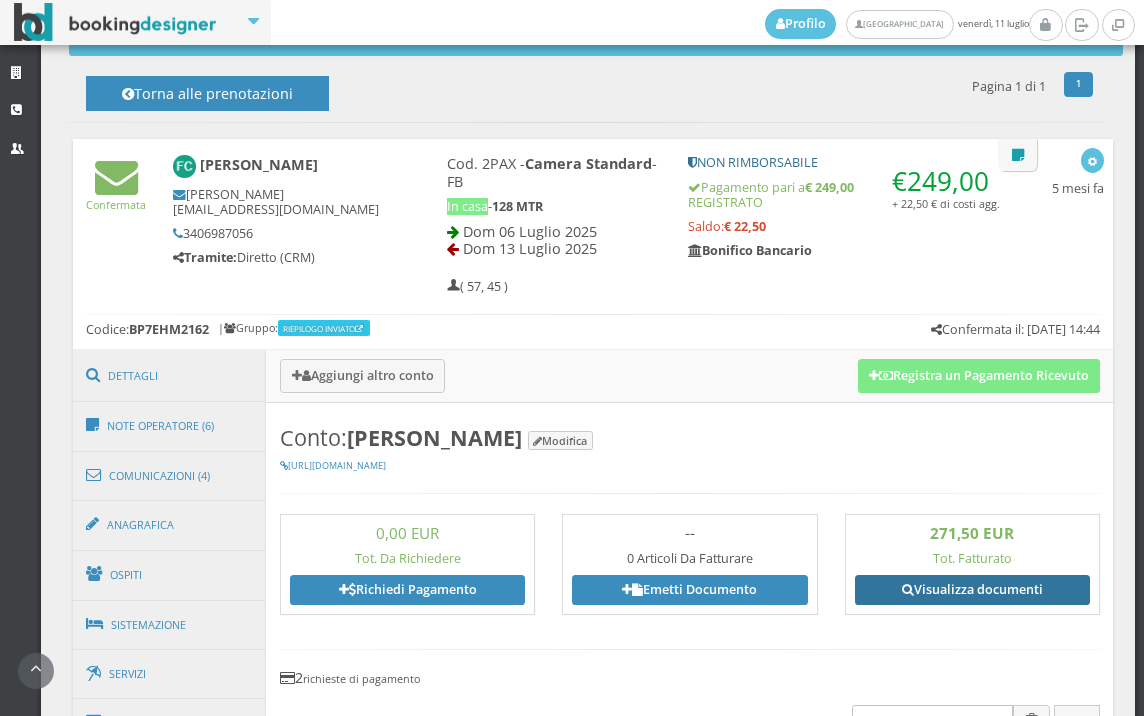 click on "Visualizza documenti" at bounding box center (972, 590) 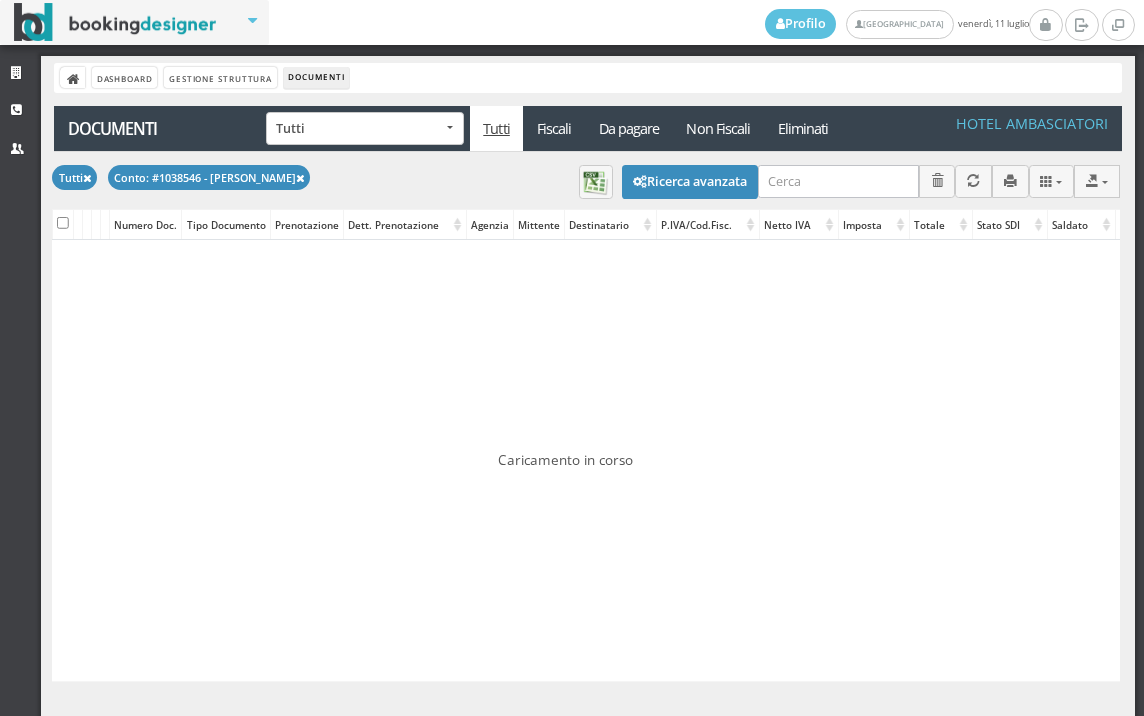 scroll, scrollTop: 0, scrollLeft: 0, axis: both 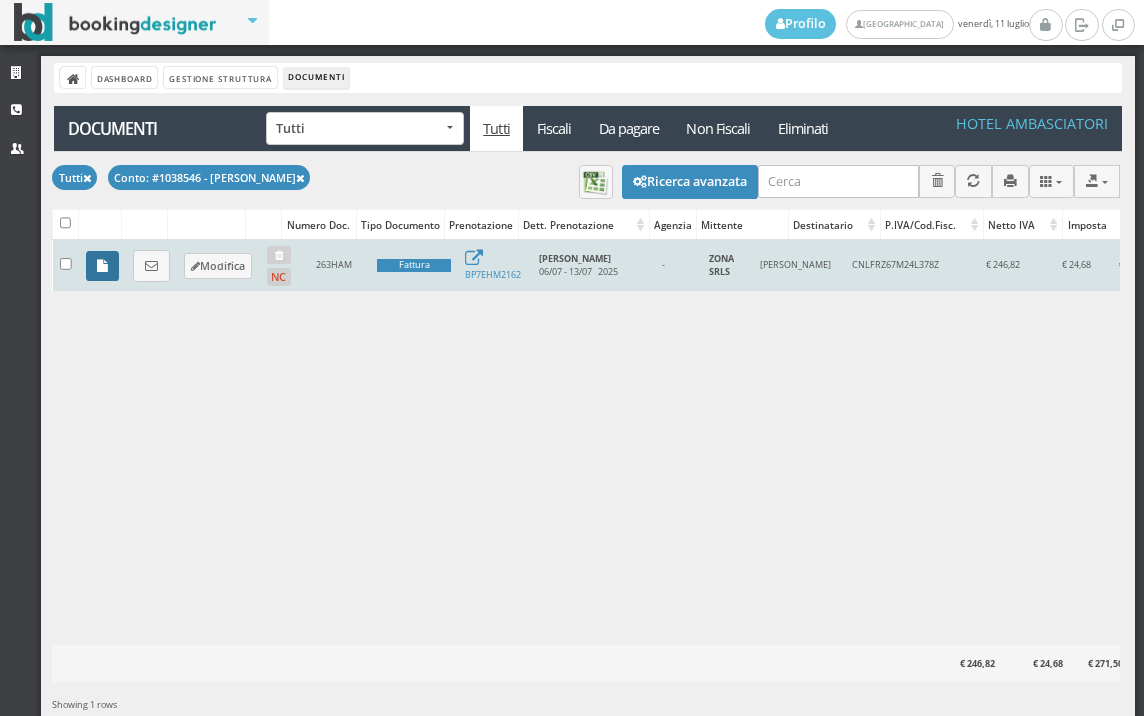 click at bounding box center [102, 266] 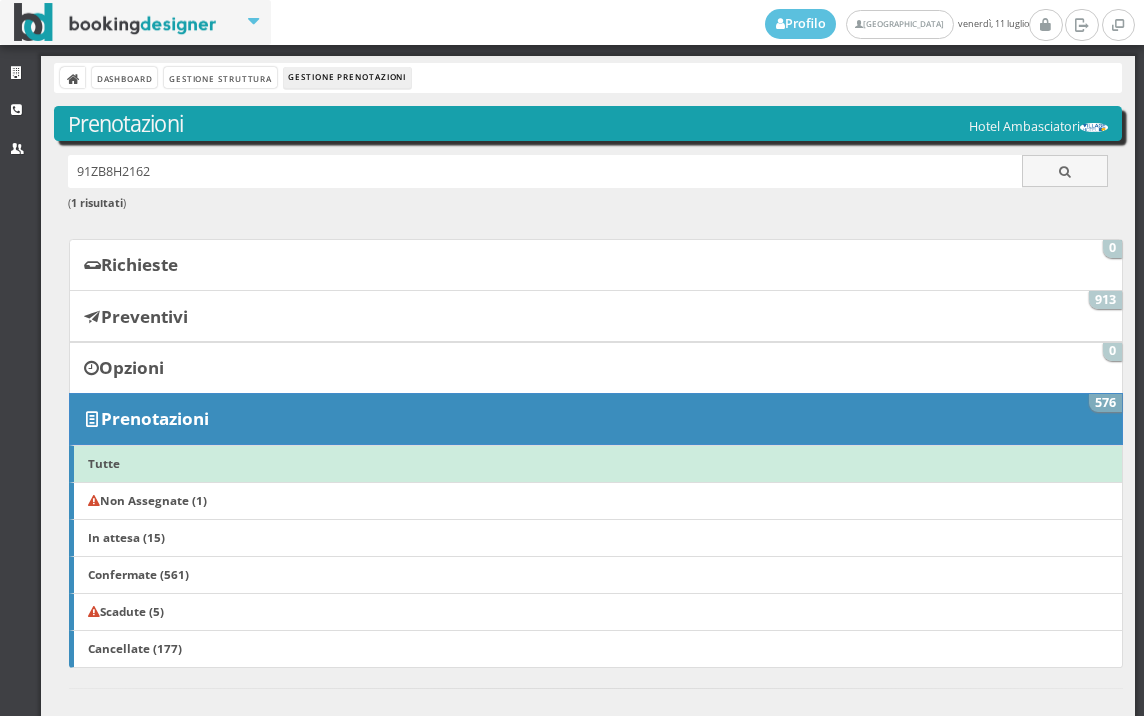 scroll, scrollTop: 0, scrollLeft: 0, axis: both 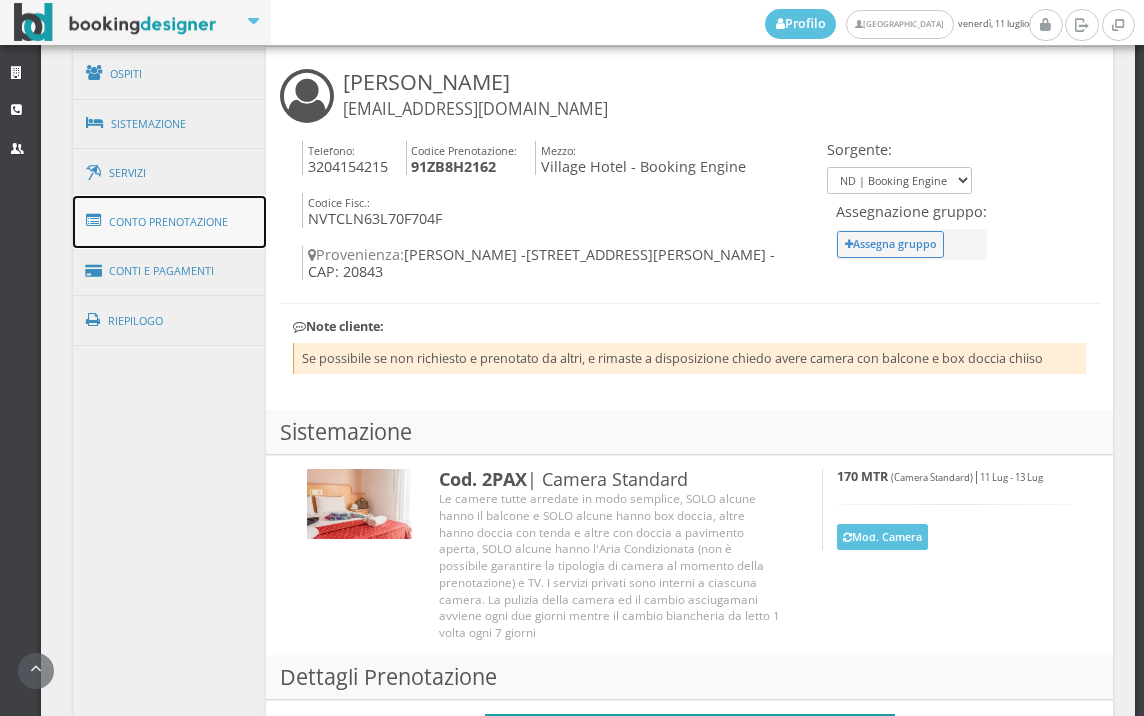 click on "Conto Prenotazione" at bounding box center [170, 222] 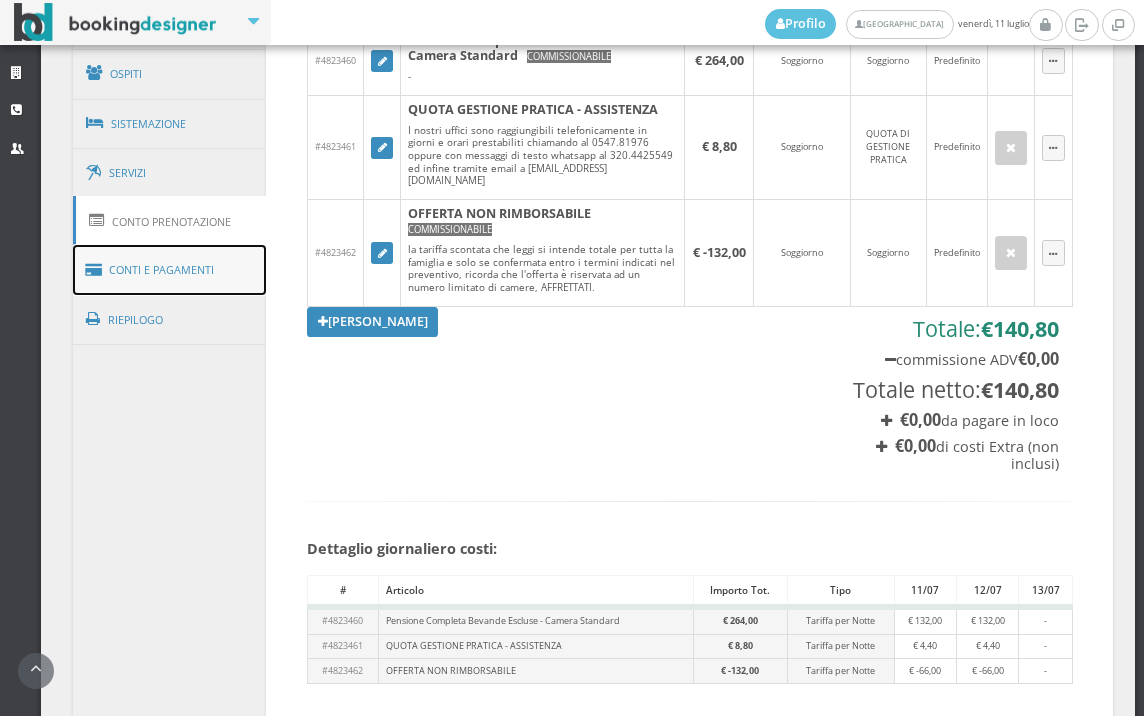 click on "Conti e Pagamenti" at bounding box center (170, 270) 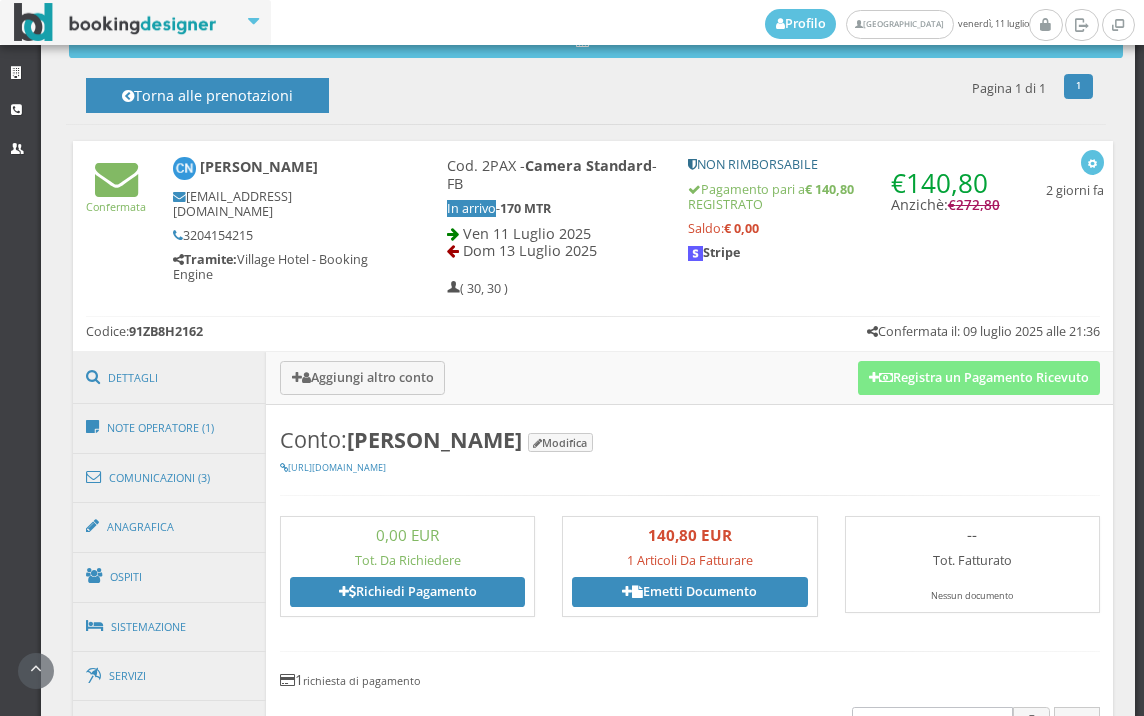 scroll, scrollTop: 778, scrollLeft: 0, axis: vertical 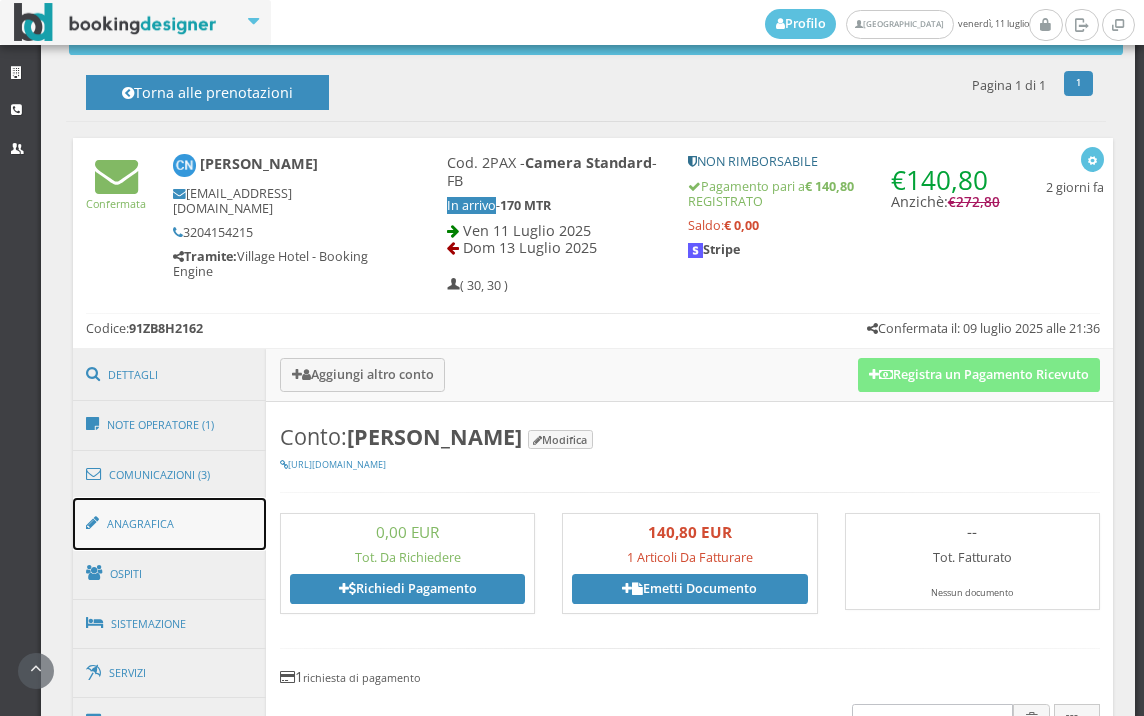 click on "Anagrafica" at bounding box center [170, 524] 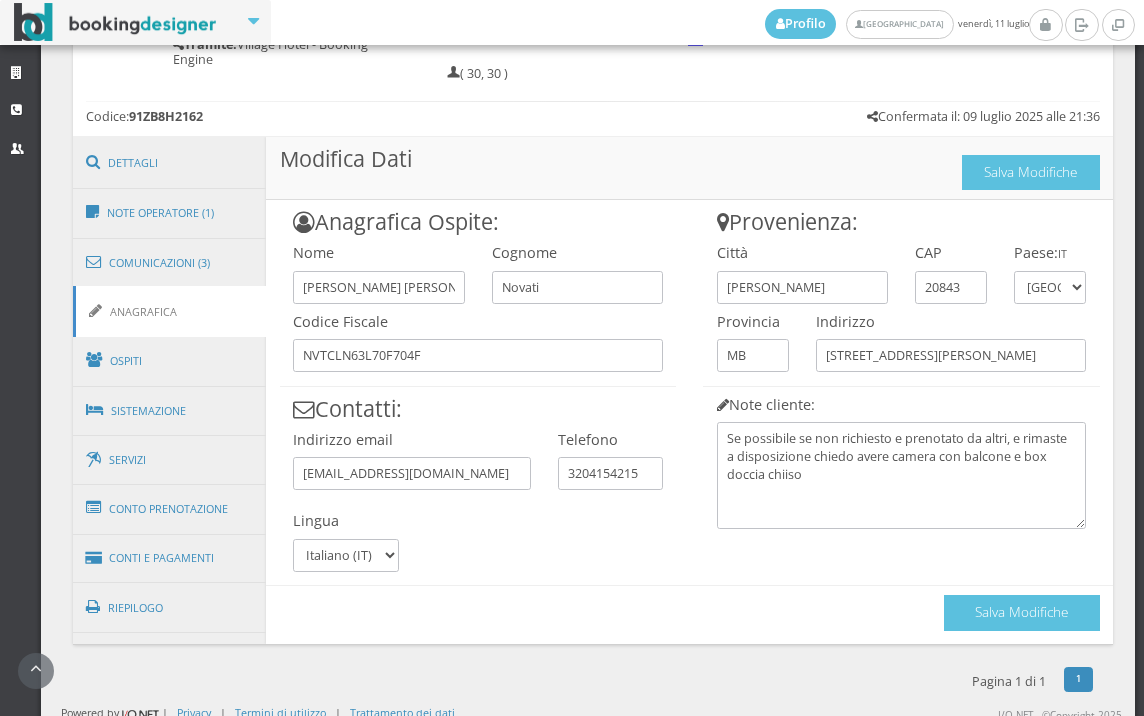 scroll, scrollTop: 1024, scrollLeft: 0, axis: vertical 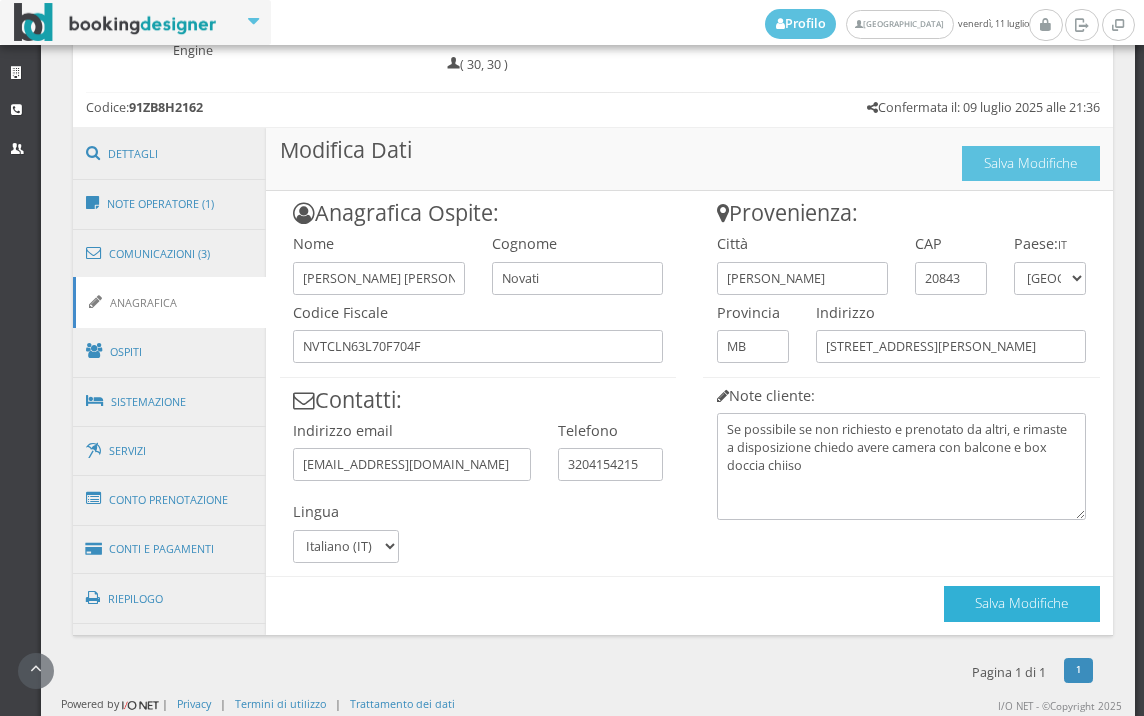 click on "Salva Modifiche" at bounding box center (1022, 603) 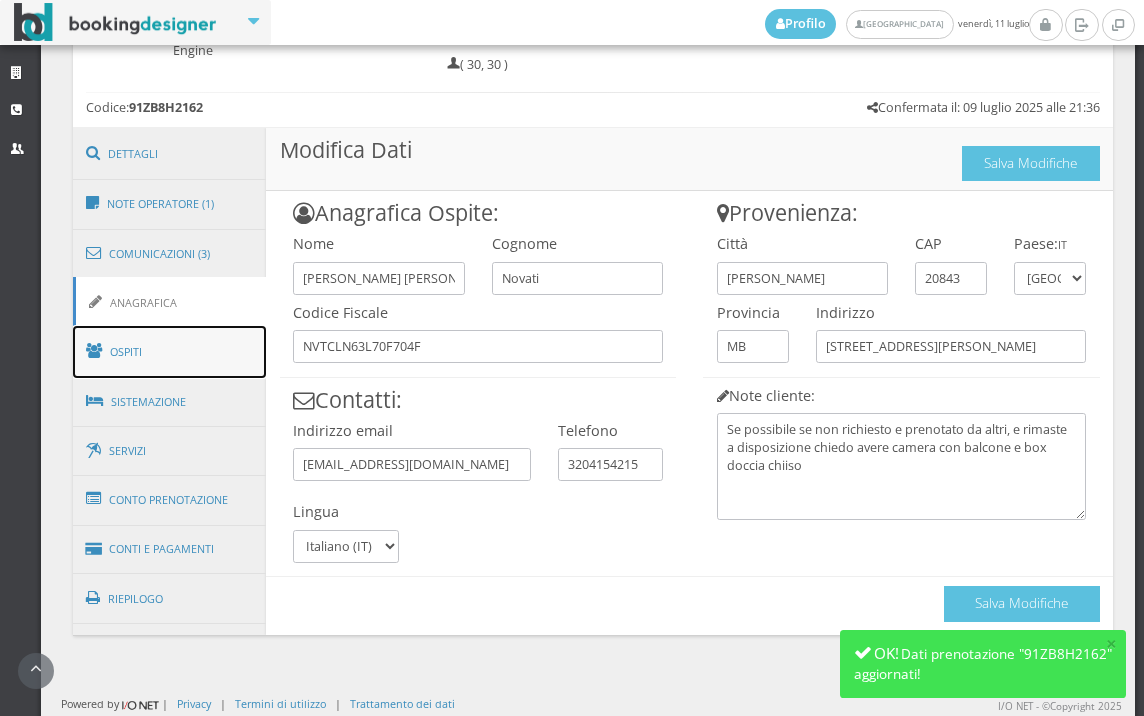 click on "Ospiti" at bounding box center (170, 352) 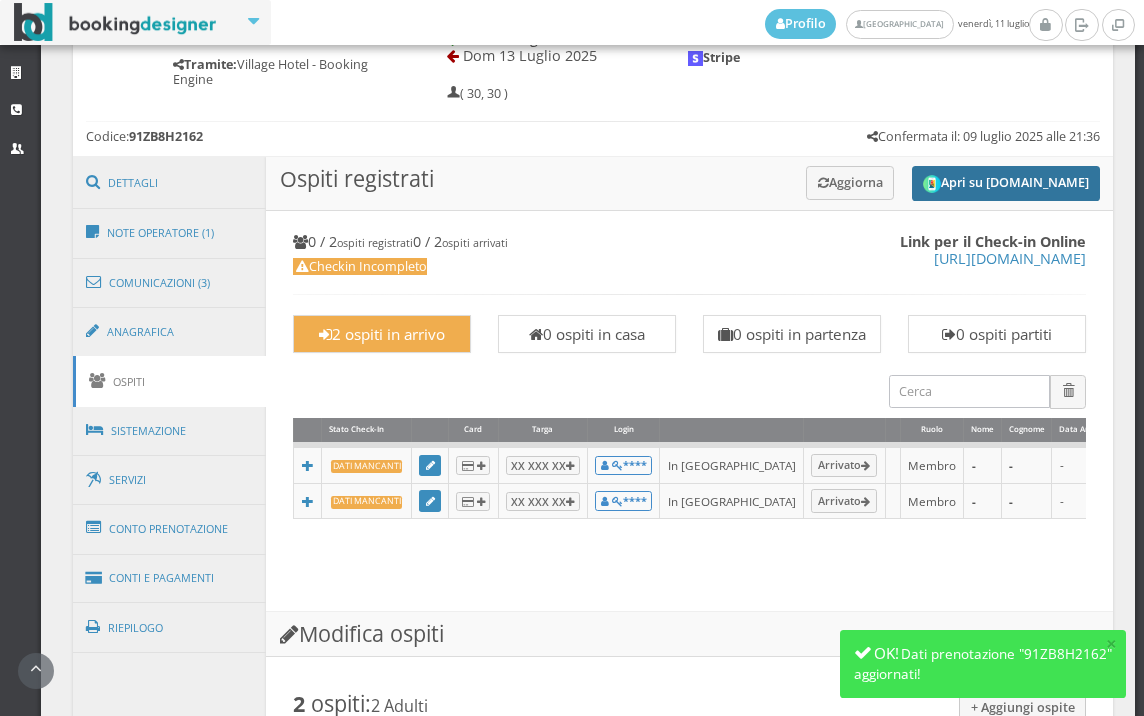 scroll, scrollTop: 913, scrollLeft: 0, axis: vertical 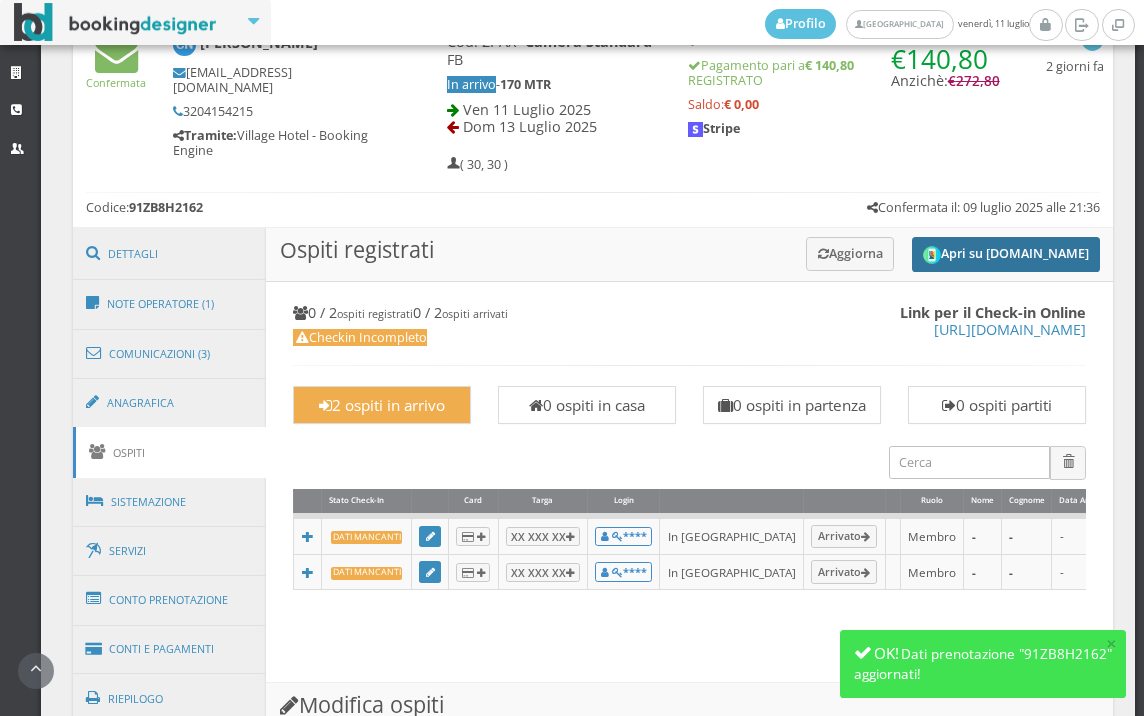 click on "Apri su [DOMAIN_NAME]" at bounding box center (1006, 254) 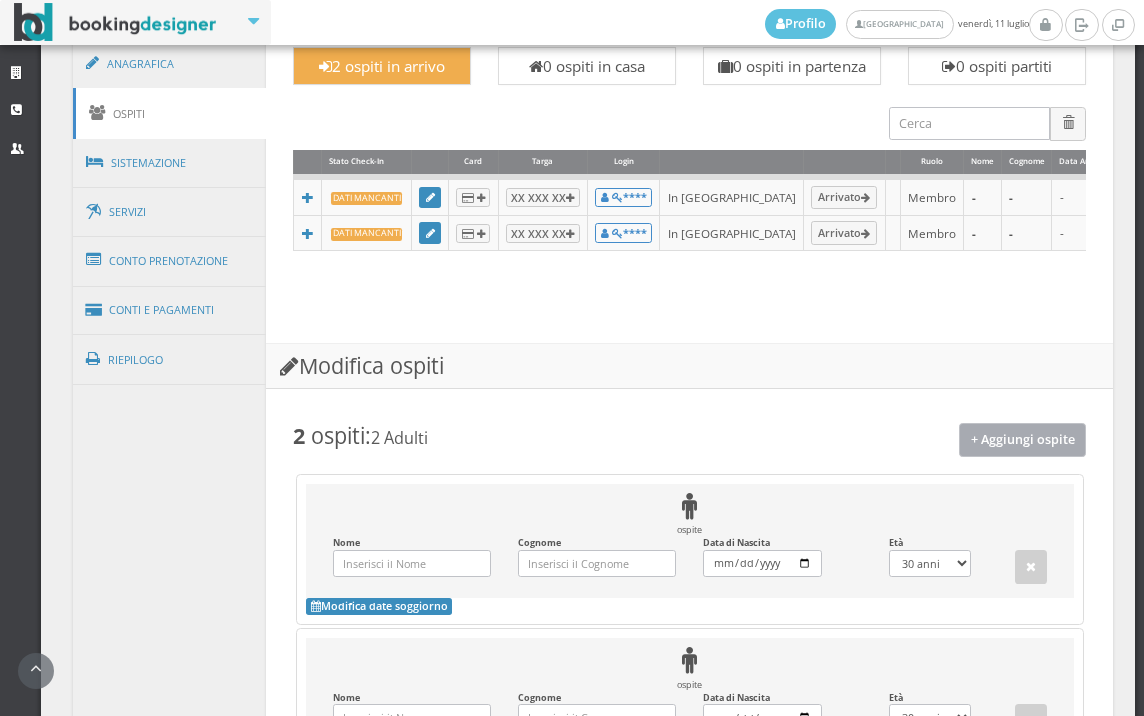 scroll, scrollTop: 1024, scrollLeft: 0, axis: vertical 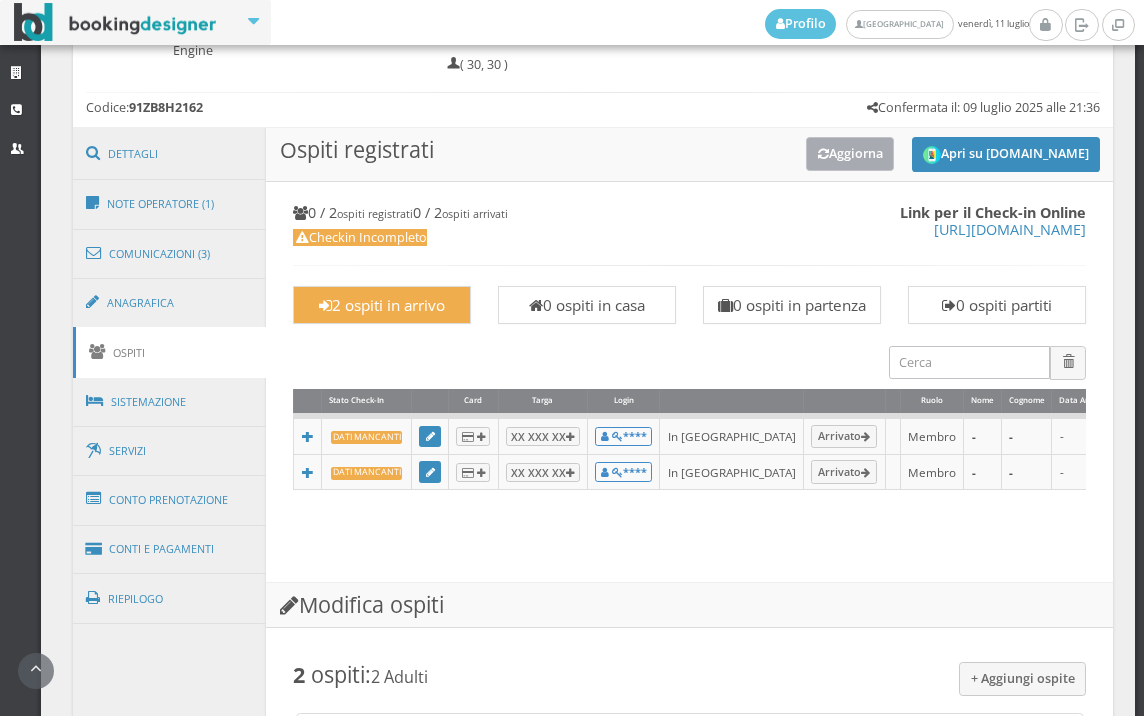 click on "Aggiorna" at bounding box center [850, 153] 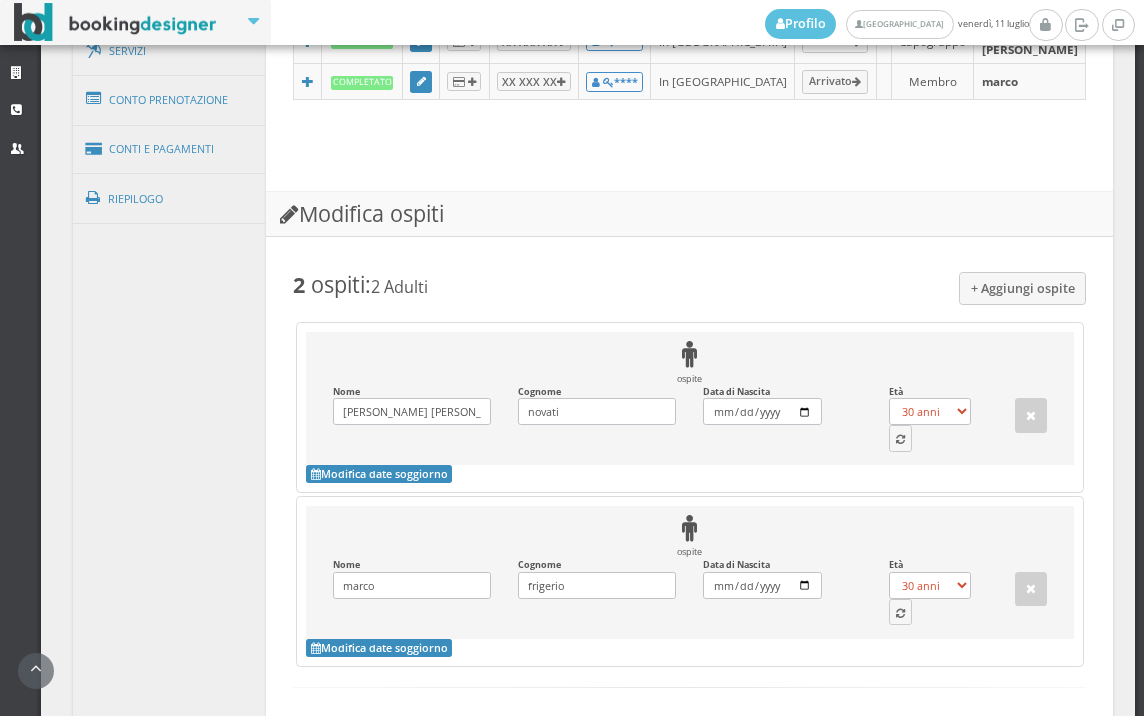 scroll, scrollTop: 1580, scrollLeft: 0, axis: vertical 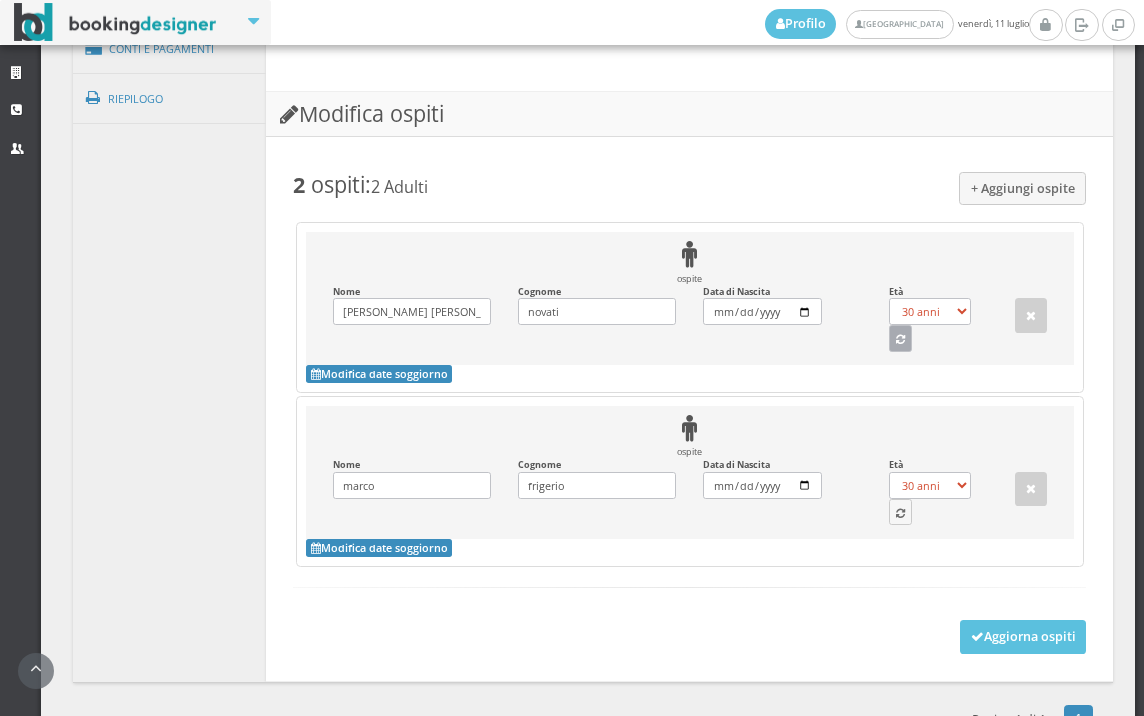 click at bounding box center [900, 340] 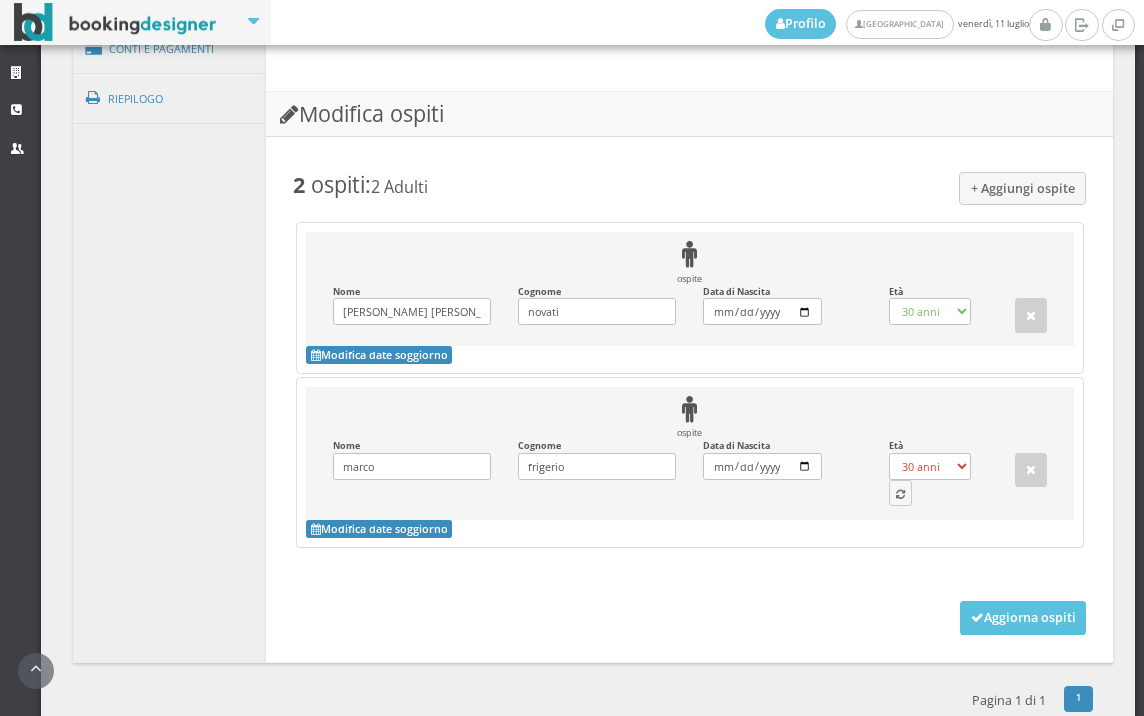 select on "61" 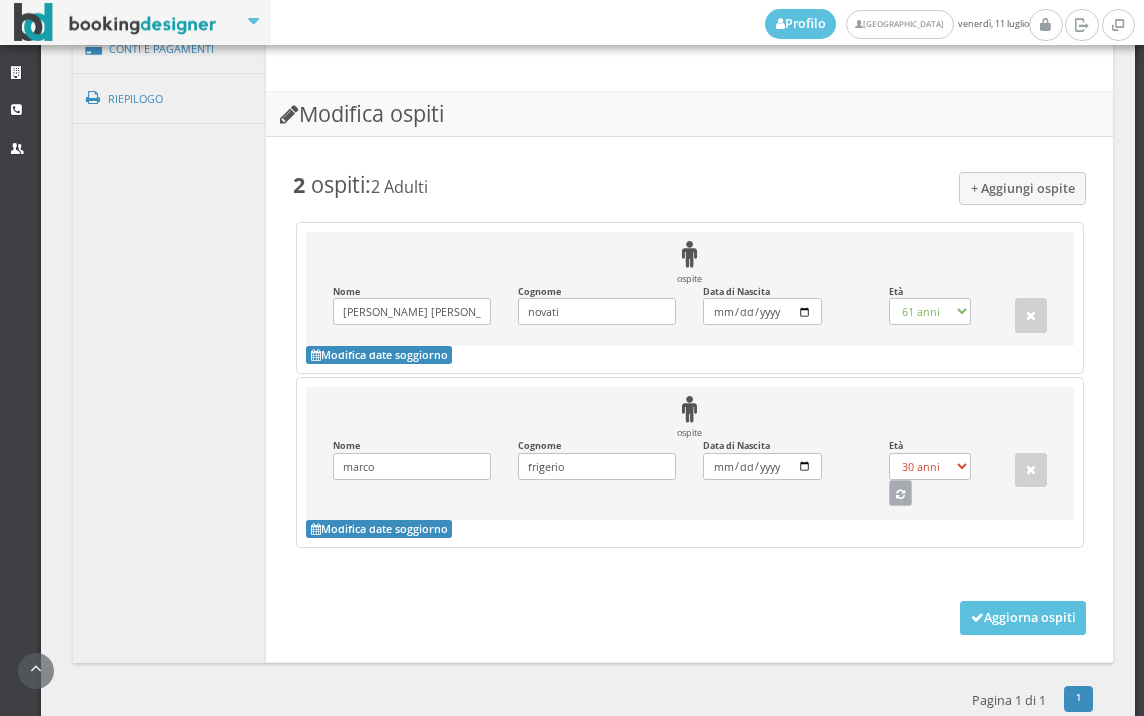 click at bounding box center [901, 493] 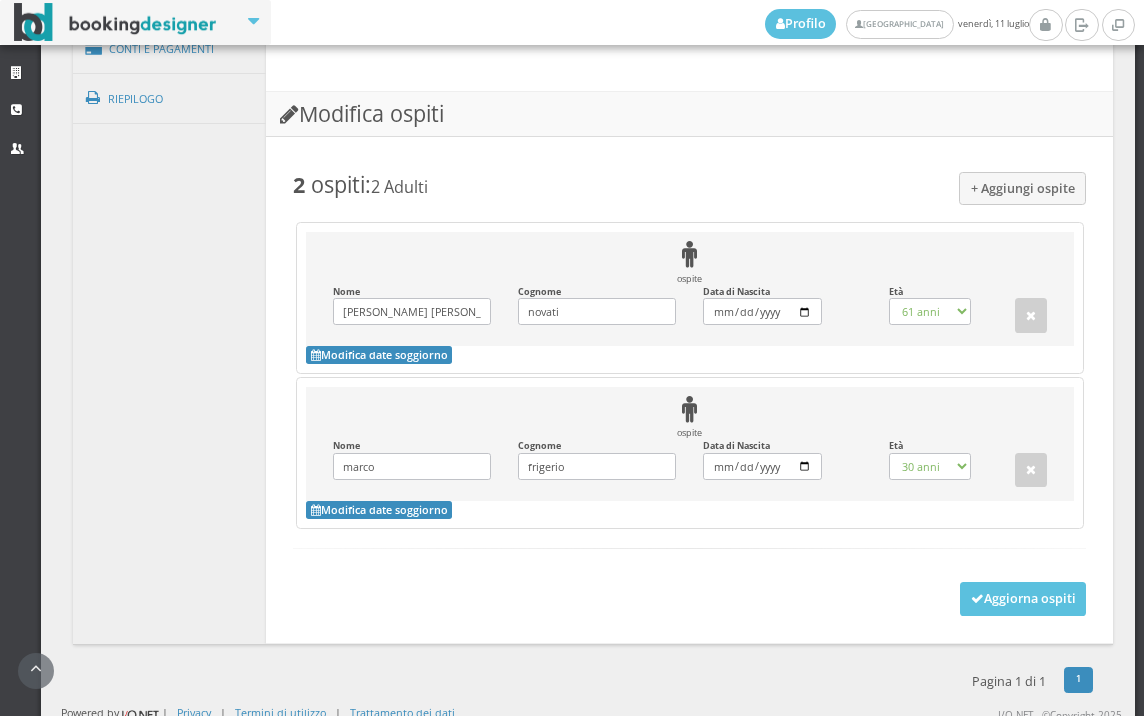 select on "64" 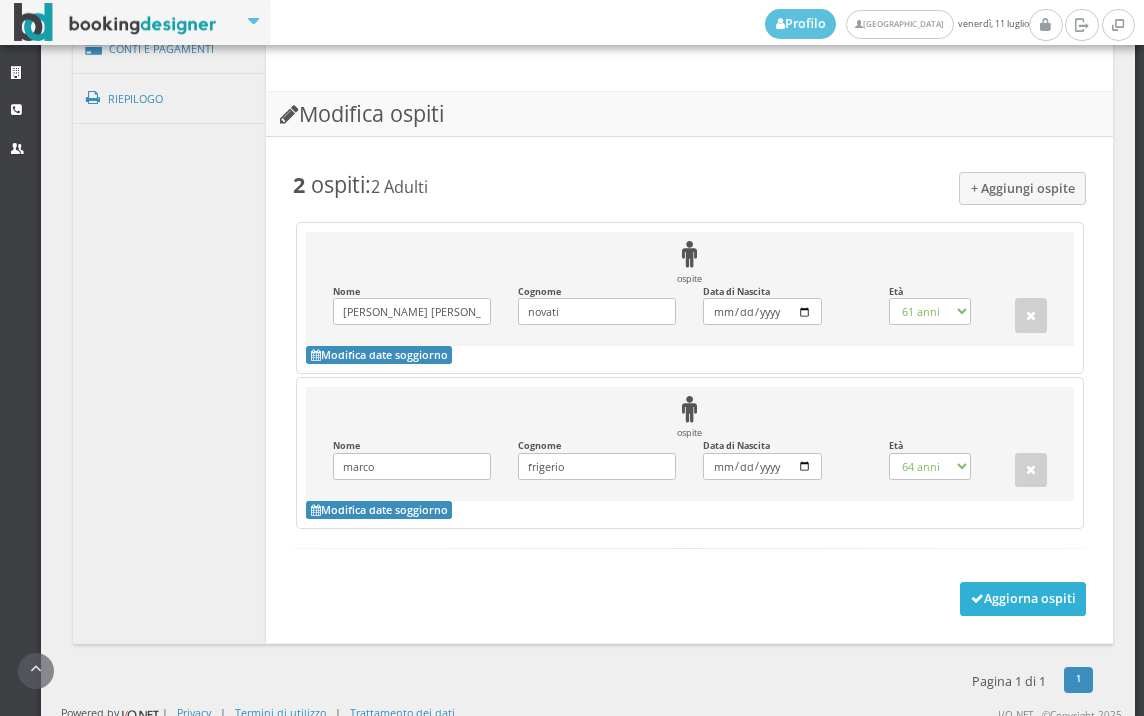 click on "Aggiorna ospiti" at bounding box center [1023, 599] 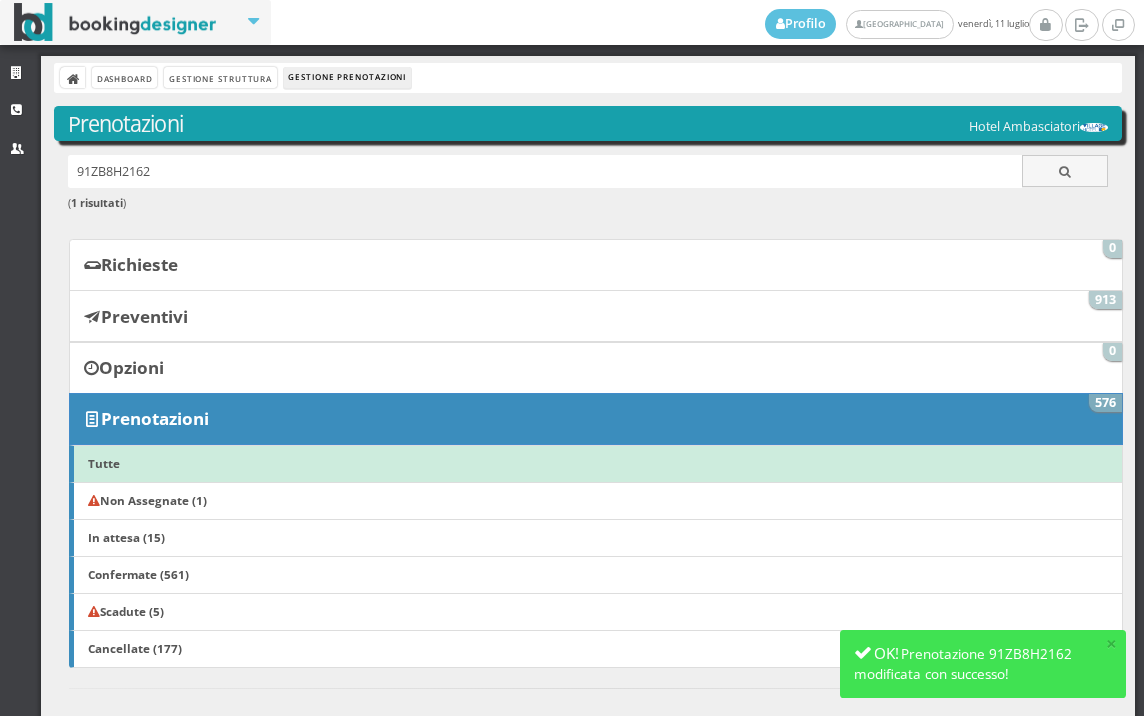 scroll, scrollTop: 0, scrollLeft: 0, axis: both 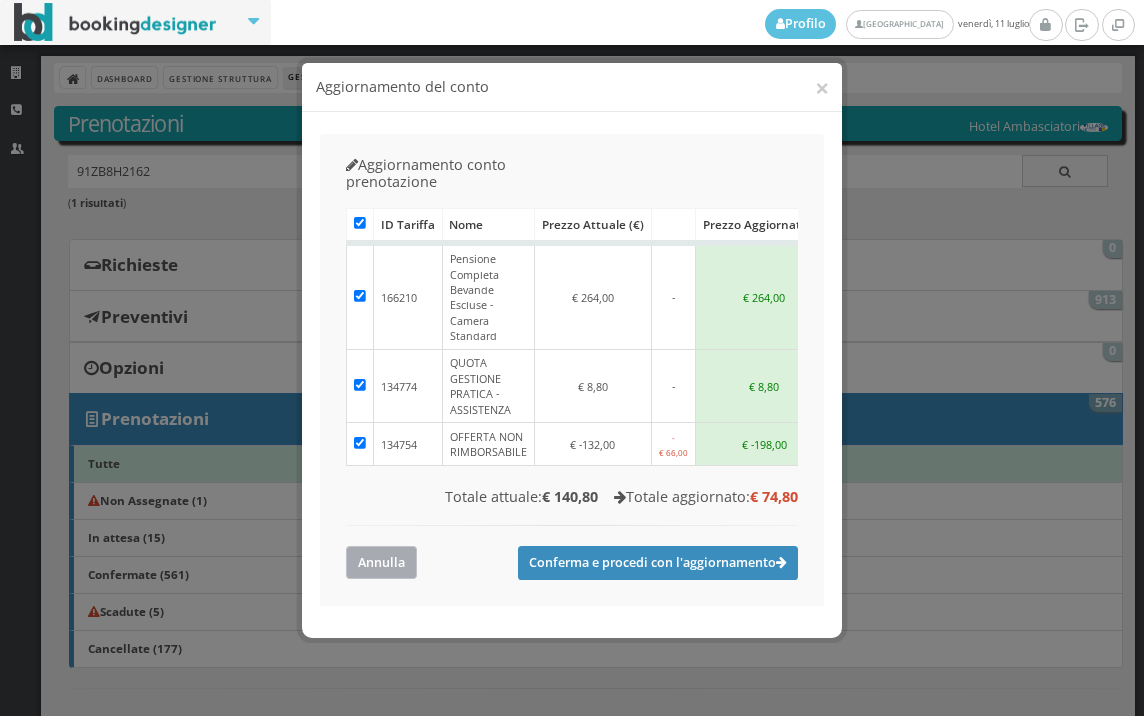 click on "Annulla" at bounding box center [381, 562] 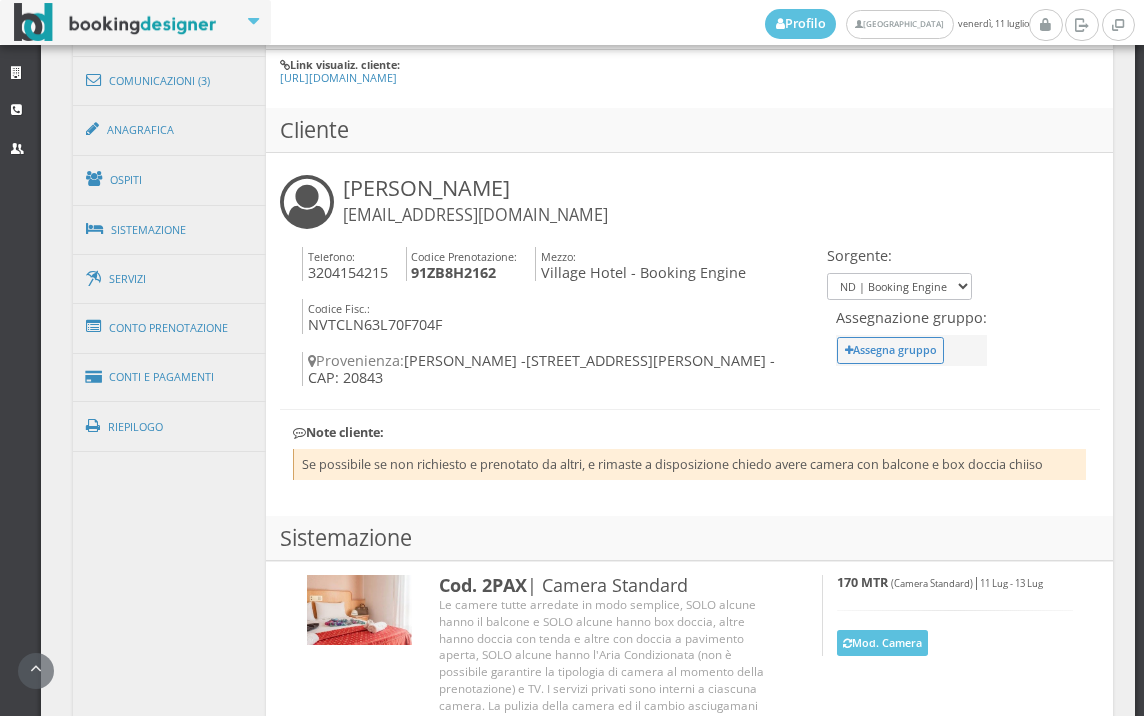 scroll, scrollTop: 1222, scrollLeft: 0, axis: vertical 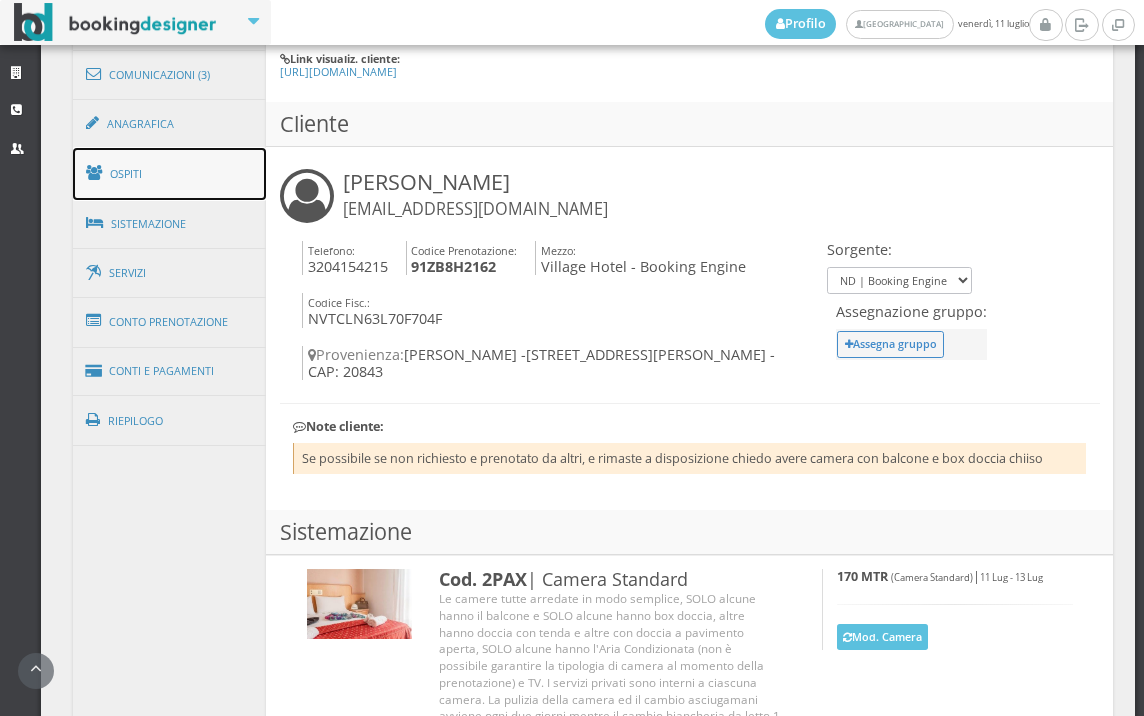click on "Ospiti" at bounding box center [170, 174] 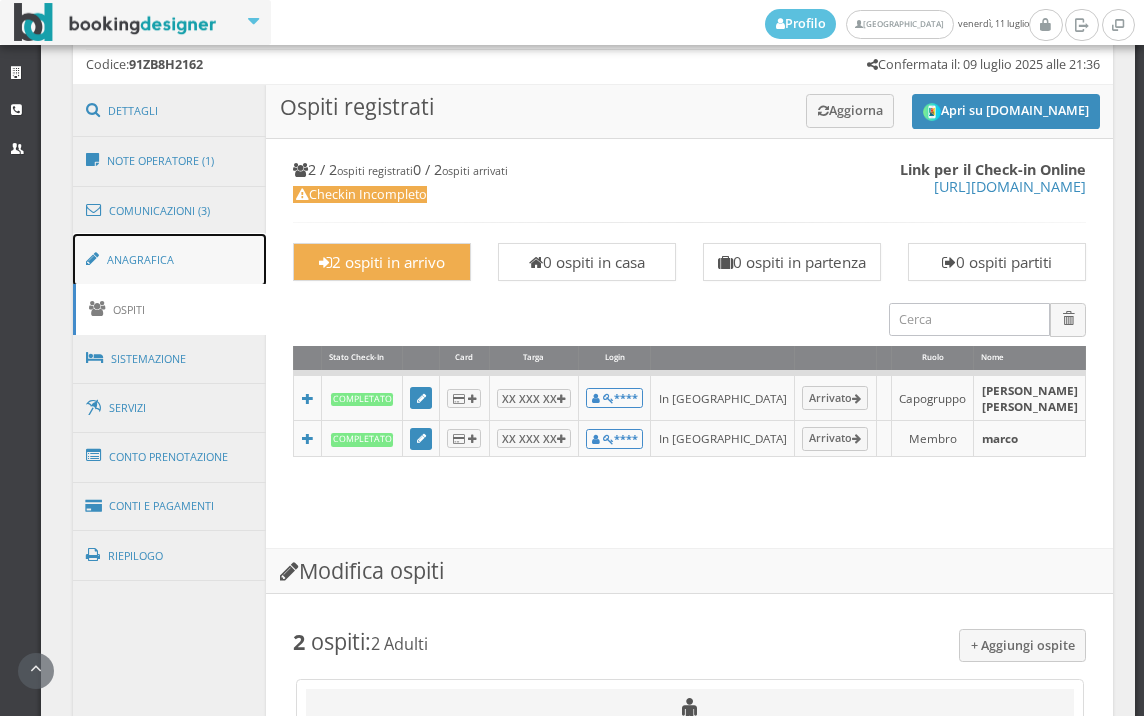 click on "Anagrafica" at bounding box center (170, 260) 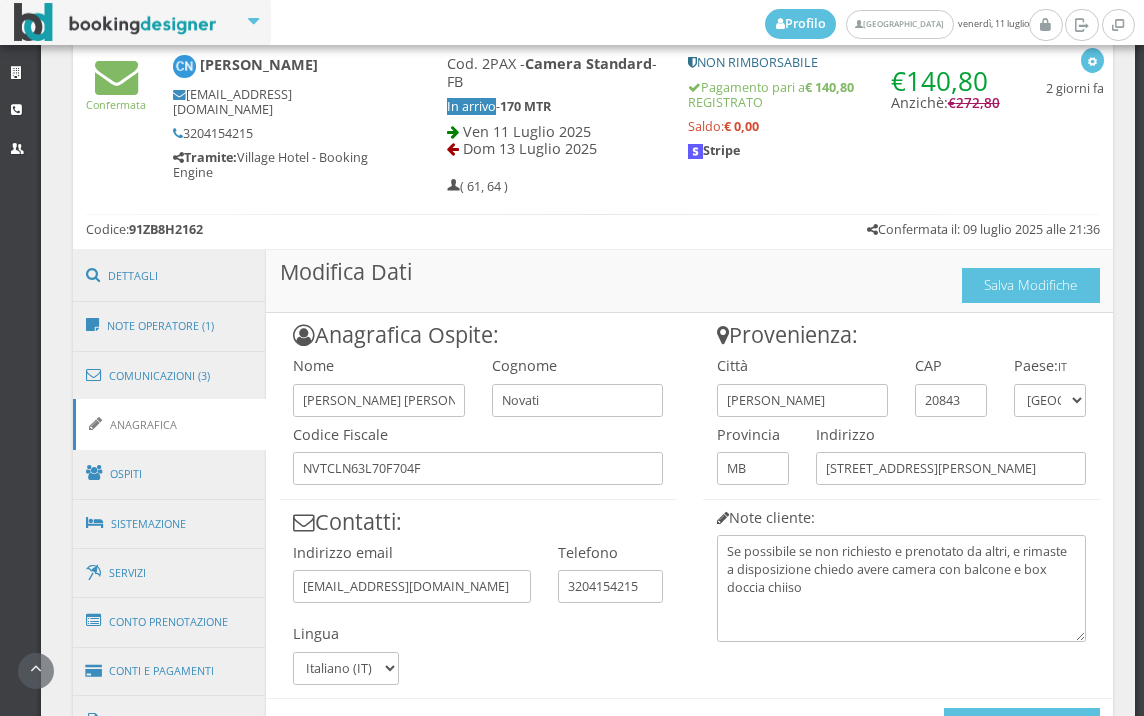 scroll, scrollTop: 1000, scrollLeft: 0, axis: vertical 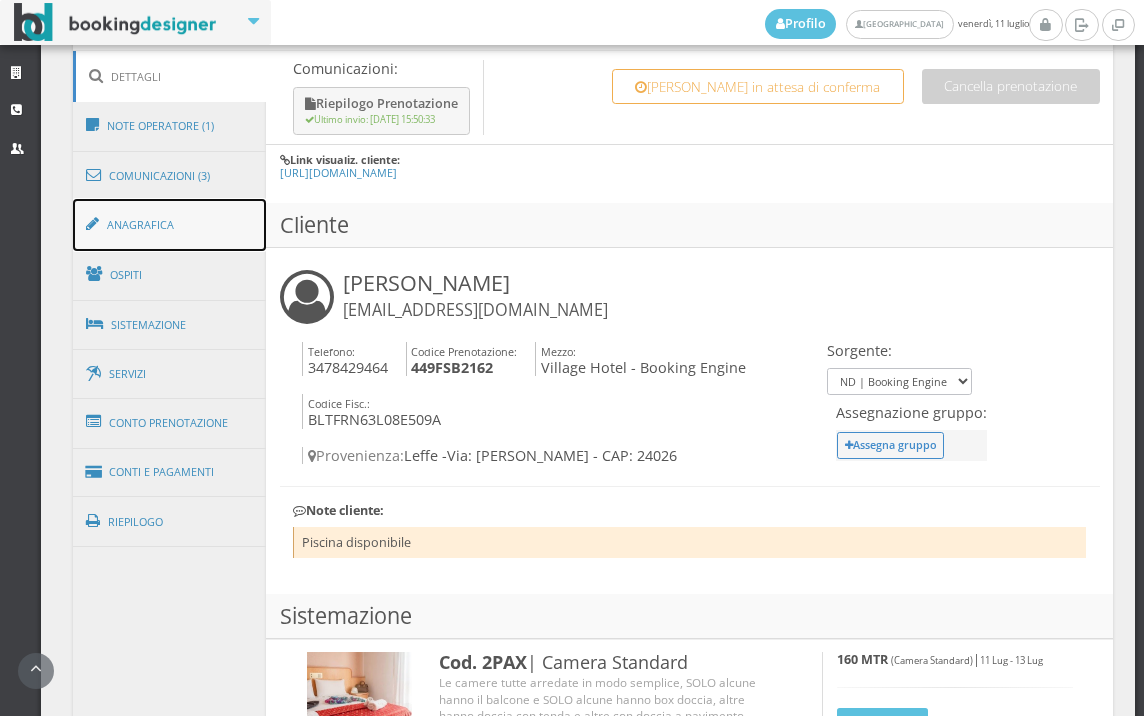 click on "Anagrafica" at bounding box center [170, 225] 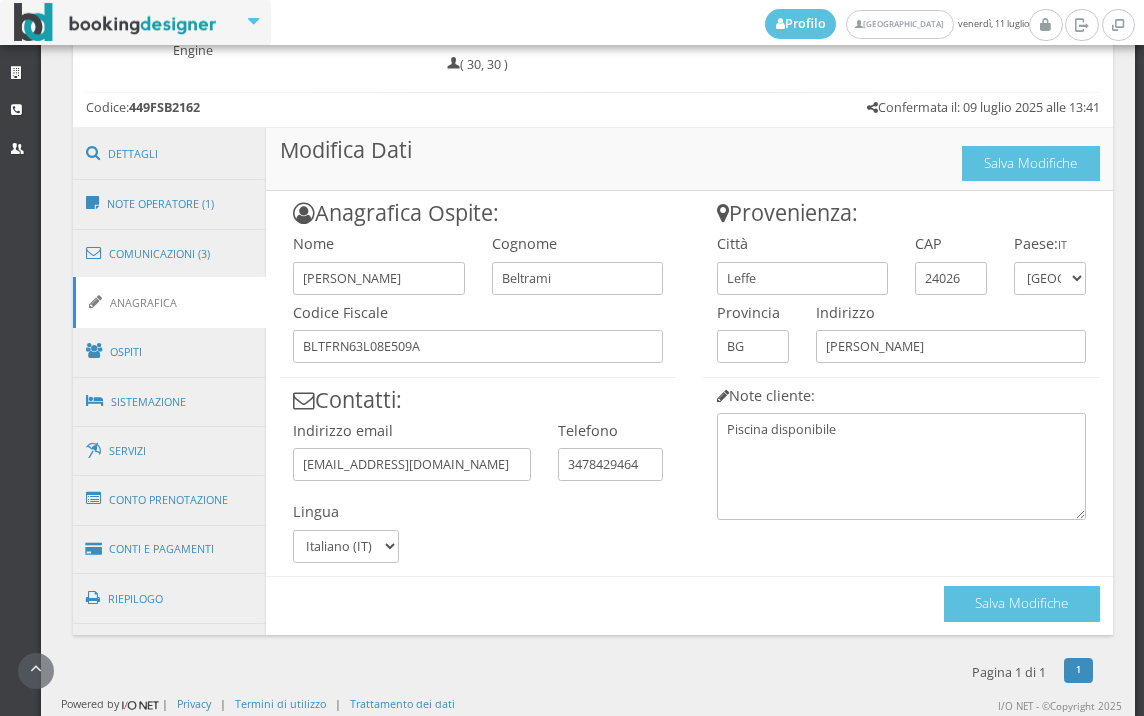 click on "Anagrafica Ospite:
Nome
Floriano
Cognome
Beltrami
Codice Fiscale
BLTFRN63L08E509A
Contatti:
Indirizzo email
florianobeltrami63@gmail.com
Telefono
3478429464
Lingua
Italiano (IT)
Français (FR)
Español (ES)
English (EN)
Deutsch (DE)
Česky (CS)
Provenienza:
Città
Leffe
CAP
24026
Paese:  IT
Andorra Anguilla" at bounding box center (689, 413) 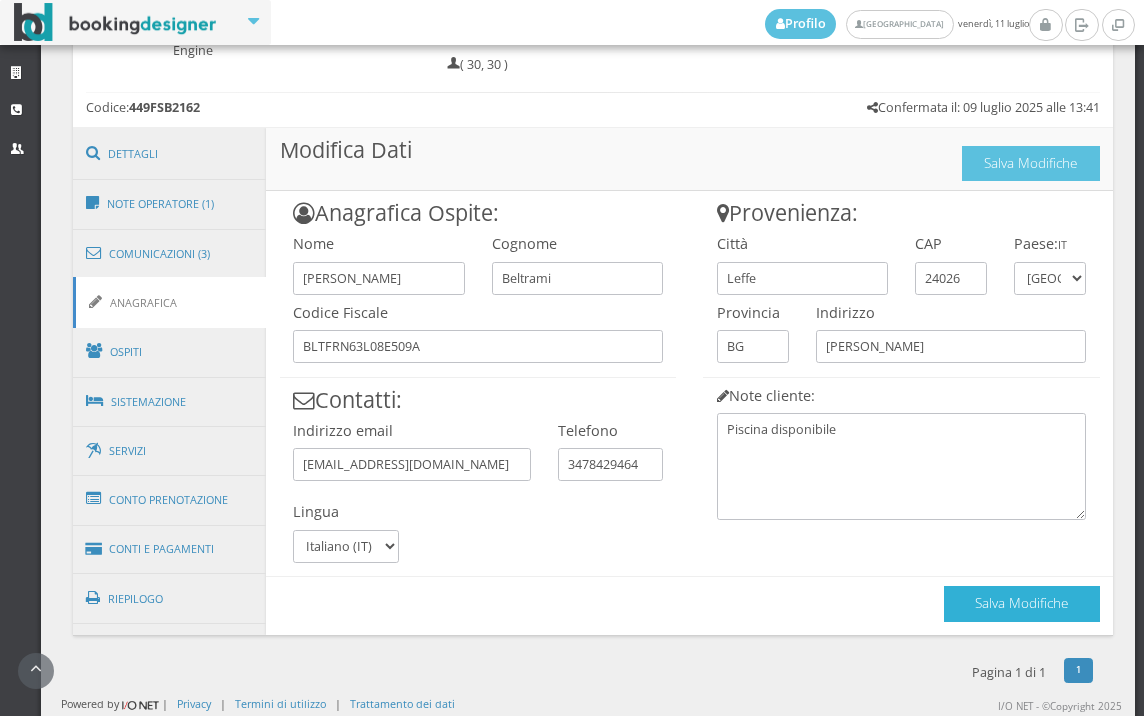 click on "Salva Modifiche" at bounding box center (1022, 603) 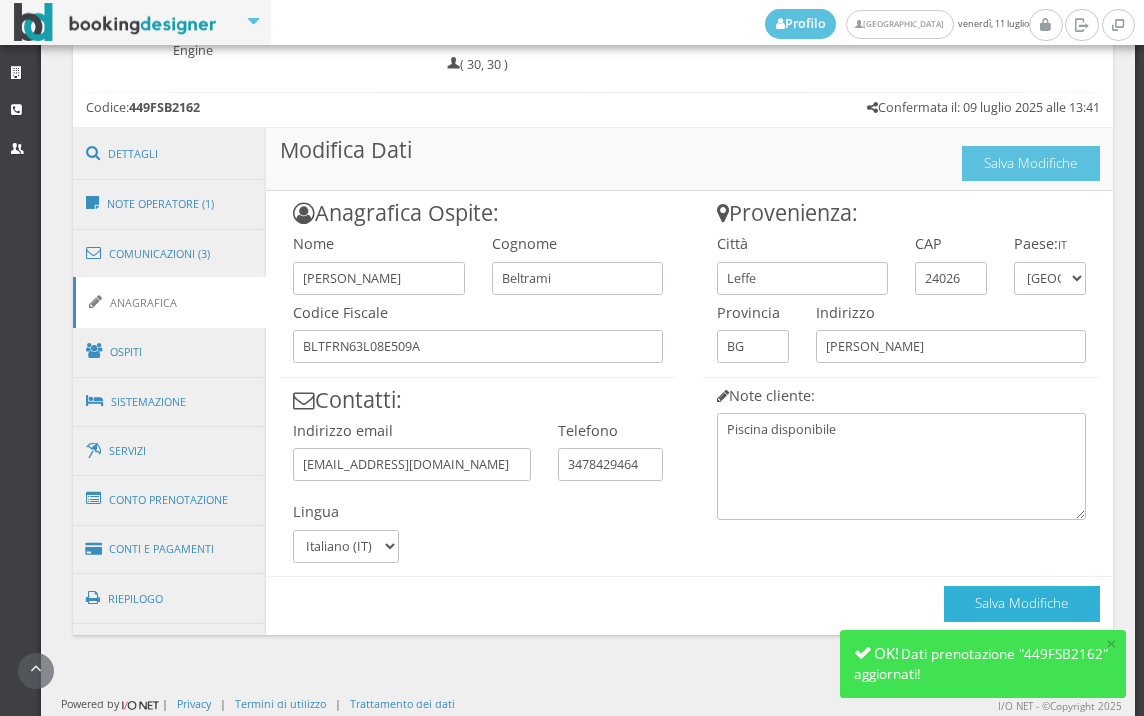 click on "Salva Modifiche" at bounding box center [1022, 603] 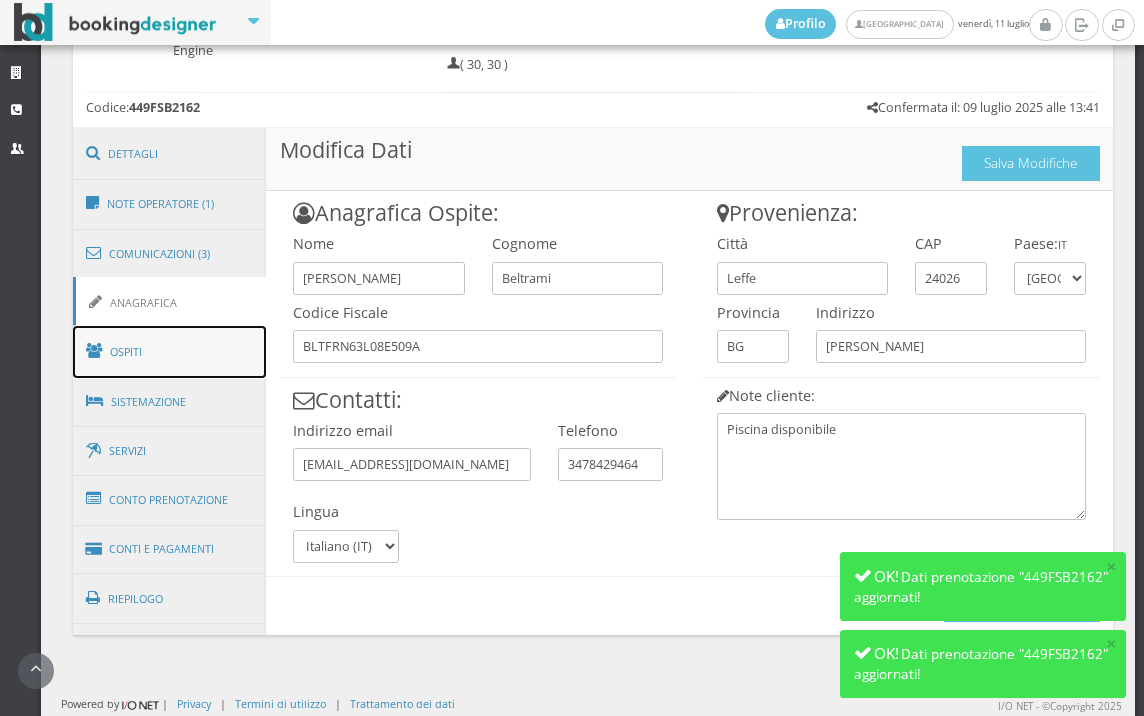 click on "Ospiti" at bounding box center [170, 352] 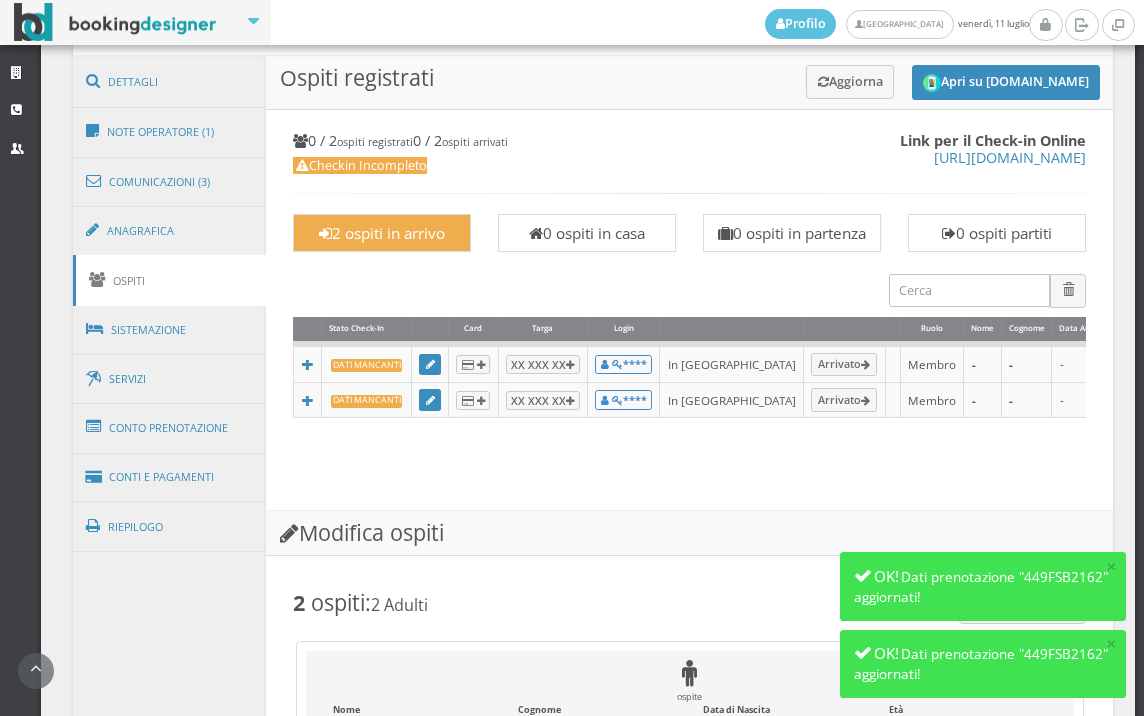 scroll, scrollTop: 1024, scrollLeft: 0, axis: vertical 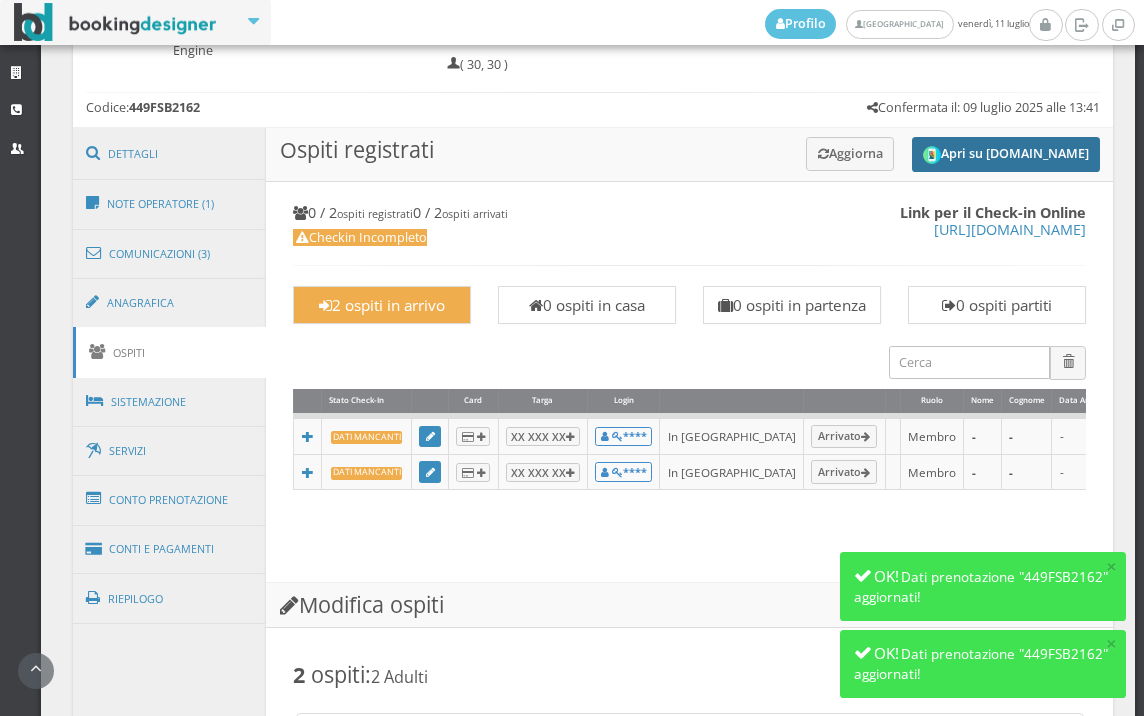 click on "Apri su [DOMAIN_NAME]" at bounding box center (1006, 154) 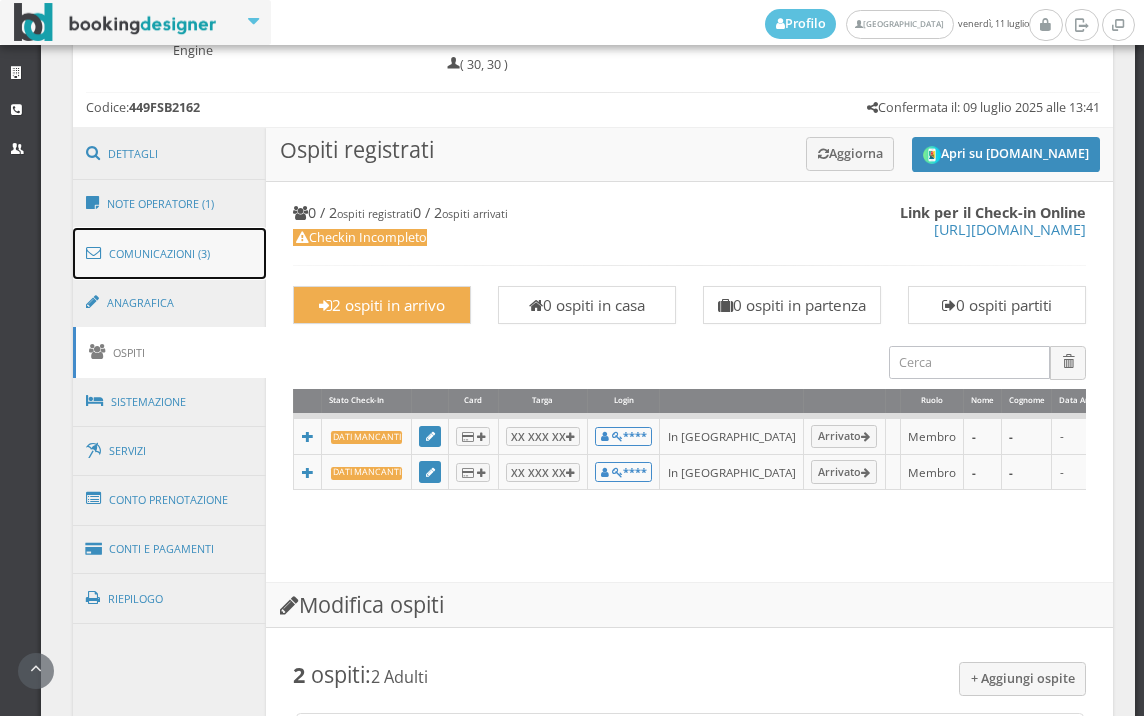 click on "Comunicazioni (3)" at bounding box center [170, 254] 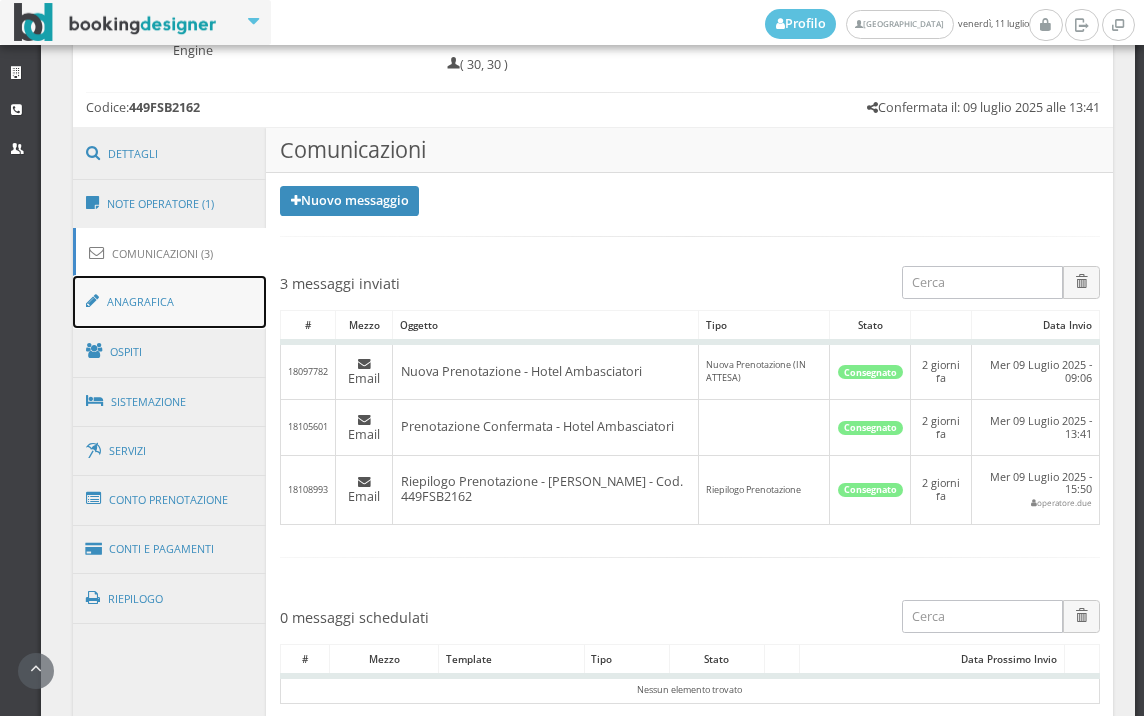 click on "Anagrafica" at bounding box center [170, 302] 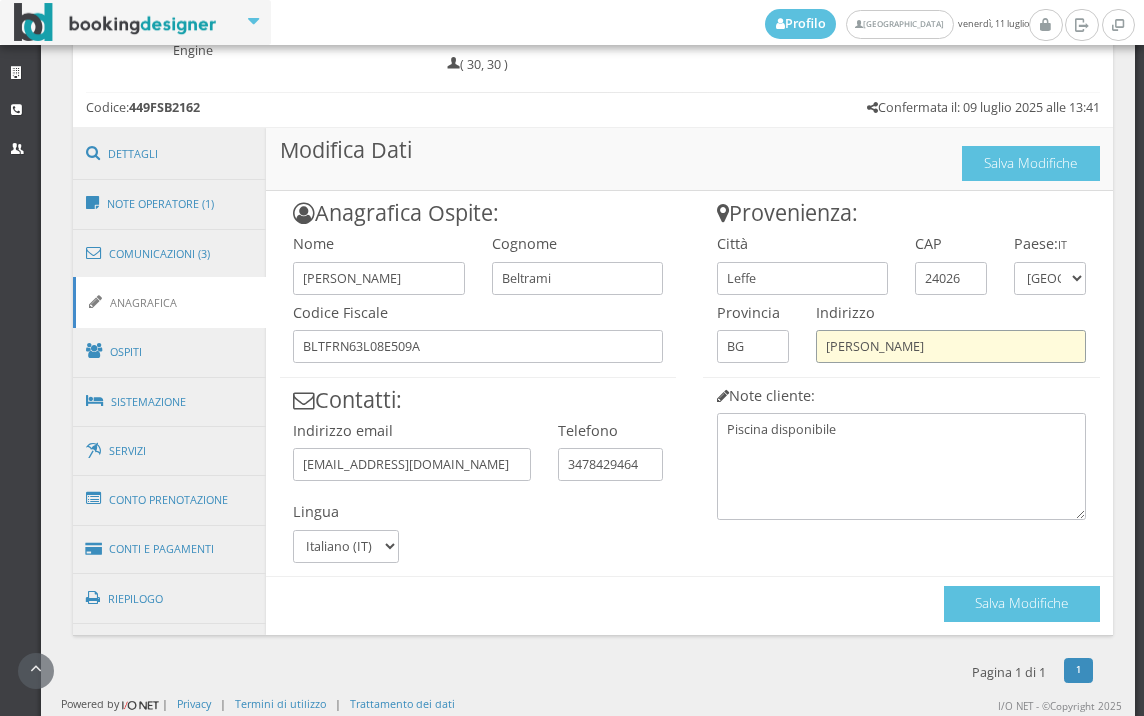 drag, startPoint x: 817, startPoint y: 348, endPoint x: 940, endPoint y: 343, distance: 123.101585 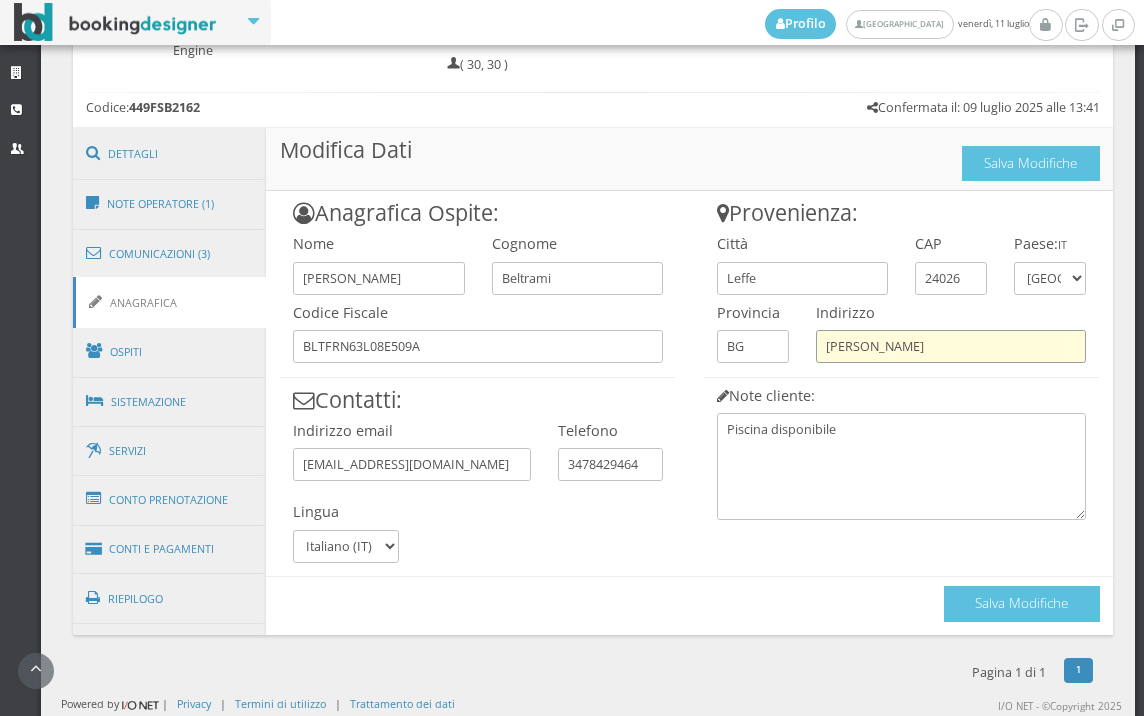 click on "Raffaello Sanzio" at bounding box center [951, 346] 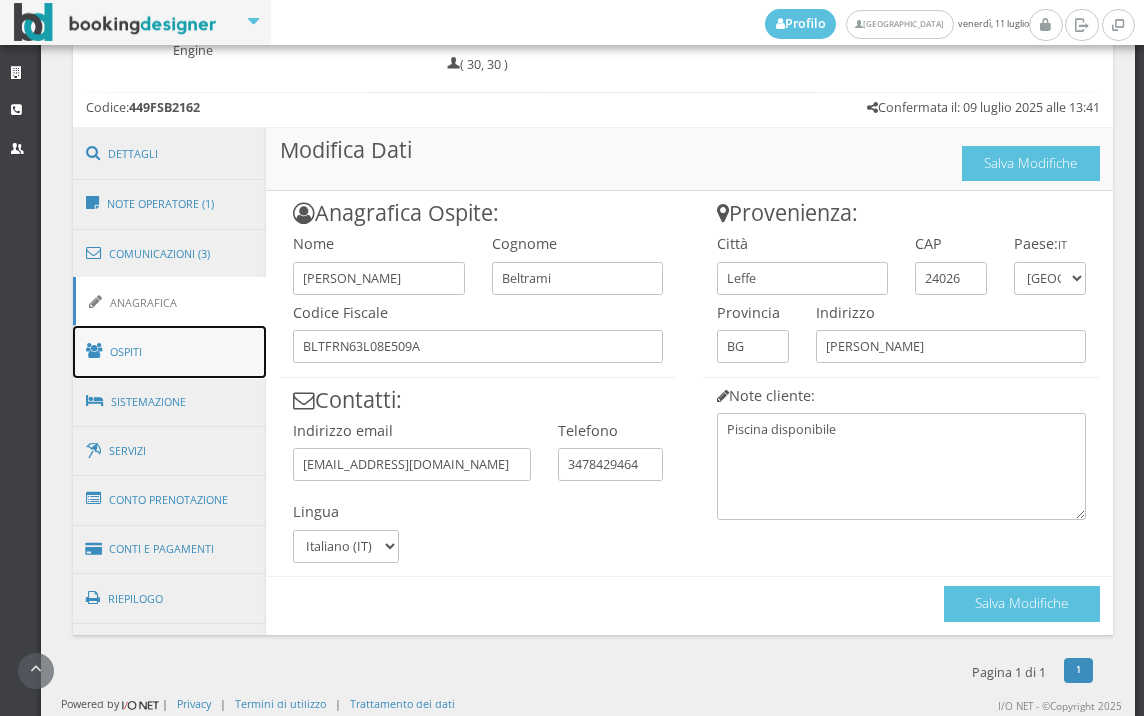 click on "Ospiti" at bounding box center [170, 352] 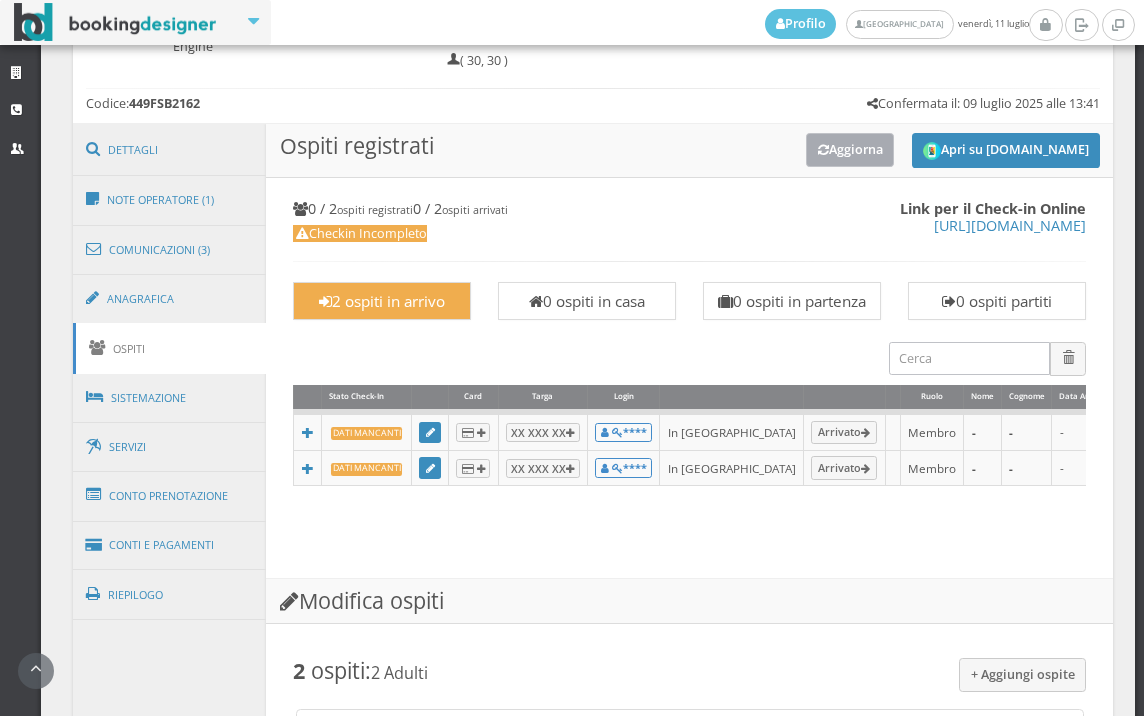 scroll, scrollTop: 1024, scrollLeft: 0, axis: vertical 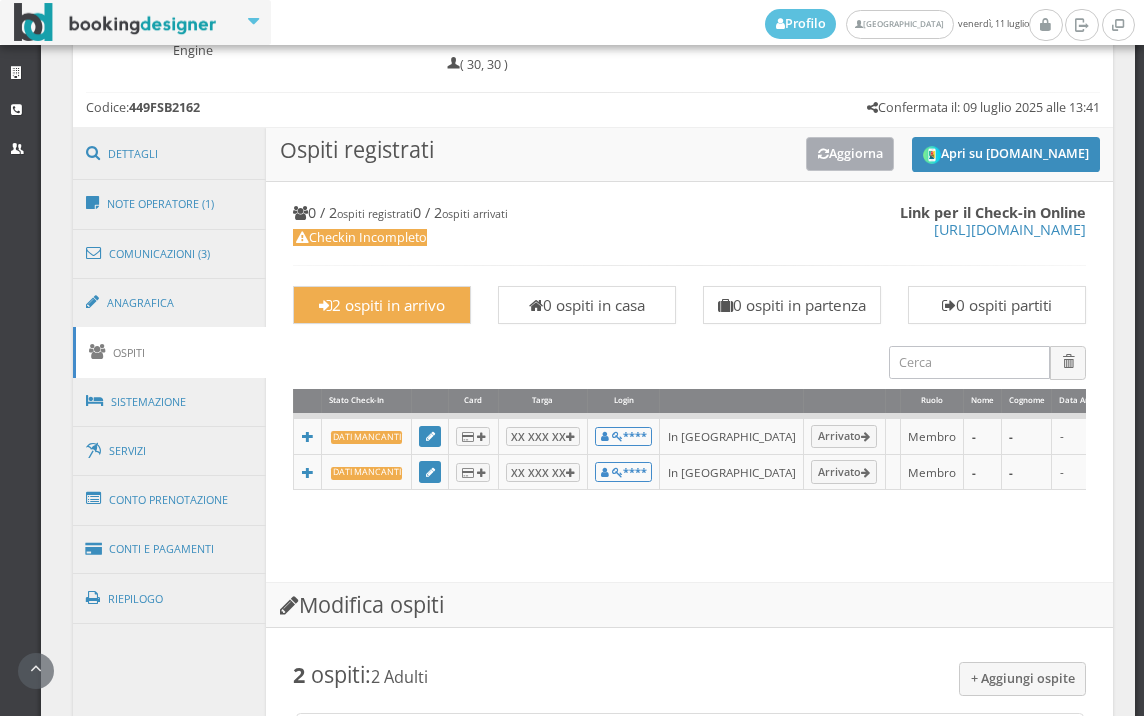 click on "Aggiorna" at bounding box center [850, 153] 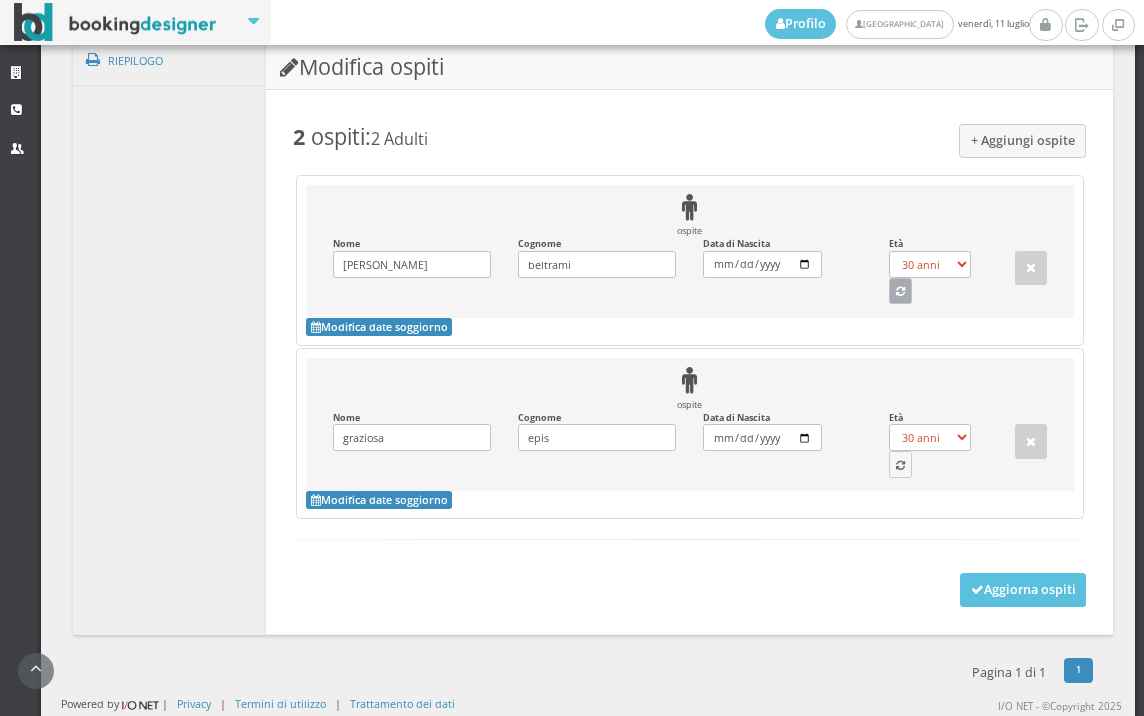 click at bounding box center [900, 292] 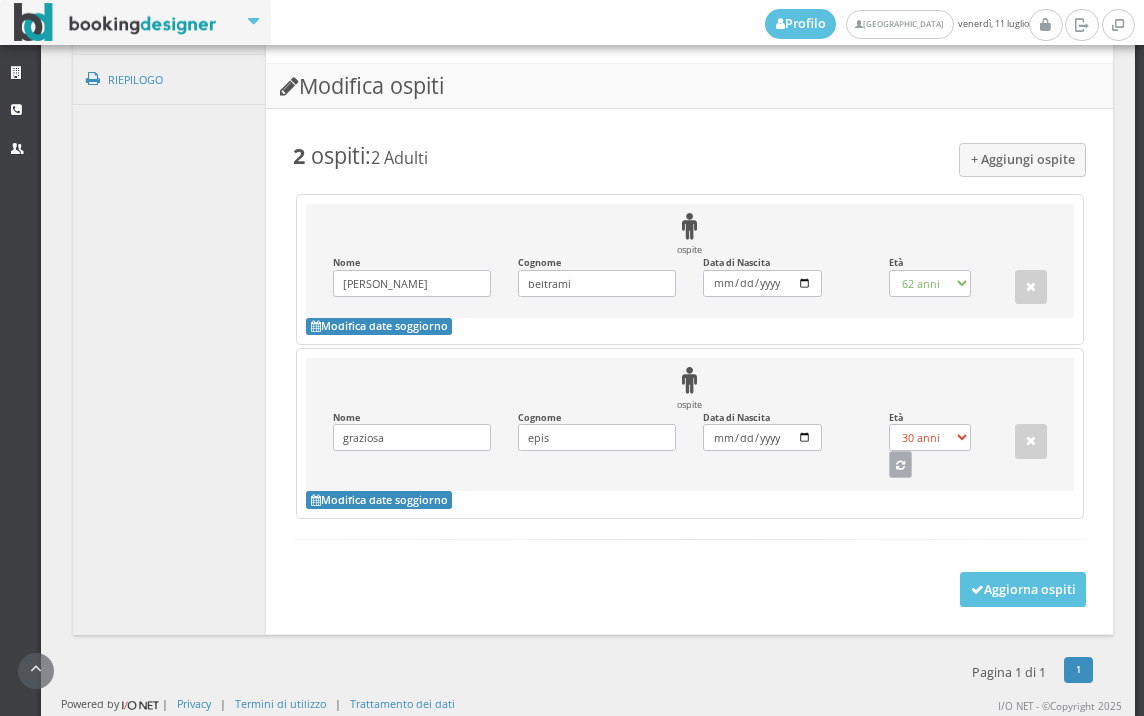 click at bounding box center [901, 464] 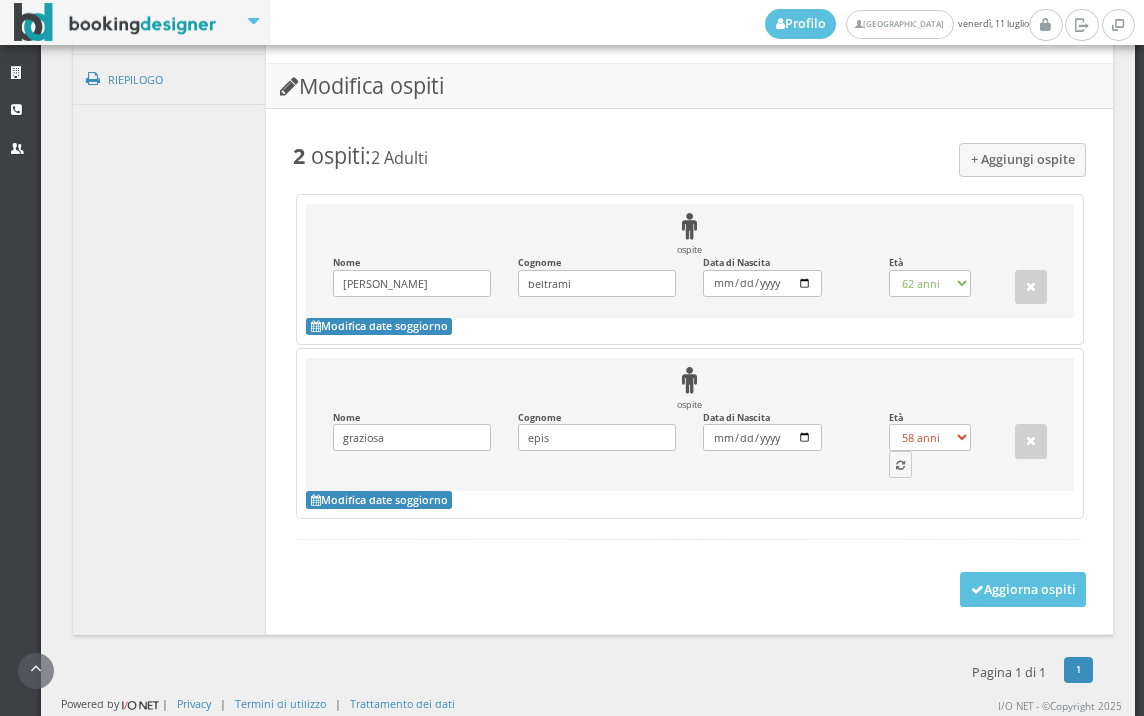 scroll, scrollTop: 1616, scrollLeft: 0, axis: vertical 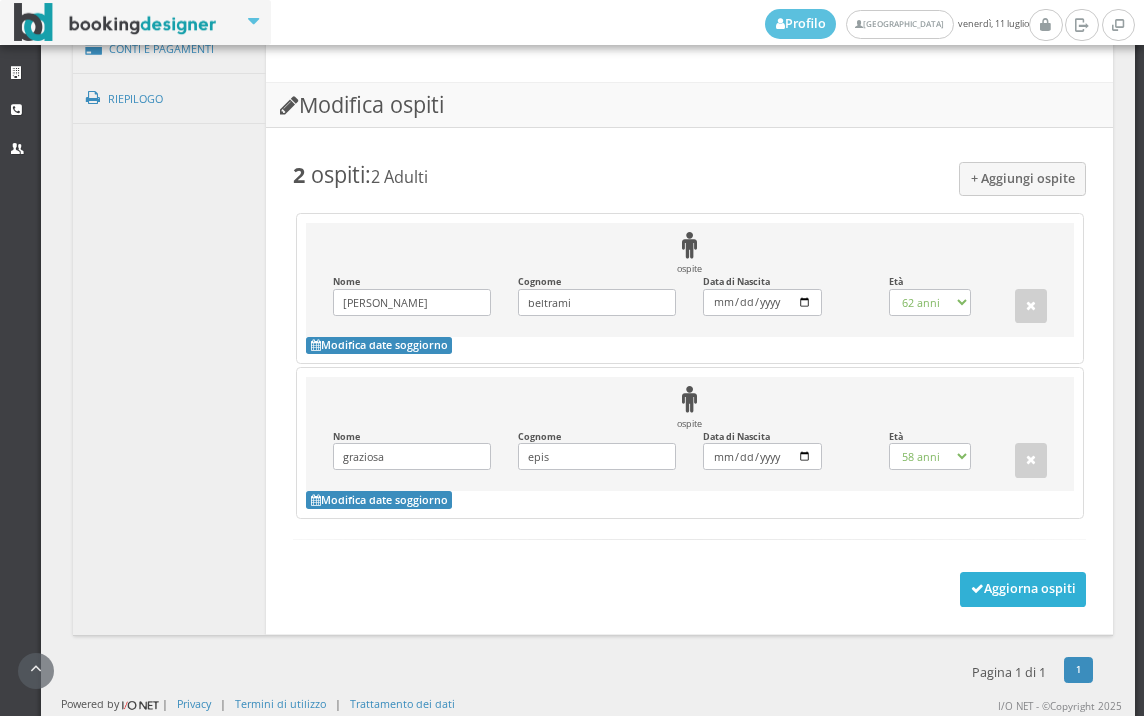 click at bounding box center (977, 589) 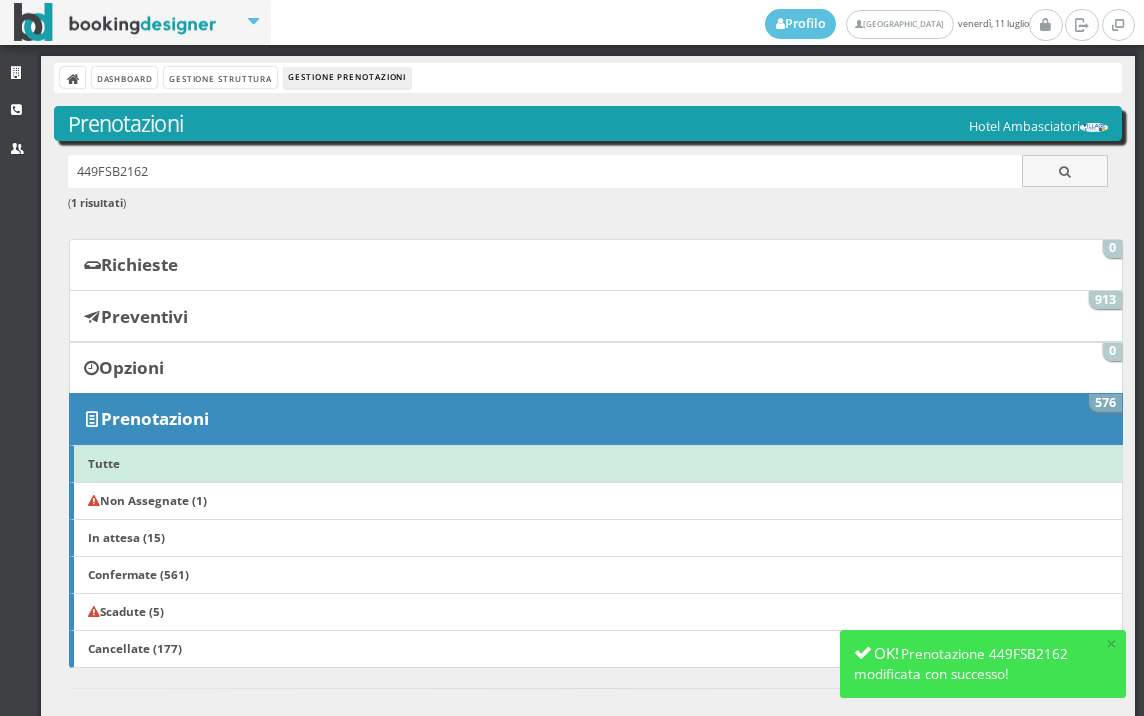 scroll, scrollTop: 0, scrollLeft: 0, axis: both 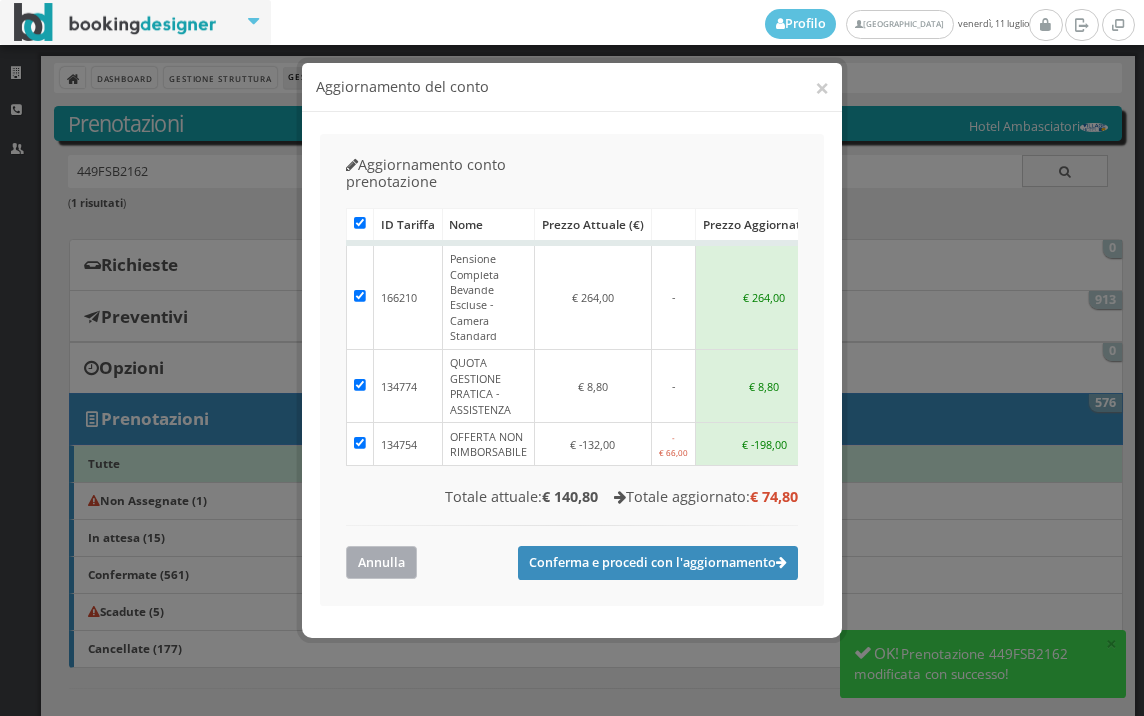 click on "Annulla" at bounding box center [381, 562] 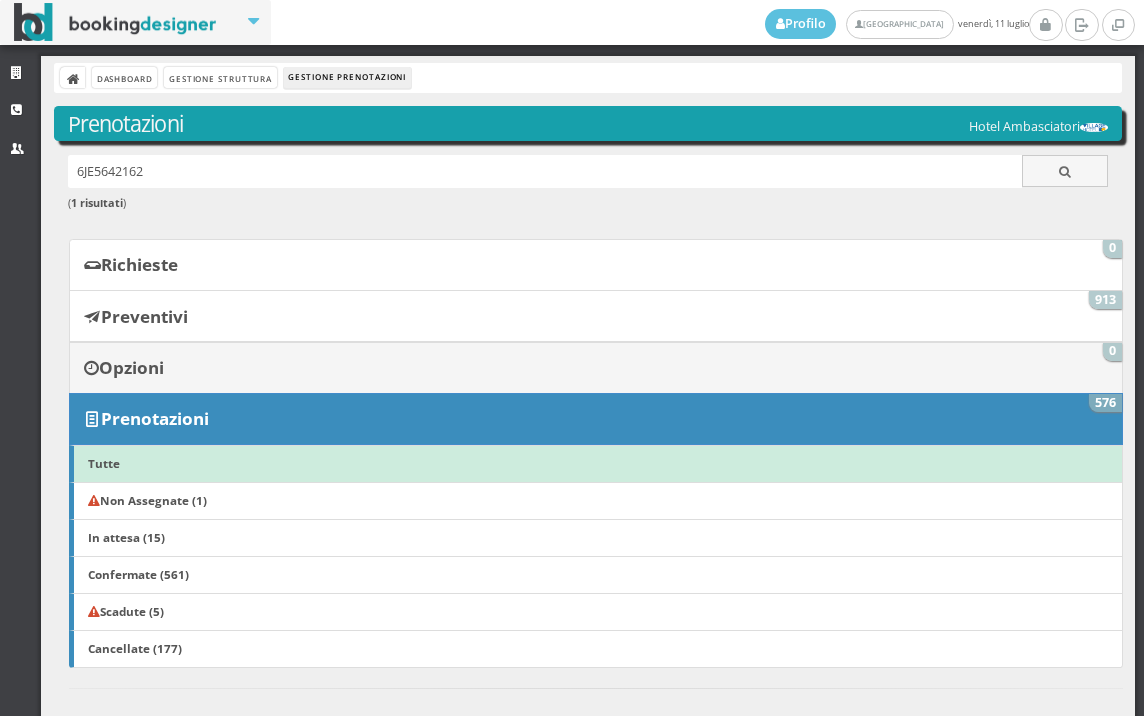 scroll, scrollTop: 0, scrollLeft: 0, axis: both 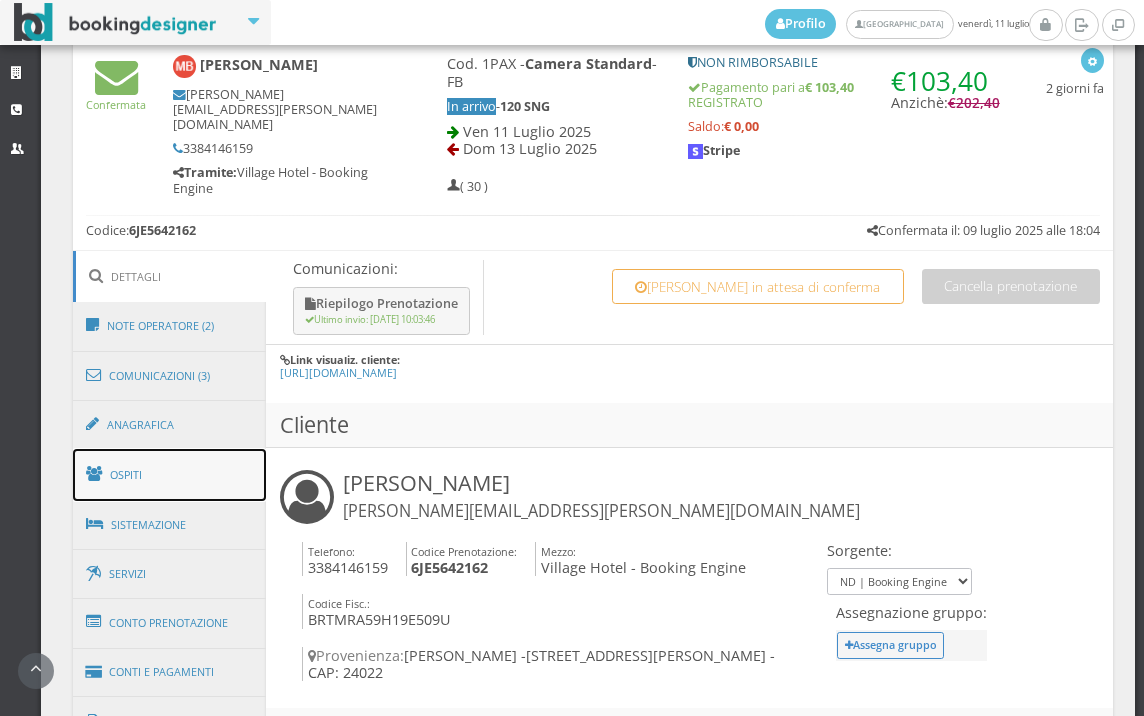 click on "Ospiti" at bounding box center (170, 475) 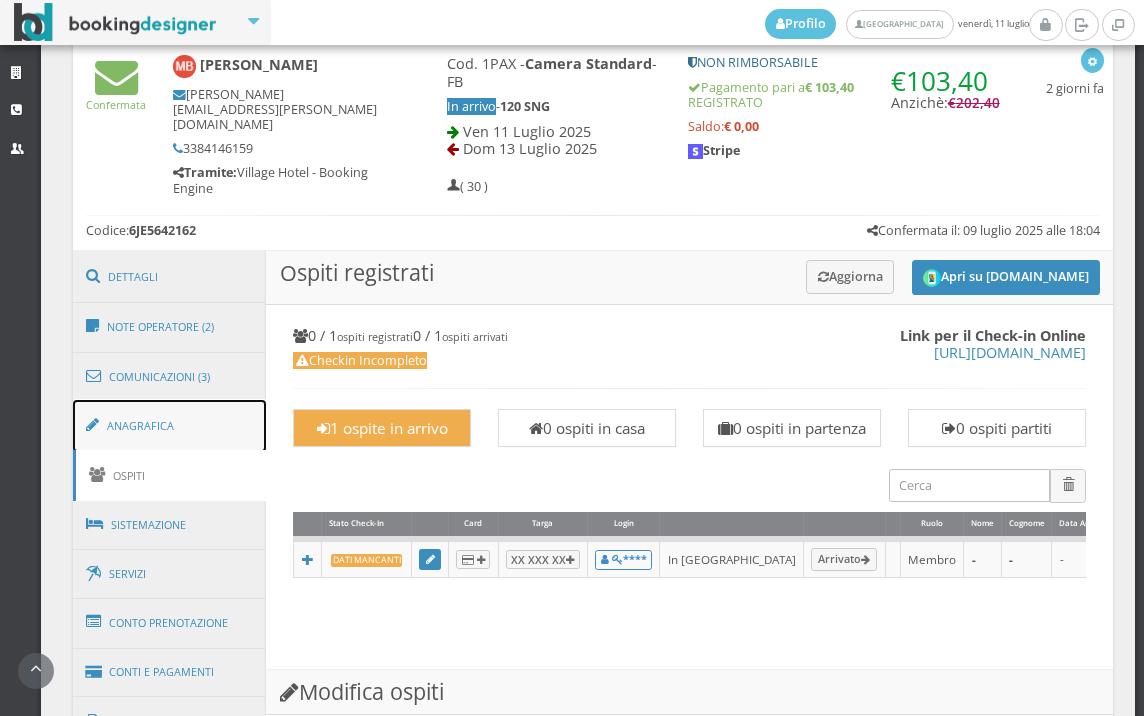 click on "Anagrafica" at bounding box center (170, 426) 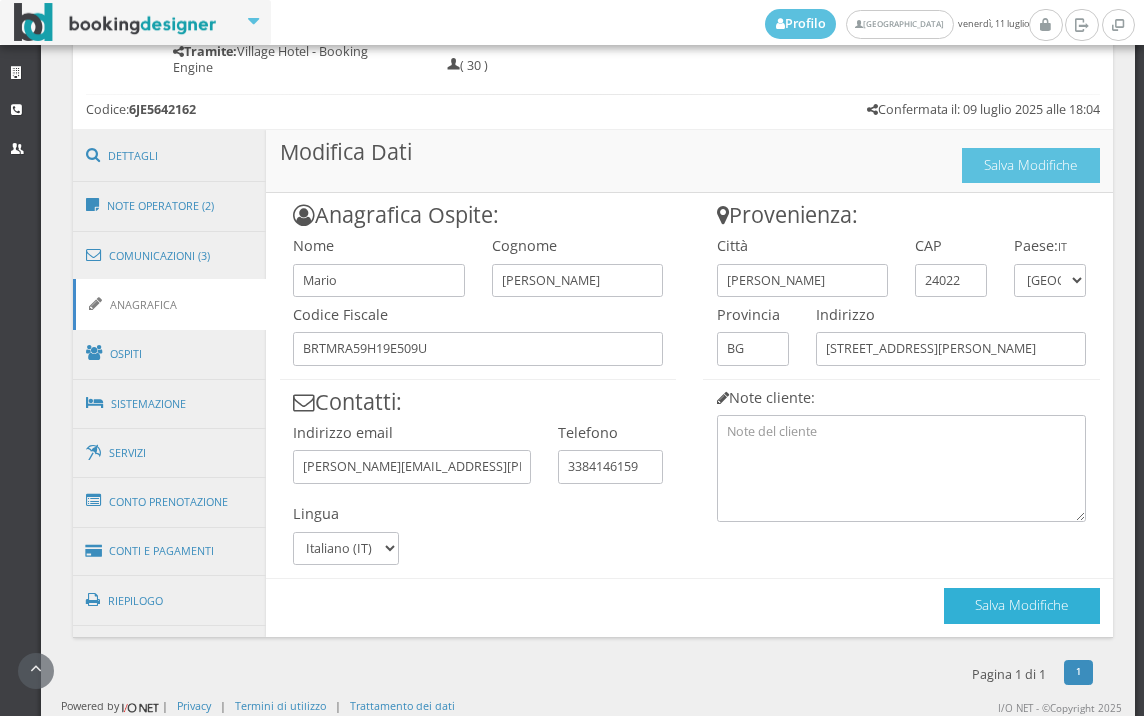 scroll, scrollTop: 1024, scrollLeft: 0, axis: vertical 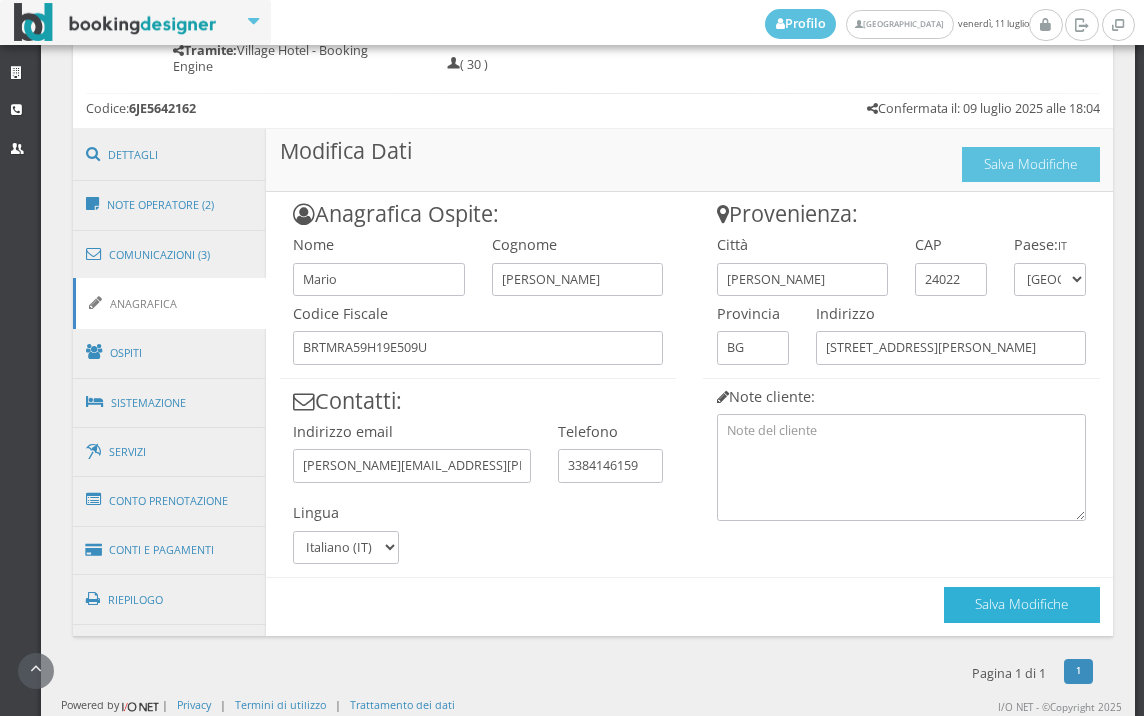 click on "Salva Modifiche" at bounding box center (1022, 604) 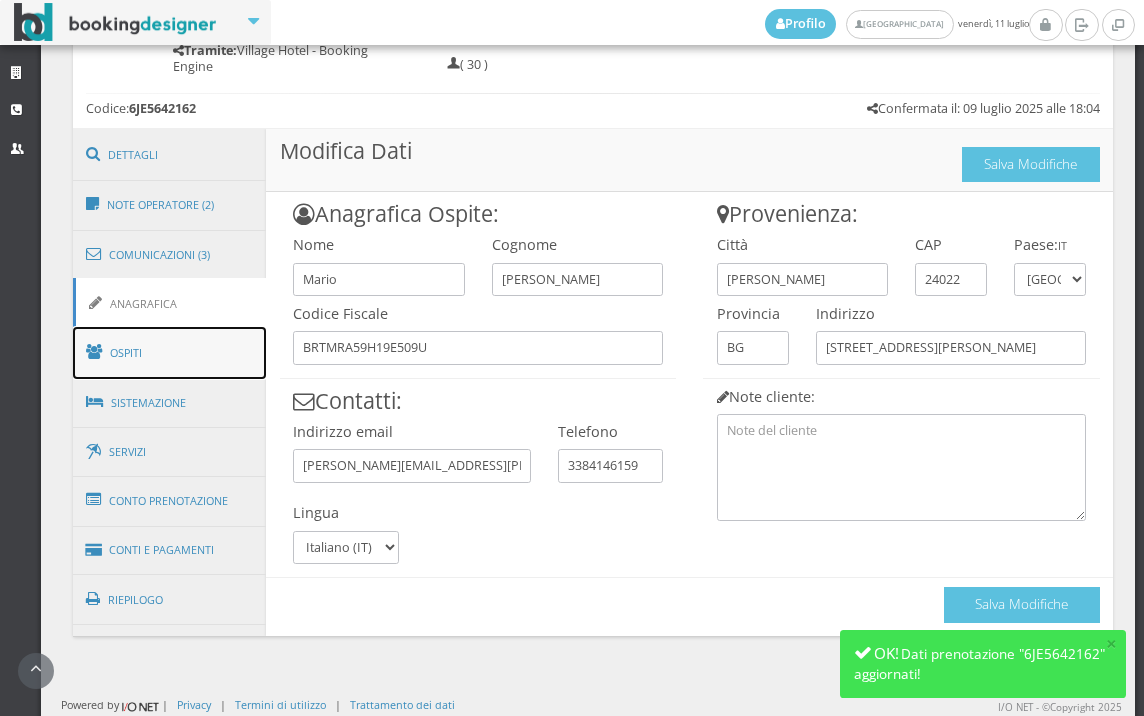 click on "Ospiti" at bounding box center [170, 353] 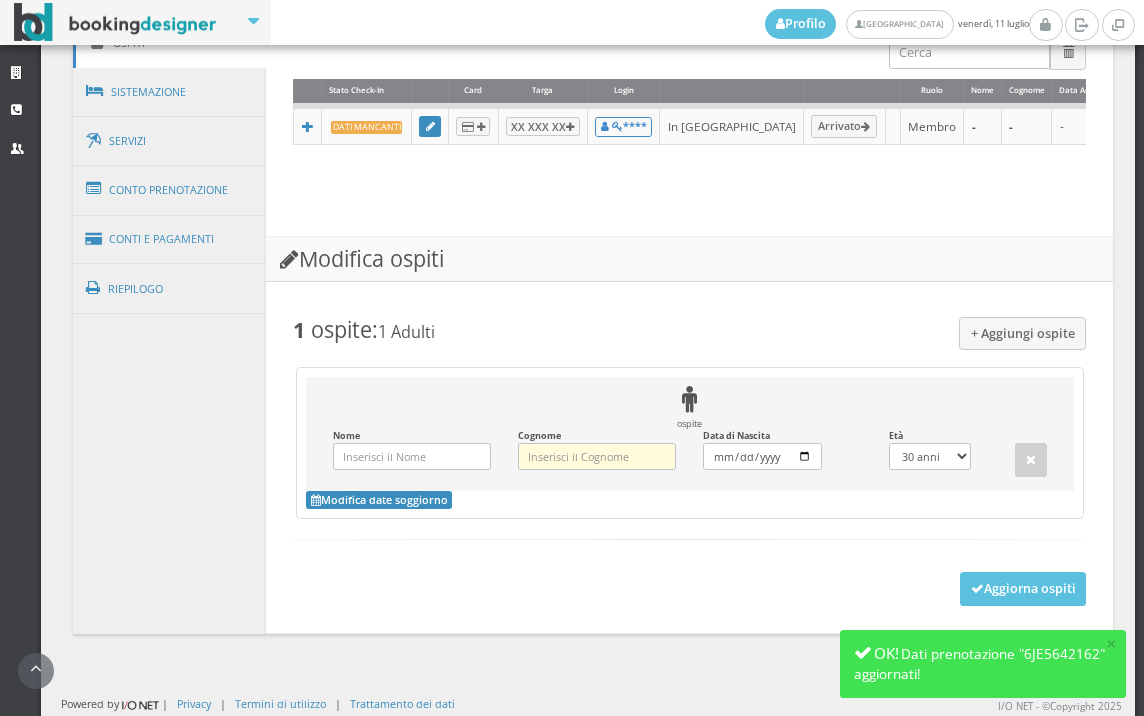 scroll, scrollTop: 850, scrollLeft: 0, axis: vertical 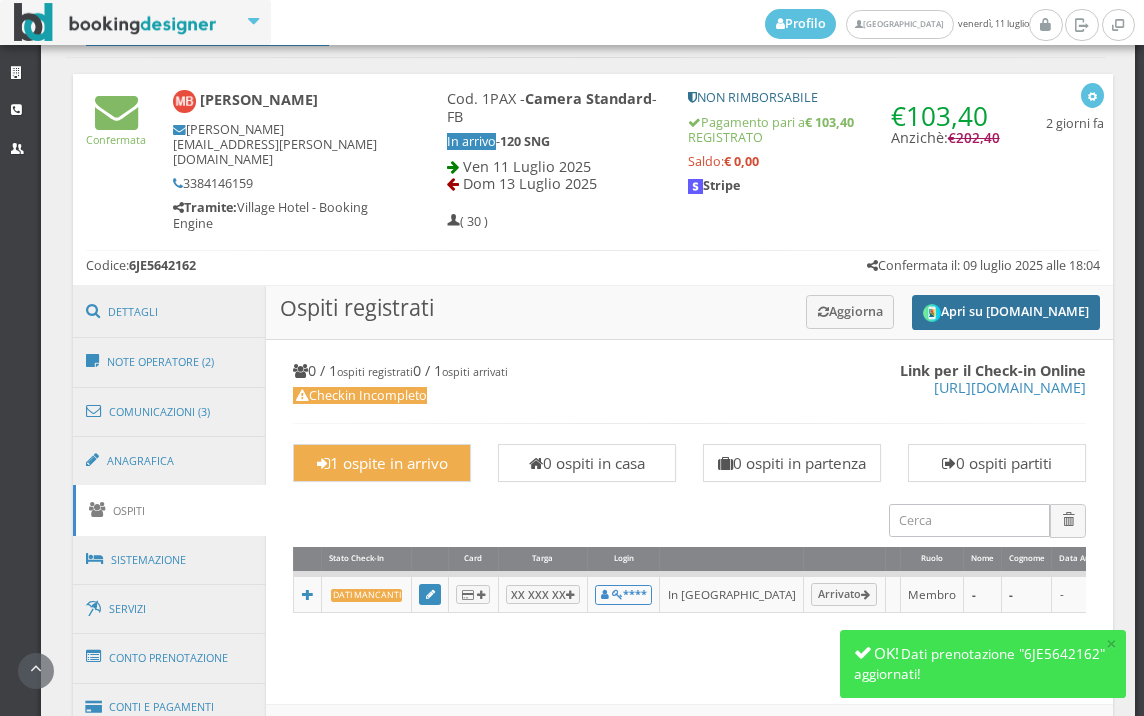 click on "Apri su [DOMAIN_NAME]" at bounding box center [1006, 312] 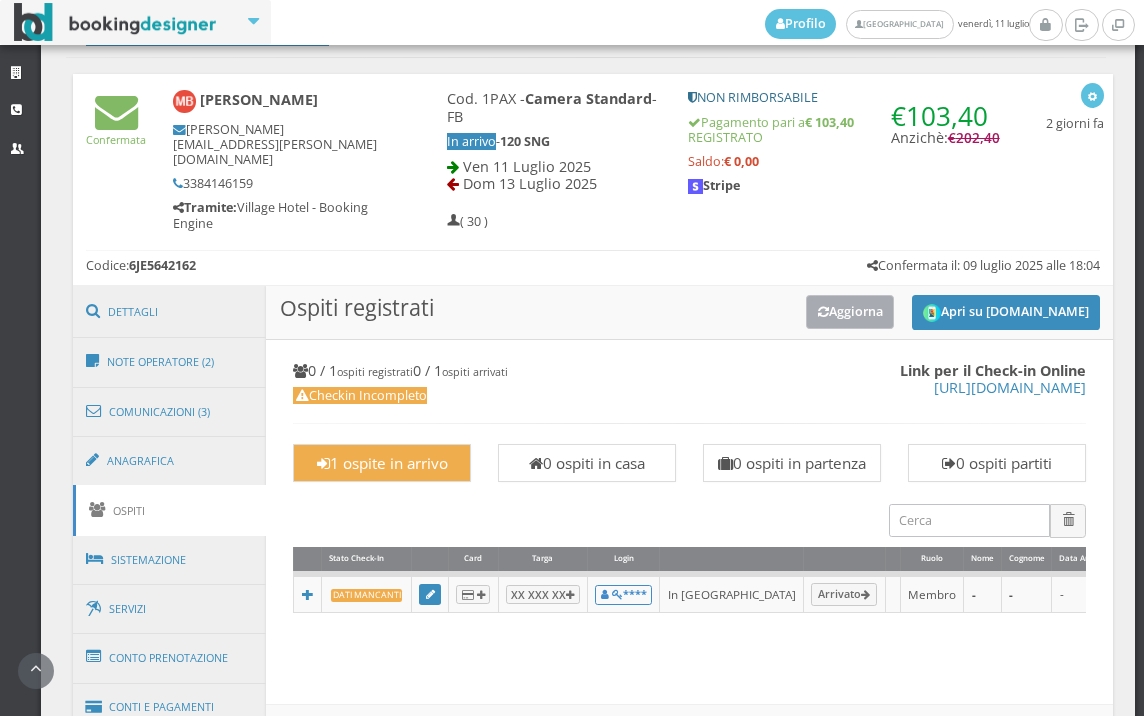 click on "Aggiorna" at bounding box center (850, 311) 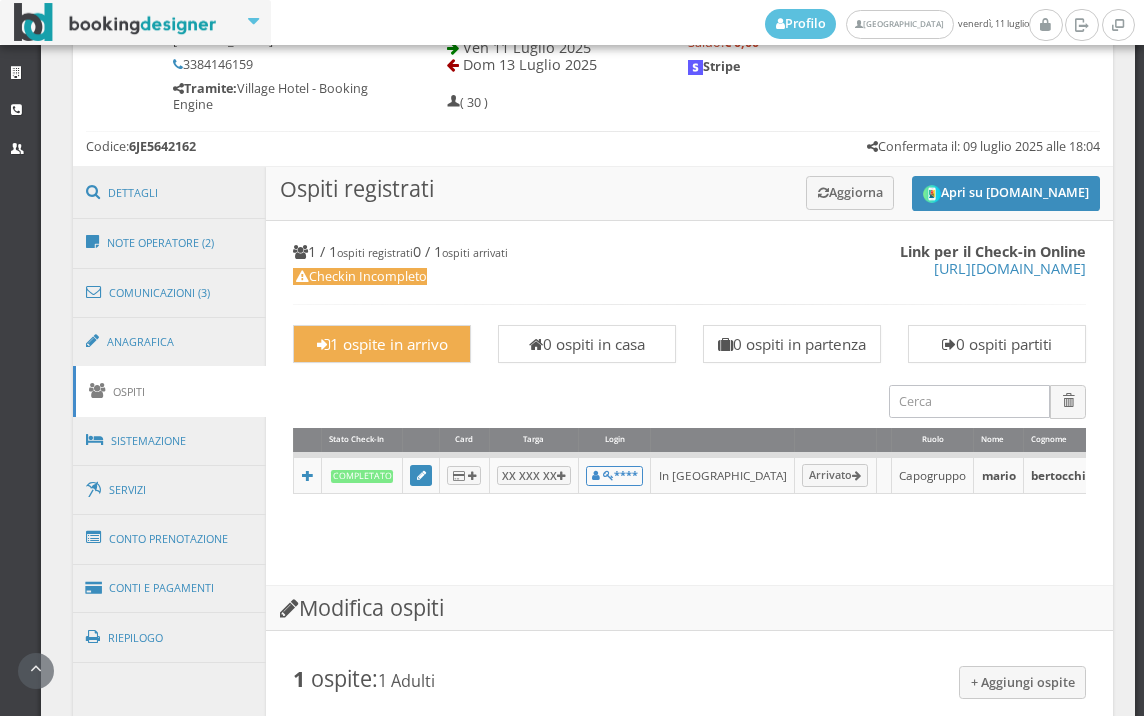 scroll, scrollTop: 1405, scrollLeft: 0, axis: vertical 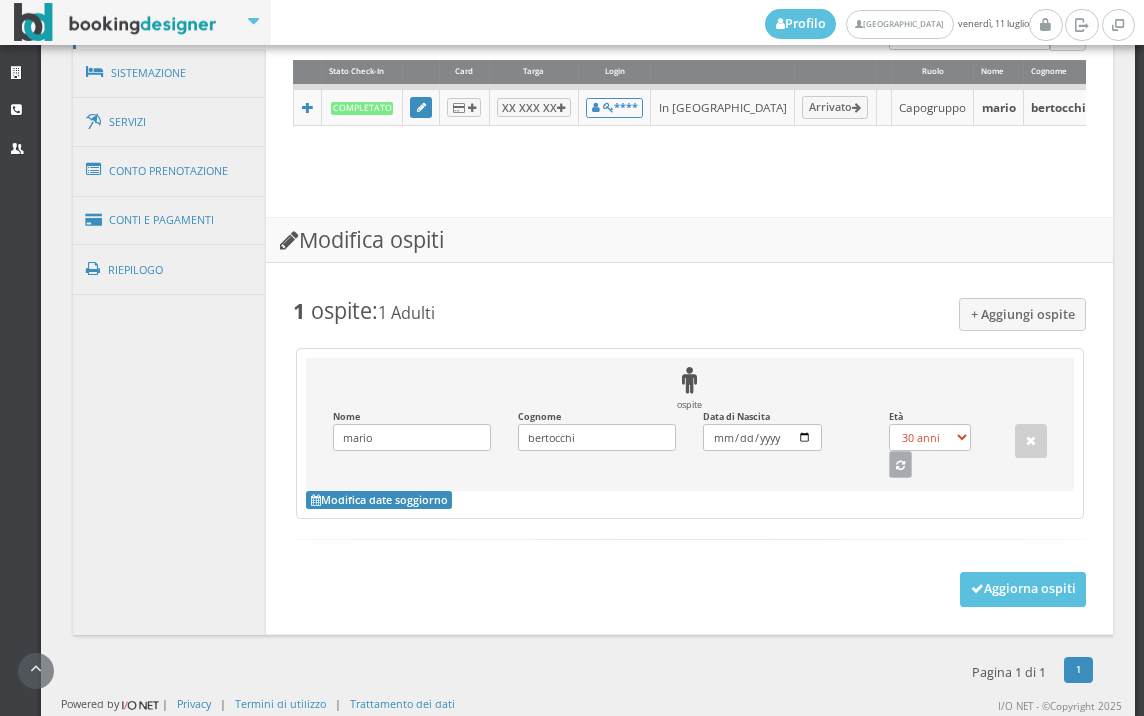 click at bounding box center [901, 464] 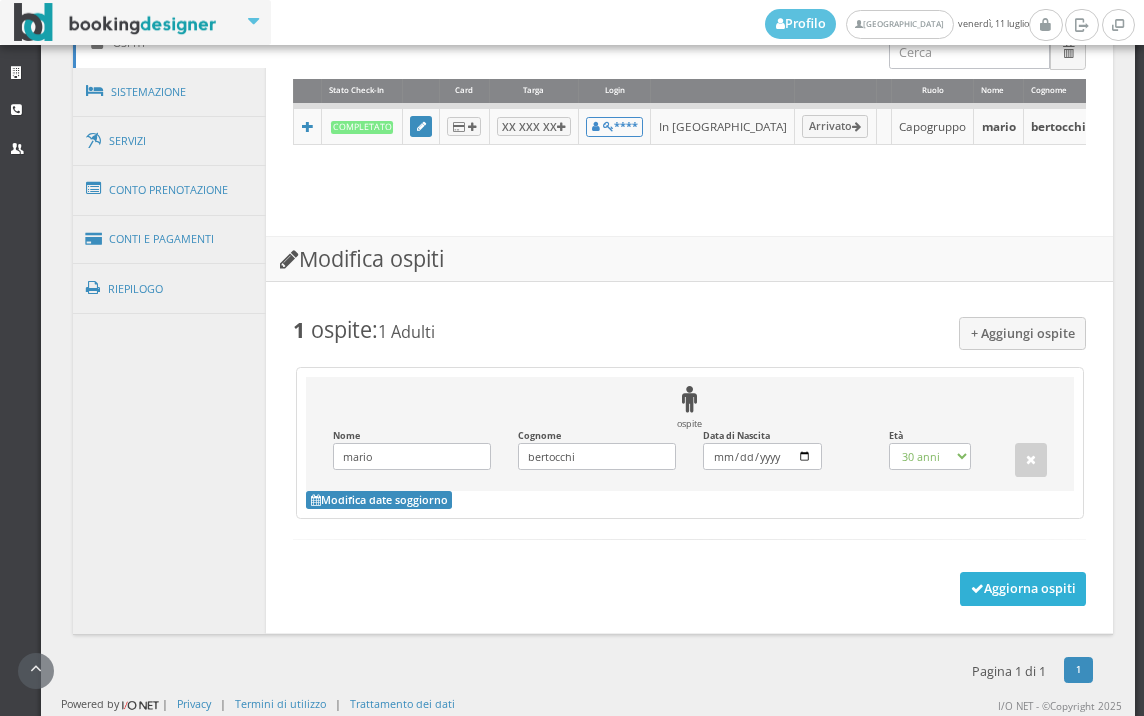 select on "66" 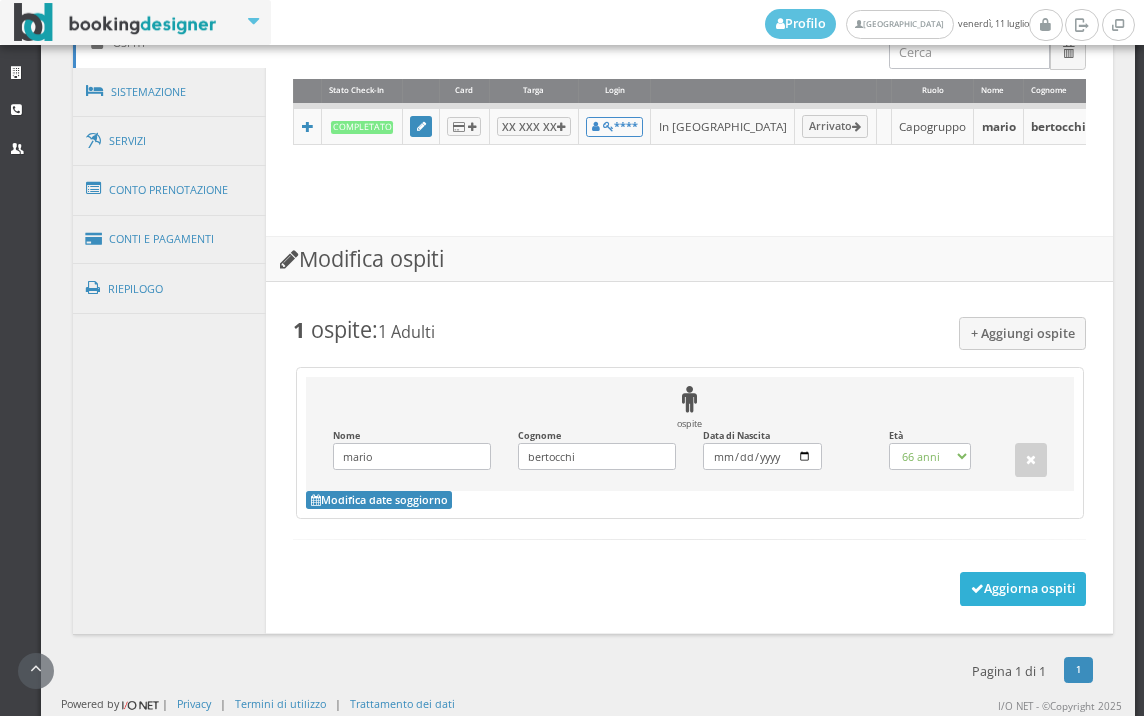 click on "Aggiorna ospiti" at bounding box center [1023, 589] 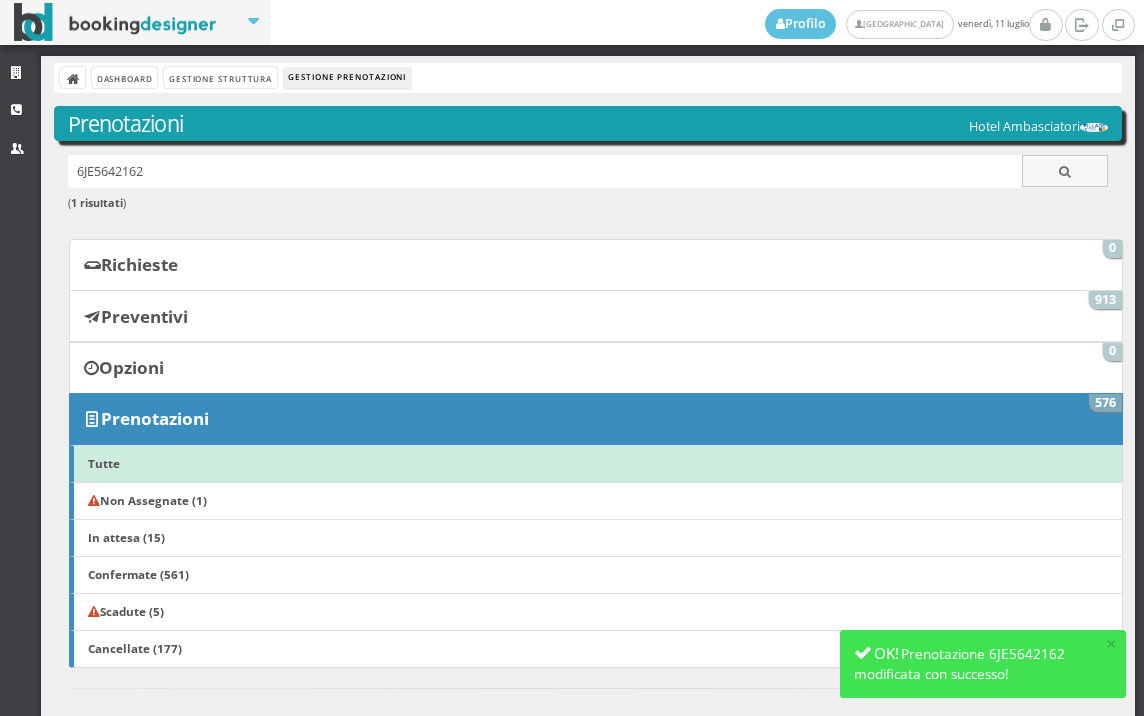 scroll, scrollTop: 0, scrollLeft: 0, axis: both 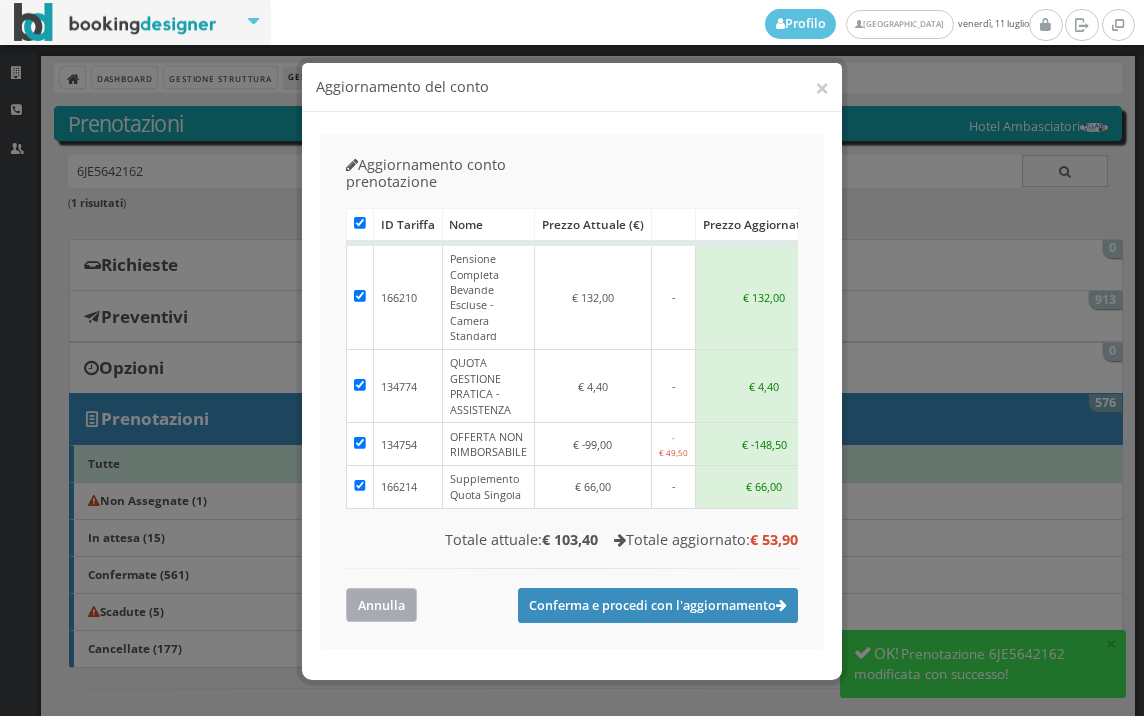 click on "Annulla" at bounding box center (381, 604) 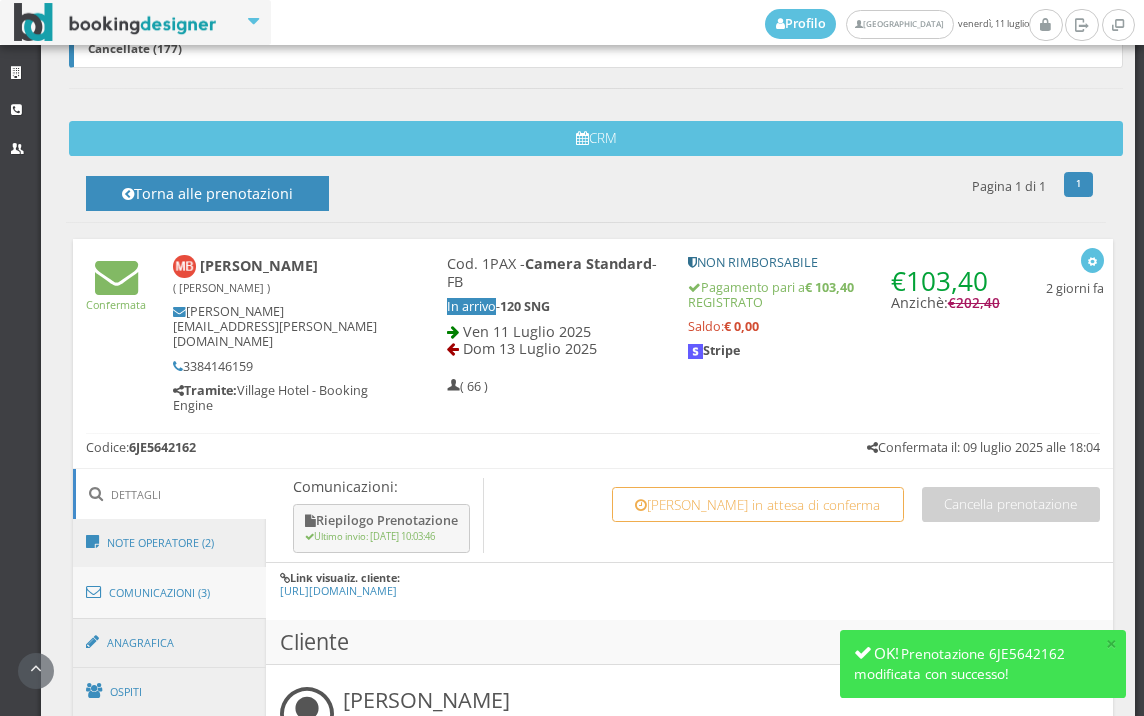 scroll, scrollTop: 777, scrollLeft: 0, axis: vertical 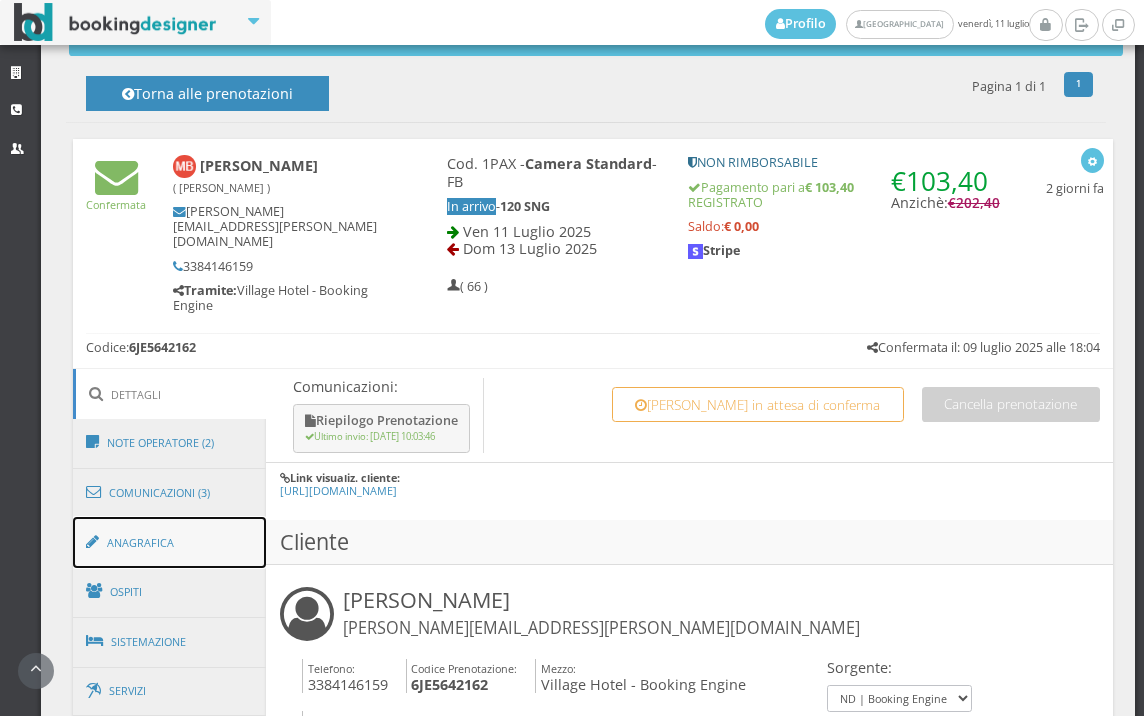 click on "Anagrafica" at bounding box center (170, 543) 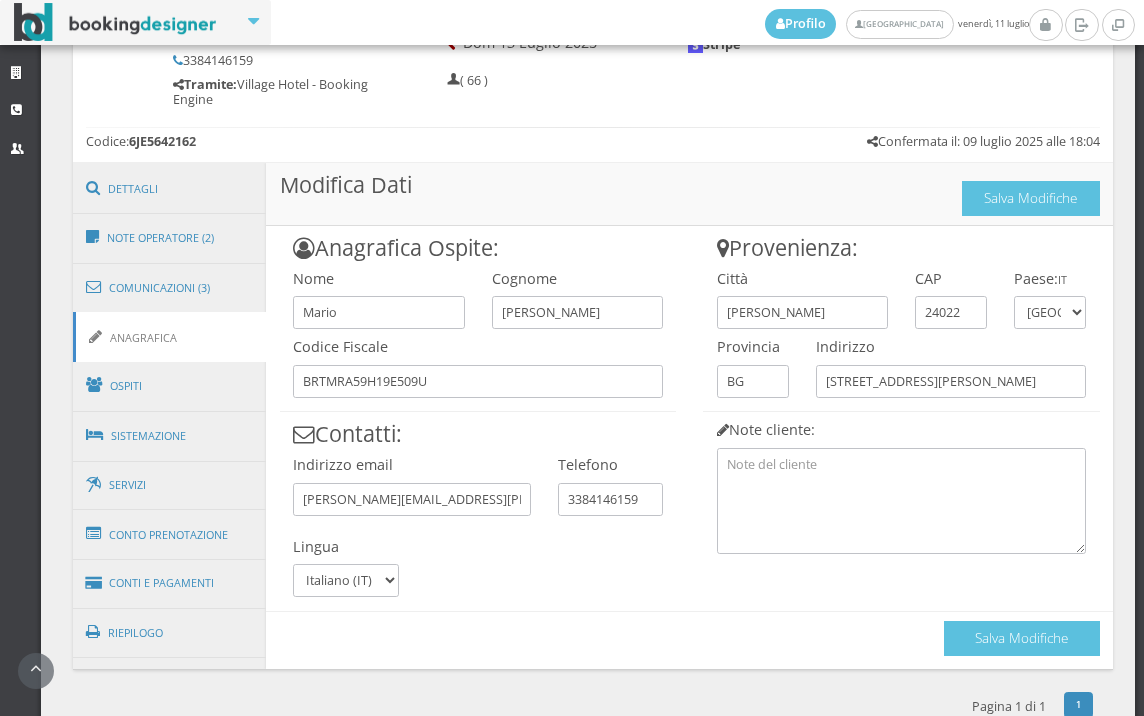 scroll, scrollTop: 1024, scrollLeft: 0, axis: vertical 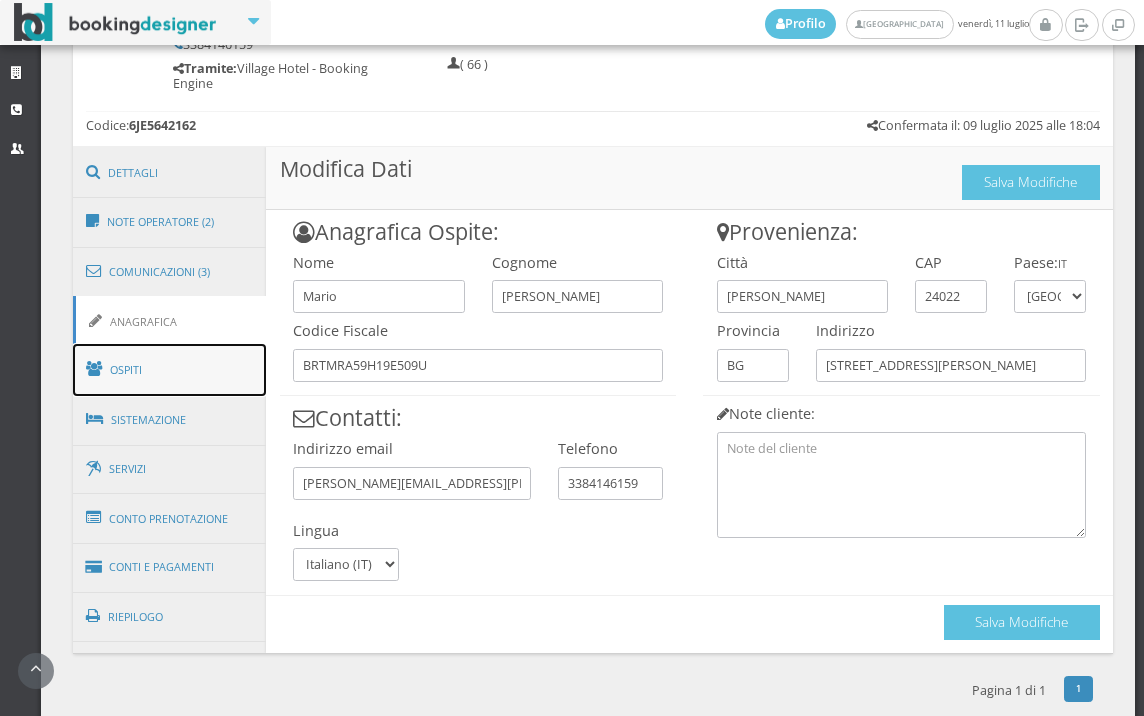 click on "Ospiti" at bounding box center (170, 370) 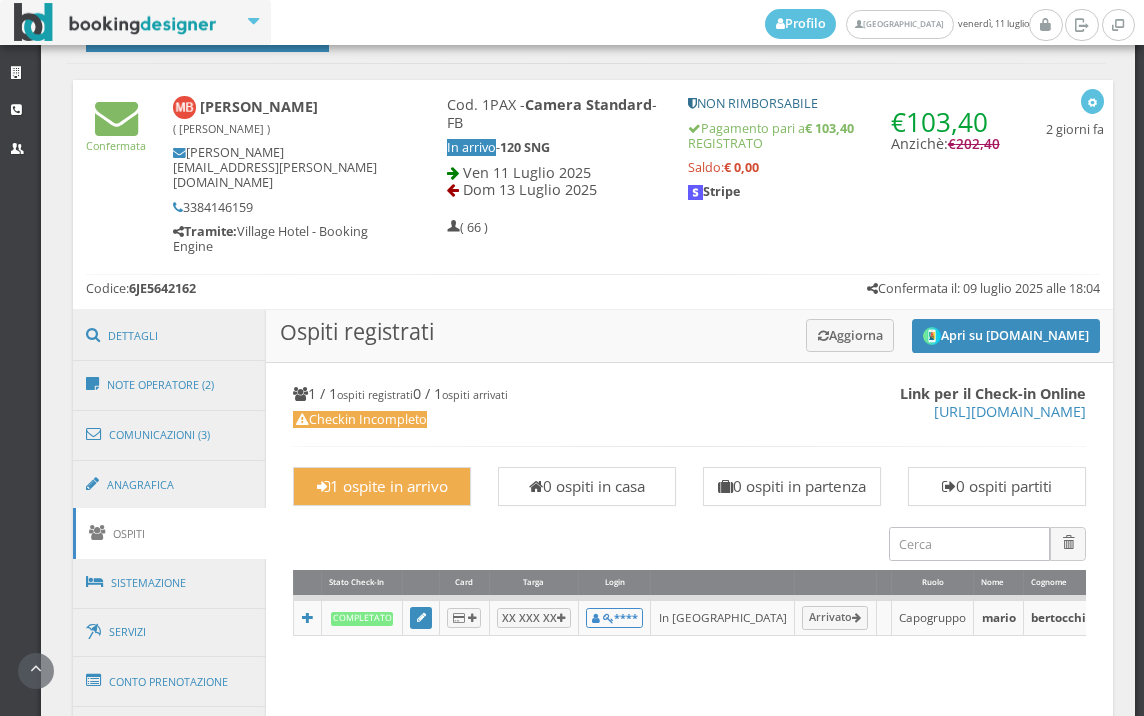 scroll, scrollTop: 738, scrollLeft: 0, axis: vertical 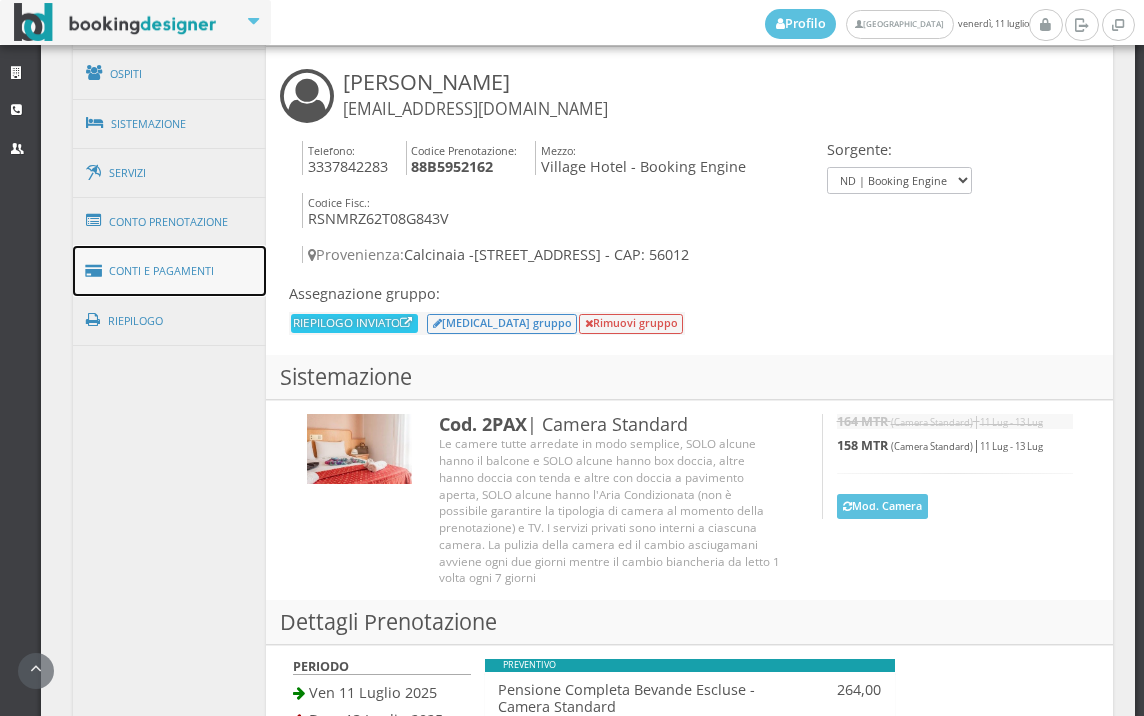 click on "Conti e Pagamenti" at bounding box center [170, 271] 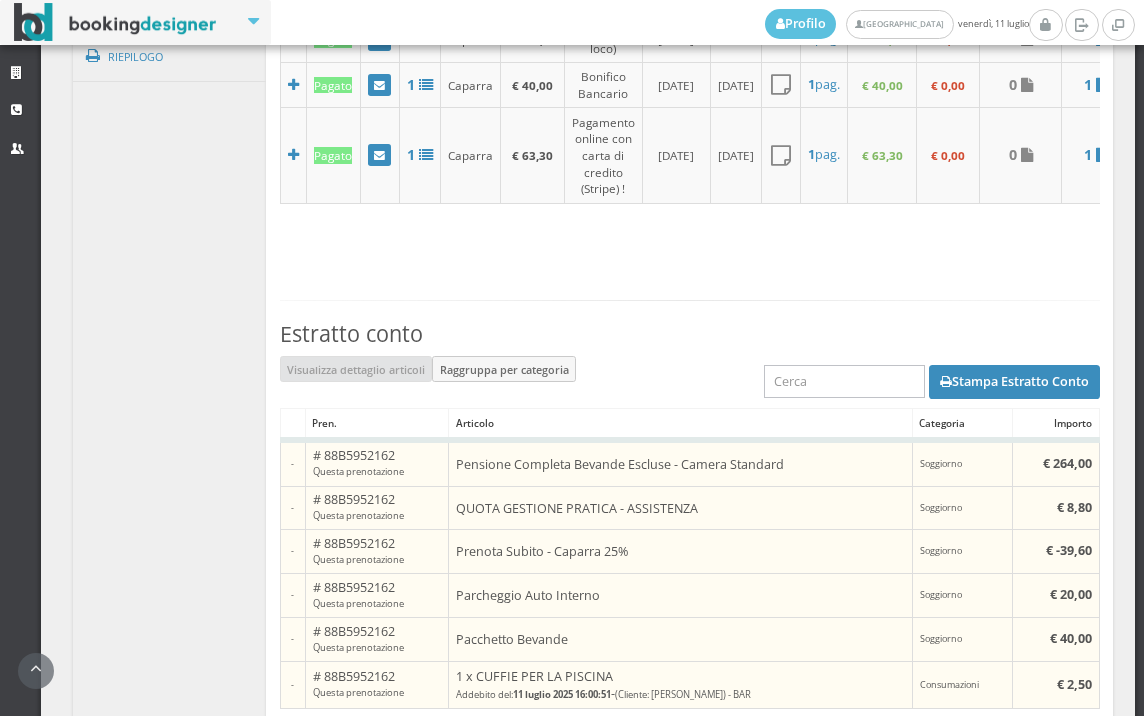 scroll, scrollTop: 1445, scrollLeft: 0, axis: vertical 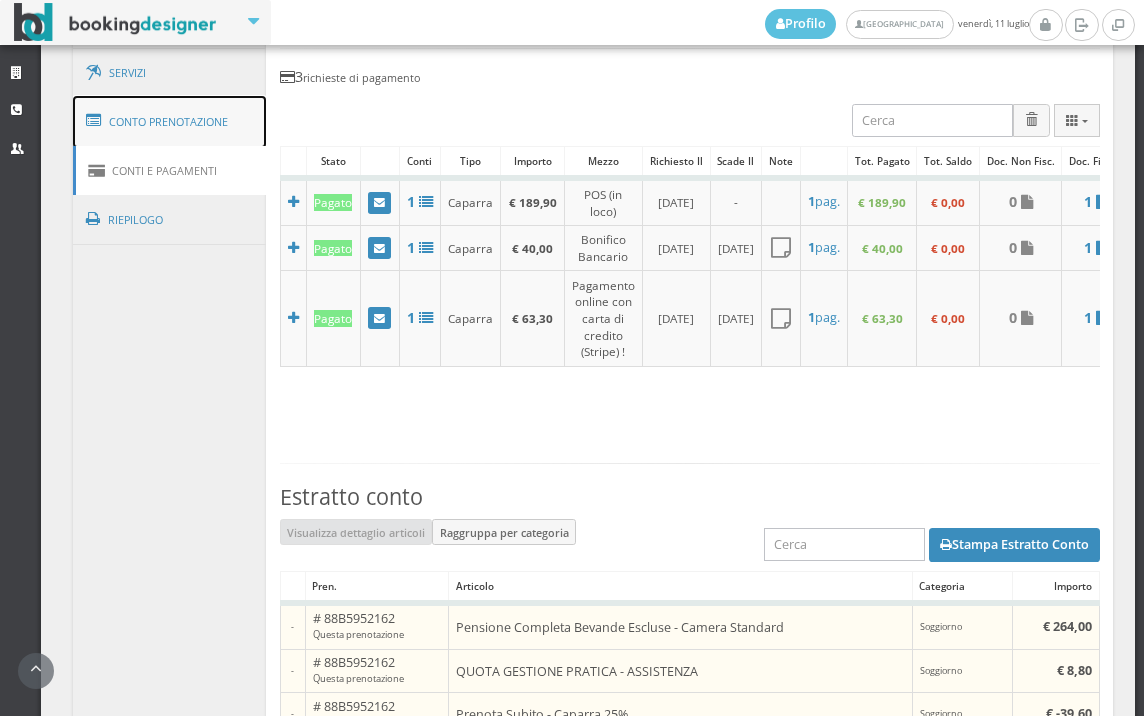 click on "Conto Prenotazione" at bounding box center [170, 122] 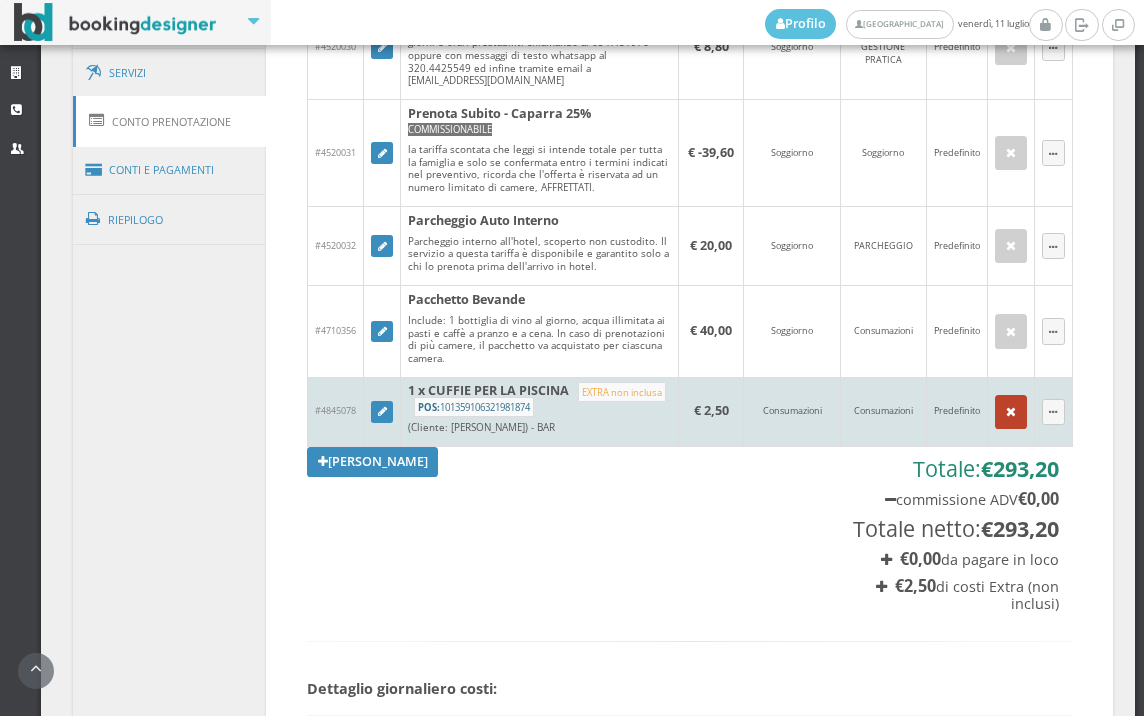 click at bounding box center [1011, 412] 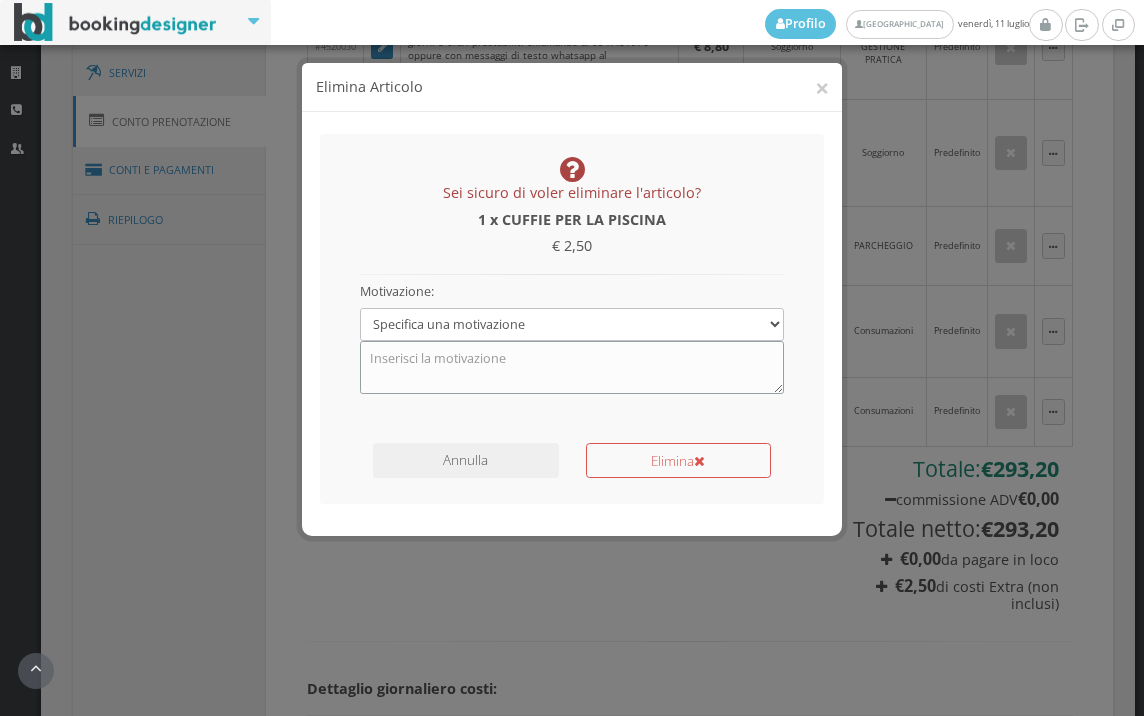 click at bounding box center [572, 367] 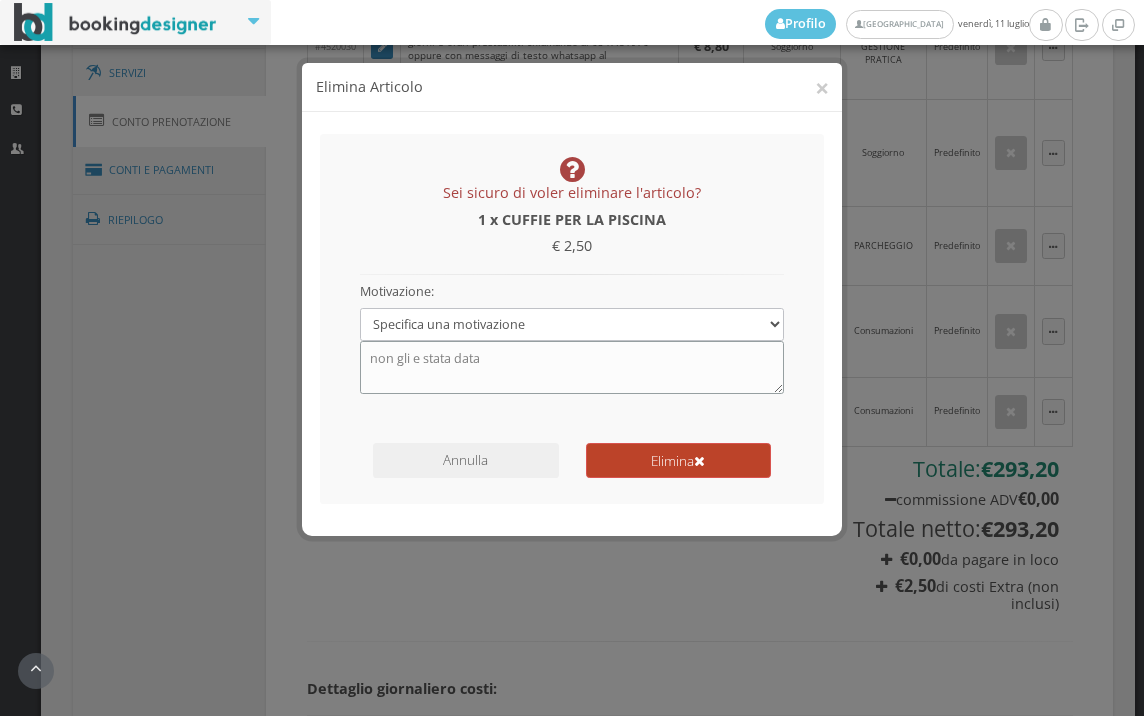 type on "non gli e stata data" 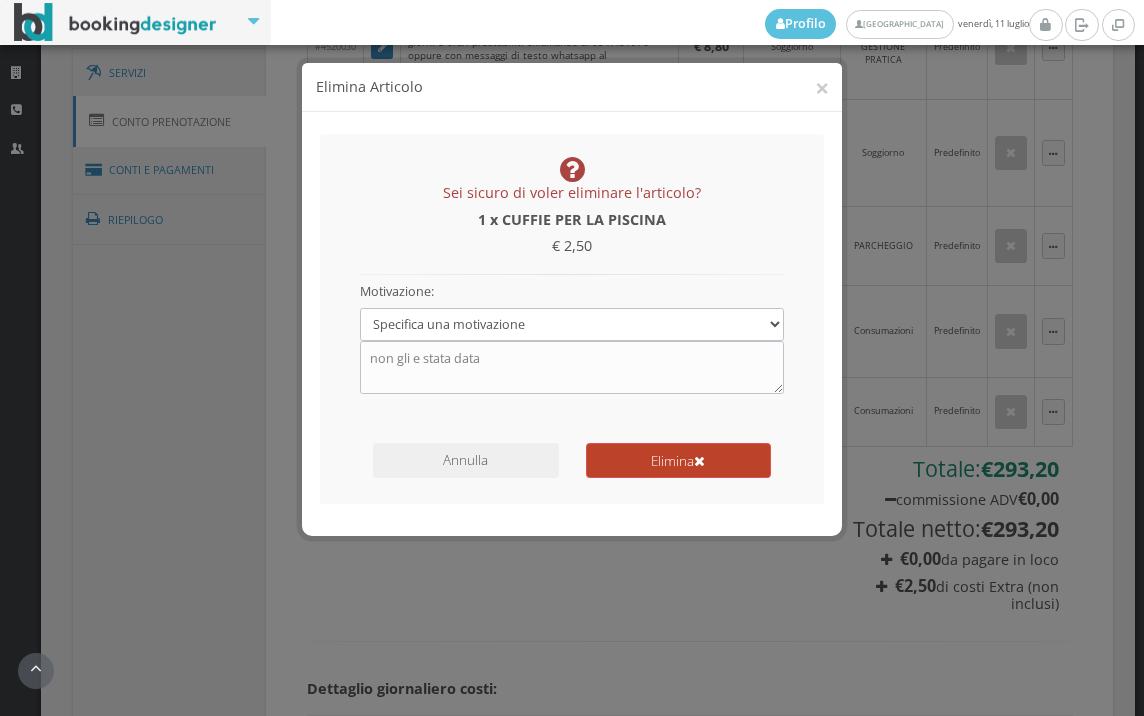 click at bounding box center (699, 462) 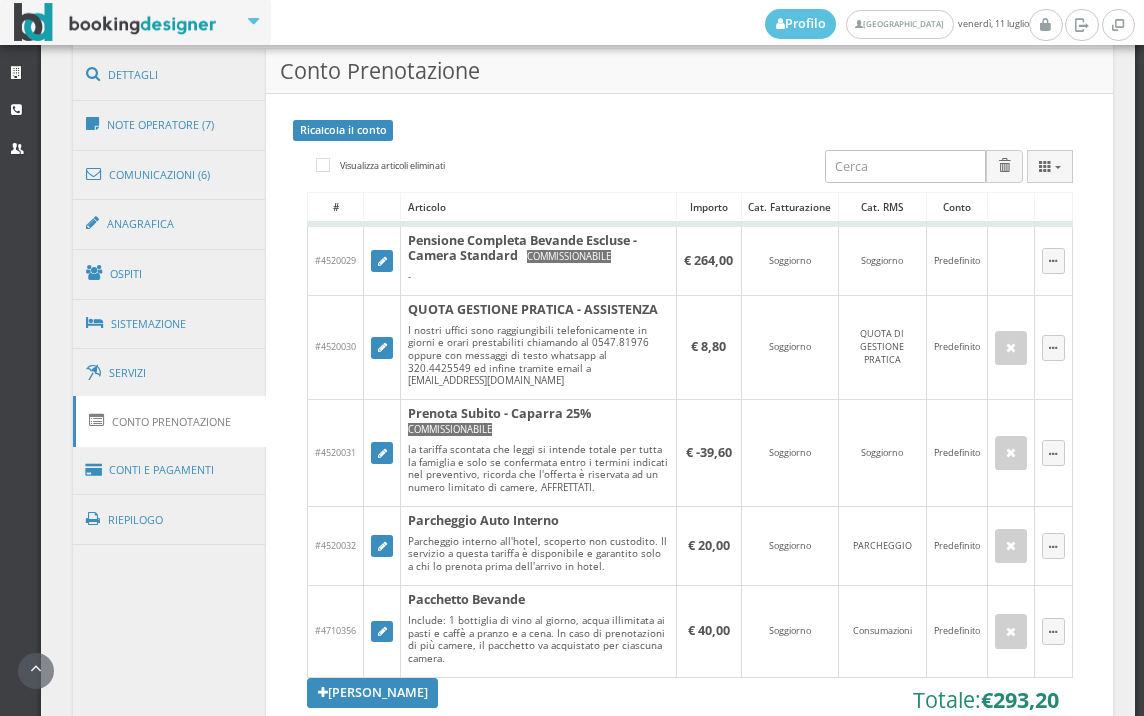 scroll, scrollTop: 1334, scrollLeft: 0, axis: vertical 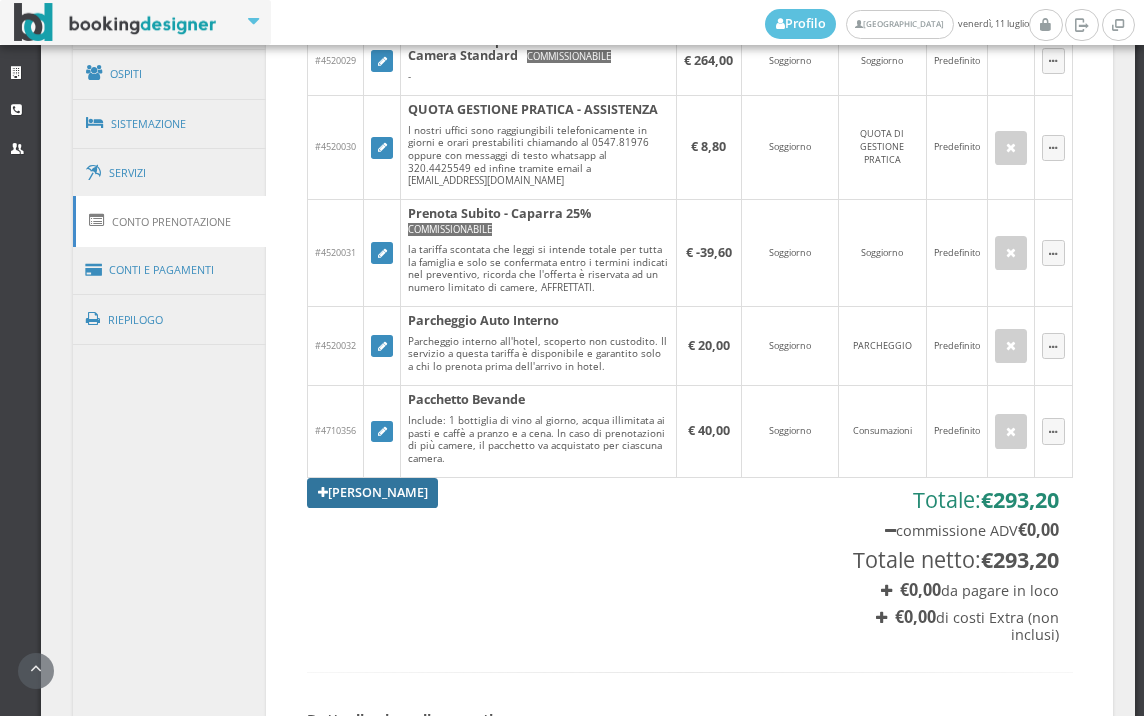 click on "Aggiungi Tariffa" at bounding box center [373, 493] 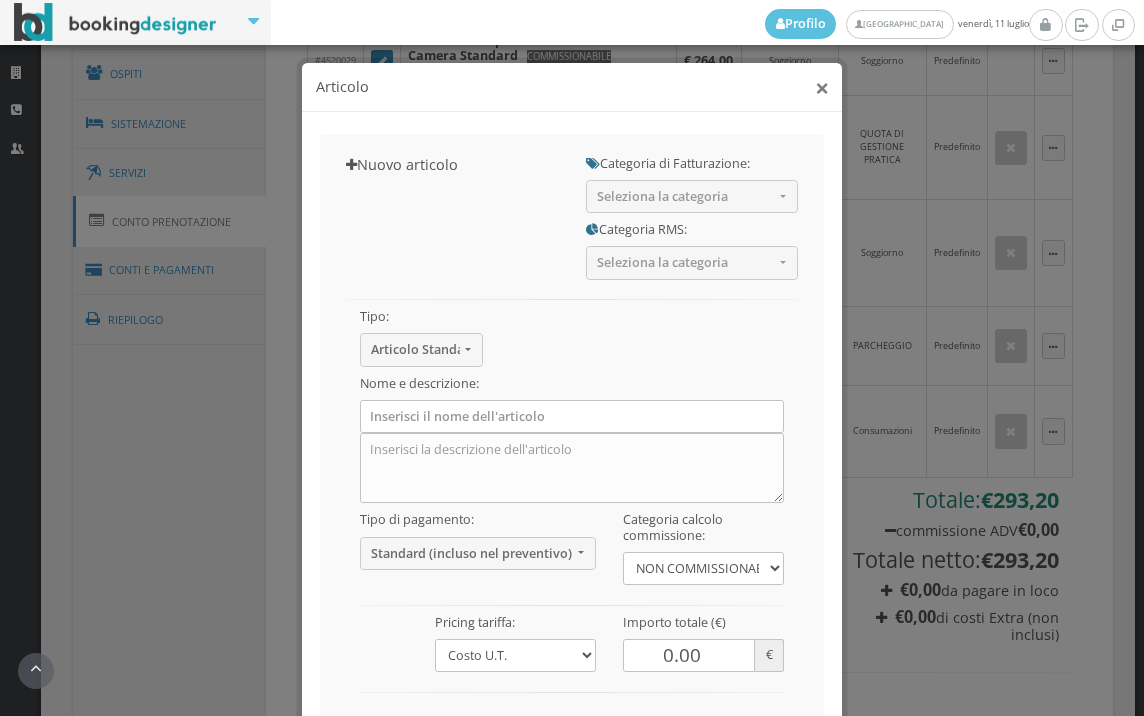 click on "×" at bounding box center [822, 87] 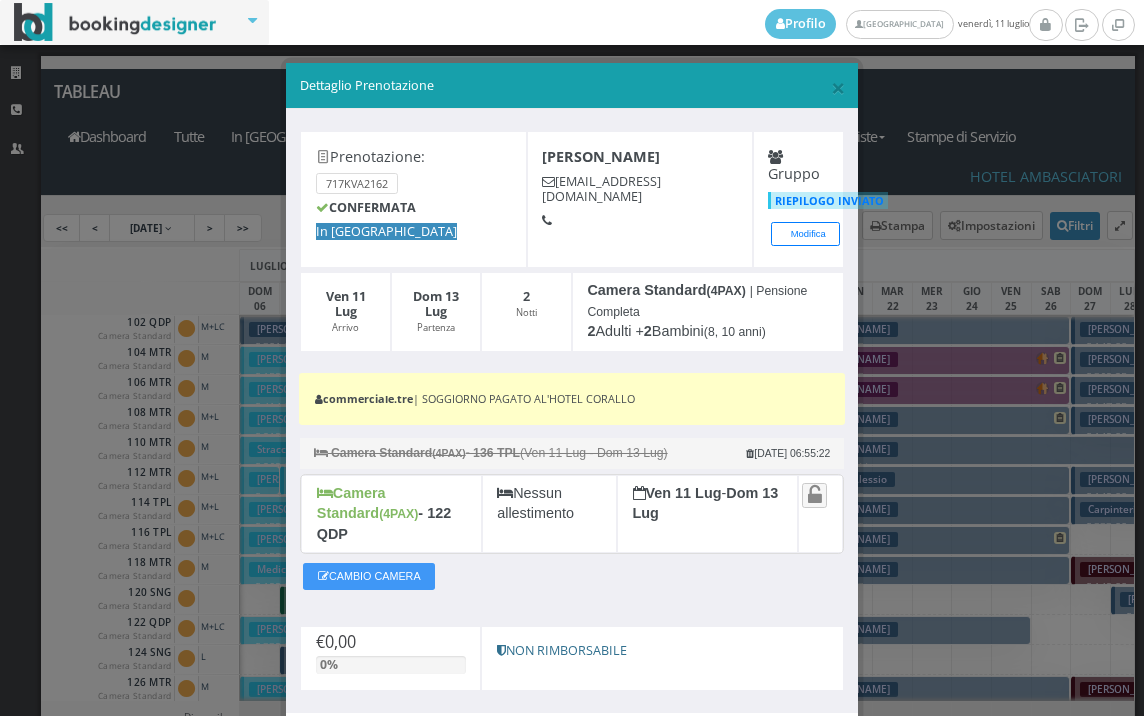 scroll, scrollTop: 0, scrollLeft: 0, axis: both 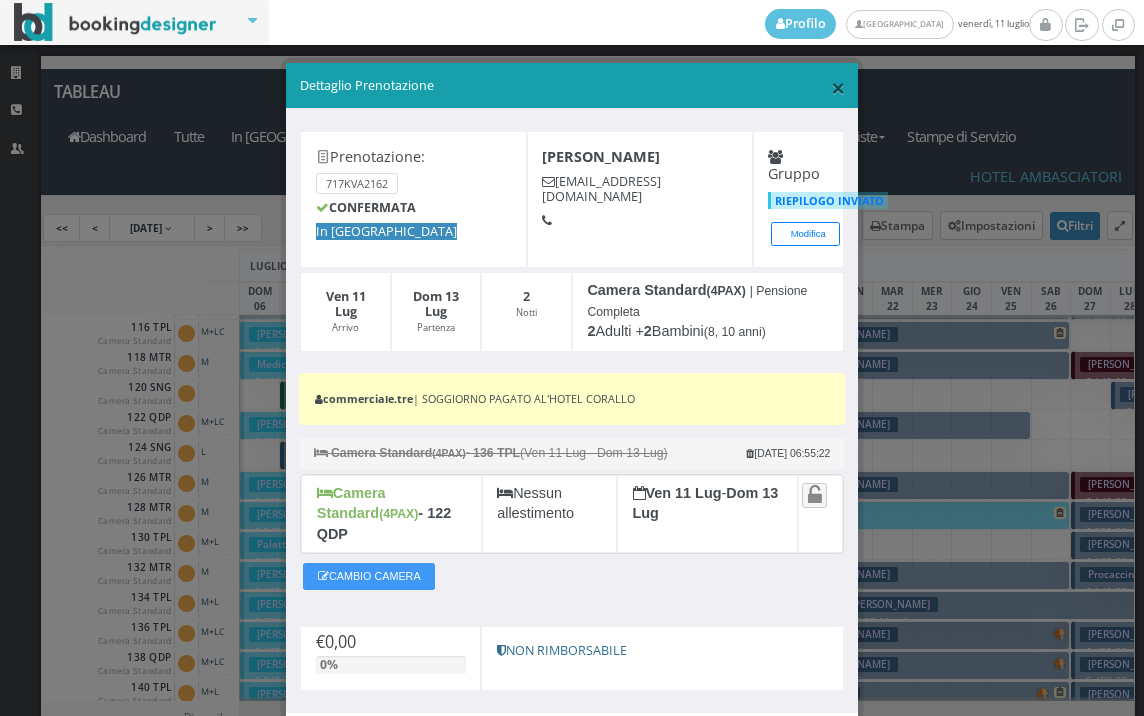 click on "×" at bounding box center (838, 87) 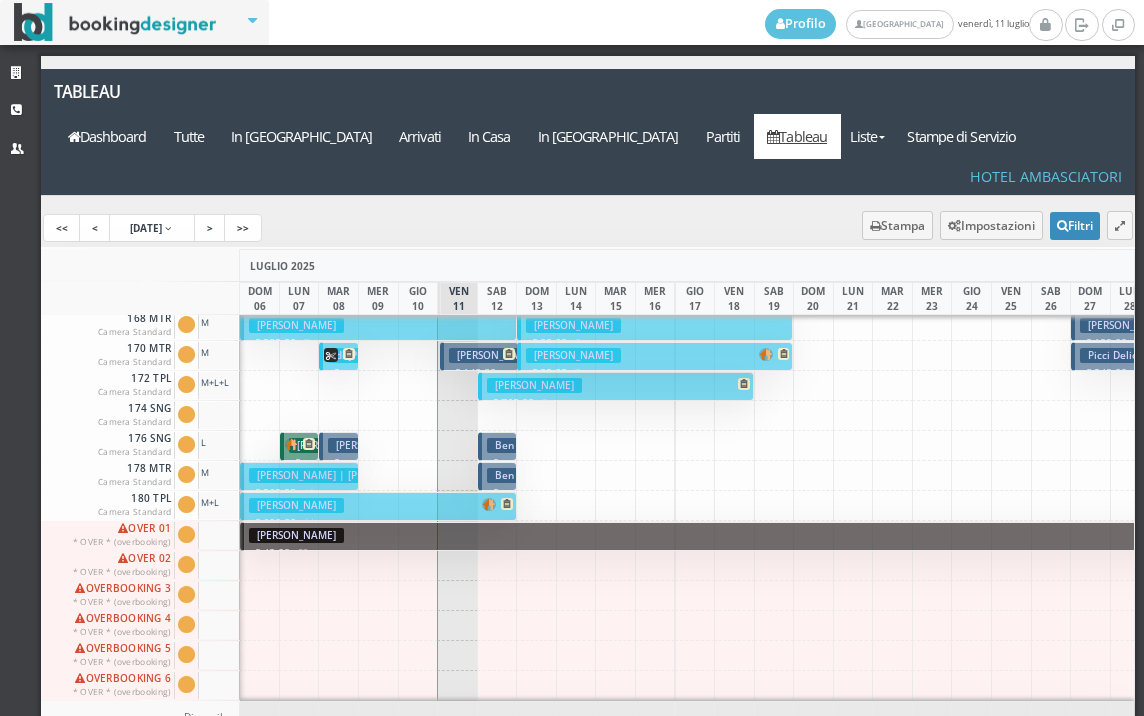 scroll, scrollTop: 1006, scrollLeft: 0, axis: vertical 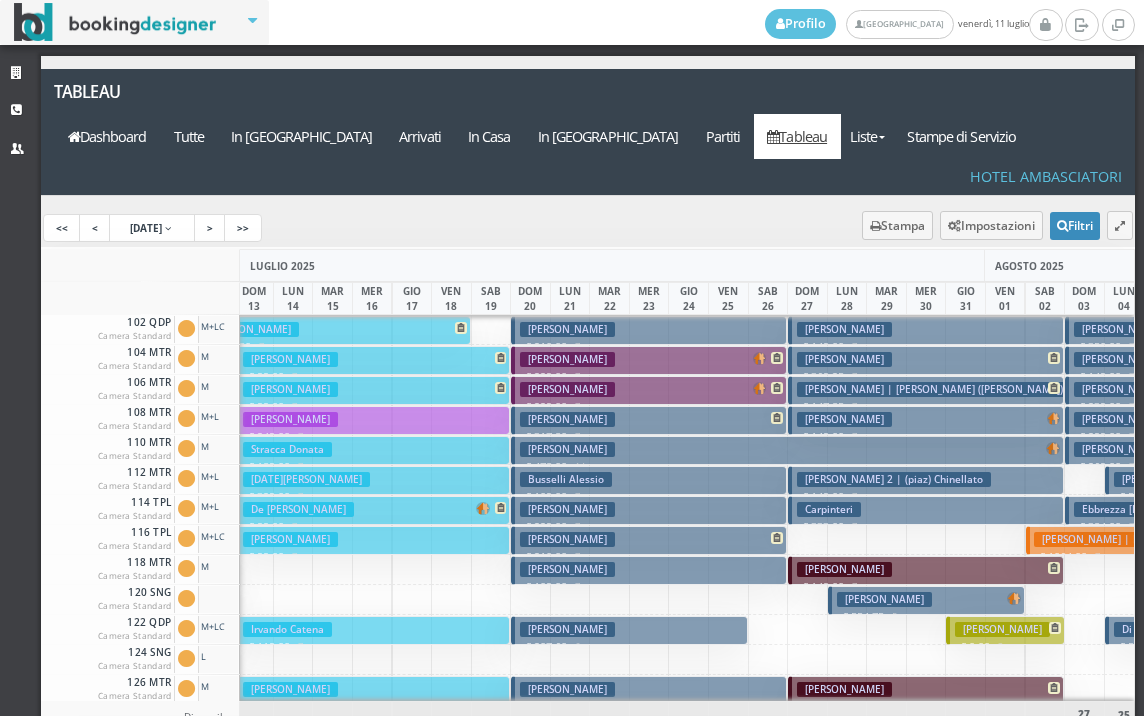 click on "Irvando Catena" at bounding box center (287, 629) 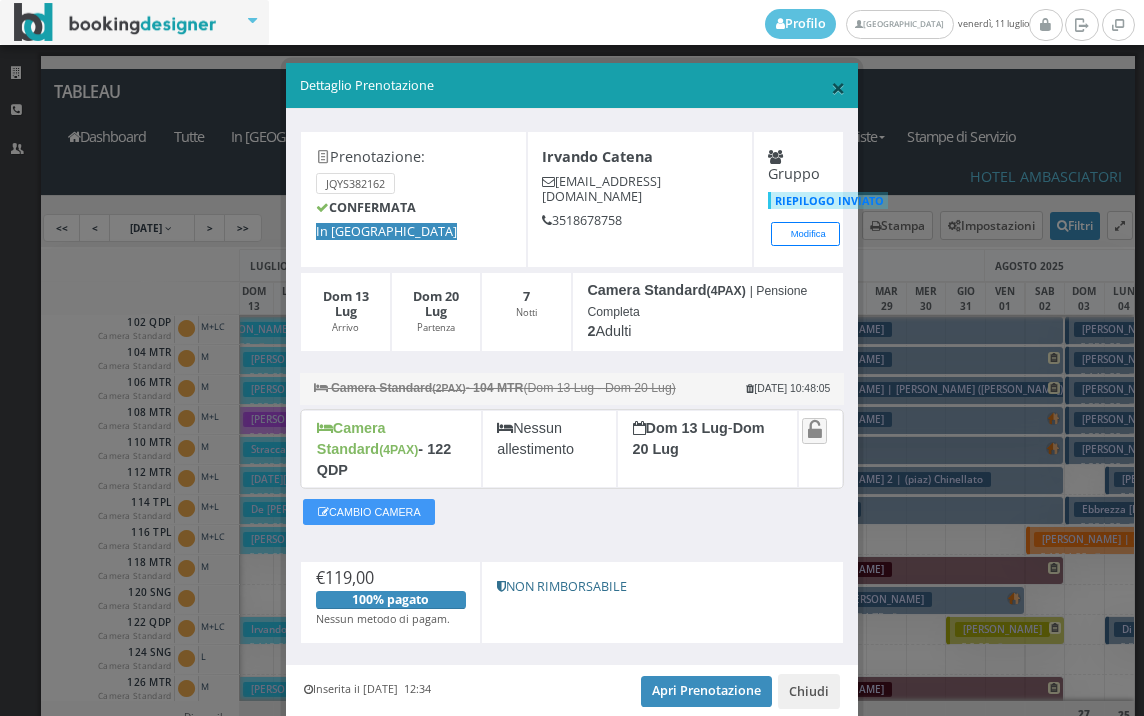click on "×" at bounding box center [838, 87] 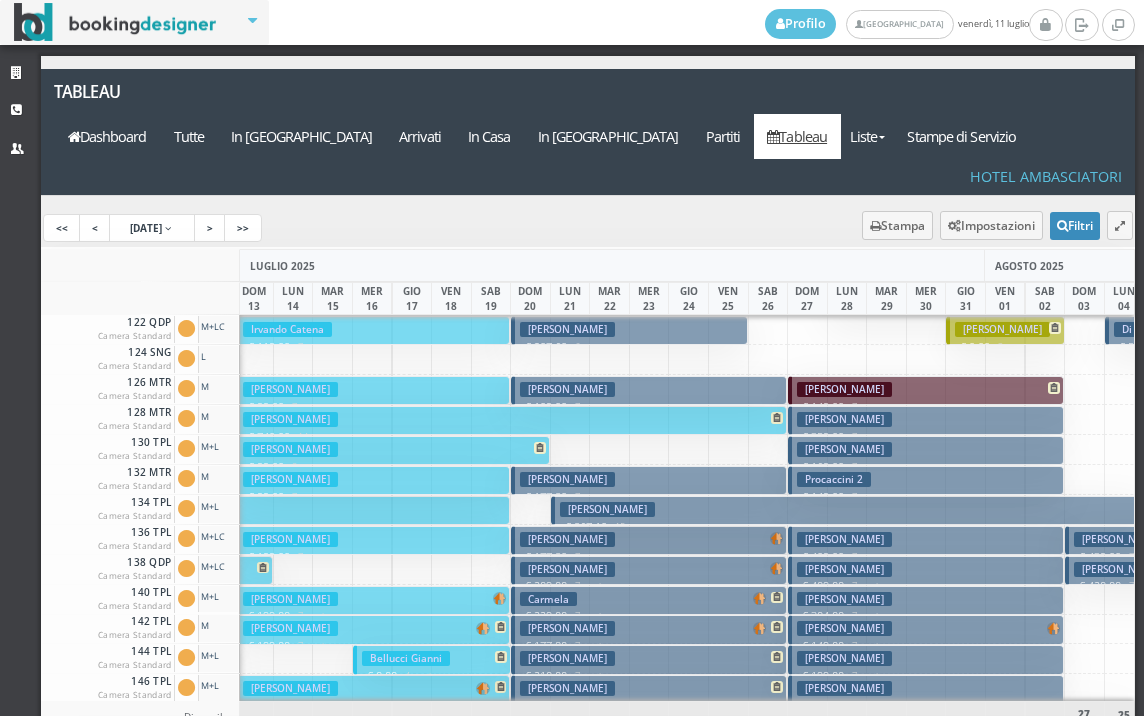 scroll, scrollTop: 0, scrollLeft: 283, axis: horizontal 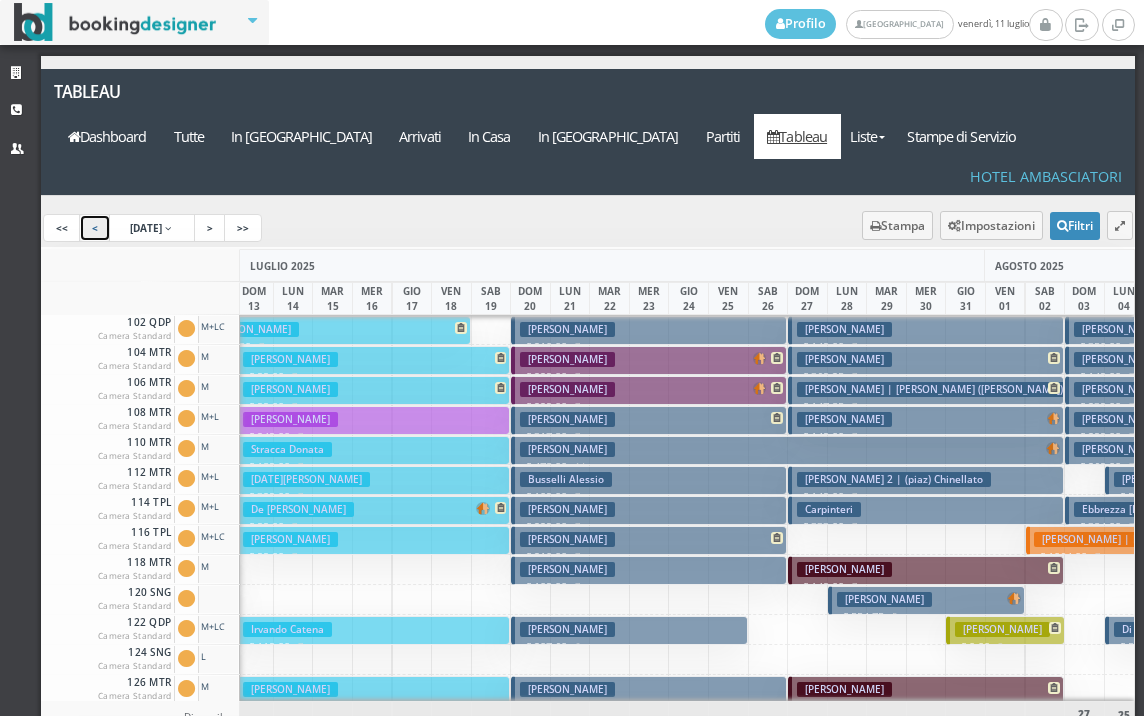 click on "<" at bounding box center [95, 228] 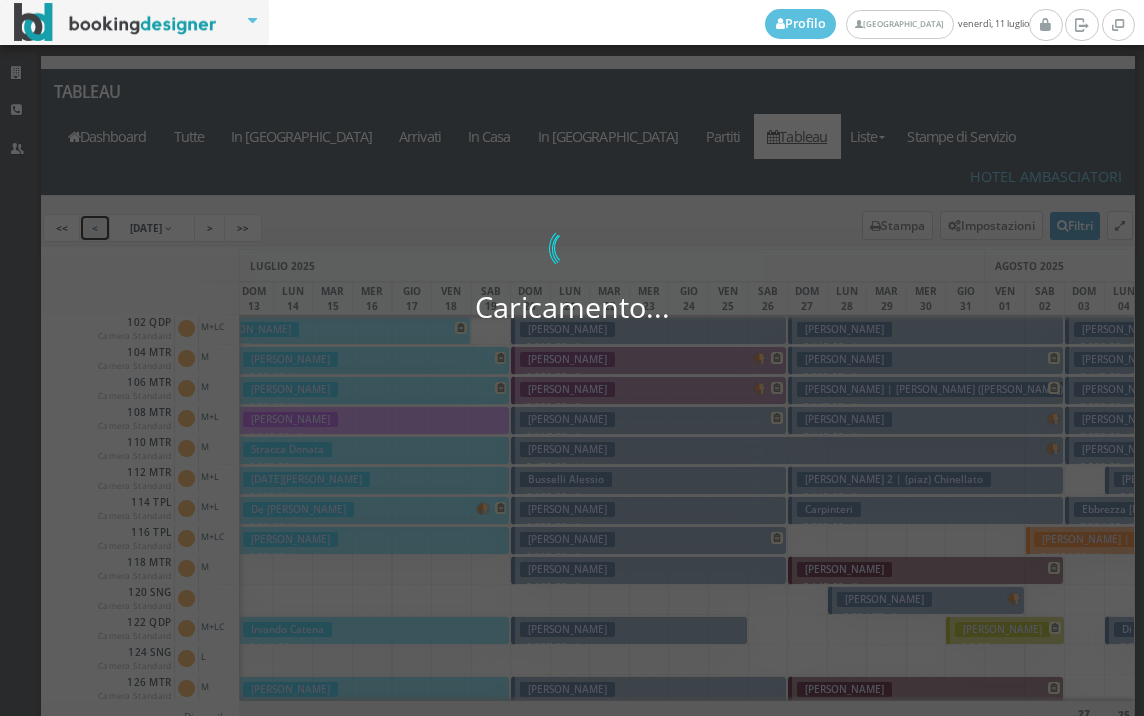 scroll, scrollTop: 0, scrollLeft: 73, axis: horizontal 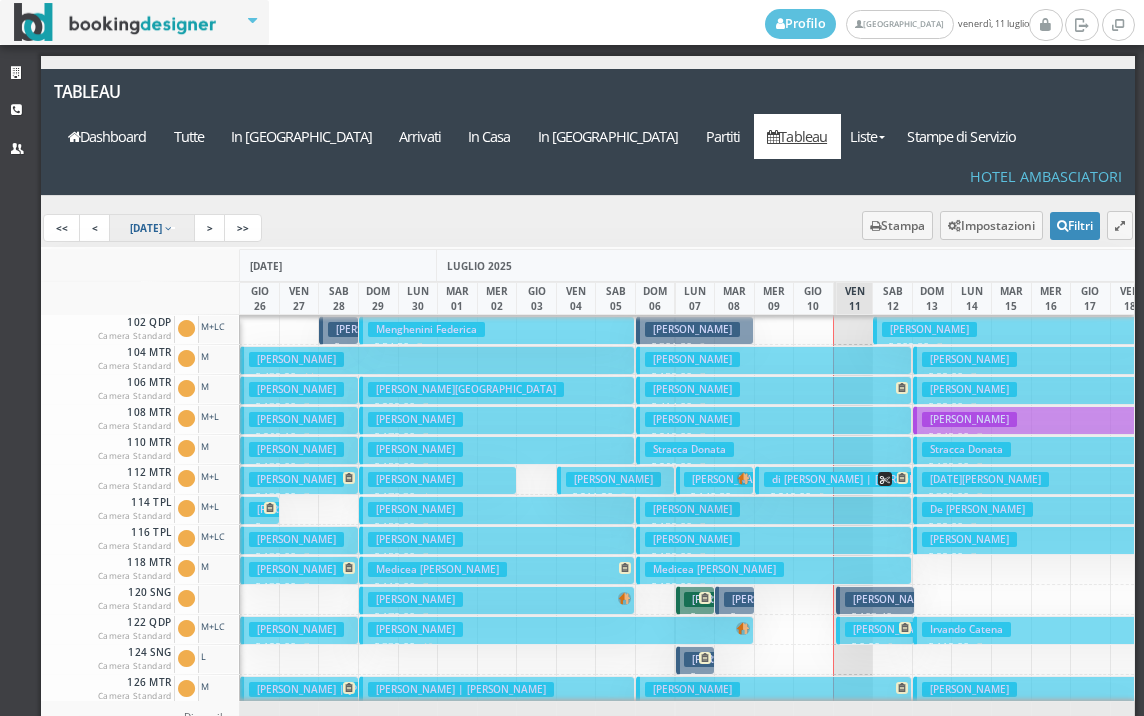 click on "6 Jul 2025" at bounding box center [146, 228] 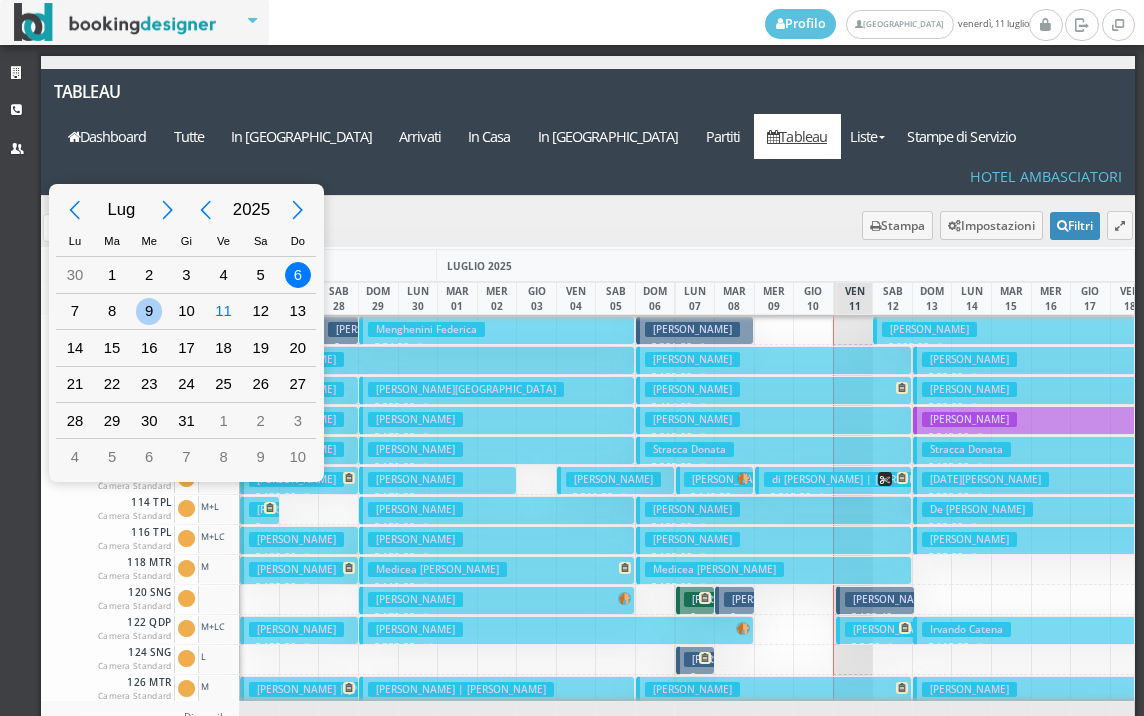 click on "9" at bounding box center [149, 311] 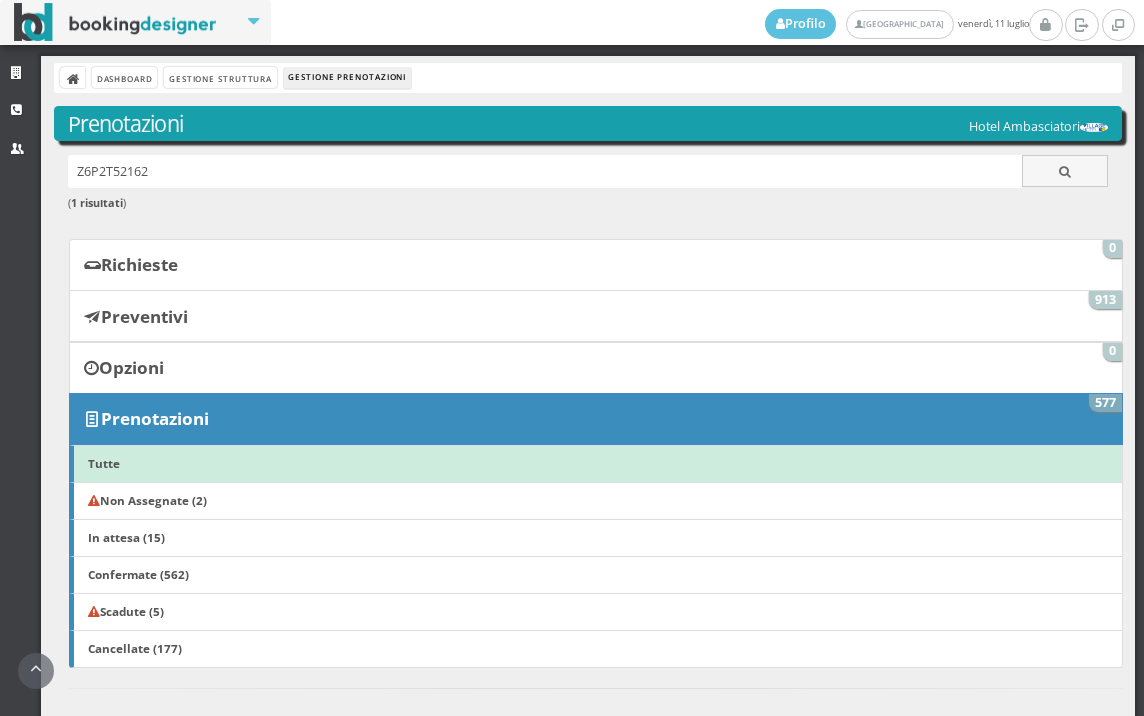 scroll, scrollTop: 0, scrollLeft: 0, axis: both 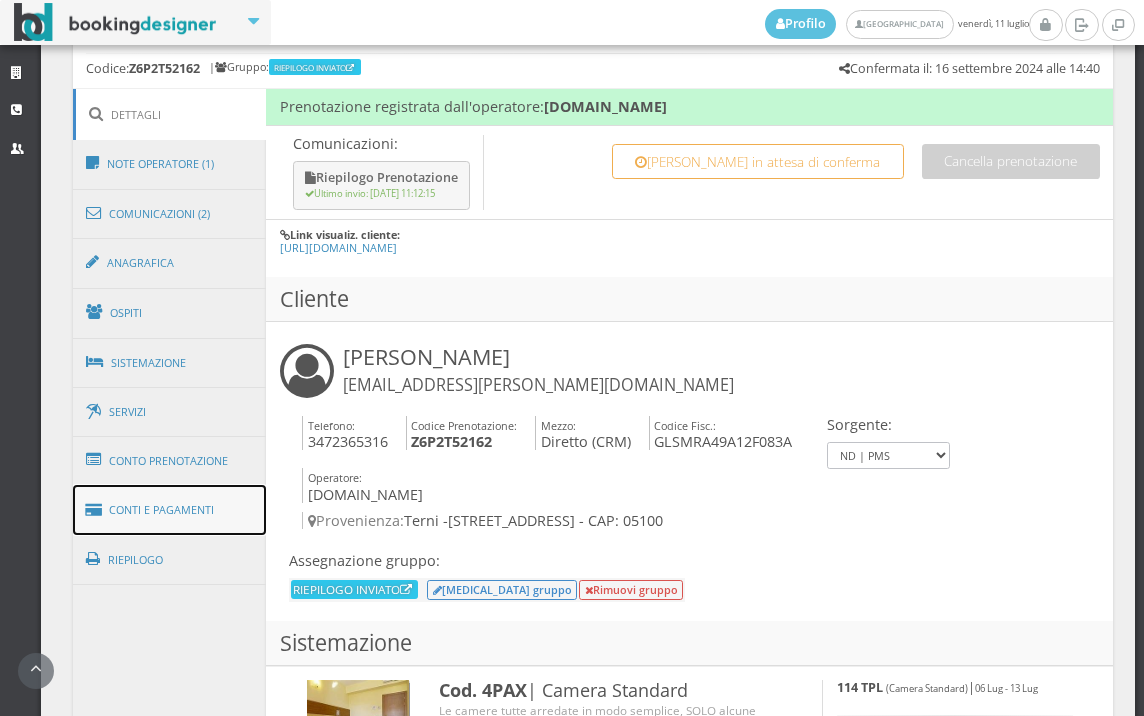 click on "Conti e Pagamenti" at bounding box center [170, 510] 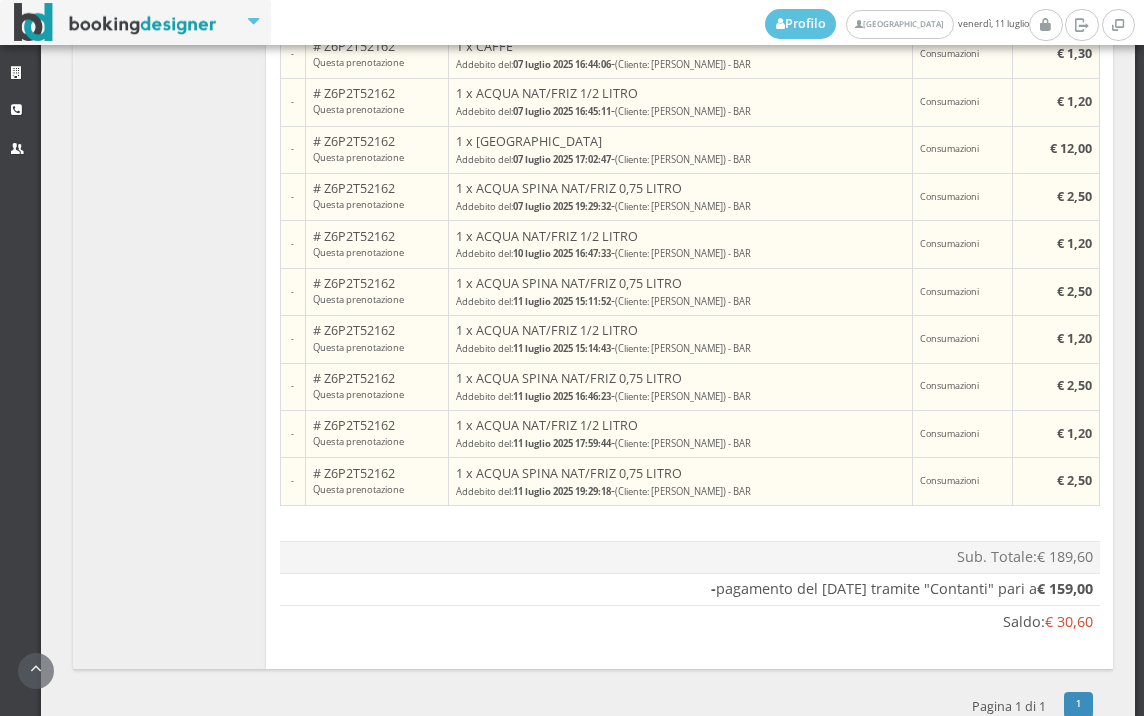 scroll, scrollTop: 2067, scrollLeft: 0, axis: vertical 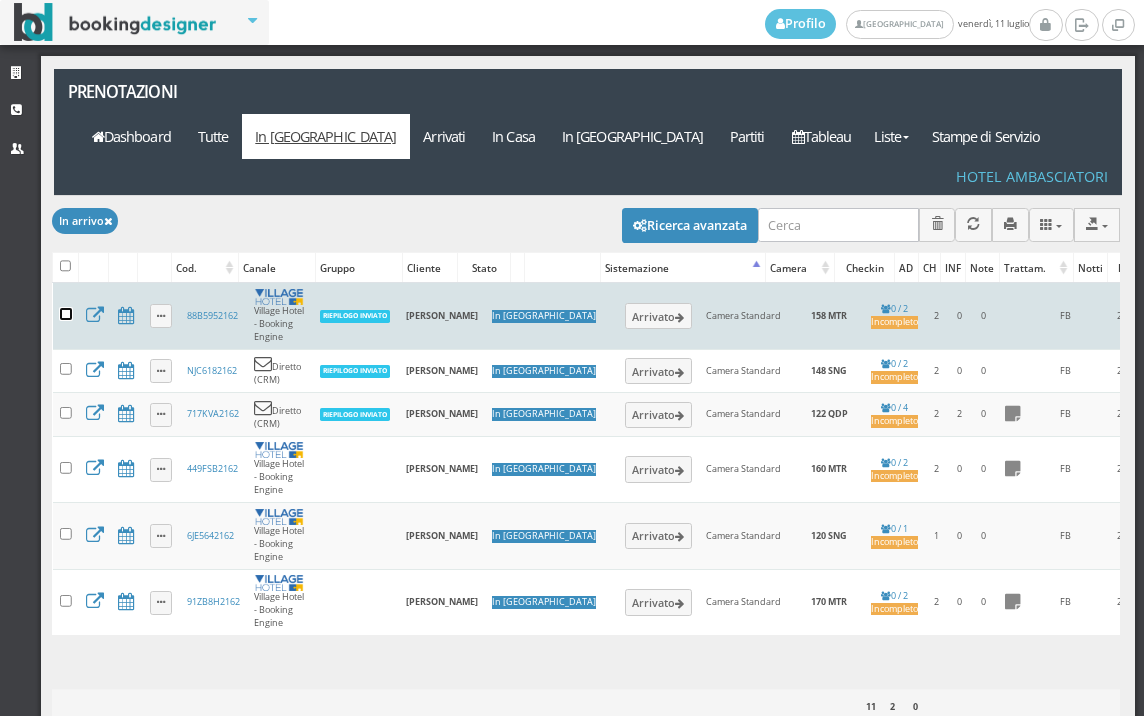 click at bounding box center [66, 314] 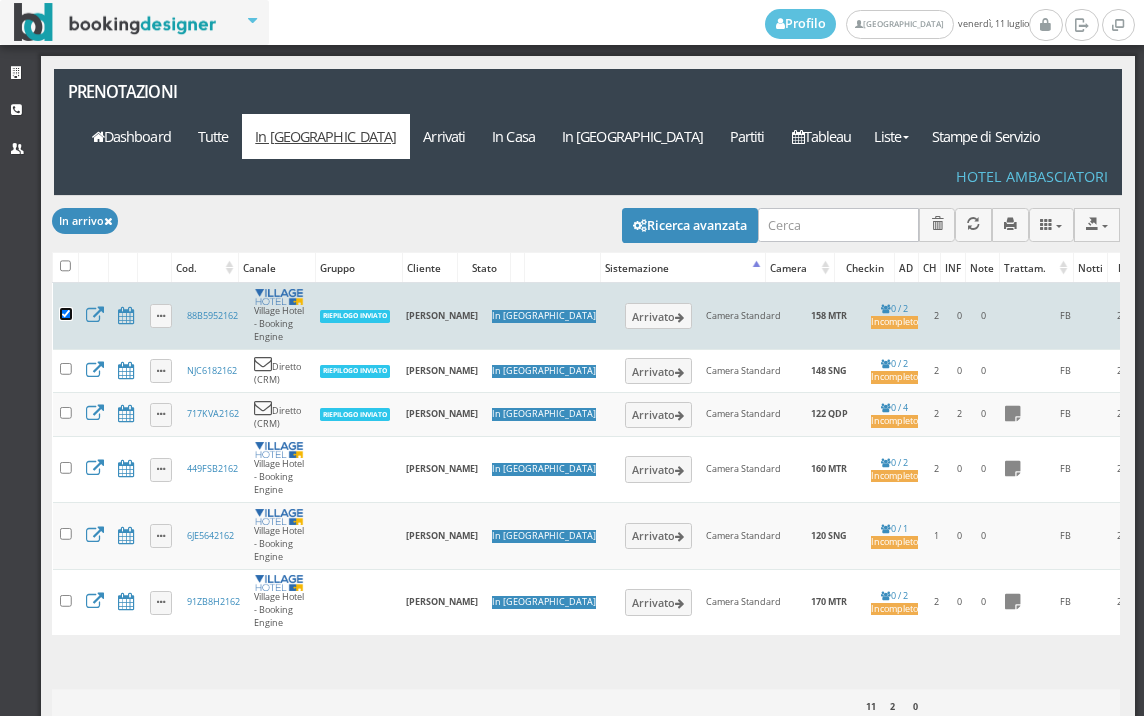 checkbox on "true" 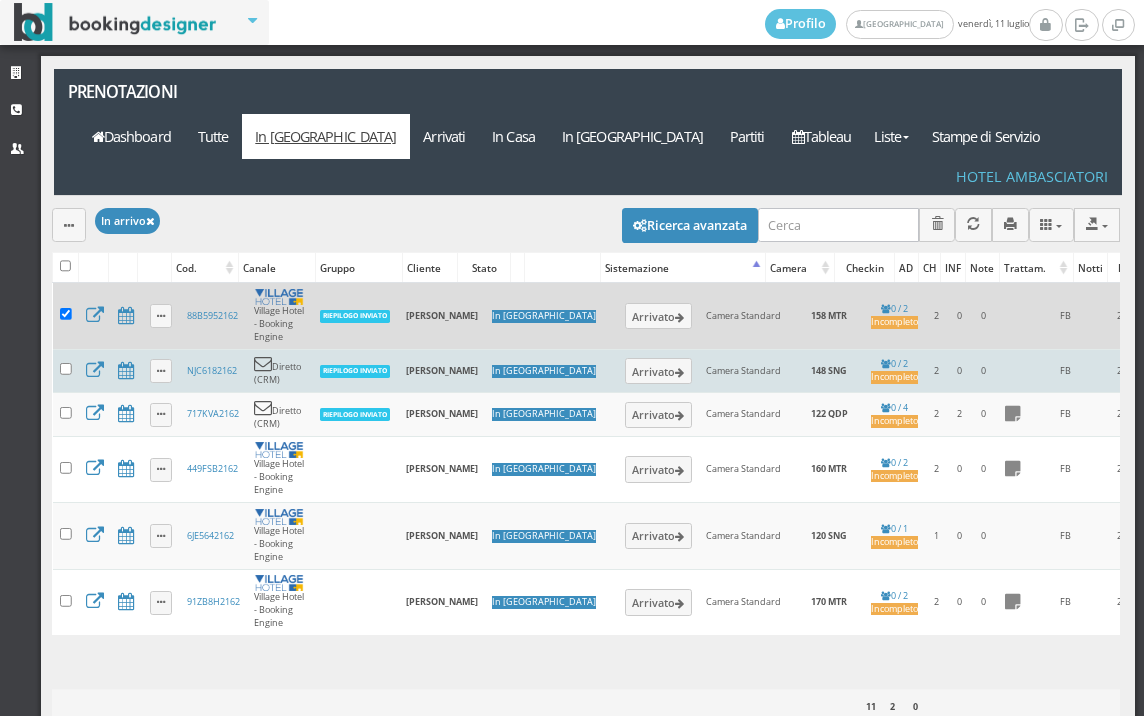 click at bounding box center (66, 370) 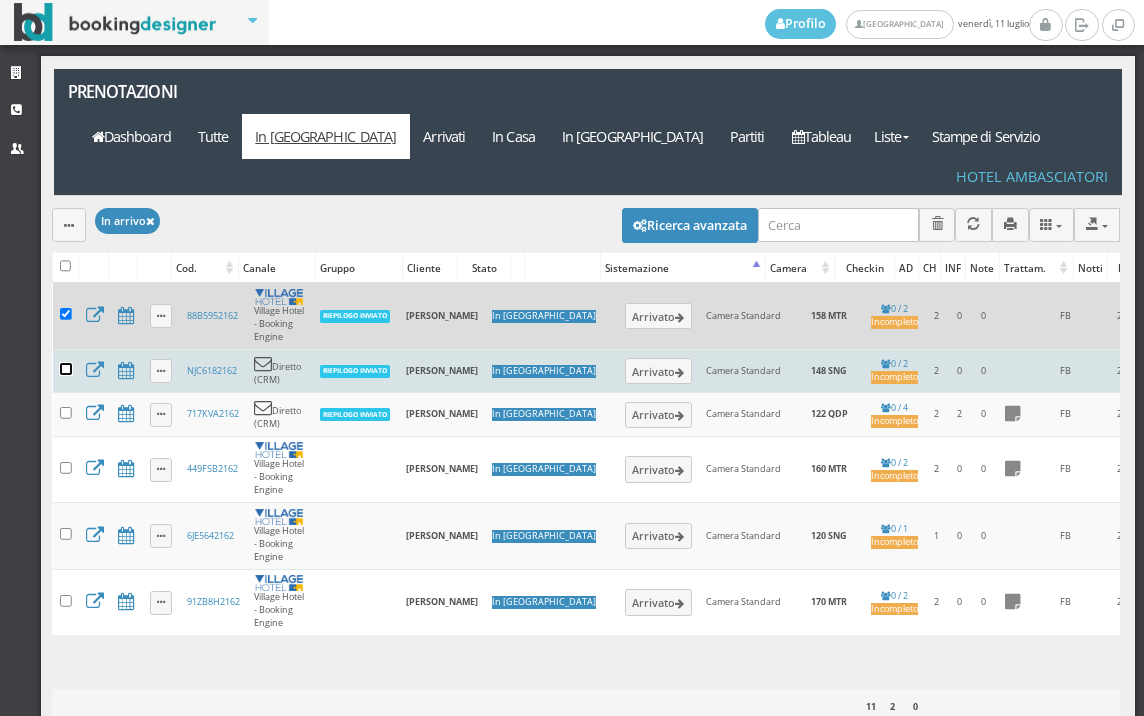click at bounding box center (66, 369) 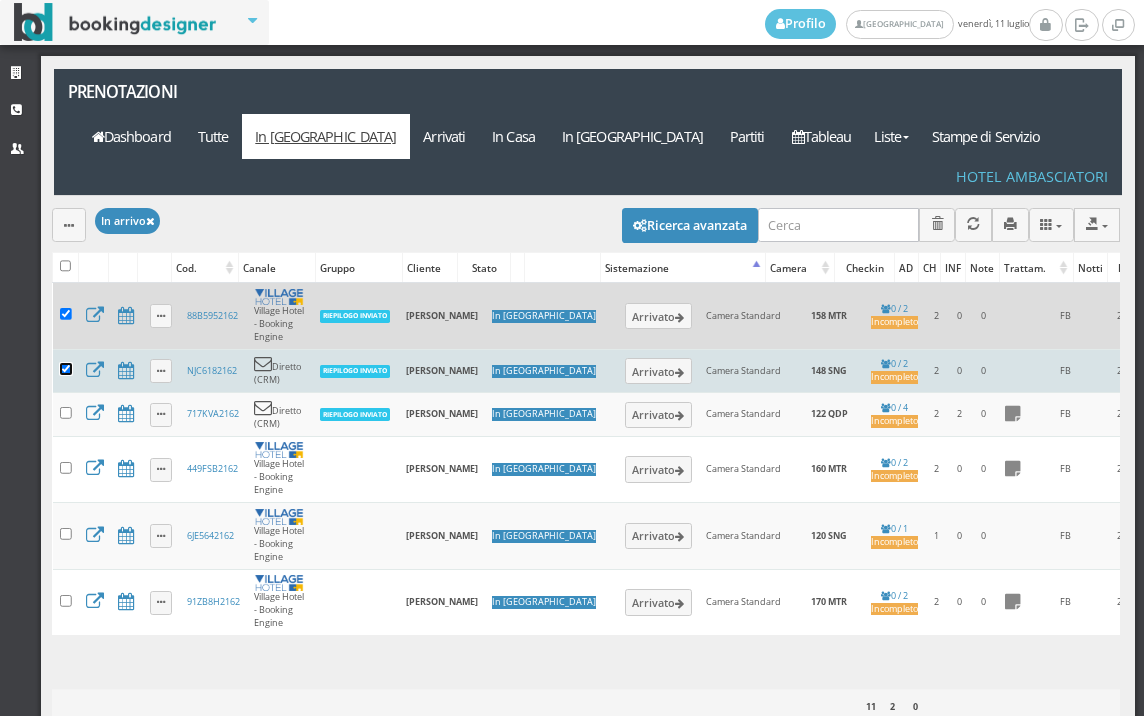 checkbox on "true" 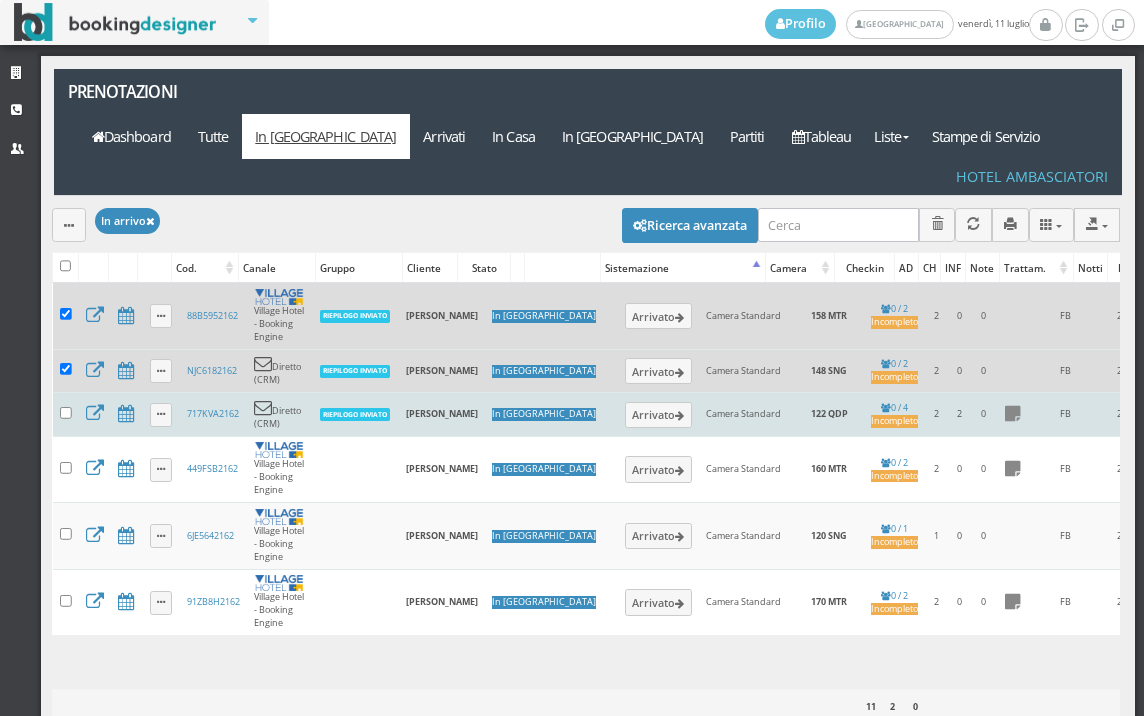 click at bounding box center (66, 414) 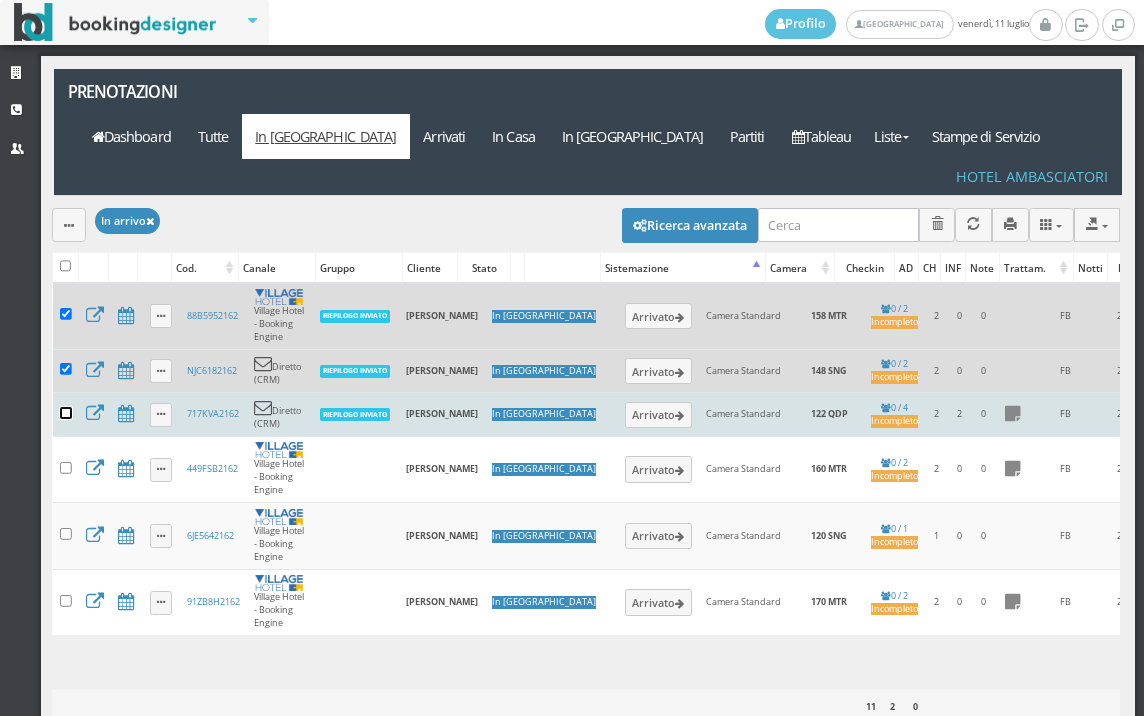 click at bounding box center [66, 413] 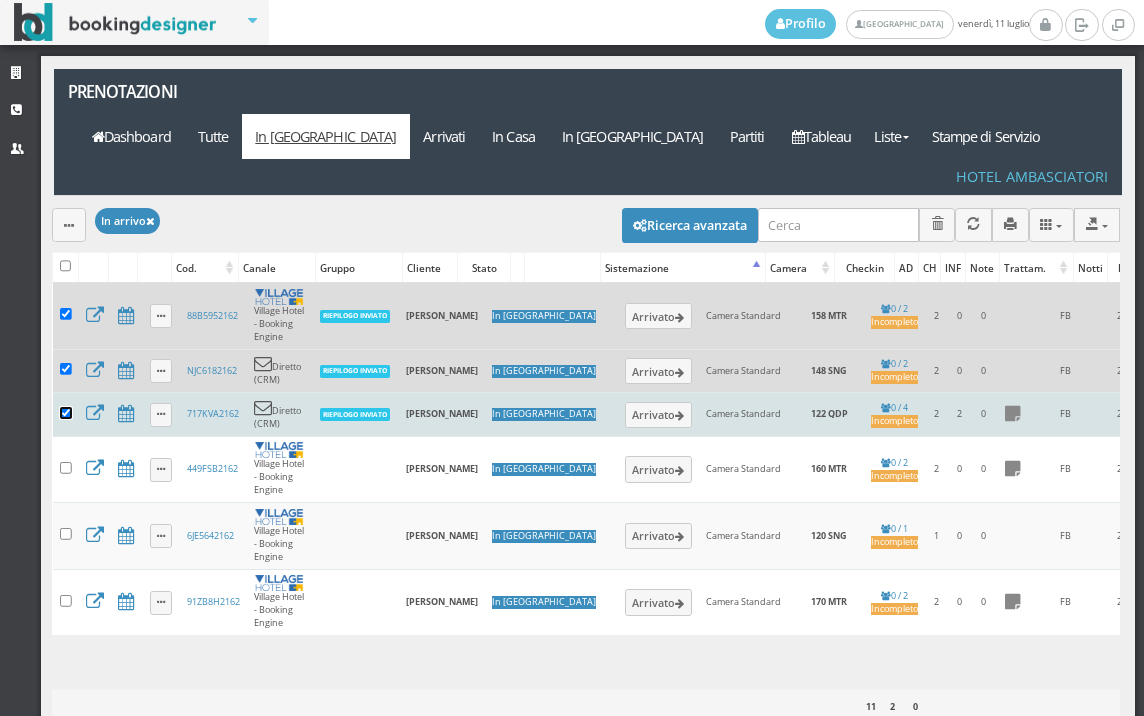 checkbox on "true" 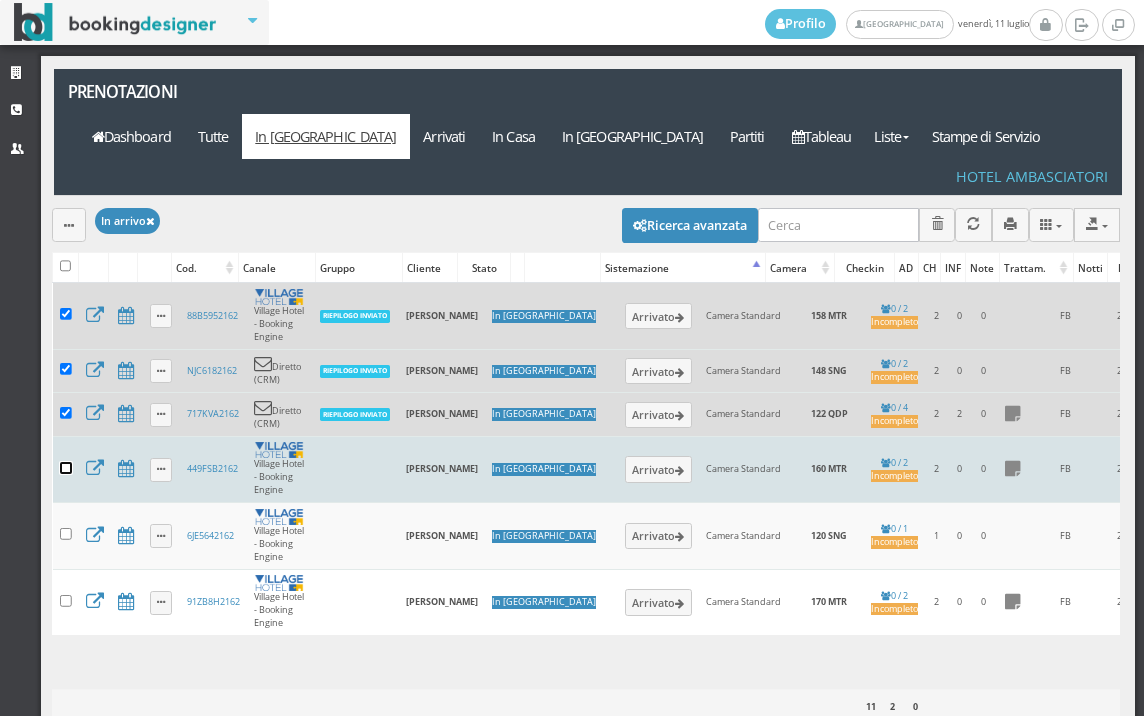 click at bounding box center [66, 468] 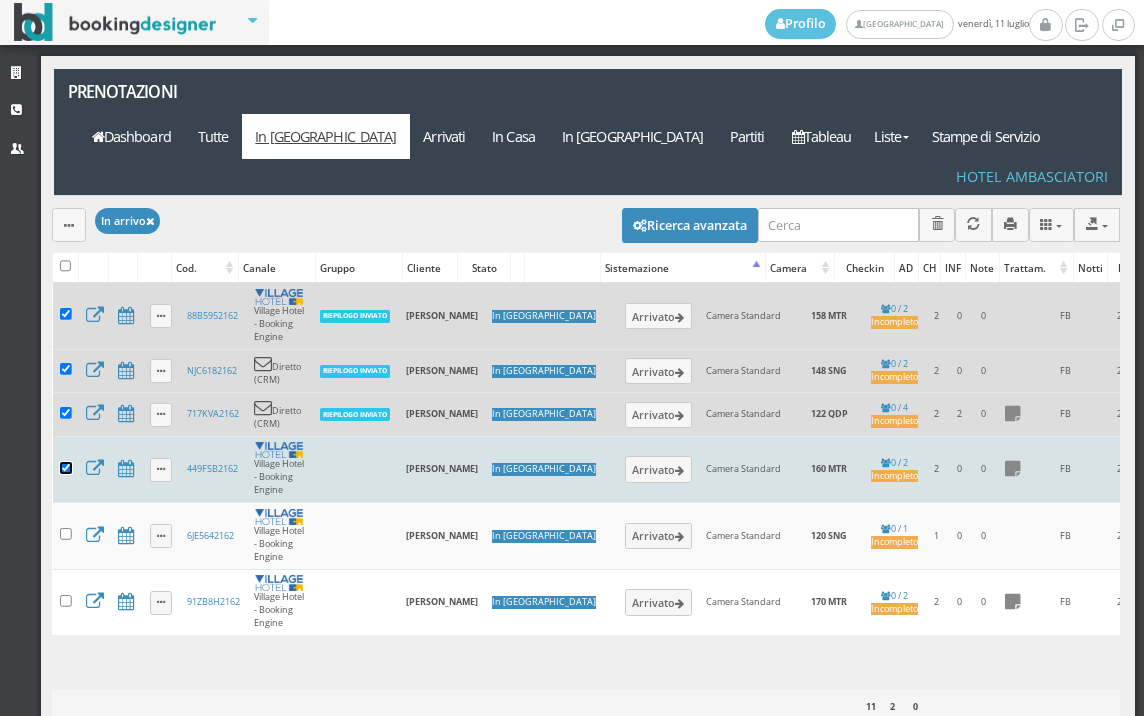 checkbox on "true" 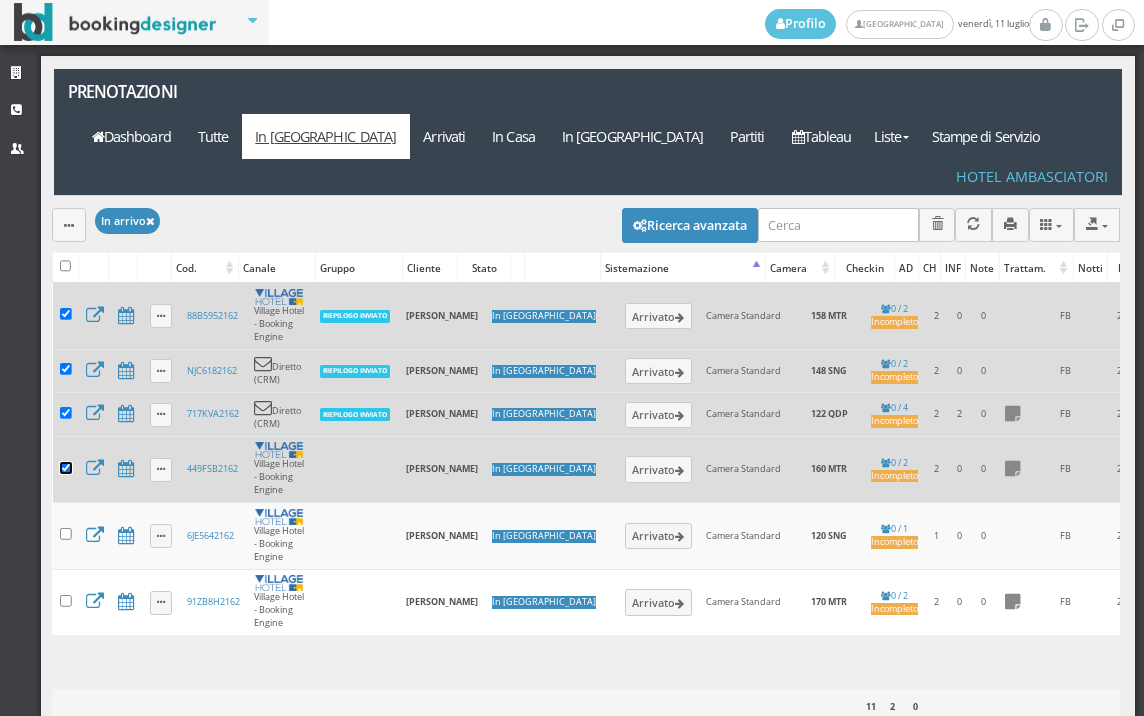 scroll, scrollTop: 71, scrollLeft: 0, axis: vertical 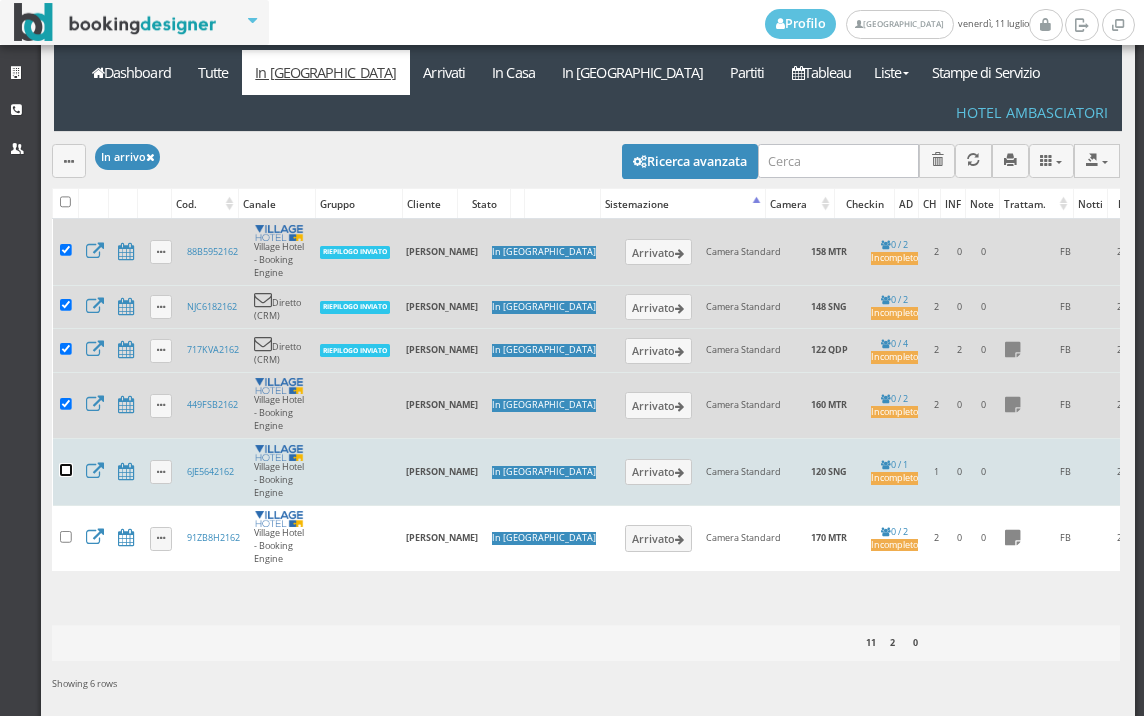 click at bounding box center (66, 470) 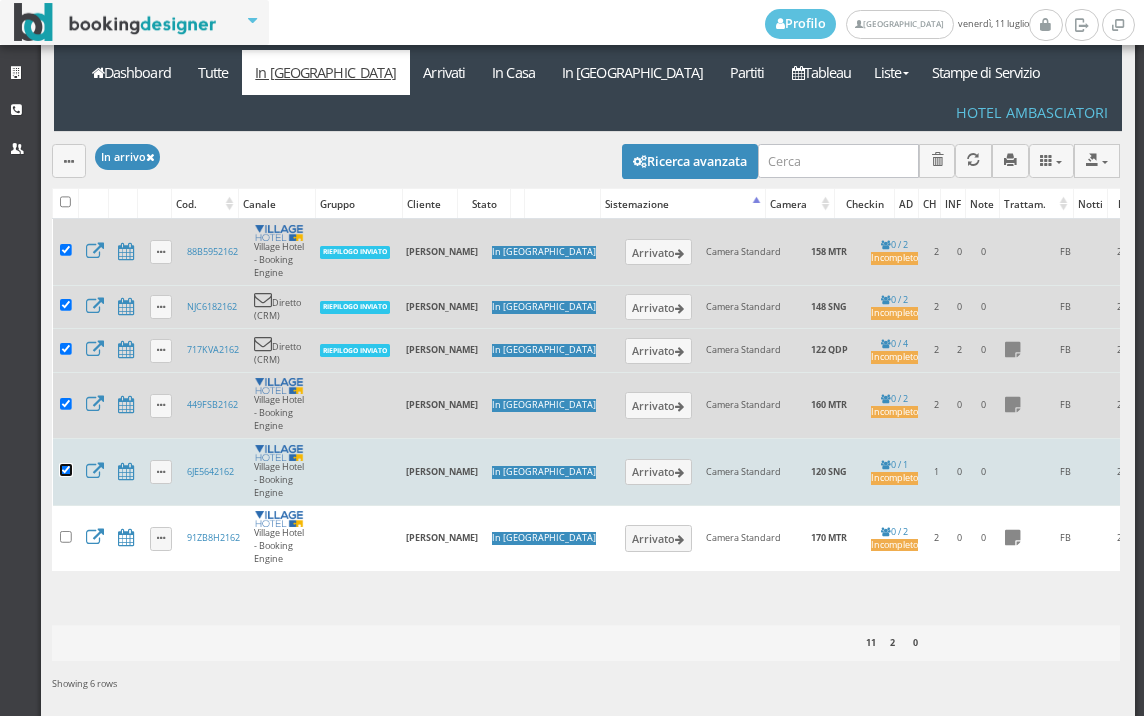 checkbox on "true" 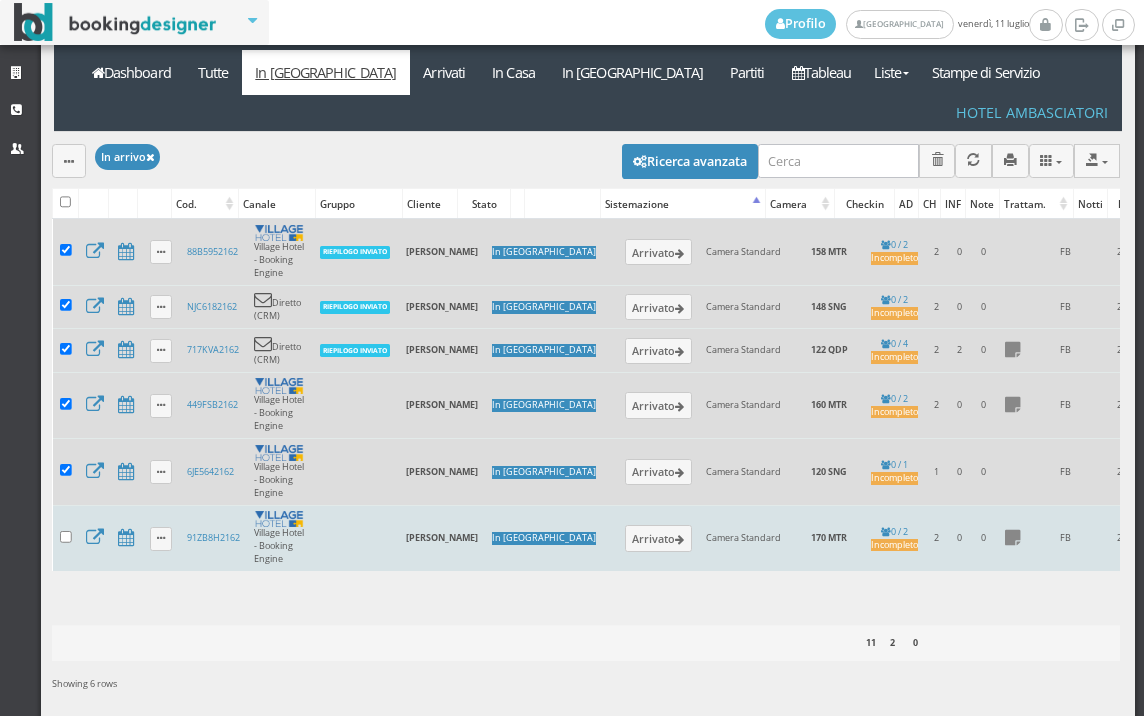 click at bounding box center [66, 538] 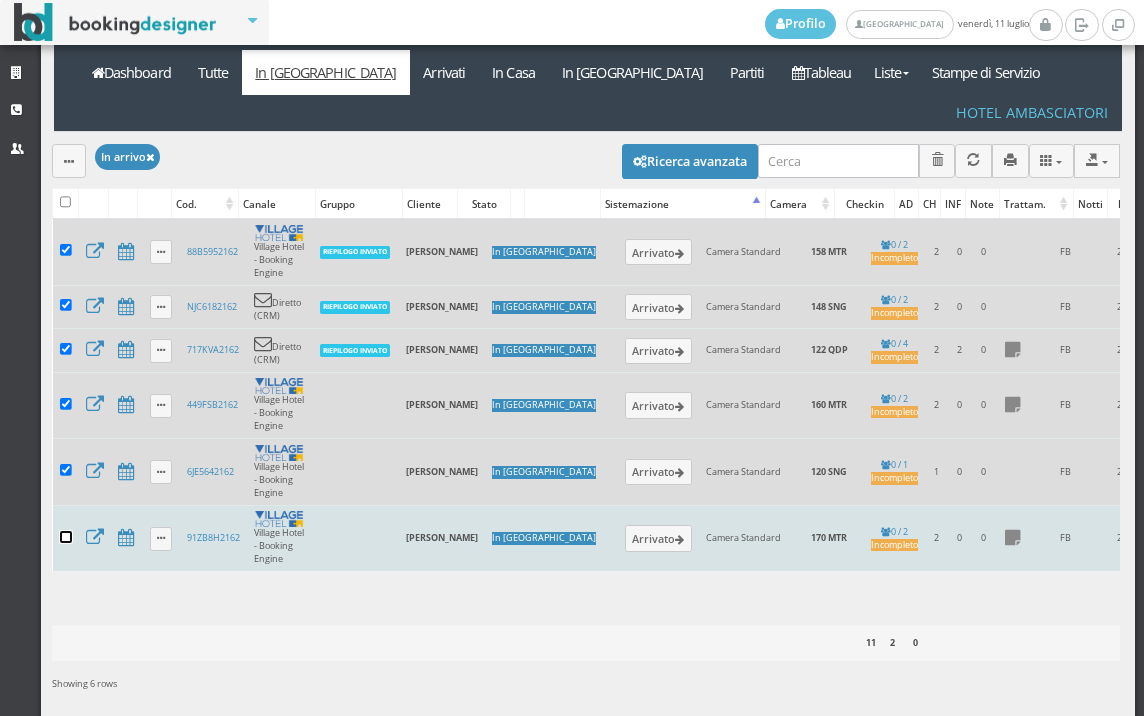 click at bounding box center (66, 537) 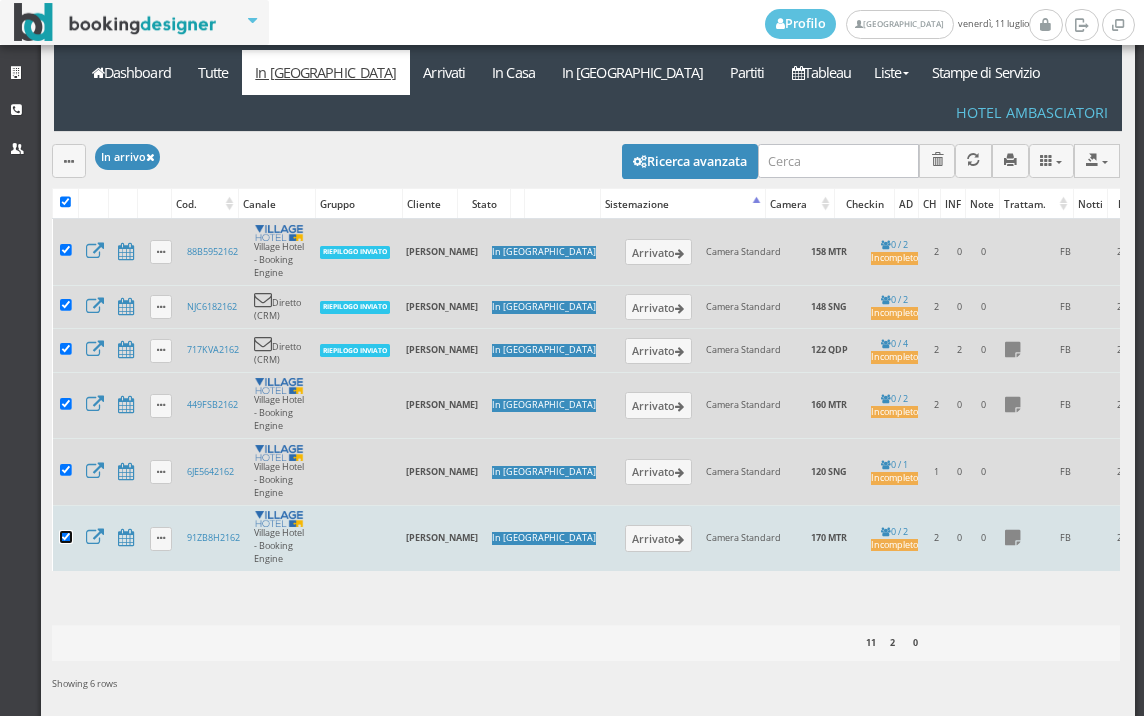 checkbox on "true" 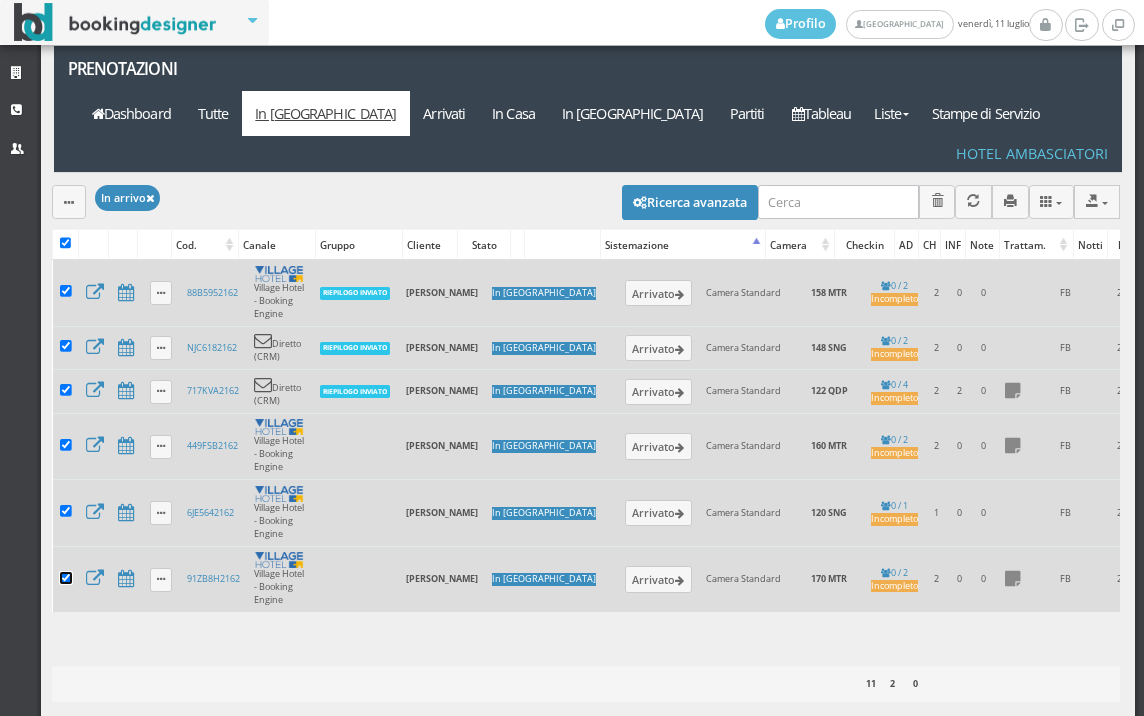 scroll, scrollTop: 0, scrollLeft: 0, axis: both 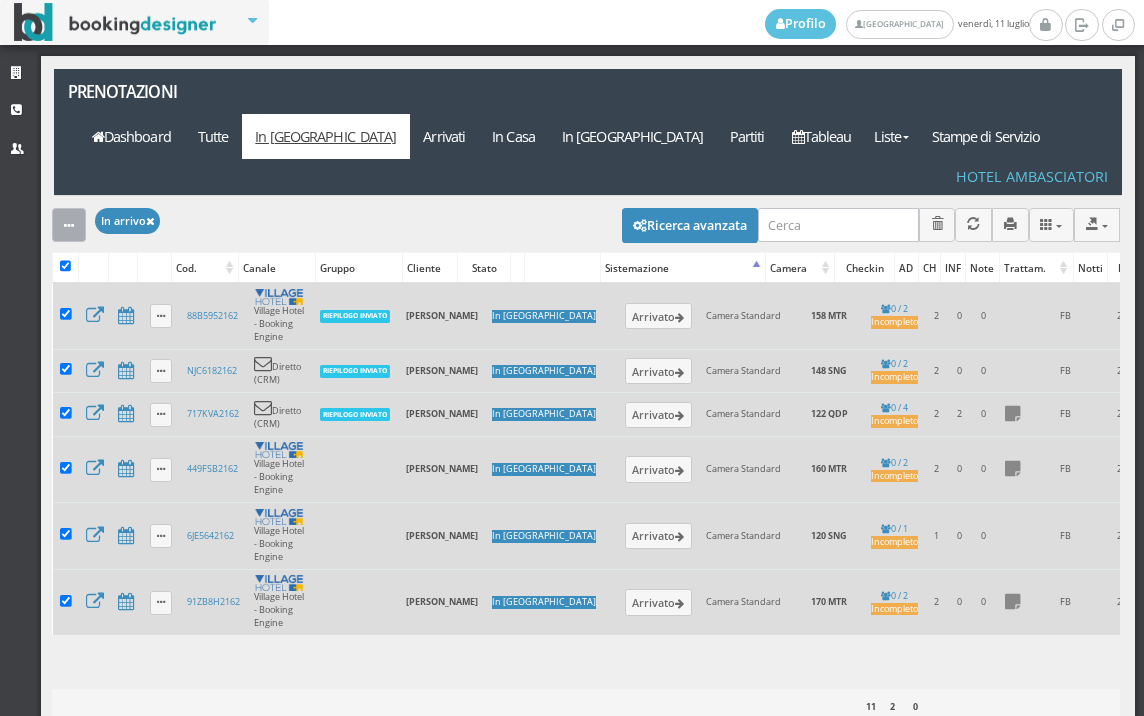 click at bounding box center [69, 224] 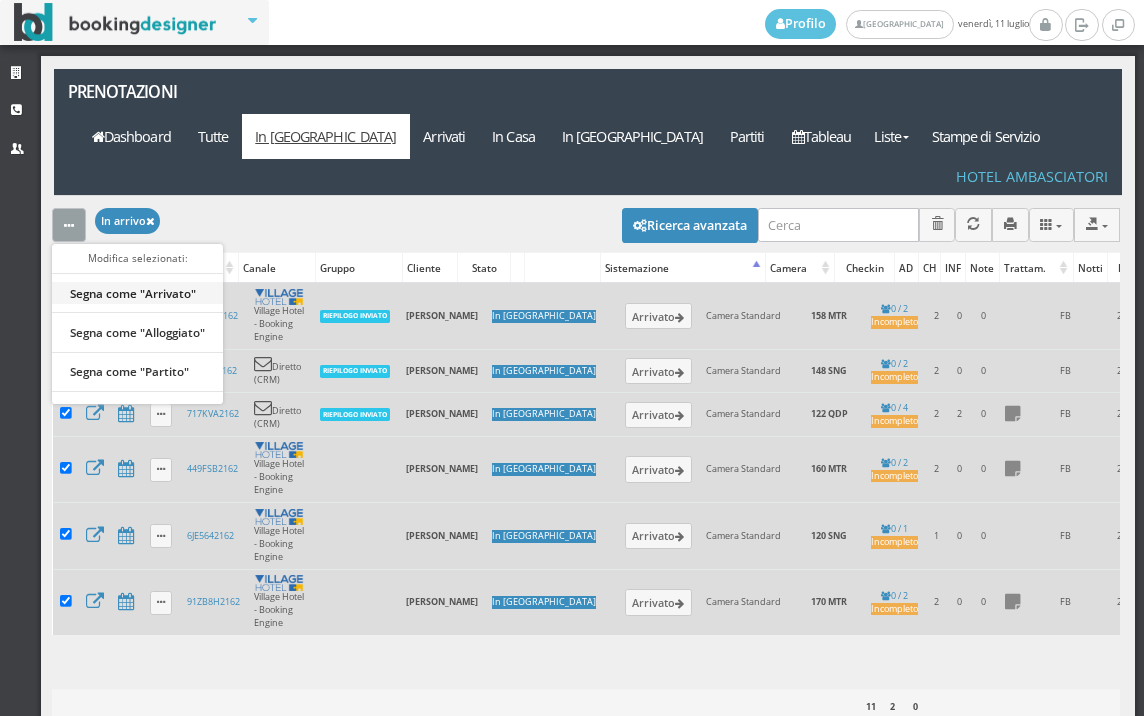 click on "Segna come "Arrivato"" at bounding box center [137, 293] 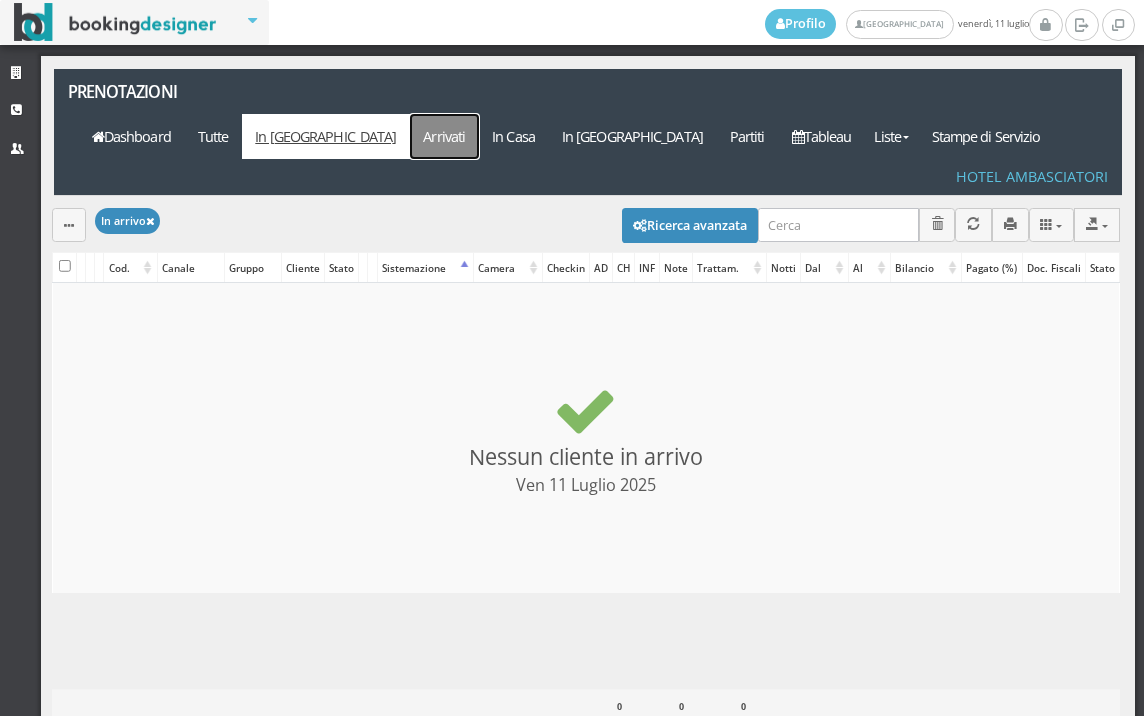 click on "Arrivati" at bounding box center [444, 136] 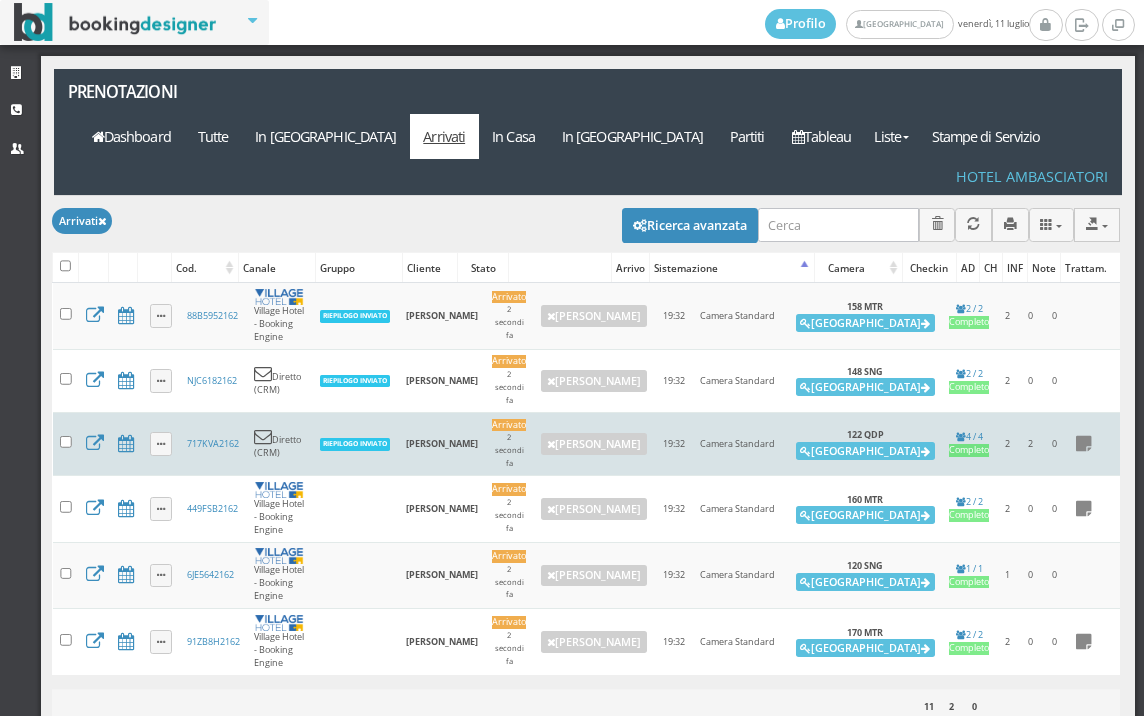 scroll, scrollTop: 0, scrollLeft: 0, axis: both 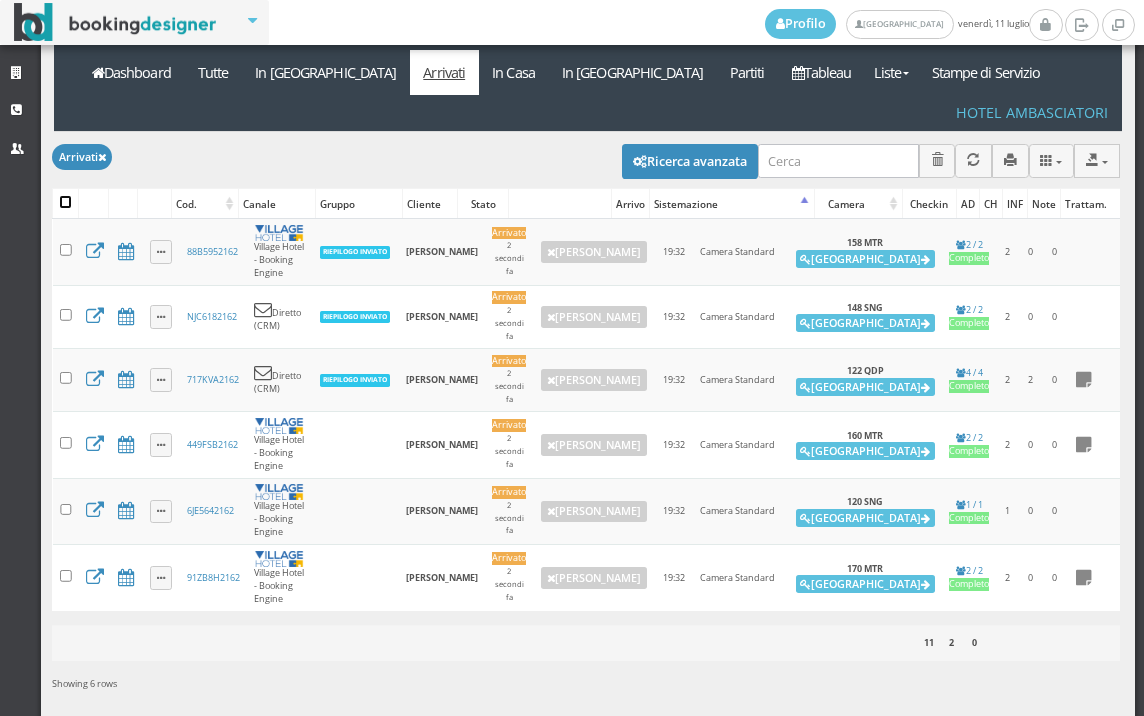 click at bounding box center [66, 202] 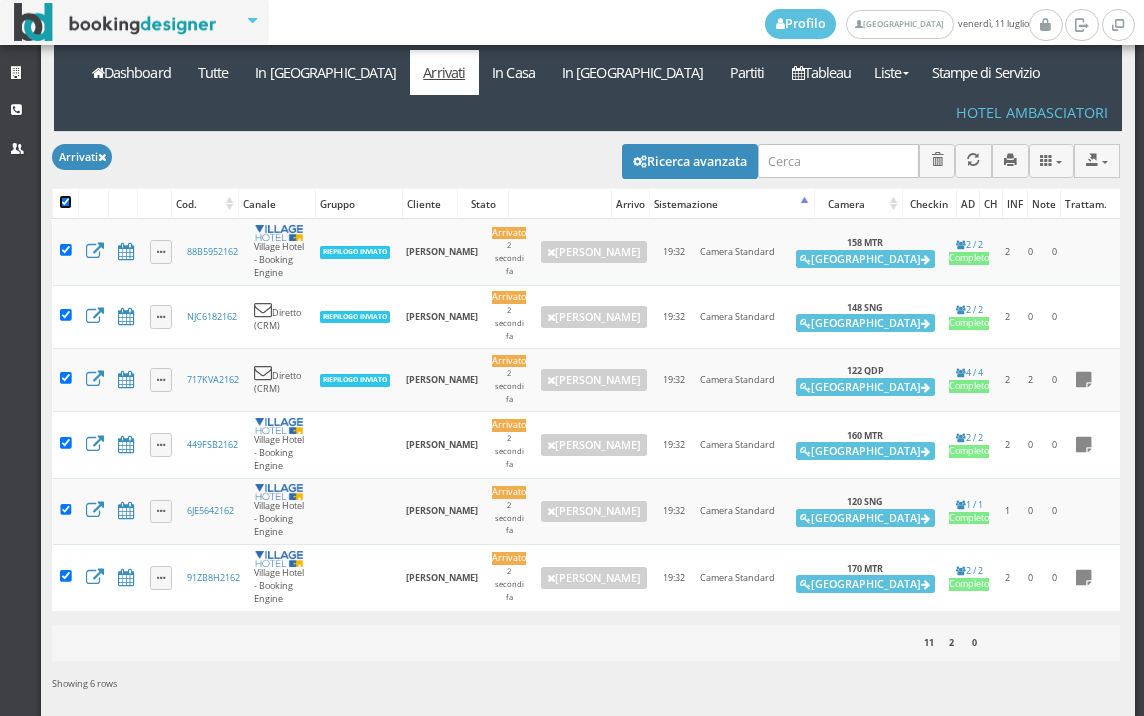 checkbox on "true" 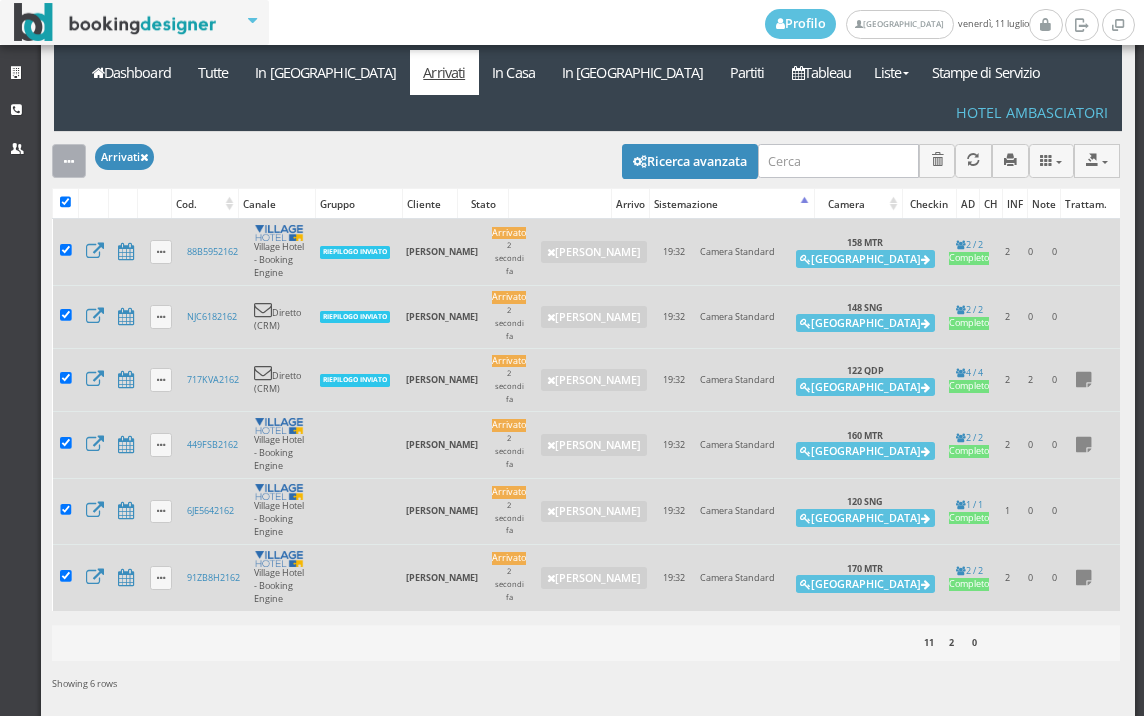 click at bounding box center (69, 160) 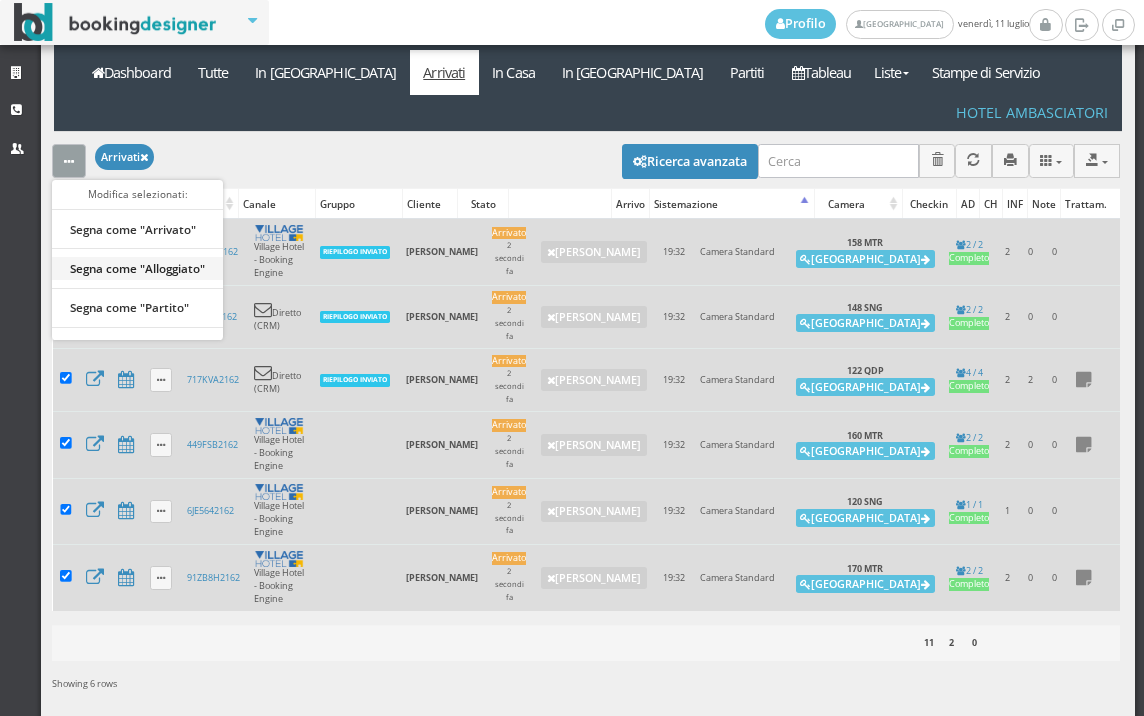 click on "Segna come "Alloggiato"" at bounding box center (137, 268) 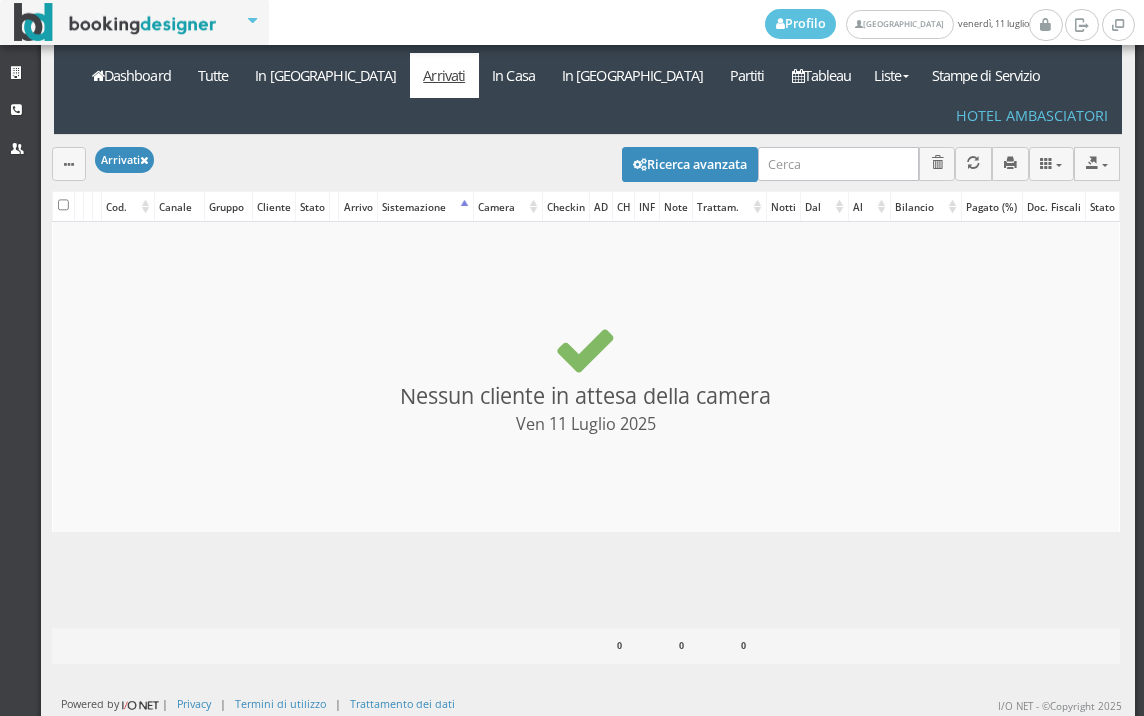 scroll, scrollTop: 0, scrollLeft: 0, axis: both 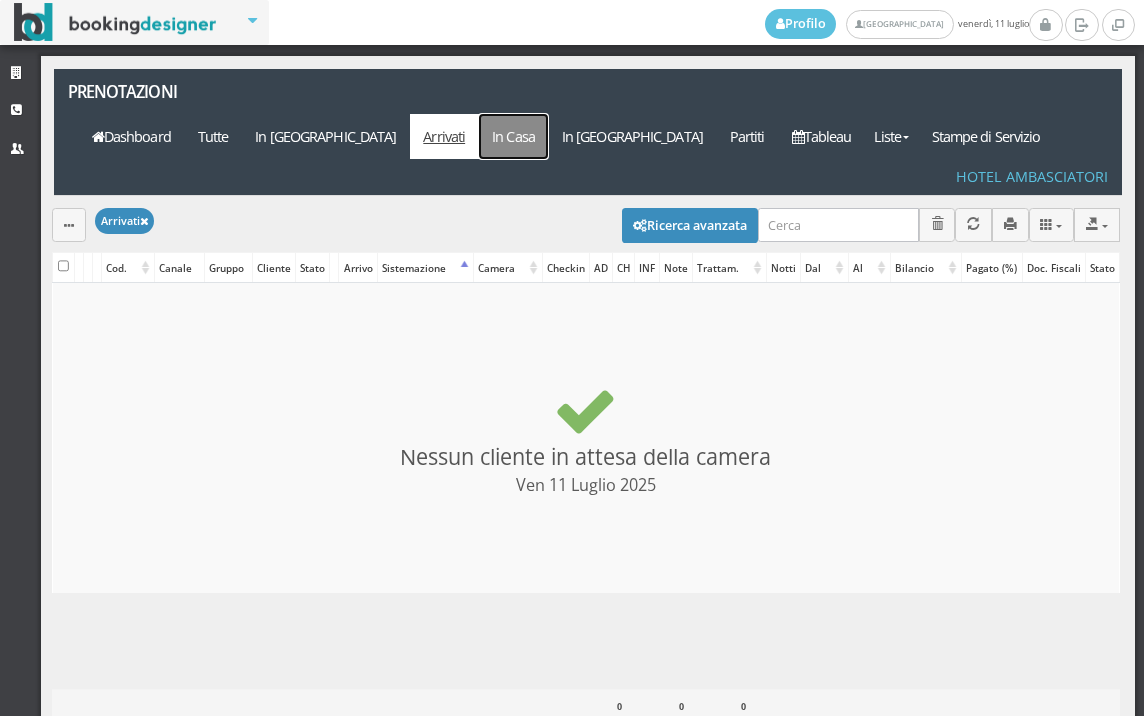 click on "In Casa" at bounding box center [514, 136] 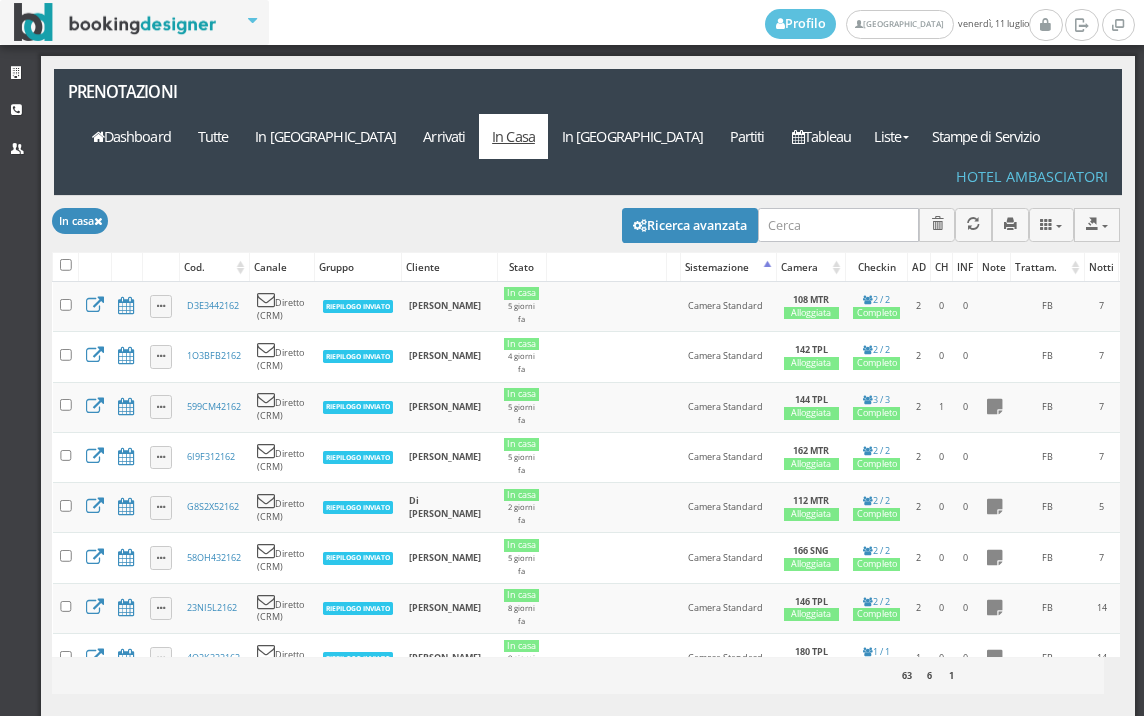 scroll, scrollTop: 0, scrollLeft: 0, axis: both 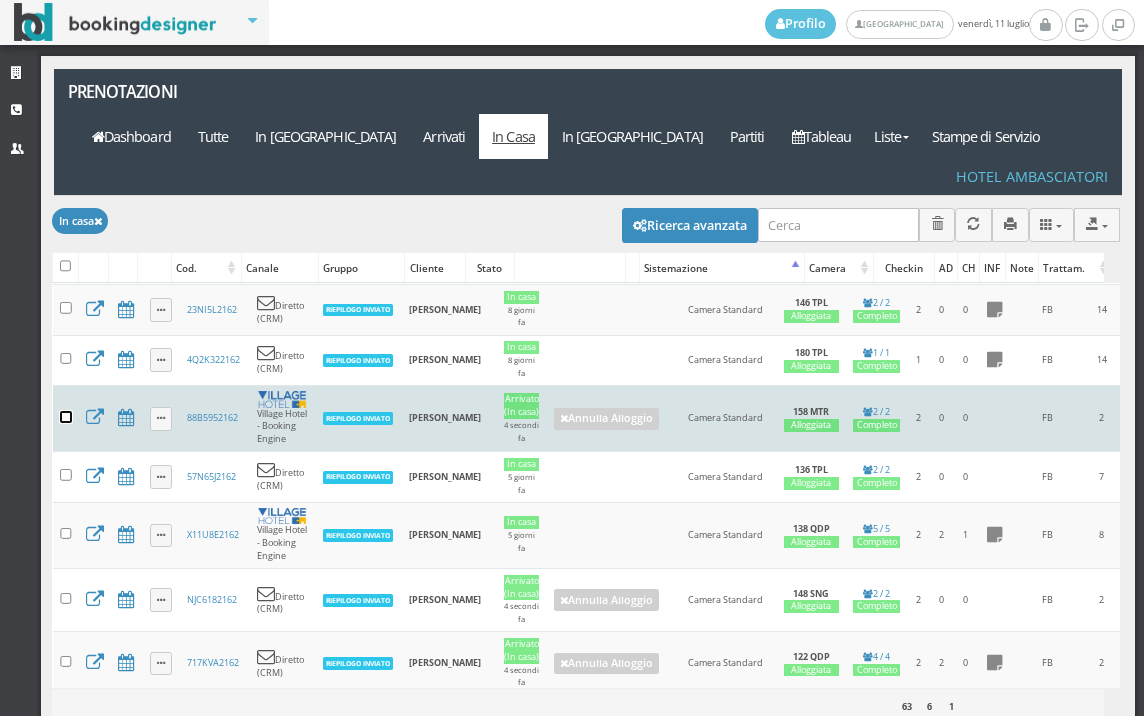 click at bounding box center [66, 417] 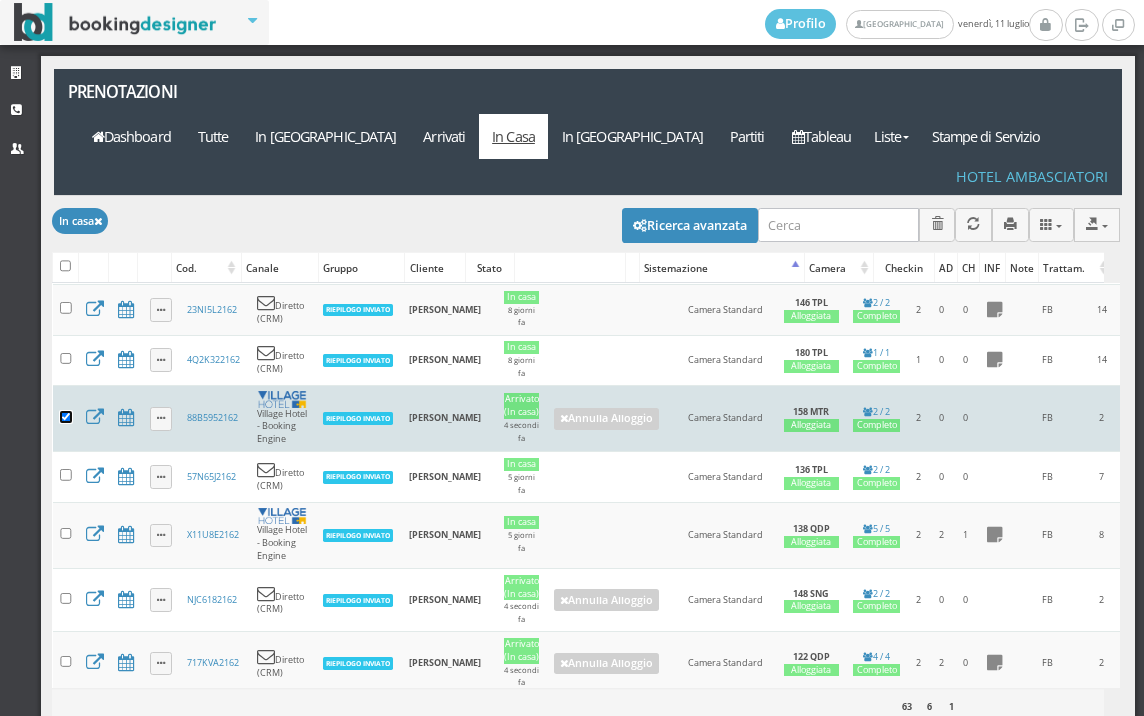 checkbox on "true" 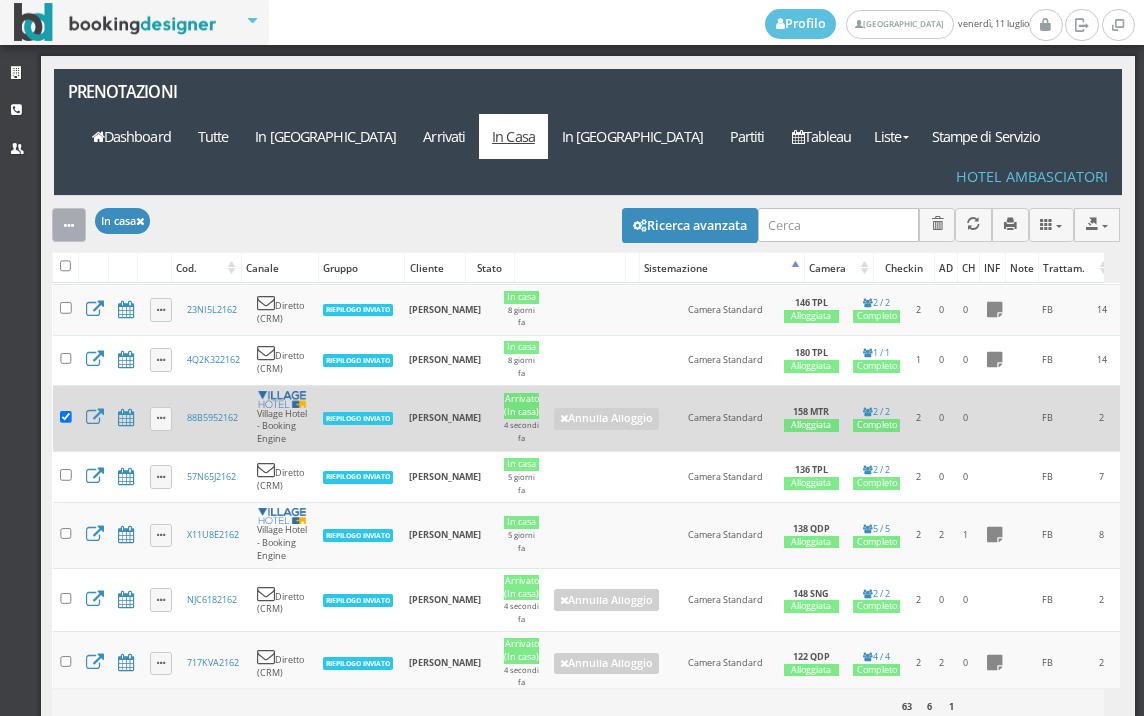 click at bounding box center [69, 224] 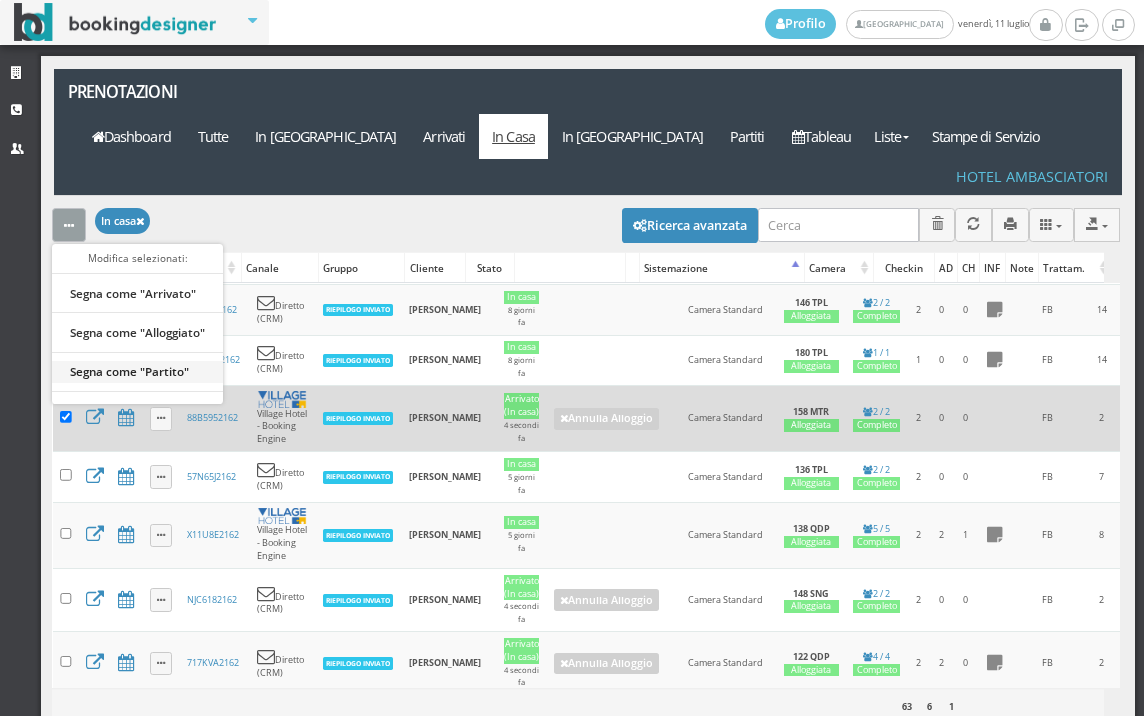 click on "Segna come "Partito"" at bounding box center [137, 371] 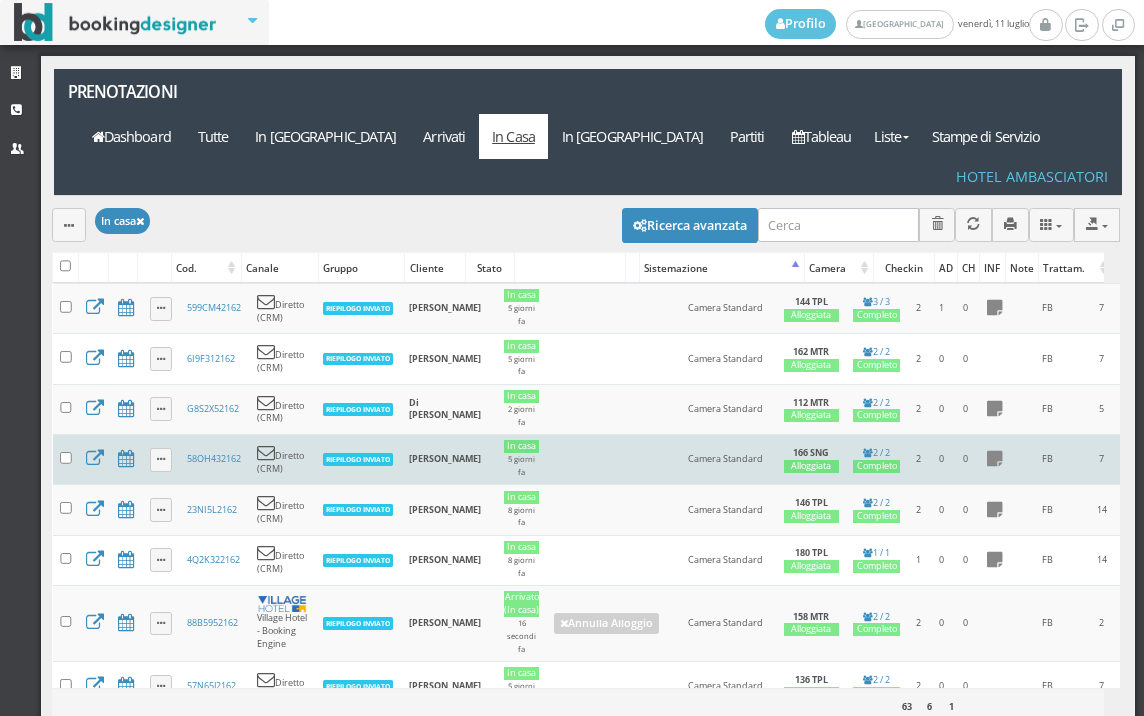 scroll, scrollTop: 222, scrollLeft: 0, axis: vertical 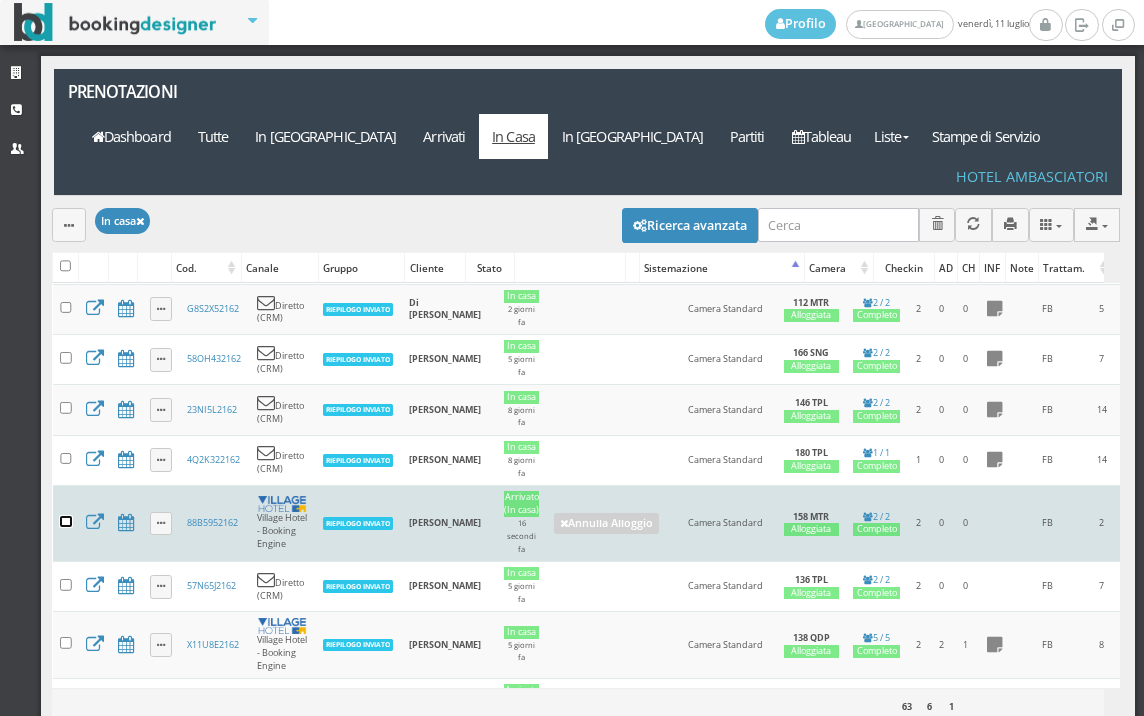 click at bounding box center [66, 522] 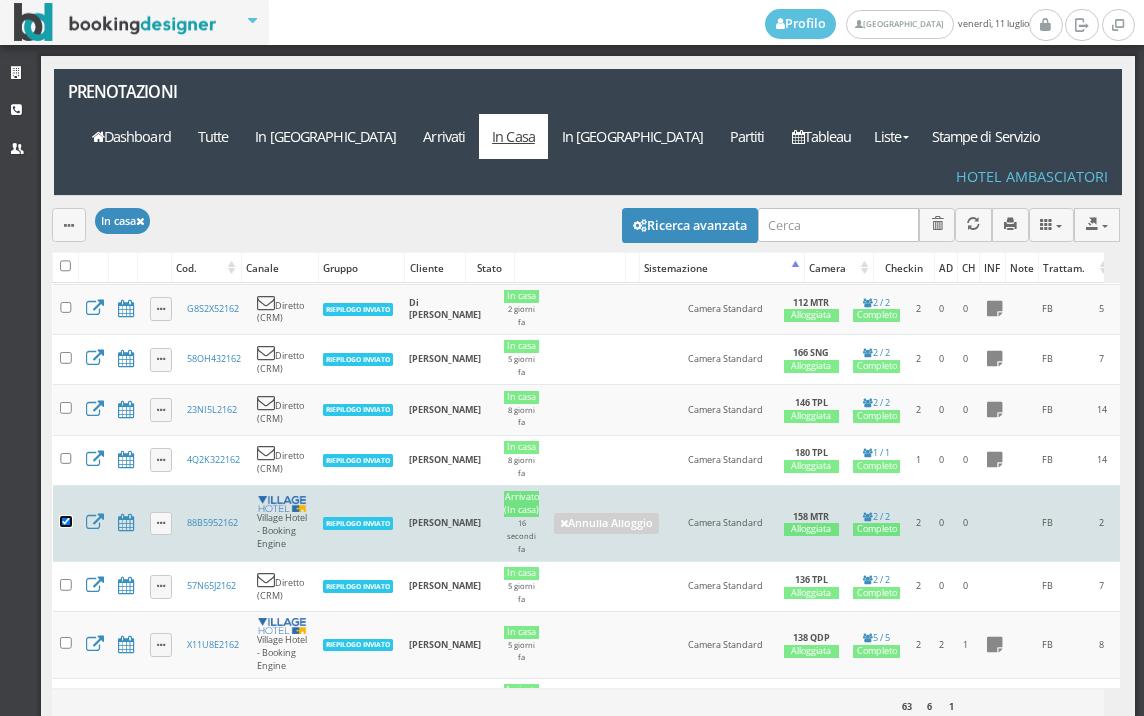 checkbox on "true" 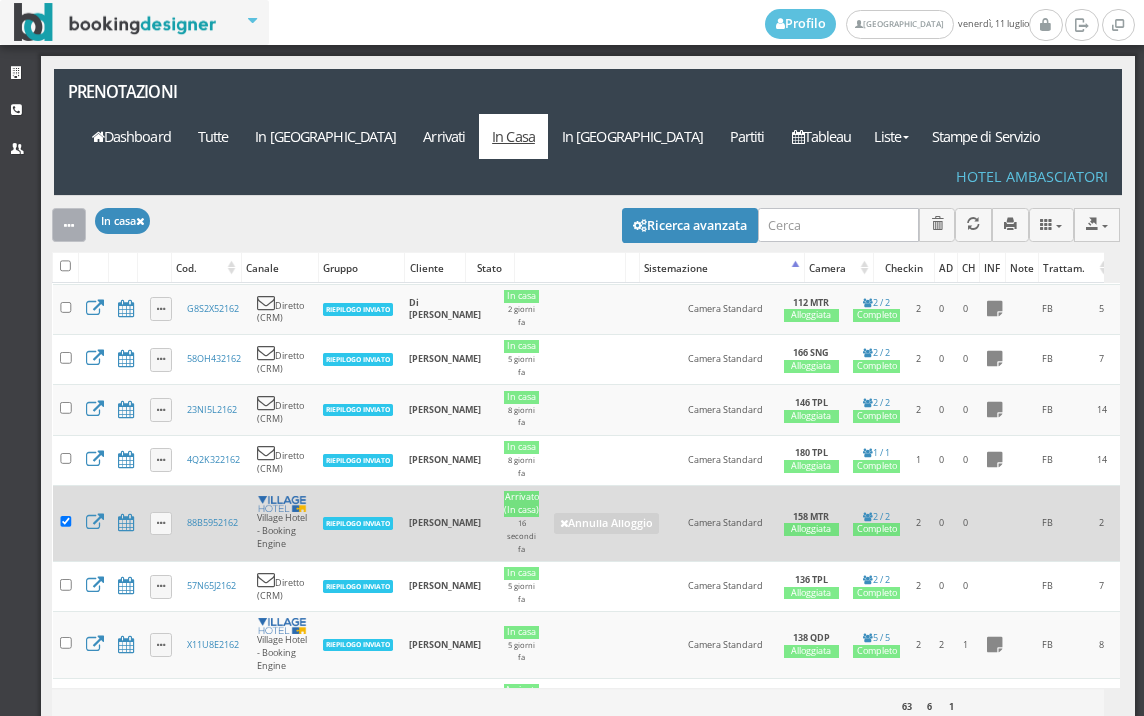 click at bounding box center (69, 226) 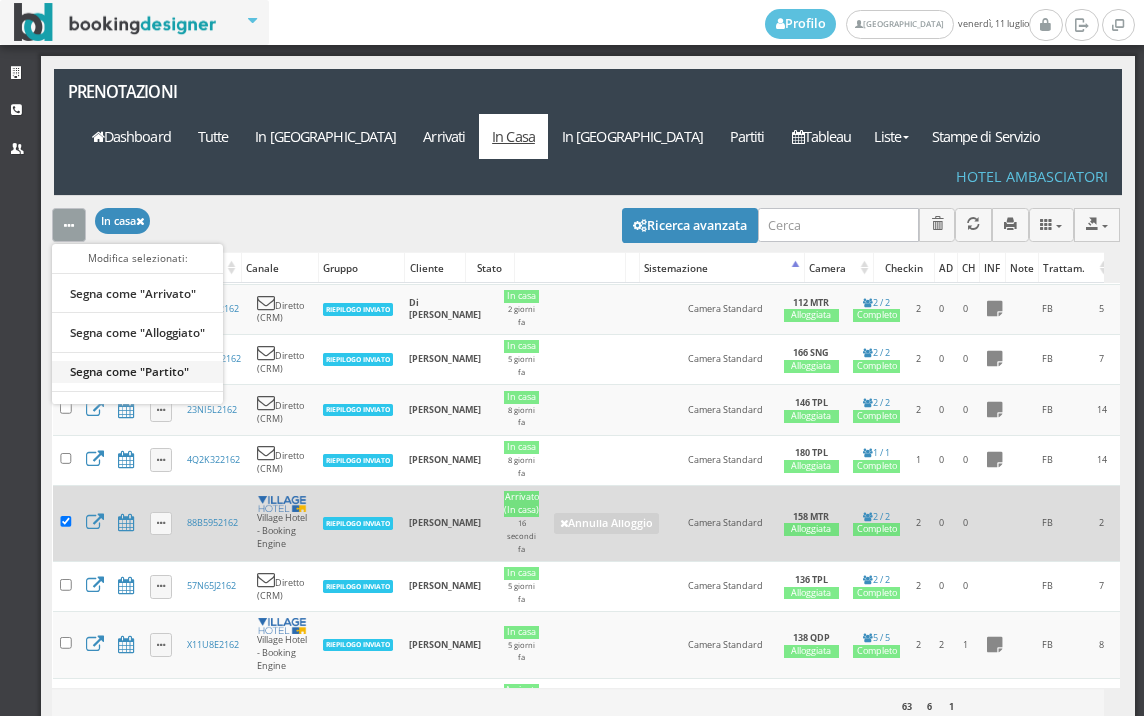click on "Segna come "Partito"" at bounding box center (137, 371) 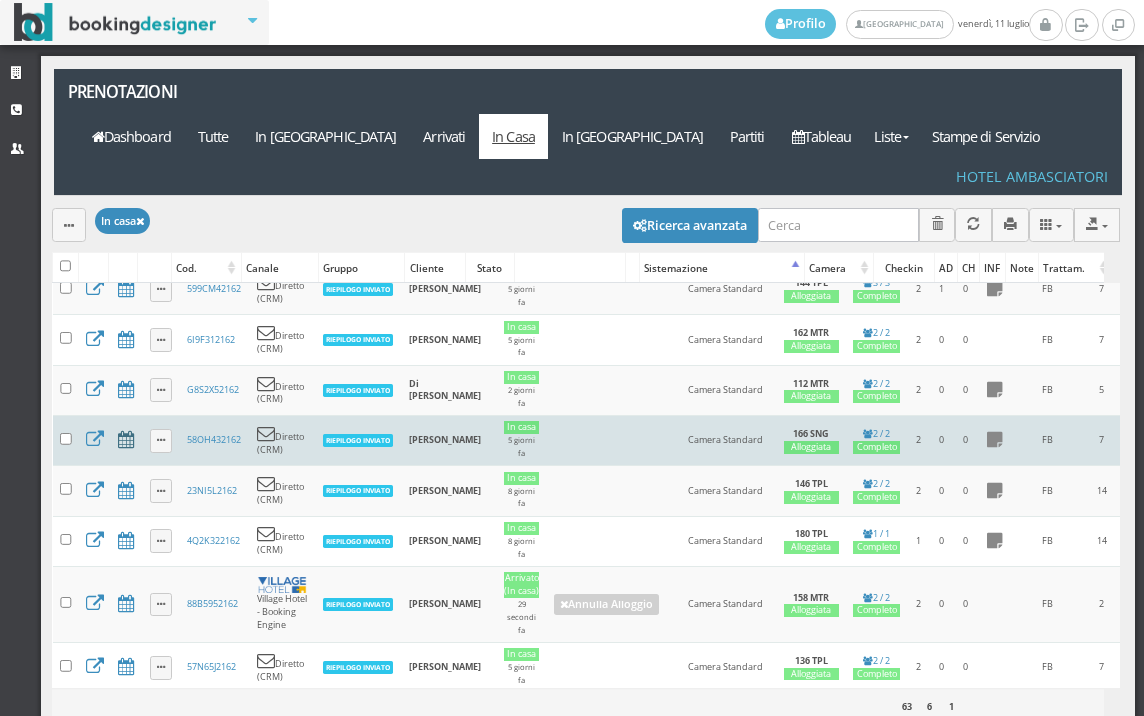 scroll, scrollTop: 222, scrollLeft: 0, axis: vertical 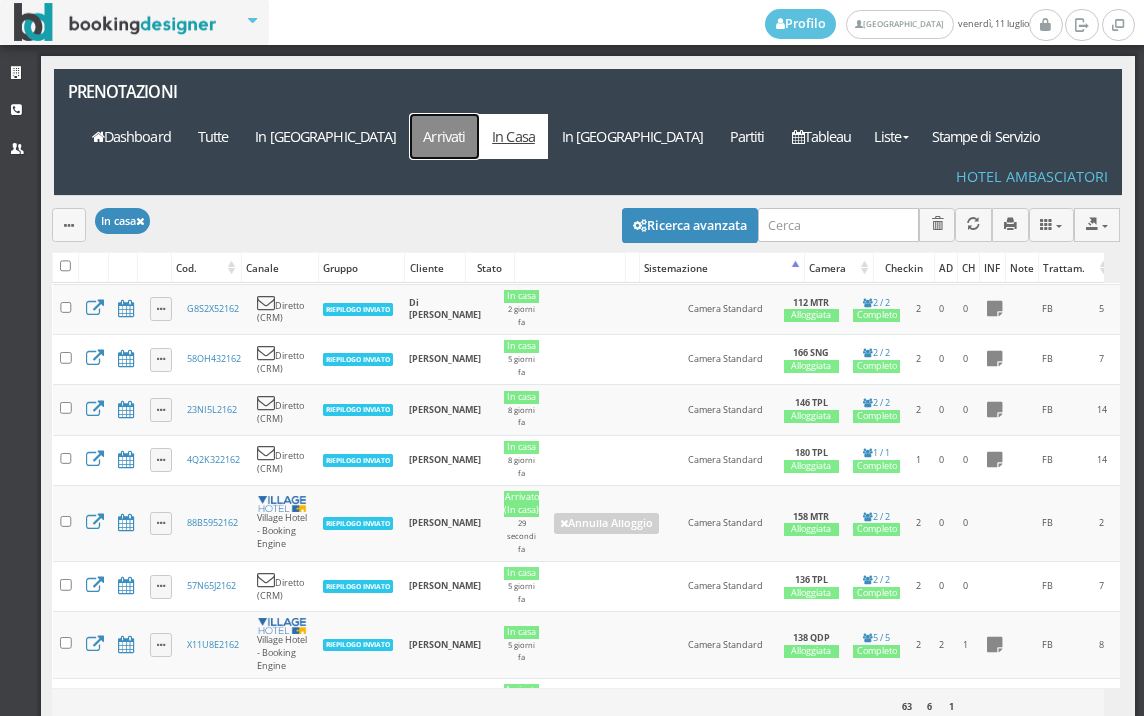 click on "Arrivati" at bounding box center (444, 136) 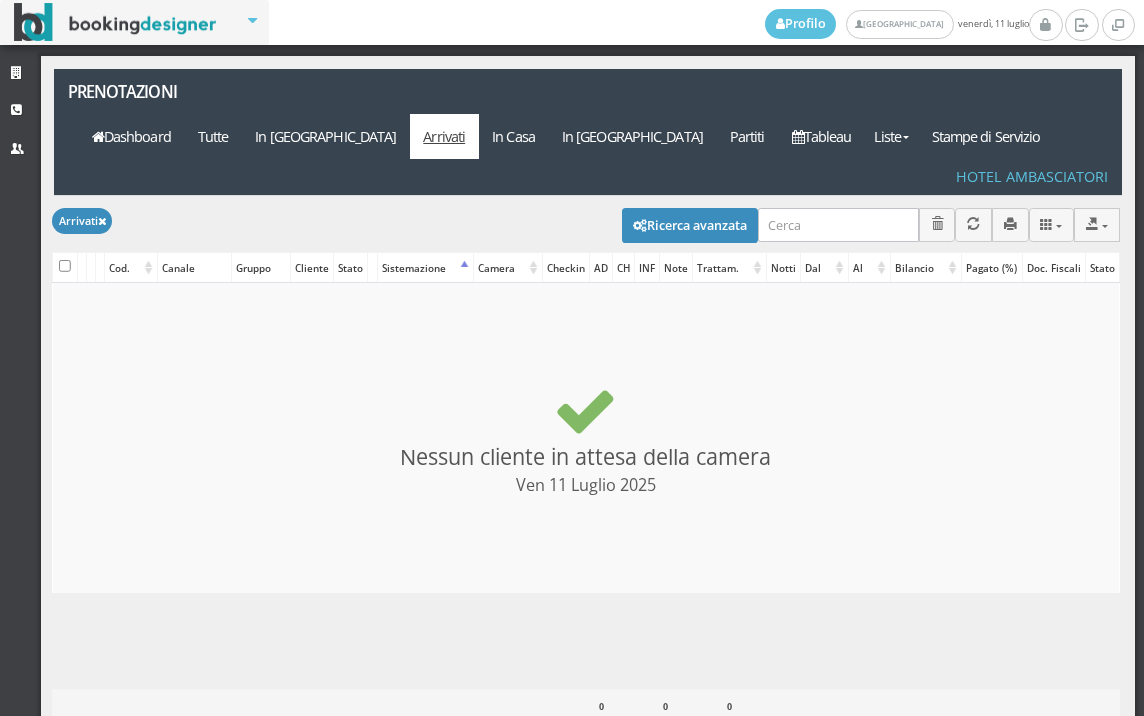 click on "In [GEOGRAPHIC_DATA]" at bounding box center [632, 136] 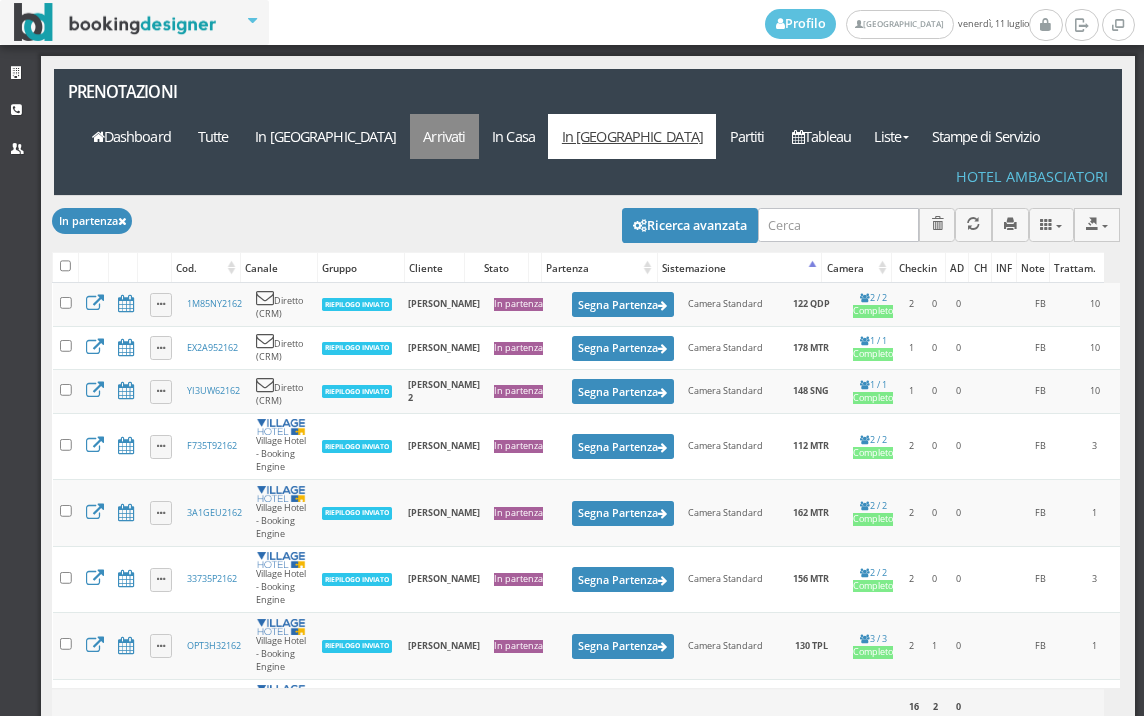 scroll, scrollTop: 0, scrollLeft: 0, axis: both 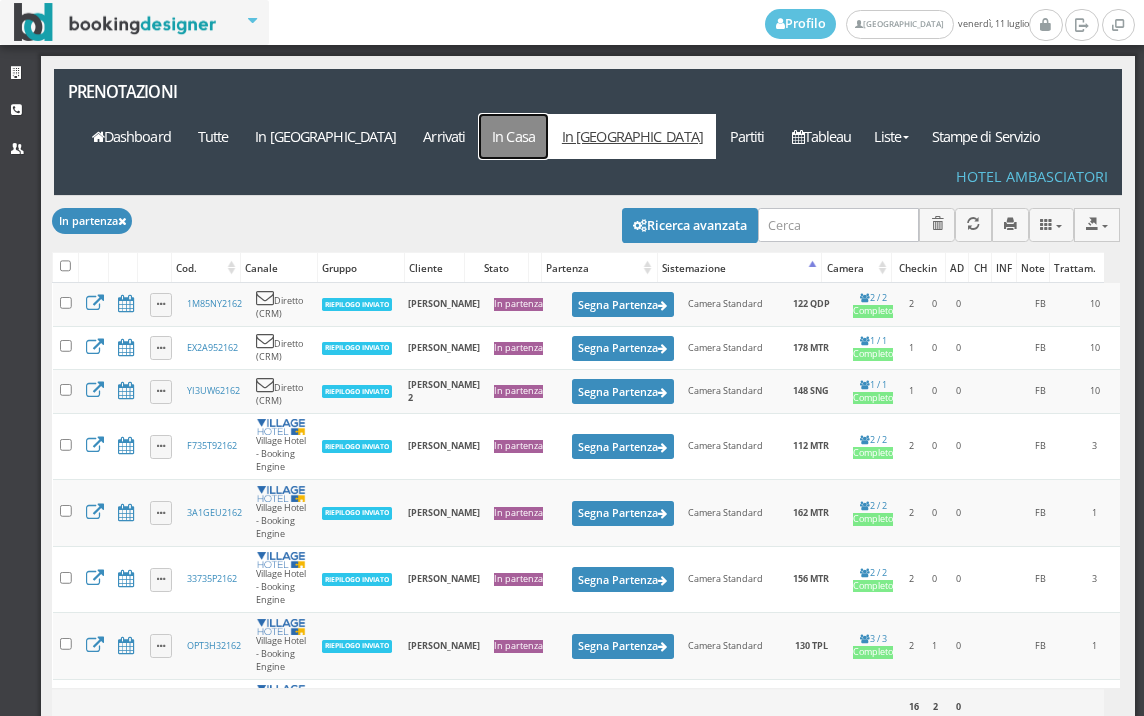 click on "In Casa" at bounding box center (514, 136) 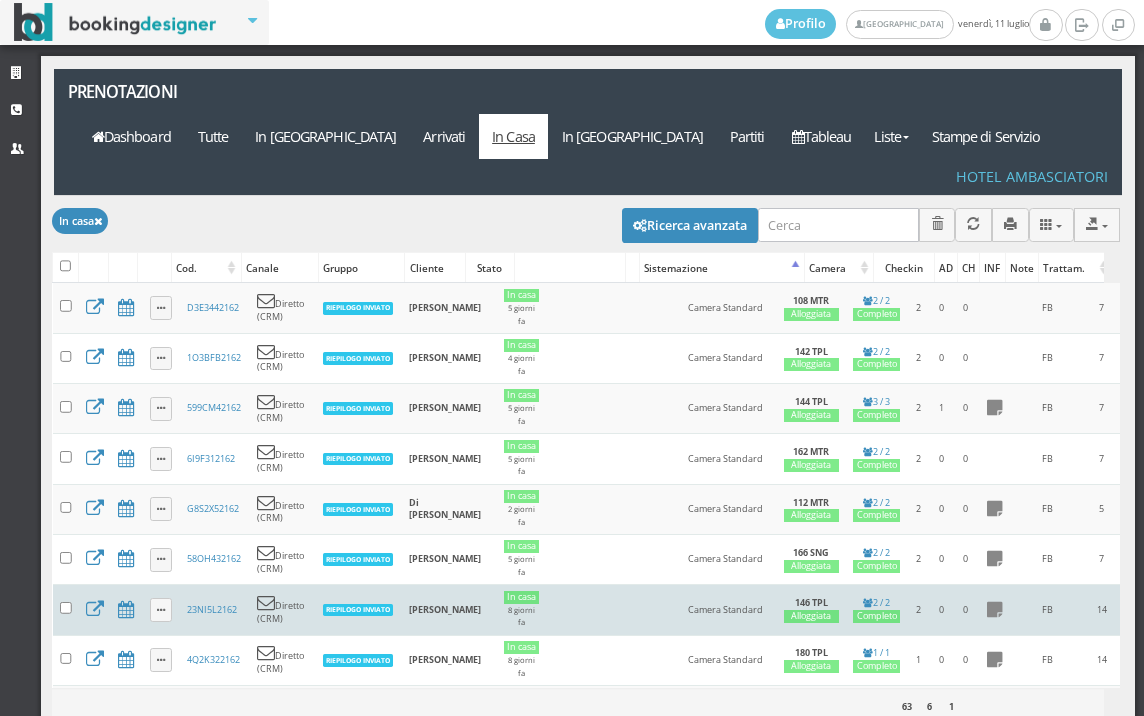 scroll, scrollTop: 0, scrollLeft: 0, axis: both 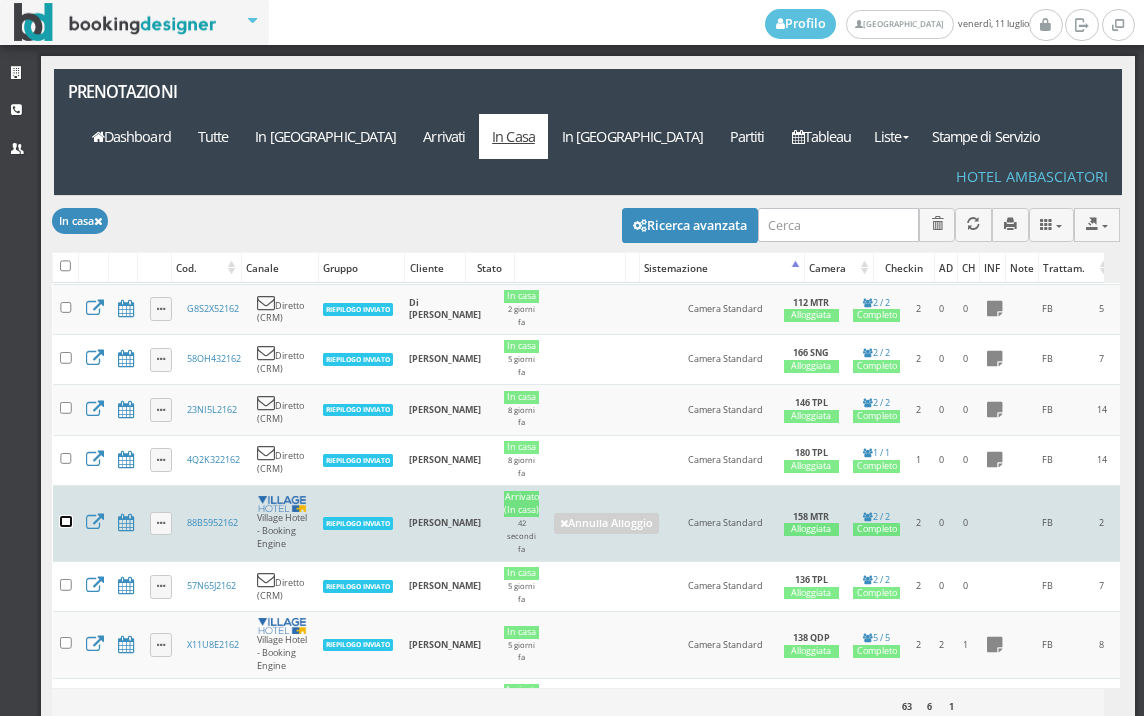 click at bounding box center (66, 522) 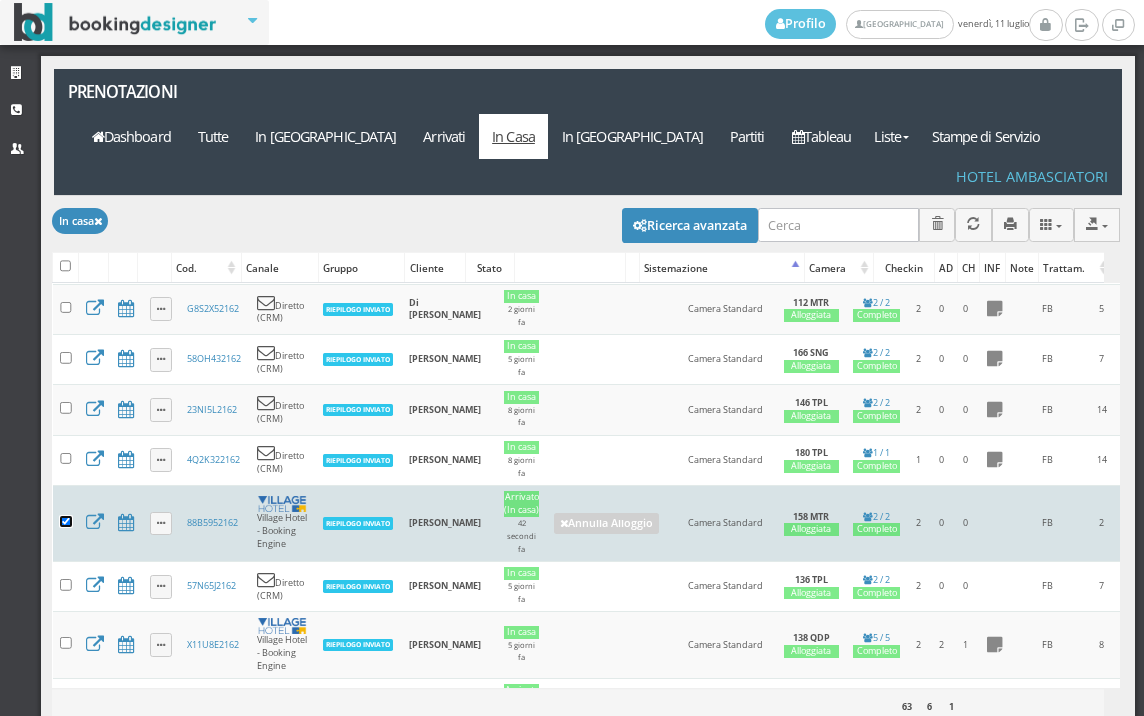 checkbox on "true" 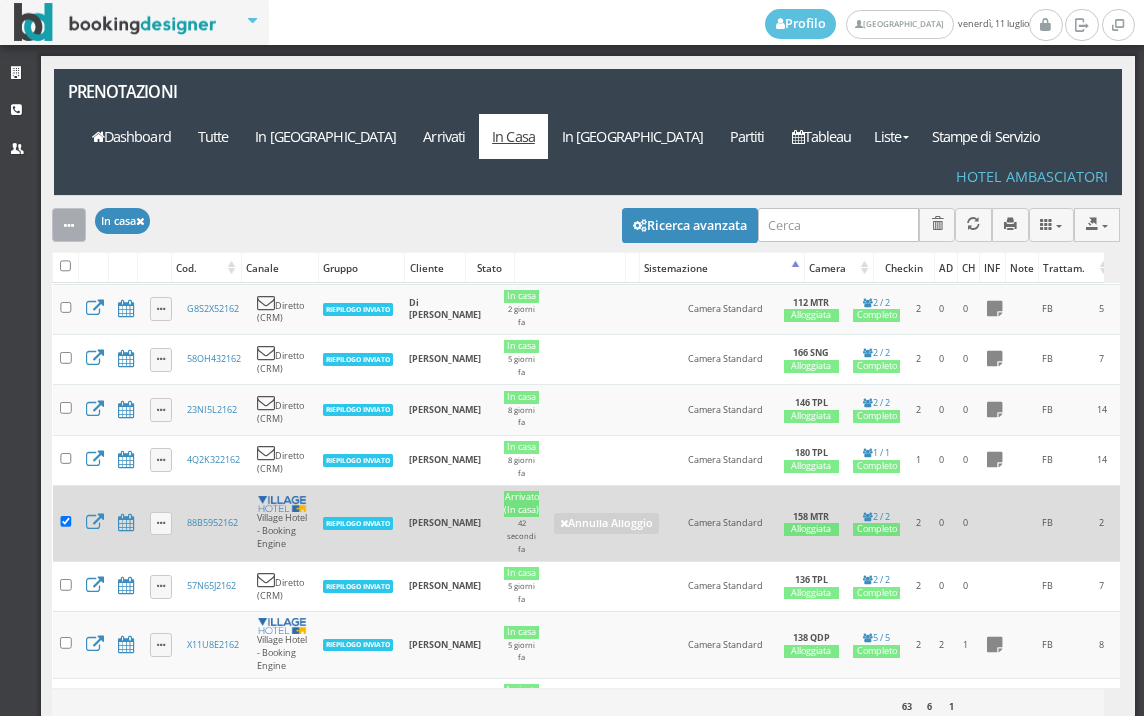 click at bounding box center (69, 226) 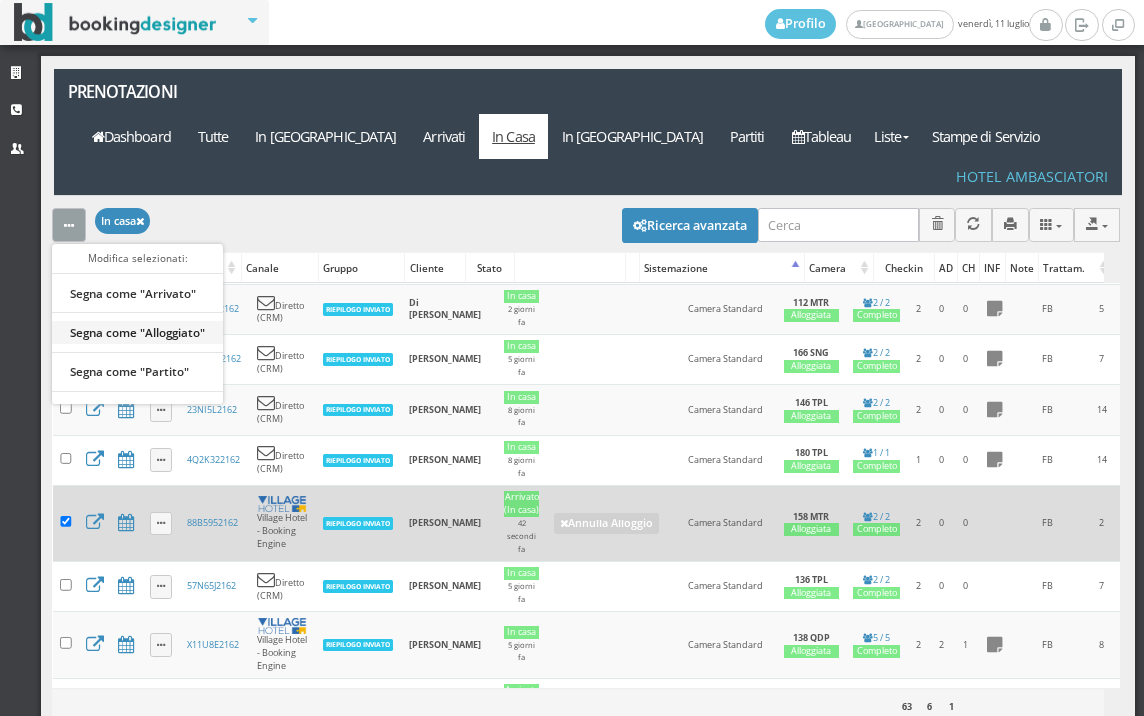 click on "Segna come "Alloggiato"" at bounding box center [137, 332] 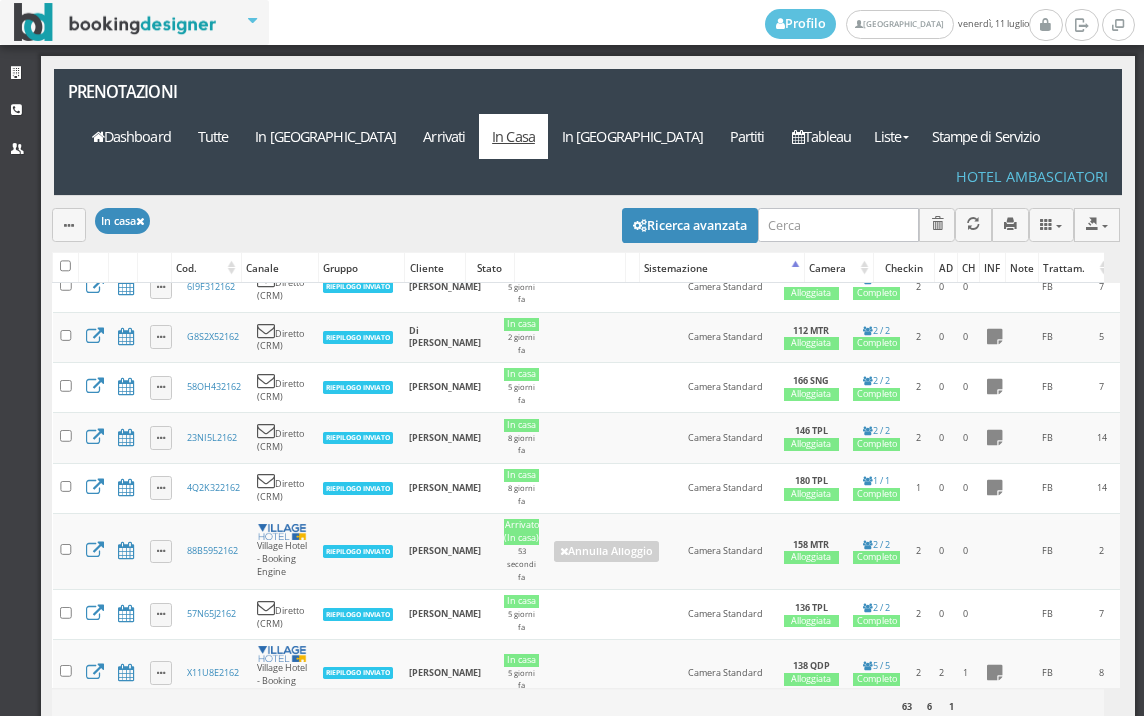 scroll, scrollTop: 222, scrollLeft: 0, axis: vertical 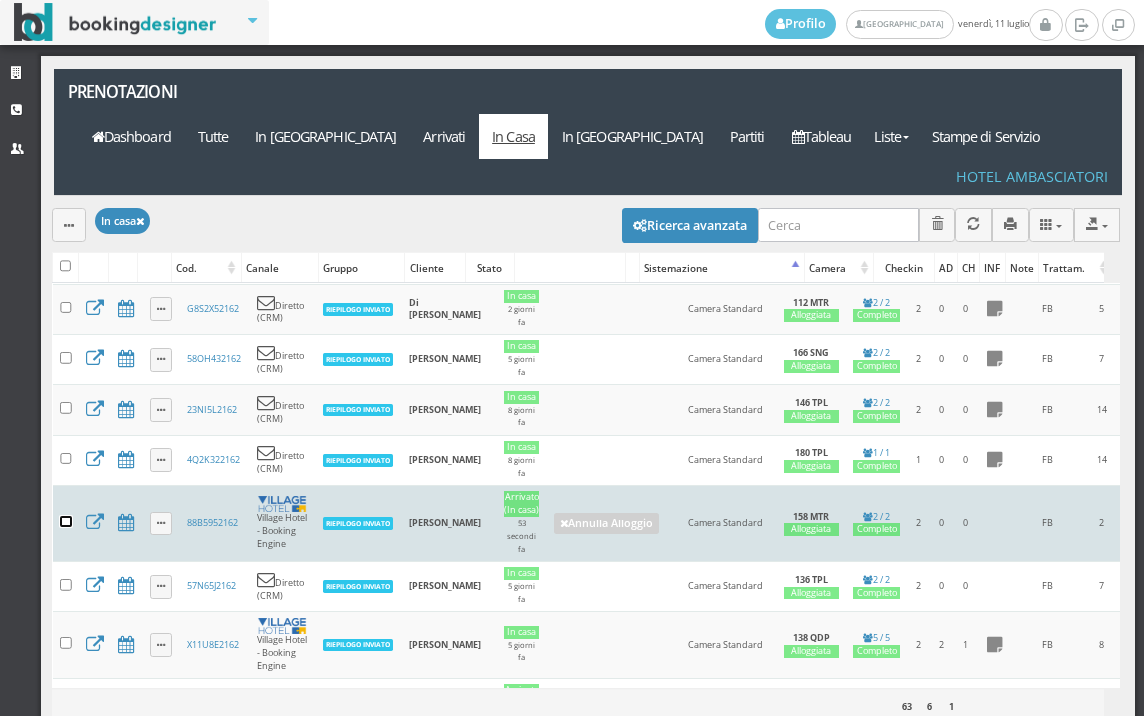 click at bounding box center (66, 522) 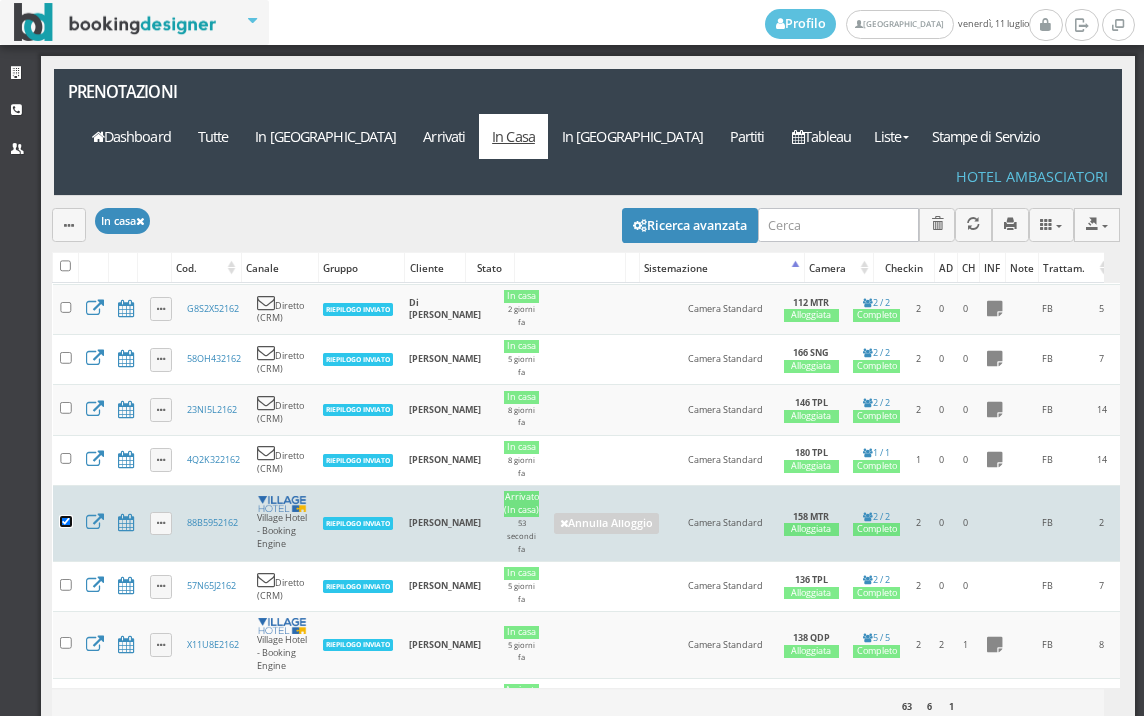 checkbox on "true" 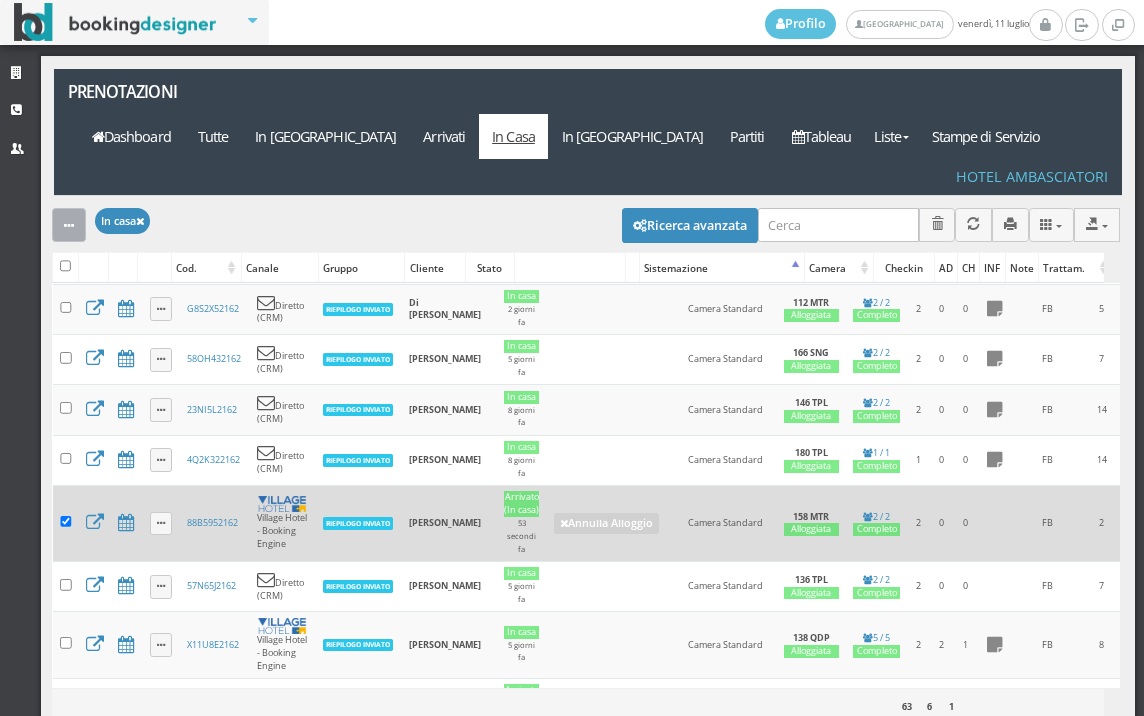 click at bounding box center [69, 224] 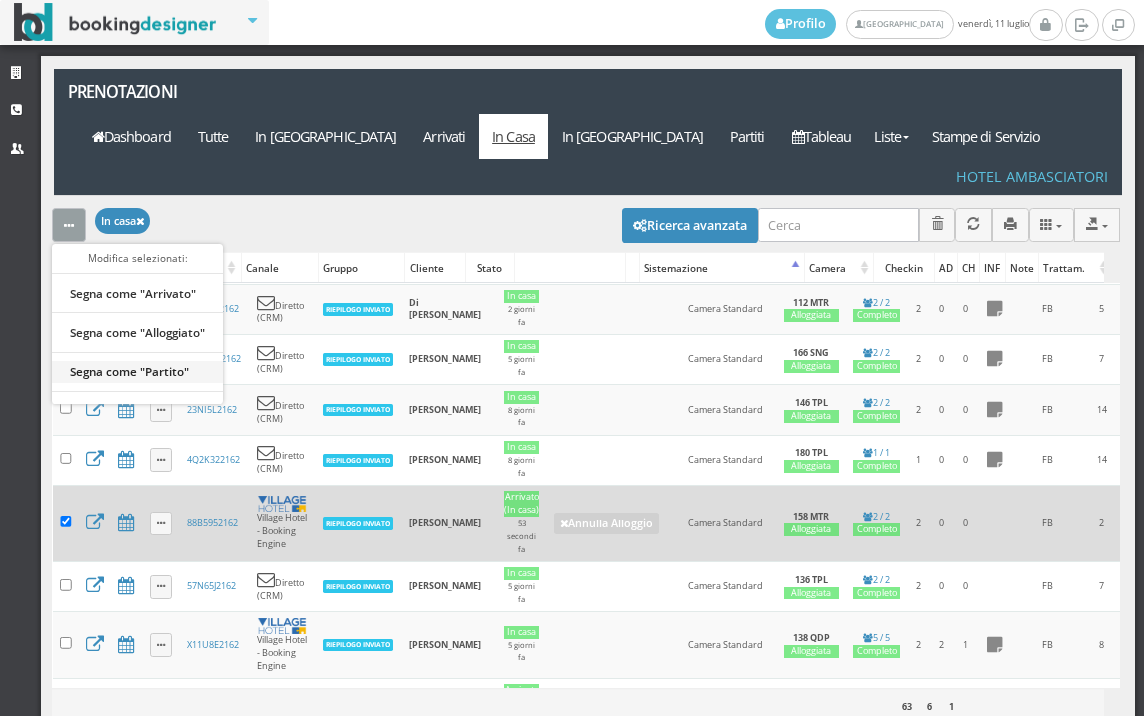 click on "Segna come "Partito"" at bounding box center [137, 371] 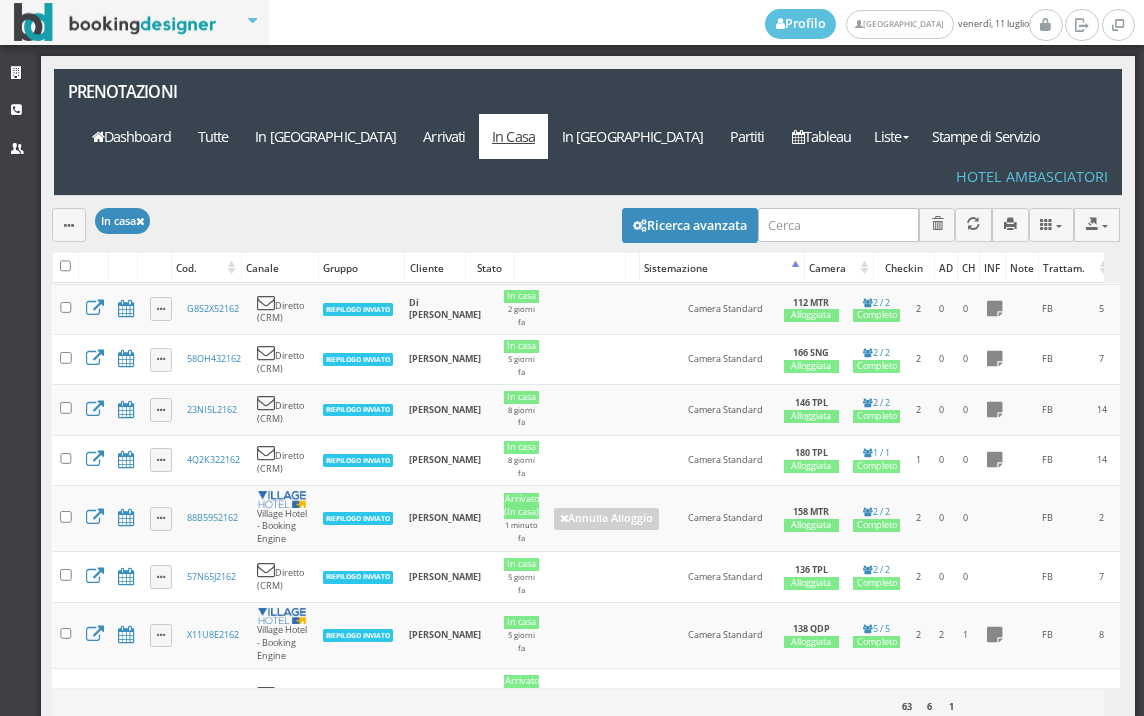 scroll, scrollTop: 0, scrollLeft: 0, axis: both 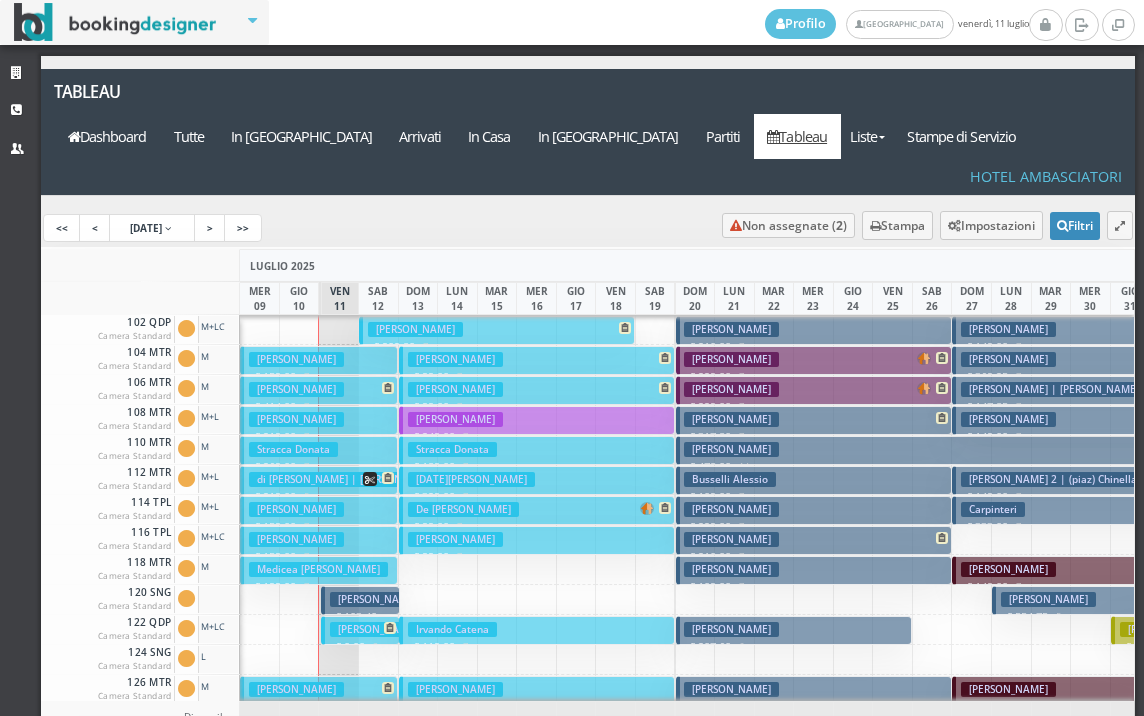 click on "€ 103.40         2 notti" at bounding box center [362, 624] 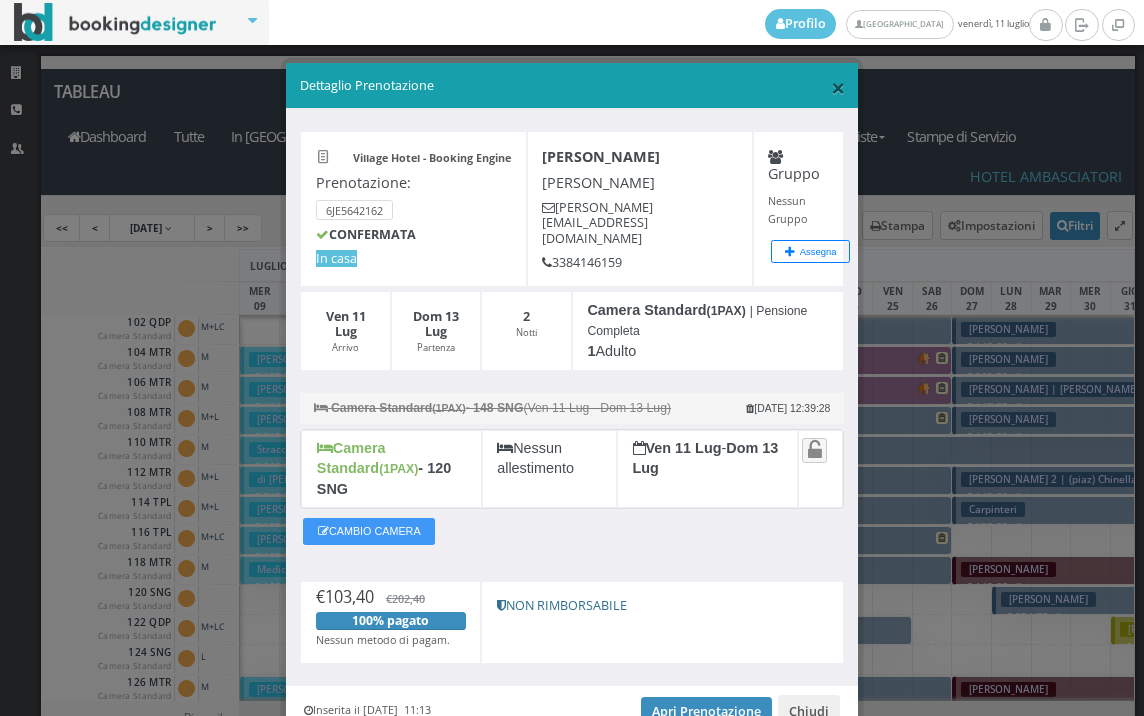 click on "×" at bounding box center (838, 87) 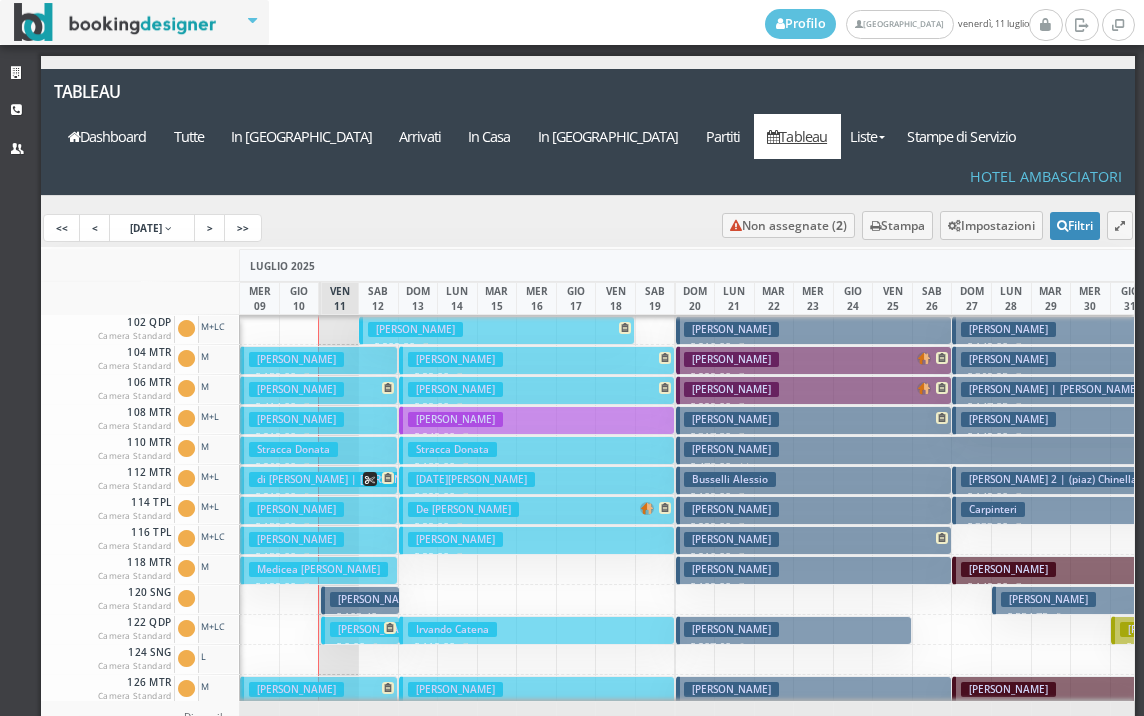 click on "Villardi Giorgio" at bounding box center [377, 629] 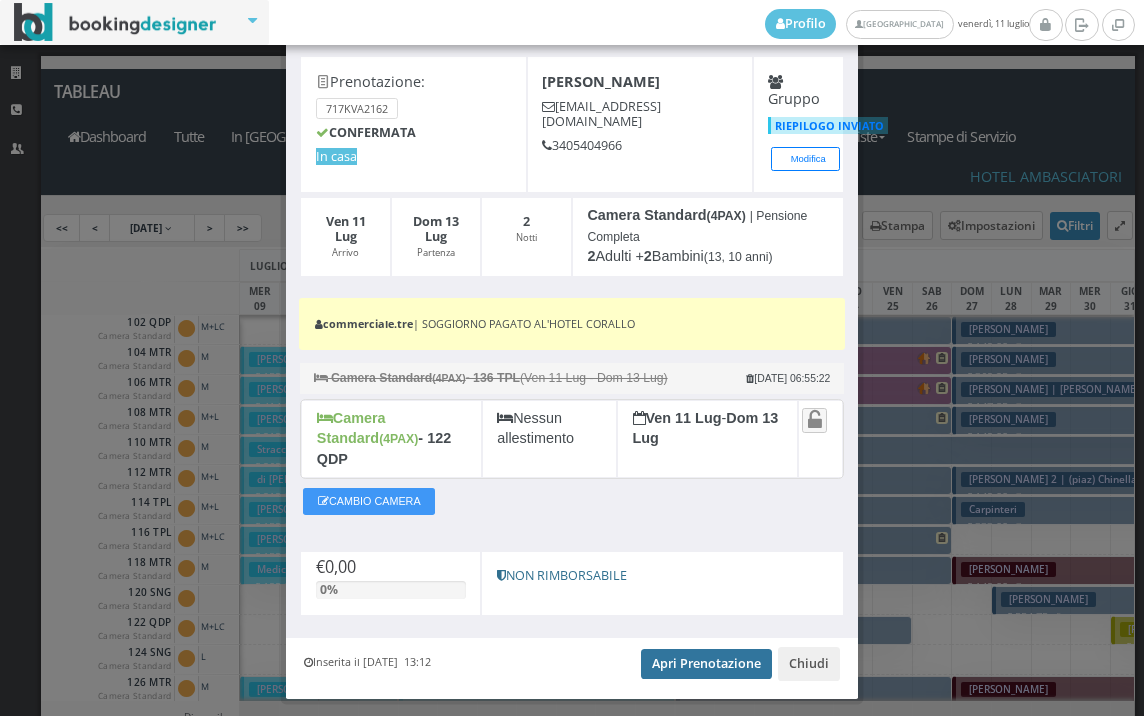 scroll, scrollTop: 111, scrollLeft: 0, axis: vertical 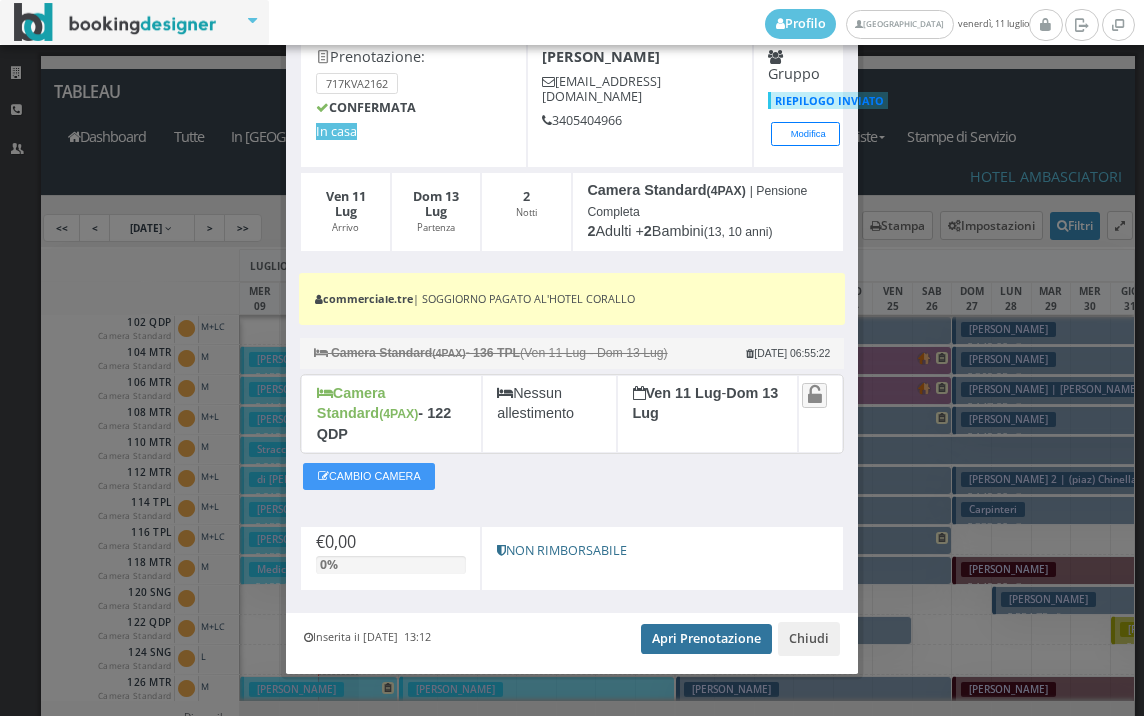 click on "Apri Prenotazione" at bounding box center [706, 639] 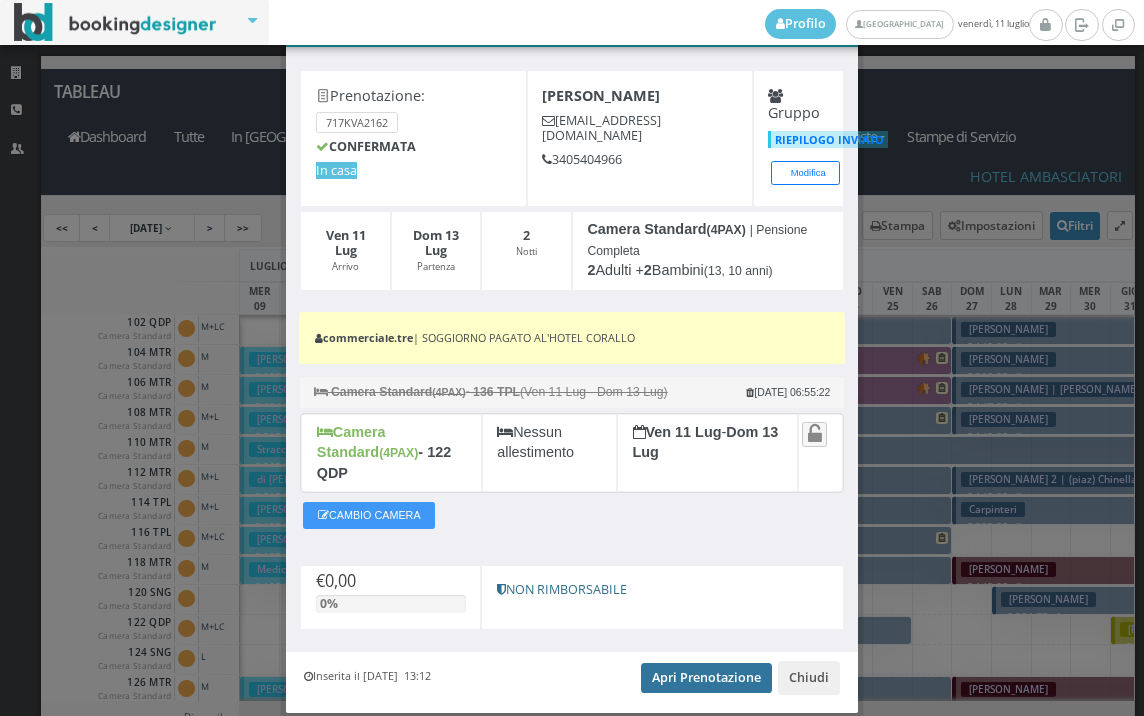 scroll, scrollTop: 0, scrollLeft: 0, axis: both 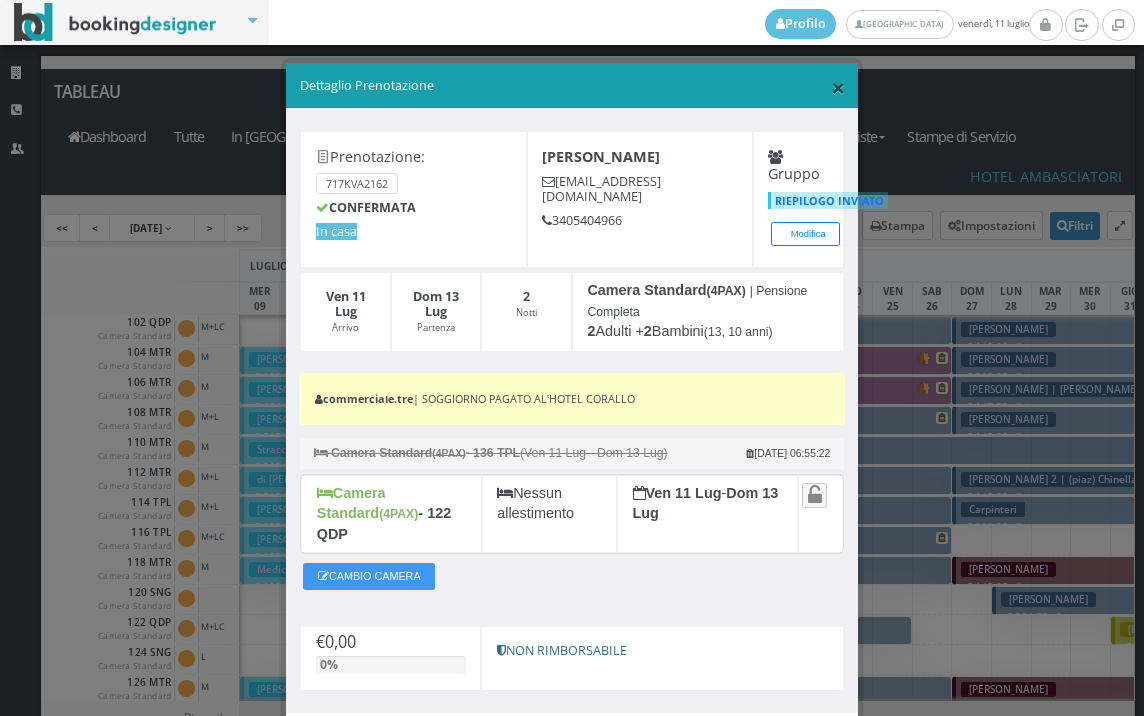click on "×" at bounding box center (838, 87) 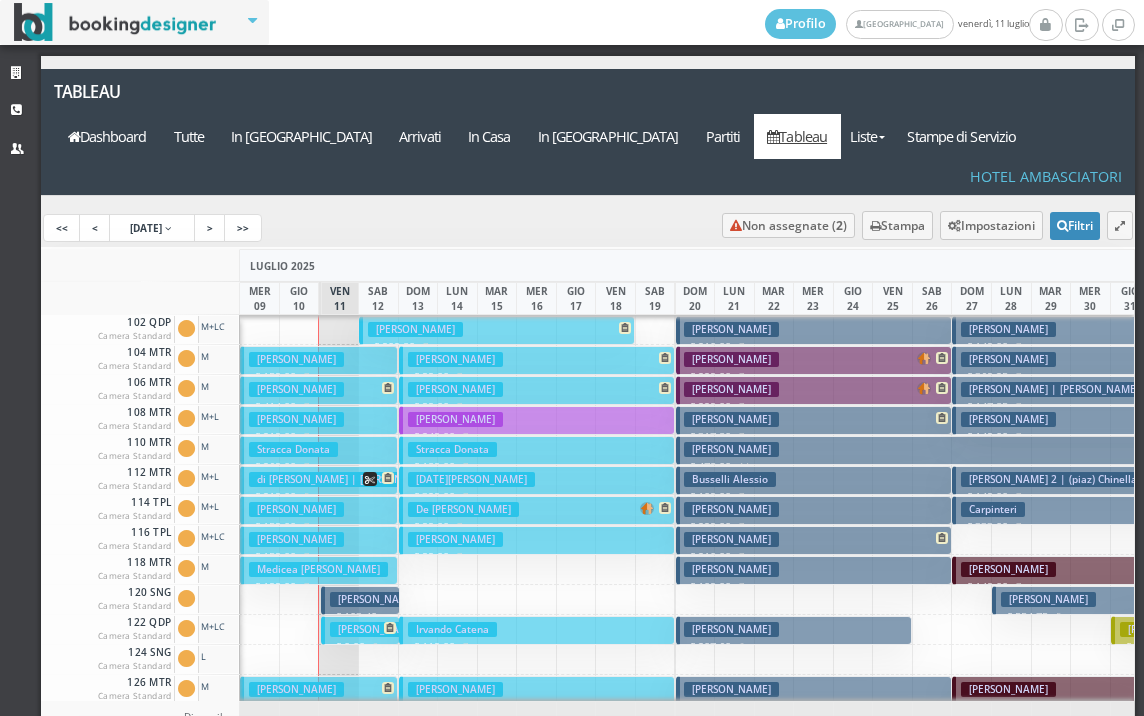 click on "Galassi Mauro
€ 159.00         7 notti
2 Adulti" at bounding box center (319, 510) 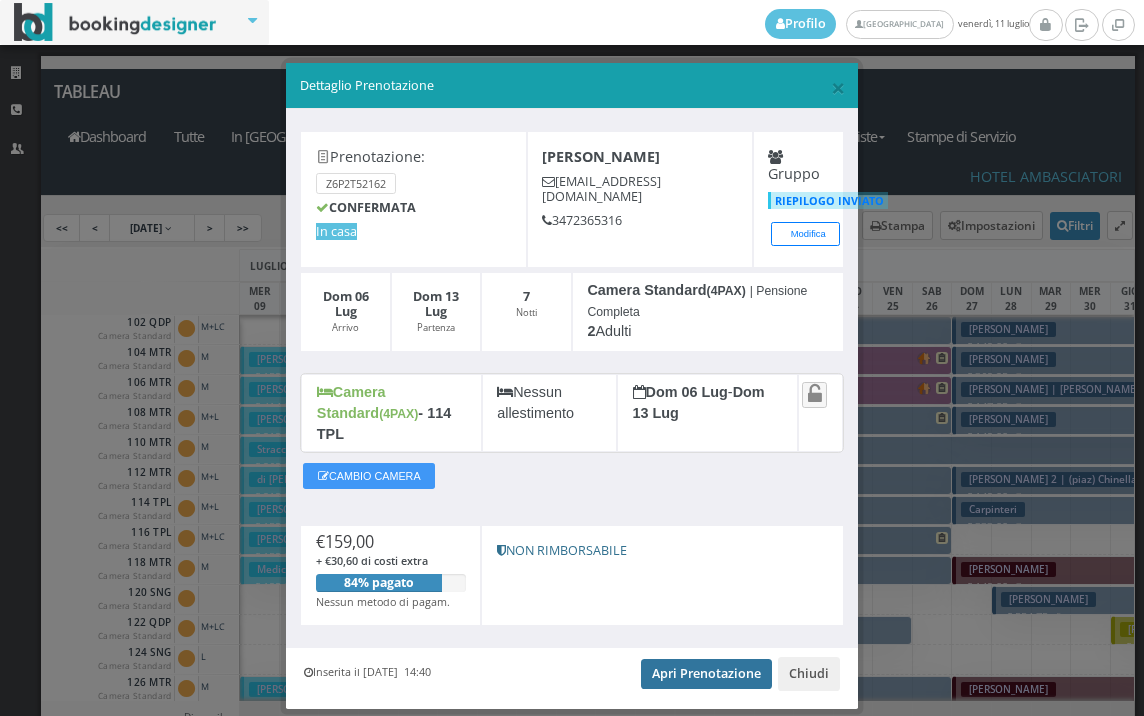 click on "Apri Prenotazione" at bounding box center (706, 674) 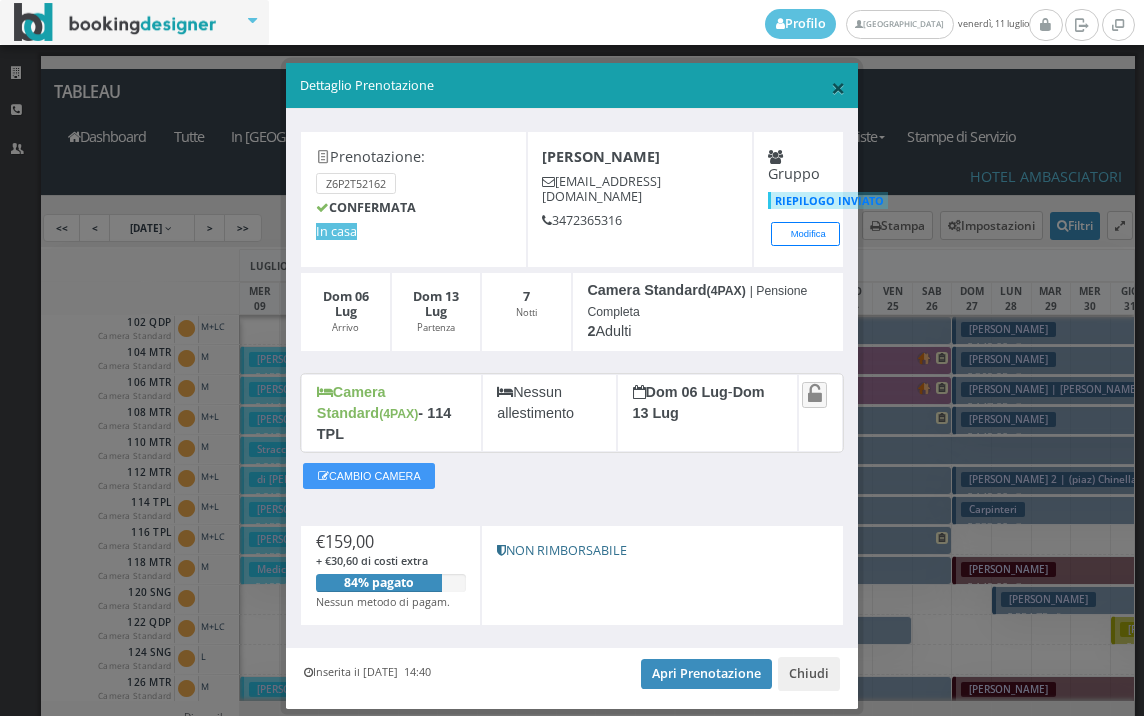 click on "×" at bounding box center (838, 87) 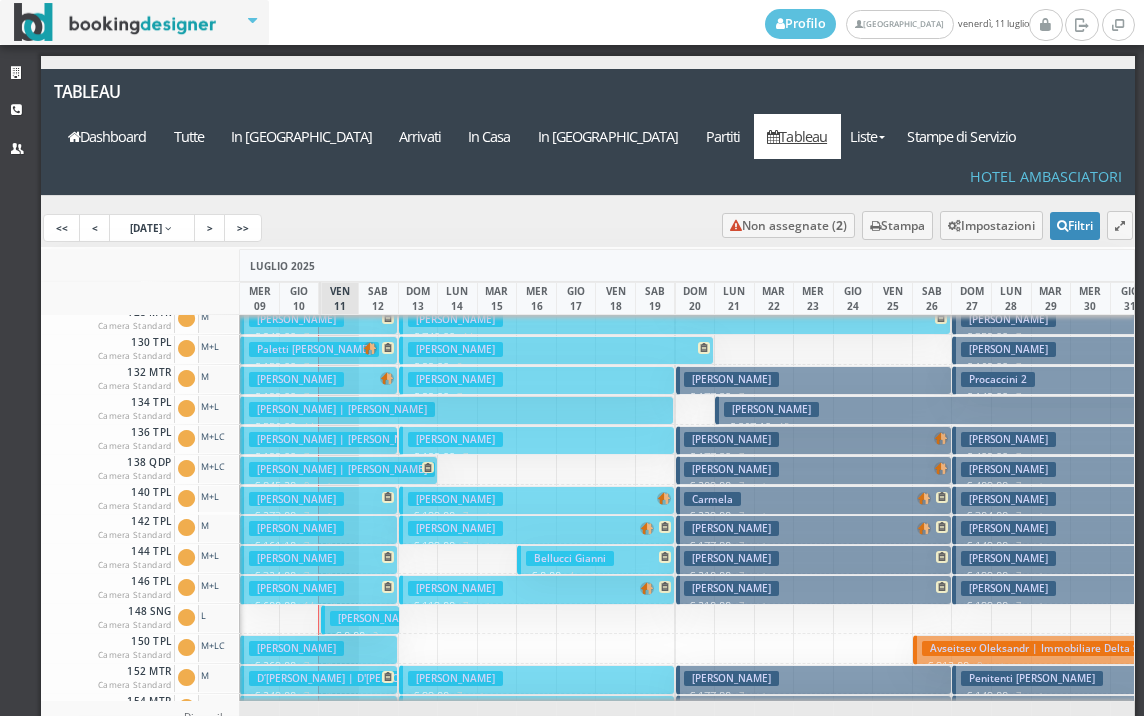 scroll, scrollTop: 500, scrollLeft: 0, axis: vertical 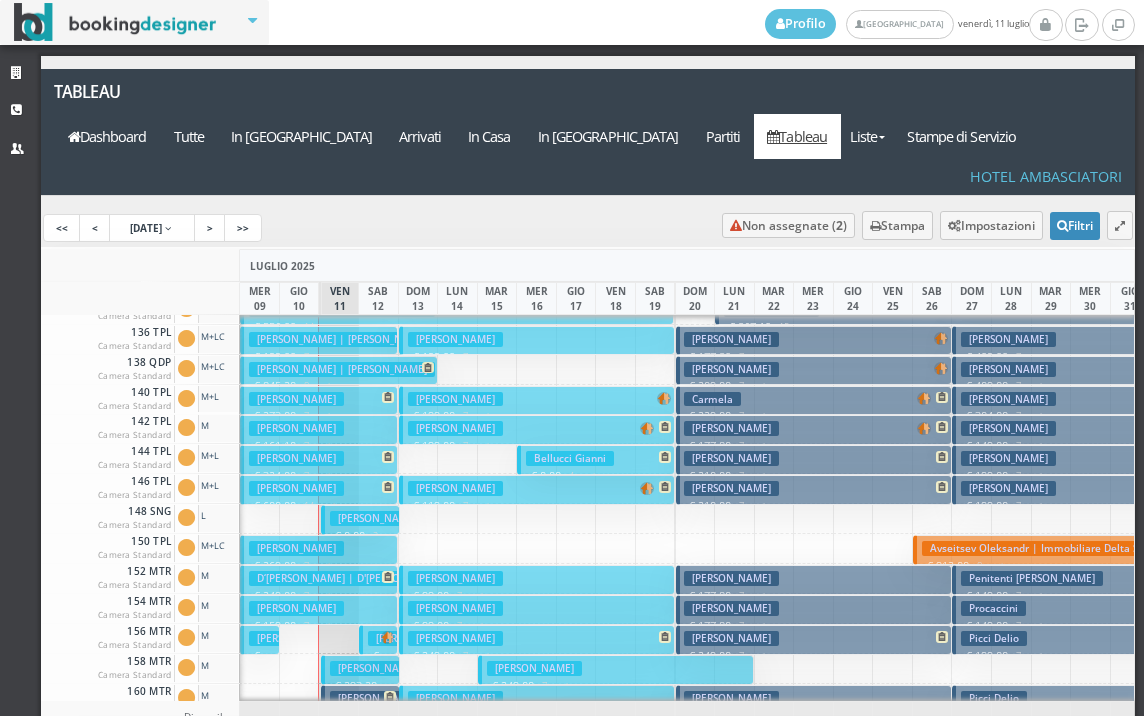 click on "€ 99.00         7 notti" at bounding box center [538, 596] 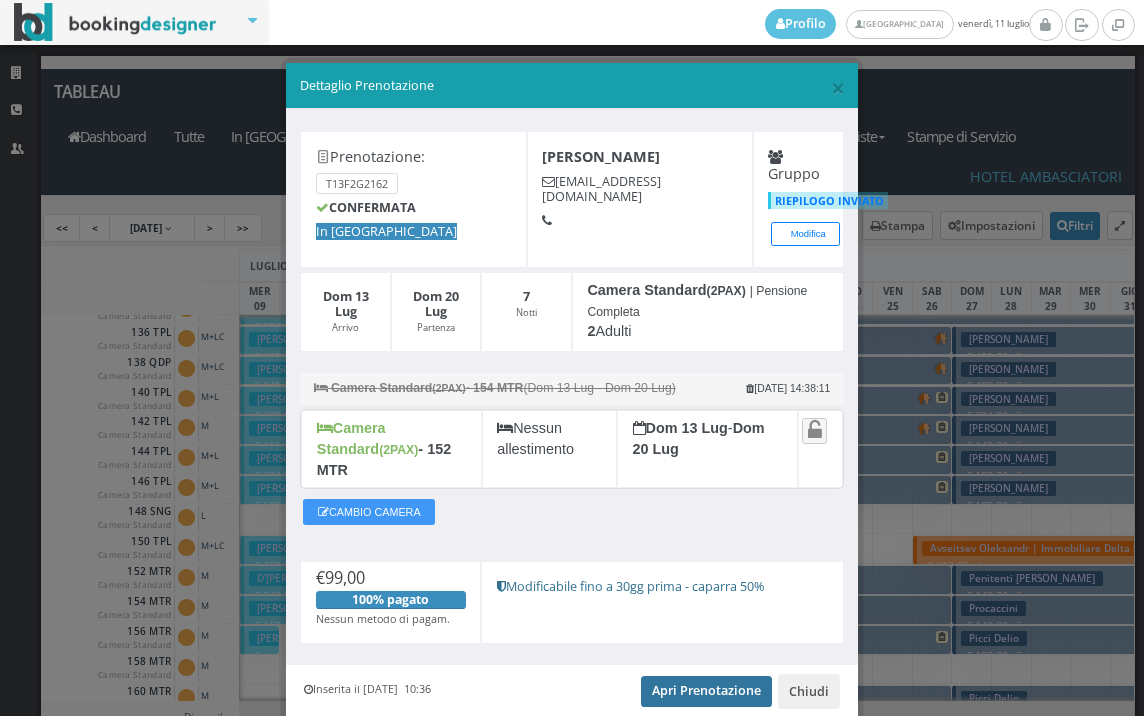 click on "Apri Prenotazione" at bounding box center (706, 691) 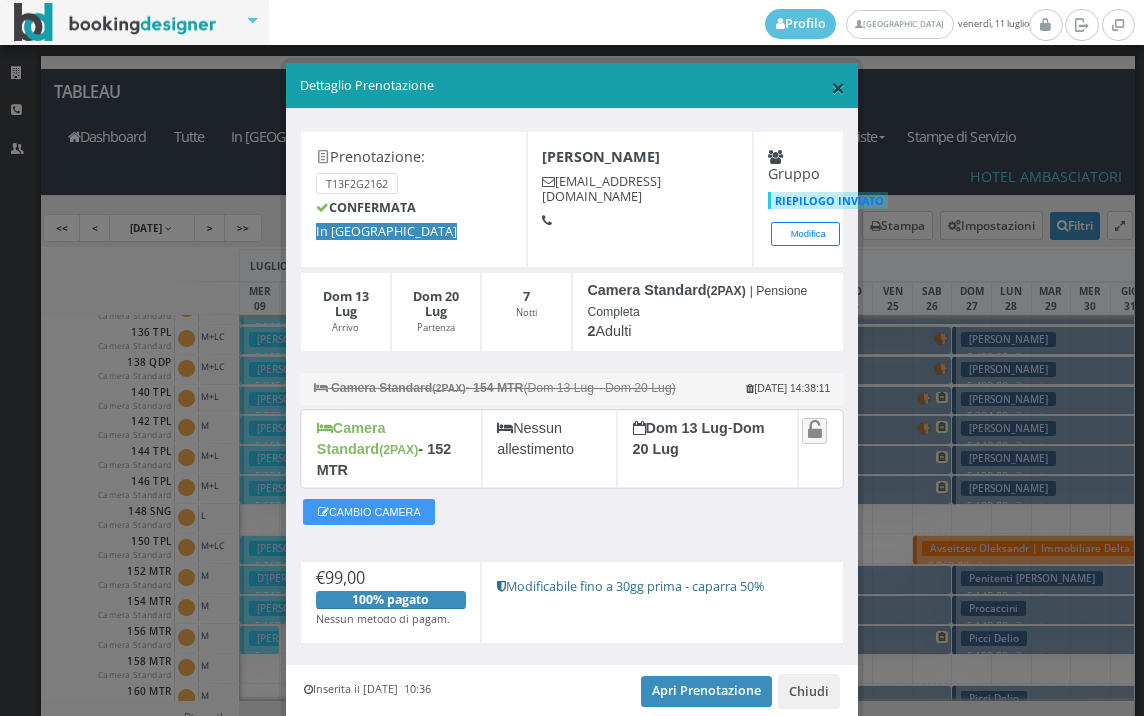 click on "×" at bounding box center (838, 87) 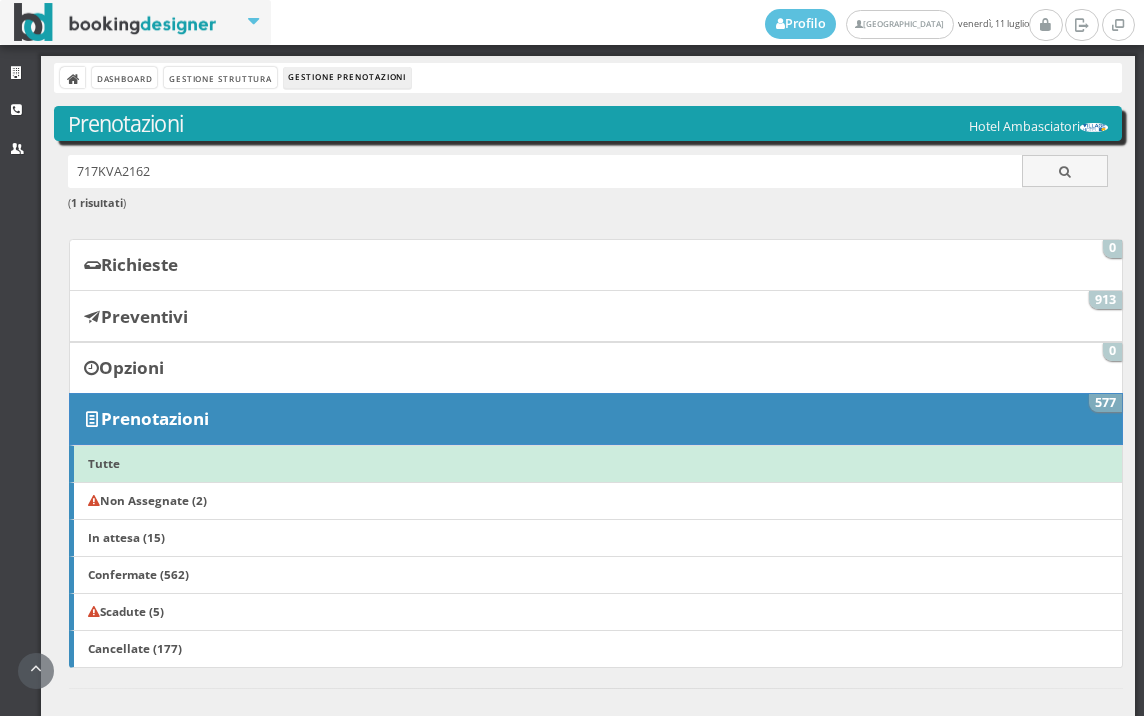 scroll, scrollTop: 0, scrollLeft: 0, axis: both 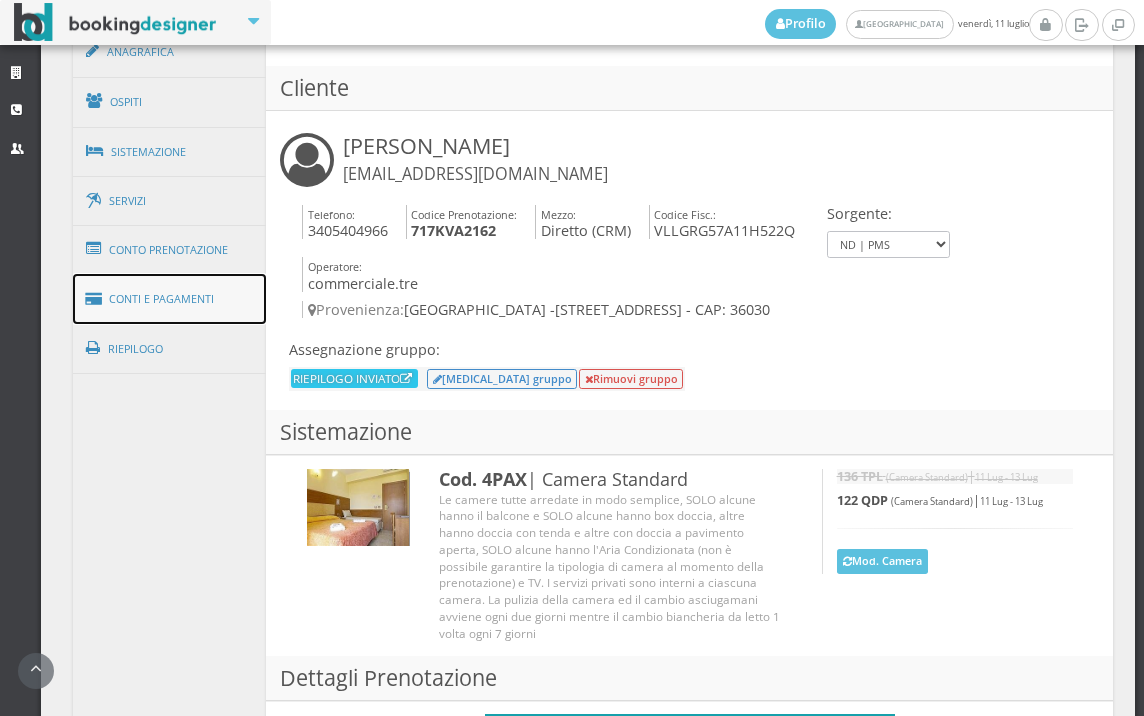 click on "Conti e Pagamenti" at bounding box center (170, 299) 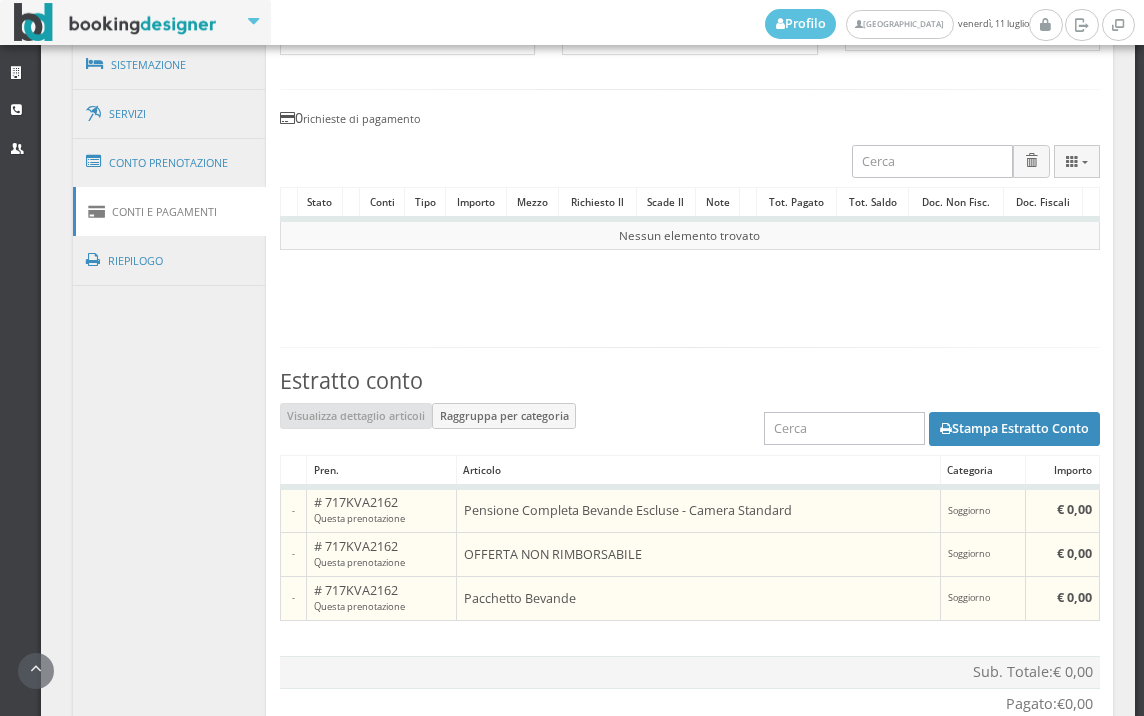 scroll, scrollTop: 1565, scrollLeft: 0, axis: vertical 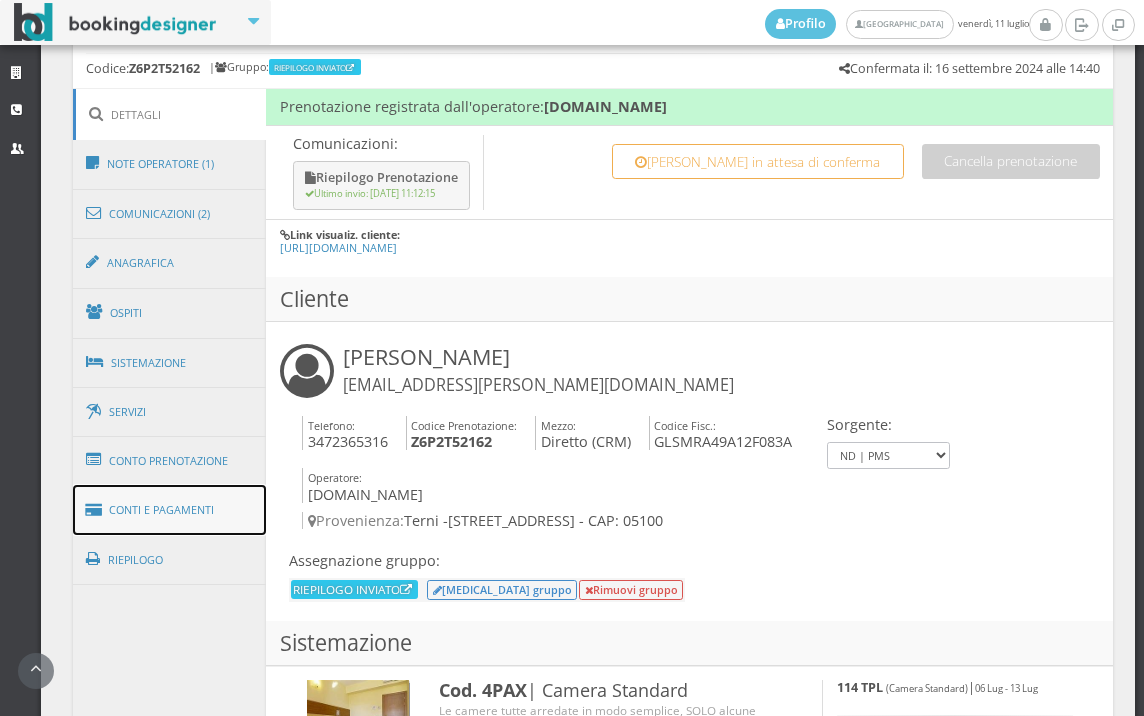 click on "Conti e Pagamenti" at bounding box center (170, 510) 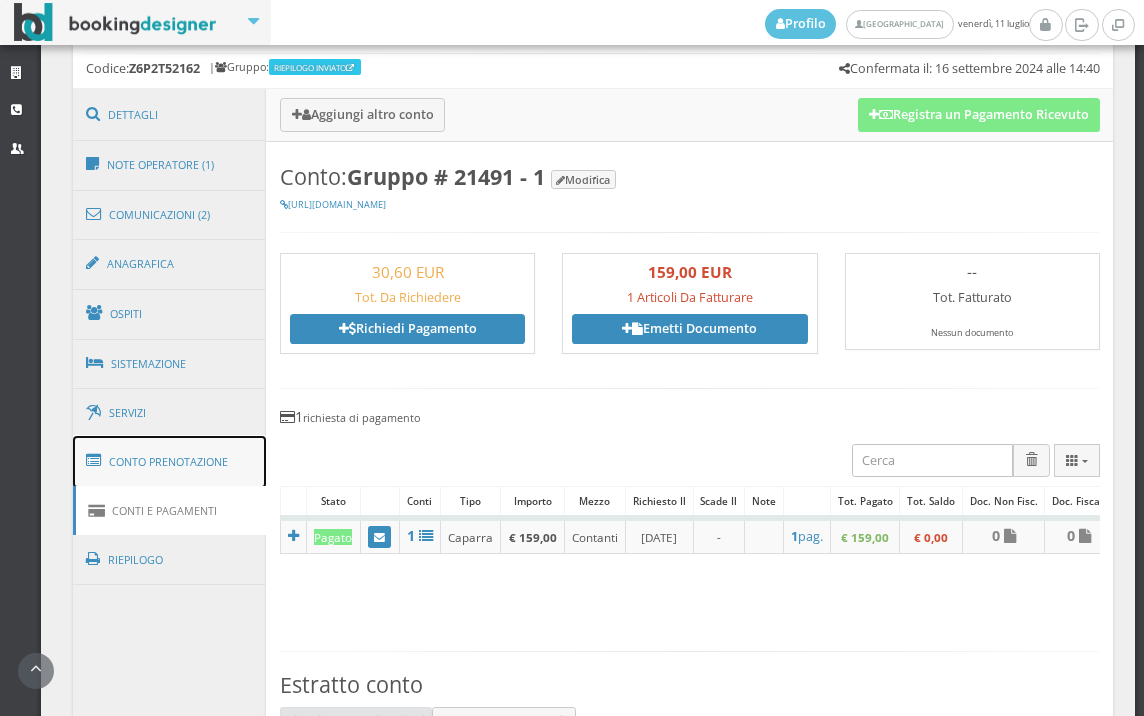 click on "Conto Prenotazione" at bounding box center (170, 462) 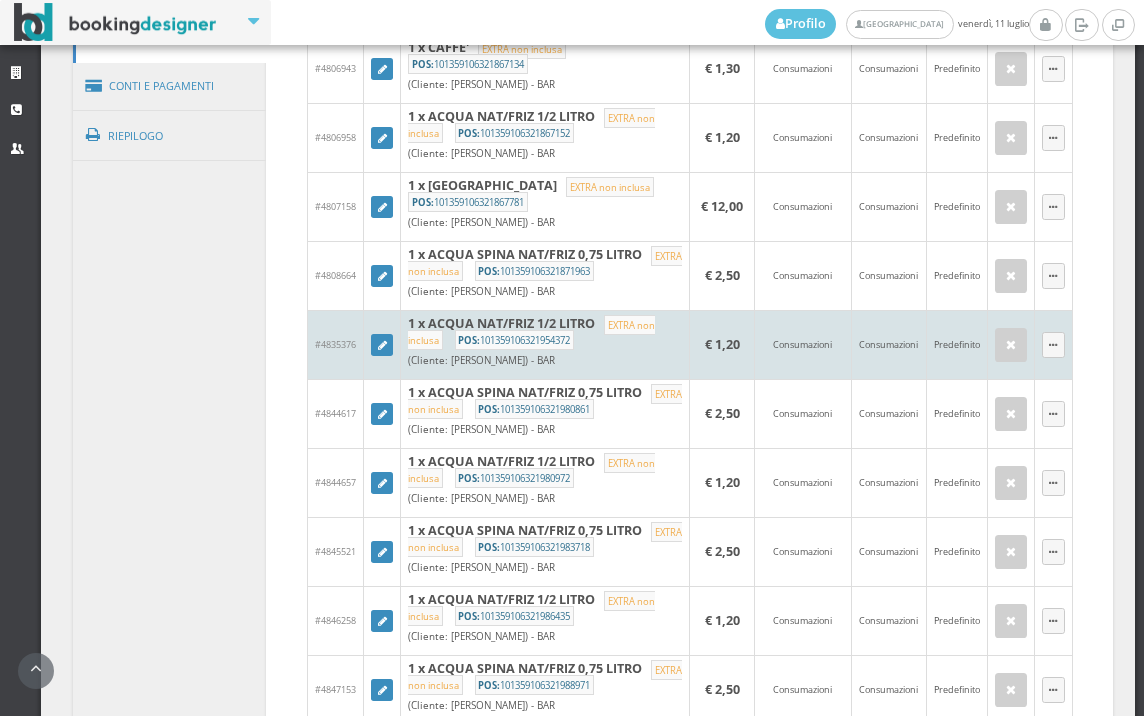 scroll, scrollTop: 1623, scrollLeft: 0, axis: vertical 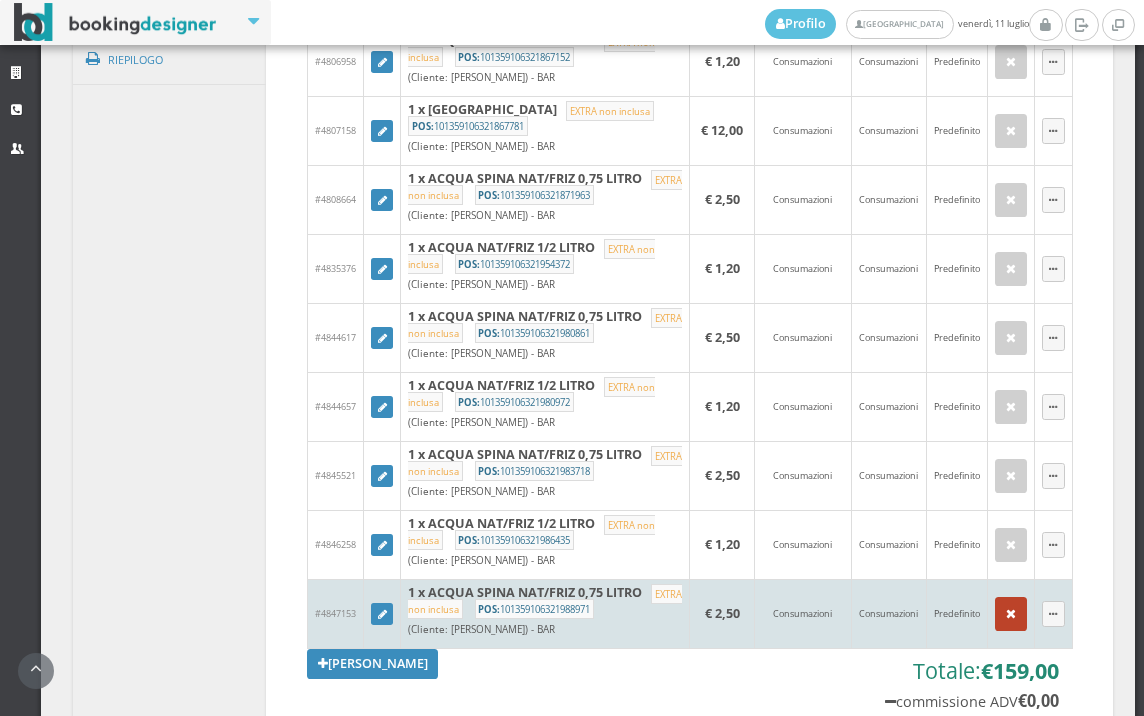 click at bounding box center (1011, 614) 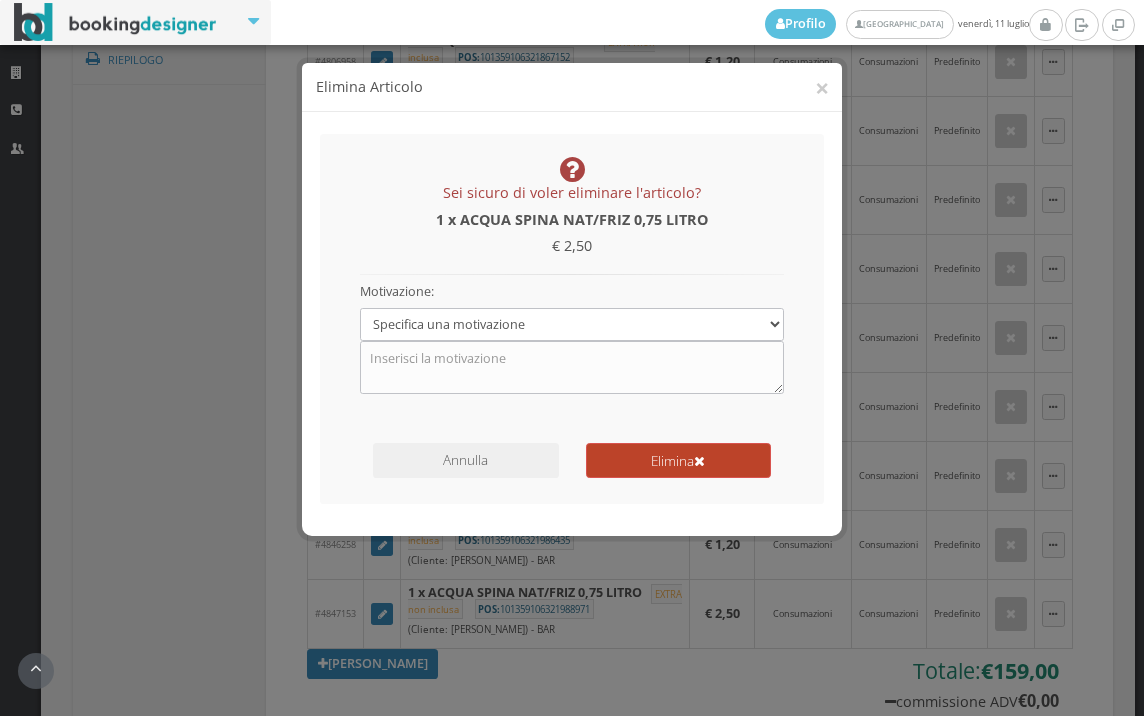 click on "Elimina" at bounding box center [678, 460] 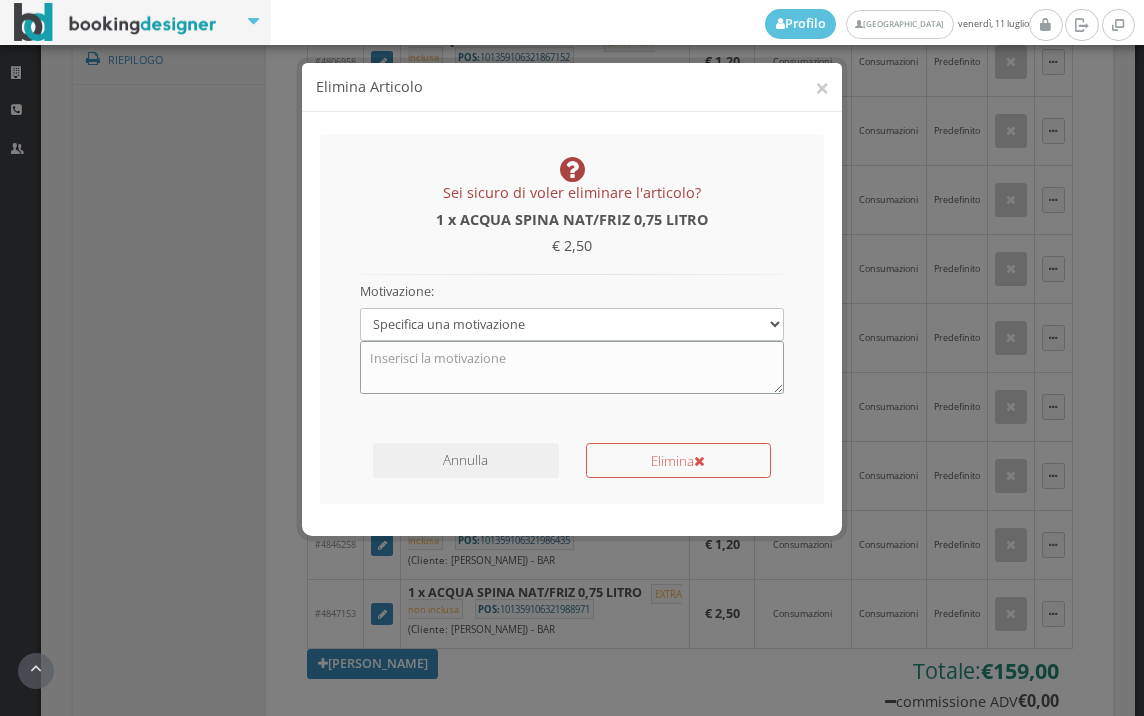 click at bounding box center [572, 367] 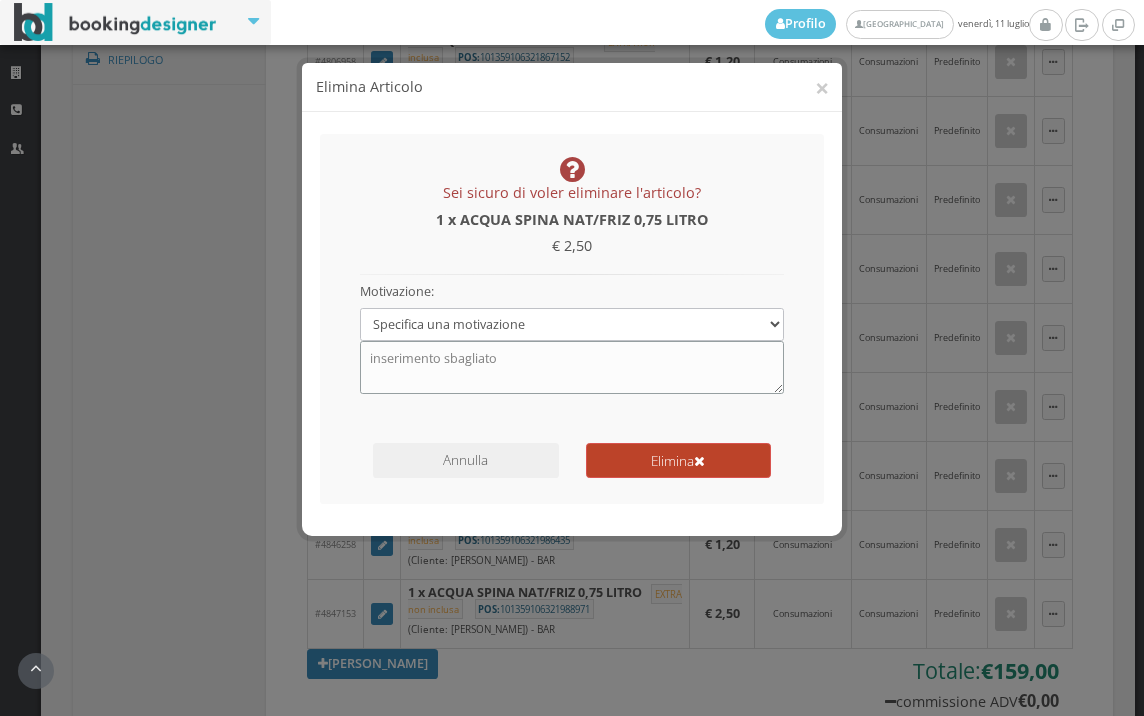 type on "inserimento sbagliato" 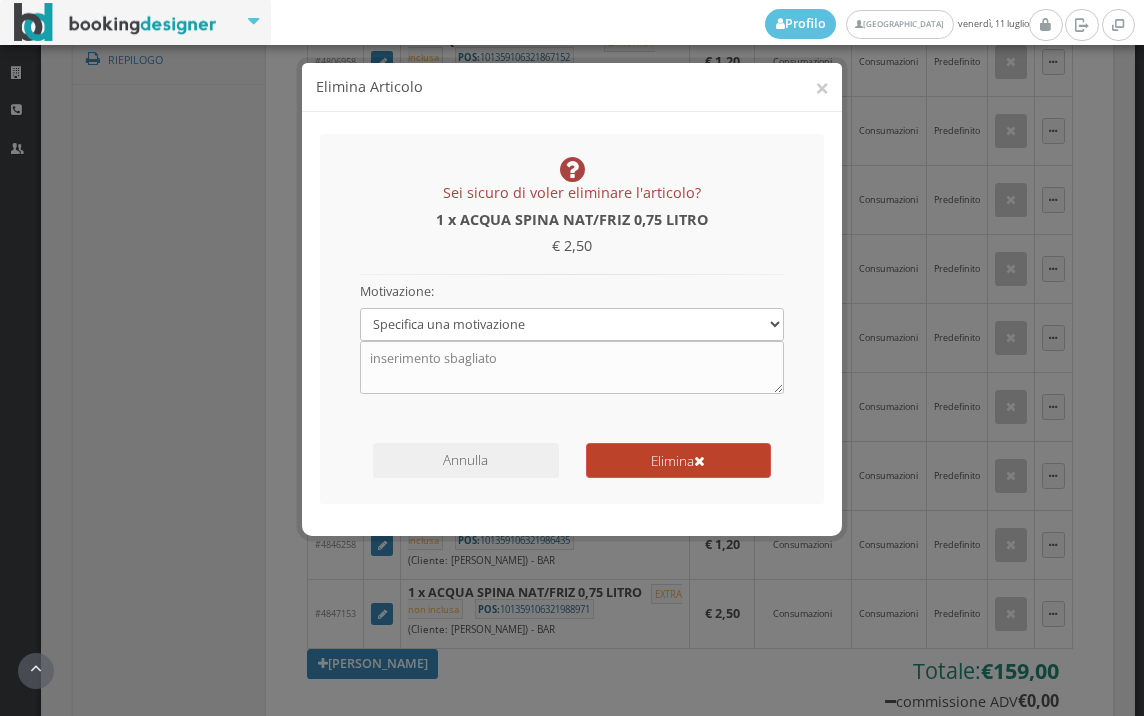 click at bounding box center [699, 462] 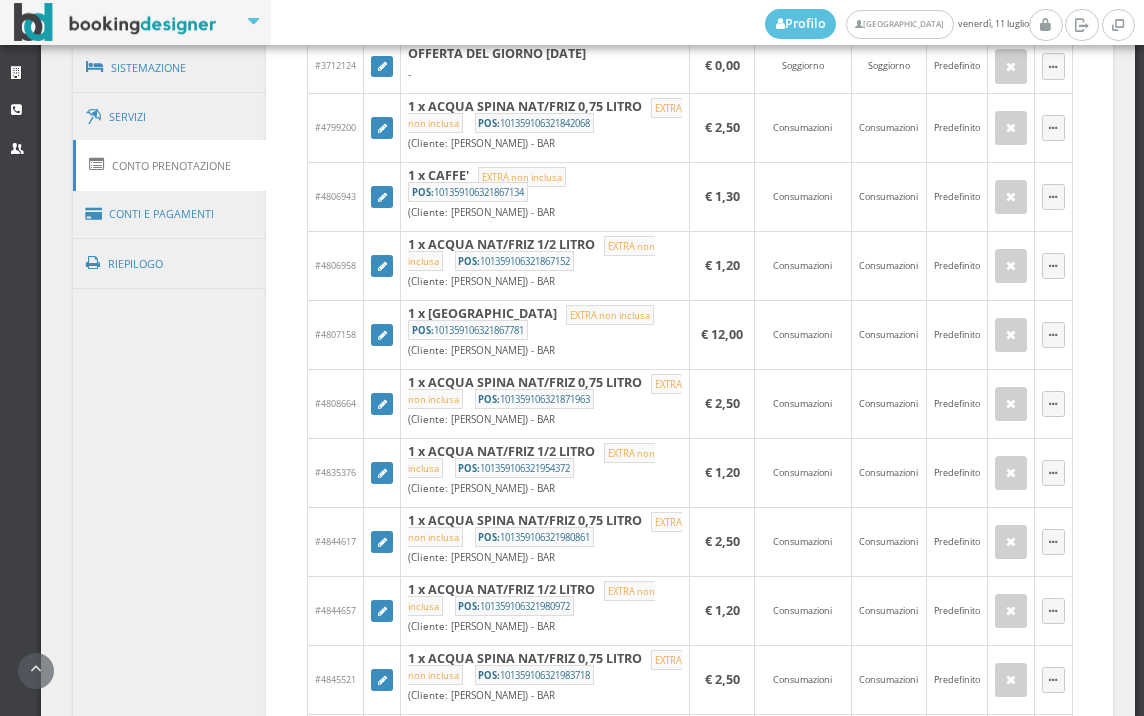 scroll, scrollTop: 1178, scrollLeft: 0, axis: vertical 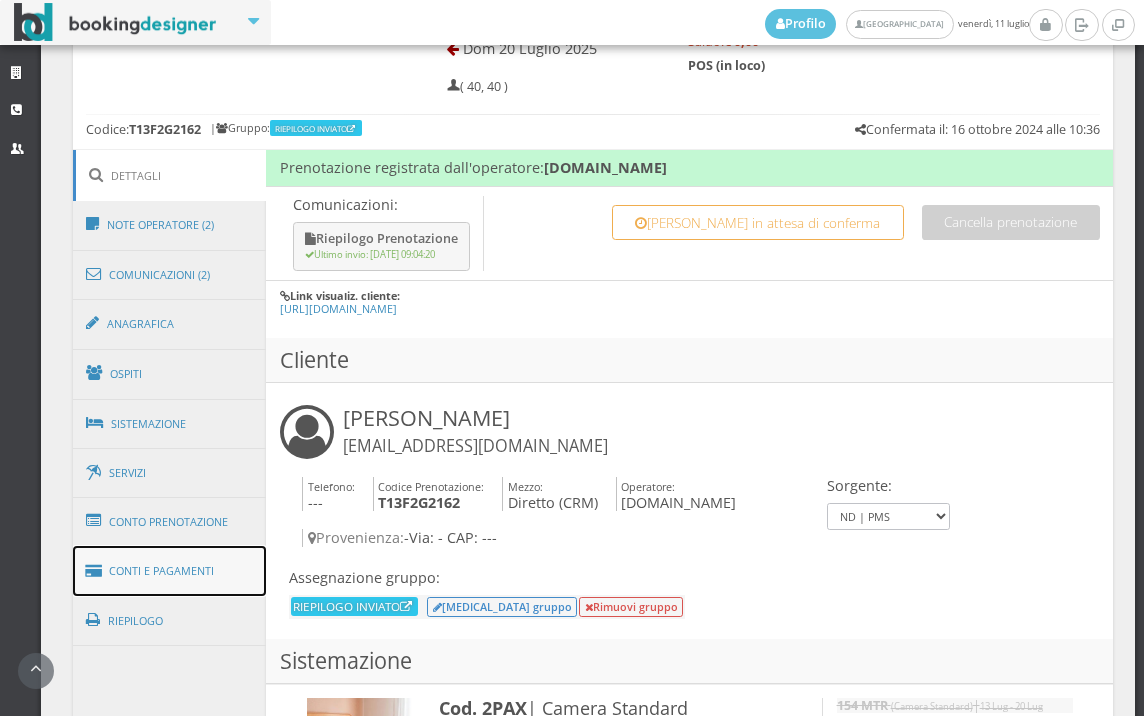 click on "Conti e Pagamenti" at bounding box center [170, 571] 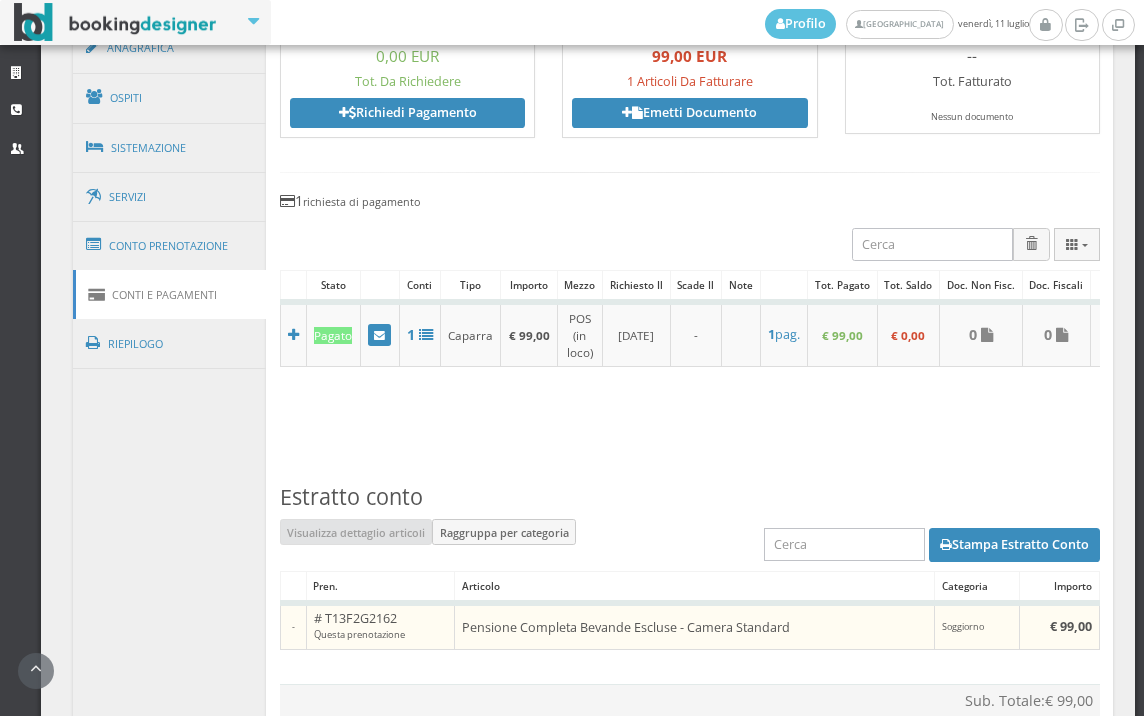 scroll, scrollTop: 1522, scrollLeft: 0, axis: vertical 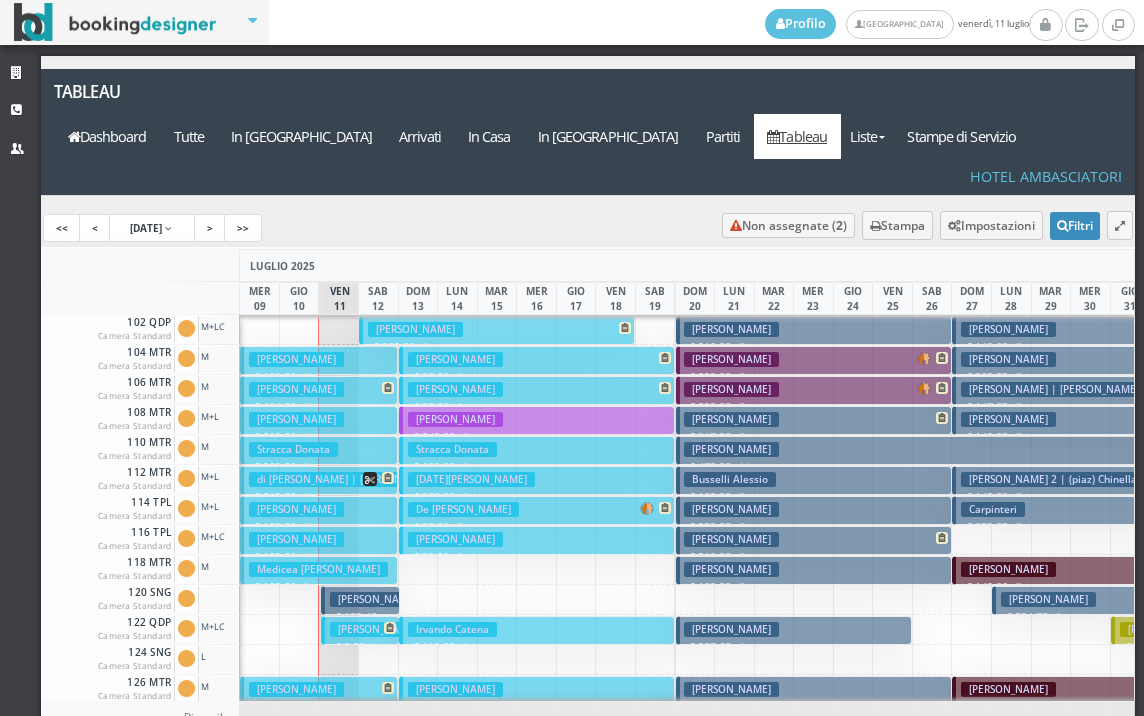 click on "[PERSON_NAME]
€ 159.00         7 notti
2 Adulti" at bounding box center [319, 360] 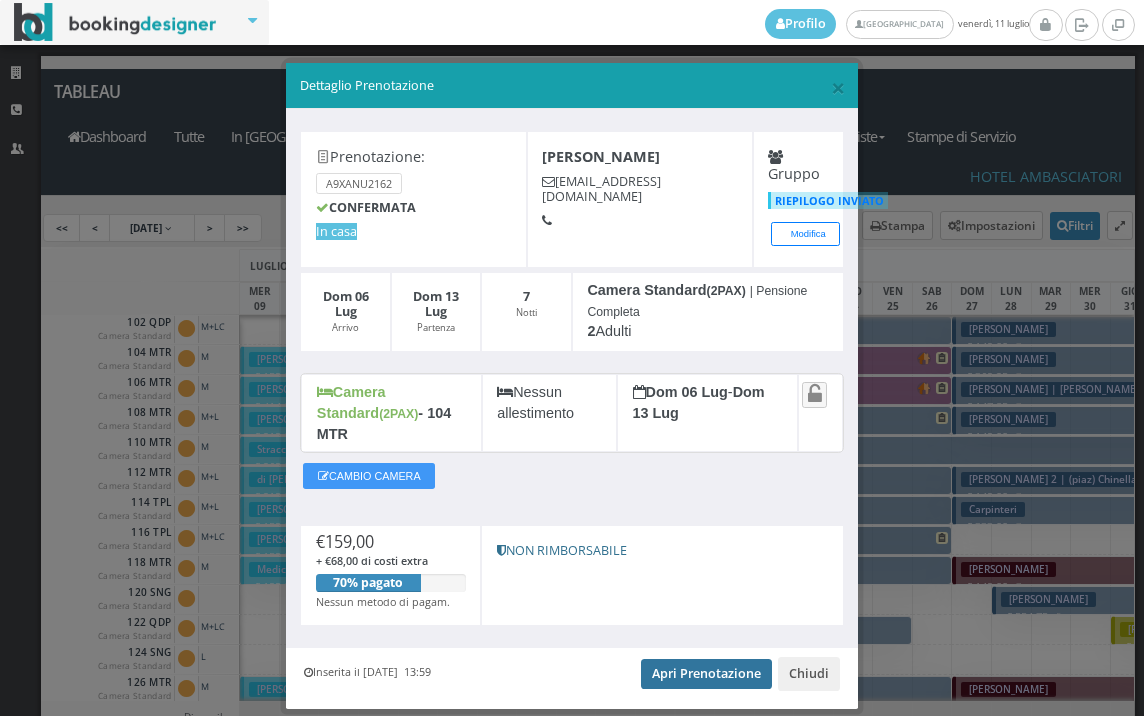 click on "Apri Prenotazione" at bounding box center (706, 674) 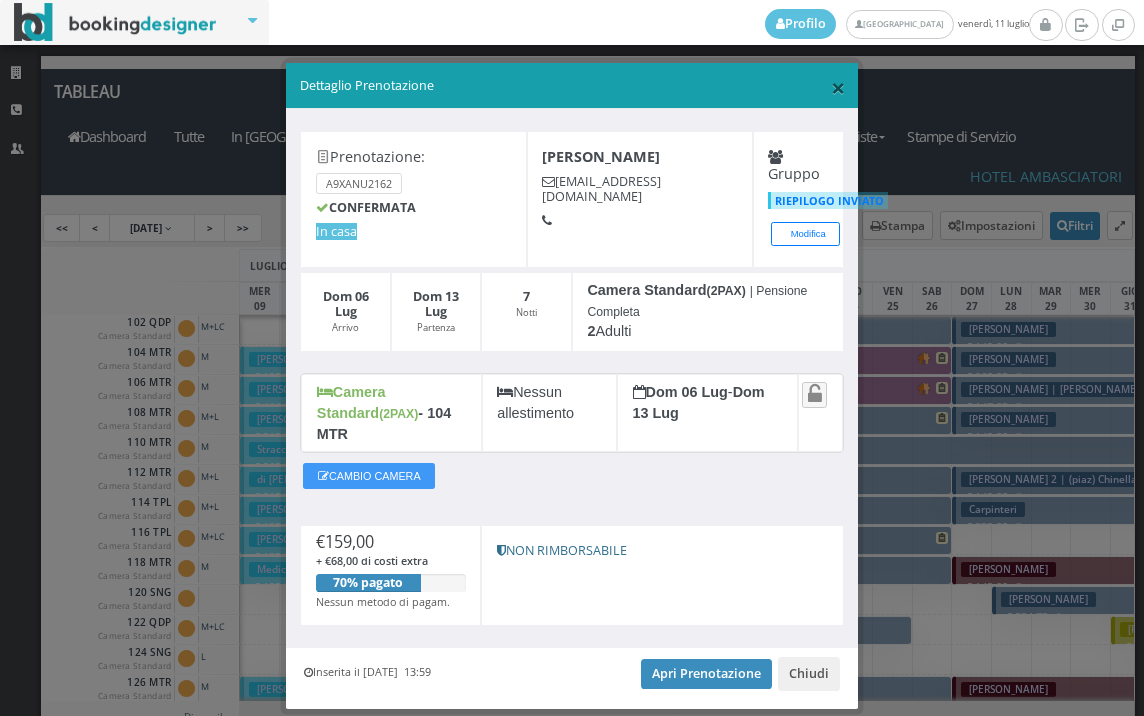 click on "×" at bounding box center [838, 87] 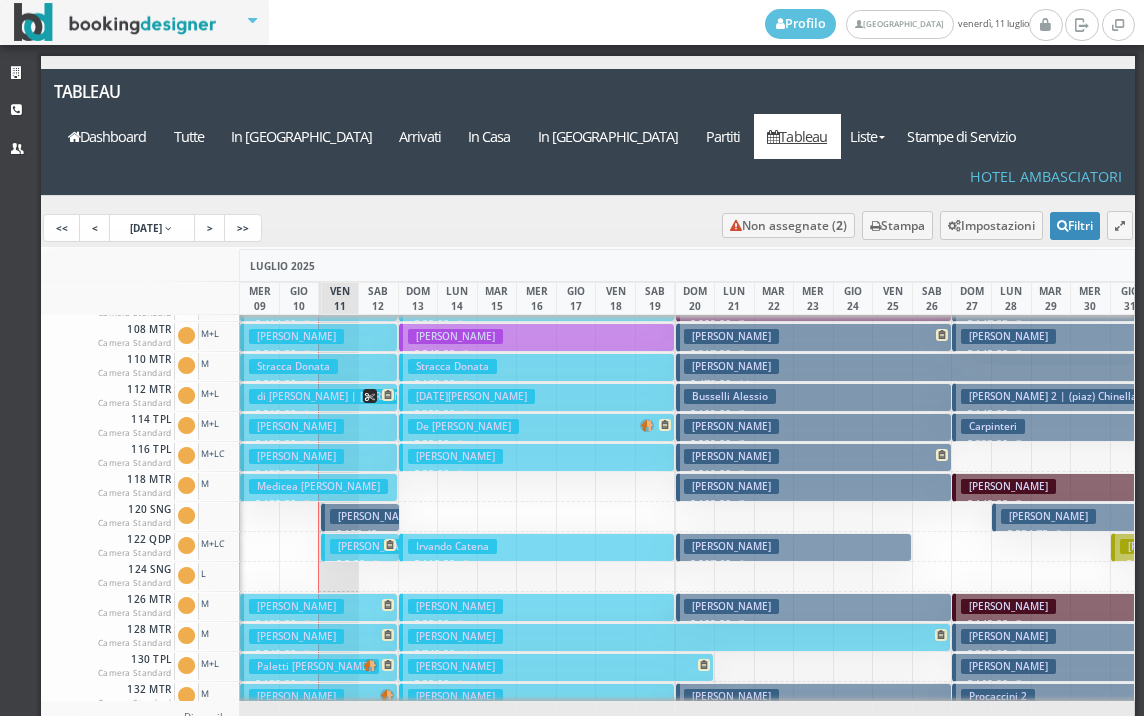 scroll, scrollTop: 200, scrollLeft: 0, axis: vertical 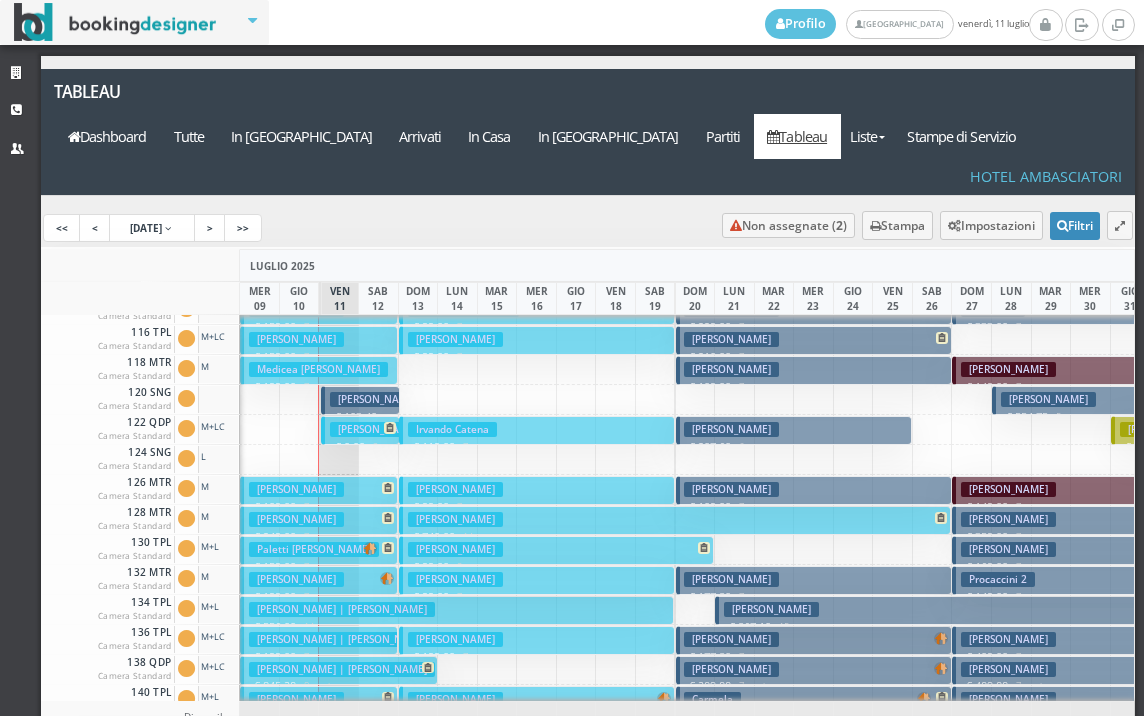 click on "Collicelli Manuela" at bounding box center (296, 579) 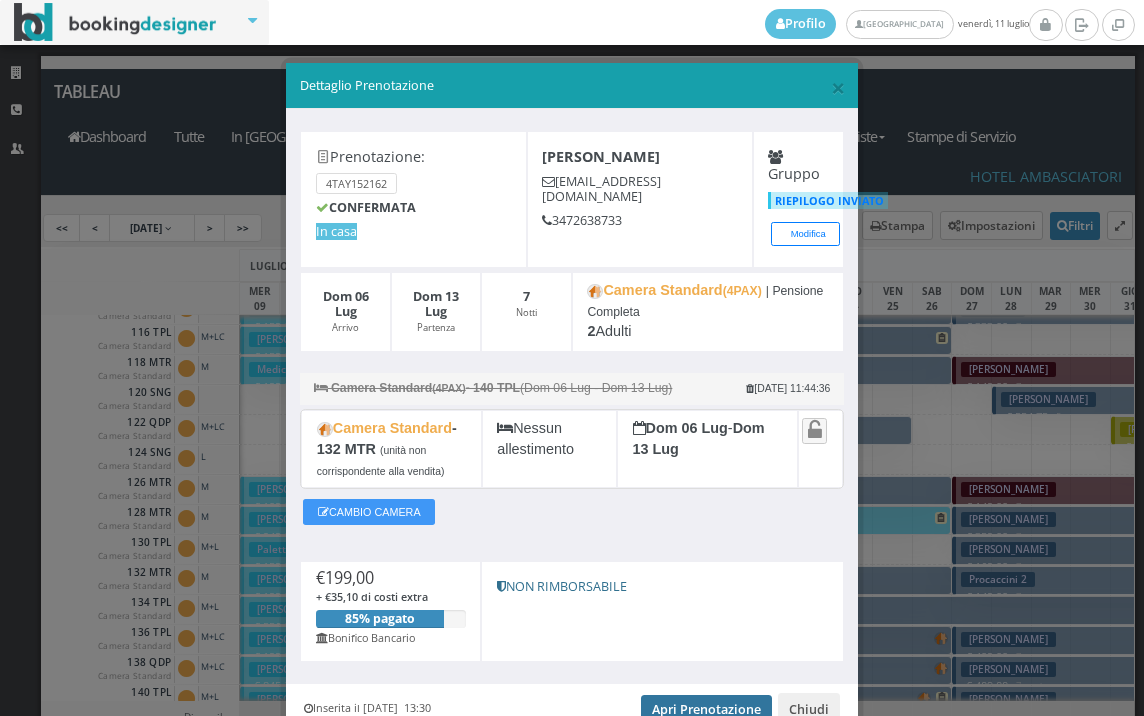 click on "Apri Prenotazione" at bounding box center (706, 710) 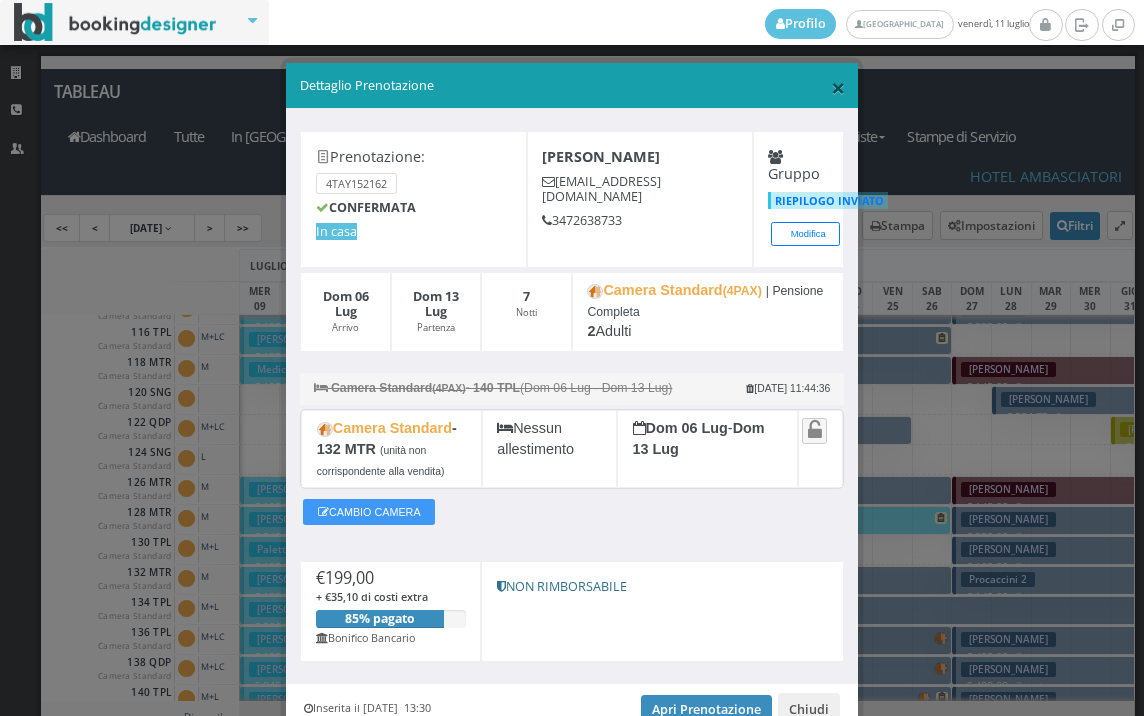 click on "×" at bounding box center [838, 87] 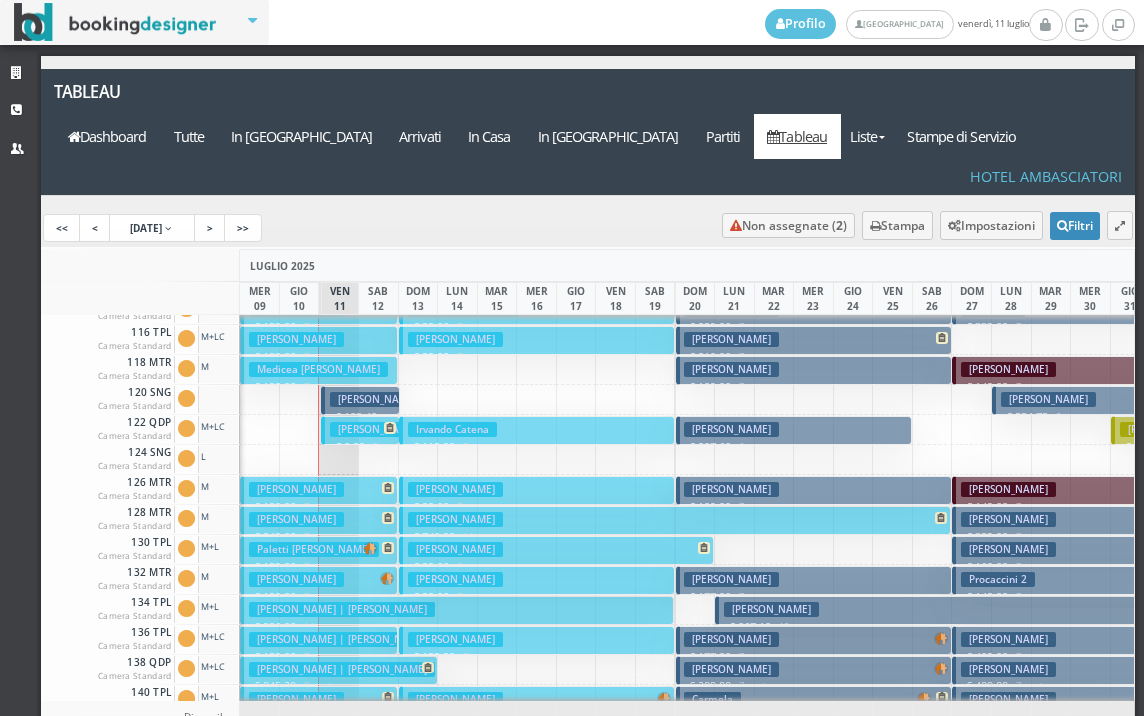 click on "Di Battista Michele | Di Battista Michel
€ 199.00         7 notti
2 Adulti" at bounding box center (319, 640) 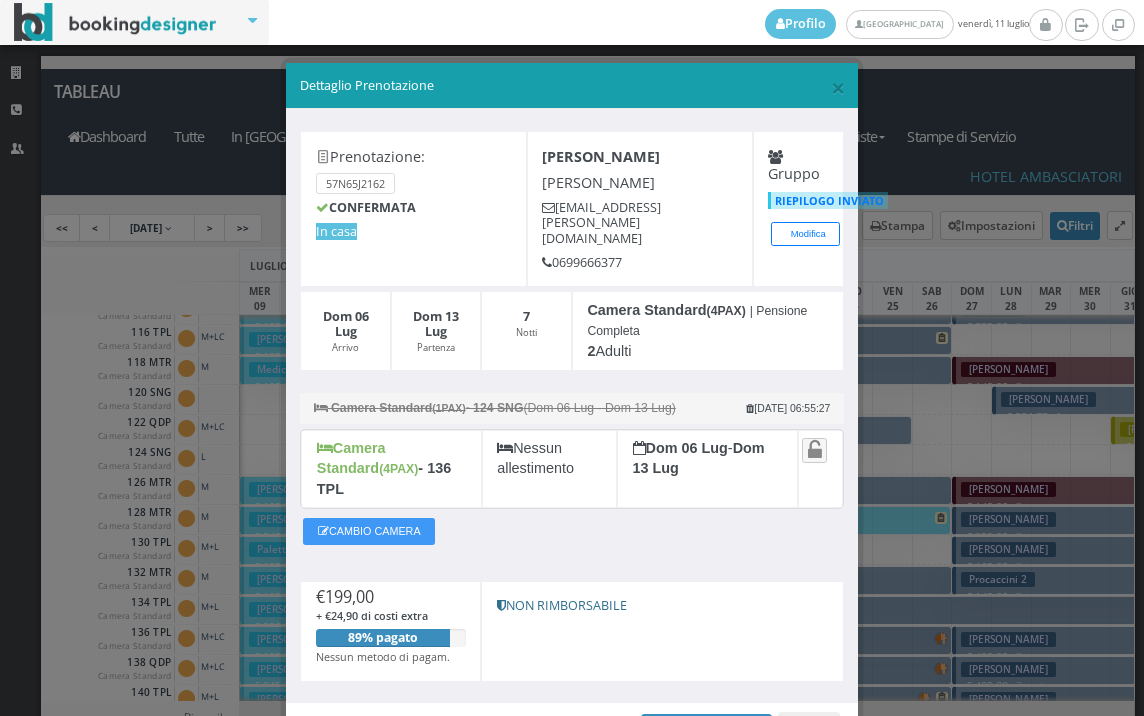 scroll, scrollTop: 78, scrollLeft: 0, axis: vertical 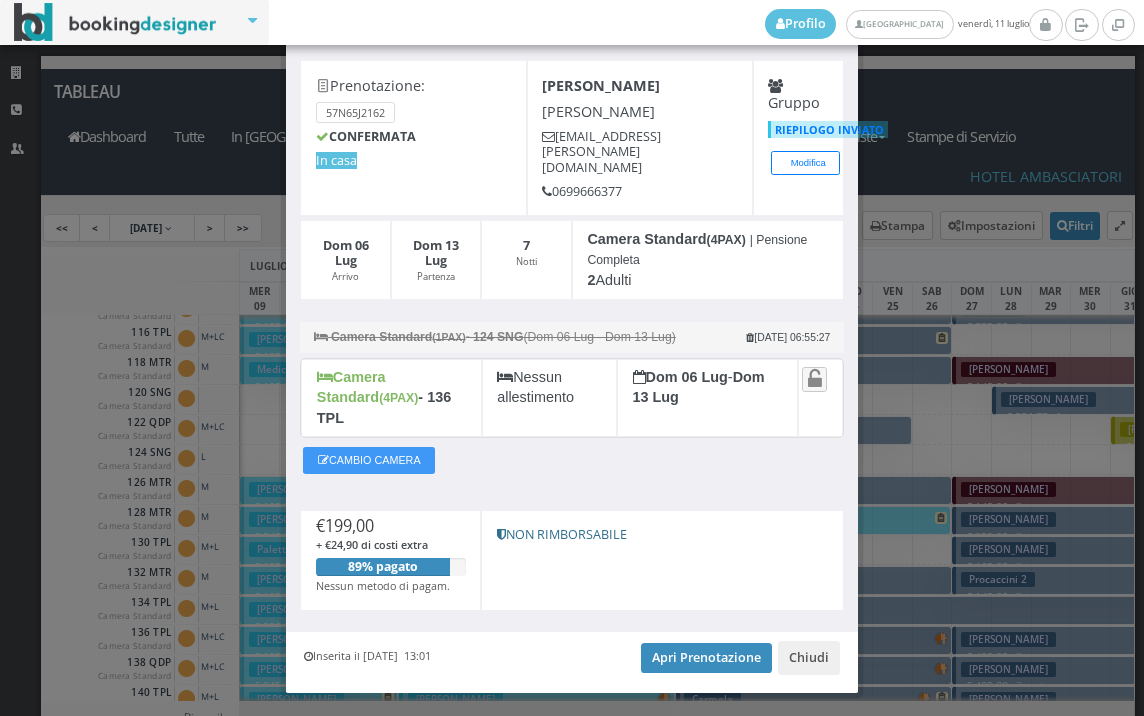 click on "Inserita il 25 Apr 2025  13:01
Apri Prenotazione
Chiudi" at bounding box center [572, 662] 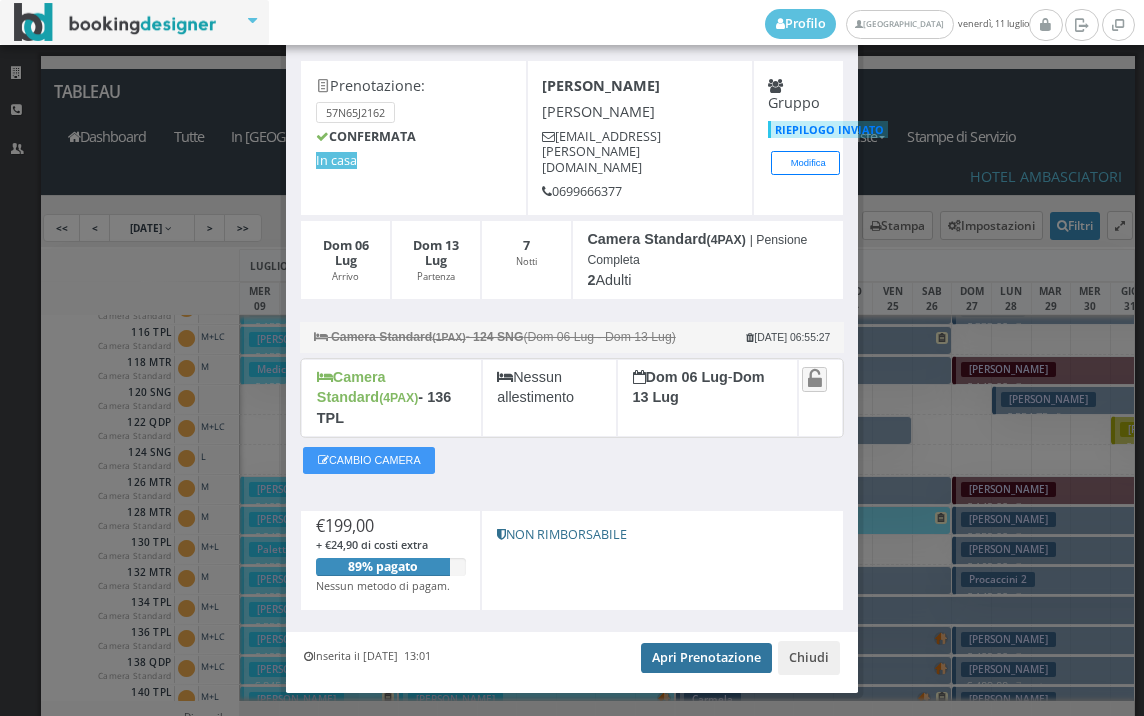 click on "Apri Prenotazione" at bounding box center (706, 658) 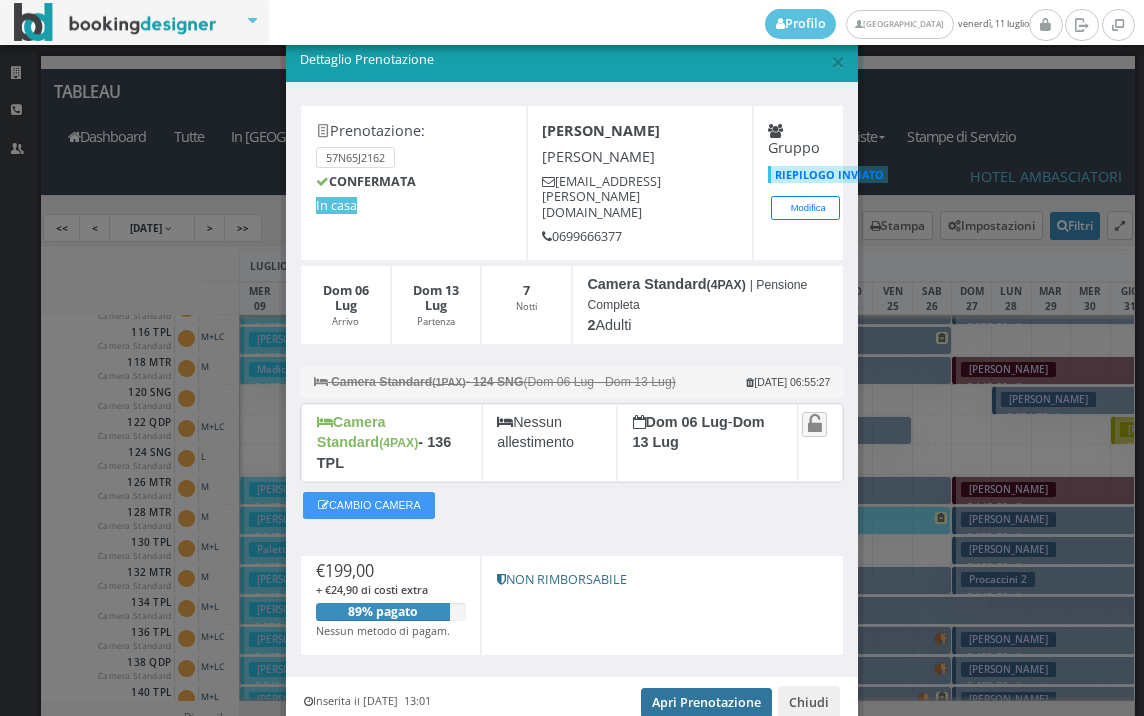 scroll, scrollTop: 0, scrollLeft: 0, axis: both 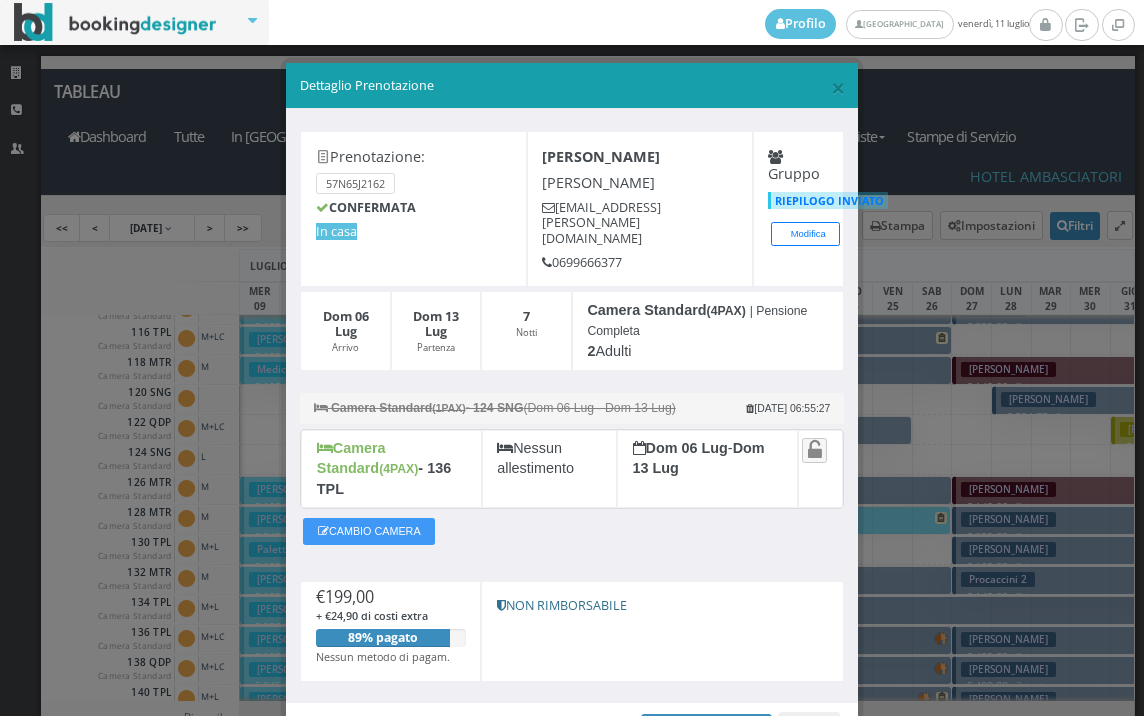 click on "×
Dettaglio Prenotazione" at bounding box center [572, 86] 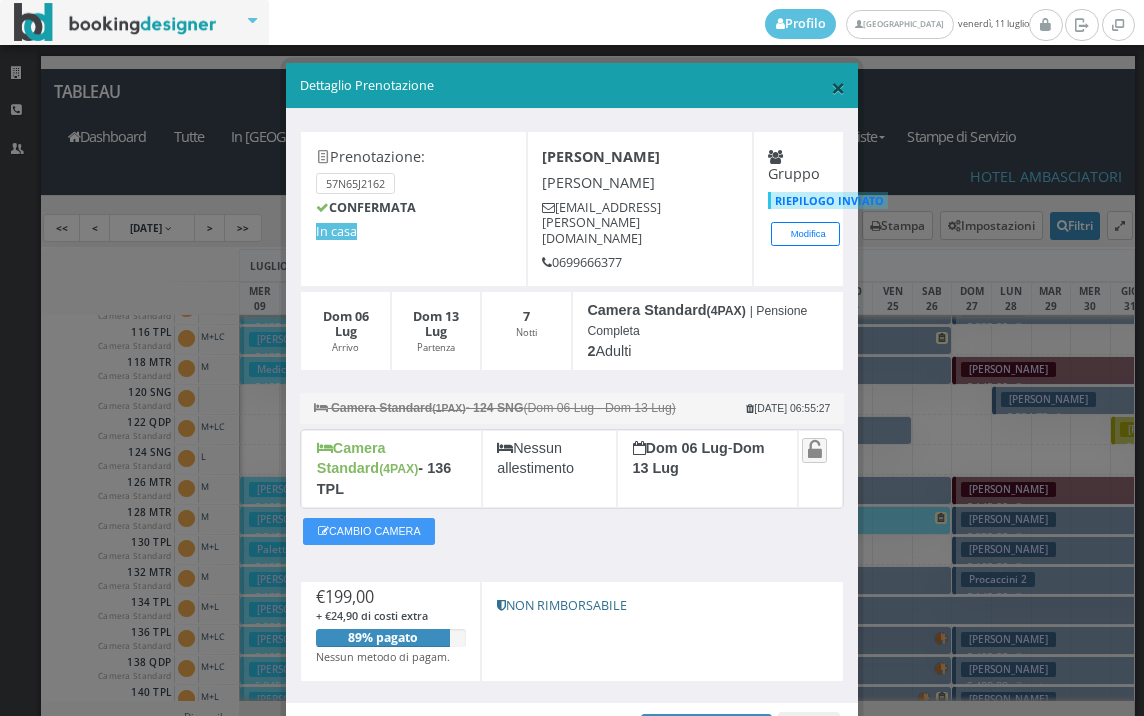click on "×" at bounding box center (838, 87) 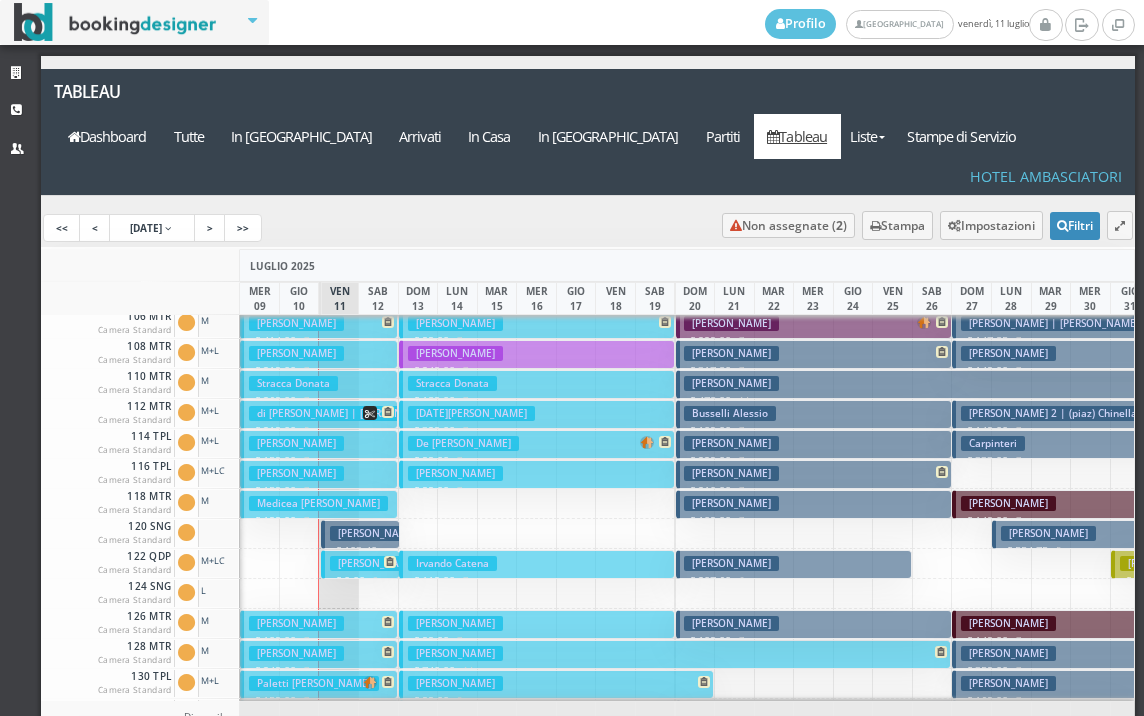 scroll, scrollTop: 0, scrollLeft: 0, axis: both 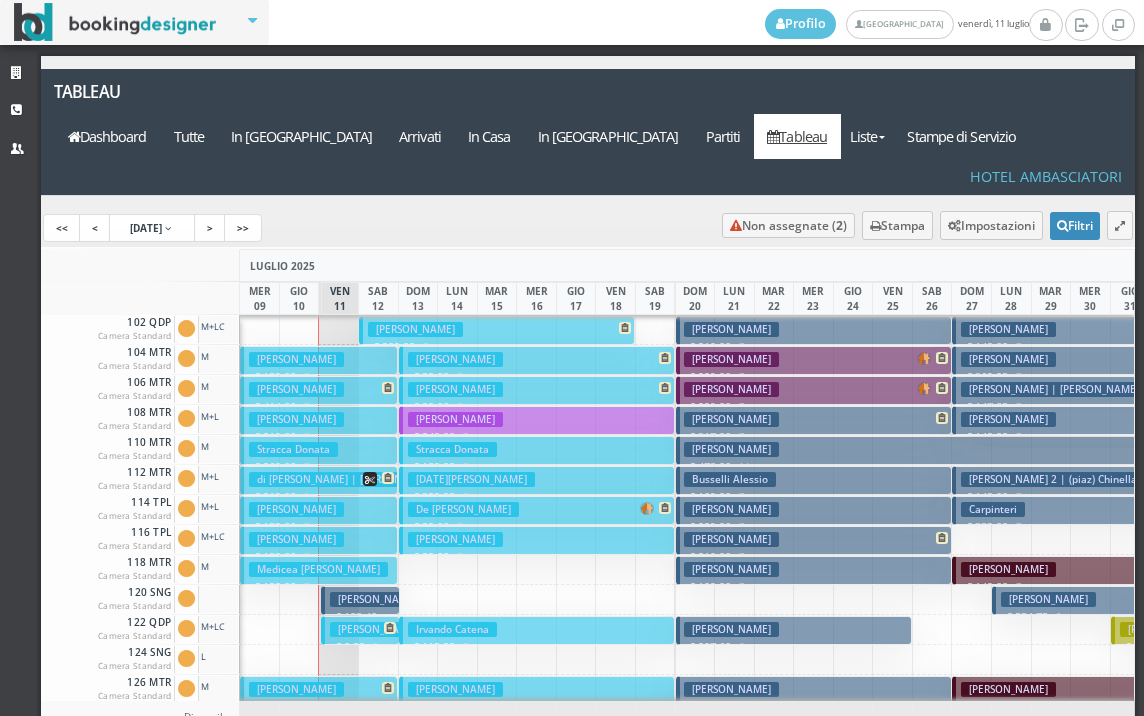 click on "Zulpo Carla
€ 159.00         7 notti
2 Adulti" at bounding box center [319, 360] 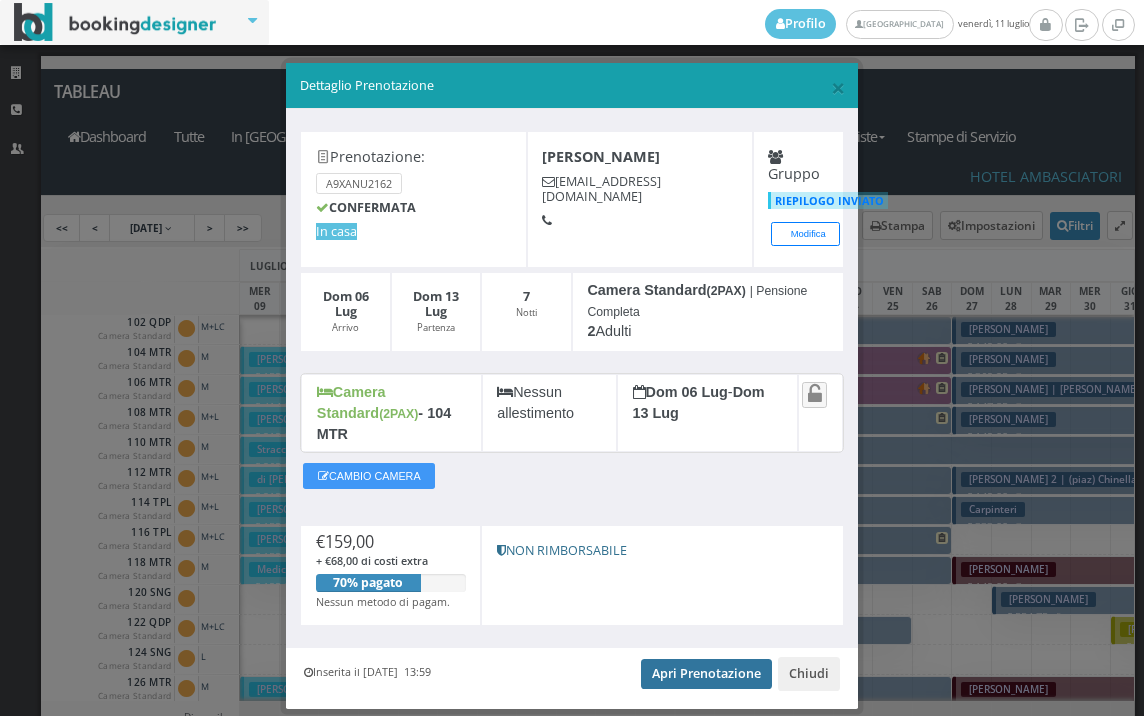 click on "Apri Prenotazione" at bounding box center [706, 674] 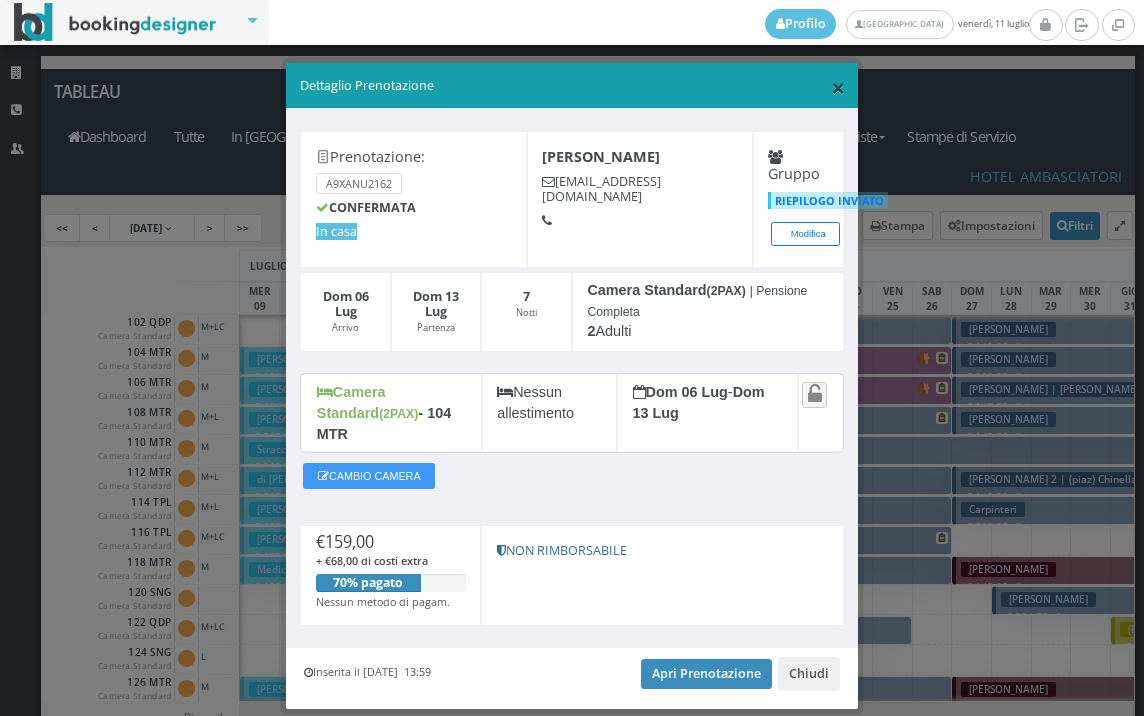 click on "×" at bounding box center [838, 87] 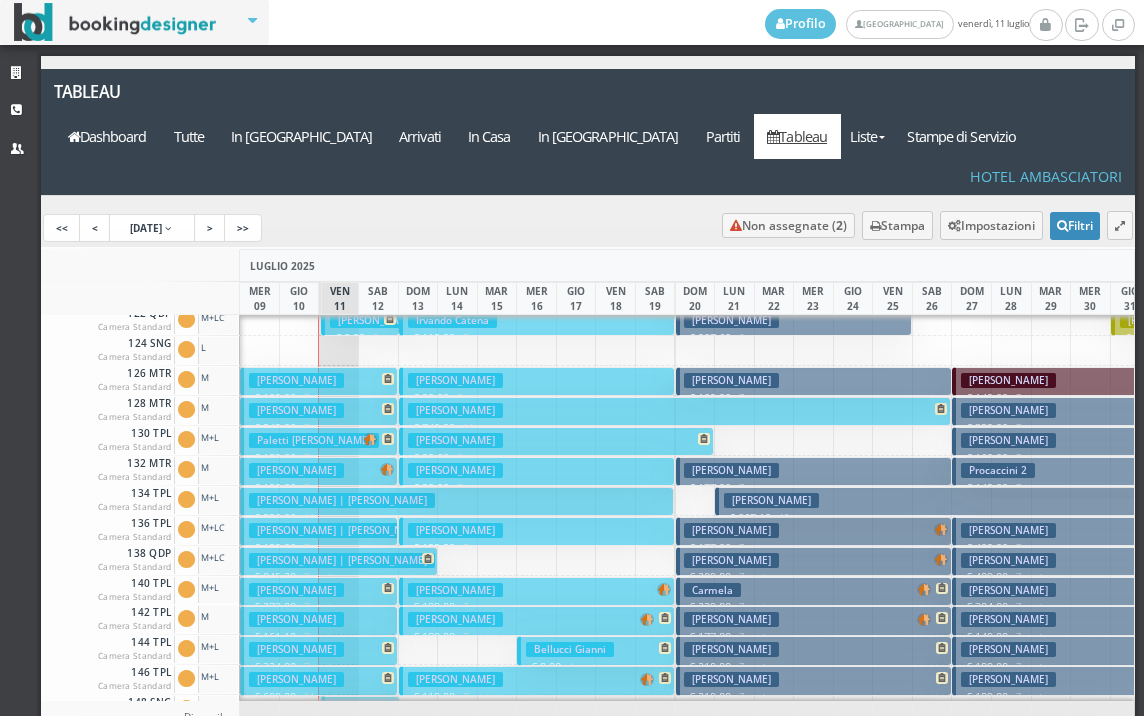 scroll, scrollTop: 200, scrollLeft: 0, axis: vertical 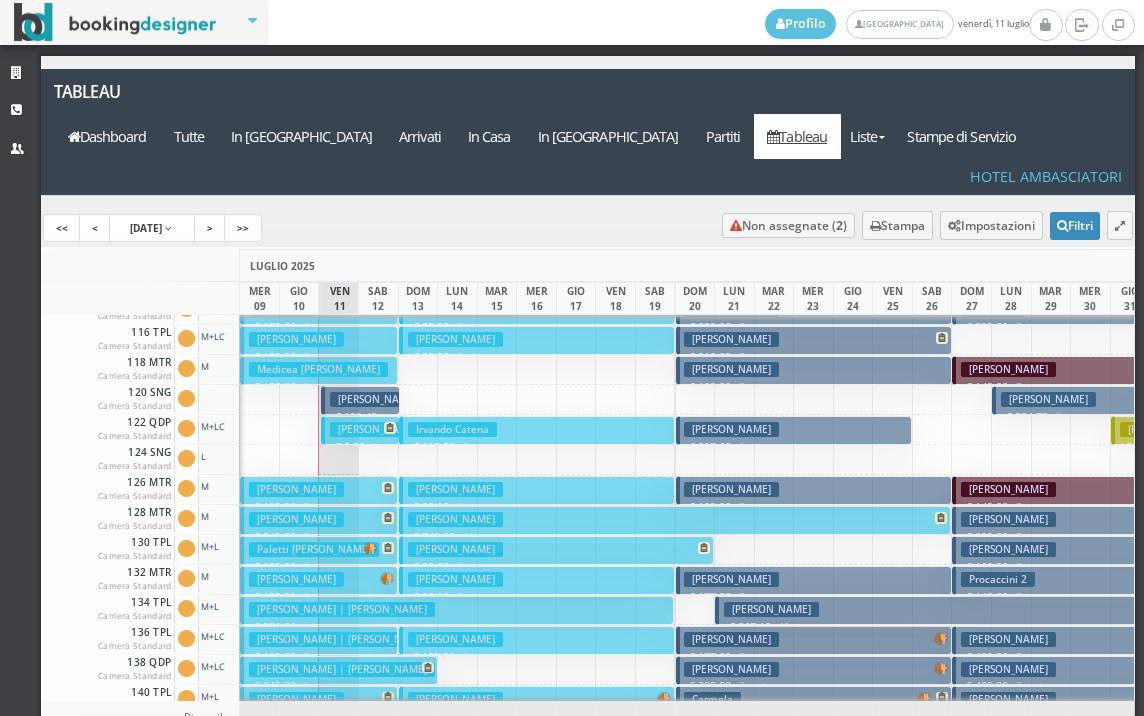 click on "Collicelli Manuela" at bounding box center (296, 579) 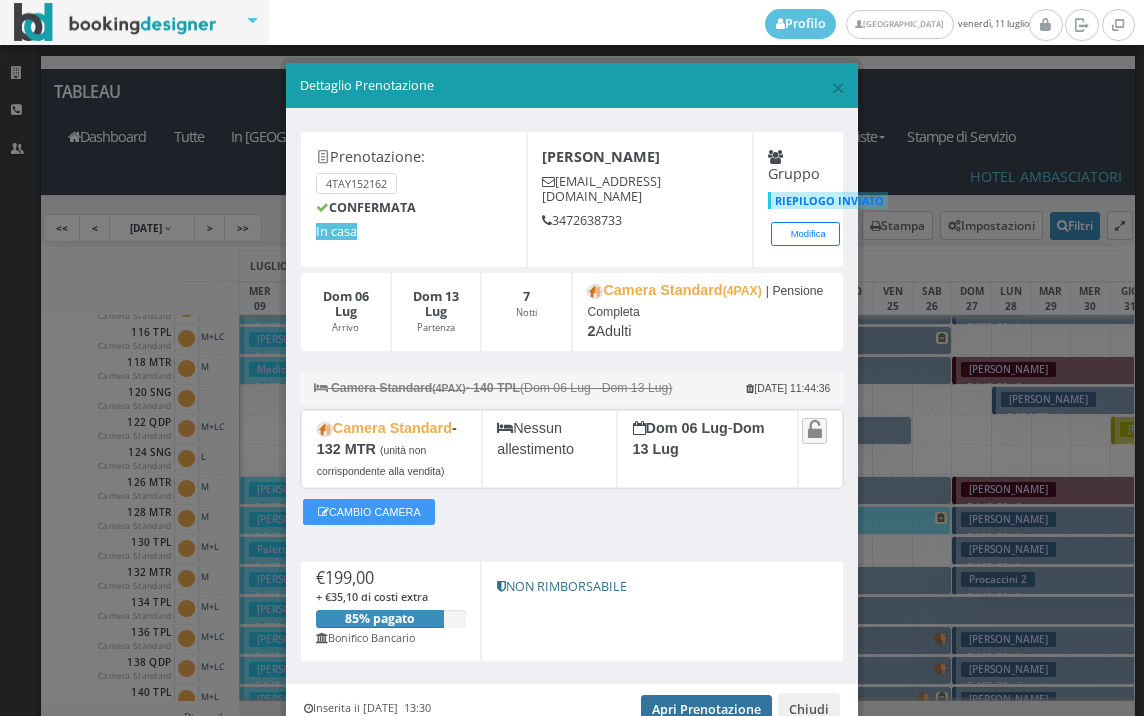 click on "Apri Prenotazione" at bounding box center (706, 710) 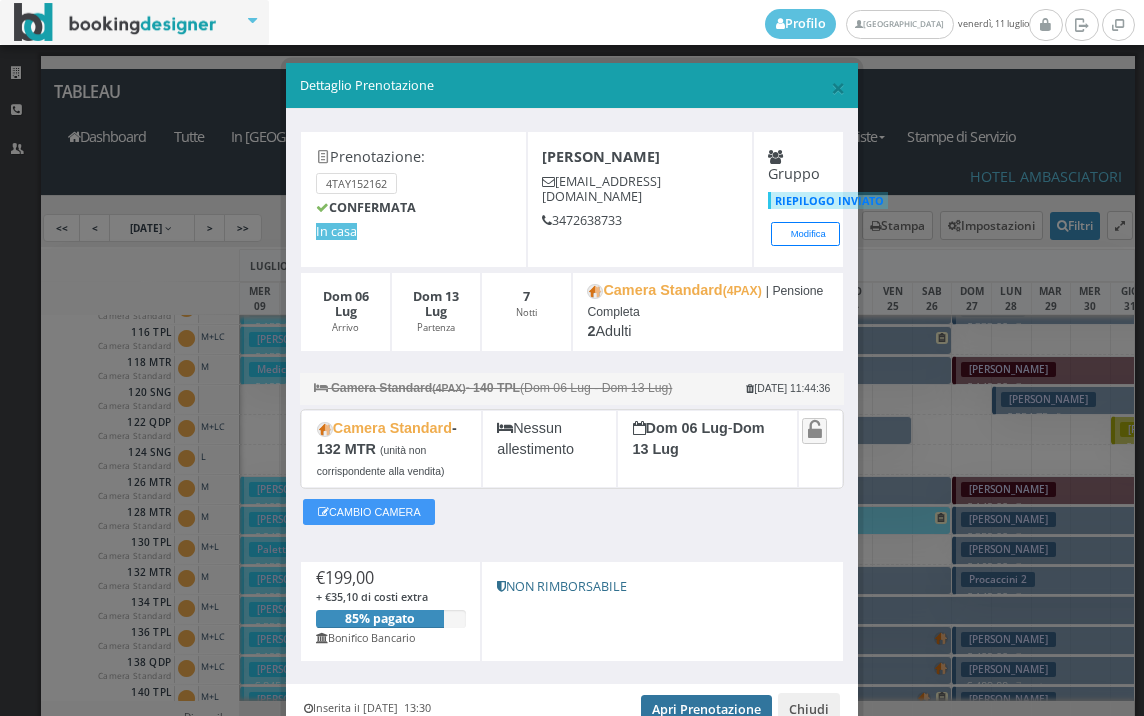 click on "Apri Prenotazione" at bounding box center (706, 710) 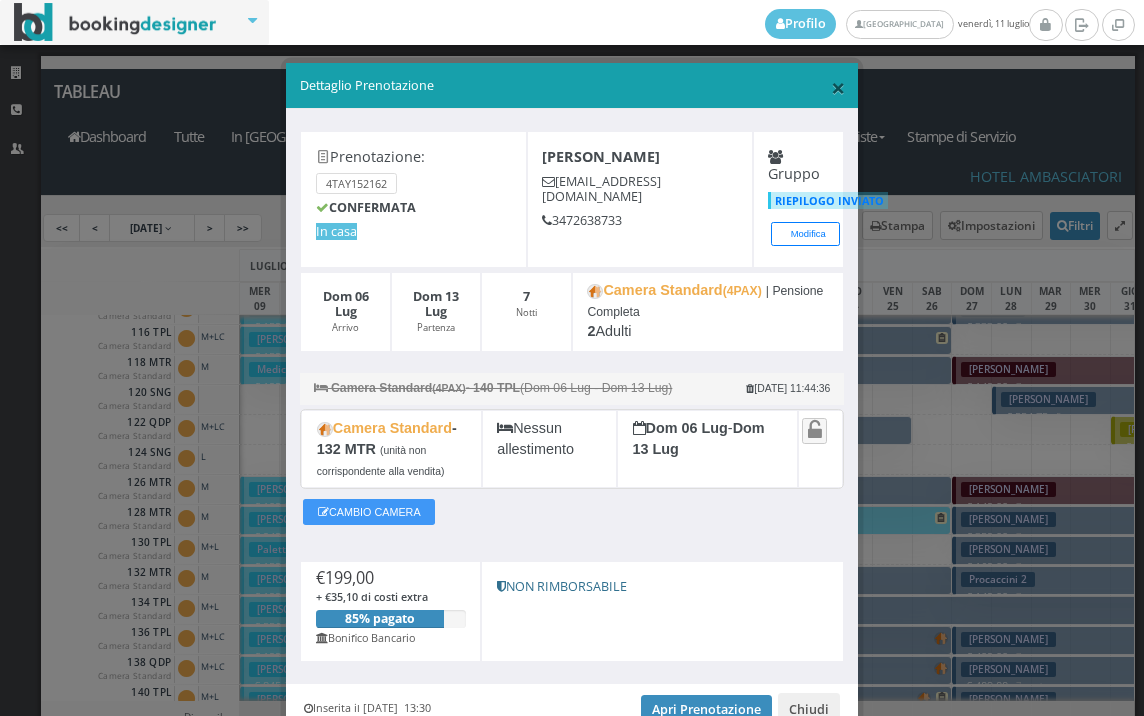 click on "×" at bounding box center (838, 87) 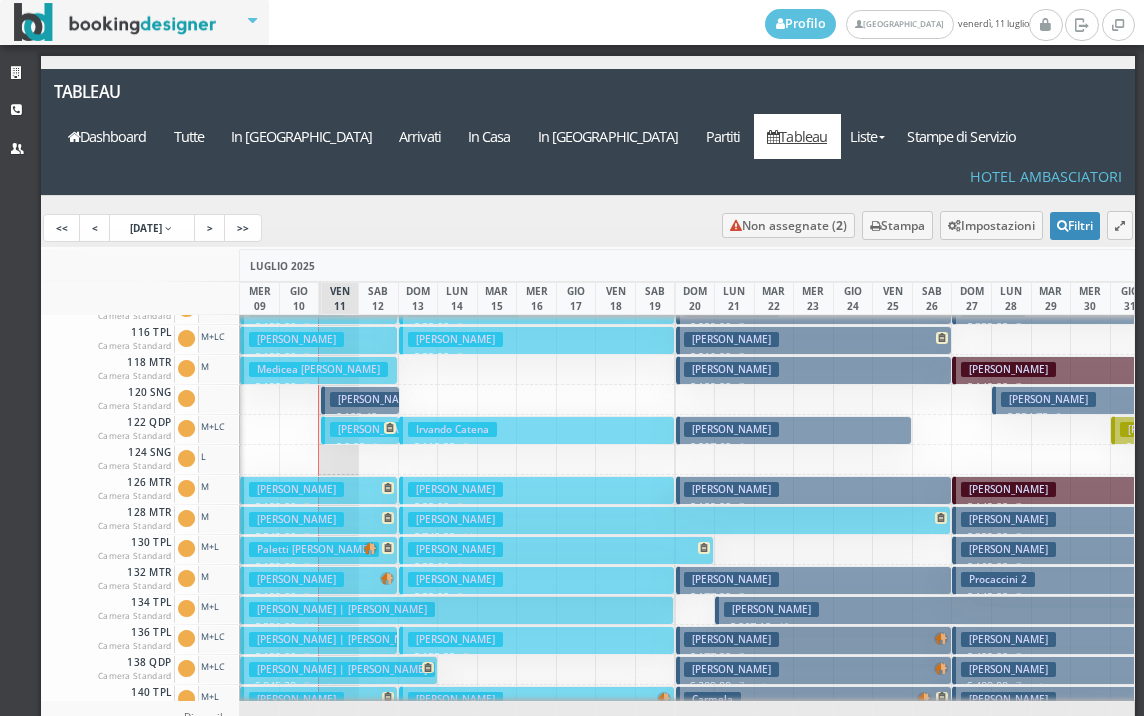 scroll, scrollTop: 0, scrollLeft: 0, axis: both 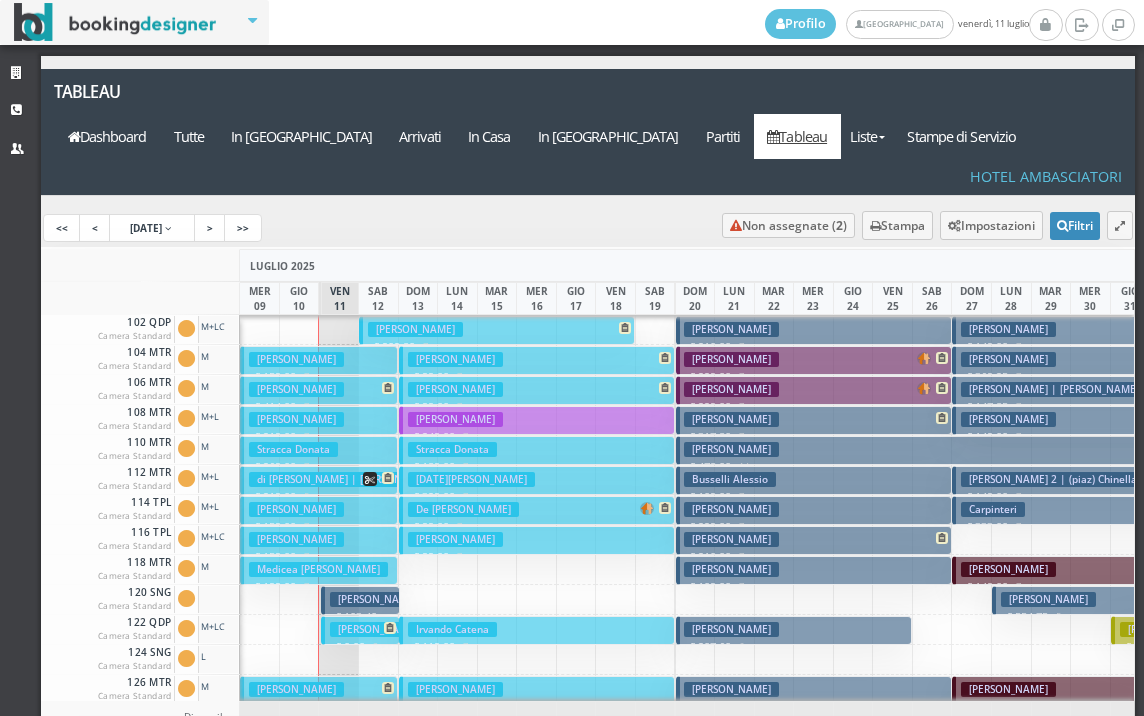 click on "Zulpo Carla
€ 159.00         7 notti
2 Adulti" at bounding box center (319, 360) 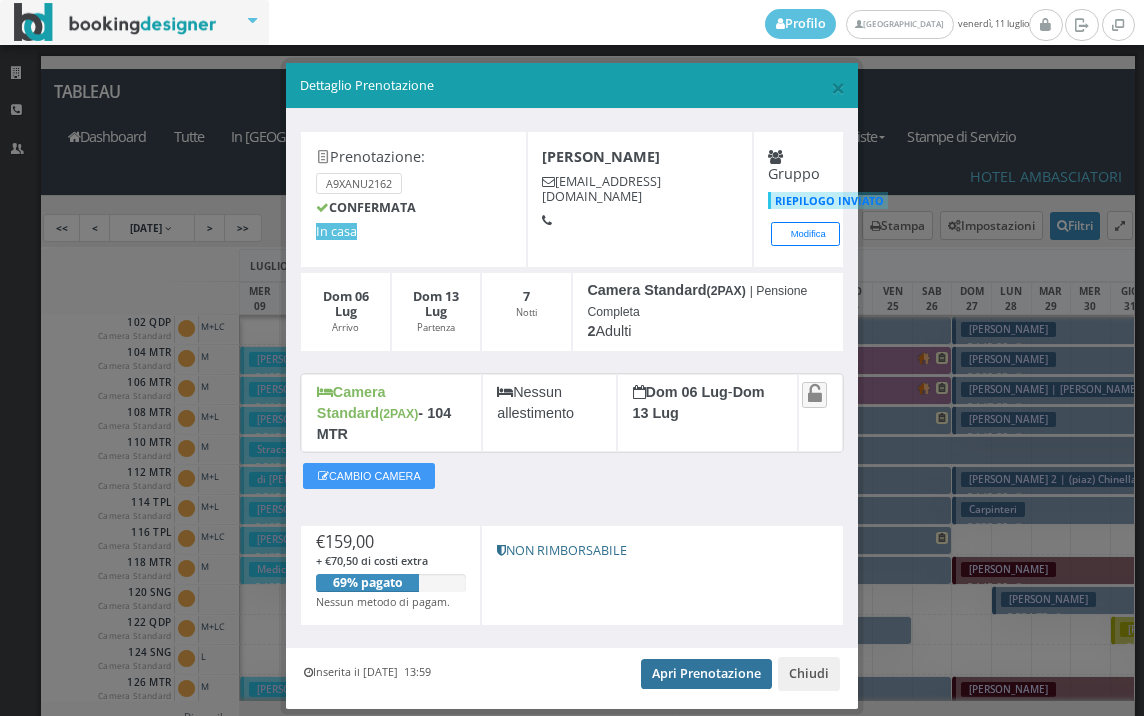 click on "Apri Prenotazione" at bounding box center [706, 674] 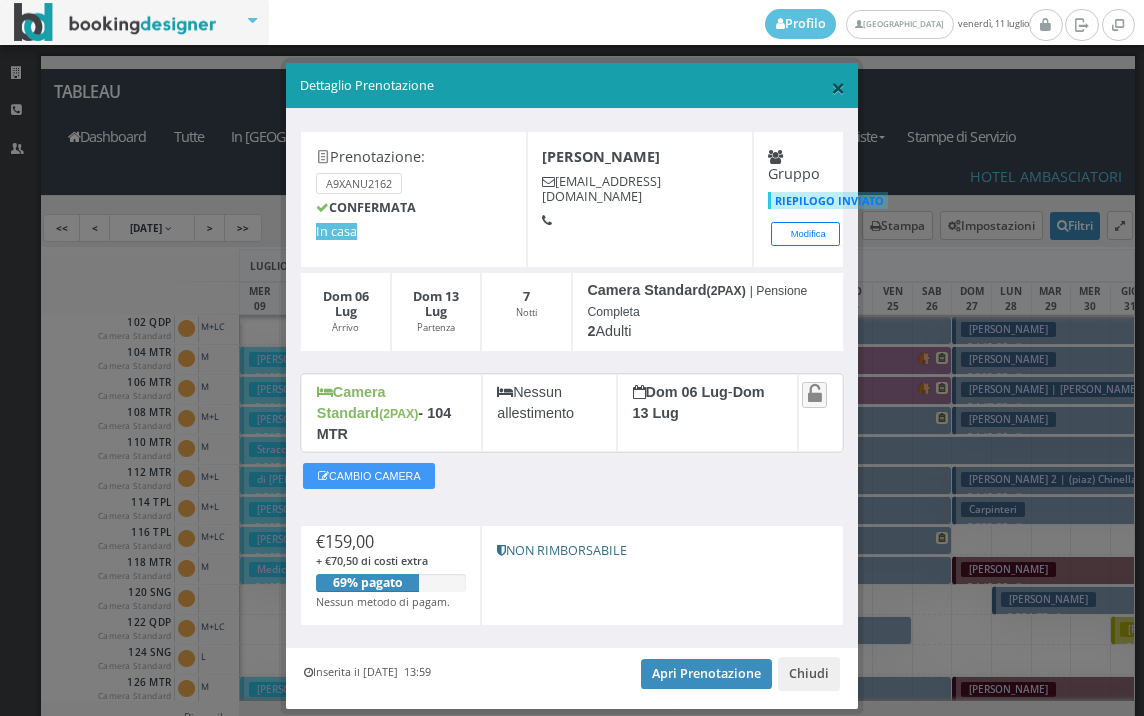 click on "×" at bounding box center [838, 87] 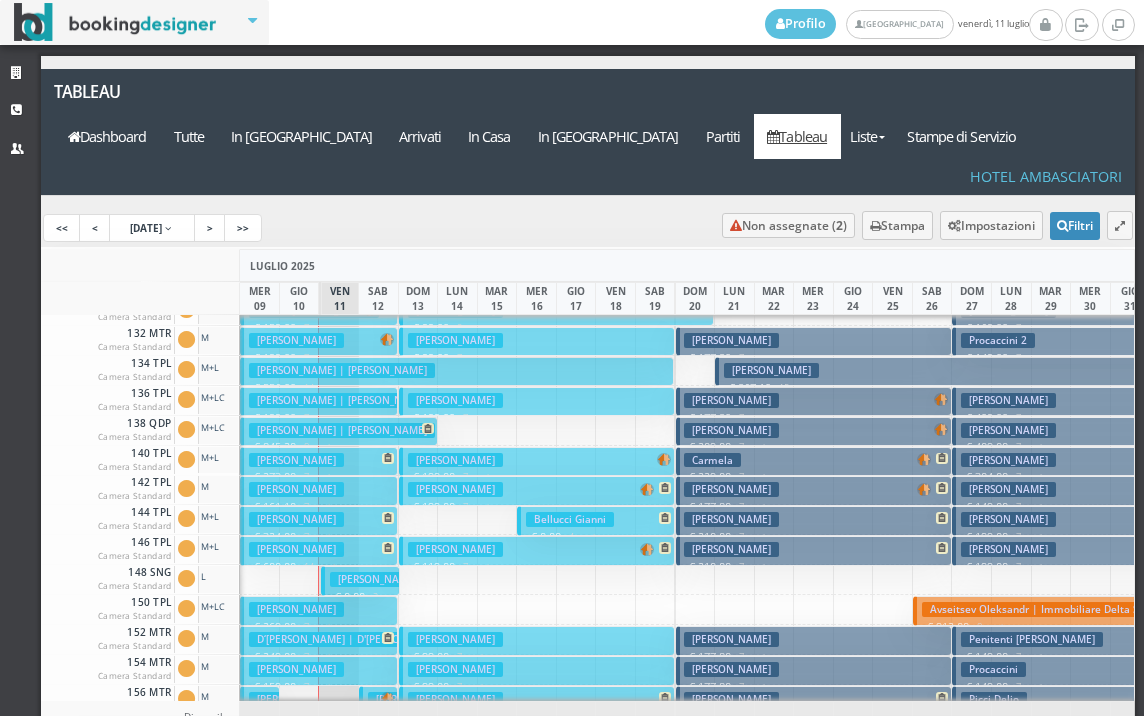 scroll, scrollTop: 500, scrollLeft: 0, axis: vertical 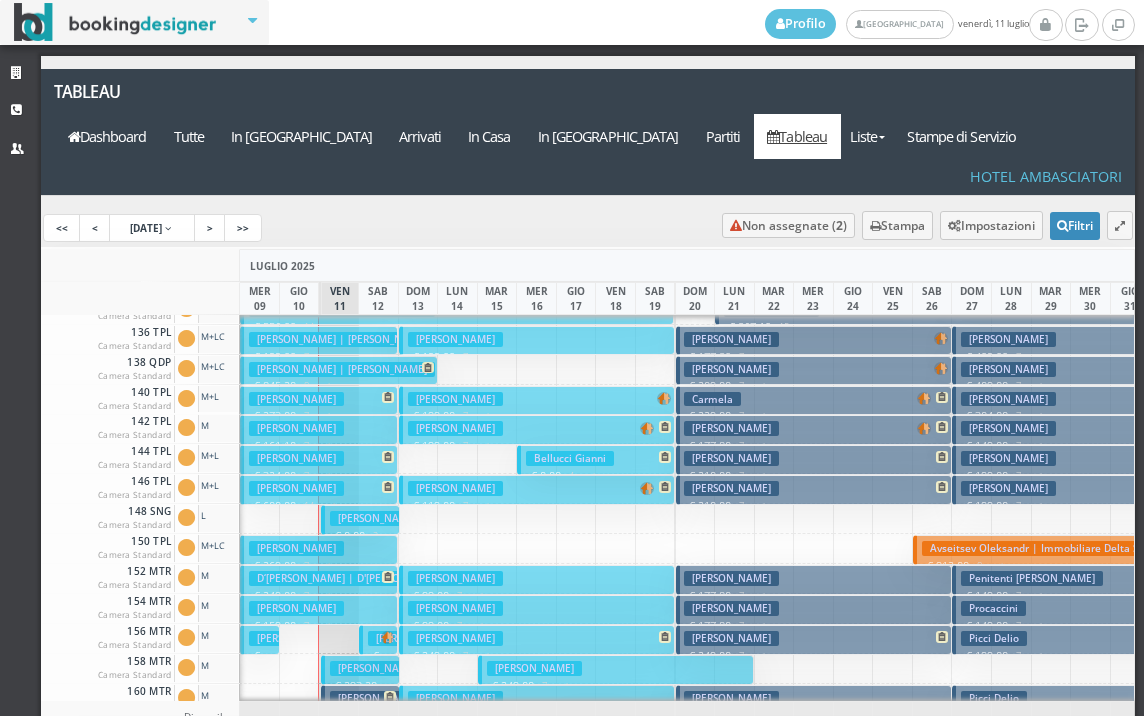 click on "Orsini Maurizio" at bounding box center (377, 668) 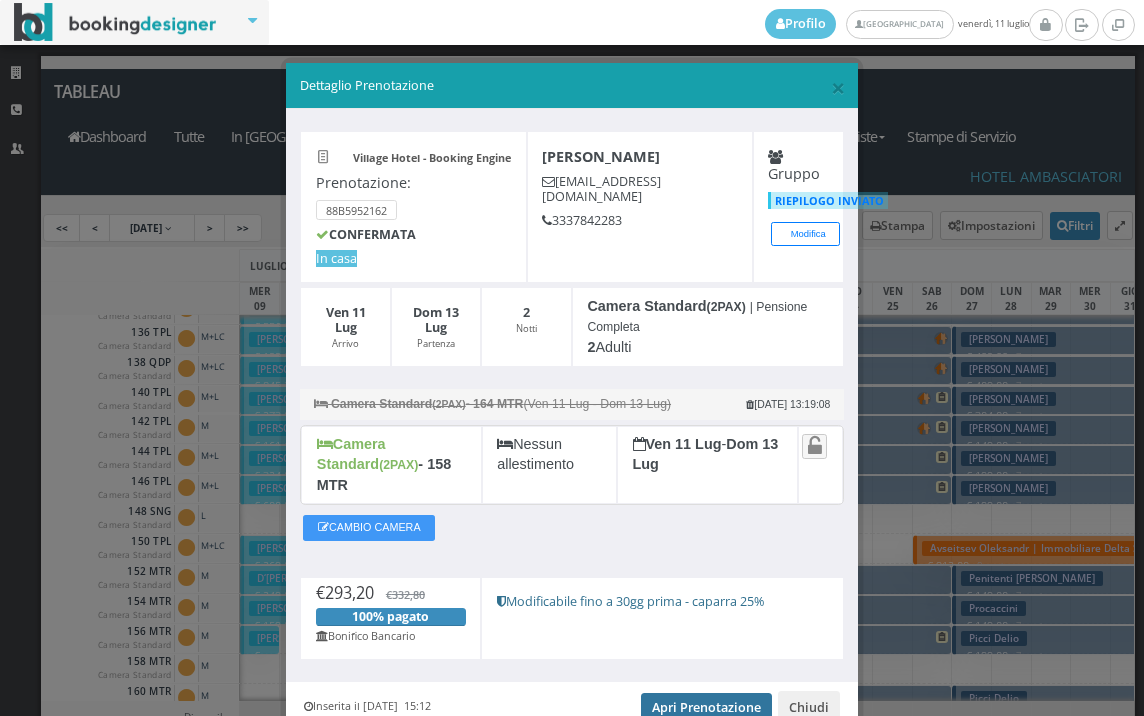 click on "Apri Prenotazione" at bounding box center (706, 708) 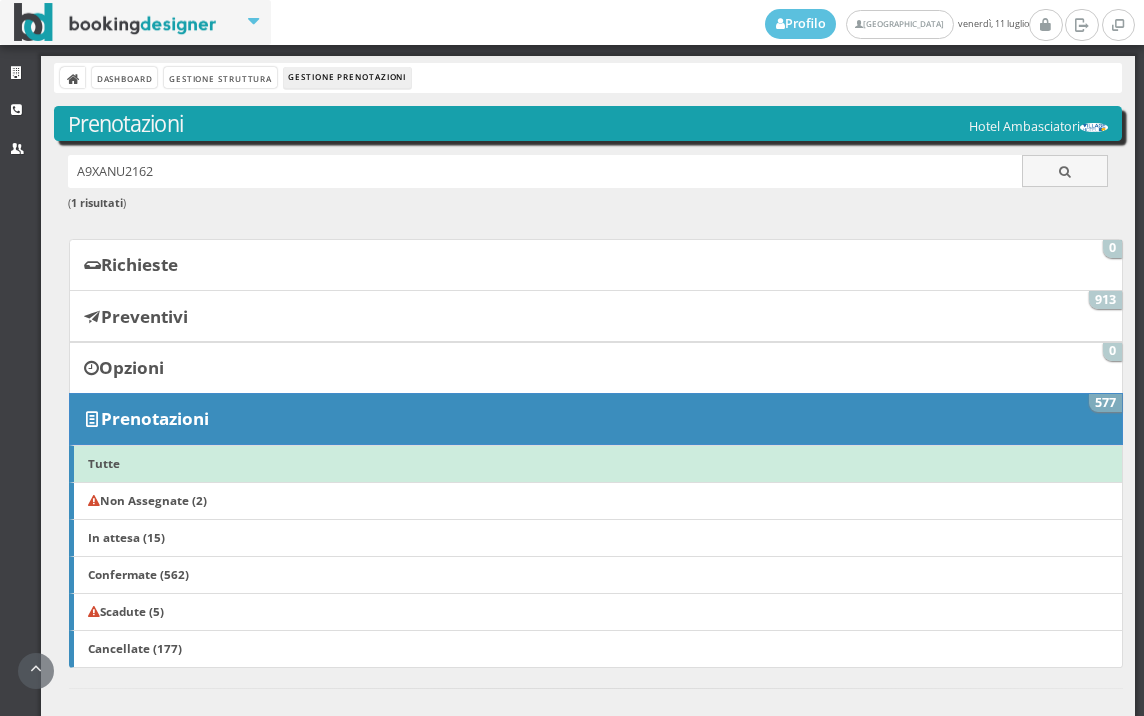 scroll, scrollTop: 0, scrollLeft: 0, axis: both 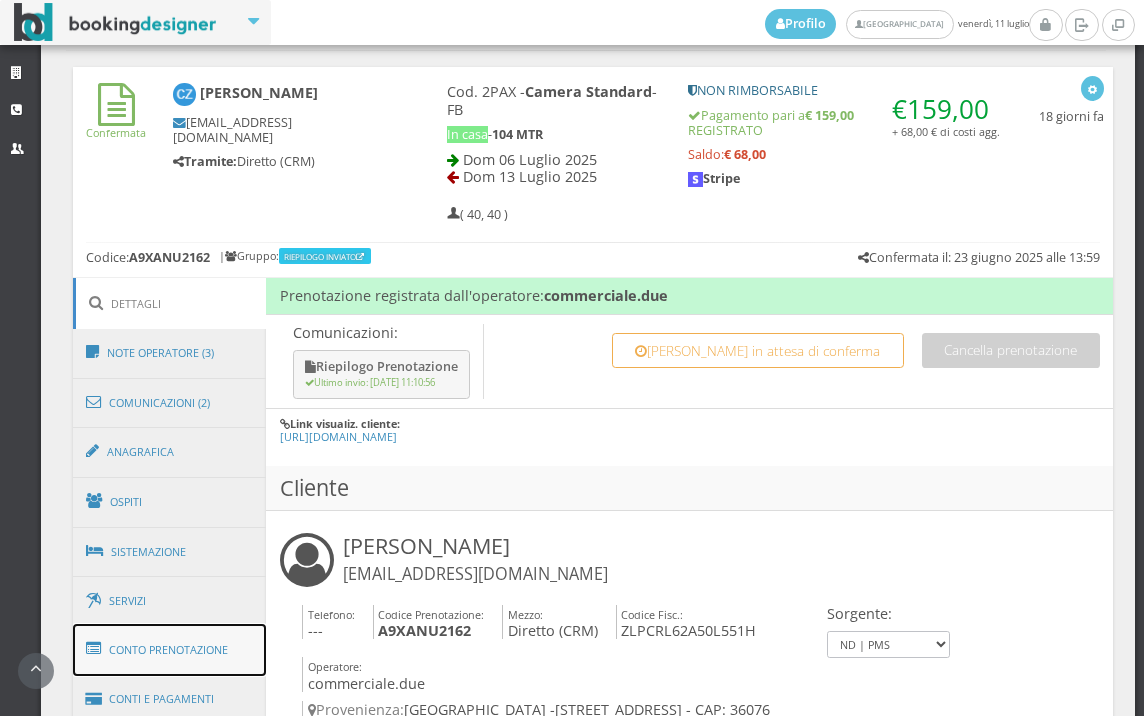 click on "Conto Prenotazione" at bounding box center (170, 650) 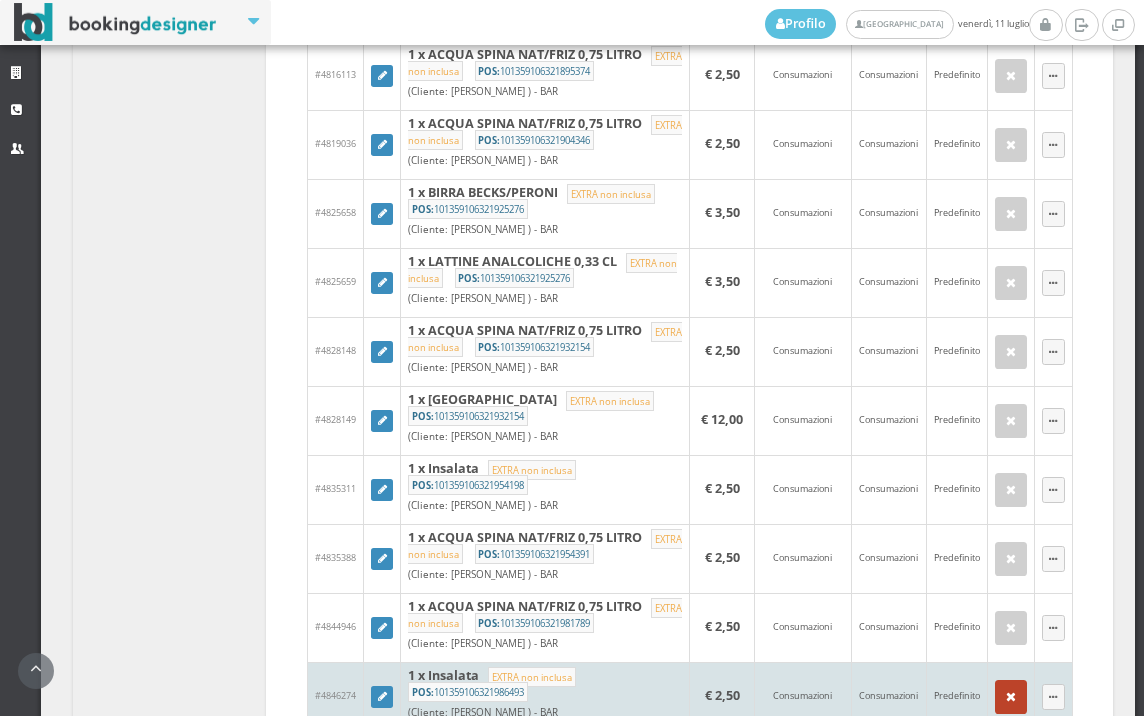 scroll, scrollTop: 2191, scrollLeft: 0, axis: vertical 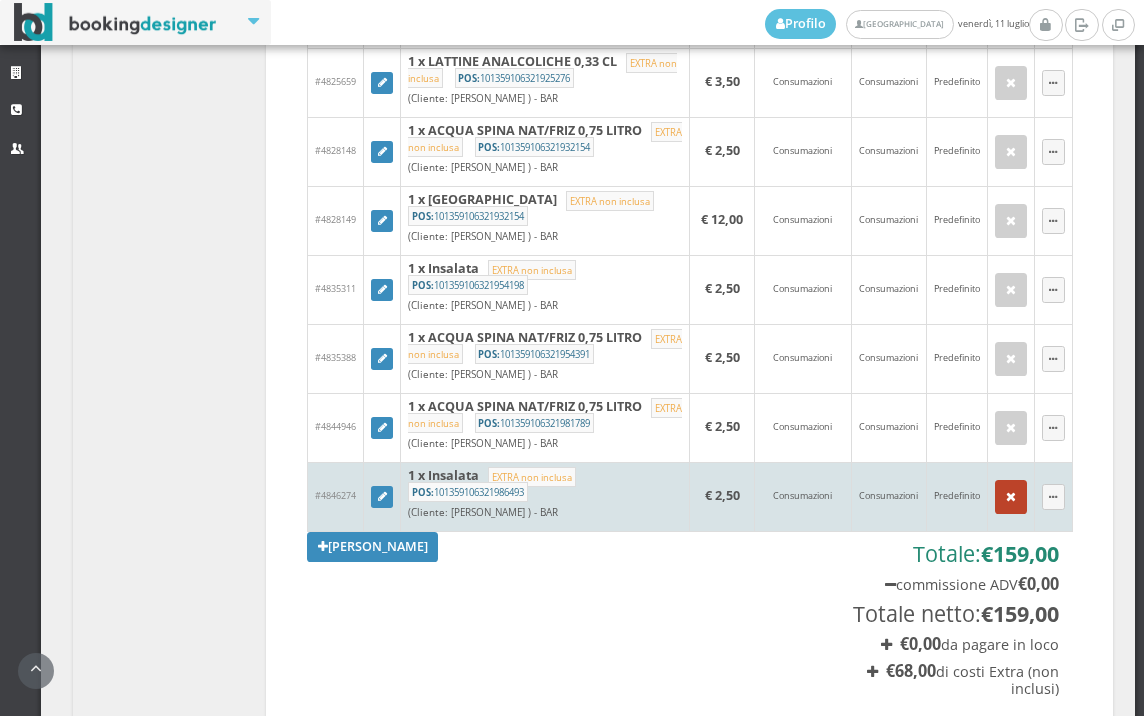 click at bounding box center (1011, 497) 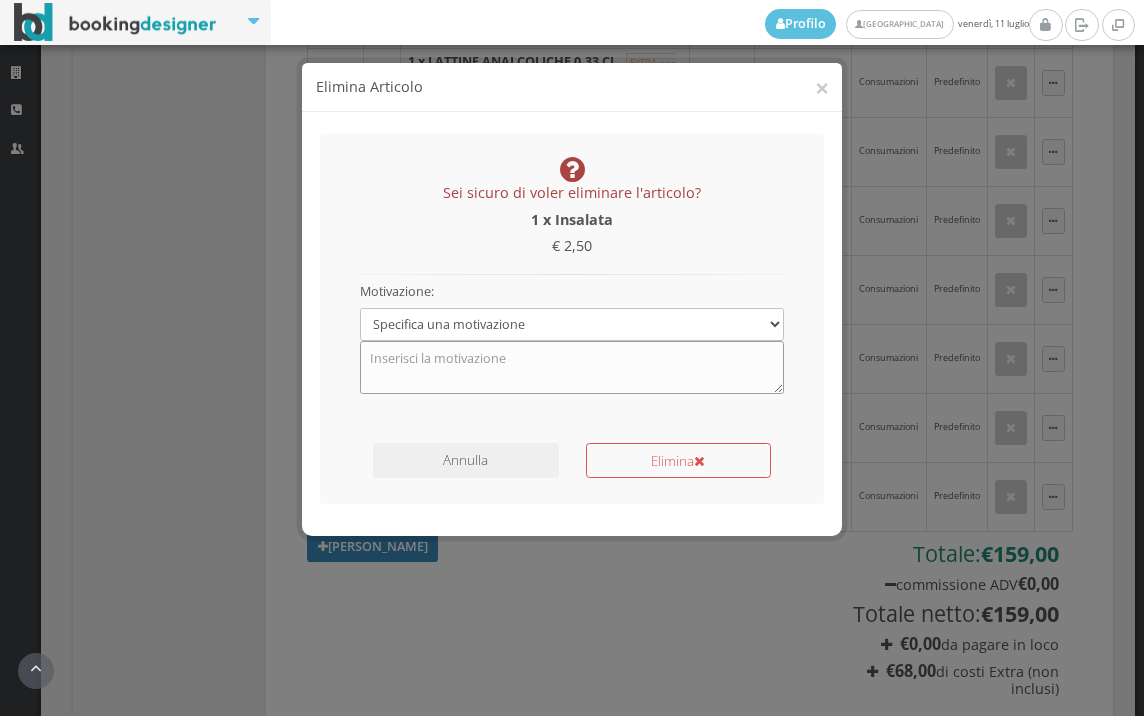 click at bounding box center (572, 367) 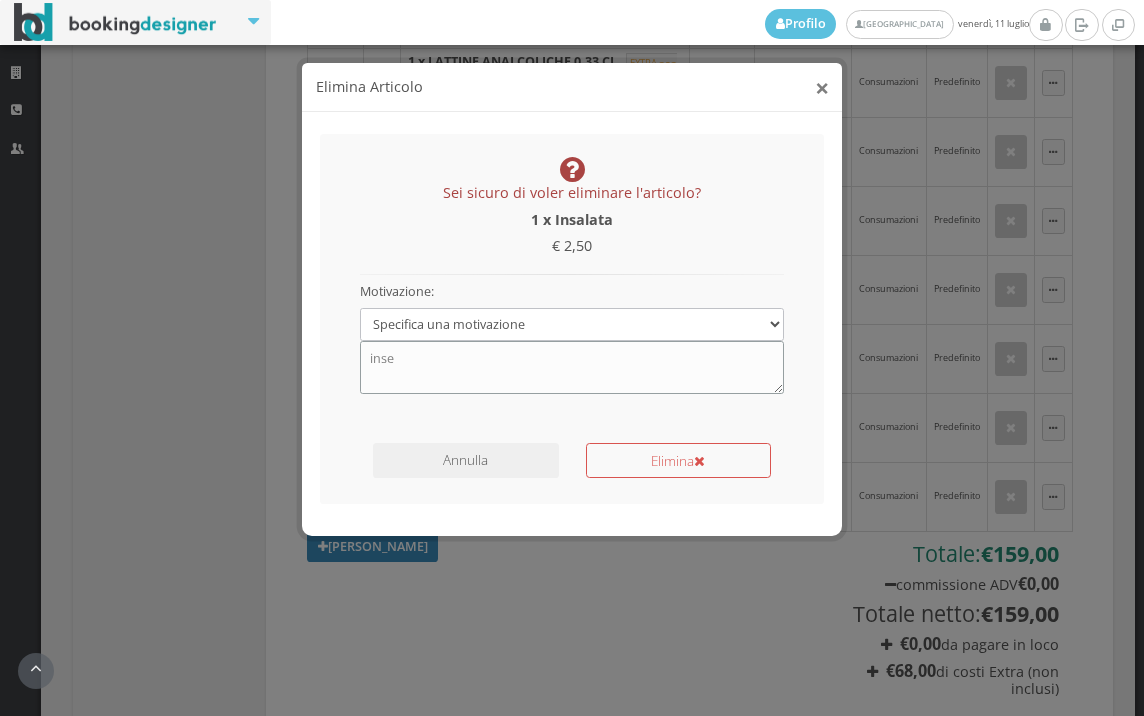 type on "inse" 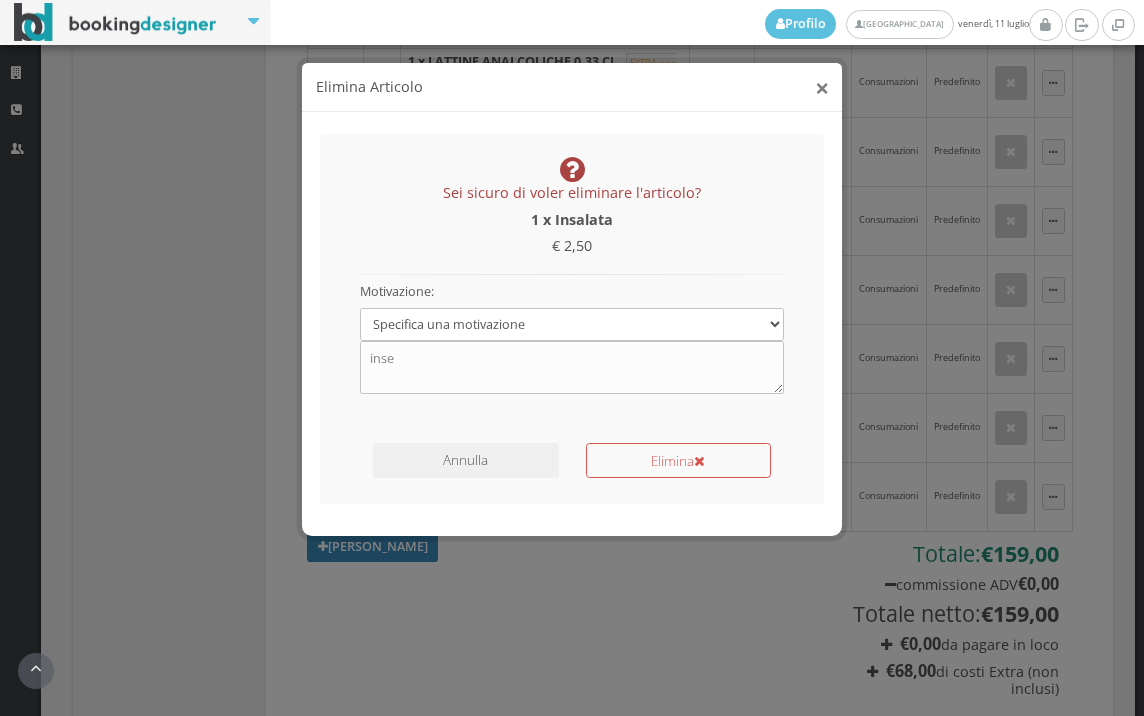 click on "×" at bounding box center (822, 87) 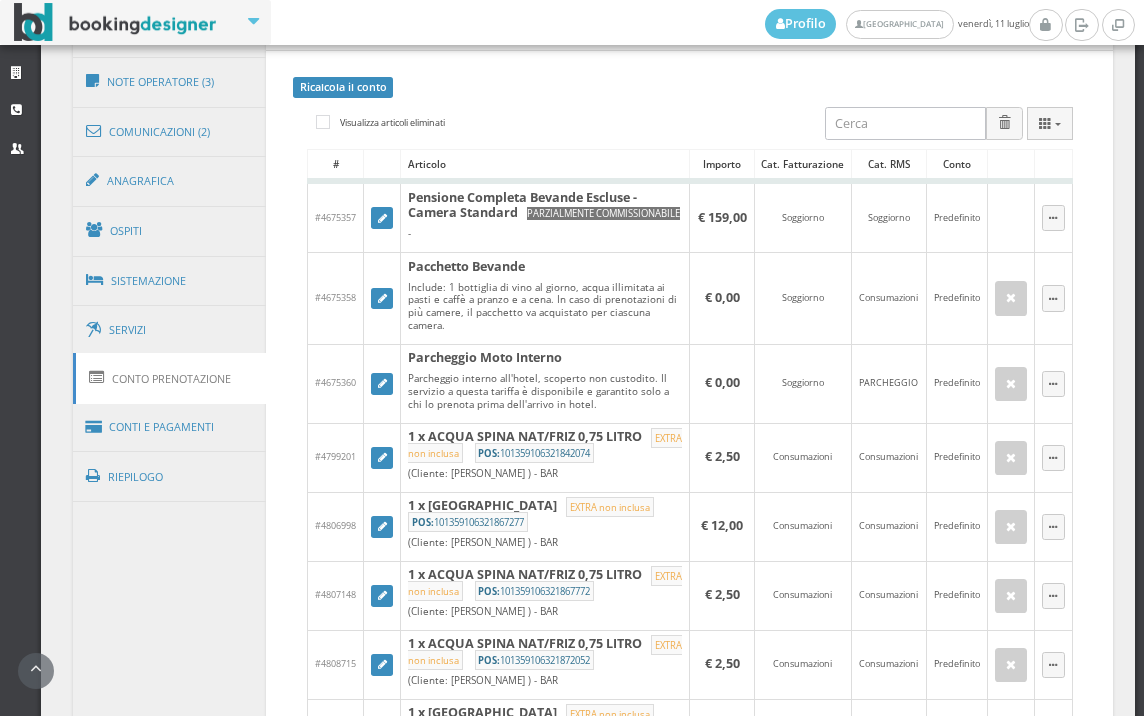 scroll, scrollTop: 968, scrollLeft: 0, axis: vertical 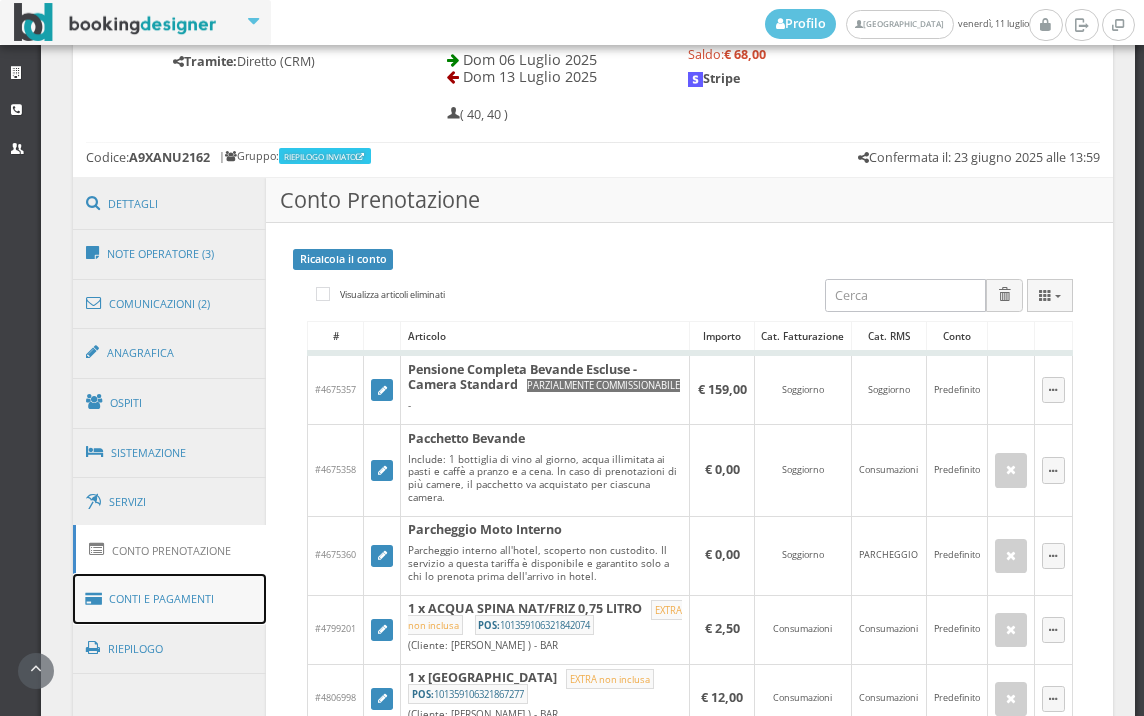 click on "Conti e Pagamenti" at bounding box center [170, 599] 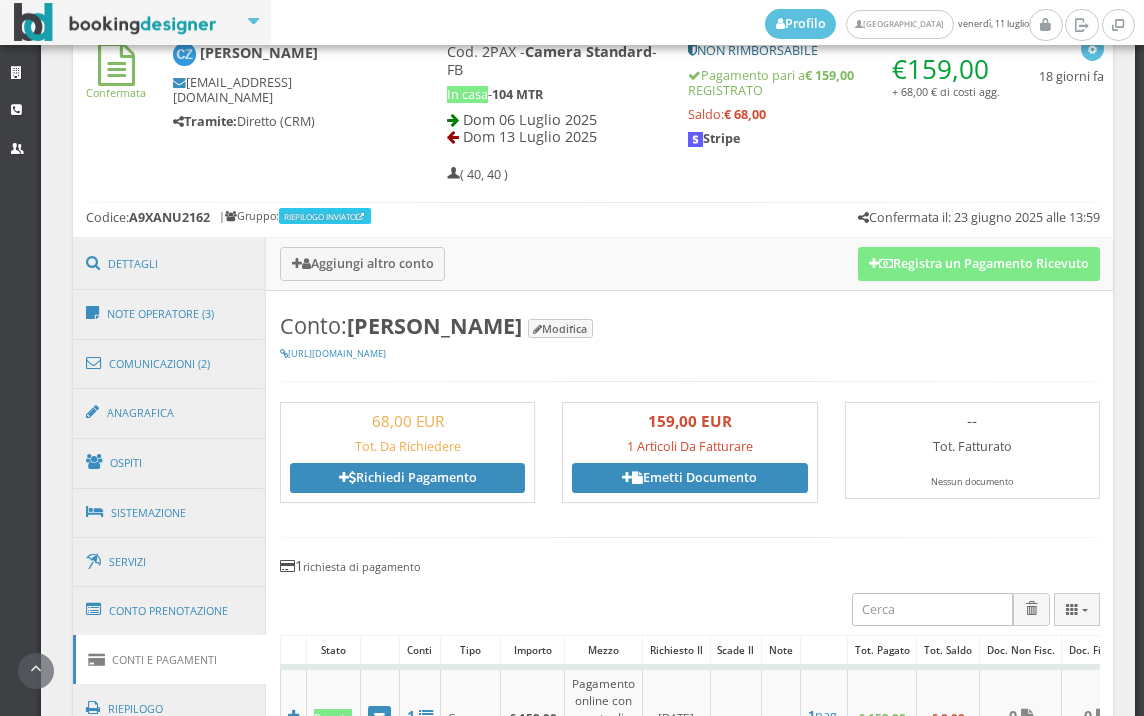 scroll, scrollTop: 892, scrollLeft: 0, axis: vertical 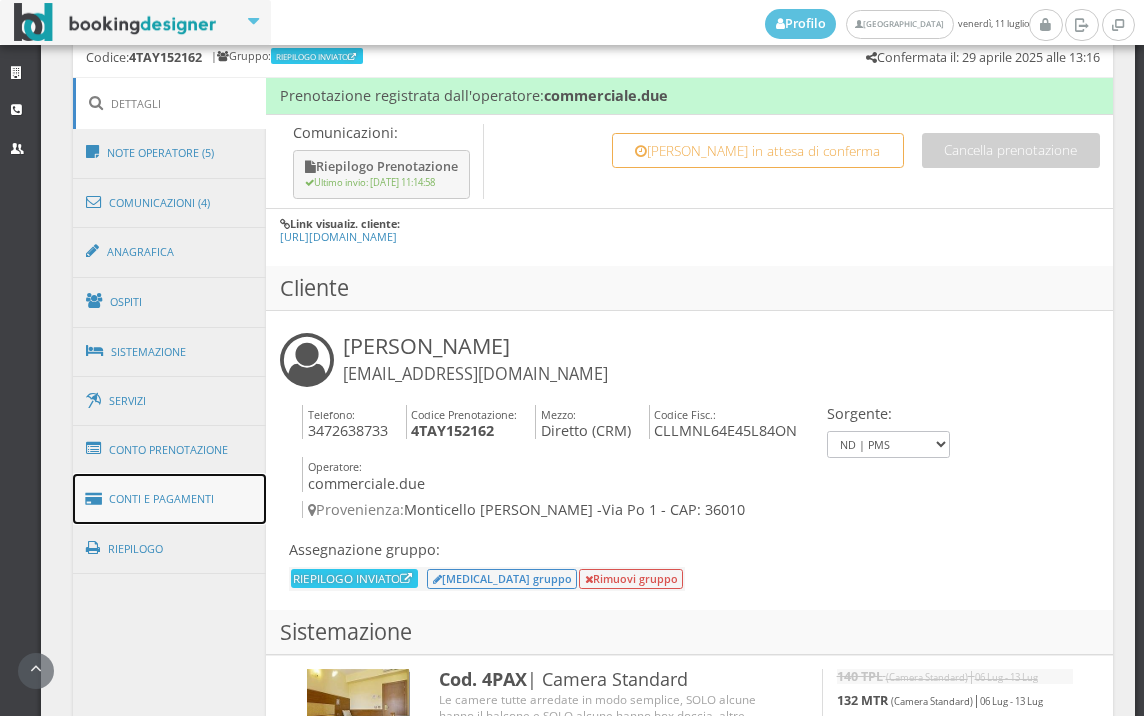 click on "Conti e Pagamenti" at bounding box center (170, 499) 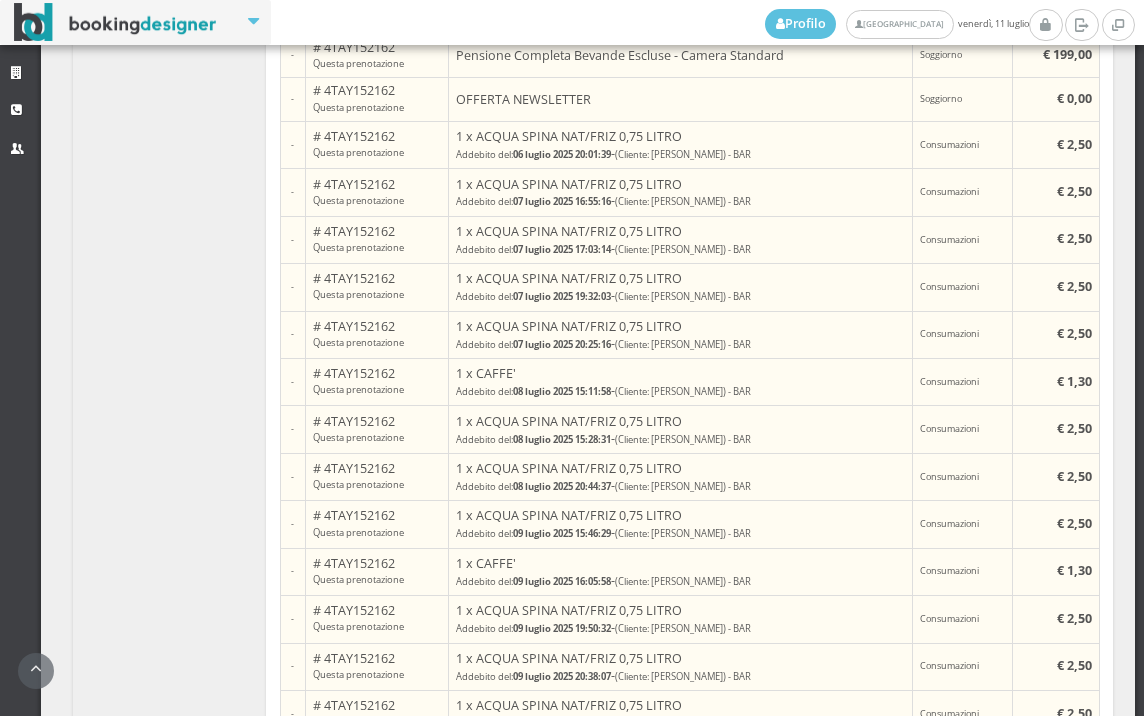 scroll, scrollTop: 2302, scrollLeft: 0, axis: vertical 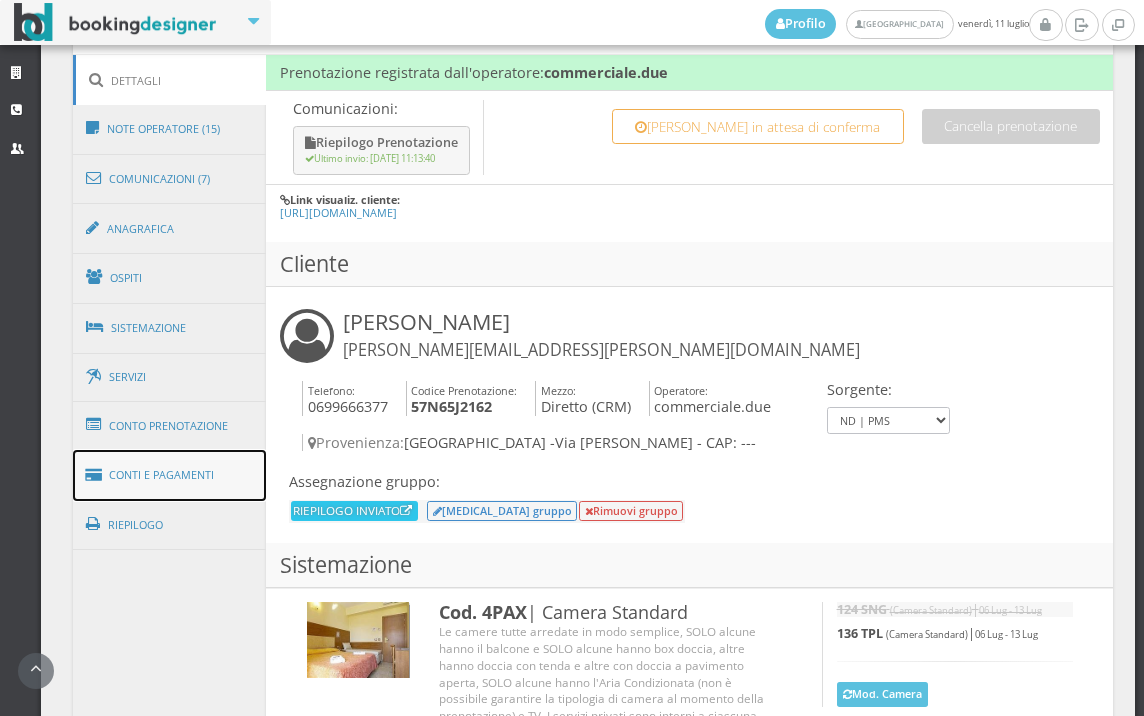 click on "Conti e Pagamenti" at bounding box center (170, 475) 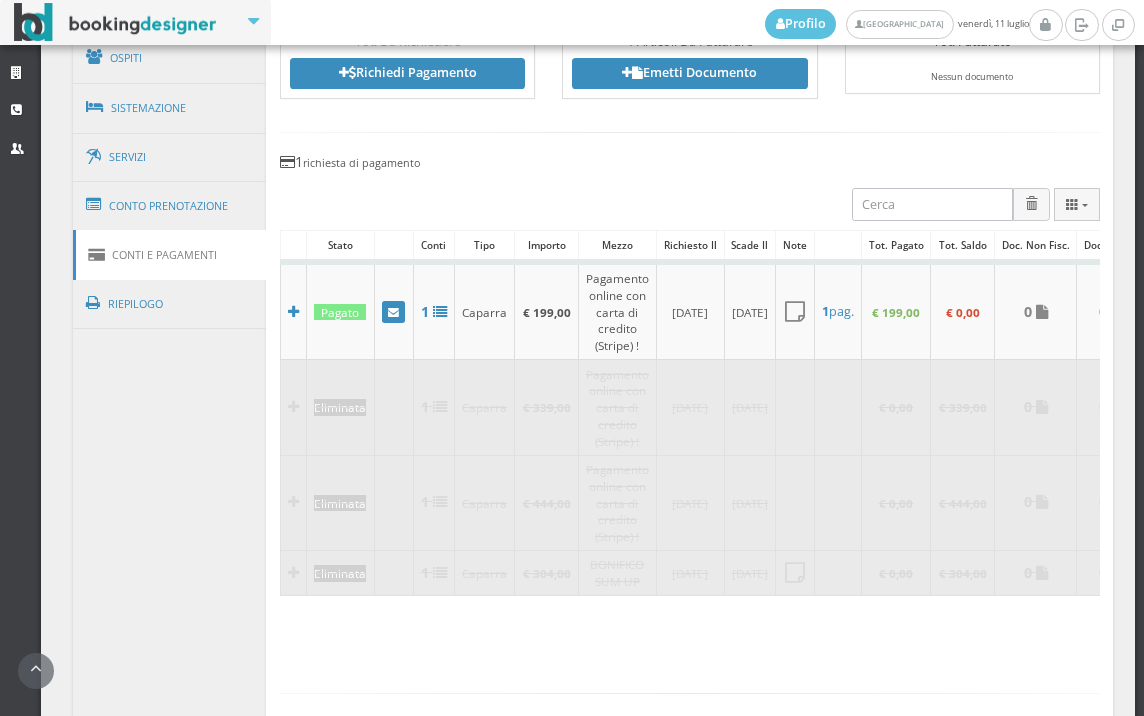 scroll, scrollTop: 1064, scrollLeft: 0, axis: vertical 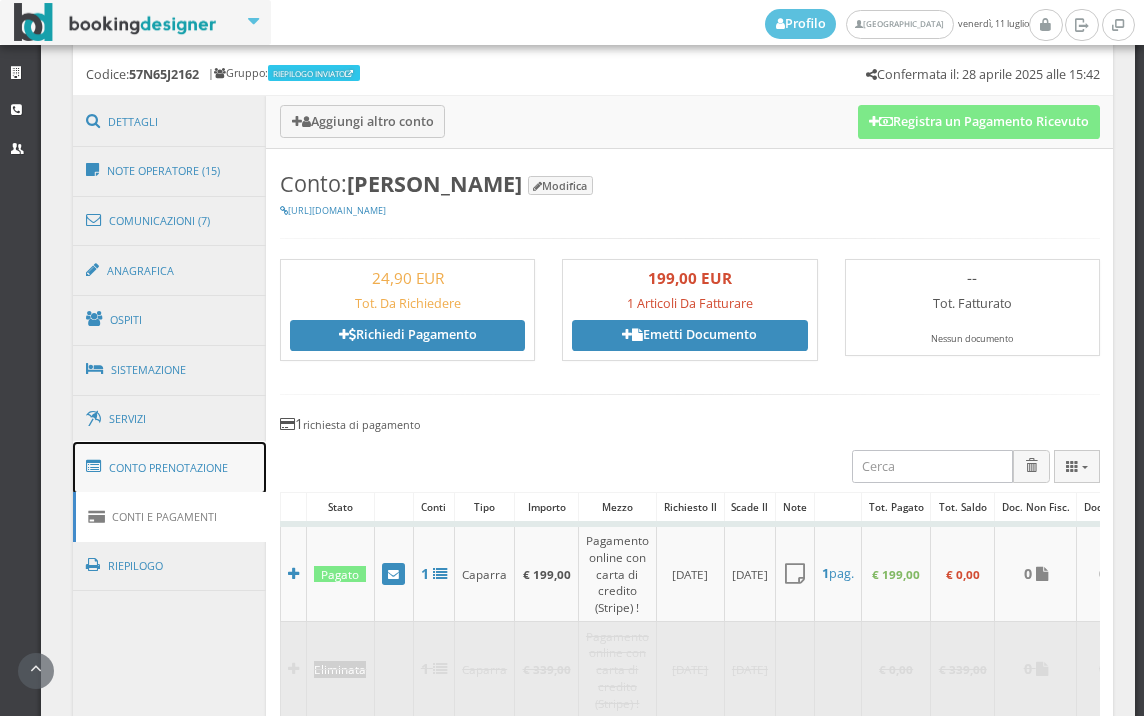 click on "Conto Prenotazione" at bounding box center [170, 468] 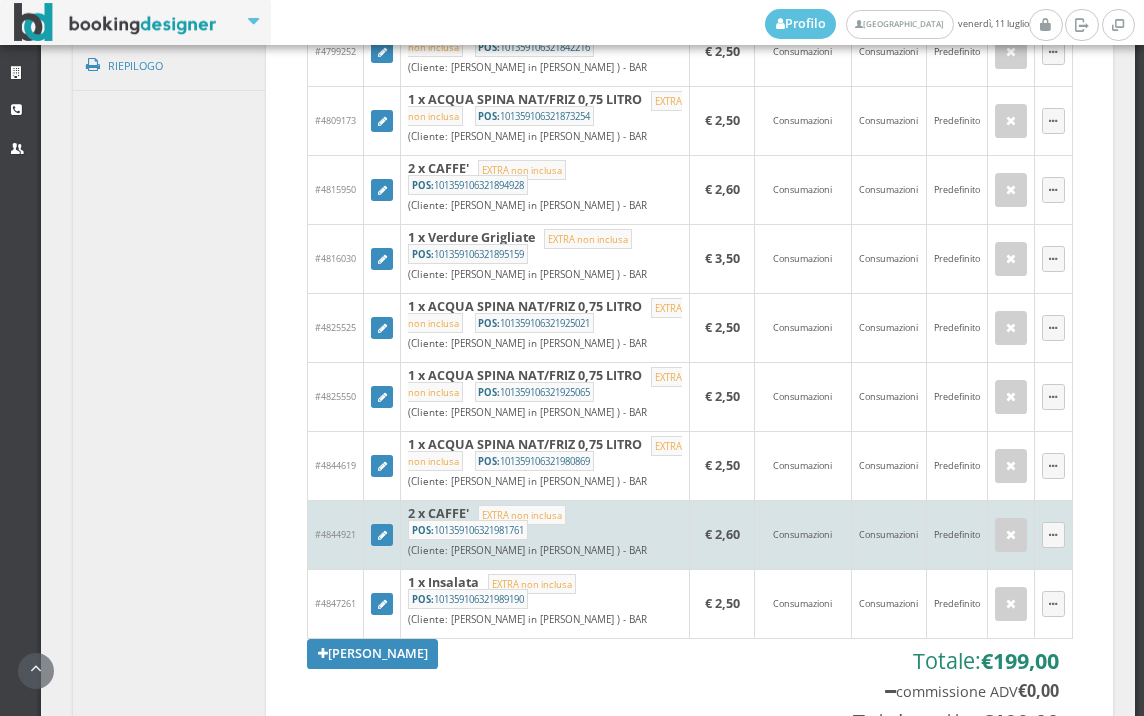 scroll, scrollTop: 1731, scrollLeft: 0, axis: vertical 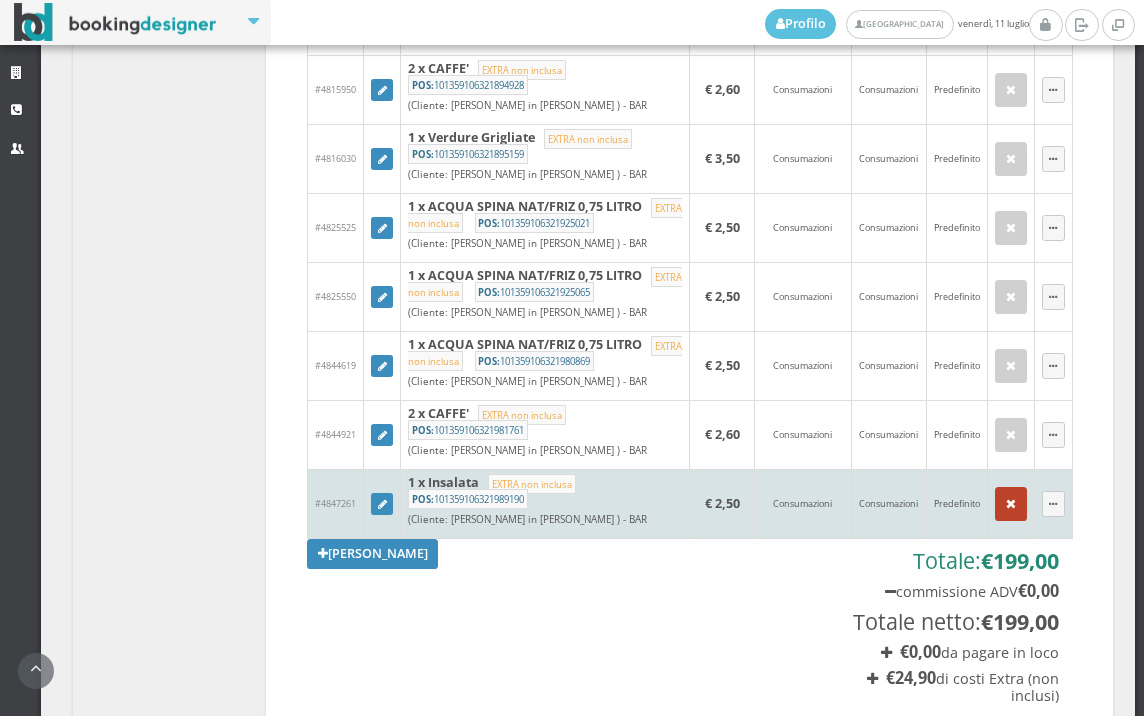 click at bounding box center (1011, 504) 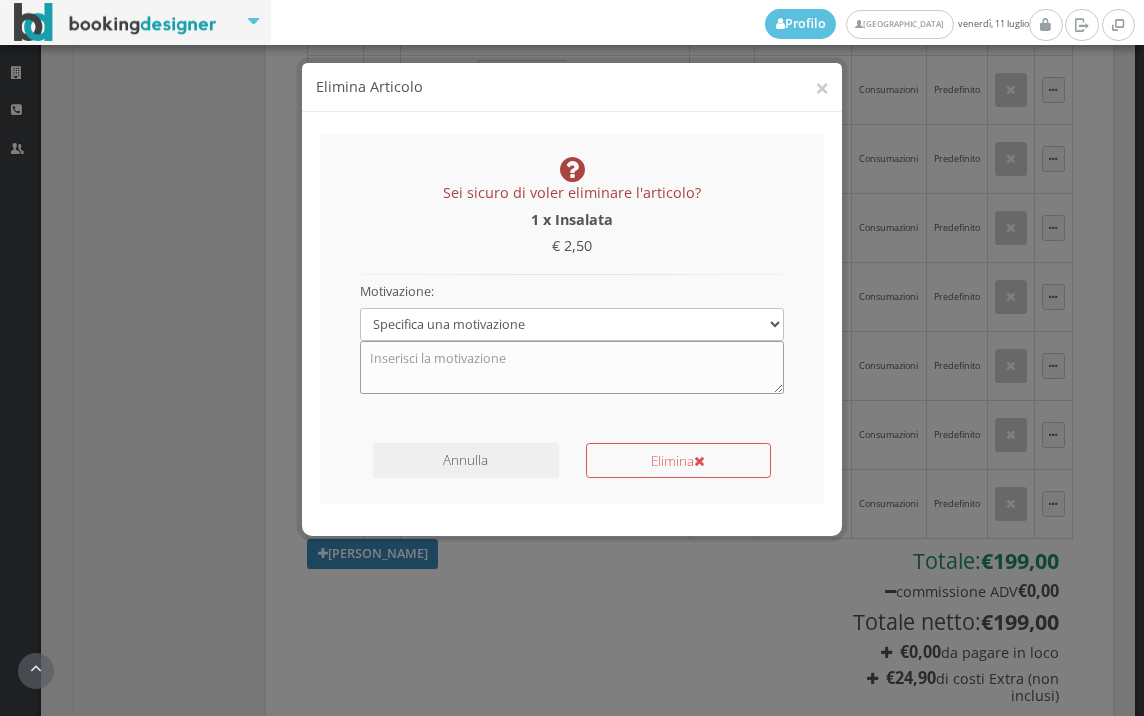 click at bounding box center (572, 367) 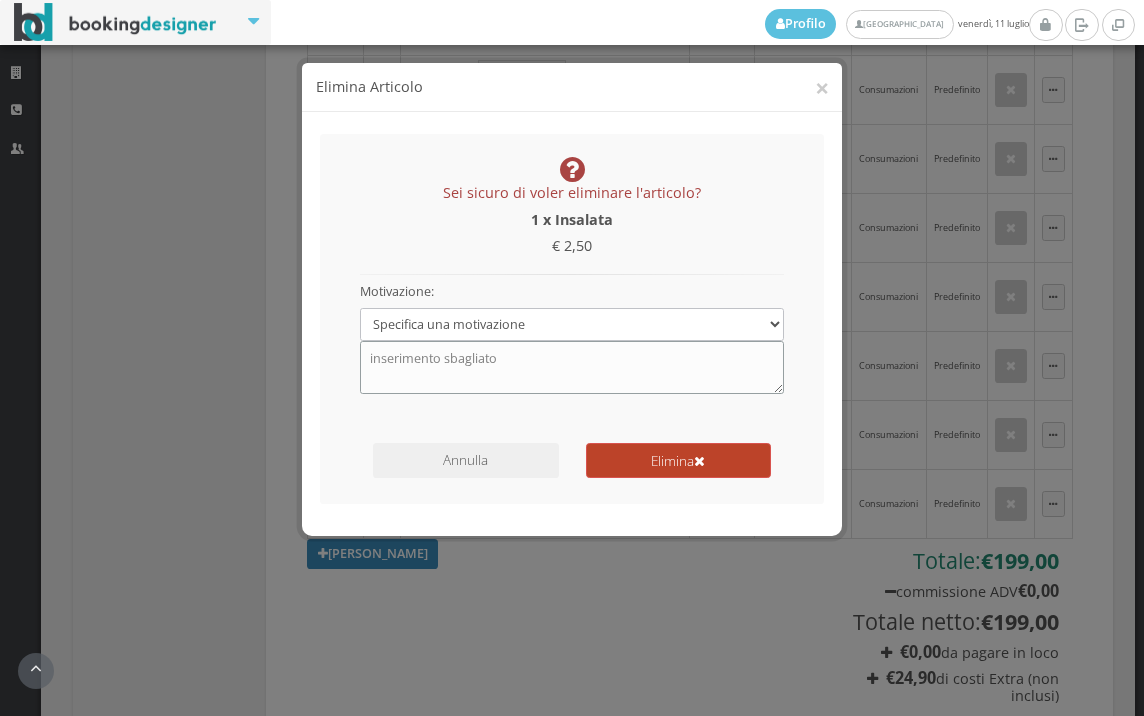 type on "inserimento sbagliato" 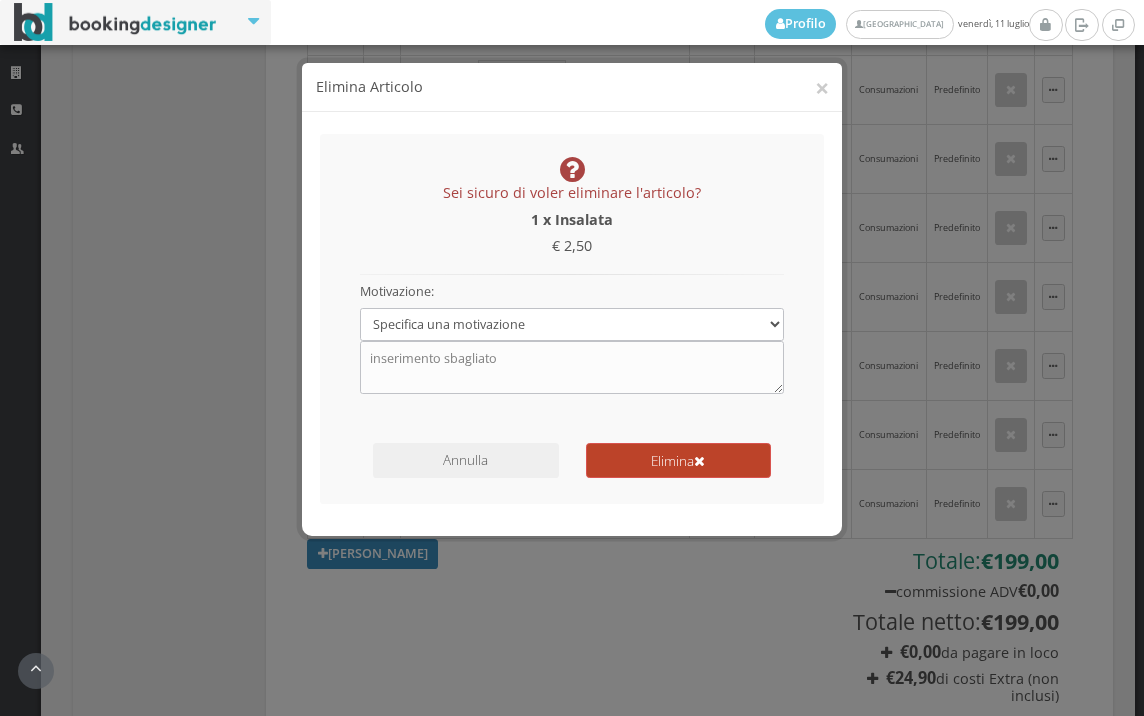 click on "Elimina" at bounding box center [678, 460] 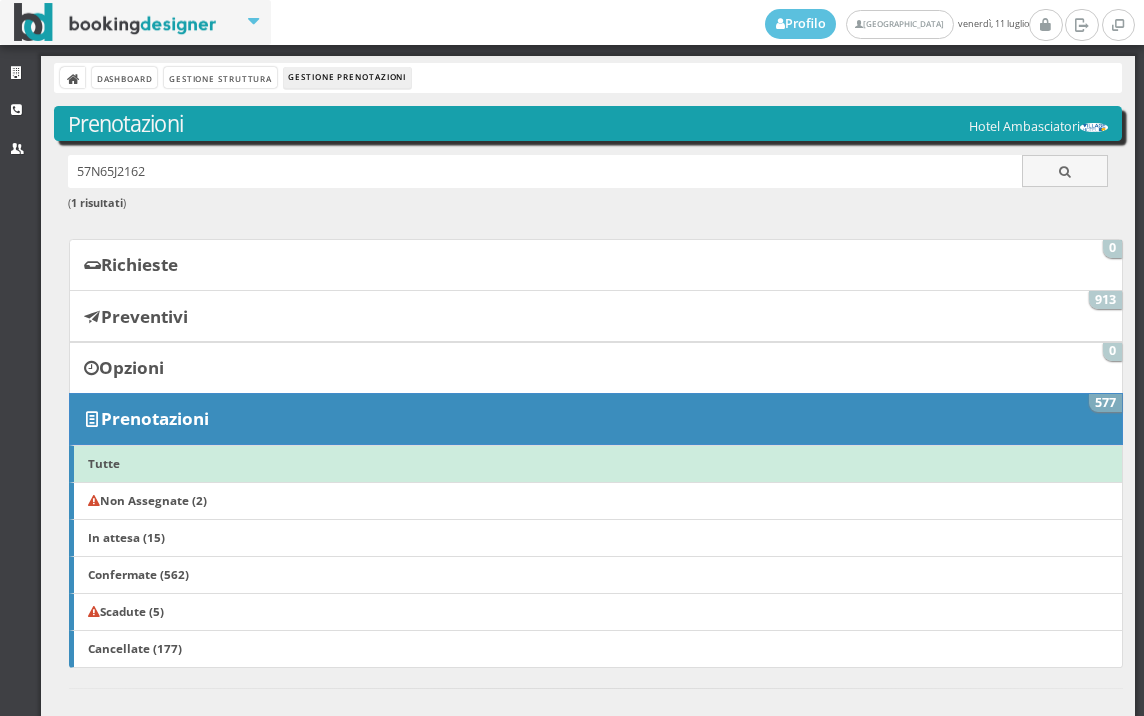 scroll, scrollTop: 0, scrollLeft: 0, axis: both 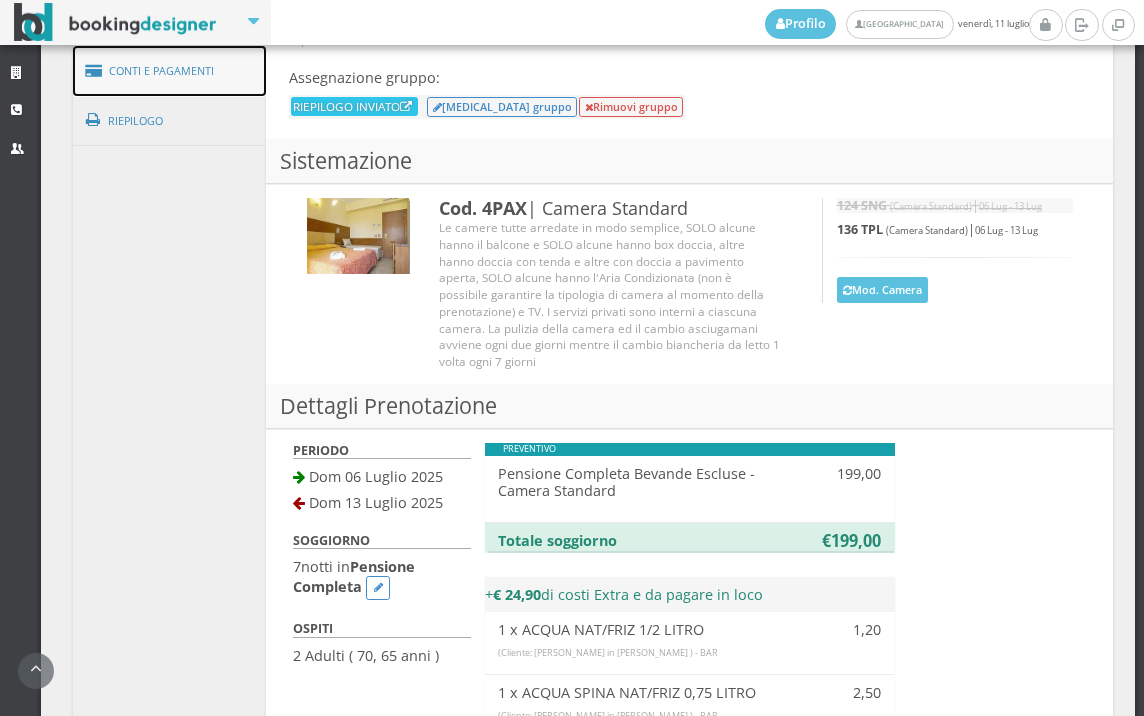 click on "Conti e Pagamenti" at bounding box center (170, 71) 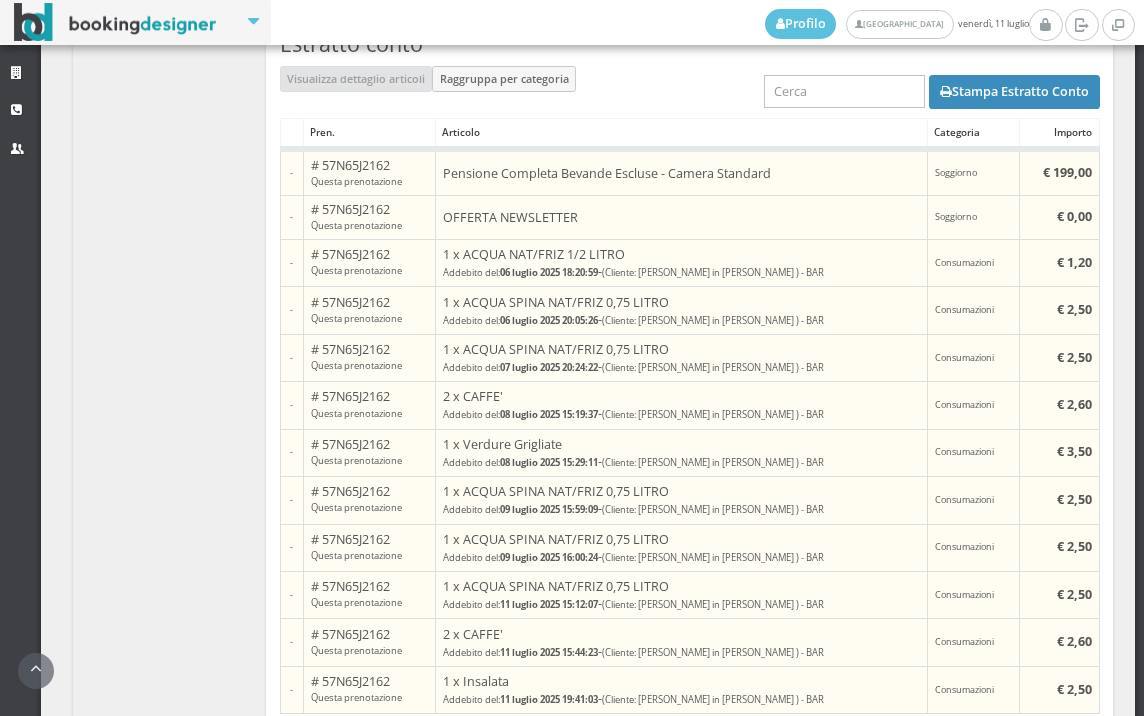 scroll, scrollTop: 2397, scrollLeft: 0, axis: vertical 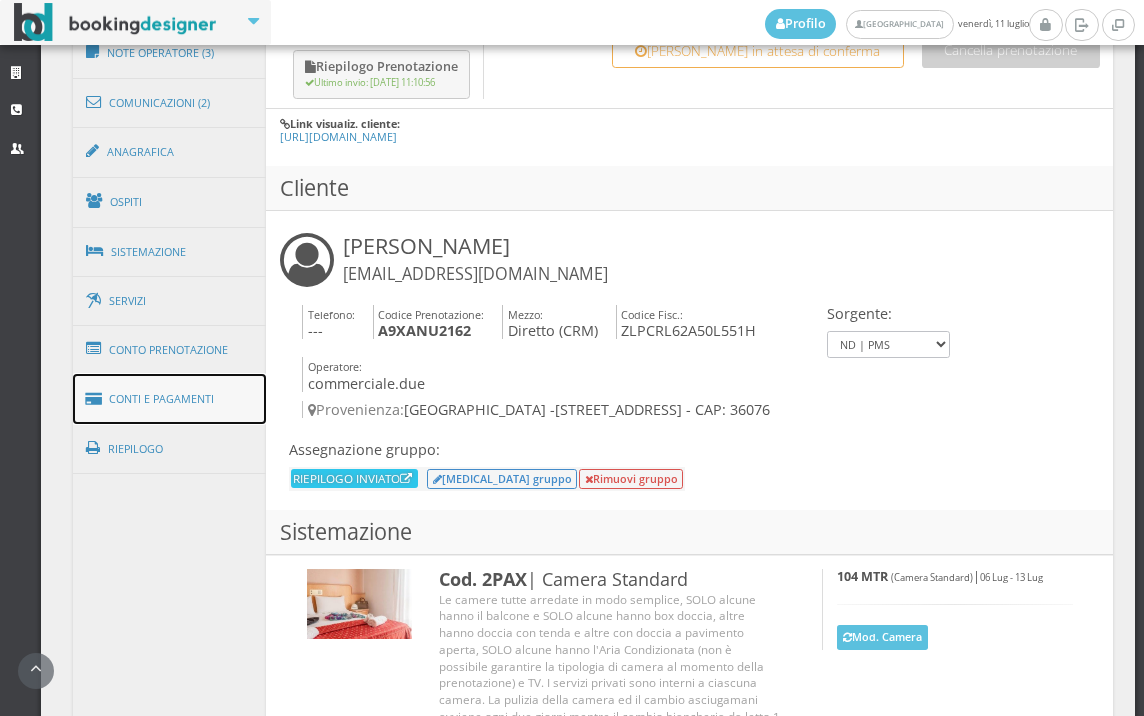 click on "Conti e Pagamenti" at bounding box center (170, 399) 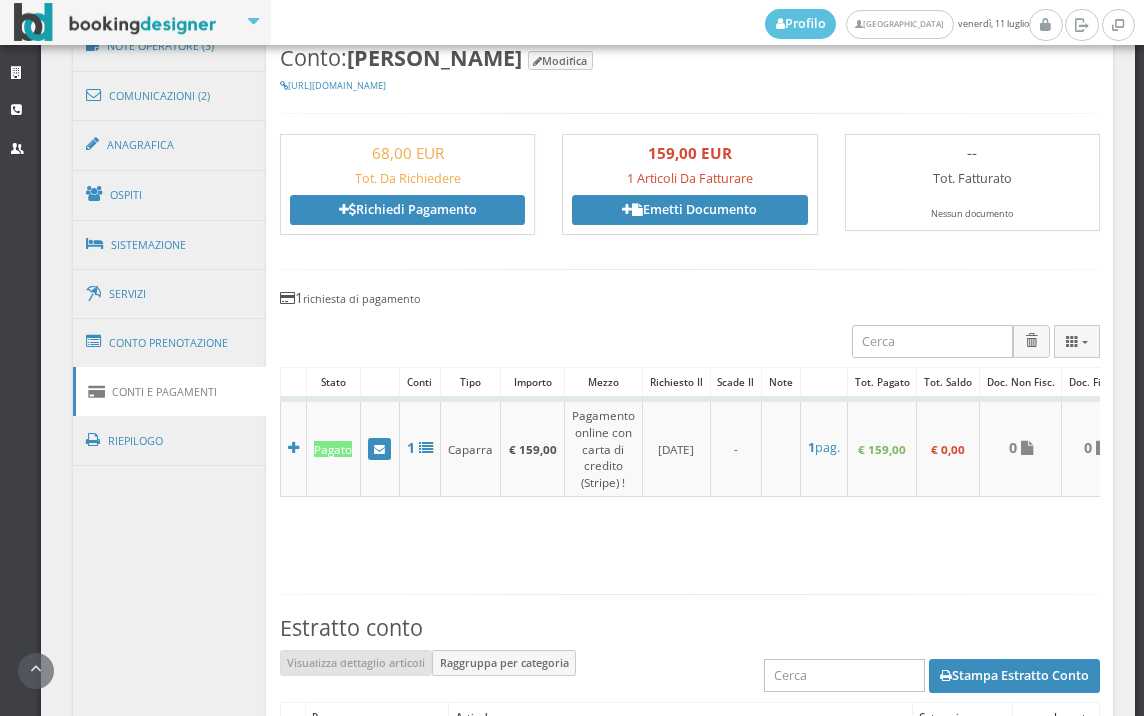 scroll, scrollTop: 1080, scrollLeft: 0, axis: vertical 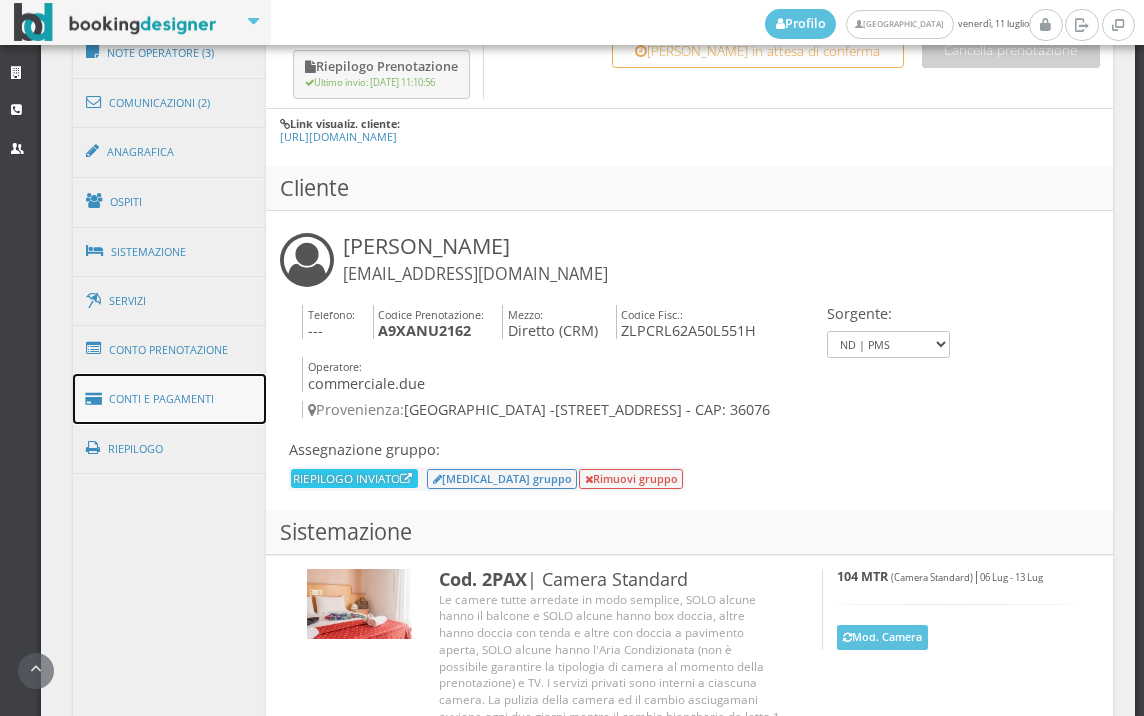 click on "Conti e Pagamenti" at bounding box center (170, 399) 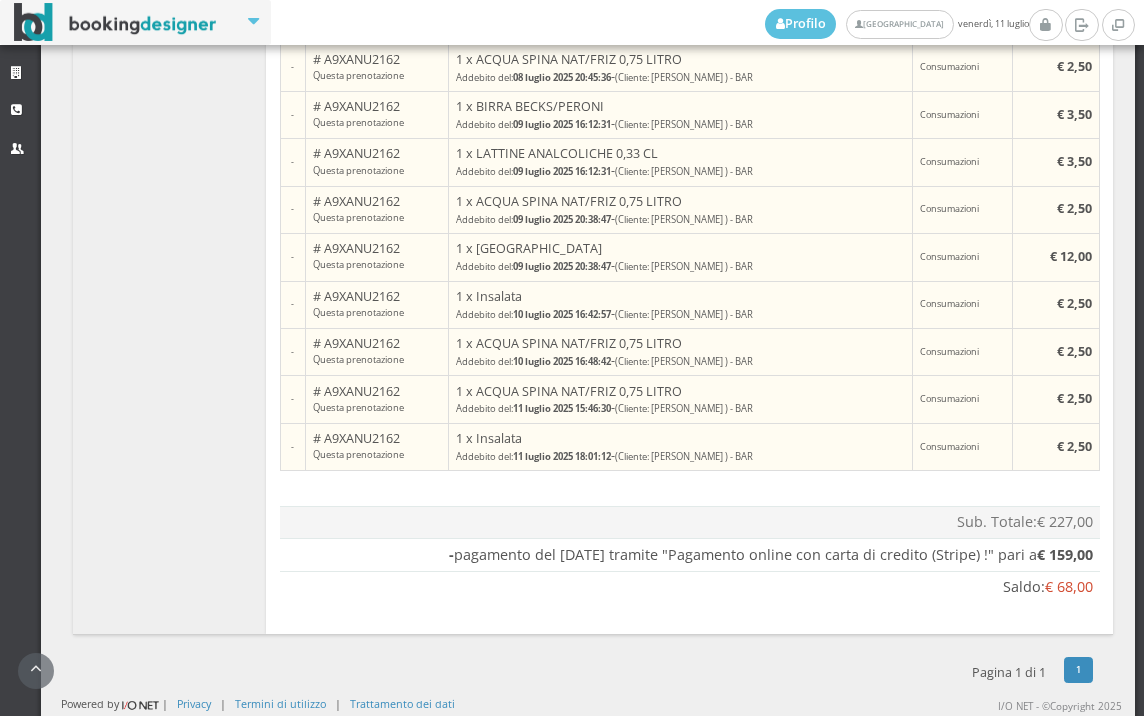scroll, scrollTop: 1892, scrollLeft: 0, axis: vertical 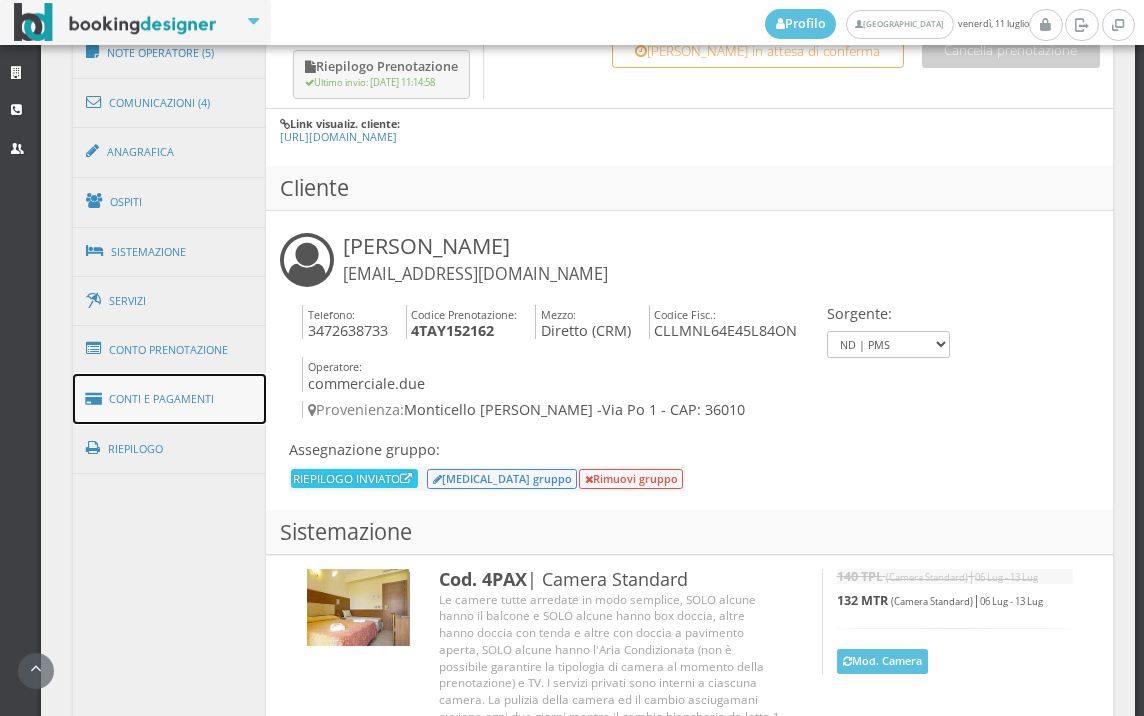 click on "Conti e Pagamenti" at bounding box center [170, 399] 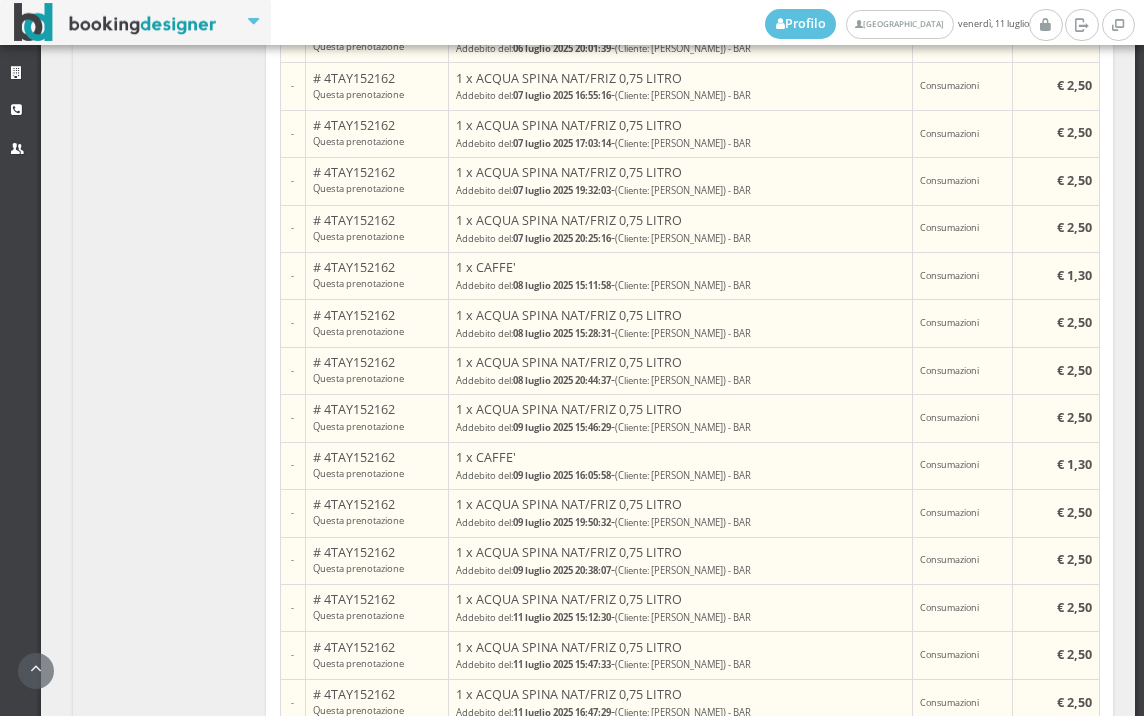 scroll, scrollTop: 2302, scrollLeft: 0, axis: vertical 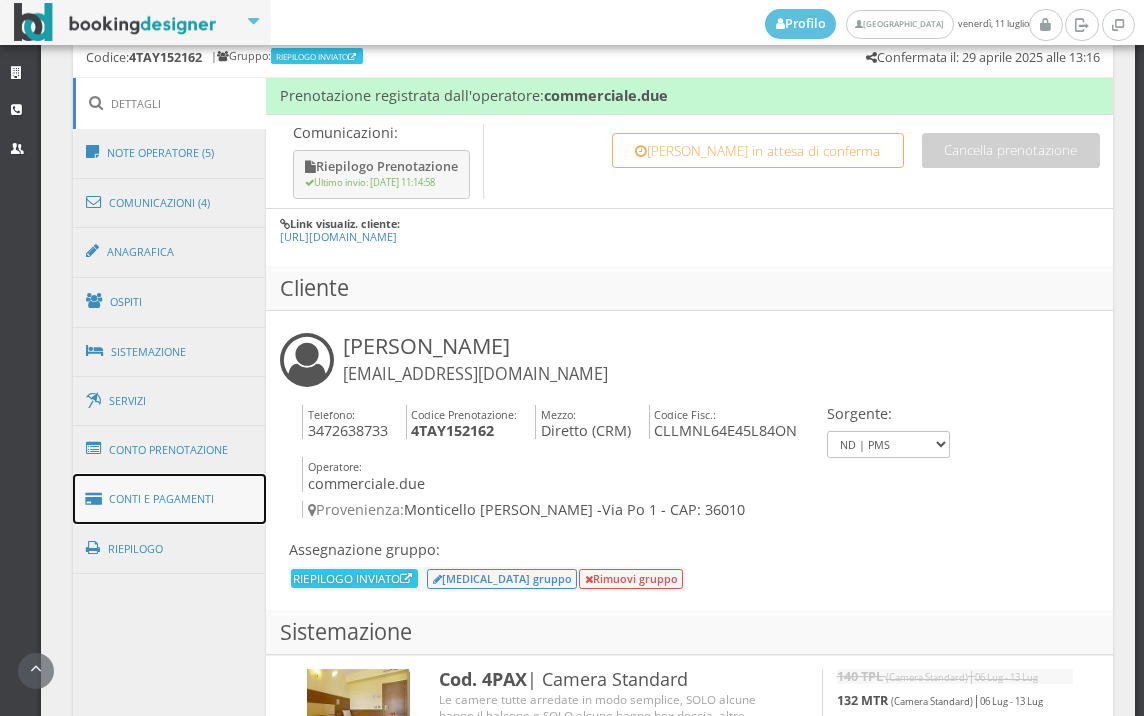 click on "Conti e Pagamenti" at bounding box center [170, 499] 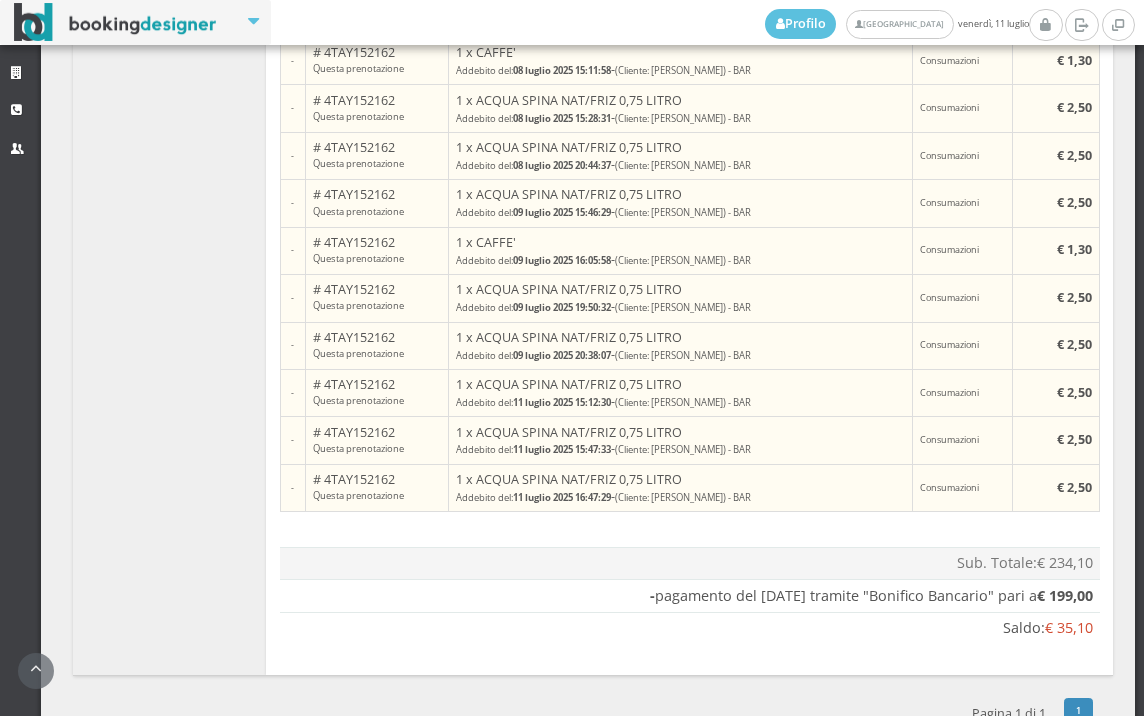 scroll, scrollTop: 2302, scrollLeft: 0, axis: vertical 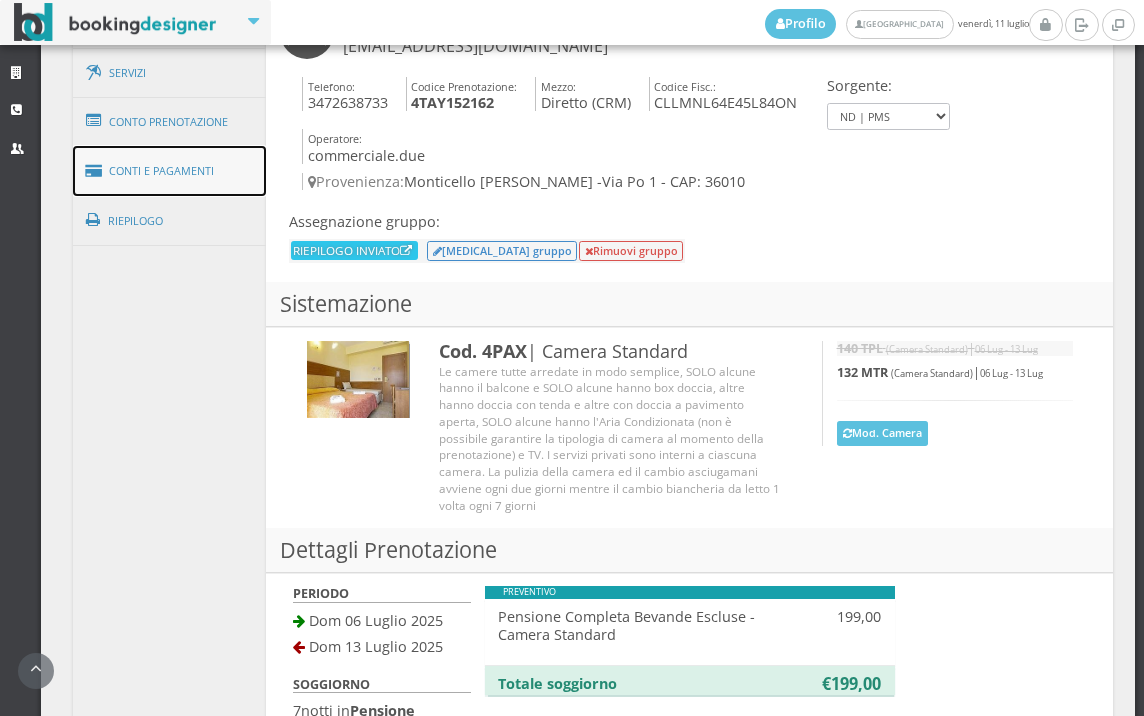 click on "Conti e Pagamenti" at bounding box center (170, 171) 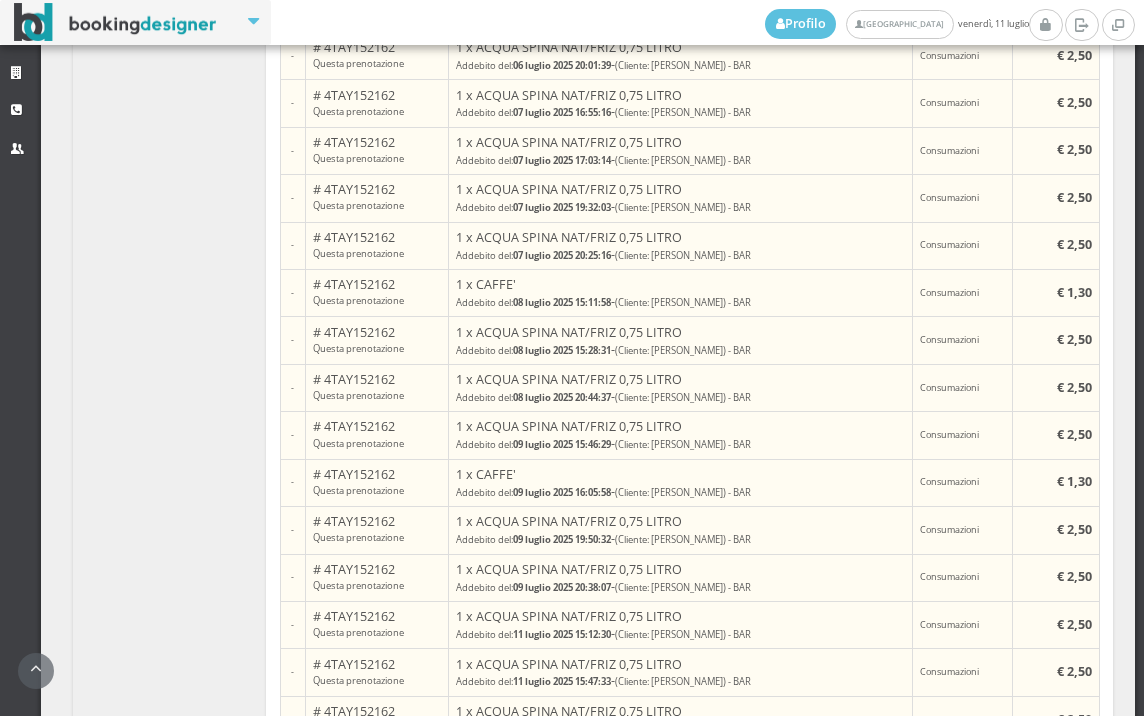 scroll, scrollTop: 1787, scrollLeft: 0, axis: vertical 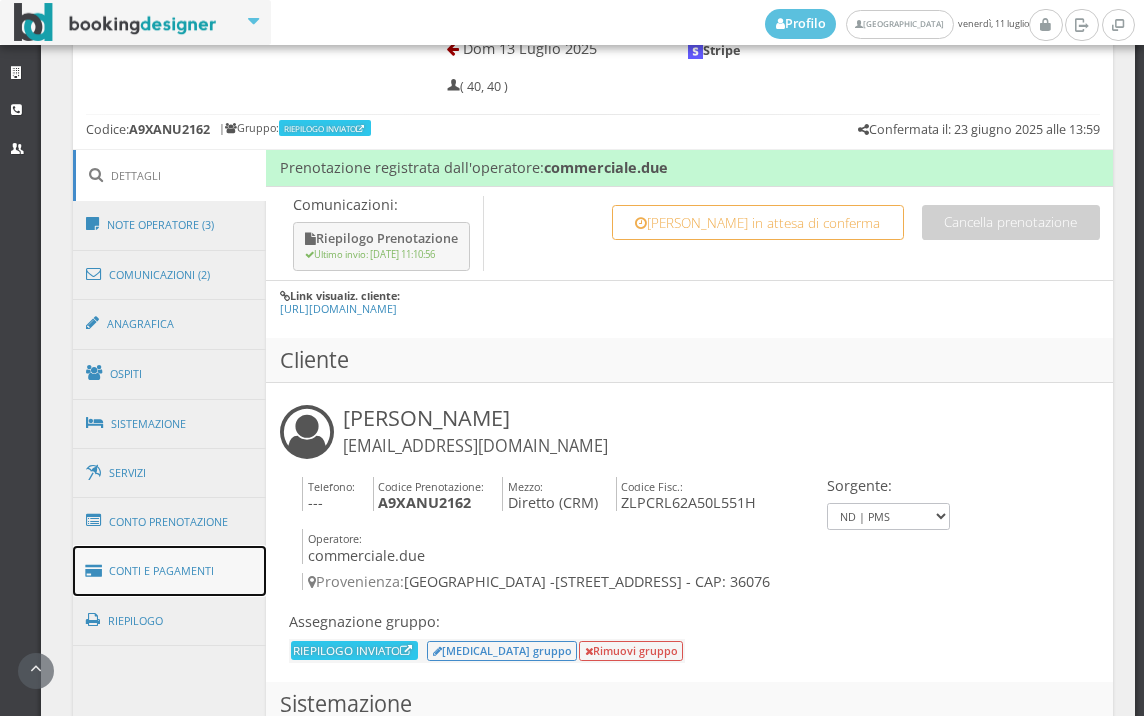 click on "Conti e Pagamenti" at bounding box center [170, 571] 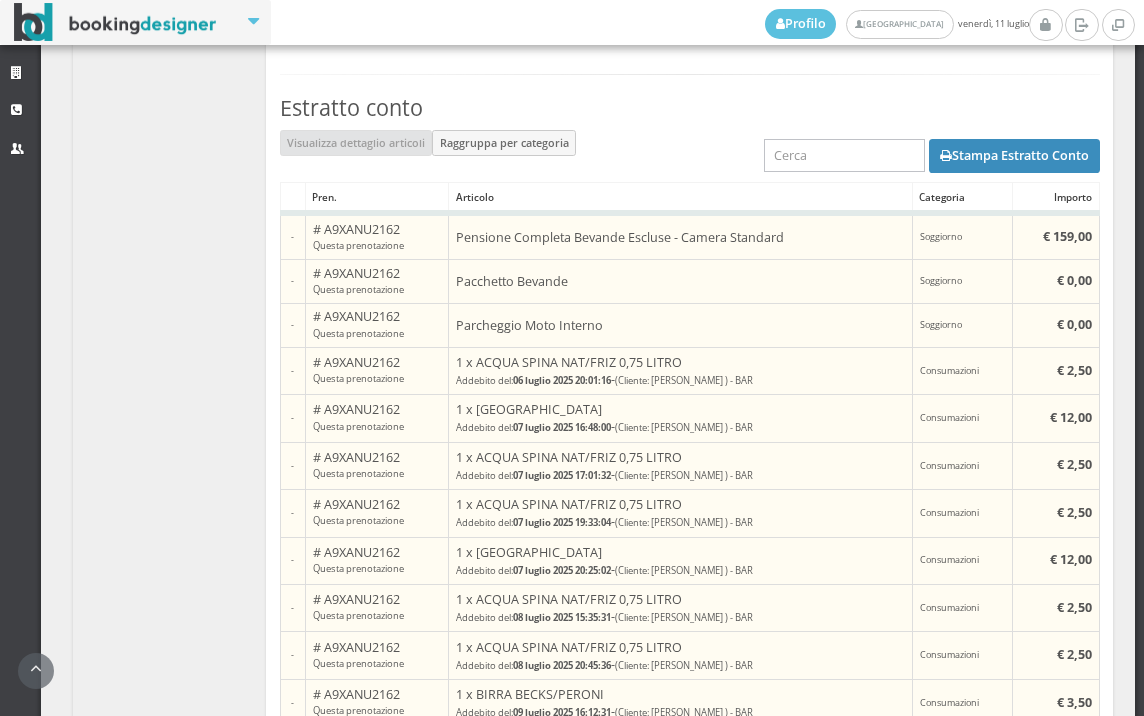 scroll, scrollTop: 2444, scrollLeft: 0, axis: vertical 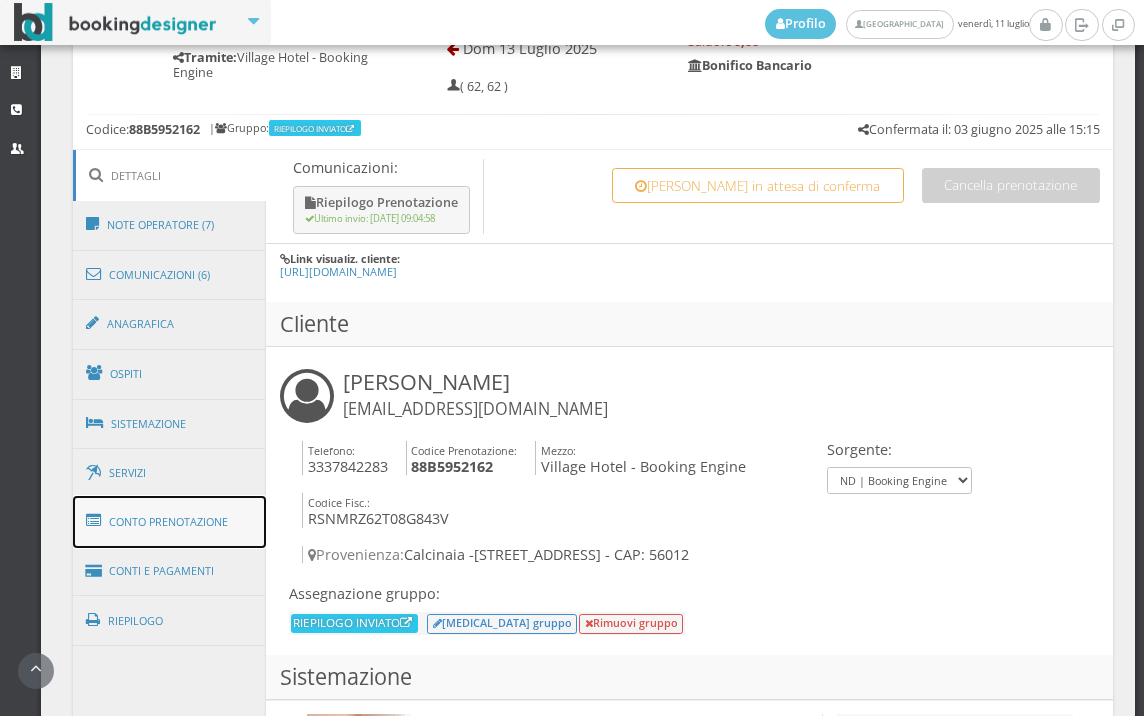 click on "Conto Prenotazione" at bounding box center (170, 522) 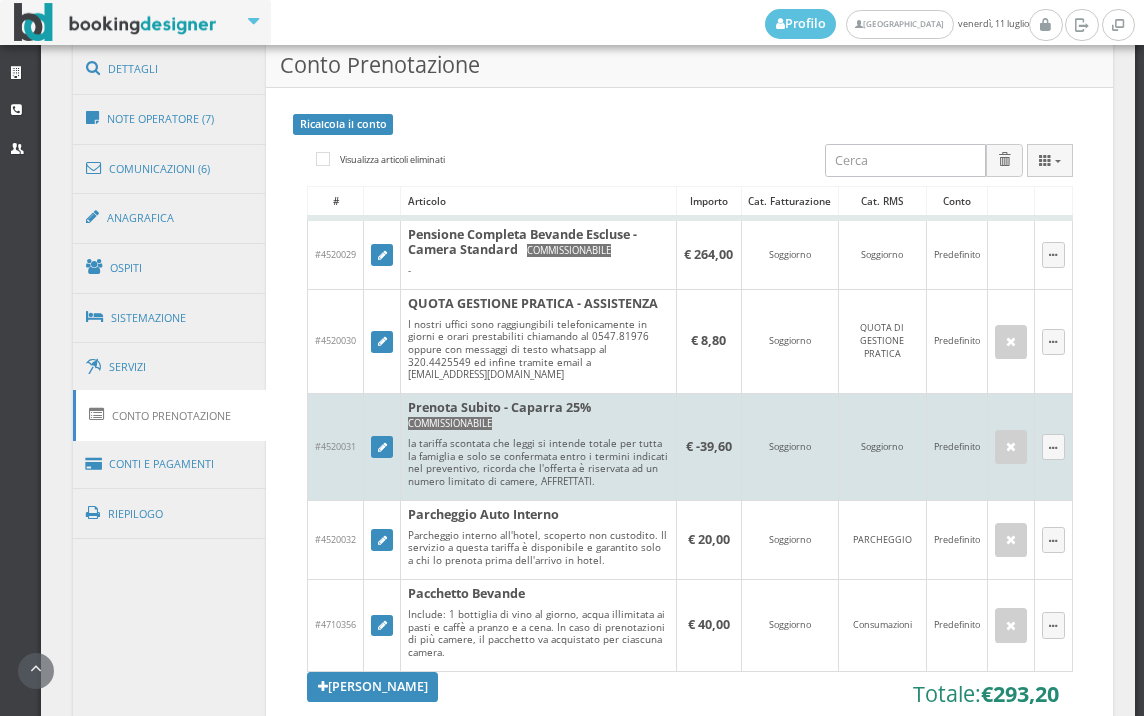 scroll, scrollTop: 1111, scrollLeft: 0, axis: vertical 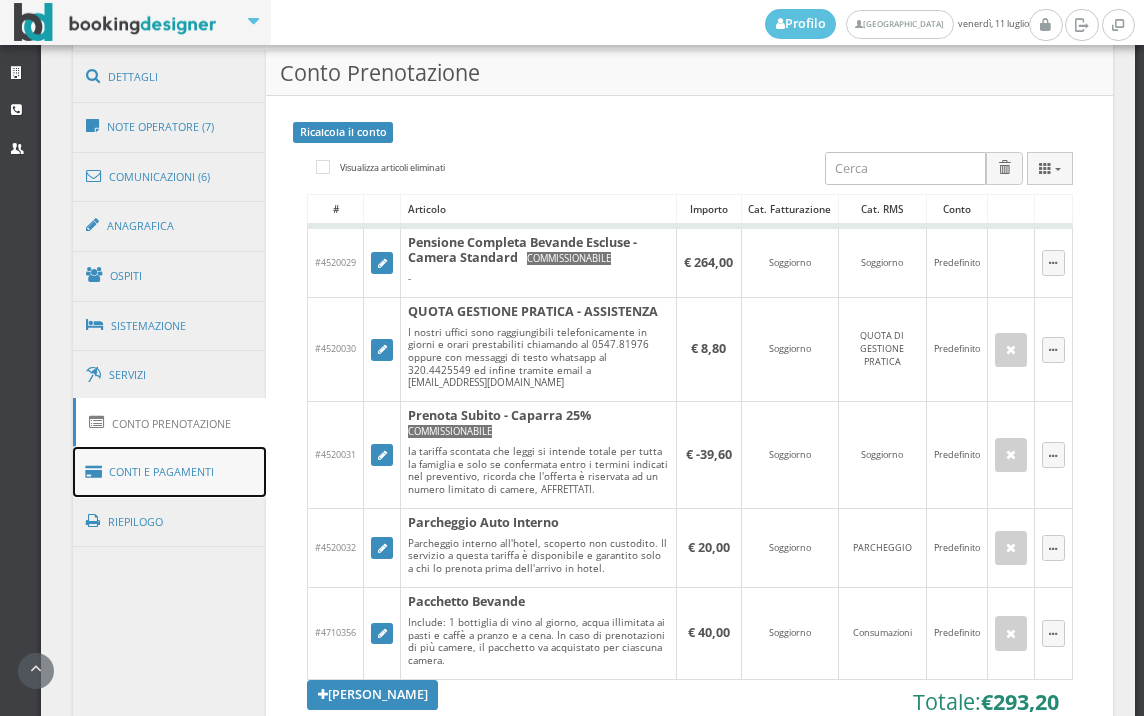 click on "Conti e Pagamenti" at bounding box center (170, 472) 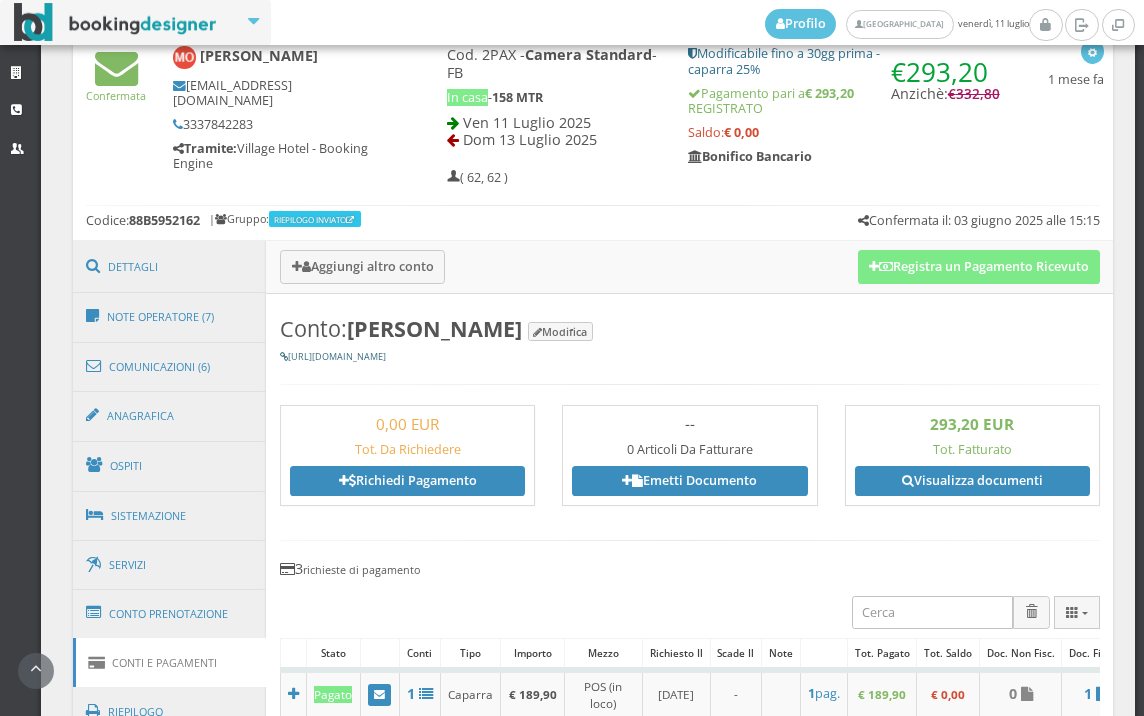scroll, scrollTop: 888, scrollLeft: 0, axis: vertical 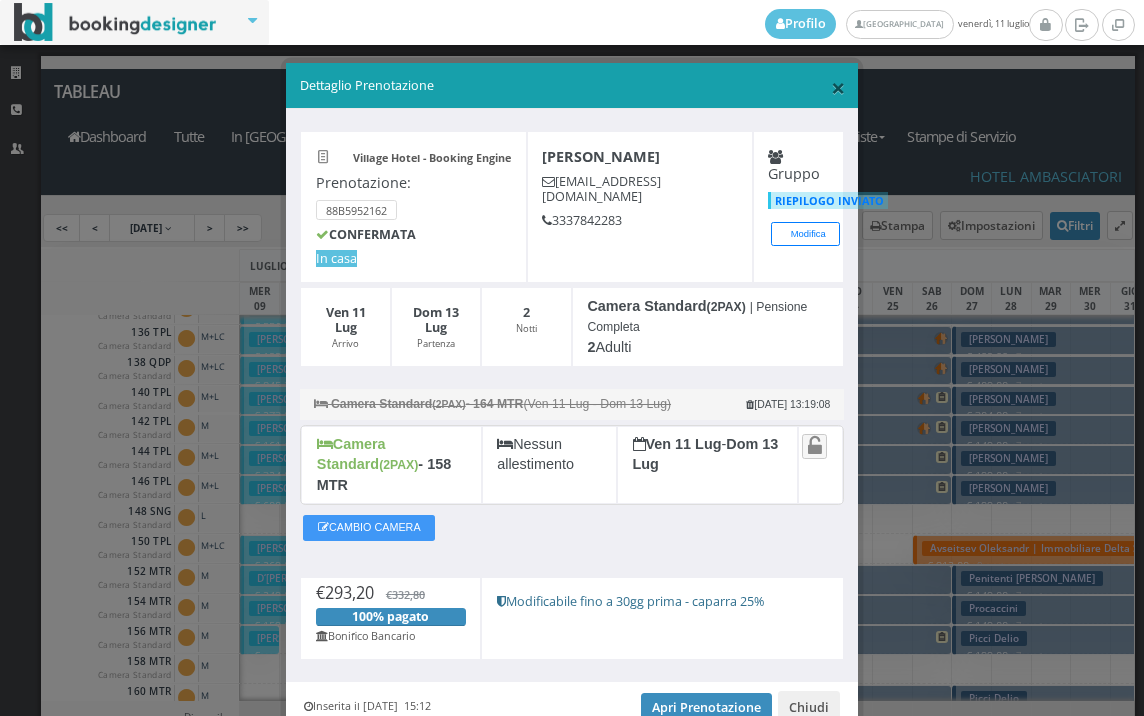 click on "×" at bounding box center (838, 87) 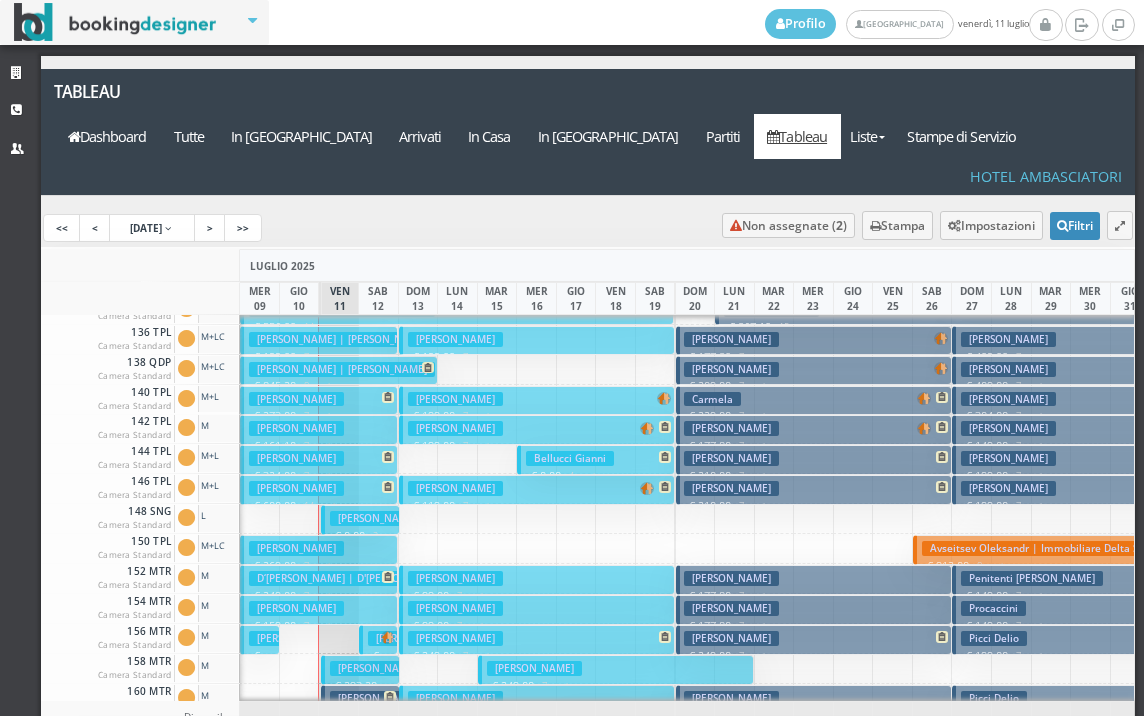 scroll, scrollTop: 100, scrollLeft: 0, axis: vertical 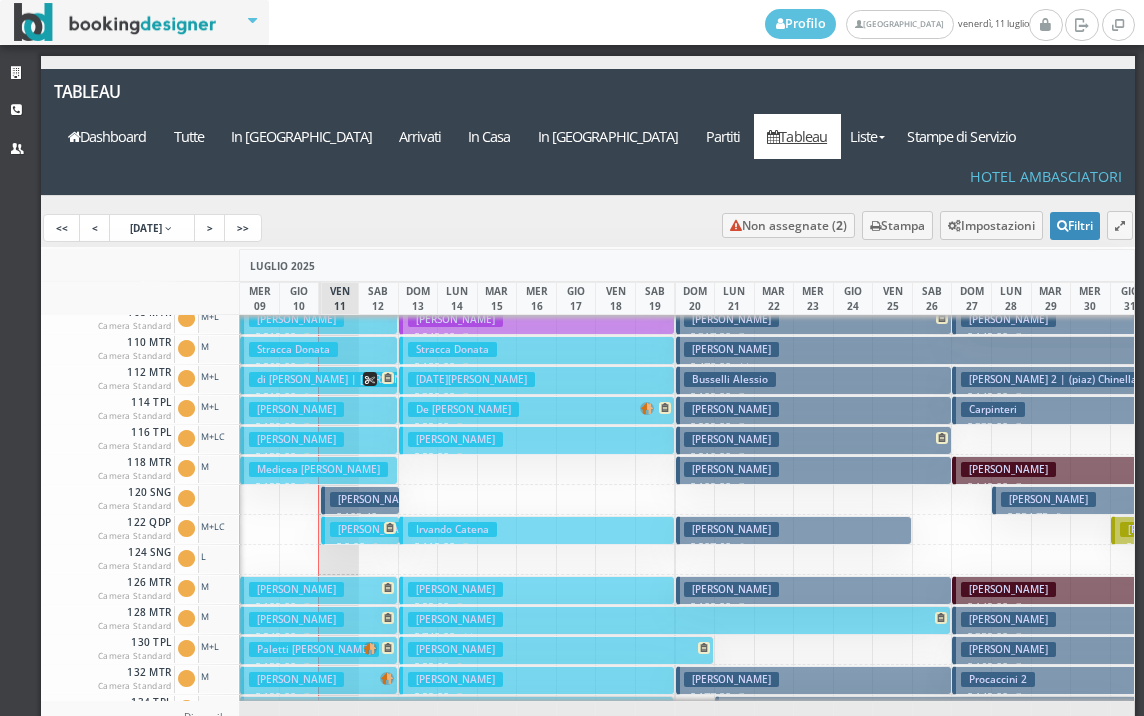 click on "Medicea Filippo" at bounding box center [318, 469] 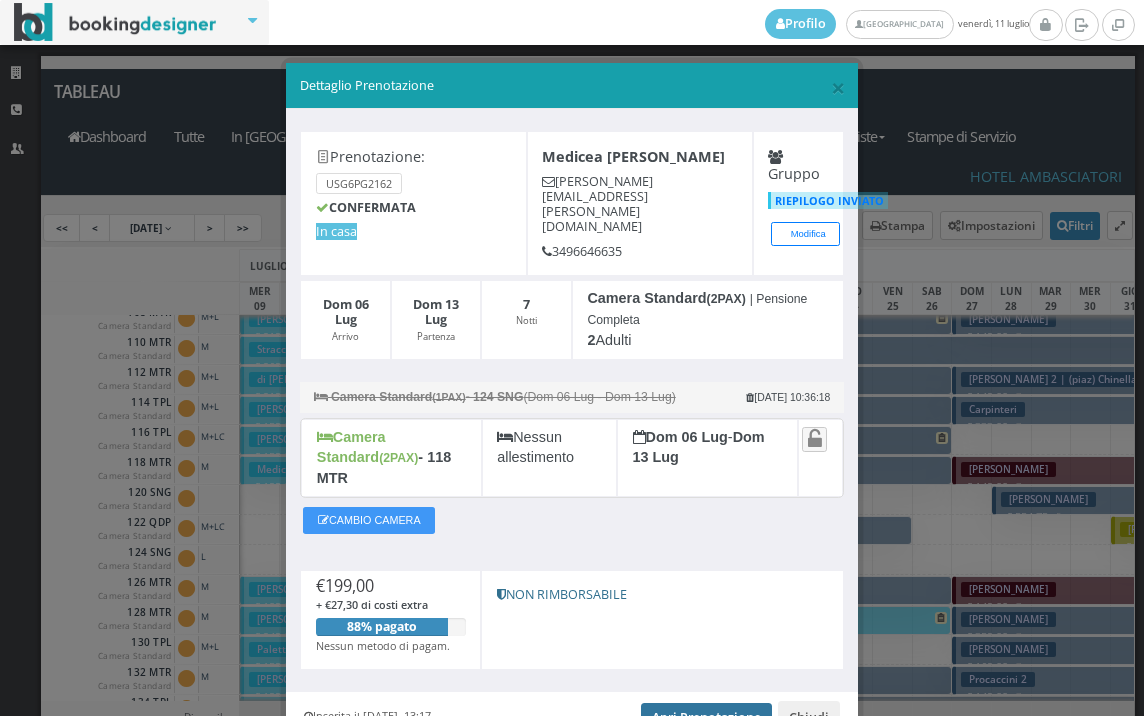click on "Apri Prenotazione" at bounding box center [706, 718] 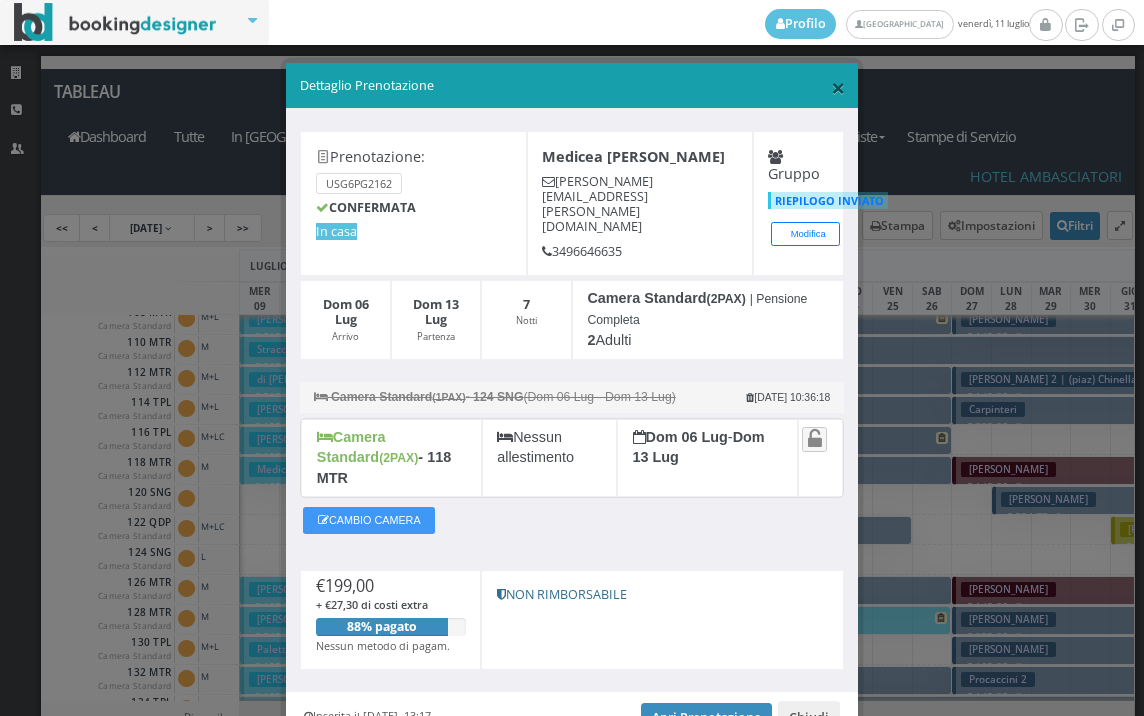click on "×" at bounding box center (838, 87) 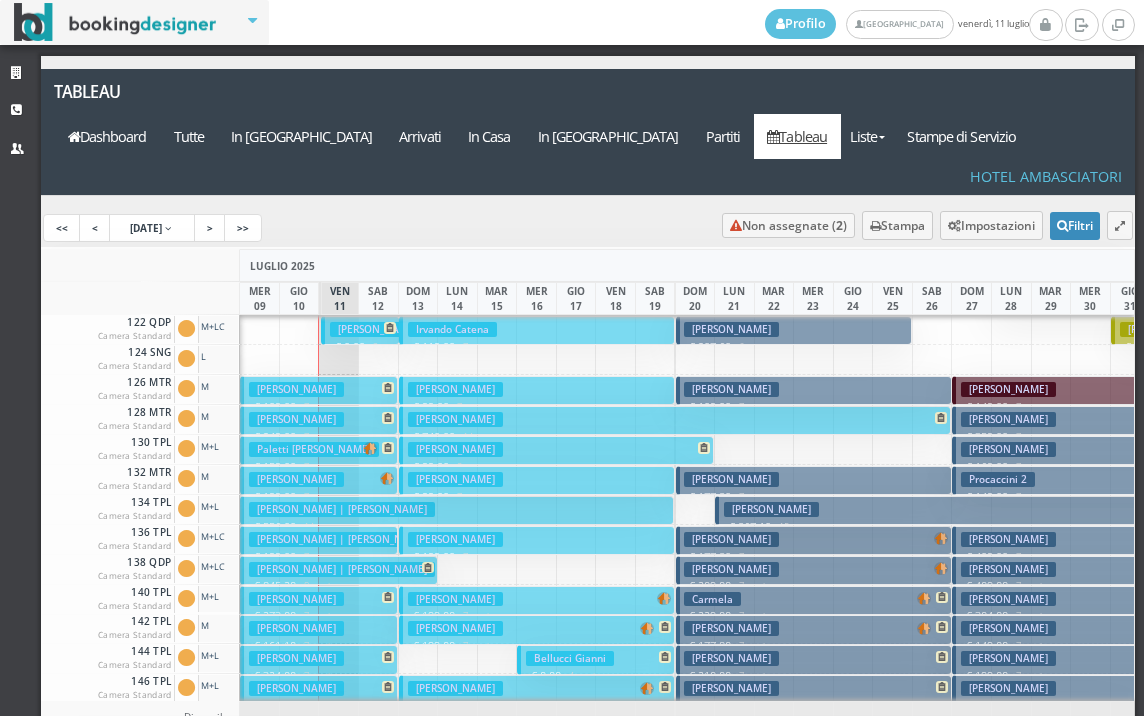scroll, scrollTop: 400, scrollLeft: 0, axis: vertical 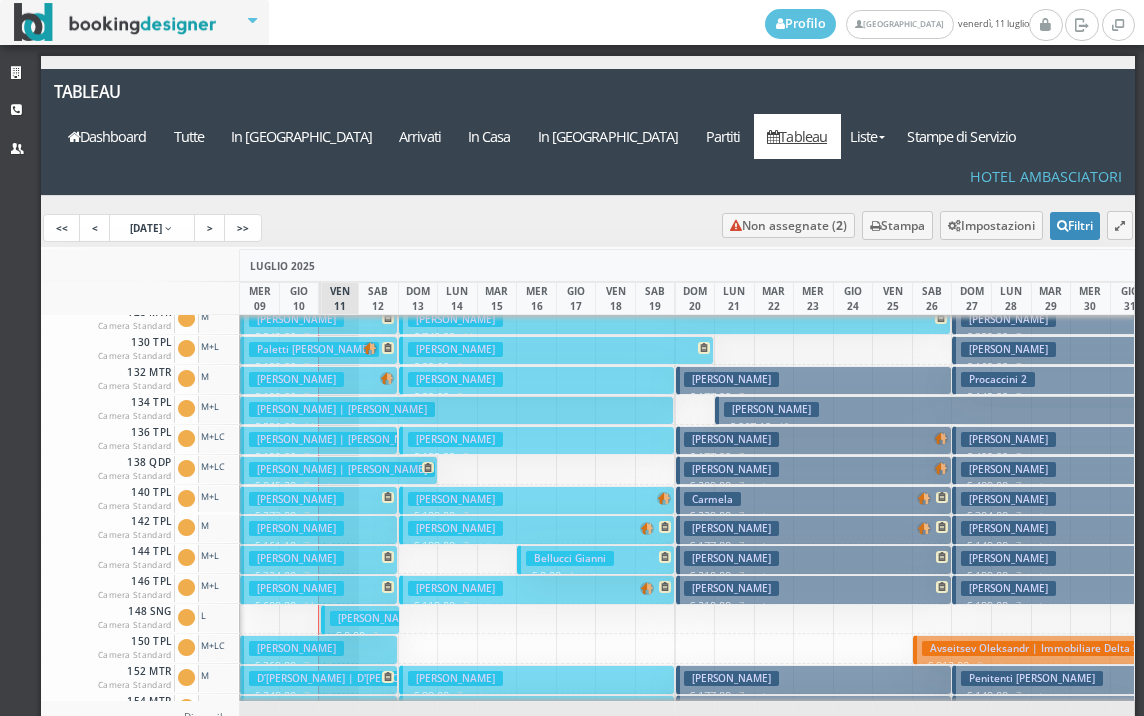 click on "Caminita Giuseppe" at bounding box center (296, 588) 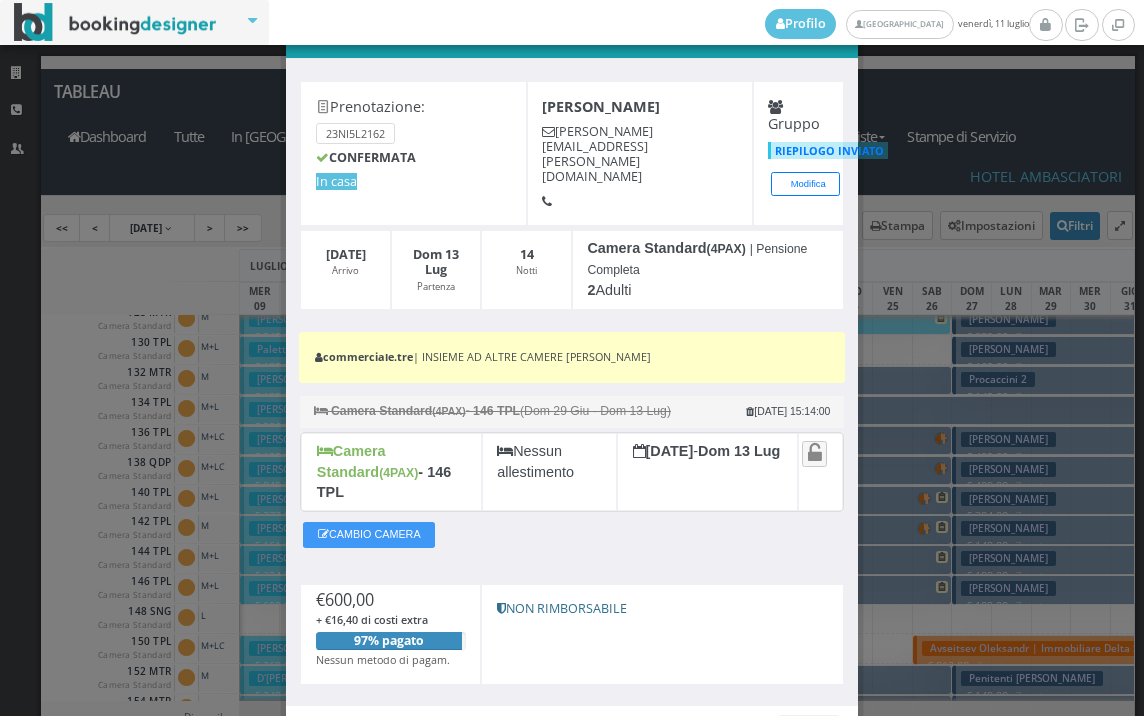 scroll, scrollTop: 151, scrollLeft: 0, axis: vertical 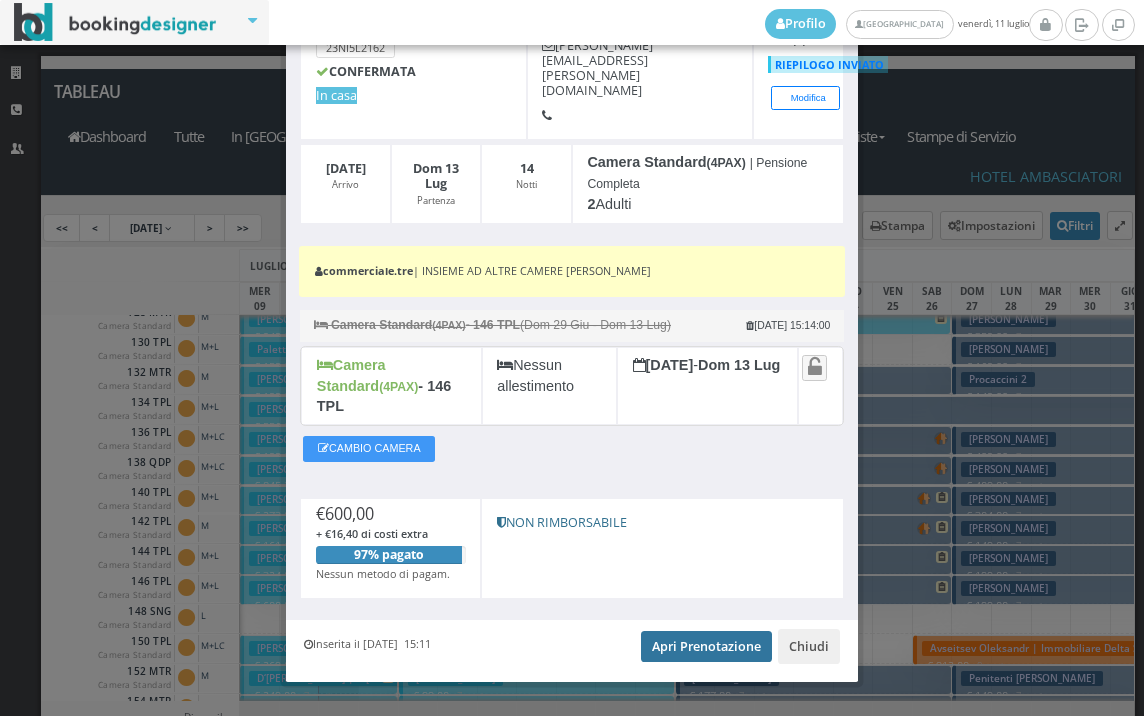 click on "Apri Prenotazione" at bounding box center (706, 646) 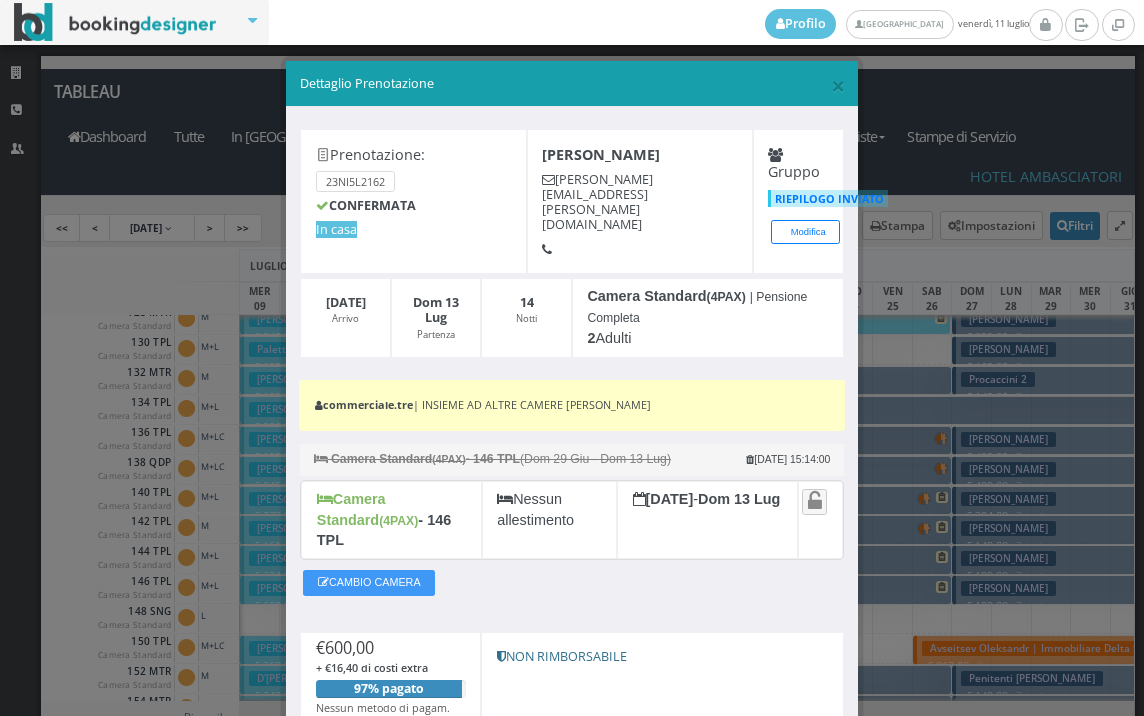 scroll, scrollTop: 0, scrollLeft: 0, axis: both 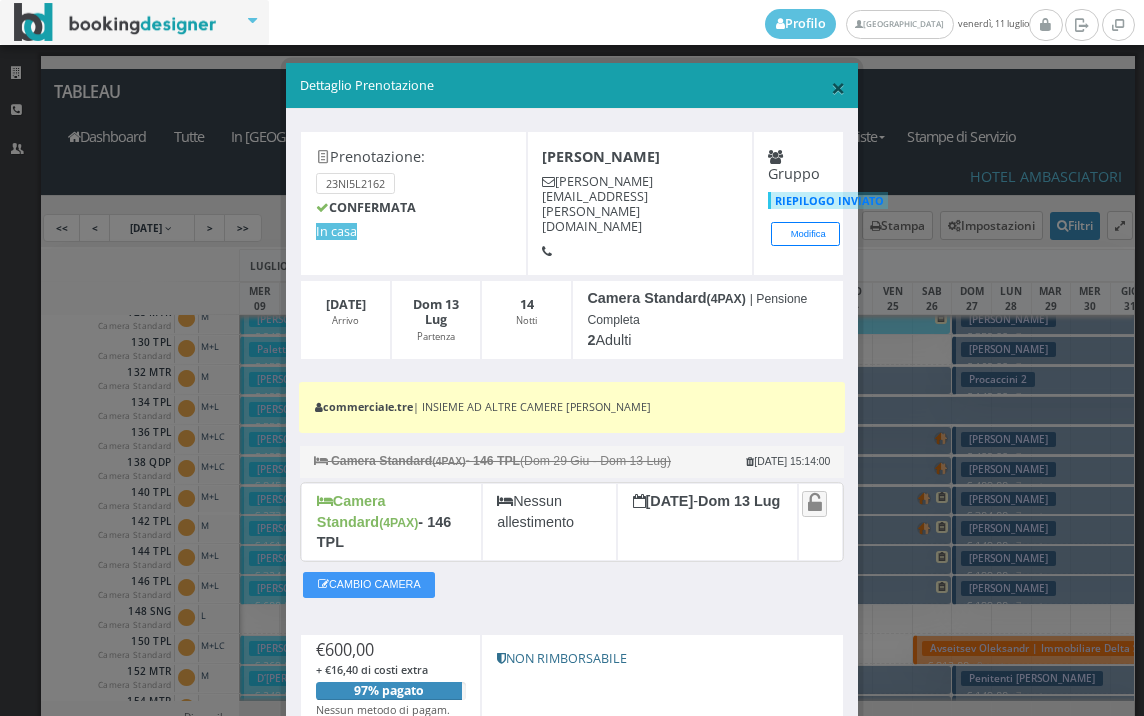 click on "×" at bounding box center (838, 87) 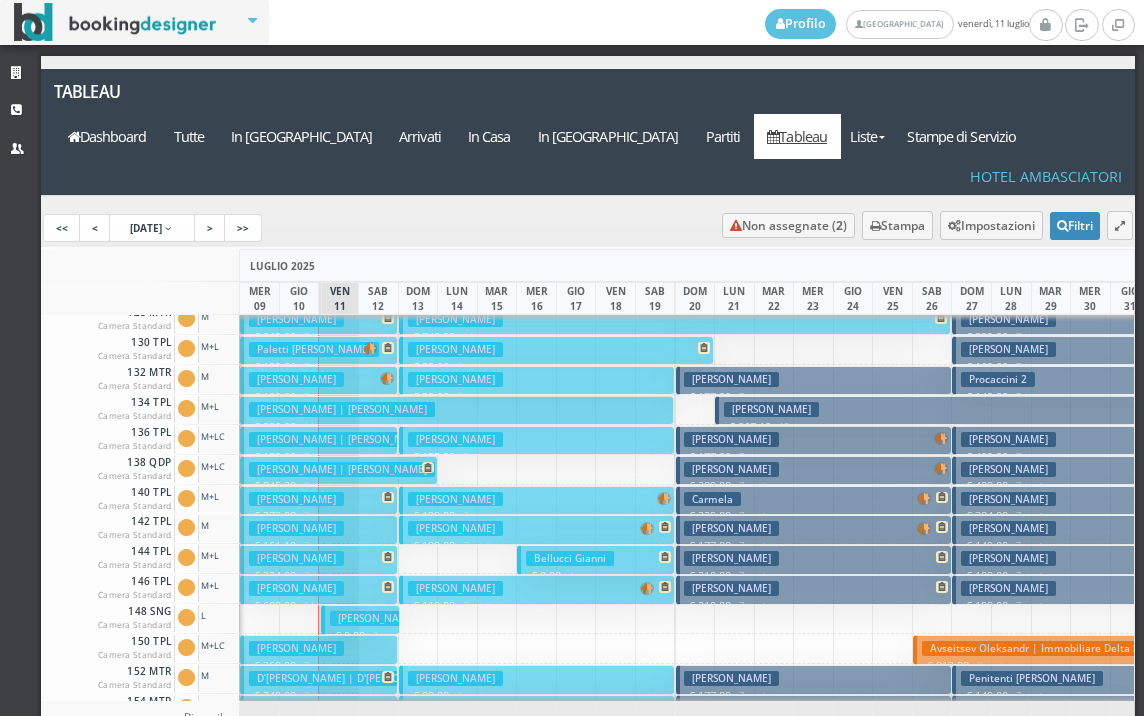 scroll, scrollTop: 900, scrollLeft: 0, axis: vertical 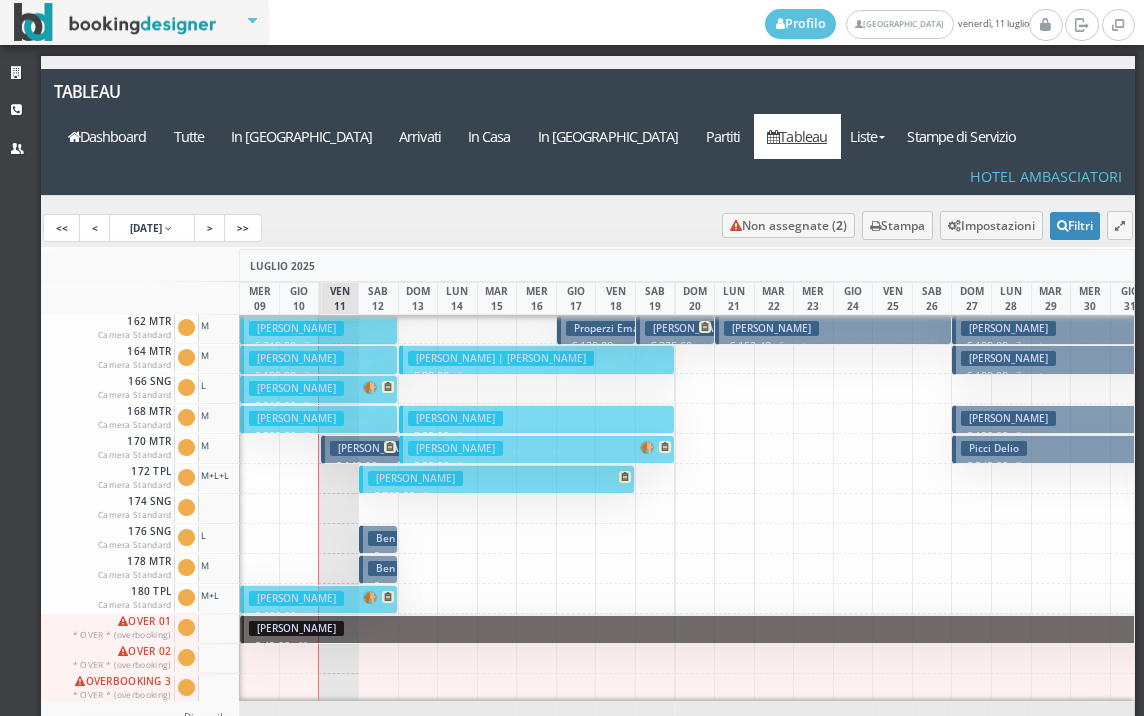 click on "Novati Carla Nadia" at bounding box center (377, 448) 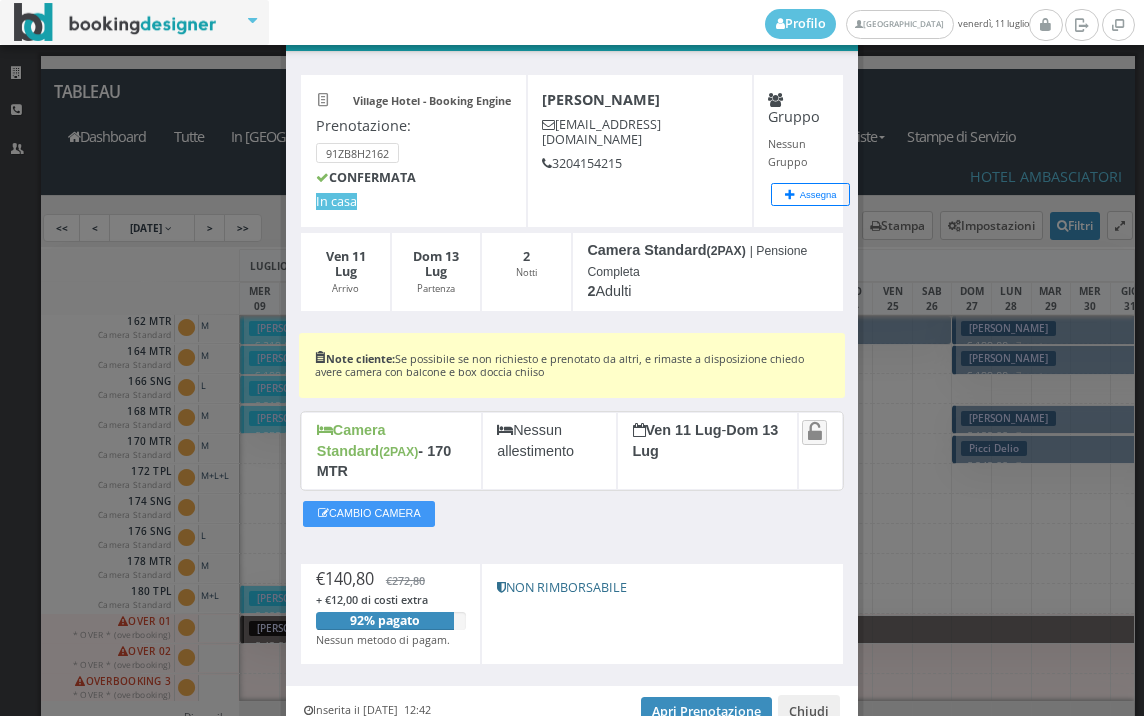 scroll, scrollTop: 0, scrollLeft: 0, axis: both 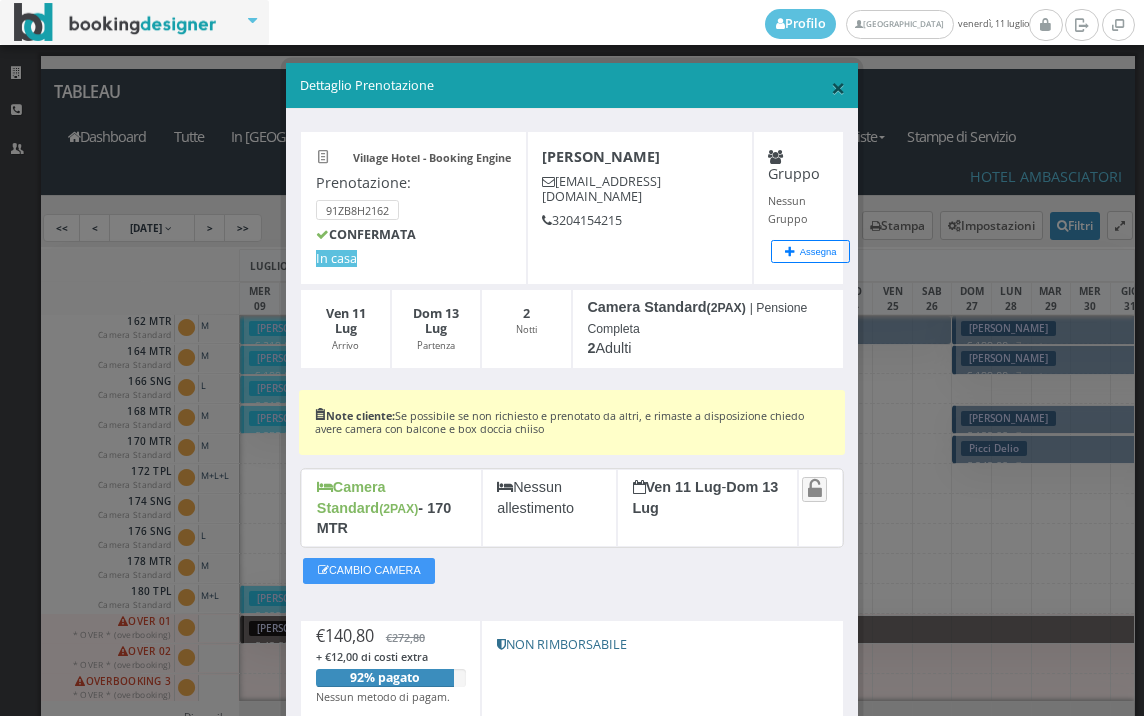click on "×" at bounding box center (838, 87) 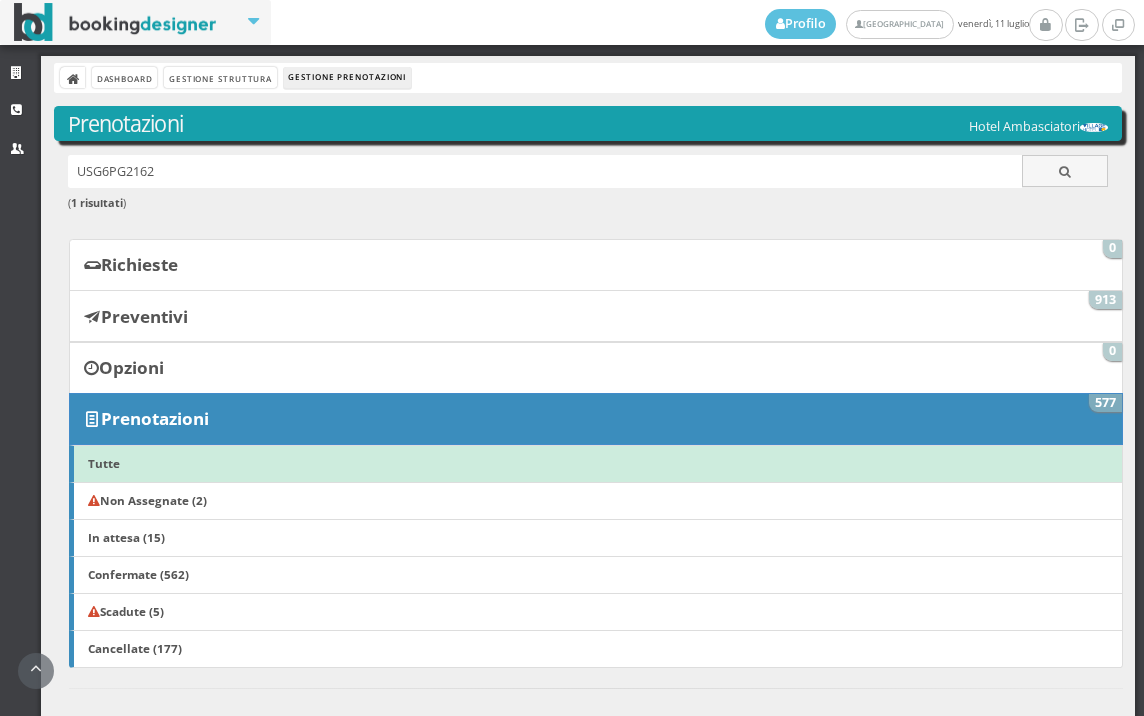 scroll, scrollTop: 0, scrollLeft: 0, axis: both 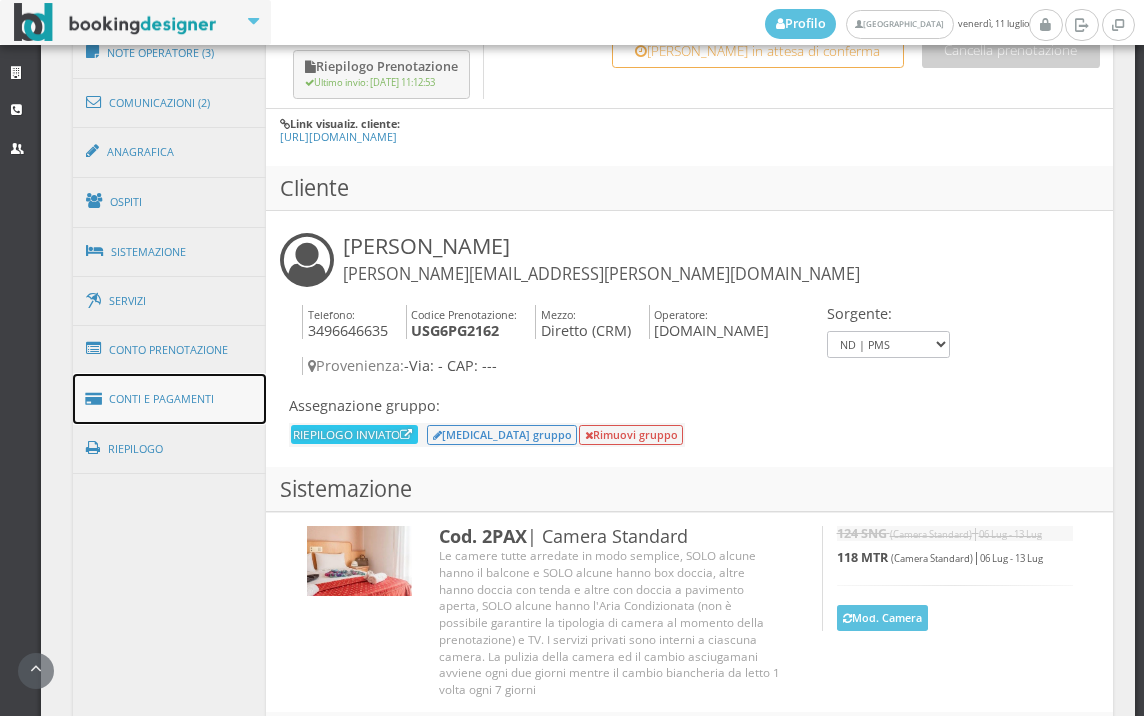 click on "Conti e Pagamenti" at bounding box center (170, 399) 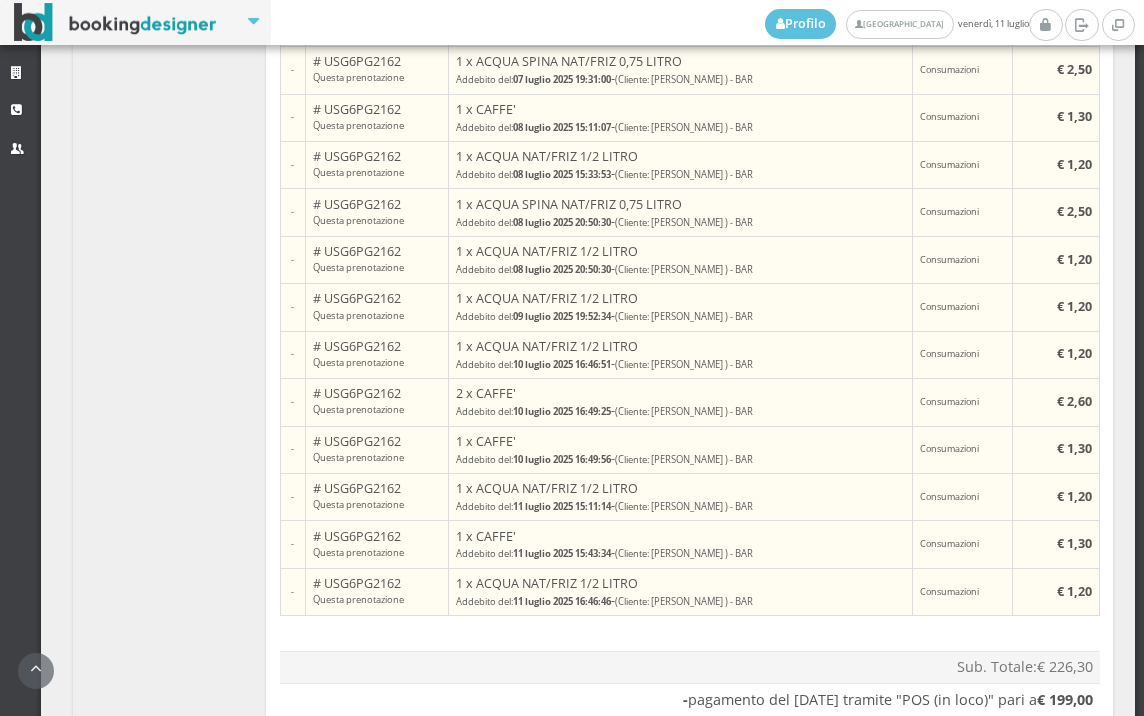 scroll, scrollTop: 2520, scrollLeft: 0, axis: vertical 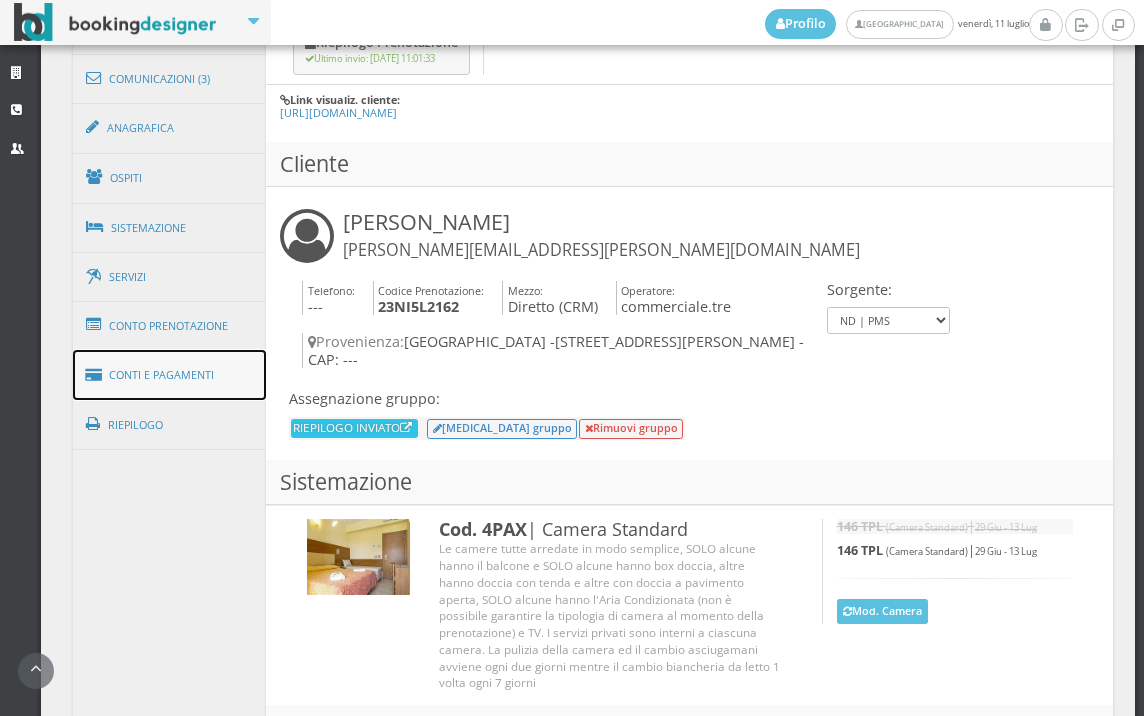 click on "Conti e Pagamenti" at bounding box center [170, 375] 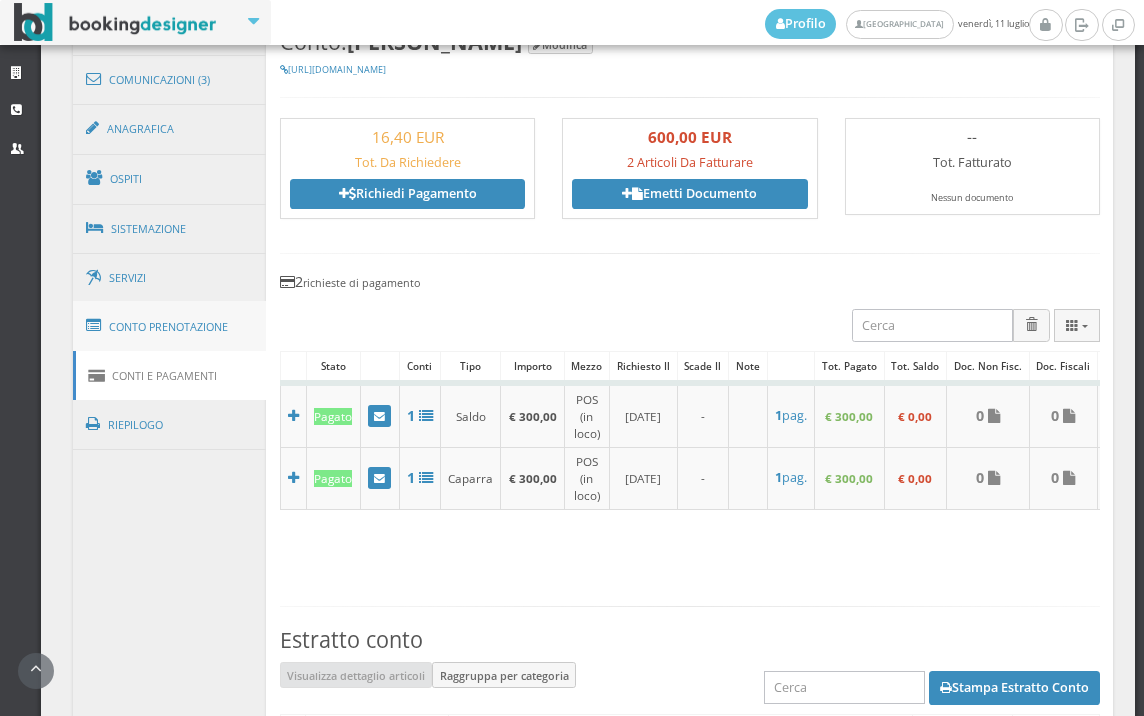 scroll, scrollTop: 1884, scrollLeft: 0, axis: vertical 